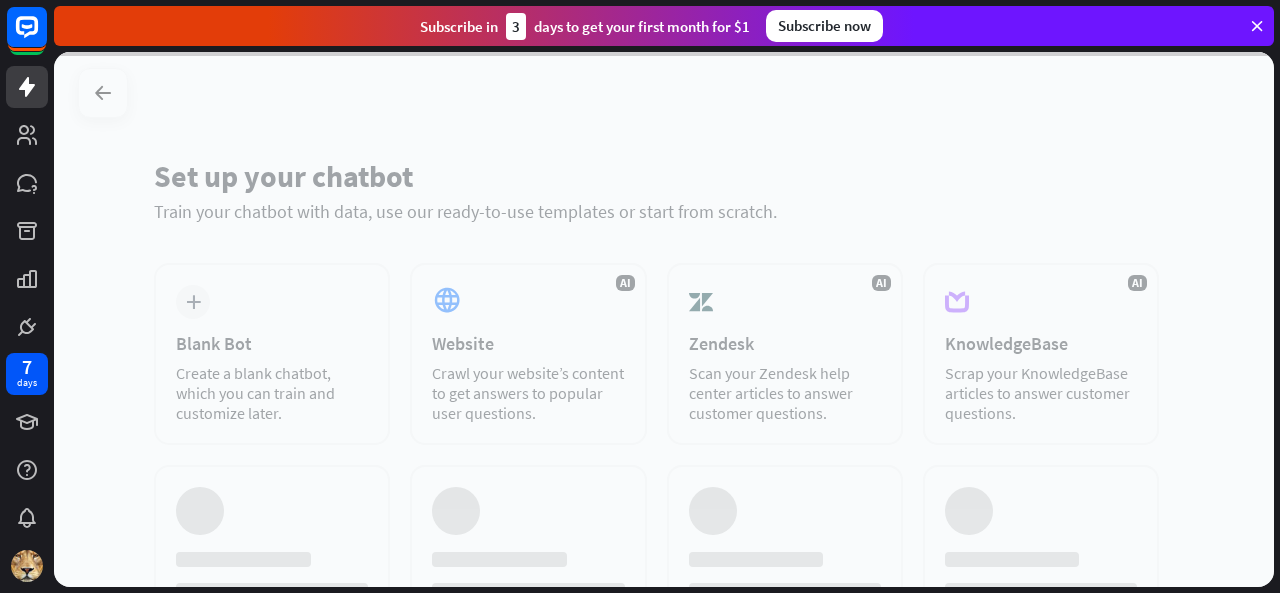 scroll, scrollTop: 0, scrollLeft: 0, axis: both 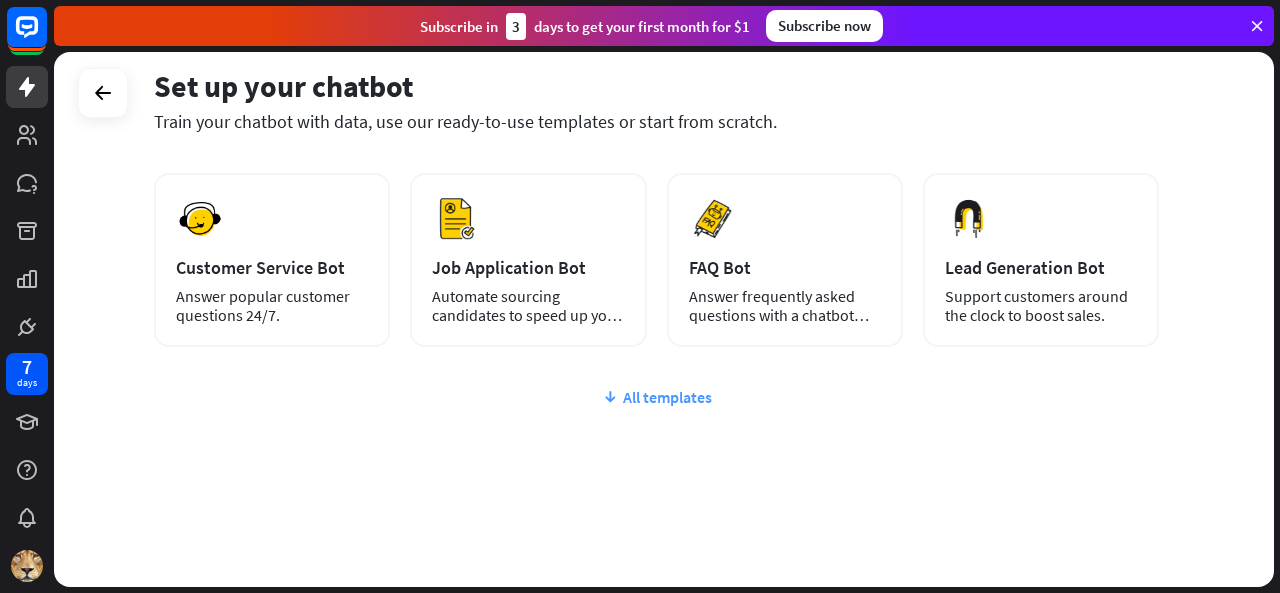 click on "All templates" at bounding box center (656, 397) 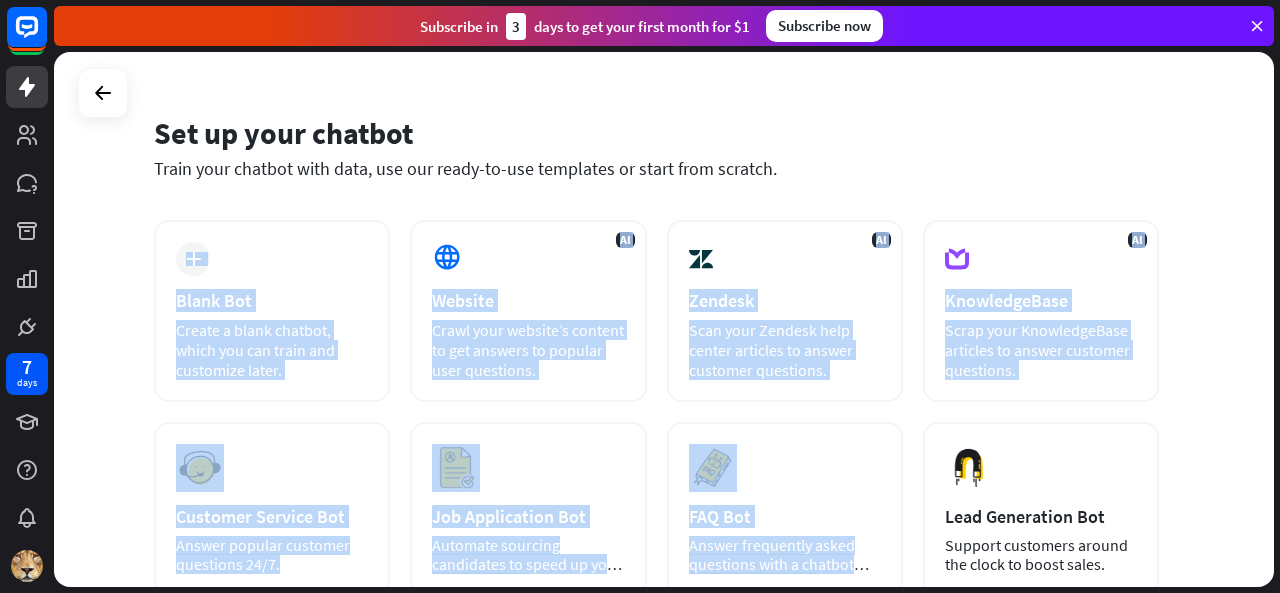 scroll, scrollTop: 0, scrollLeft: 0, axis: both 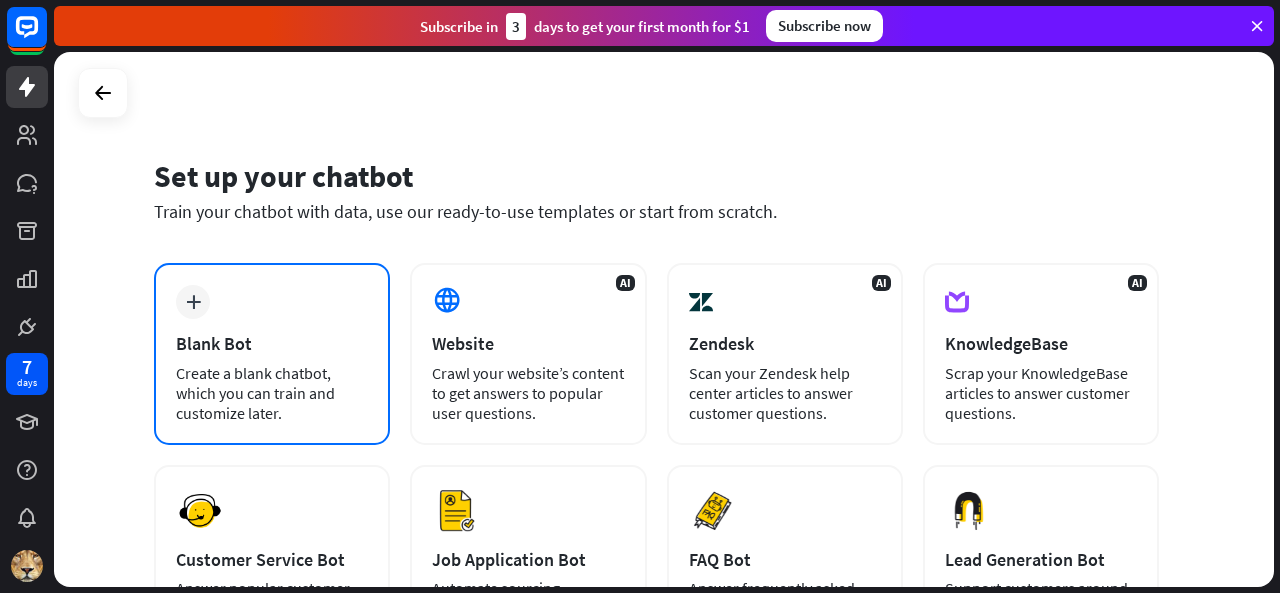 click on "Create a blank chatbot, which you can train and
customize later." at bounding box center (272, 393) 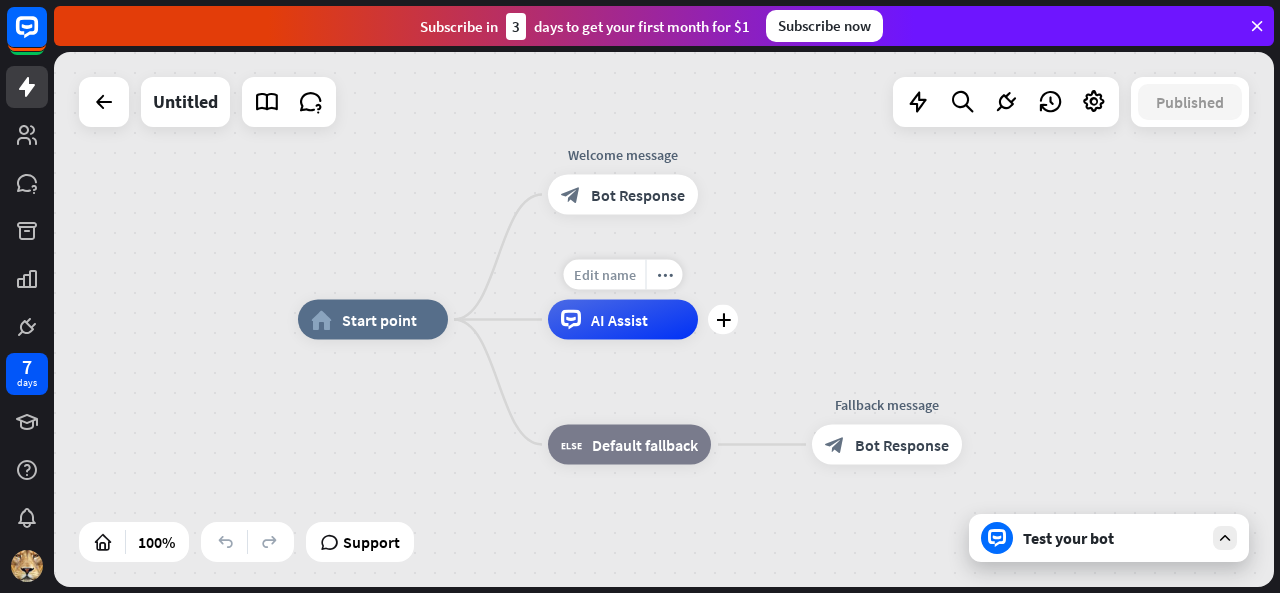 click on "Edit name" at bounding box center [605, 275] 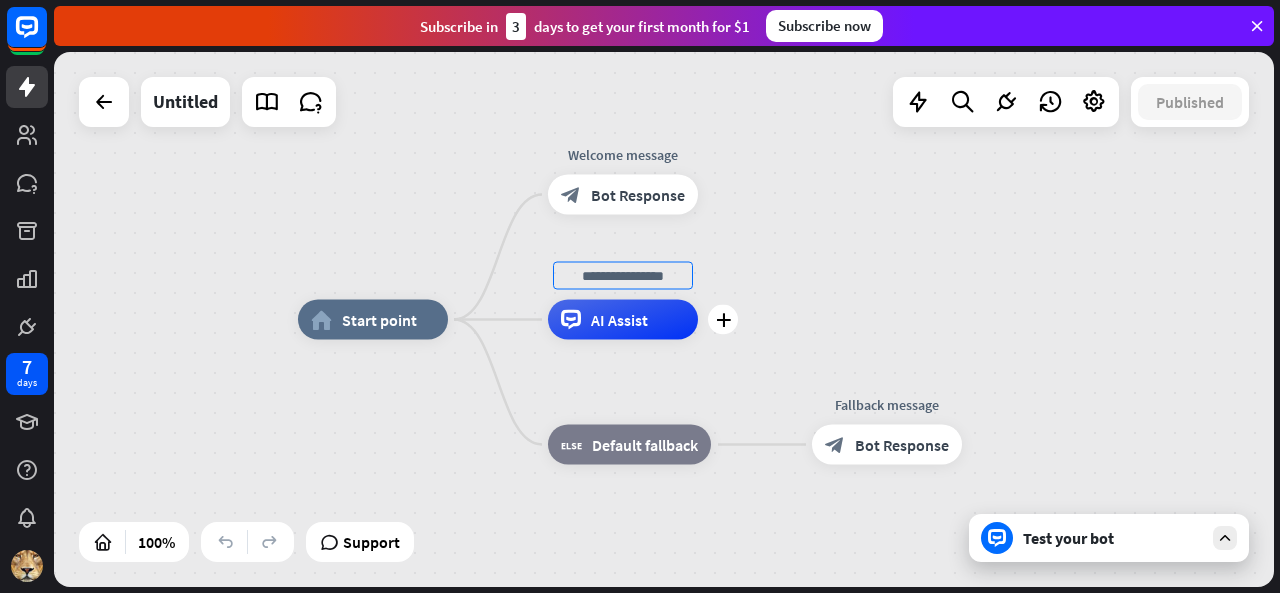click on "AI Assist" at bounding box center [619, 320] 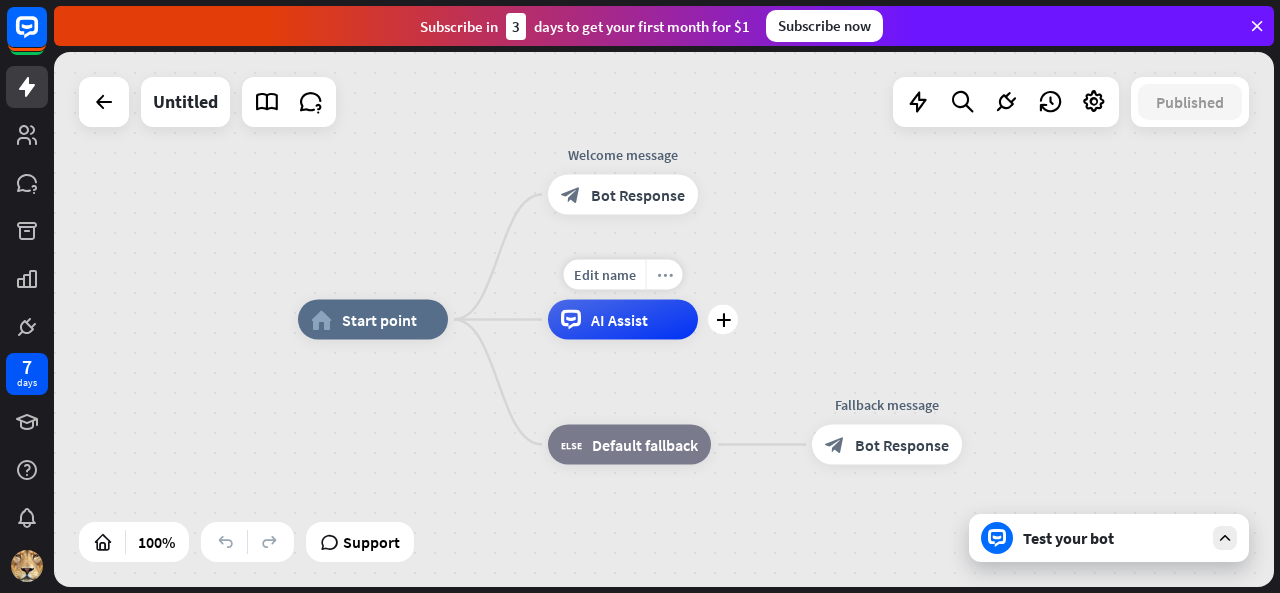 click on "more_horiz" at bounding box center (665, 274) 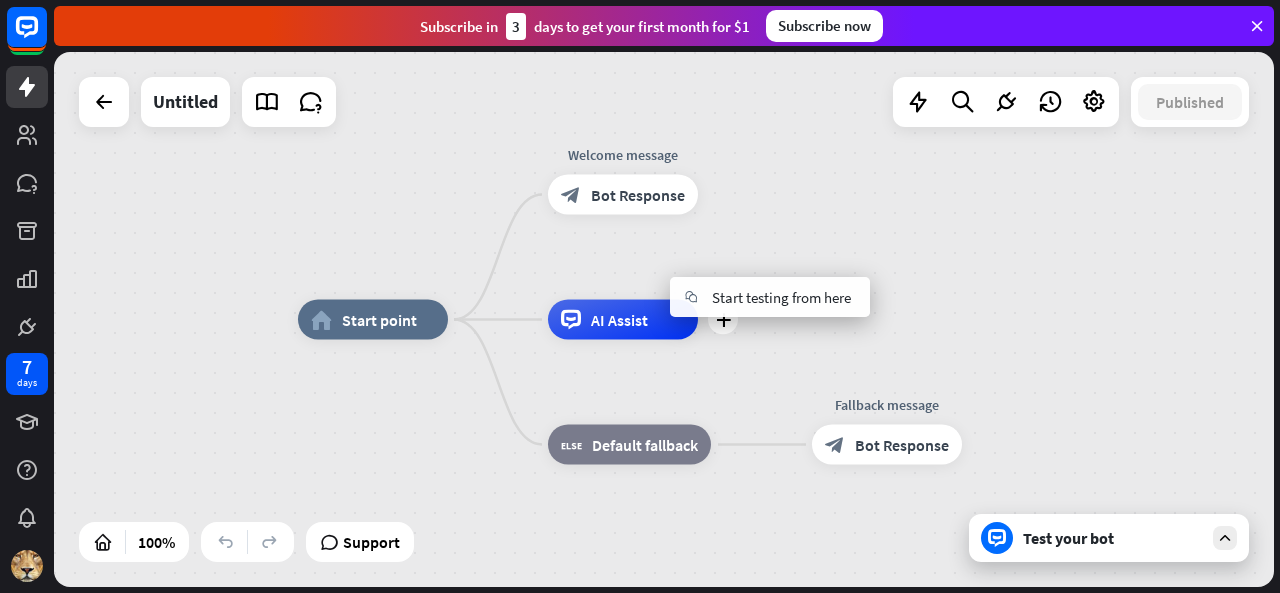click on "AI Assist" at bounding box center [619, 320] 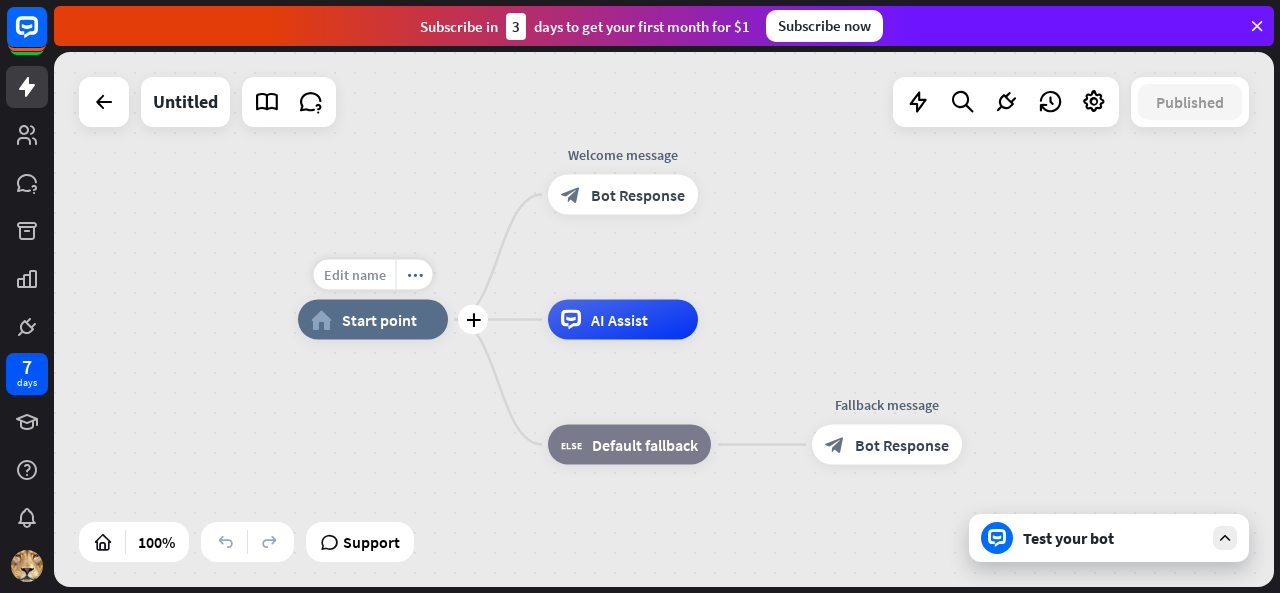 click on "Edit name" at bounding box center [355, 275] 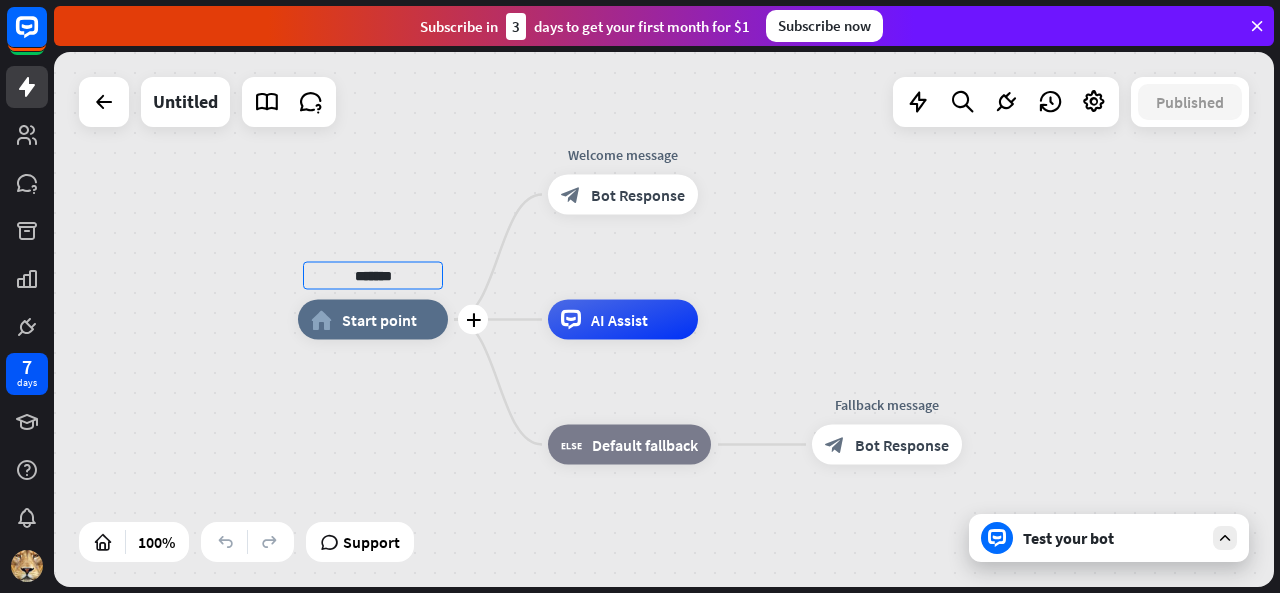 type on "*******" 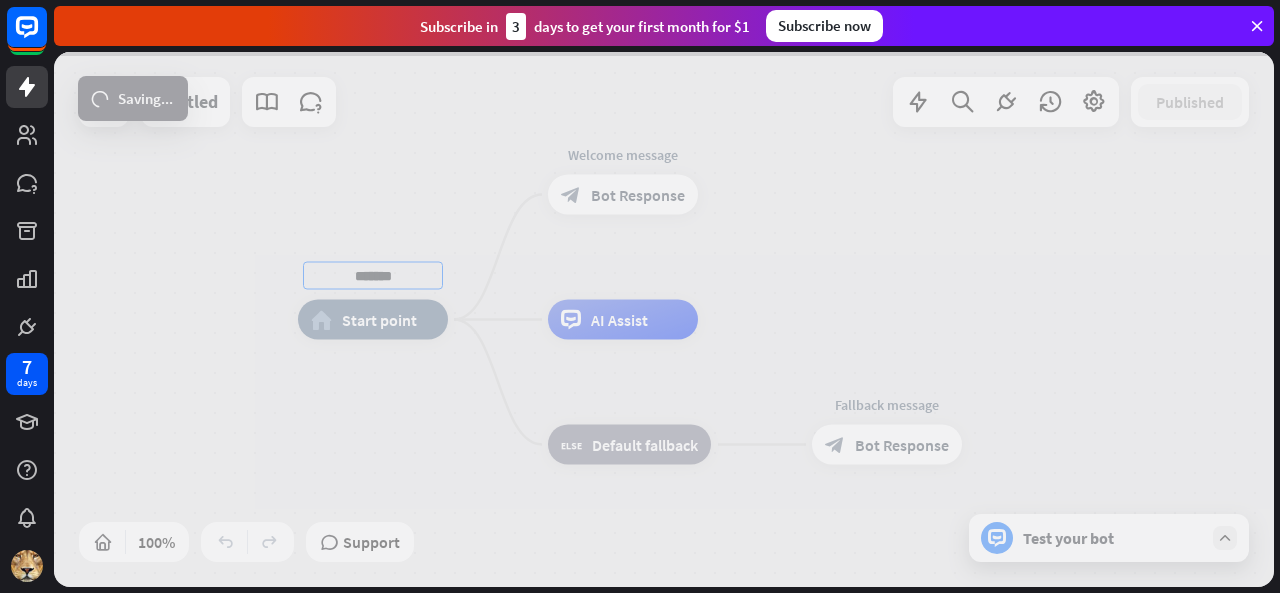 click on "*******           home_2   Start point                 Welcome message   block_bot_response   Bot Response                     AI Assist                   block_fallback   Default fallback                 Fallback message   block_bot_response   Bot Response
Untitled
Published
100%           Support         Test your bot         loader   Saving...           close   Interactions   block_user_input   User Input block_bot_response   Bot Response block_fallback   Fallback filter   Filter block_attachment   Attachment input builder_tree   Flow Actions   block_goto   Go to step block_faq   FAQ block_add_to_segment   Add to leads block_add_to_segment   Add to segment block_delete_from_segment   Delete from segment webhooks   Webhook block_set_attribute   Set attribute block_ab_testing   A/B Test block_question   Question block_close_chat   Close chat block_backtracking   Backtracking LiveChat actions" at bounding box center [664, 319] 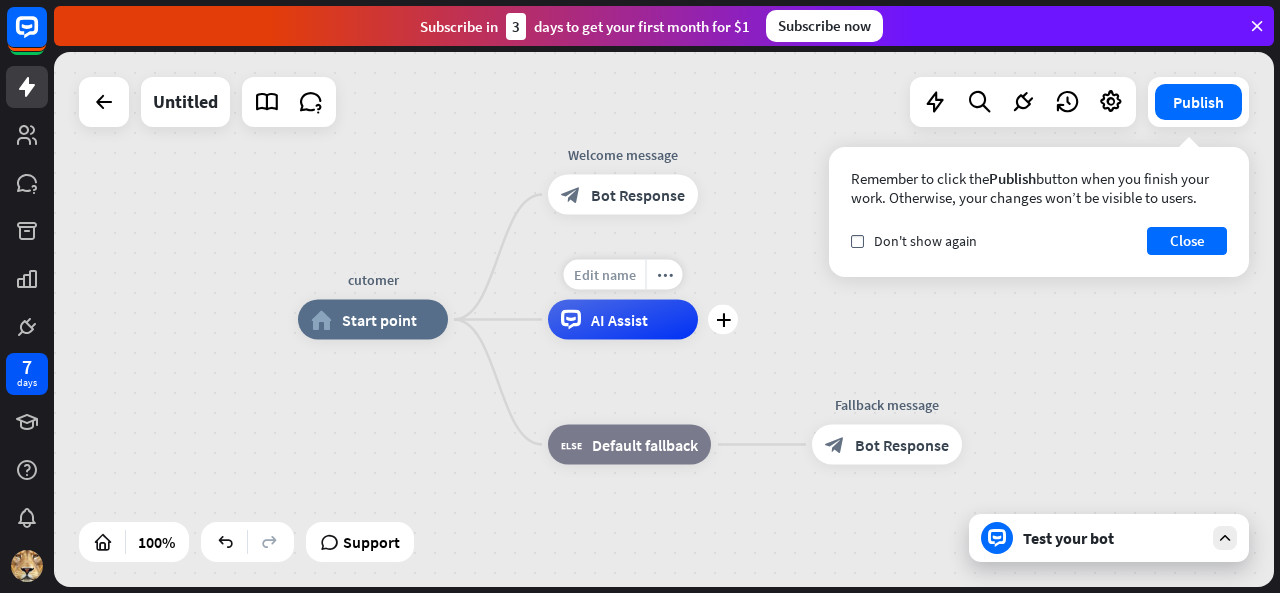 click on "Edit name" at bounding box center [605, 275] 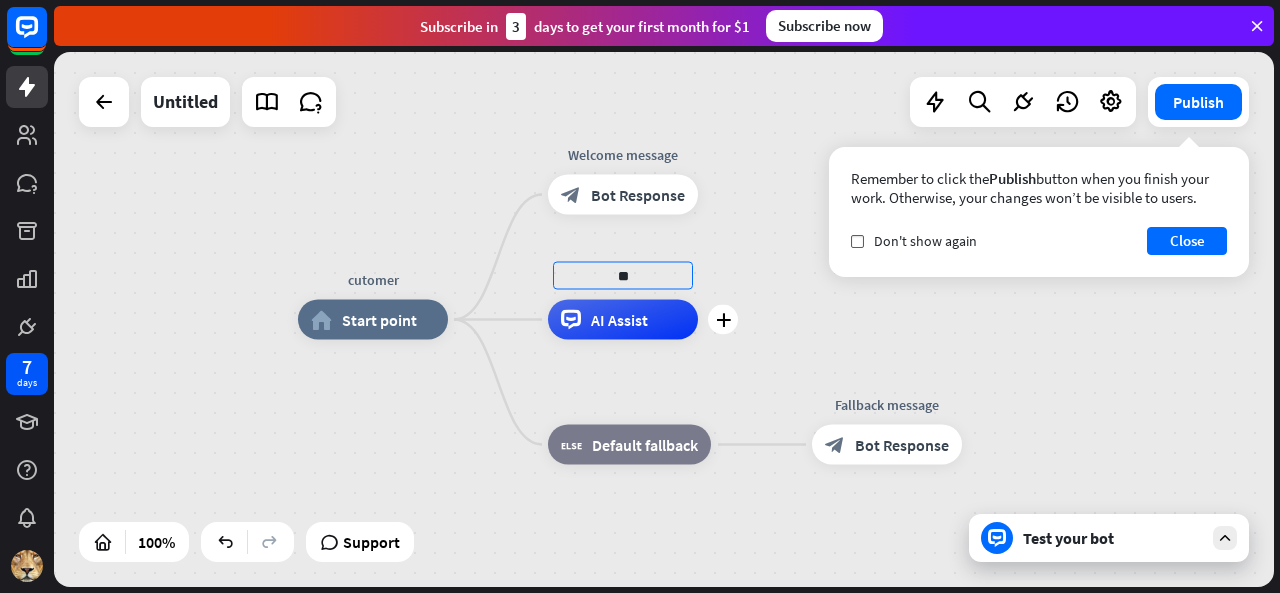 type on "*" 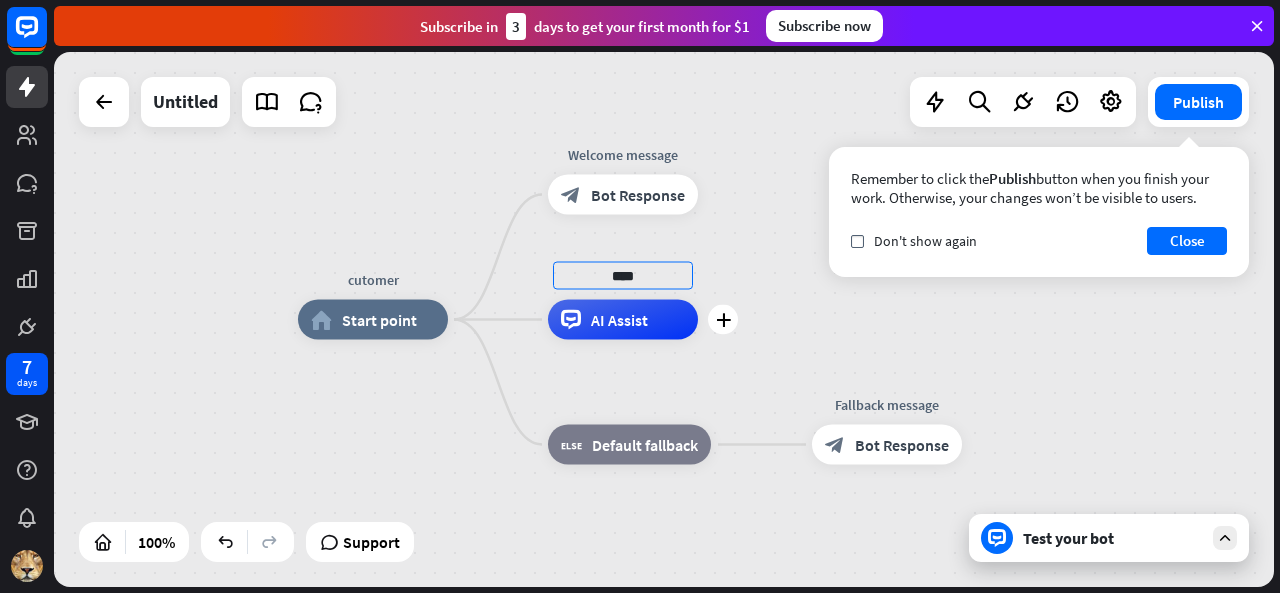 type on "****" 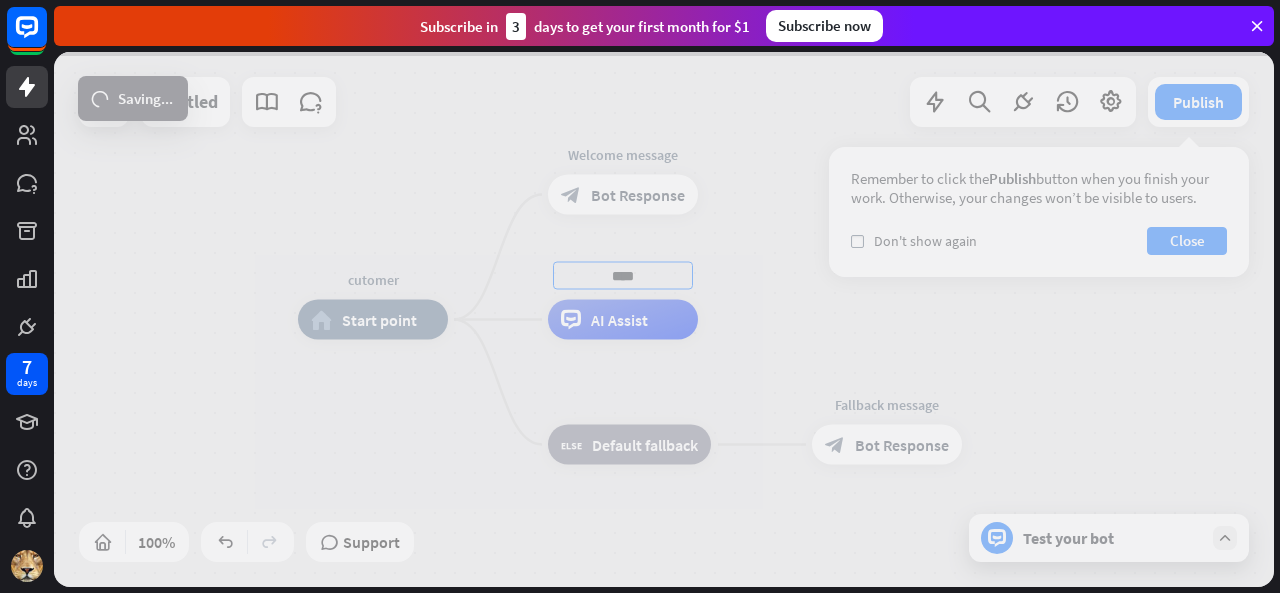 click on "cutomer   home_2   Start point                 Welcome message   block_bot_response   Bot Response         ****             AI Assist                   block_fallback   Default fallback                 Fallback message   block_bot_response   Bot Response
Untitled
Publish
Remember to click the
Publish
button when you finish your work. Otherwise, your changes won’t
be visible to users.
check   Don't show again    Close         100%           Support         Test your bot         loader   Saving...           close   Interactions   block_user_input   User Input block_bot_response   Bot Response block_fallback   Fallback filter   Filter block_attachment   Attachment input builder_tree   Flow Actions   block_goto   Go to step block_faq   FAQ block_add_to_segment   Add to leads block_add_to_segment   Add to segment   Delete from segment" at bounding box center [664, 319] 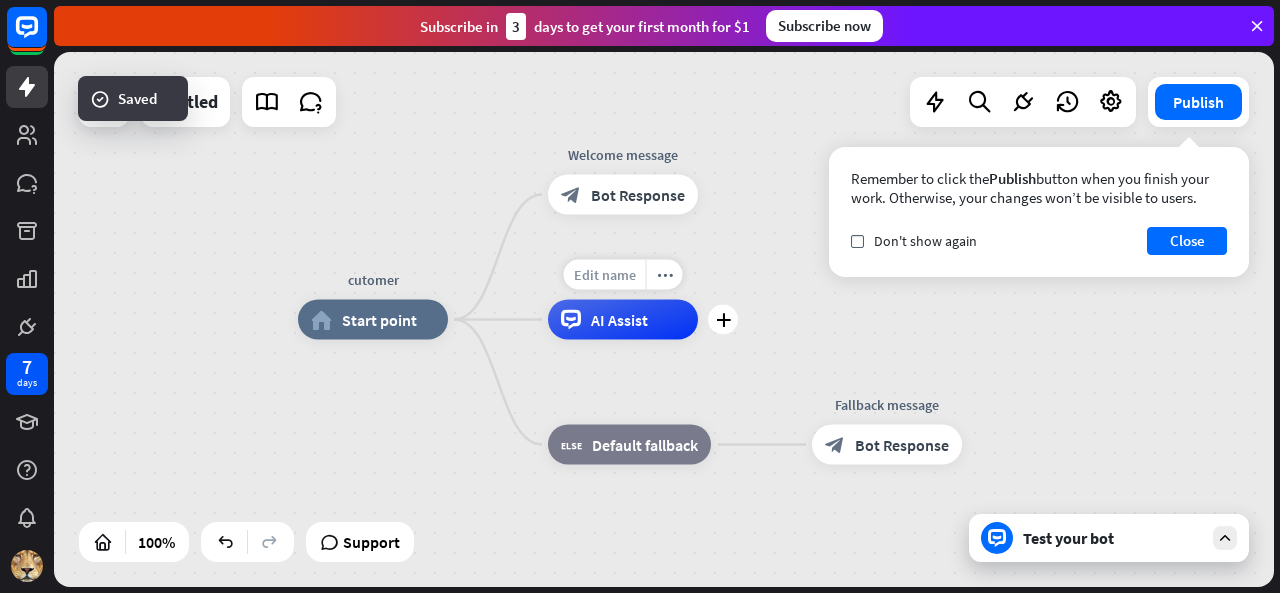 click on "Edit name" at bounding box center (605, 275) 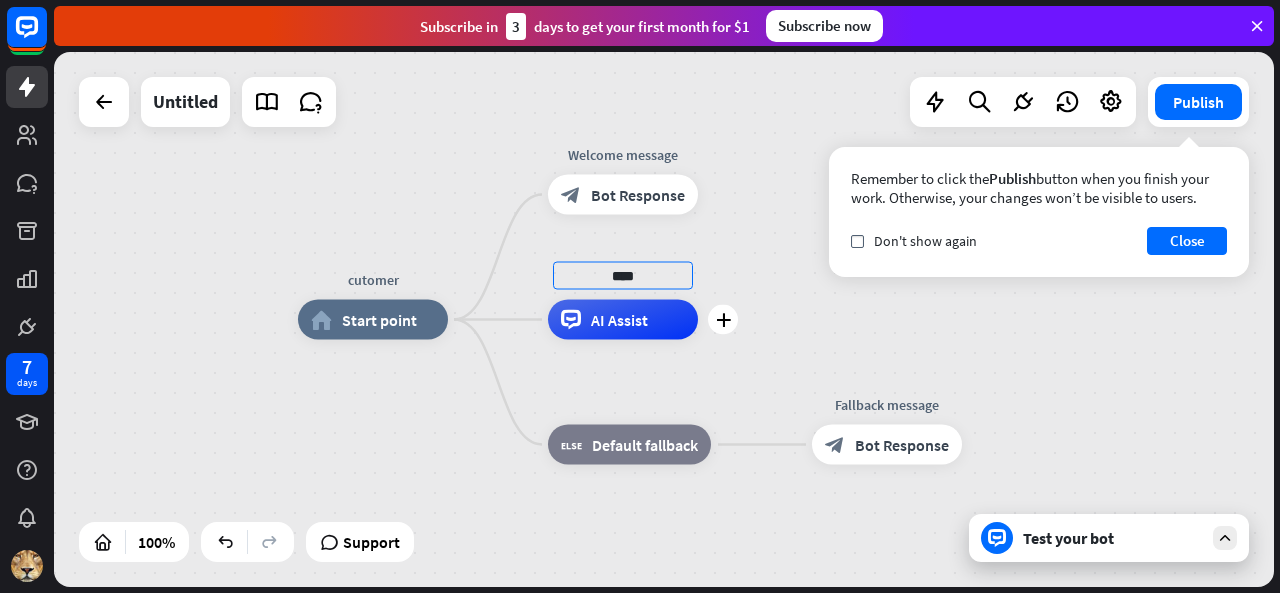 click on "AI Assist" at bounding box center [619, 320] 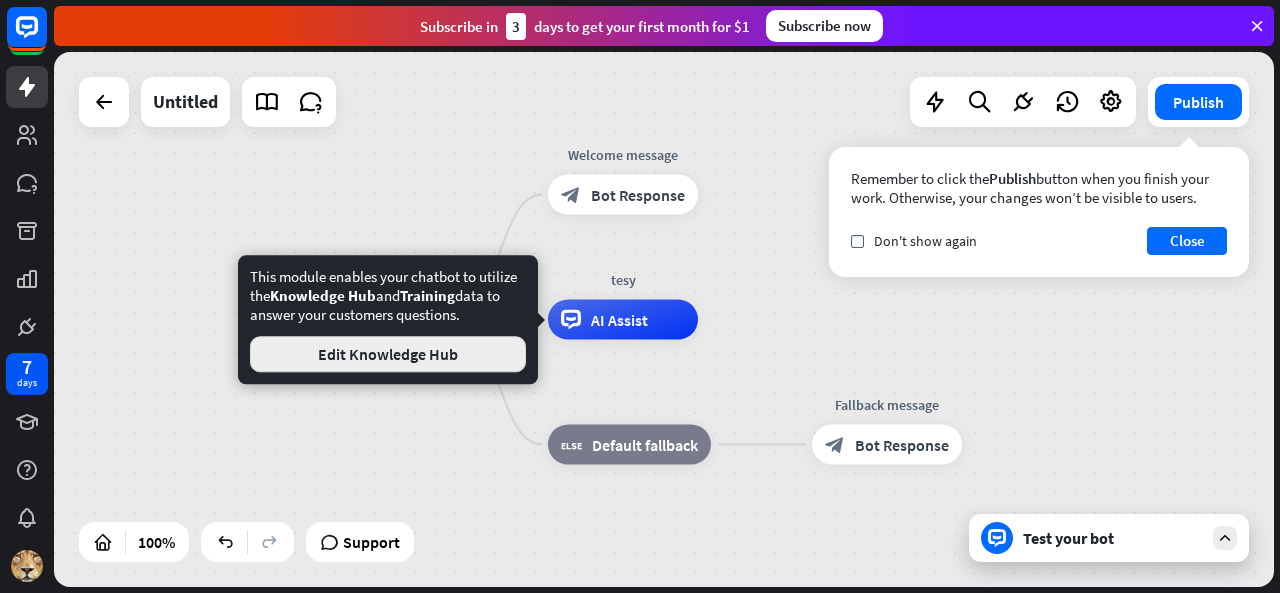 click on "Edit Knowledge Hub" at bounding box center (388, 354) 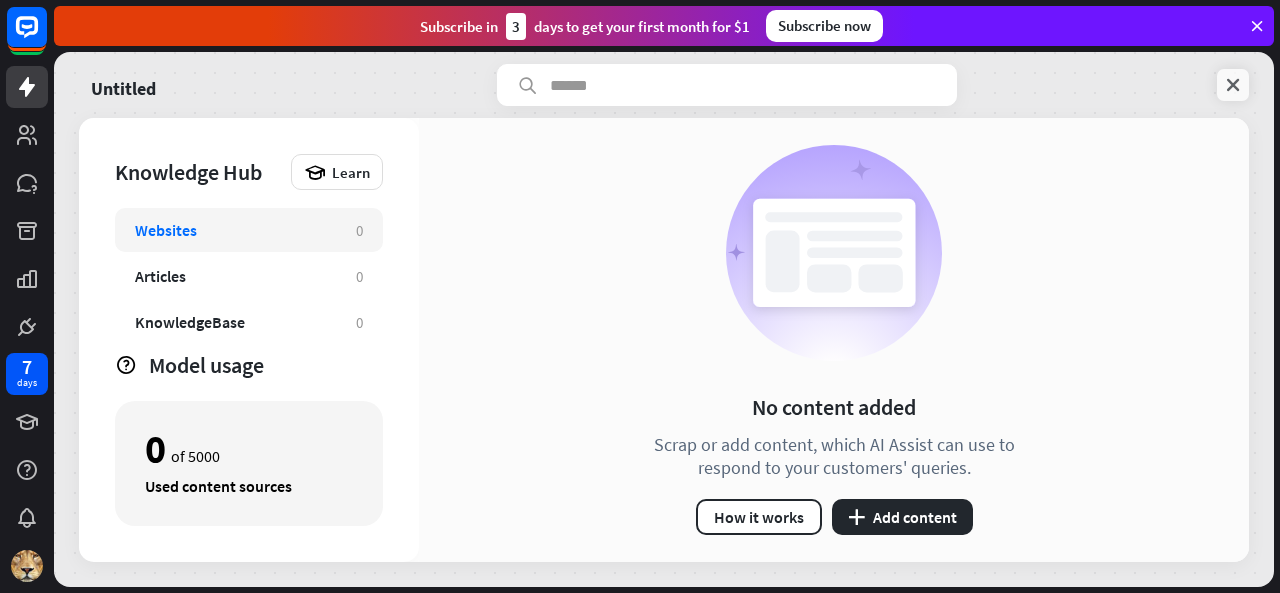 click at bounding box center [1233, 85] 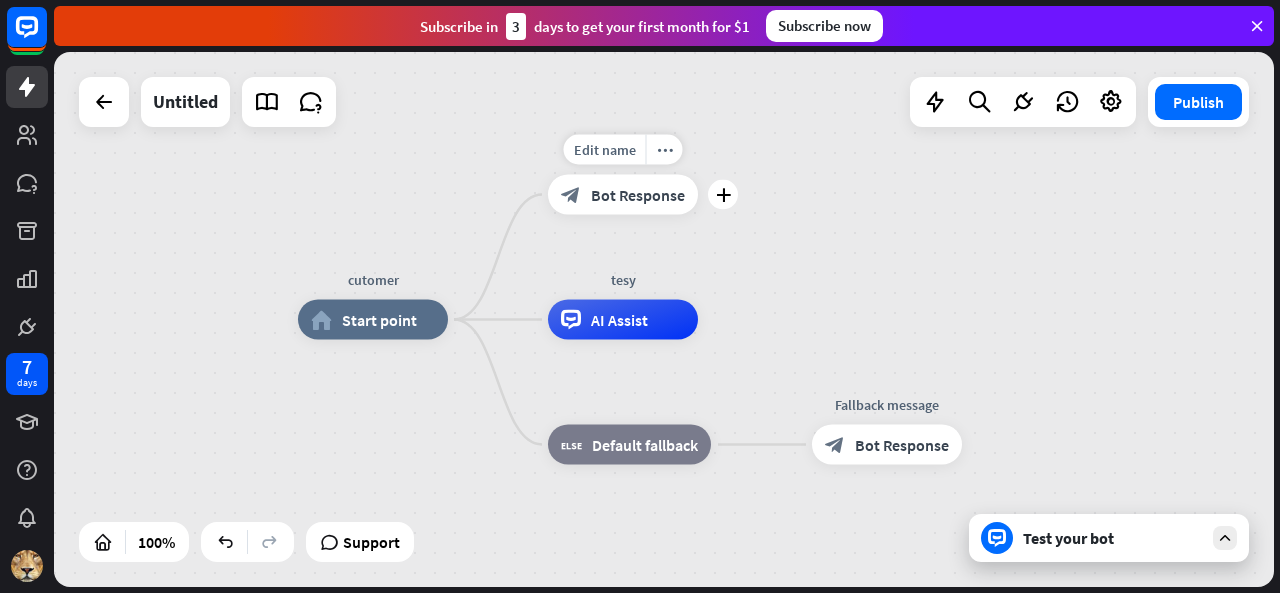 click on "block_bot_response   Bot Response" at bounding box center (623, 195) 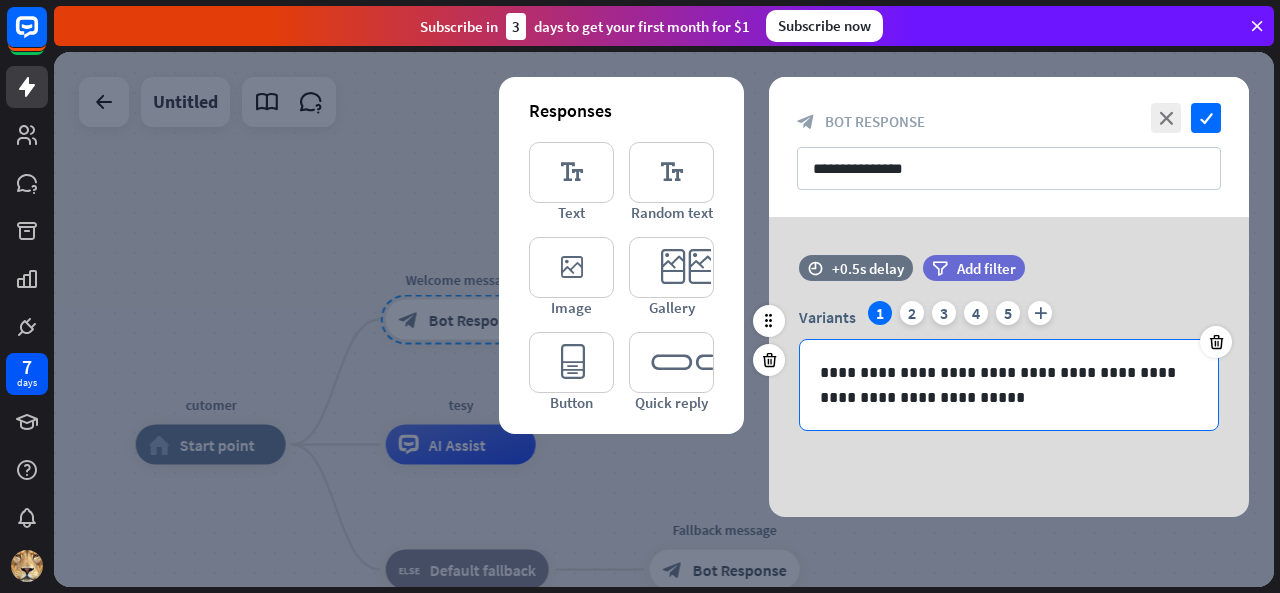 click on "**********" at bounding box center (1009, 385) 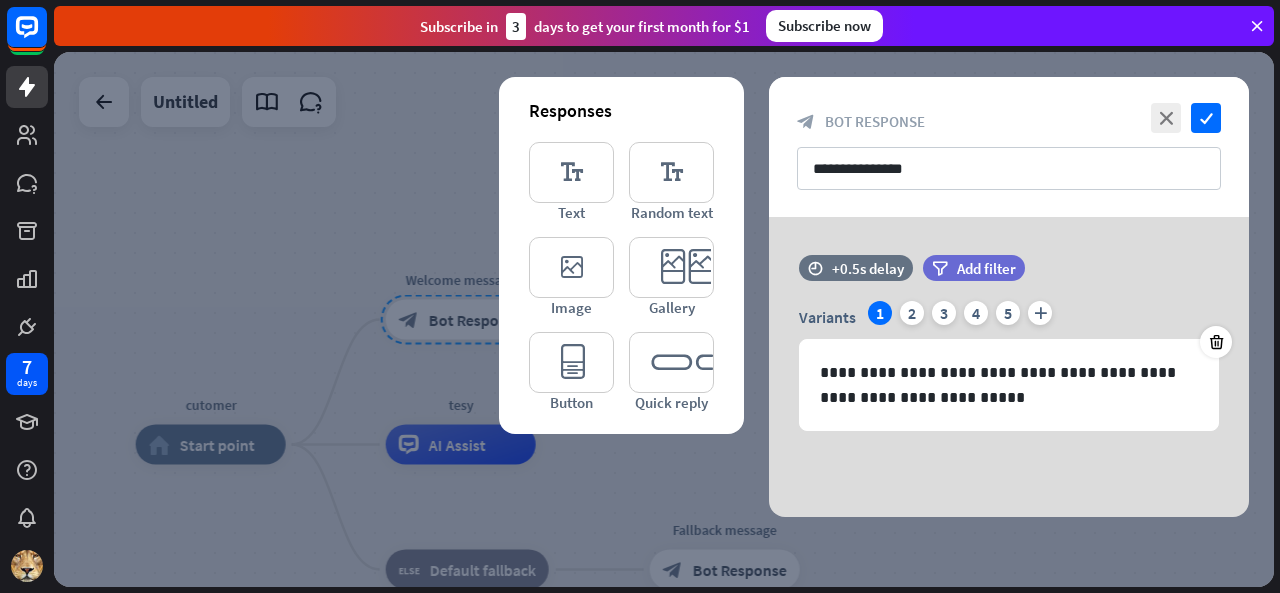 click at bounding box center (664, 319) 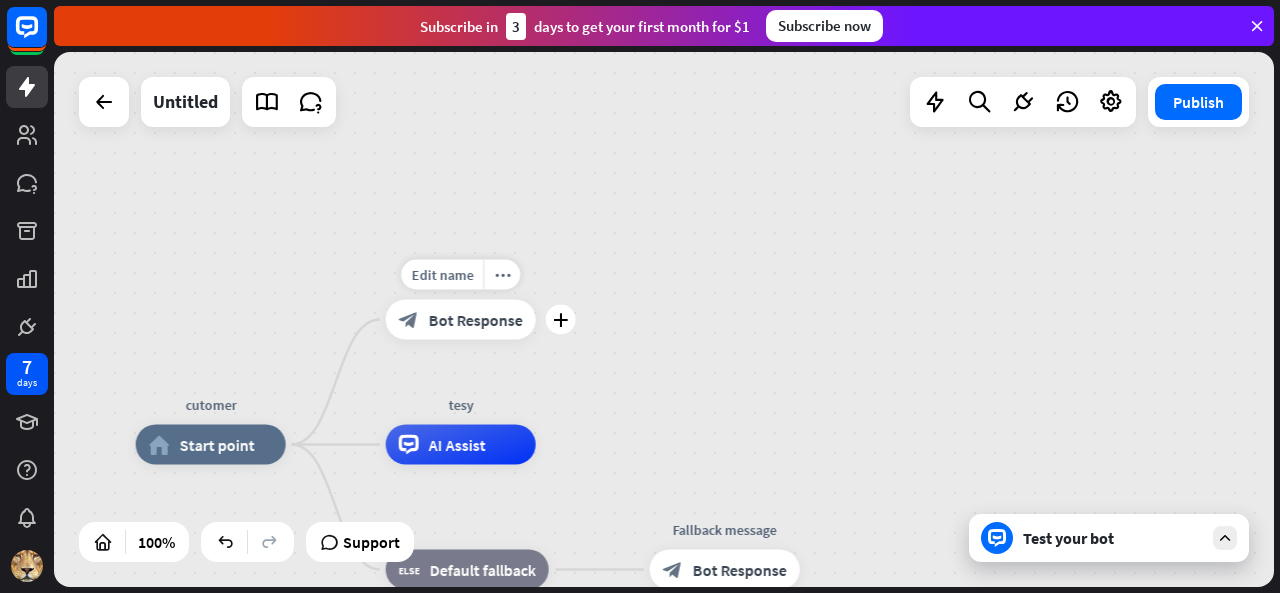 click on "Bot Response" at bounding box center (476, 320) 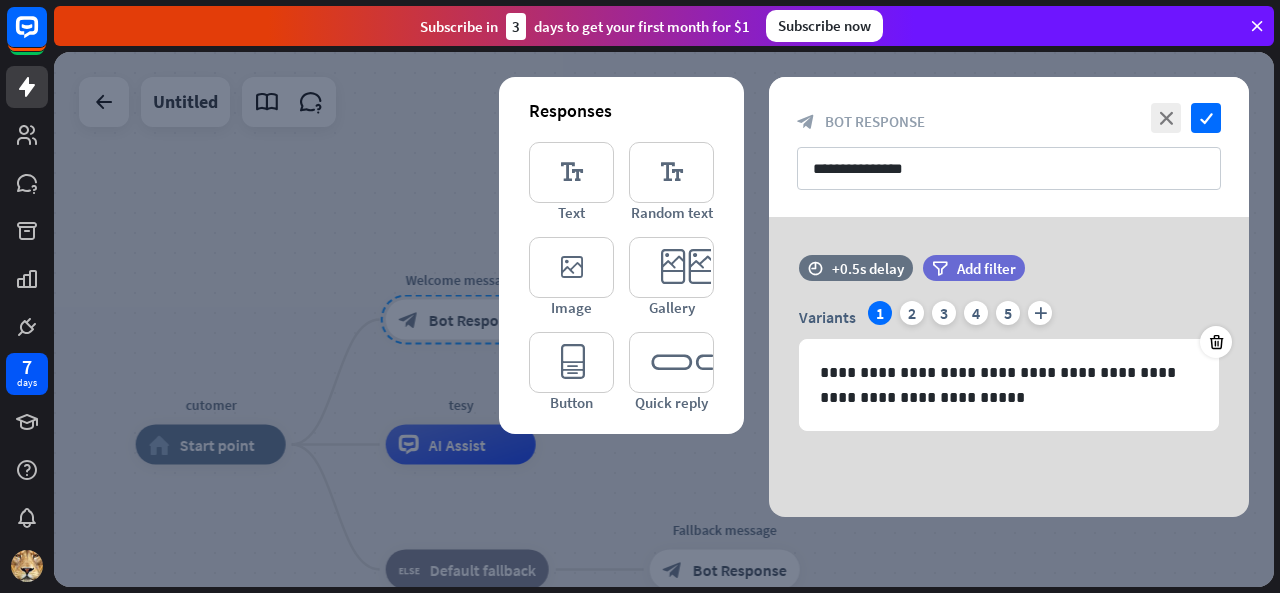 click at bounding box center (664, 319) 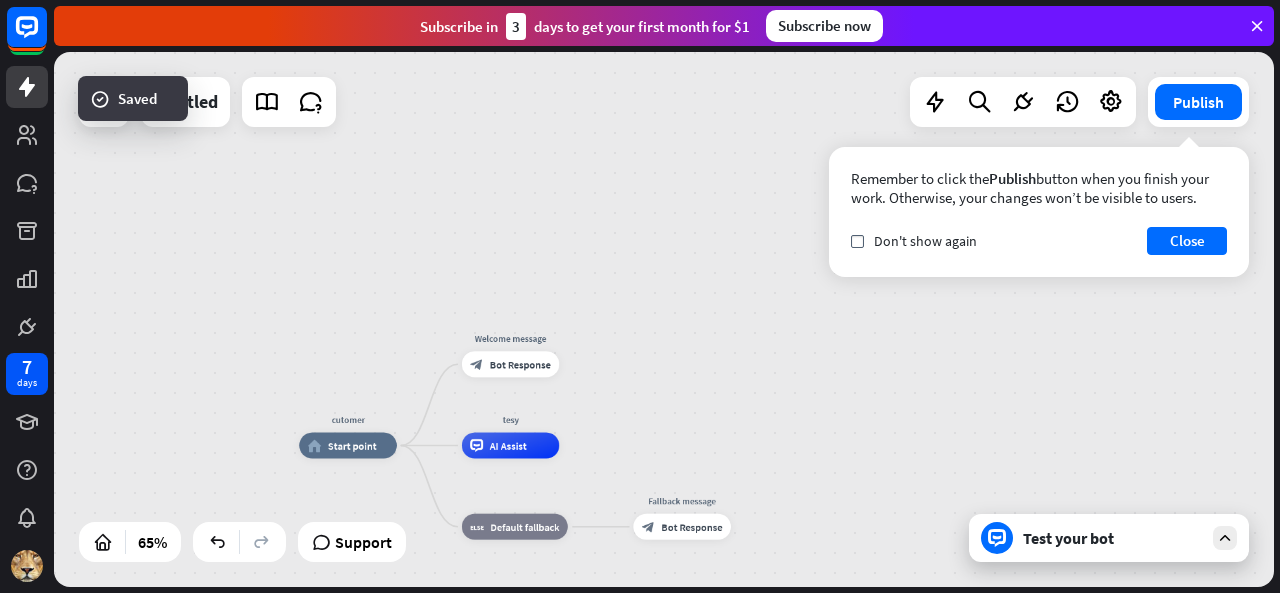 drag, startPoint x: 670, startPoint y: 389, endPoint x: 727, endPoint y: 529, distance: 151.15886 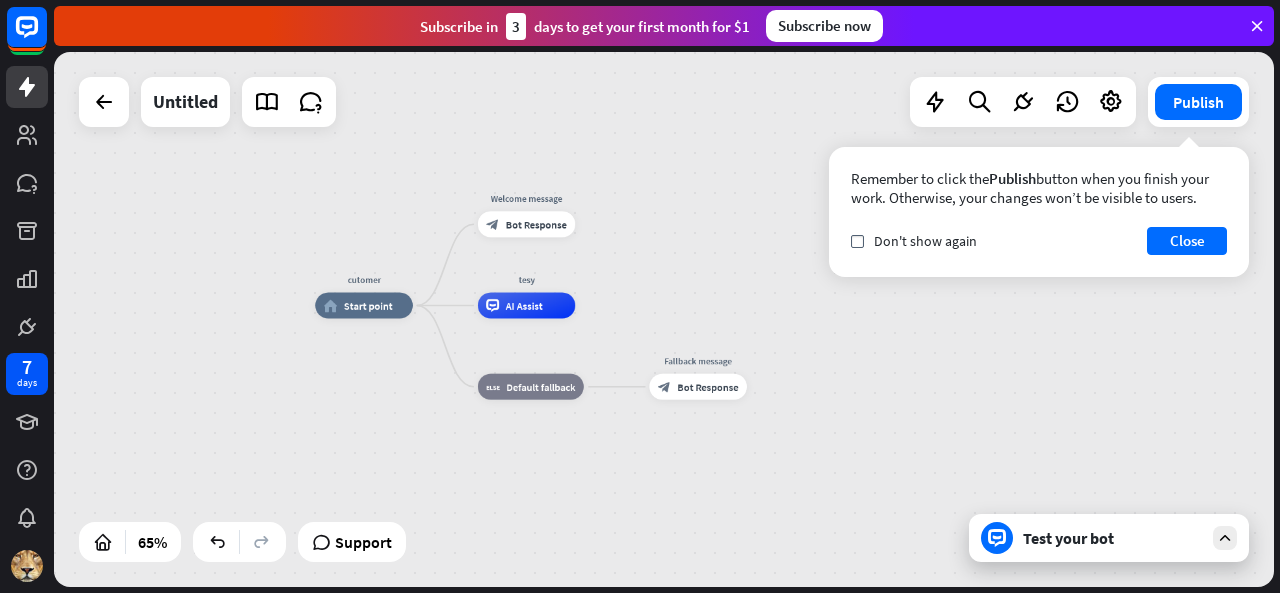 drag, startPoint x: 727, startPoint y: 529, endPoint x: 704, endPoint y: 269, distance: 261.01532 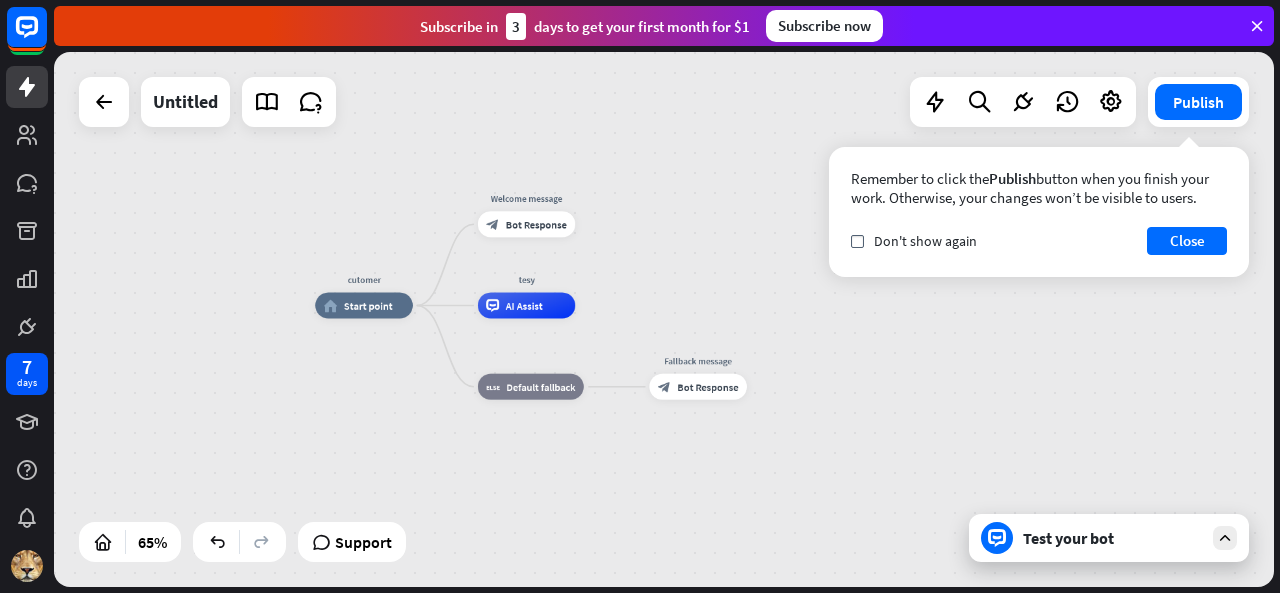 click on "Test your bot" at bounding box center (1113, 538) 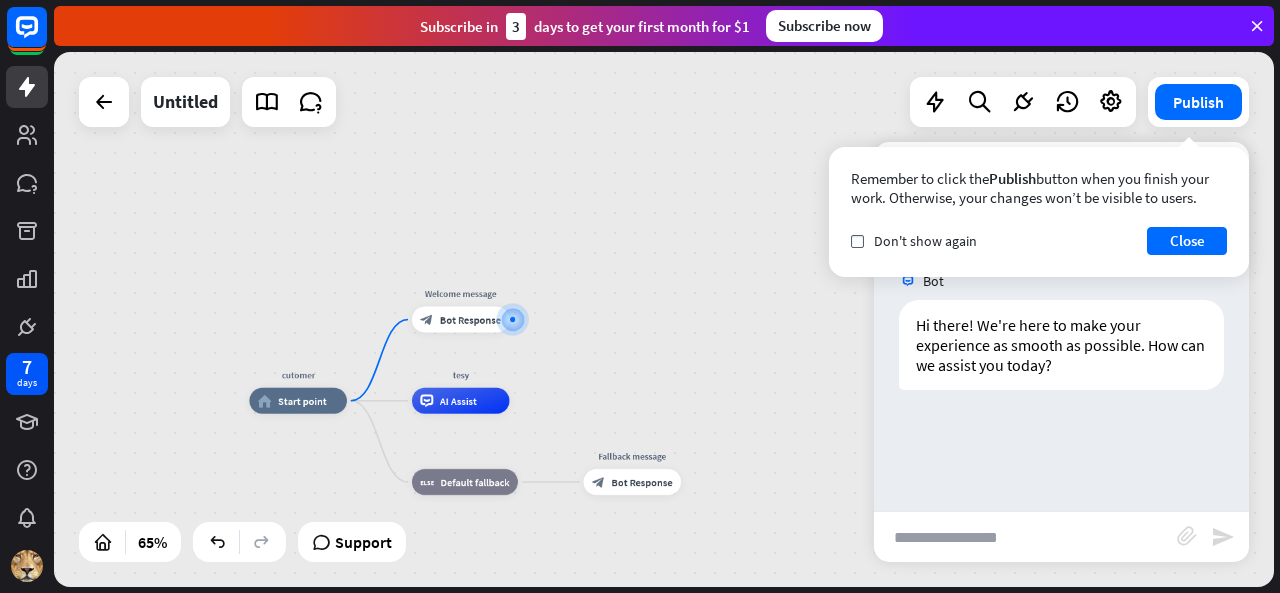click at bounding box center (1025, 537) 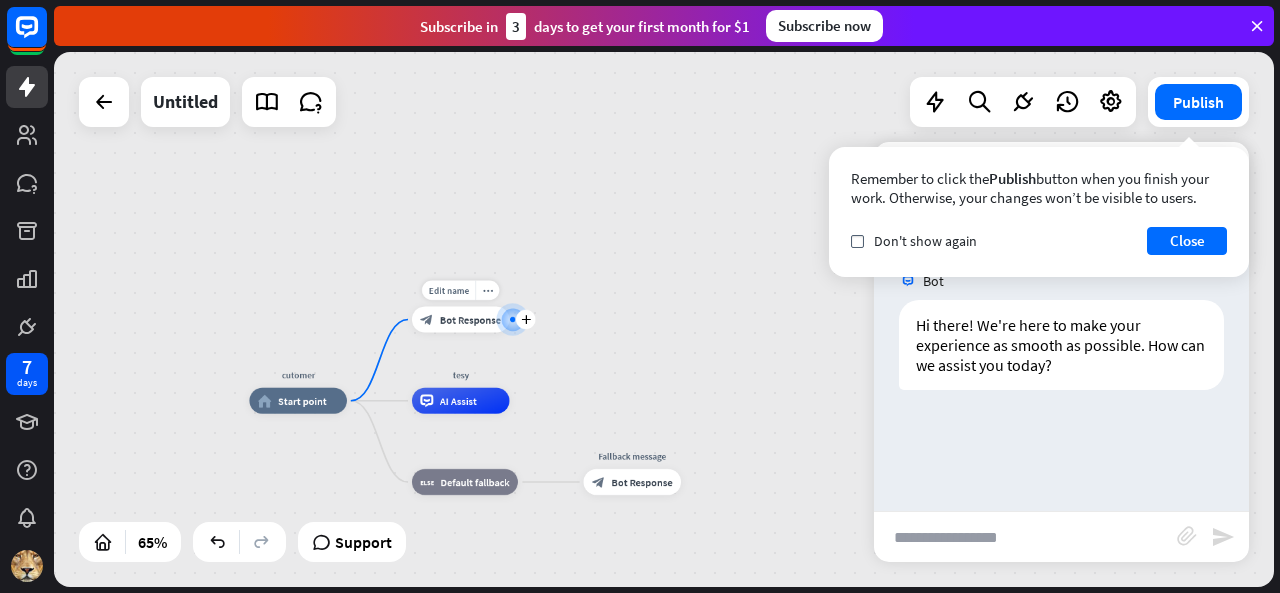click on "Edit name   more_horiz         plus   Welcome message   block_bot_response   Bot Response" at bounding box center (461, 320) 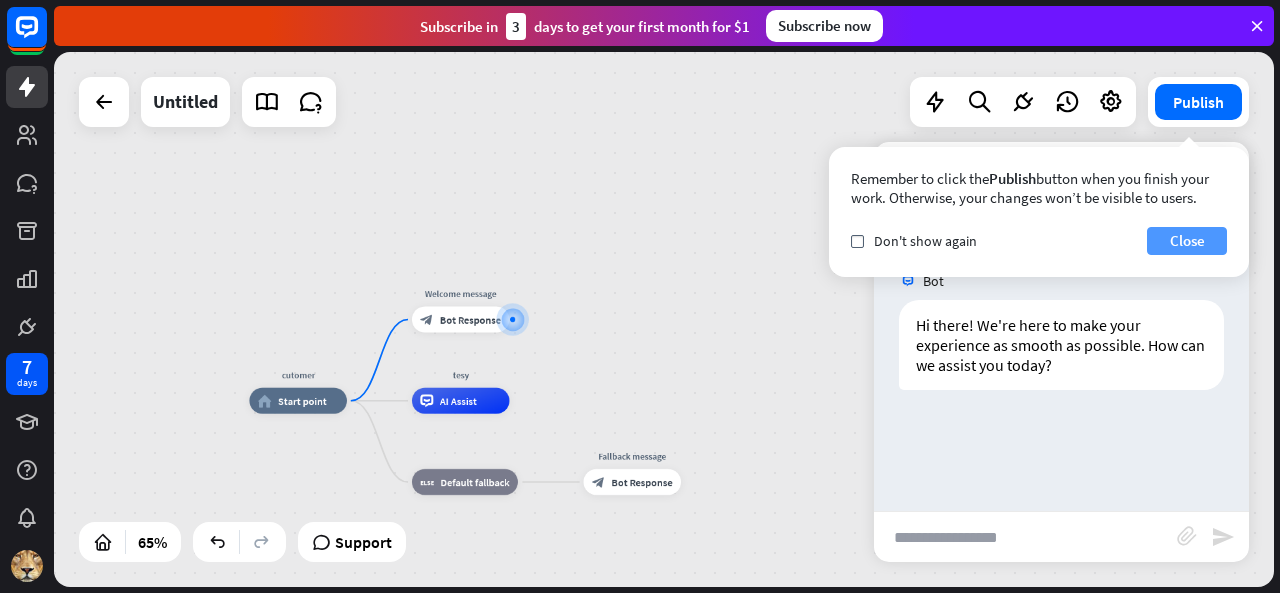 click on "Close" at bounding box center [1187, 241] 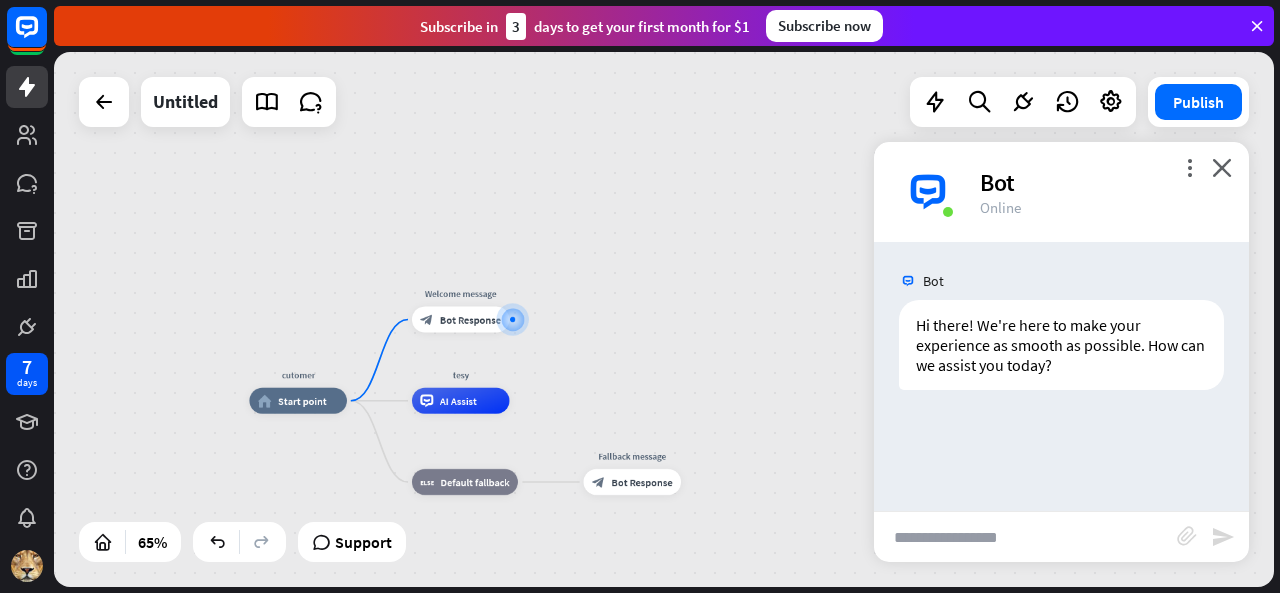 click on "Bot" at bounding box center [1102, 182] 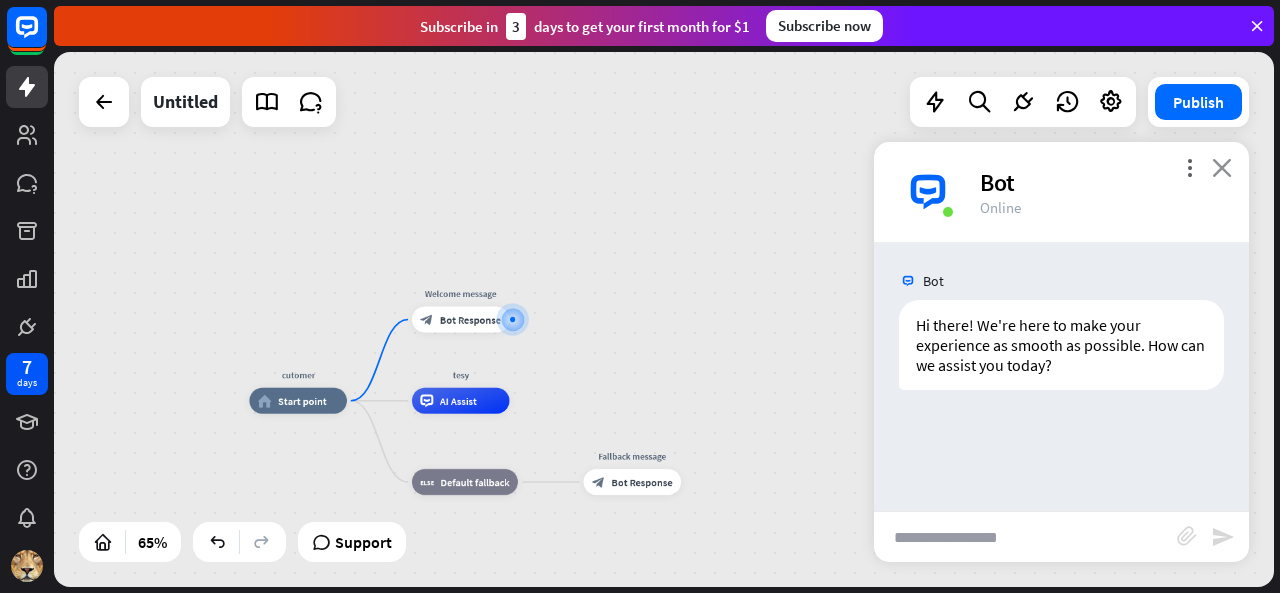 click on "close" at bounding box center [1222, 167] 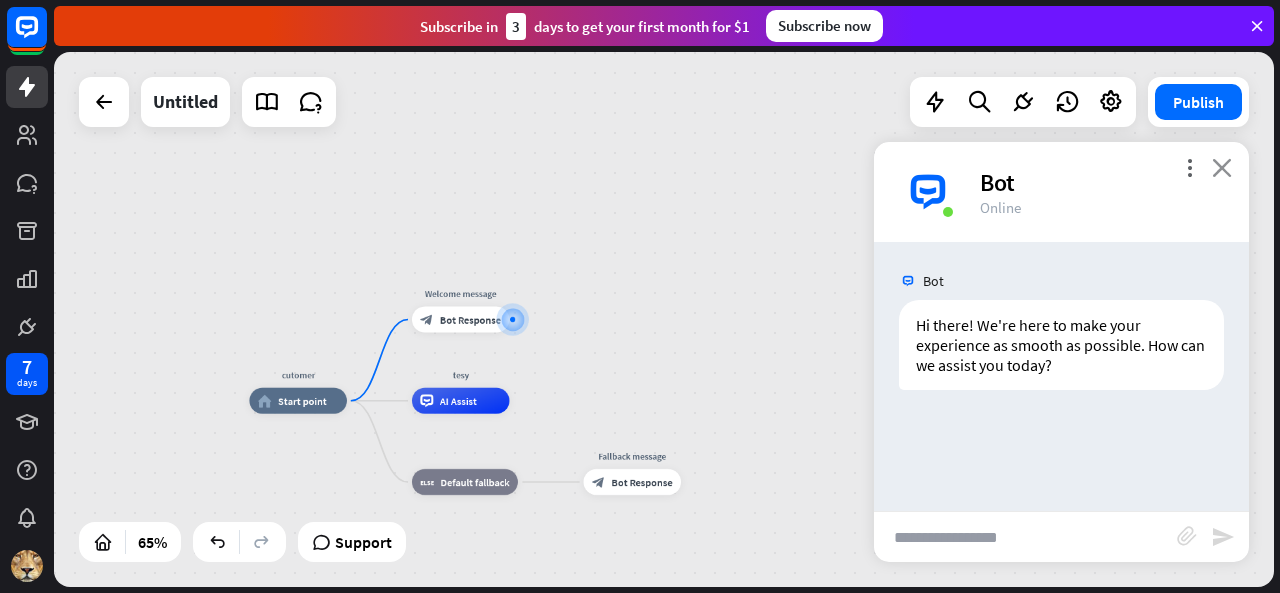 click on "more_vert
close
Bot
Online" at bounding box center (1061, 192) 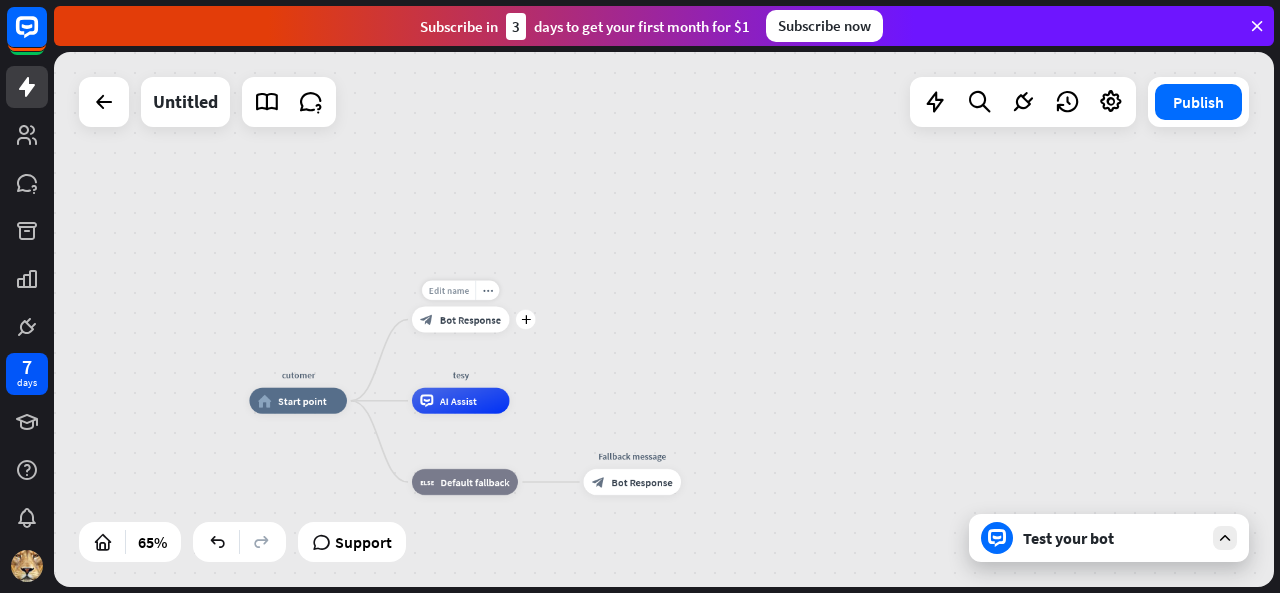 click on "Edit name" at bounding box center (448, 290) 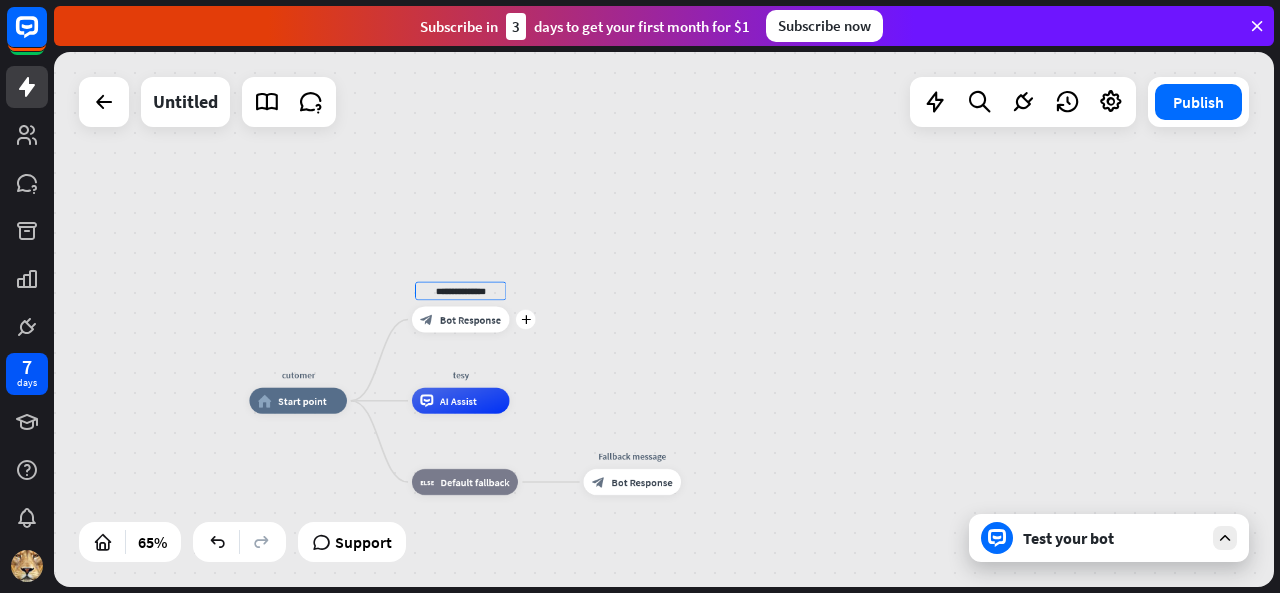 click on "**********" at bounding box center (460, 291) 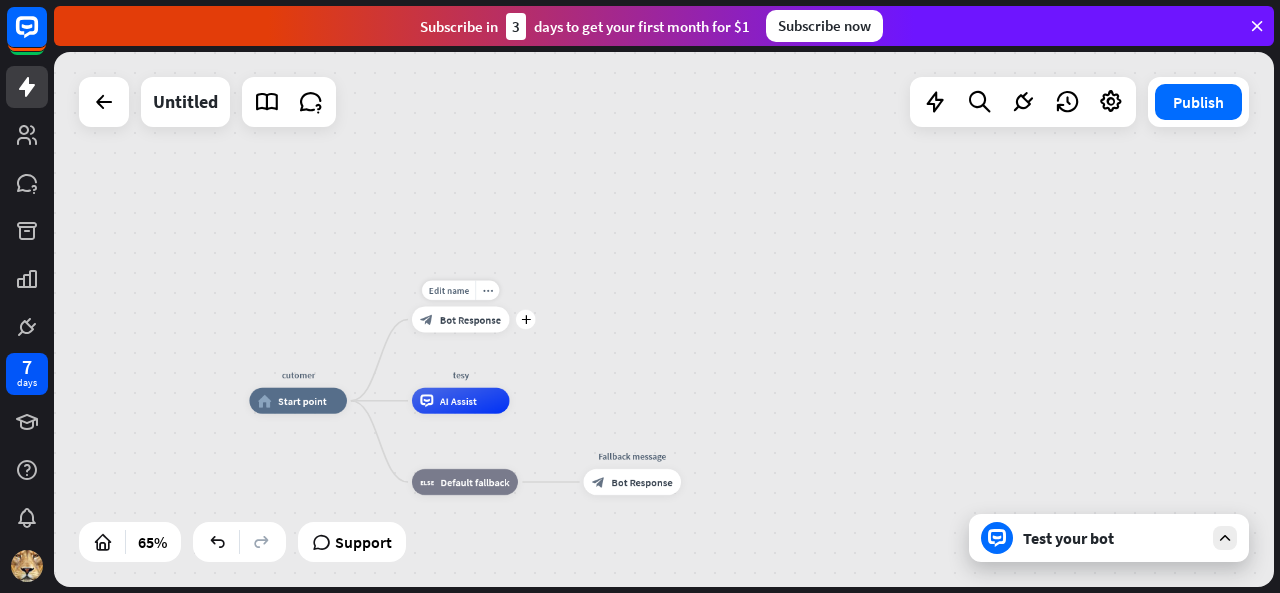 click on "block_bot_response   Bot Response" at bounding box center [461, 320] 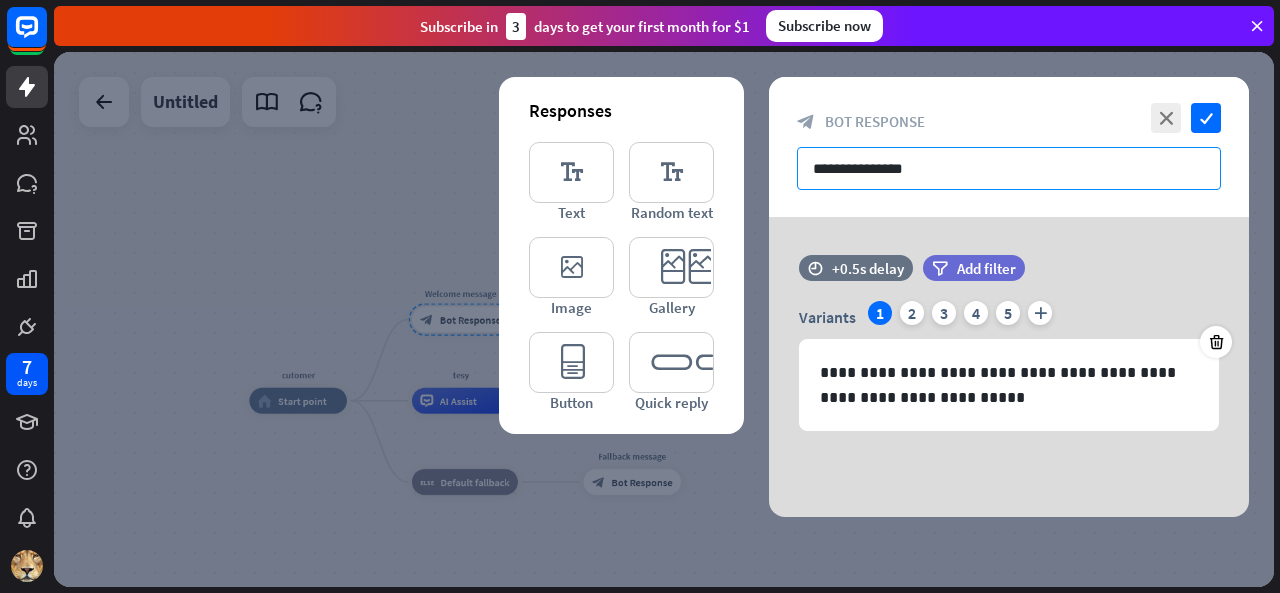 click on "**********" at bounding box center (1009, 168) 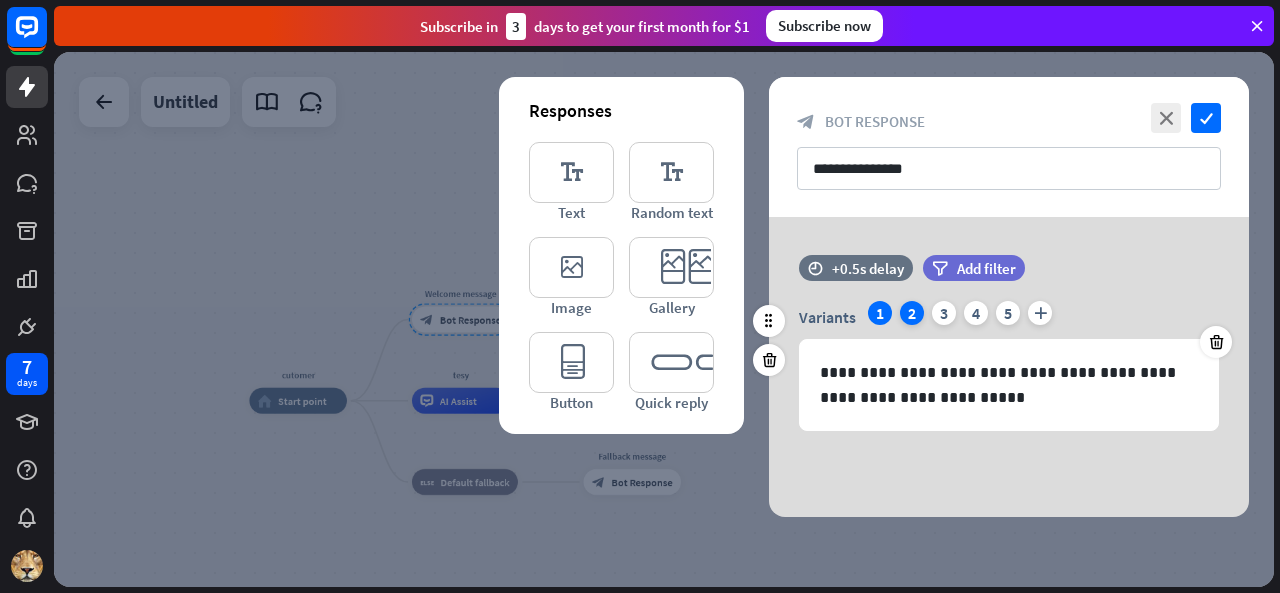 click on "2" at bounding box center (912, 313) 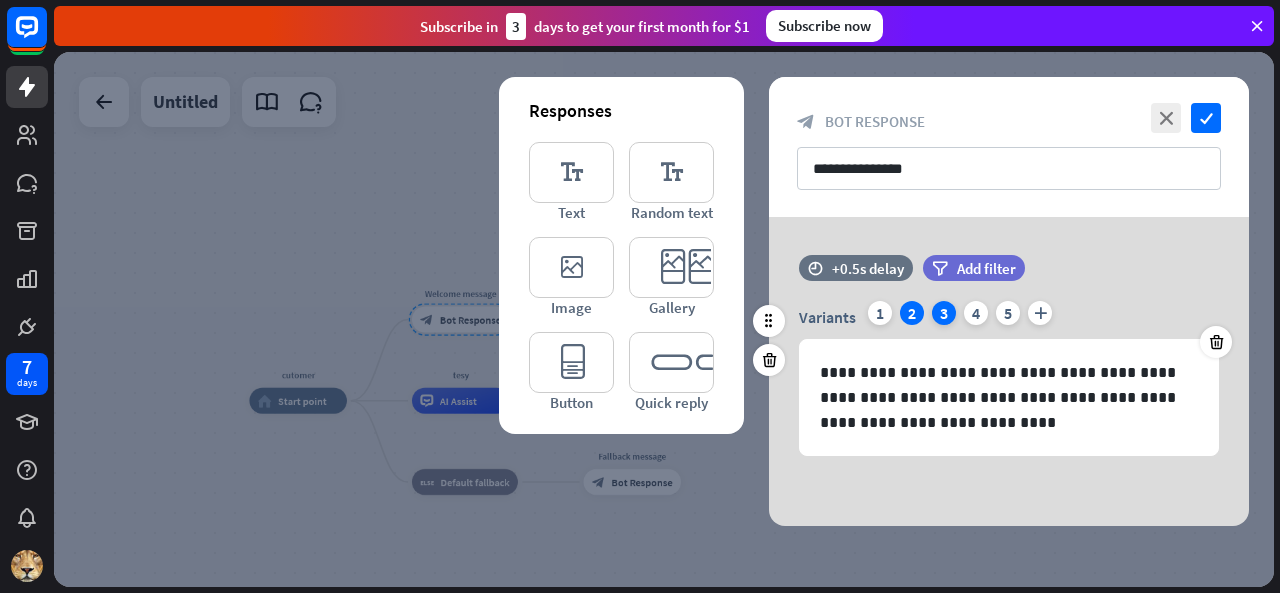 click on "3" at bounding box center [944, 313] 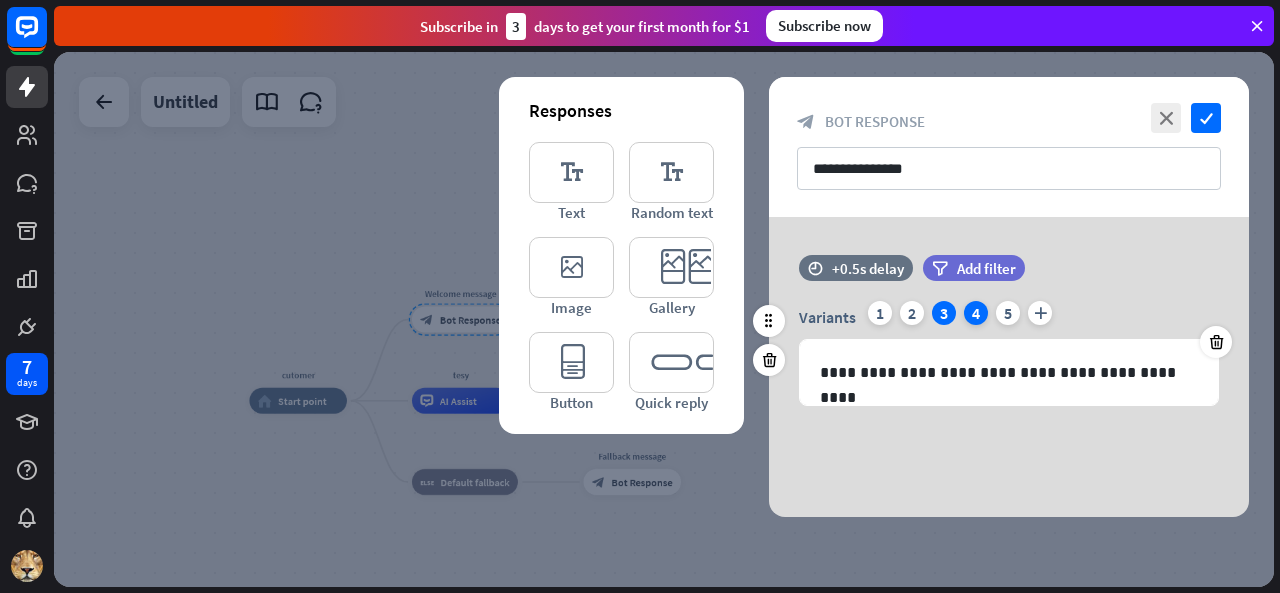 click on "4" at bounding box center (976, 313) 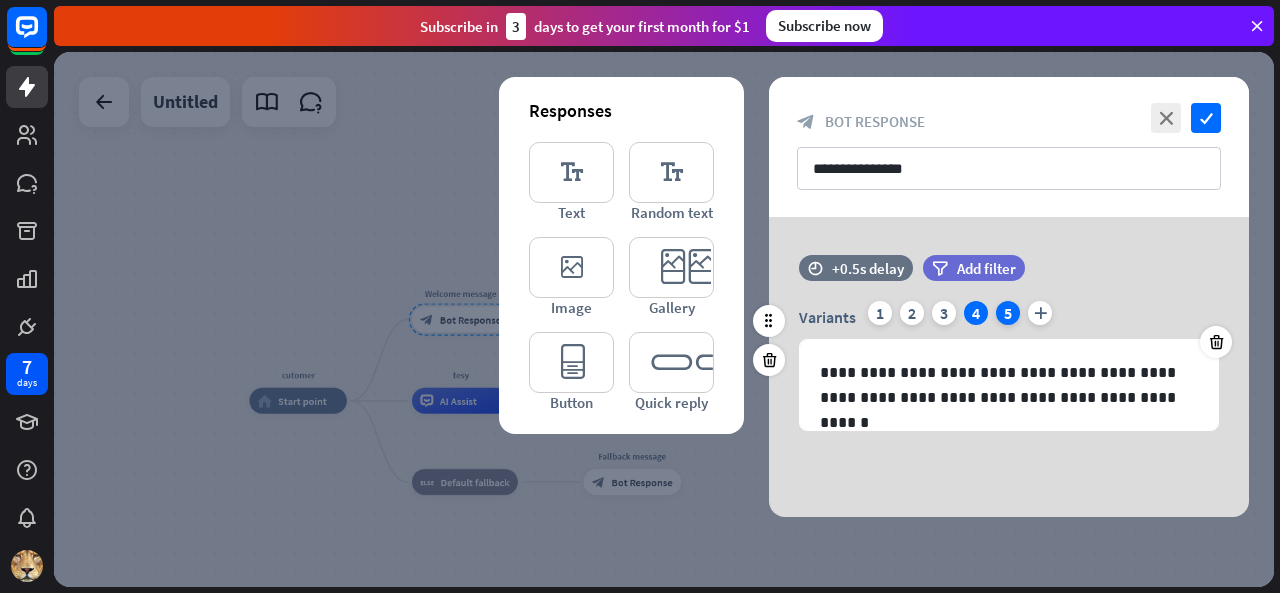 click on "5" at bounding box center (1008, 313) 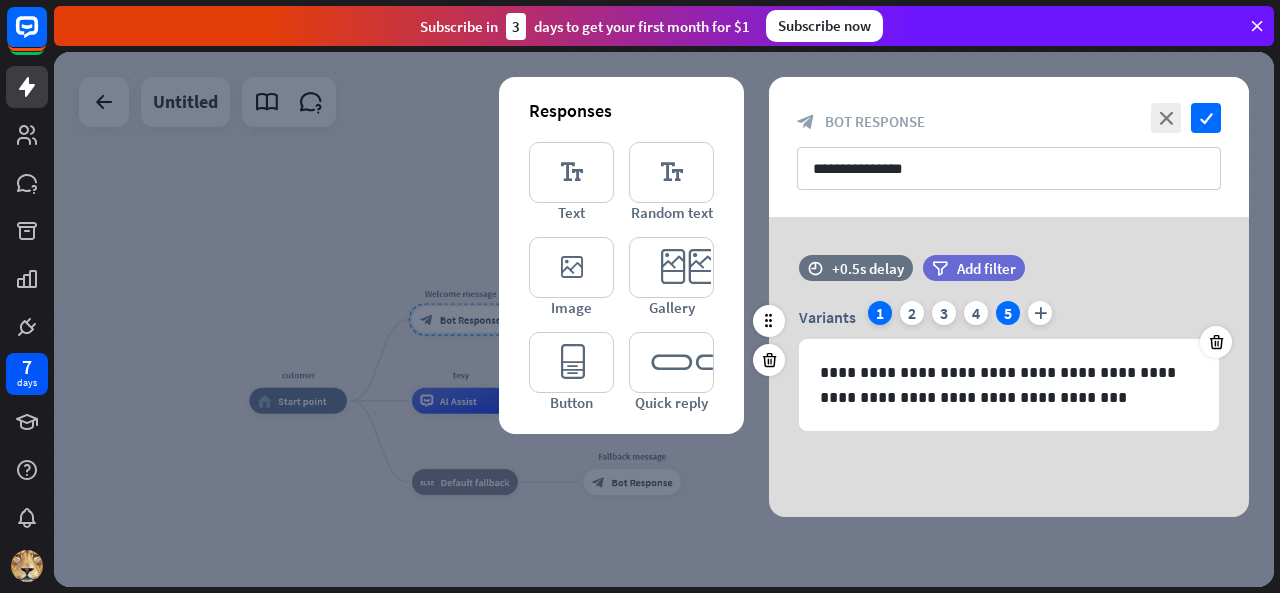 click on "1" at bounding box center [880, 313] 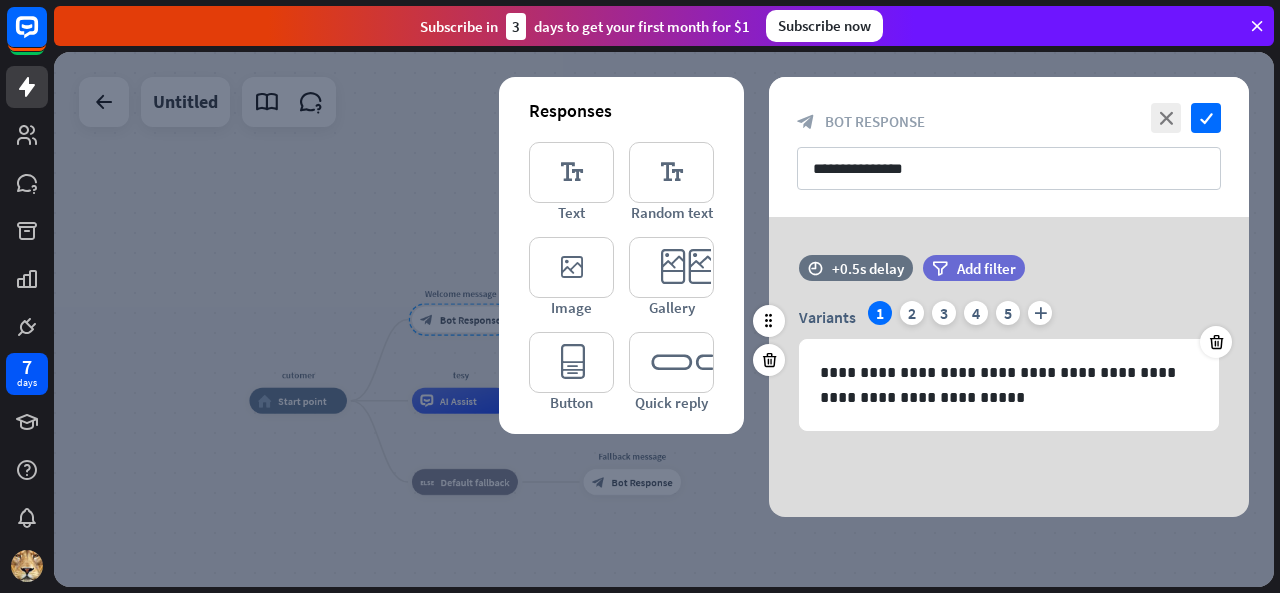 click on "Variants" at bounding box center [827, 317] 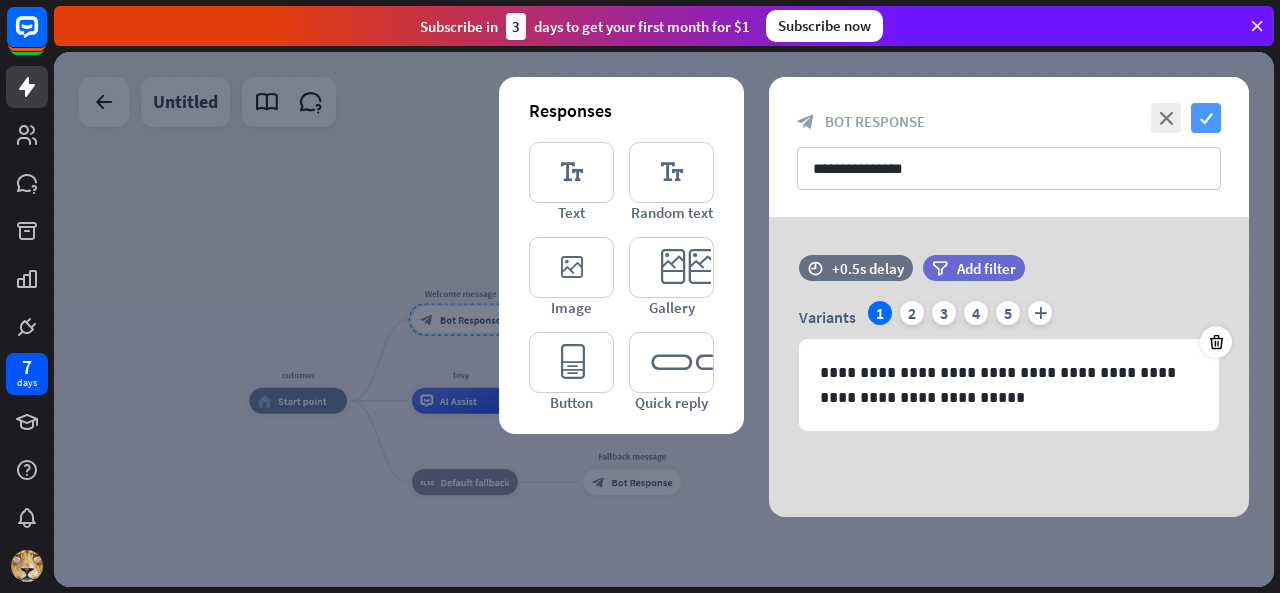 click on "check" at bounding box center [1206, 118] 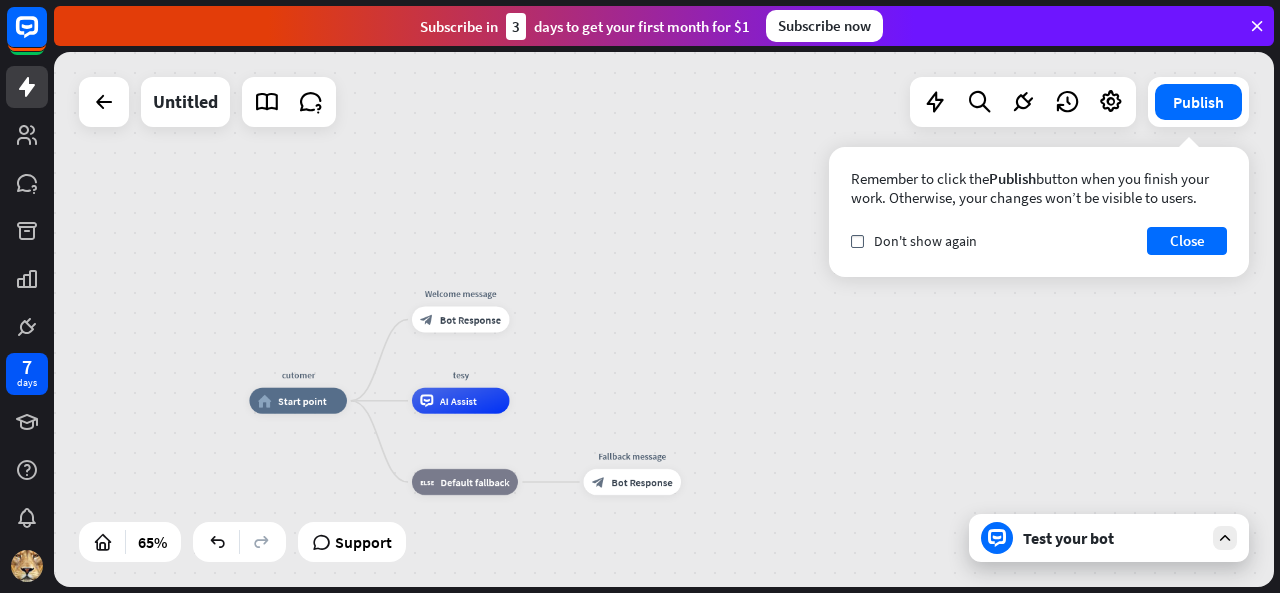 click at bounding box center (1225, 538) 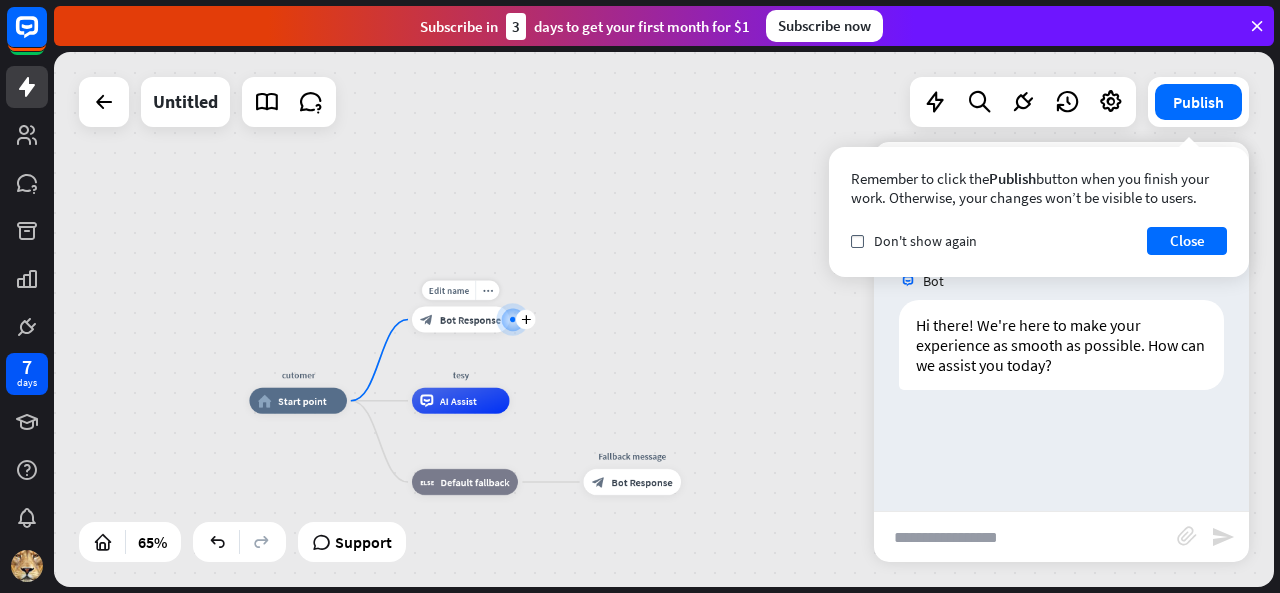 click on "Bot Response" at bounding box center [470, 319] 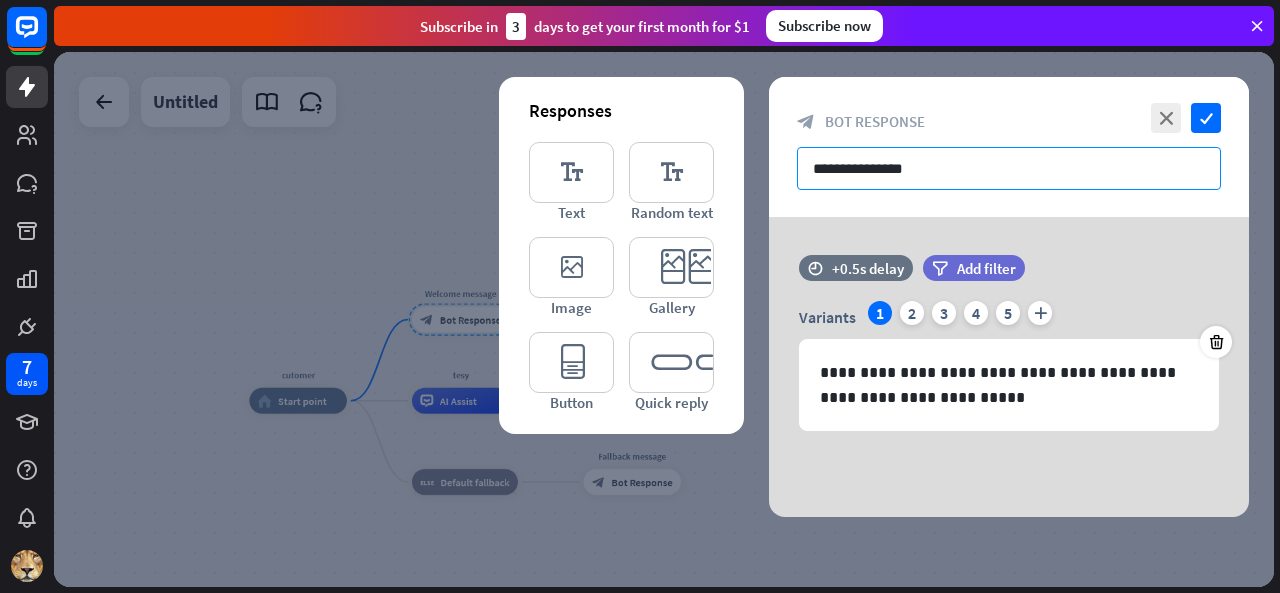 click on "**********" at bounding box center [1009, 168] 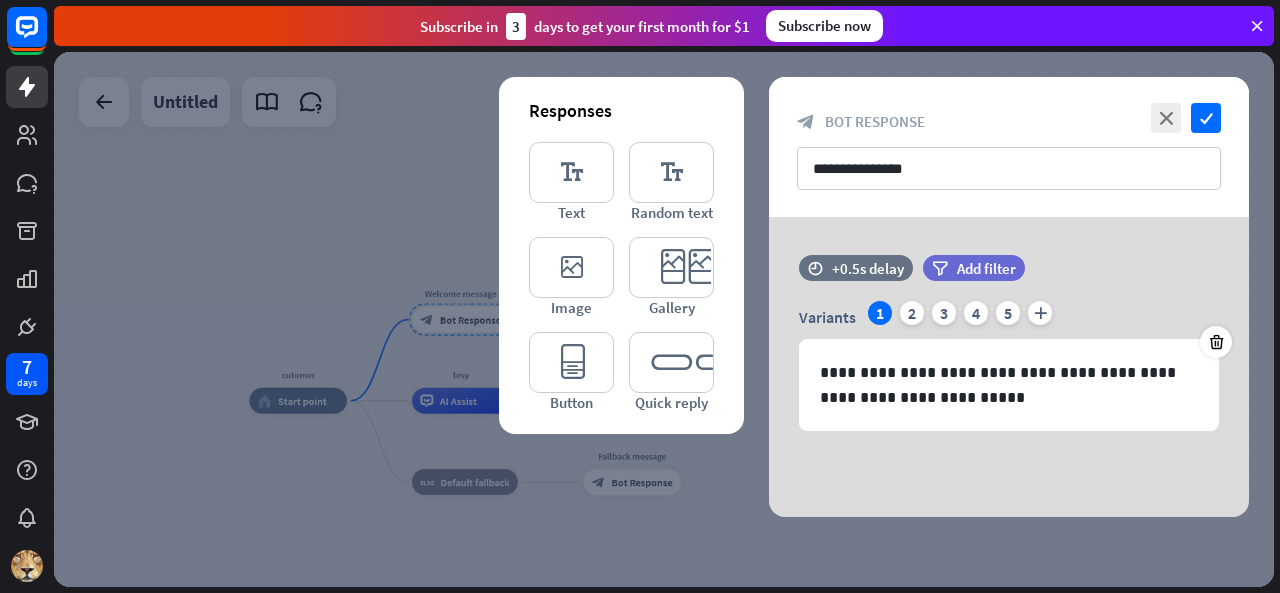 click at bounding box center (664, 319) 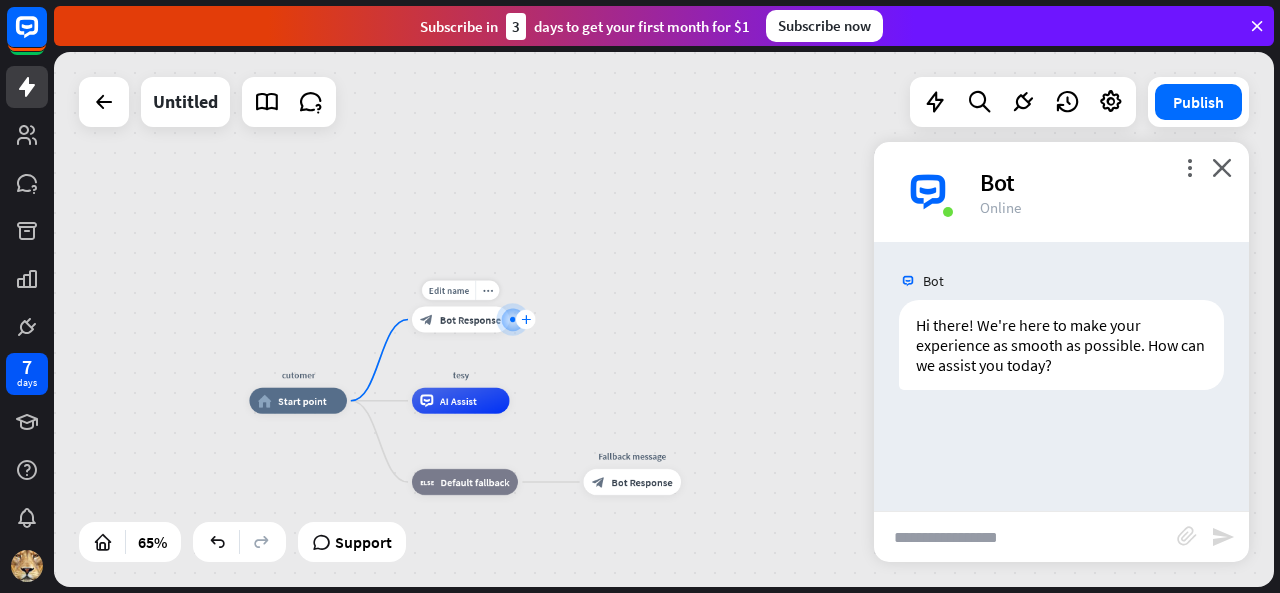 click on "plus" at bounding box center (526, 319) 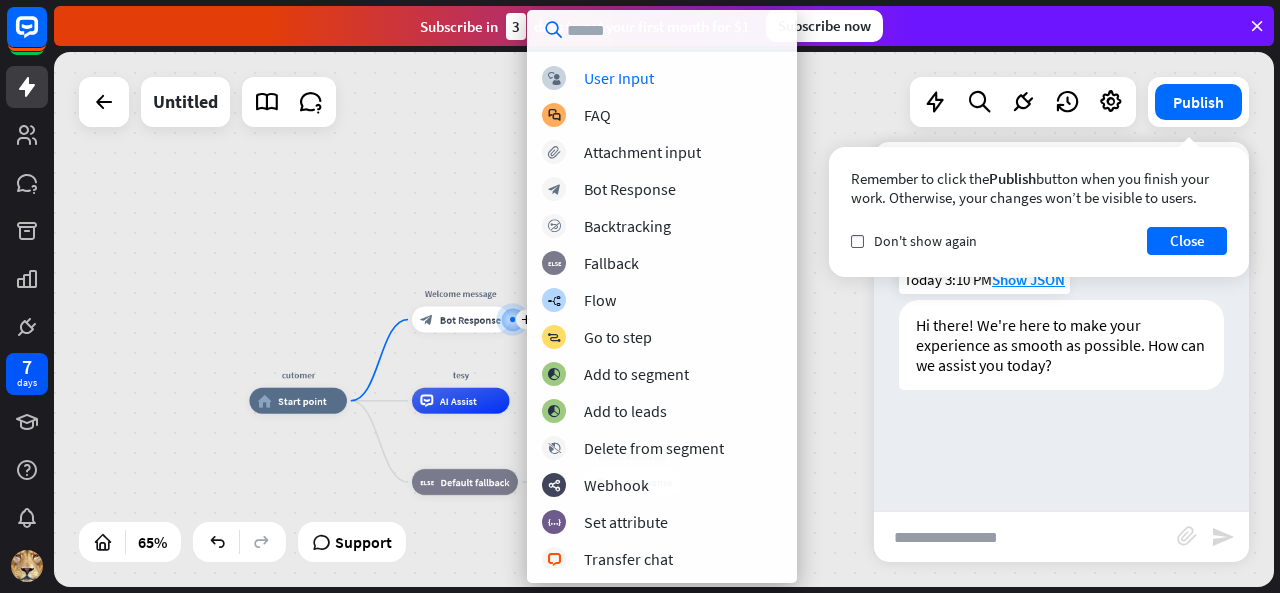 click on "Hi there! We're here to make your experience as smooth as possible. How can we assist you today?" at bounding box center [1061, 345] 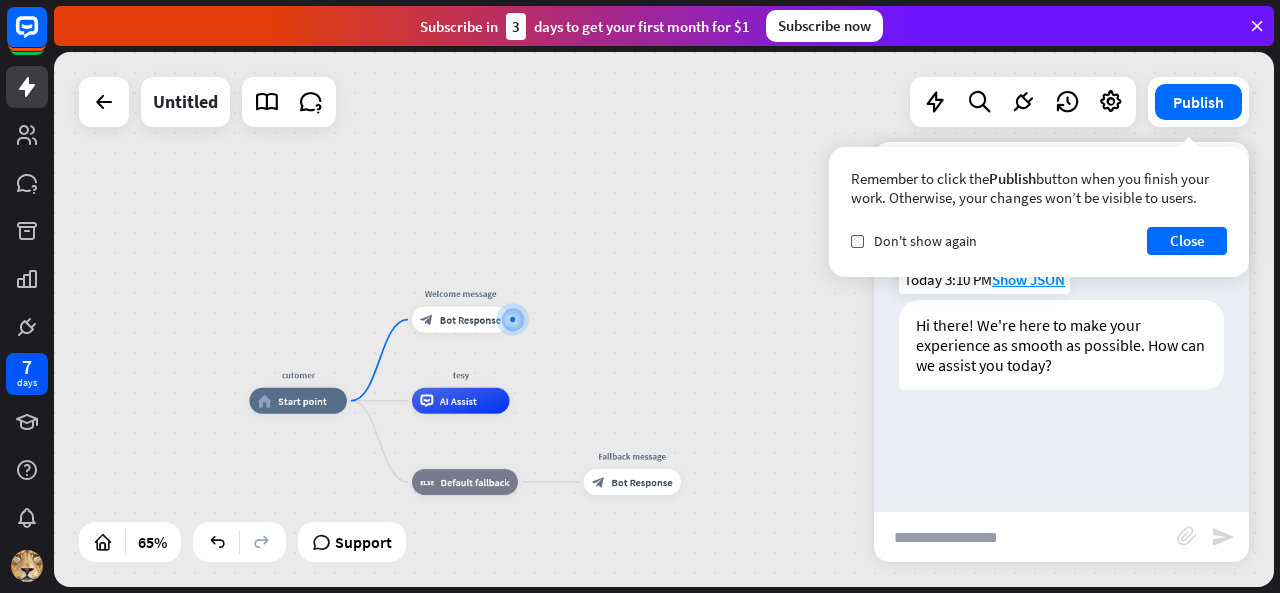 click on "Hi there! We're here to make your experience as smooth as possible. How can we assist you today?" at bounding box center (1061, 345) 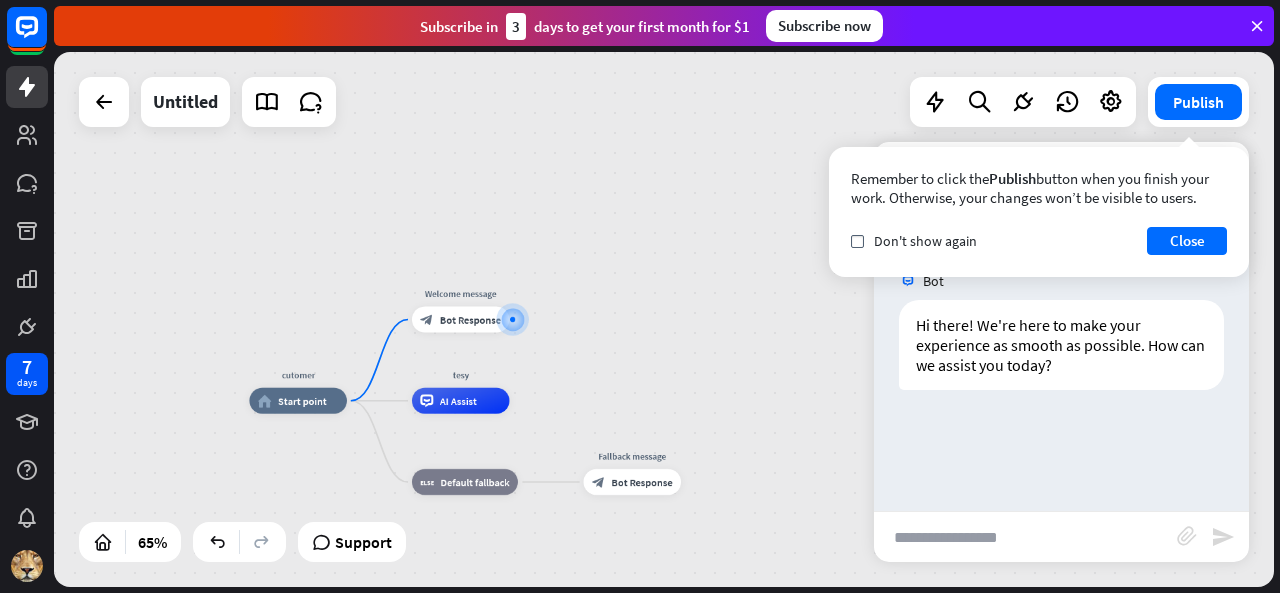 click on "Remember to click the
Publish
button when you finish your work. Otherwise, your changes won’t
be visible to users.
check   Don't show again    Close" at bounding box center [1039, 212] 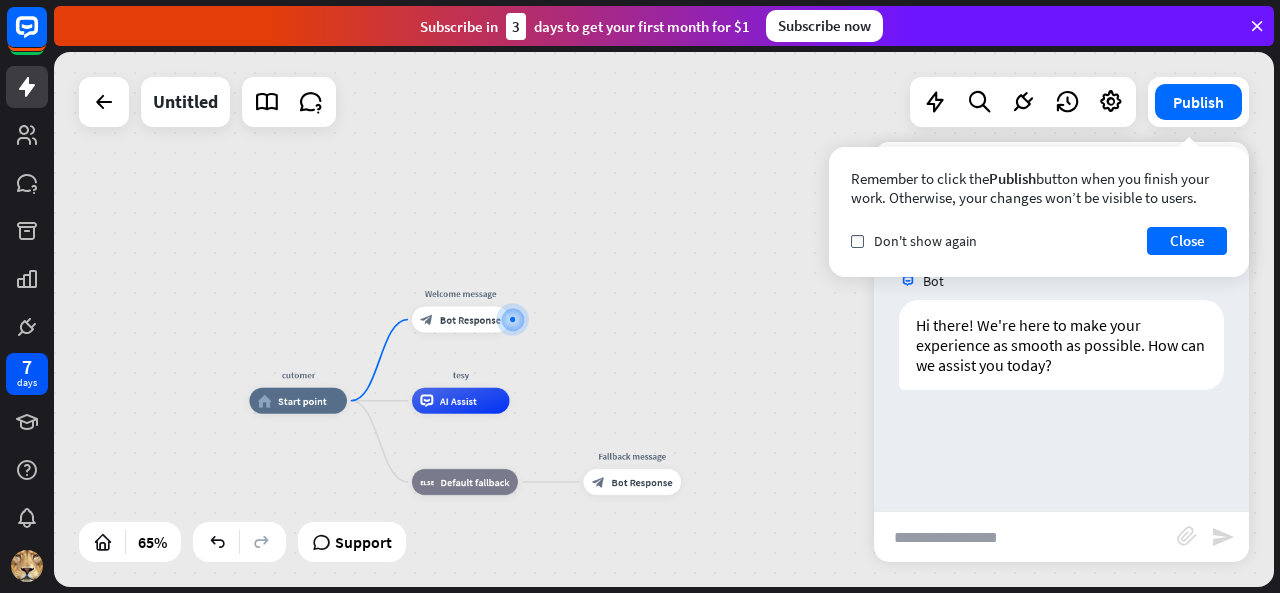 click on "Remember to click the
Publish
button when you finish your work. Otherwise, your changes won’t
be visible to users.
check   Don't show again    Close" at bounding box center [1039, 212] 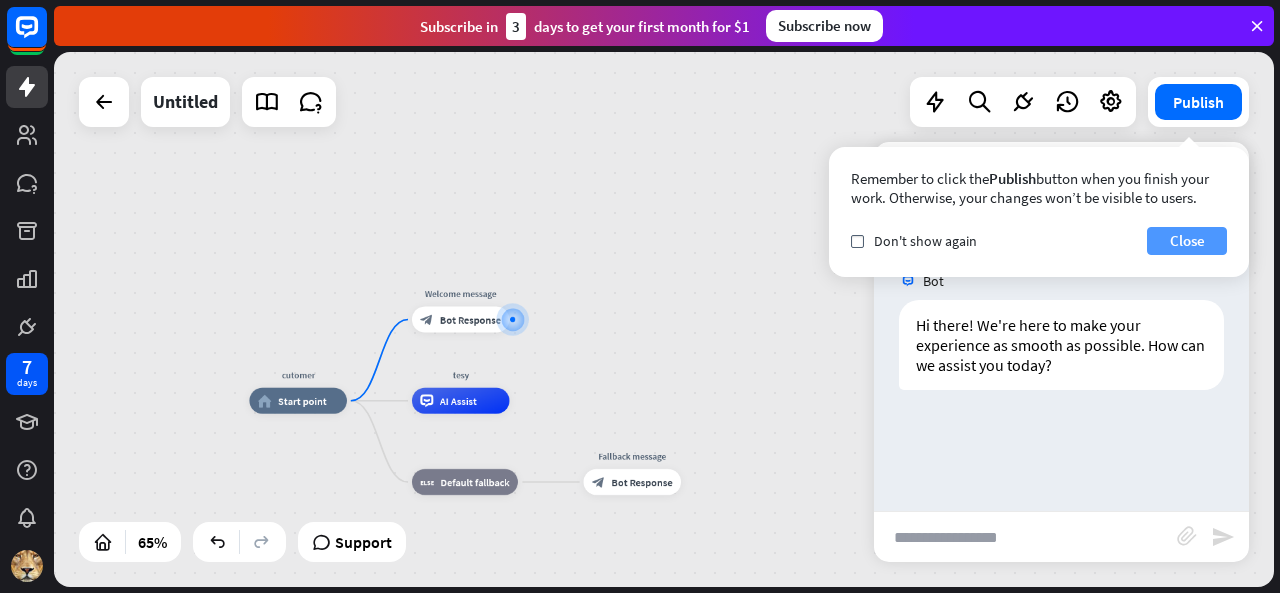 click on "Close" at bounding box center [1187, 241] 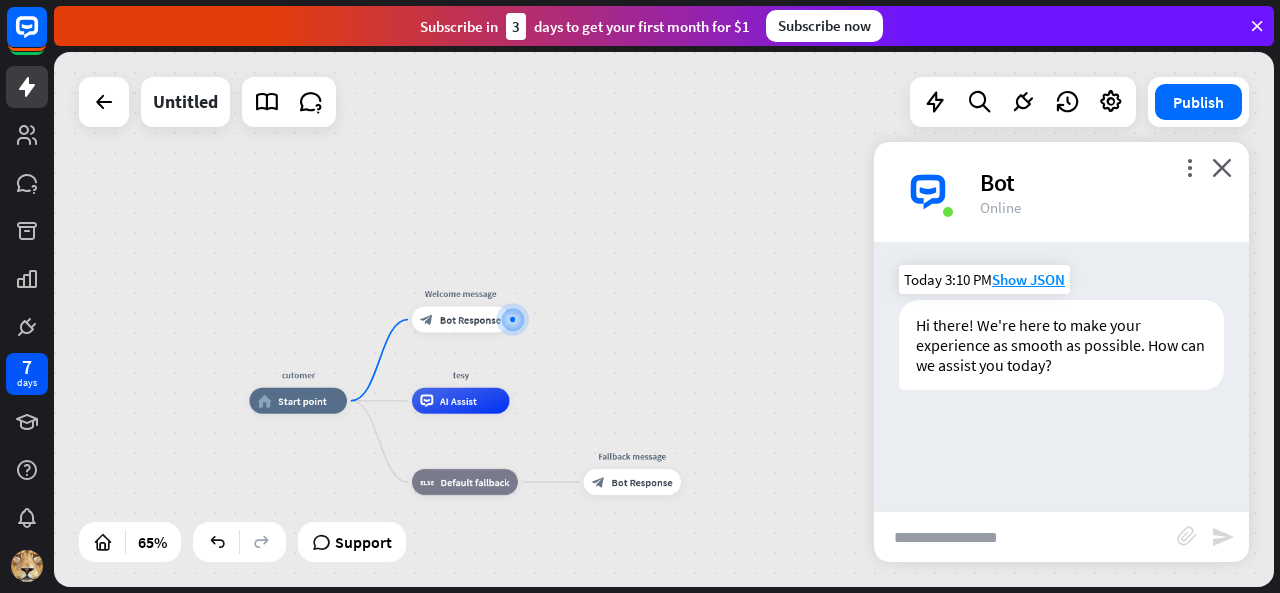 click on "Hi there! We're here to make your experience as smooth as possible. How can we assist you today?" at bounding box center (1061, 345) 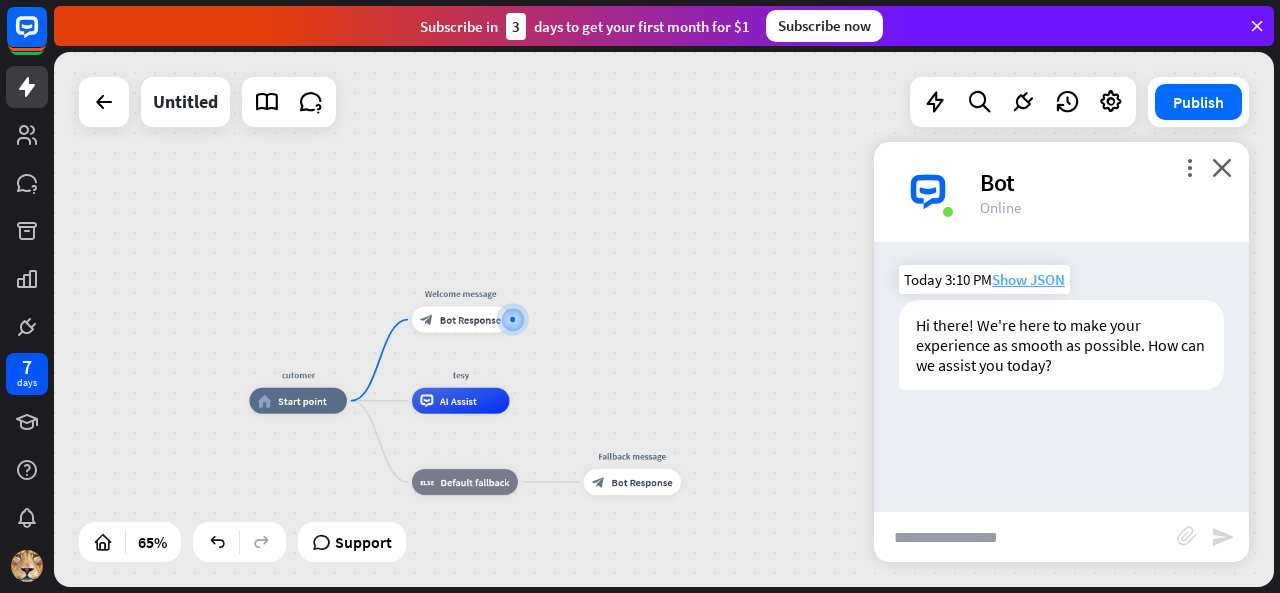 click on "Show JSON" at bounding box center (1028, 279) 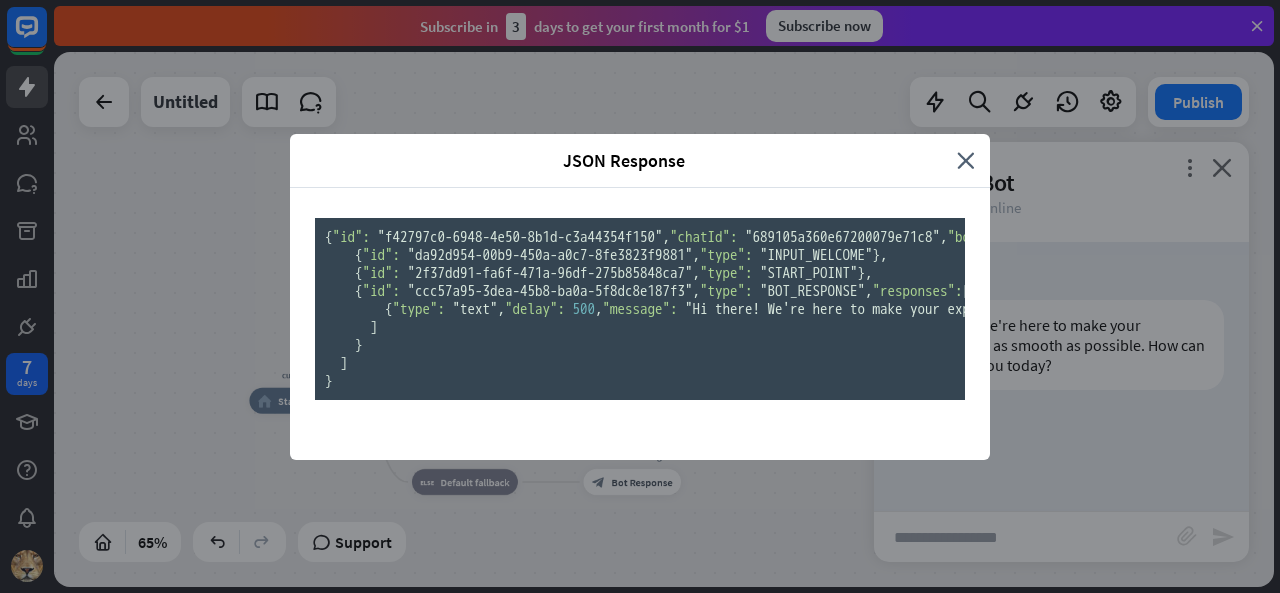 scroll, scrollTop: 266, scrollLeft: 0, axis: vertical 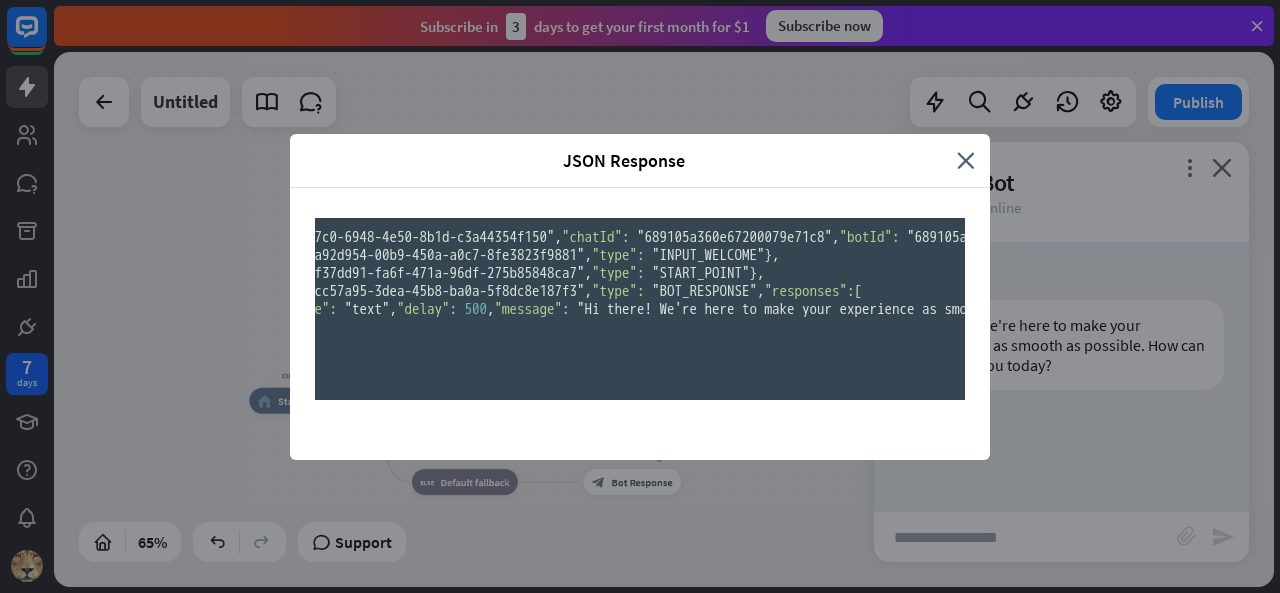 click on ""Hi there! We're here to make your experience as smooth as possible. How can we assist you today?"" at bounding box center [944, 309] 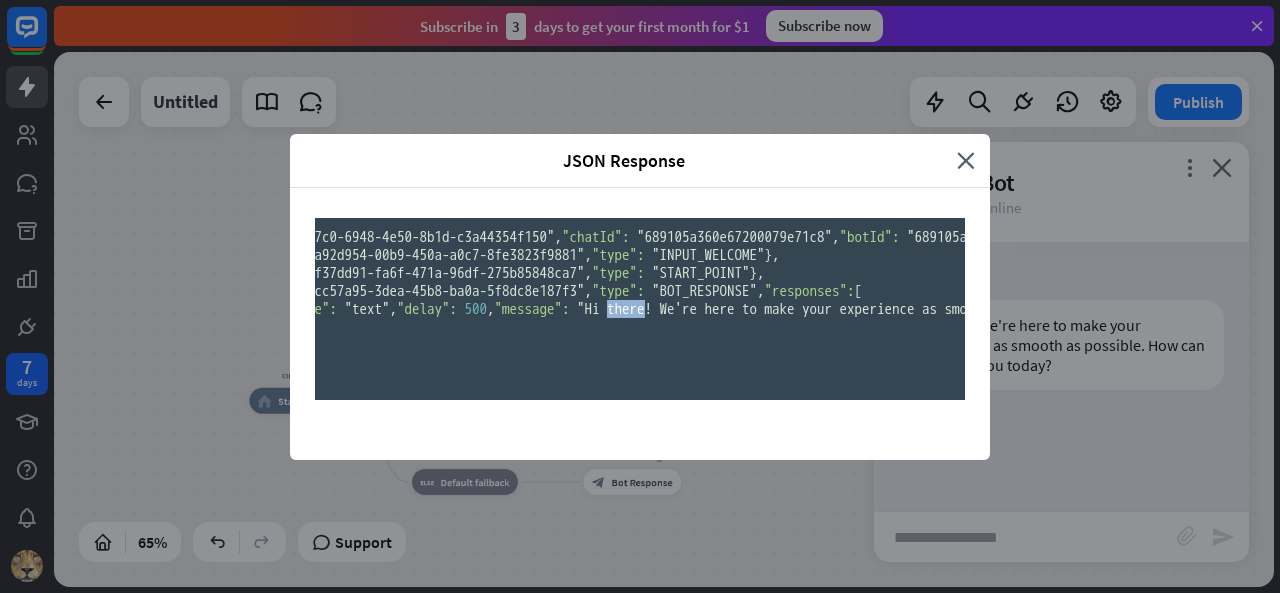 drag, startPoint x: 456, startPoint y: 409, endPoint x: 416, endPoint y: 411, distance: 40.04997 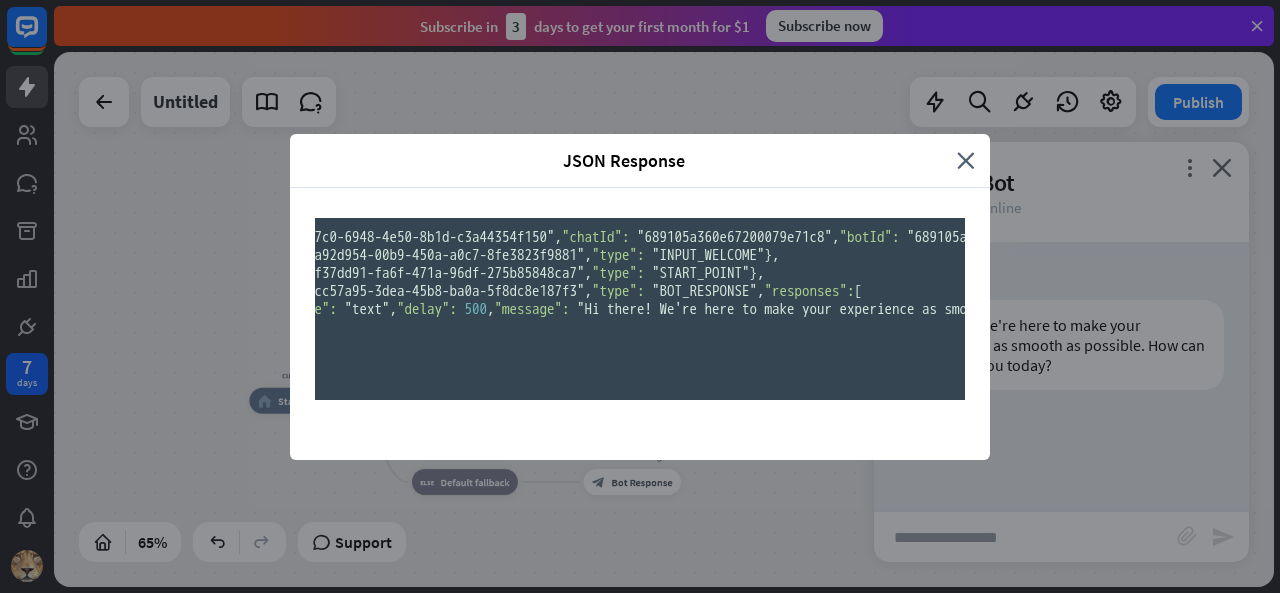 drag, startPoint x: 574, startPoint y: 516, endPoint x: 408, endPoint y: 513, distance: 166.0271 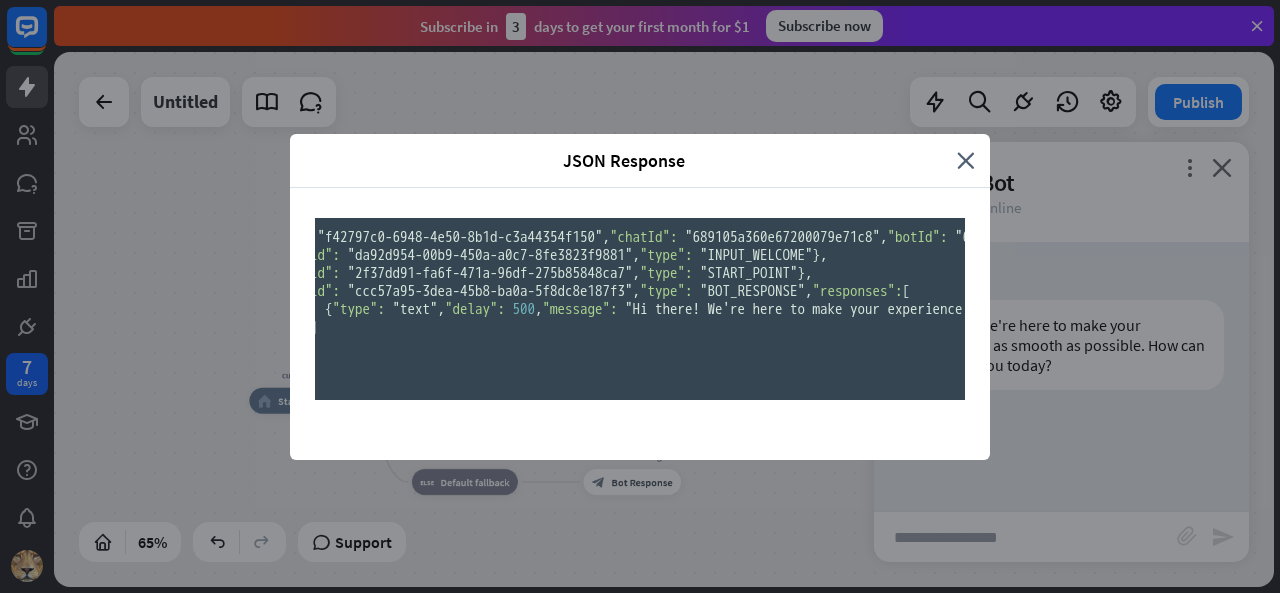 scroll, scrollTop: 0, scrollLeft: 0, axis: both 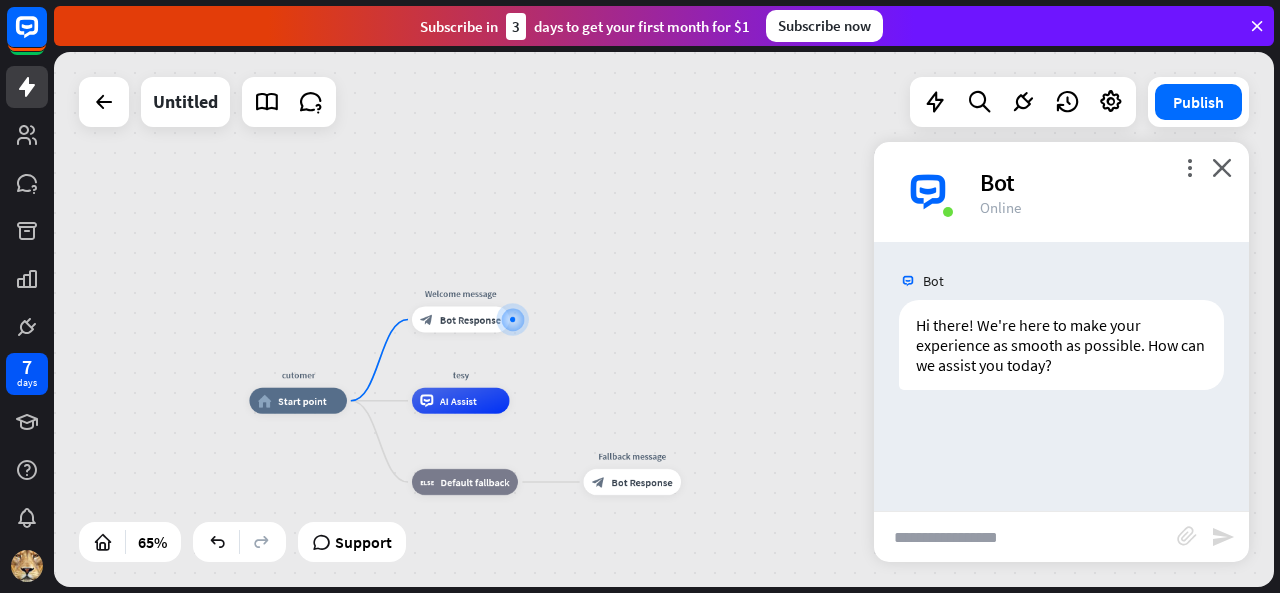drag, startPoint x: 404, startPoint y: 349, endPoint x: 826, endPoint y: 319, distance: 423.065 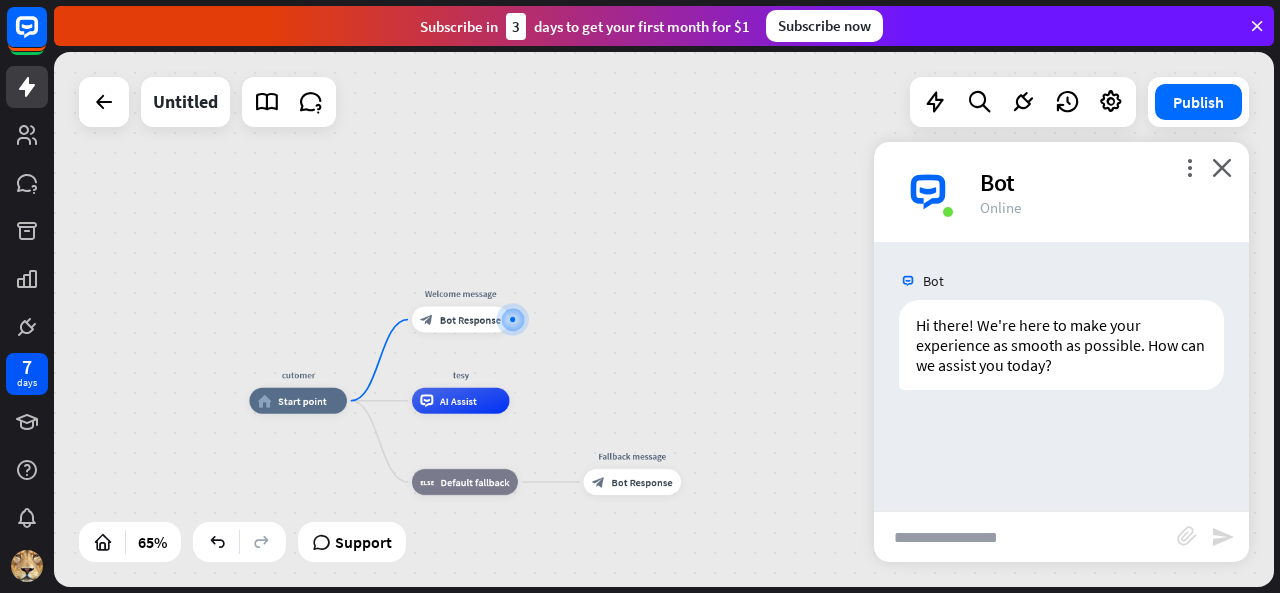 click on "JSON Response
close
{
"id":   "f42797c0-6948-4e50-8b1d-c3a44354f150" ,
"chatId":   "689105a360e67200079e71c8" ,
"botId":   "689105a251925c0007fe2d67" ,
"date":   "2025-08-04T19:10:27.507Z" ,
"score":   1 ,
"failures":   0 ,
"finished":   false ,
"attributes":  {},
"diagram":  [
"2f37dd91-fa6f-471a-96df-275b85848ca7" ,
"ccc57a95-3dea-45b8-ba0a-5f8dc8e187f3"
],
"responses":  [
{
"id":   "da92d954-00b9-450a-a0c7-8fe3823f9881" ,
"type":   "INPUT_WELCOME"
},
{
"id":   "2f37dd91-fa6f-471a-96df-275b85848ca7" ,
"type":   "START_POINT"
},
{
"id":   "ccc57a95-3dea-45b8-ba0a-5f8dc8e187f3" ,
"type":   "BOT_RESPONSE" ,
"responses":  [
{
"type":   "text" ,
"delay":   500 ,
"message":" at bounding box center [640, 296] 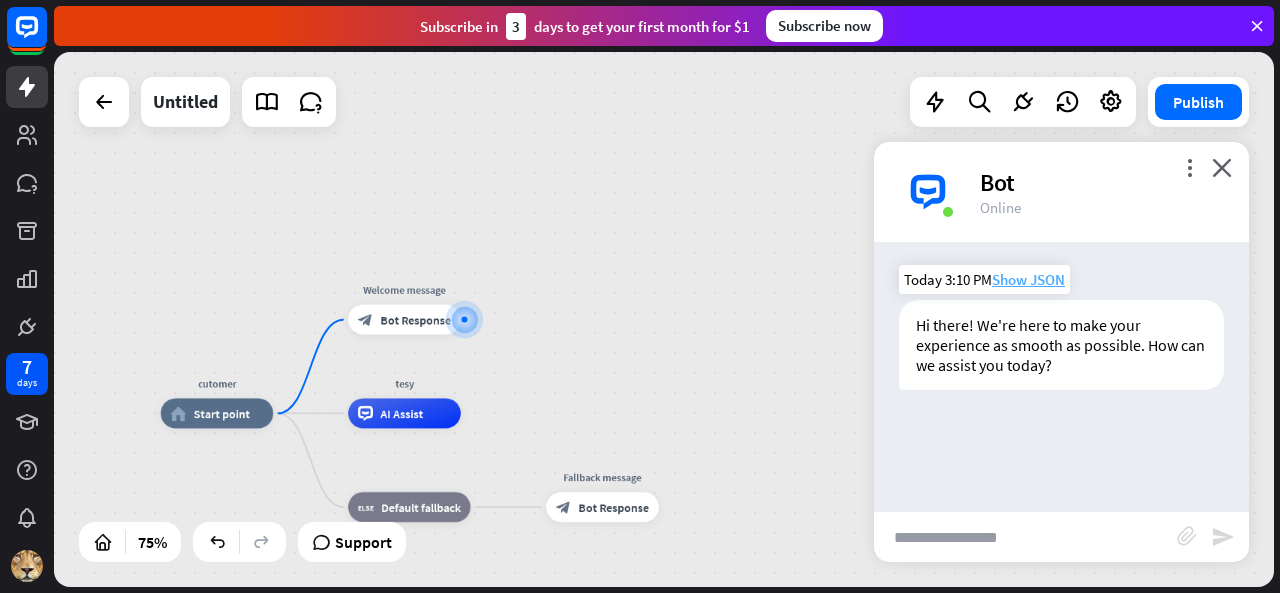 click on "Show JSON" at bounding box center (1028, 279) 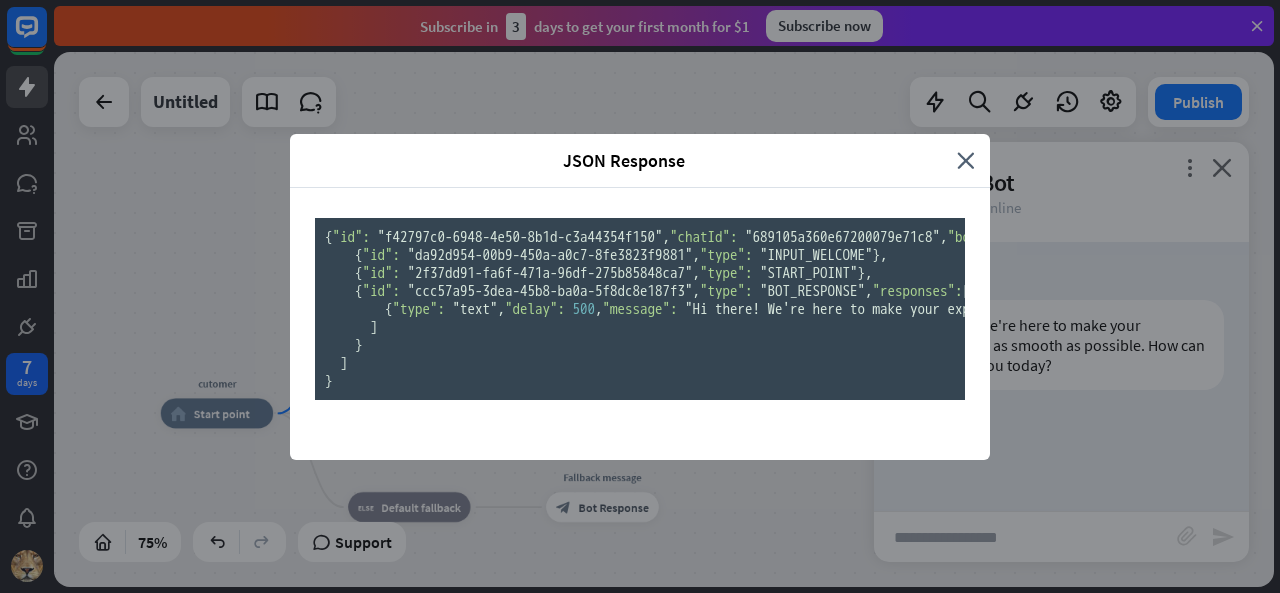 scroll, scrollTop: 266, scrollLeft: 0, axis: vertical 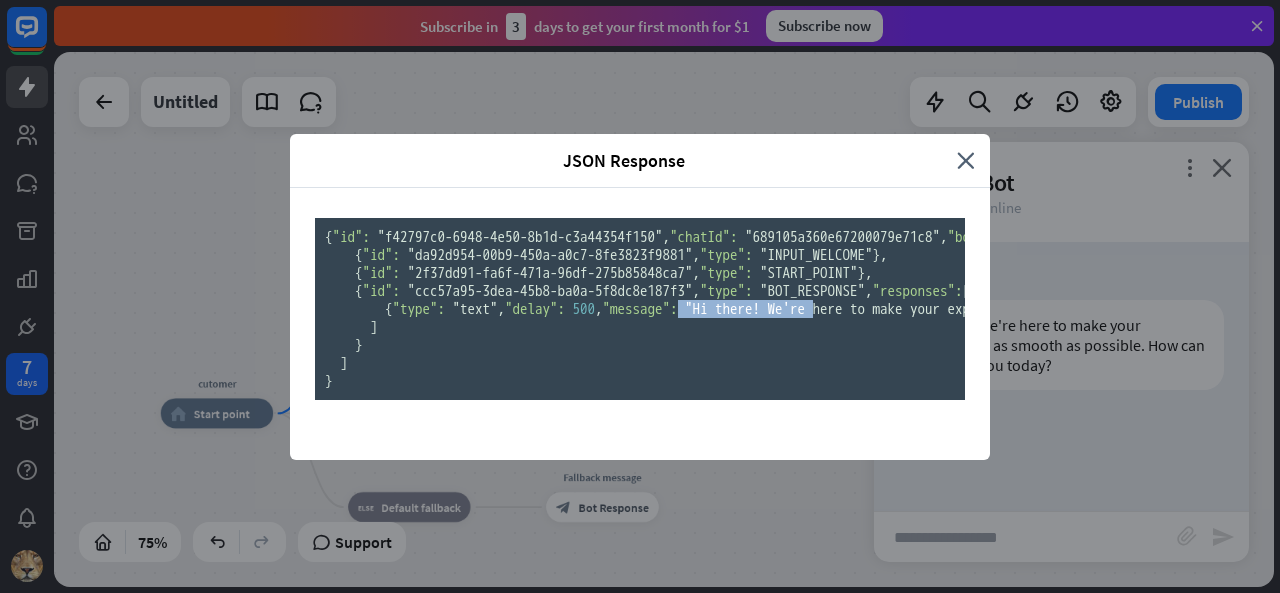 drag, startPoint x: 480, startPoint y: 407, endPoint x: 630, endPoint y: 407, distance: 150 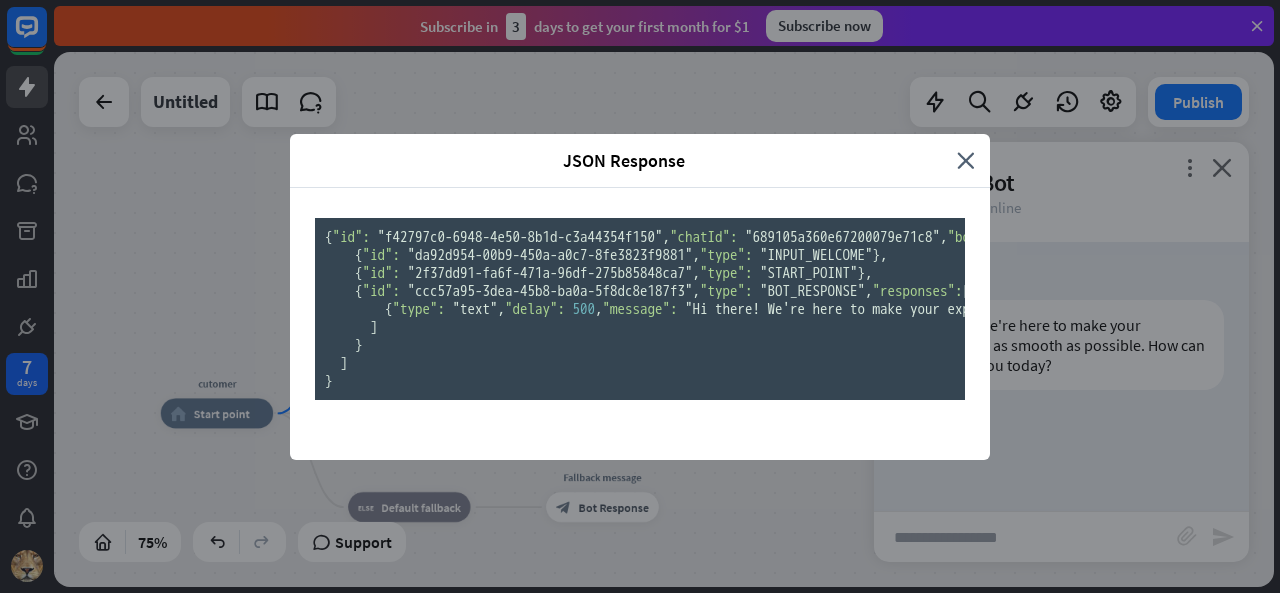click on "JSON Response
close
{
"id":   "f42797c0-6948-4e50-8b1d-c3a44354f150" ,
"chatId":   "689105a360e67200079e71c8" ,
"botId":   "689105a251925c0007fe2d67" ,
"date":   "2025-08-04T19:10:27.507Z" ,
"score":   1 ,
"failures":   0 ,
"finished":   false ,
"attributes":  {},
"diagram":  [
"2f37dd91-fa6f-471a-96df-275b85848ca7" ,
"ccc57a95-3dea-45b8-ba0a-5f8dc8e187f3"
],
"responses":  [
{
"id":   "da92d954-00b9-450a-a0c7-8fe3823f9881" ,
"type":   "INPUT_WELCOME"
},
{
"id":   "2f37dd91-fa6f-471a-96df-275b85848ca7" ,
"type":   "START_POINT"
},
{
"id":   "ccc57a95-3dea-45b8-ba0a-5f8dc8e187f3" ,
"type":   "BOT_RESPONSE" ,
"responses":  [
{
"type":   "text" ,
"delay":   500 ,
"message":" at bounding box center [640, 296] 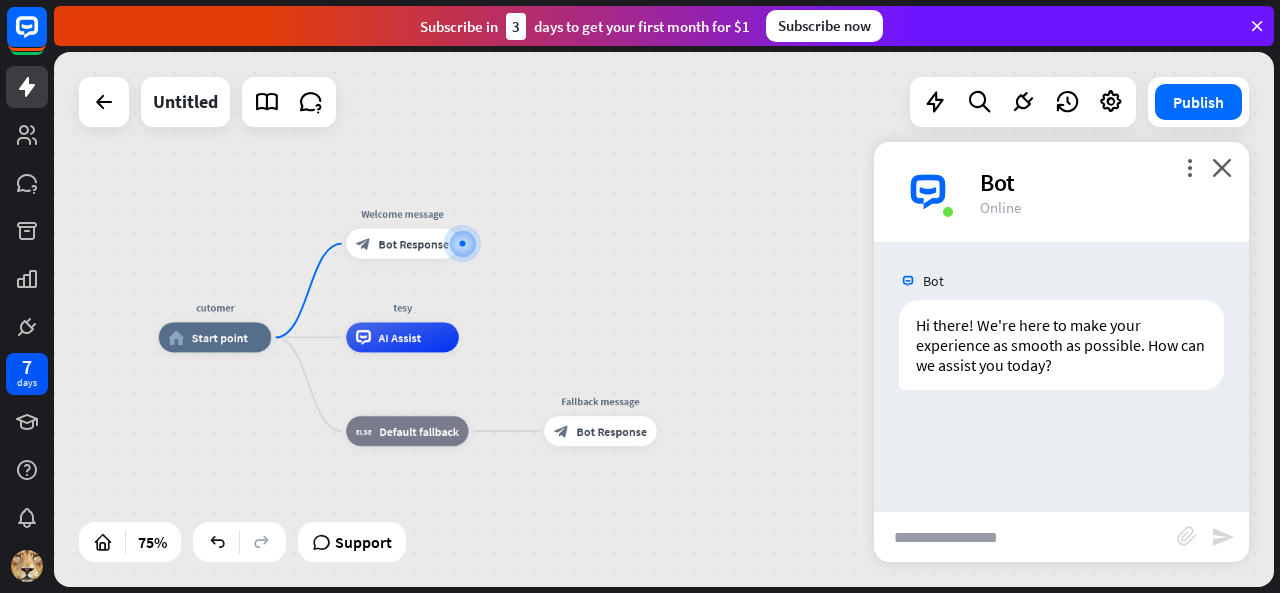drag, startPoint x: 614, startPoint y: 395, endPoint x: 612, endPoint y: 319, distance: 76.02631 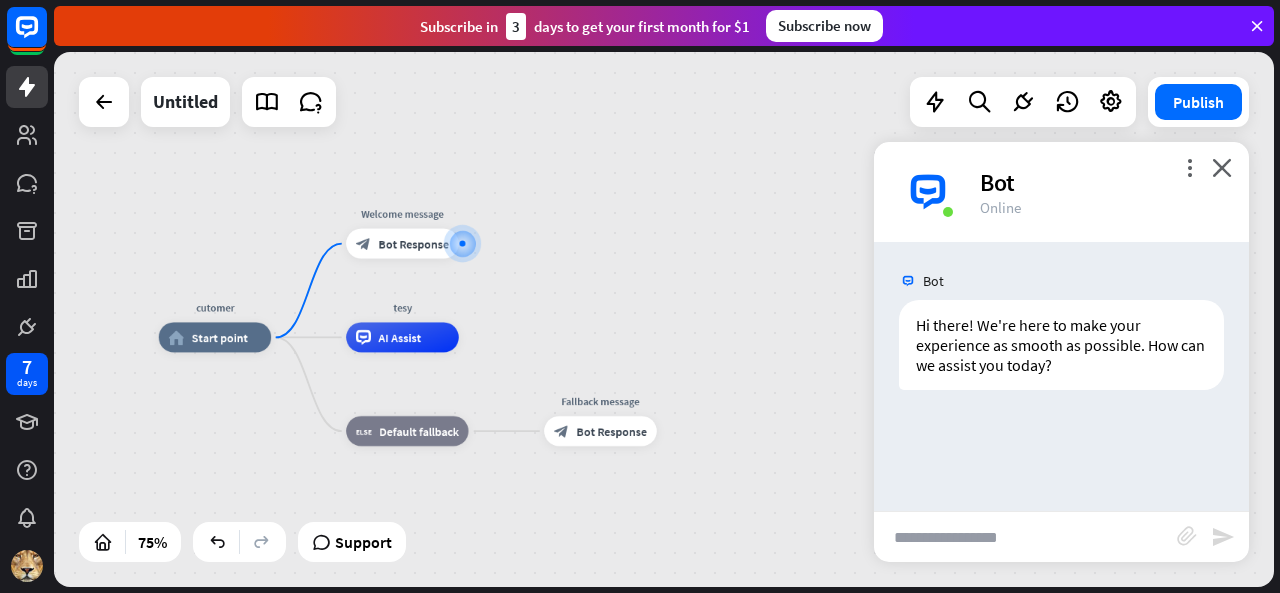 click on "cutomer   home_2   Start point                 Welcome message   block_bot_response   Bot Response                     tesy     AI Assist                   block_fallback   Default fallback                 Fallback message   block_bot_response   Bot Response" at bounding box center (664, 319) 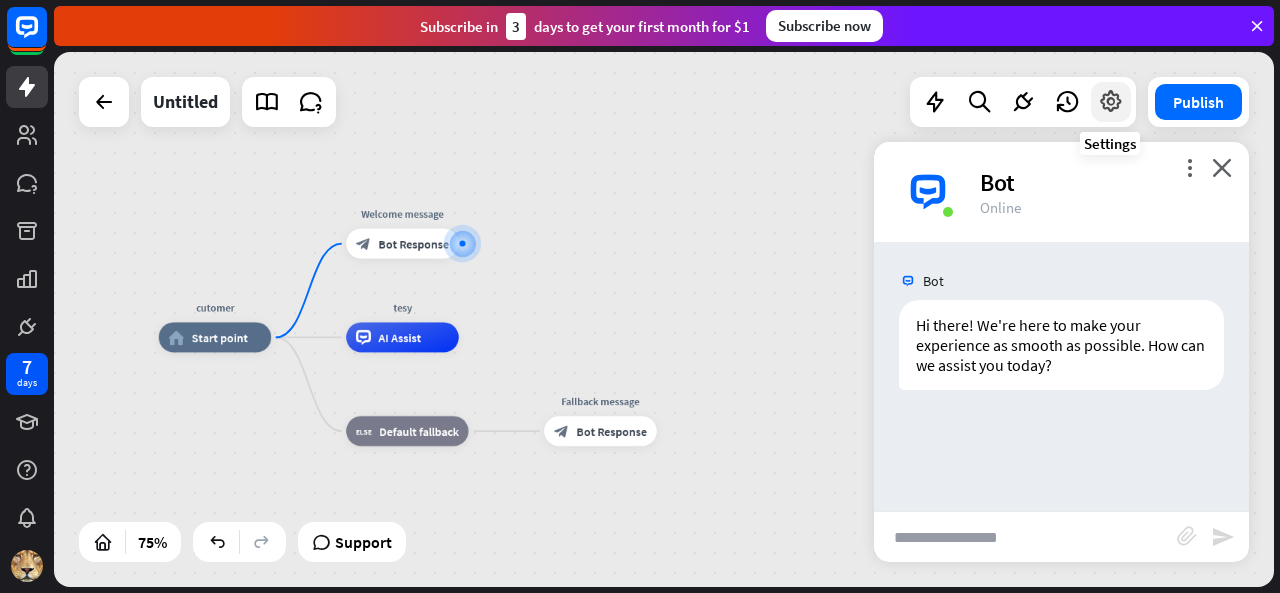 click at bounding box center [1111, 102] 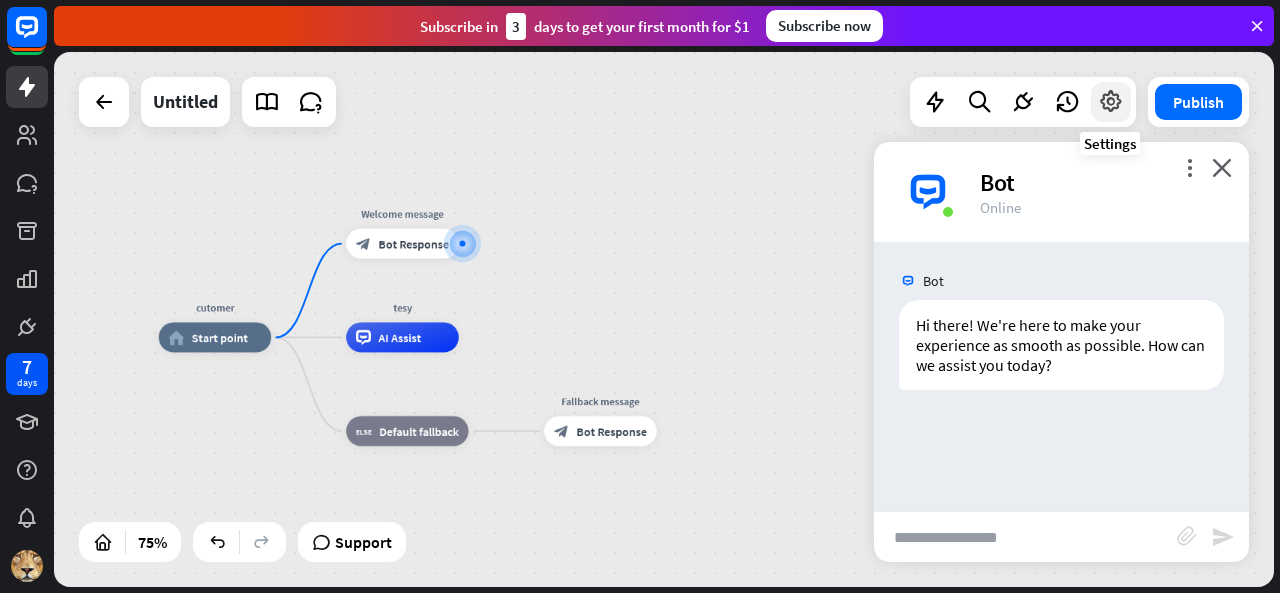 click at bounding box center [1111, 102] 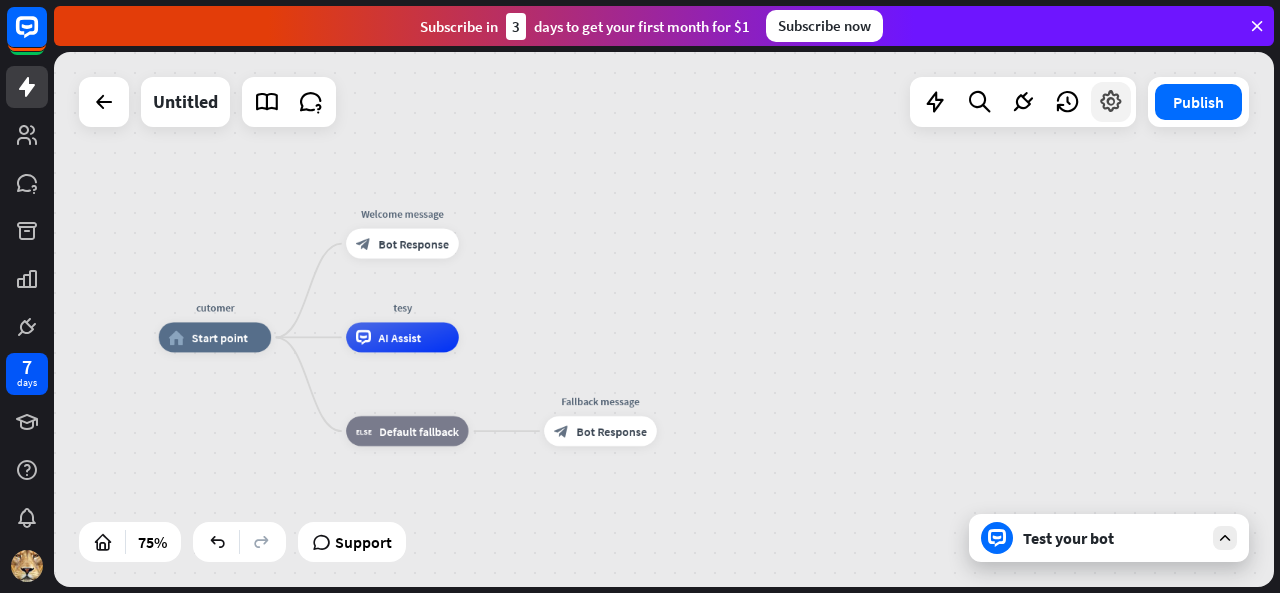 click at bounding box center (1111, 102) 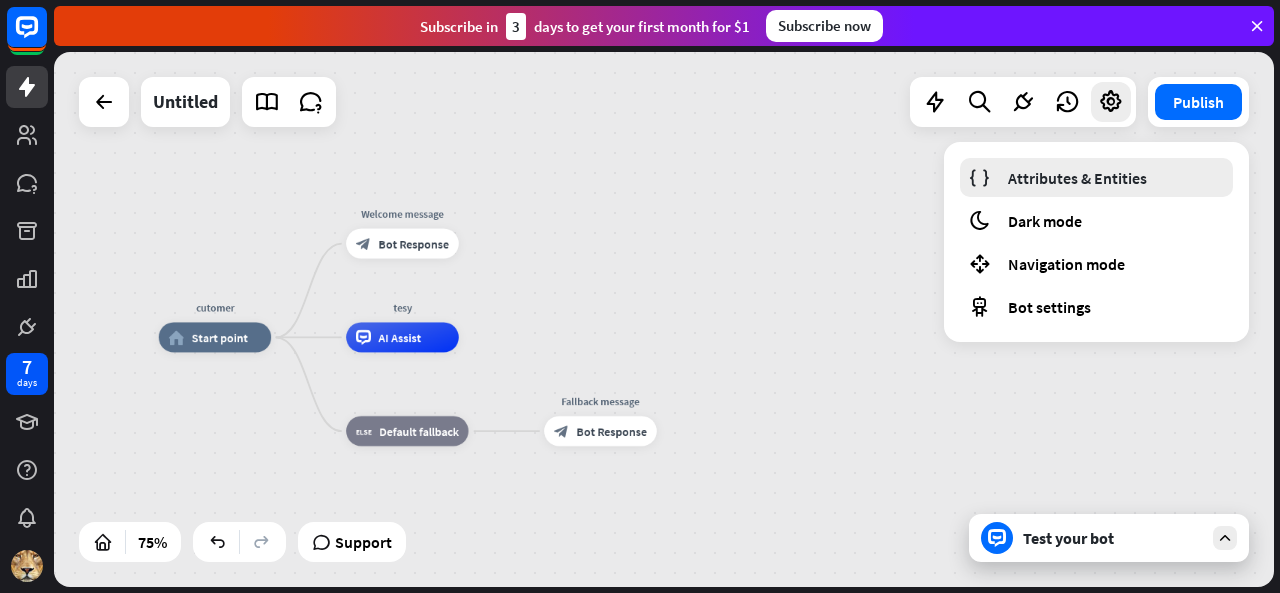 click on "Attributes & Entities" at bounding box center [1077, 178] 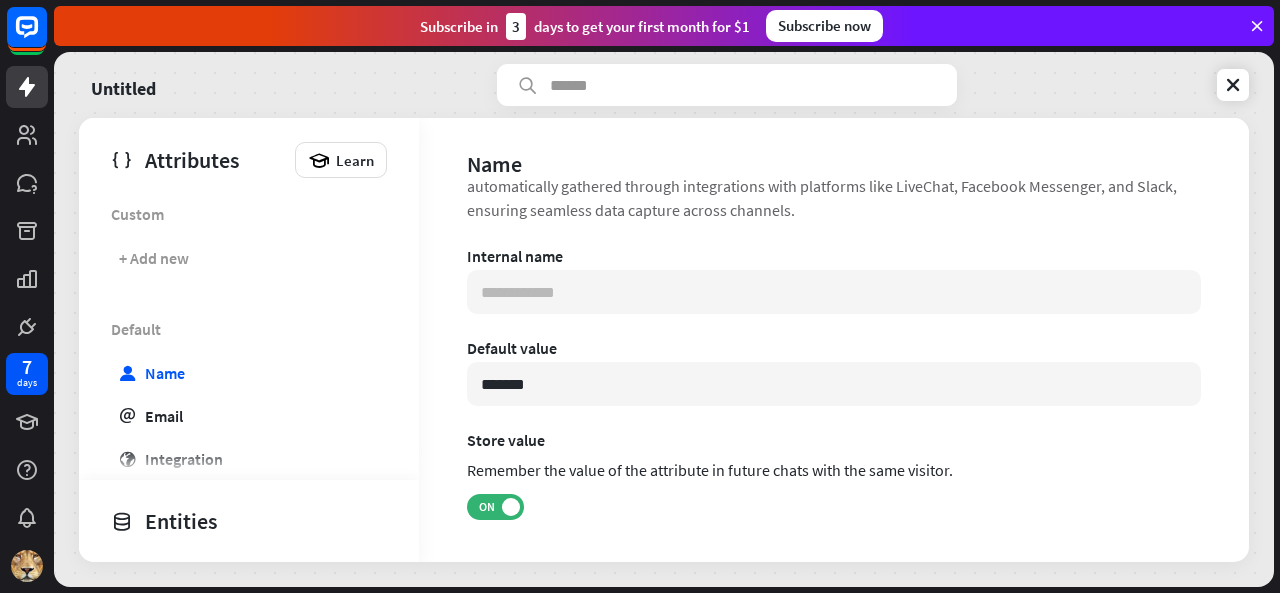 scroll, scrollTop: 86, scrollLeft: 0, axis: vertical 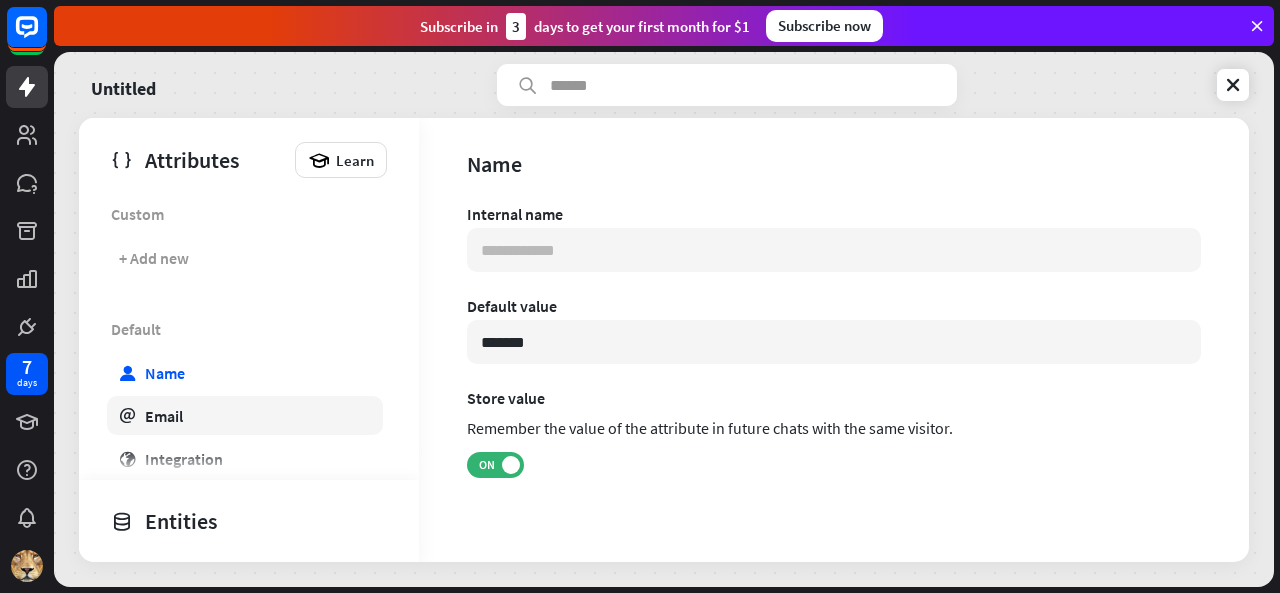 click on "Email" at bounding box center [164, 416] 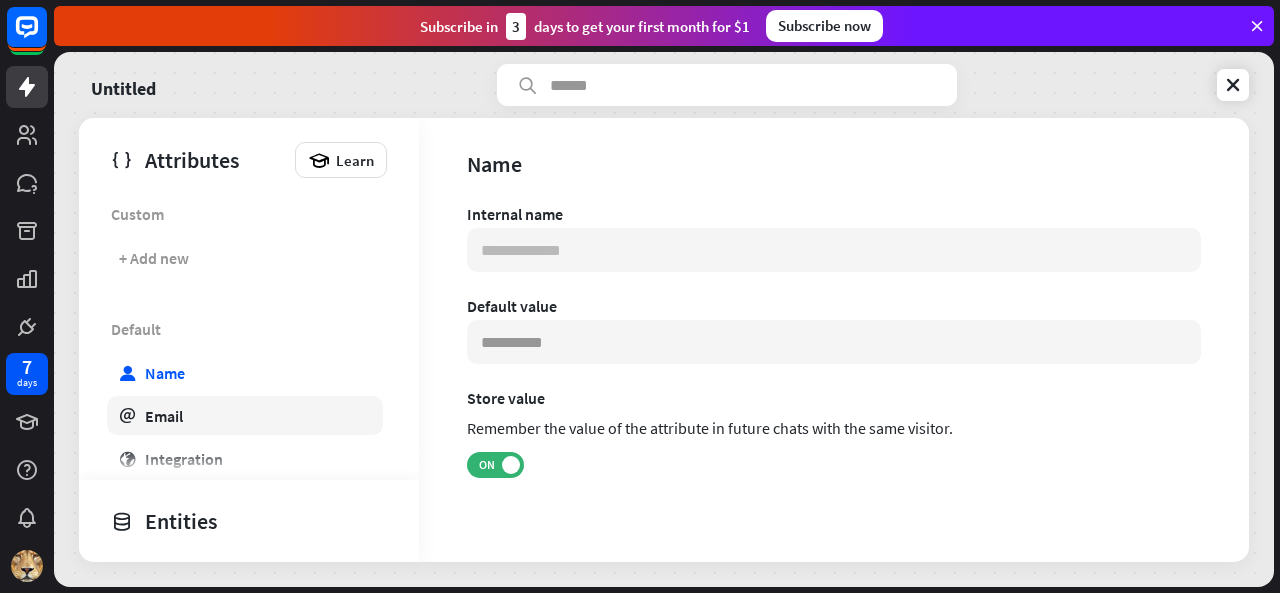 scroll, scrollTop: 62, scrollLeft: 0, axis: vertical 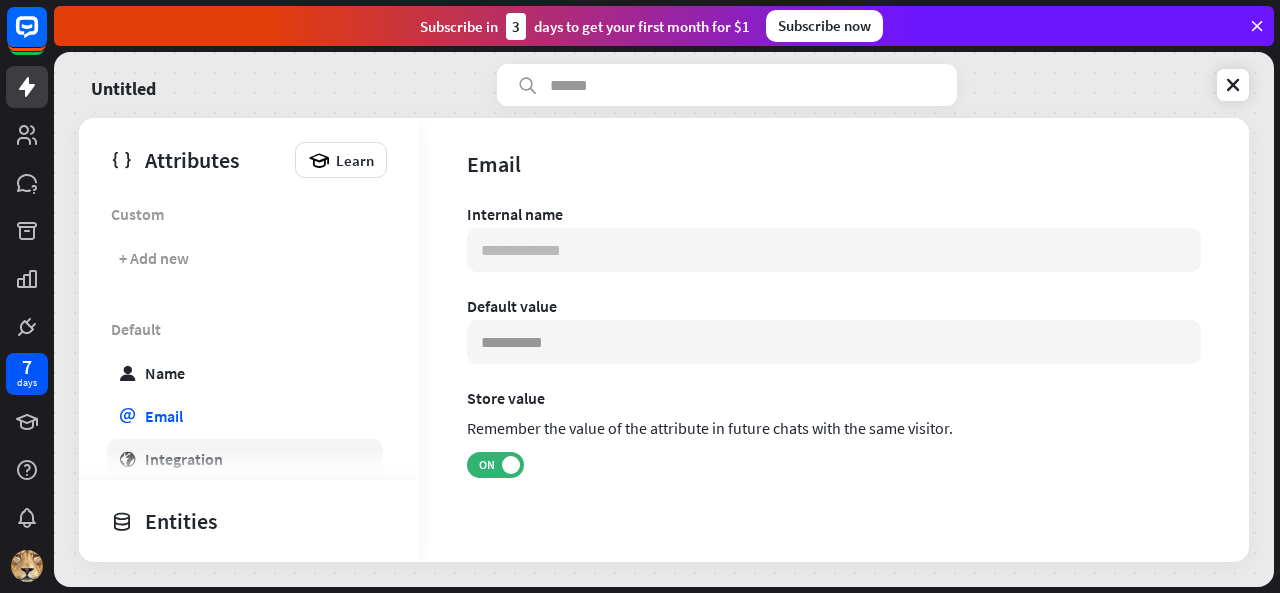 click on "globe
Integration" at bounding box center [245, 458] 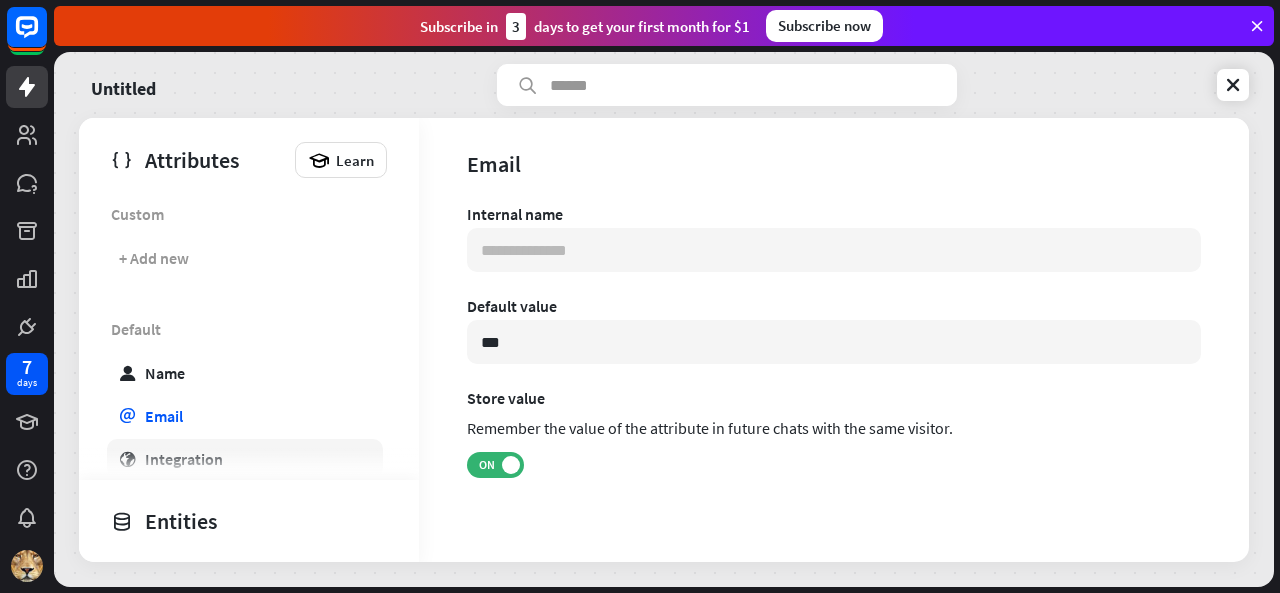 scroll, scrollTop: 38, scrollLeft: 0, axis: vertical 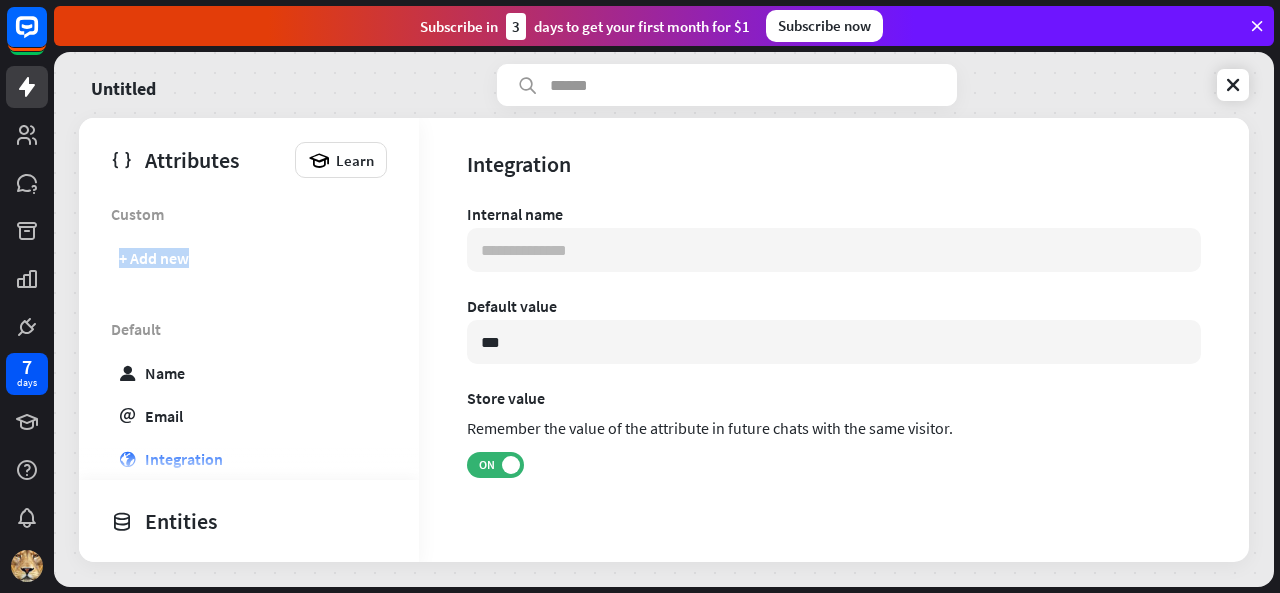 drag, startPoint x: 395, startPoint y: 203, endPoint x: 376, endPoint y: 304, distance: 102.77159 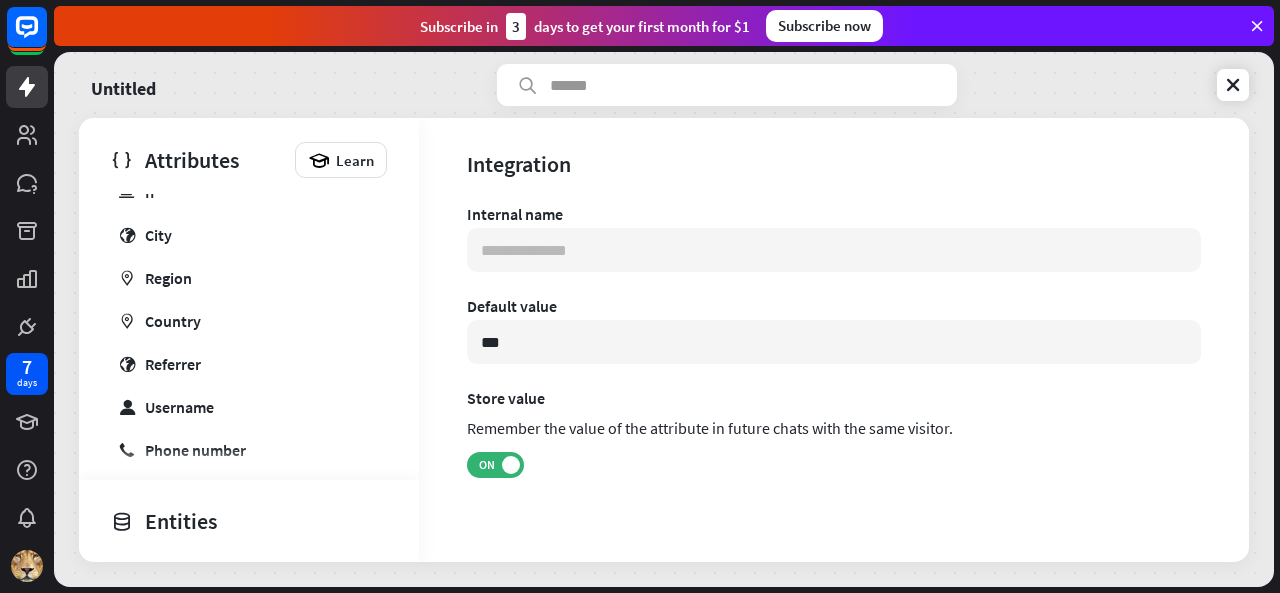 scroll, scrollTop: 544, scrollLeft: 0, axis: vertical 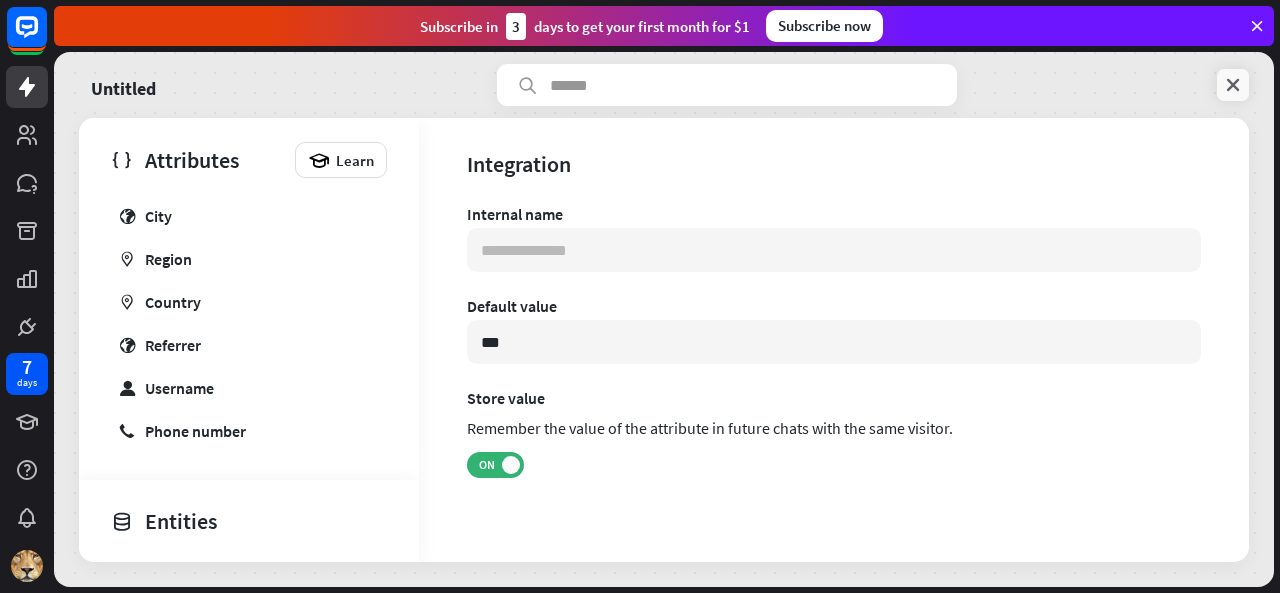 click at bounding box center [1233, 85] 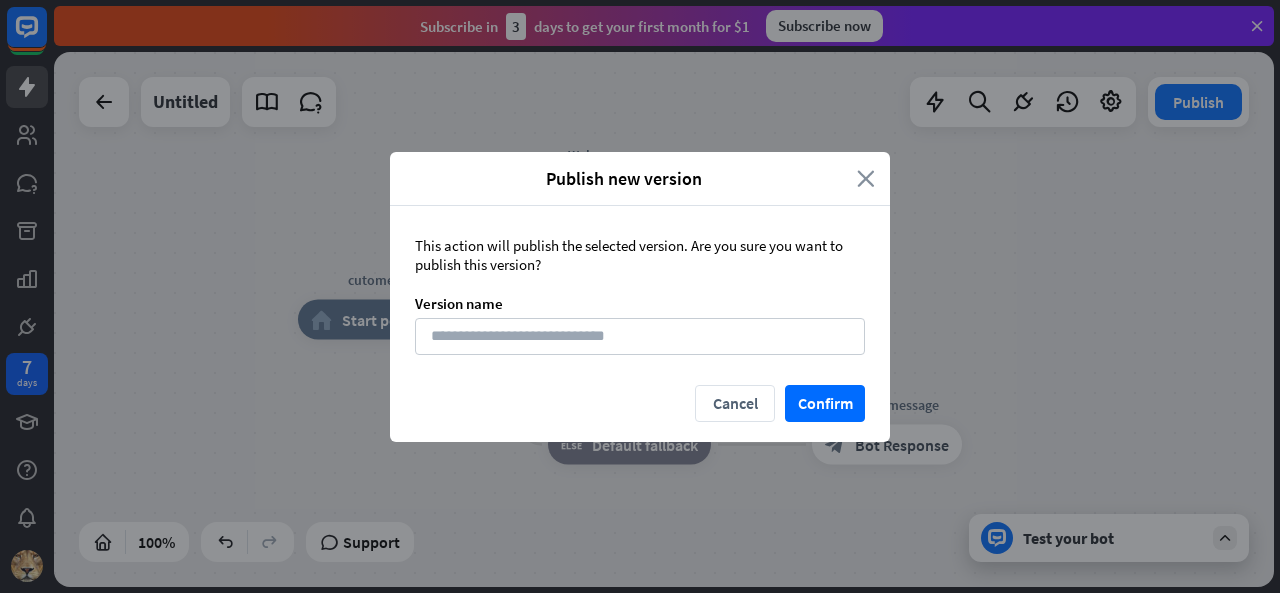 click on "close" at bounding box center [866, 178] 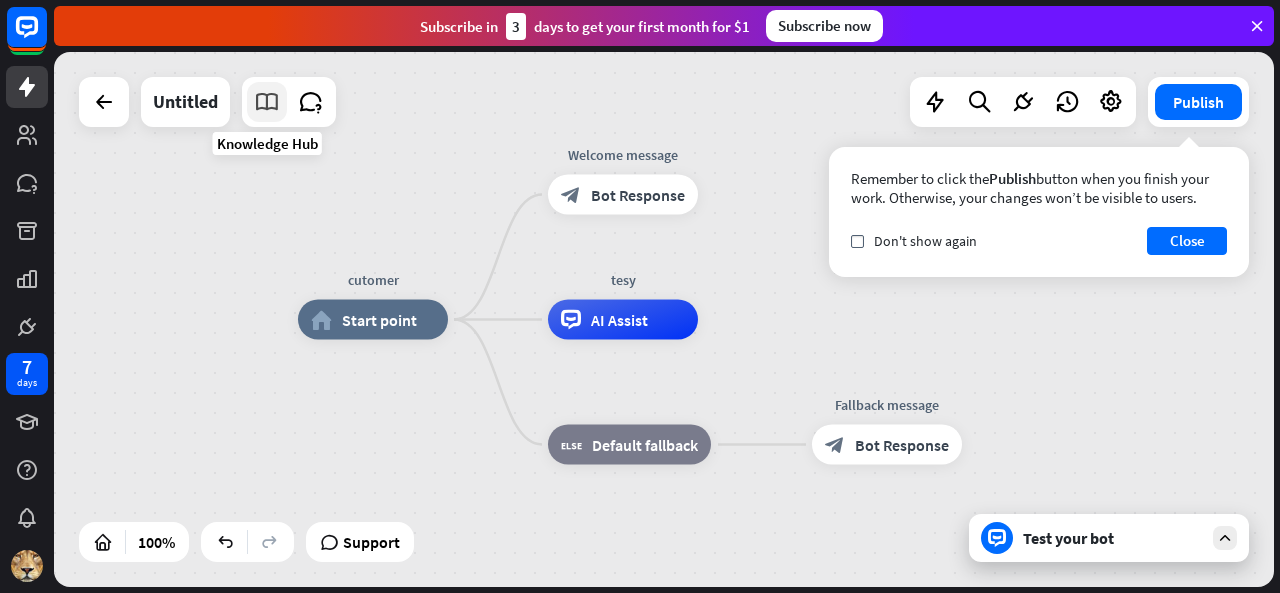 click at bounding box center [267, 102] 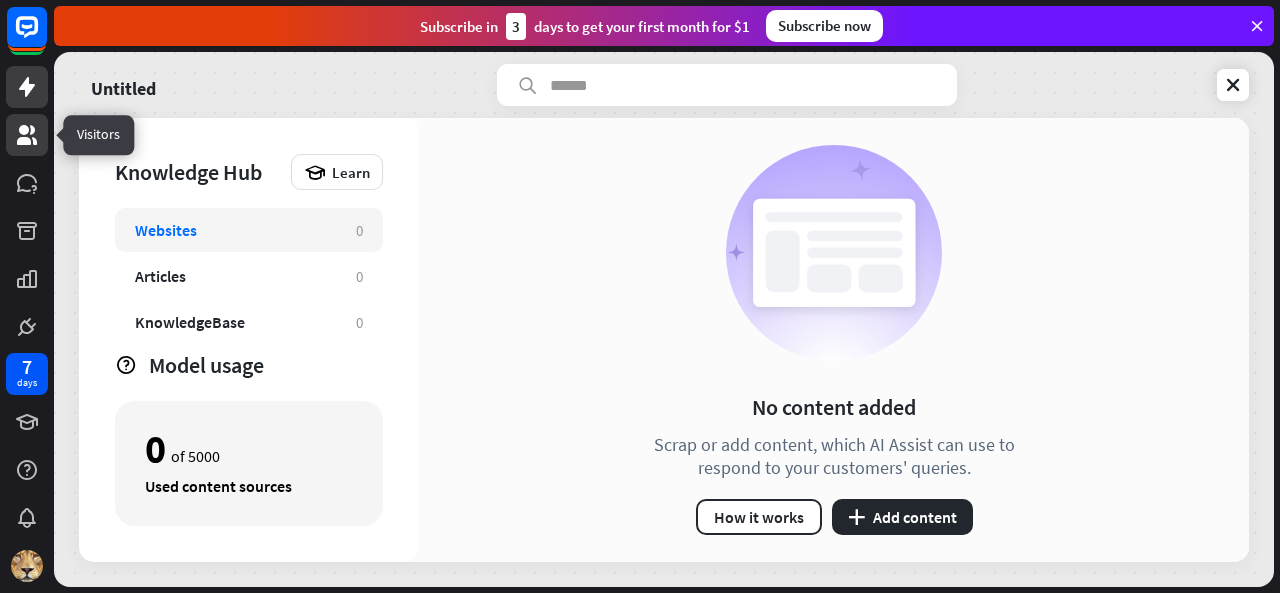 click 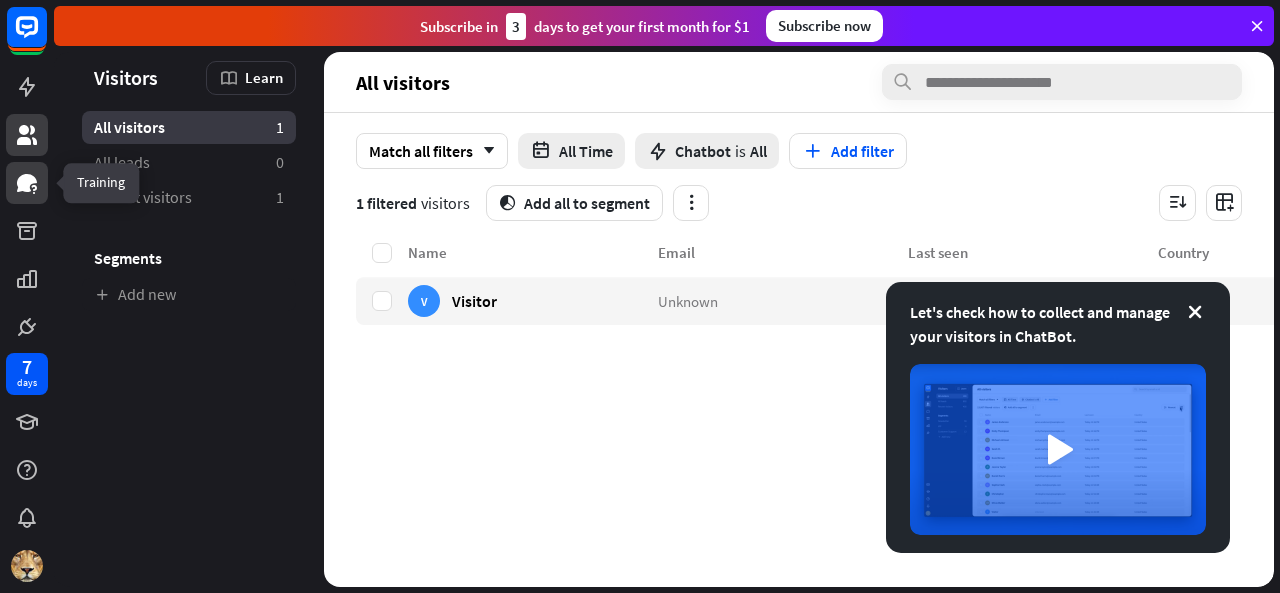 click at bounding box center (27, 183) 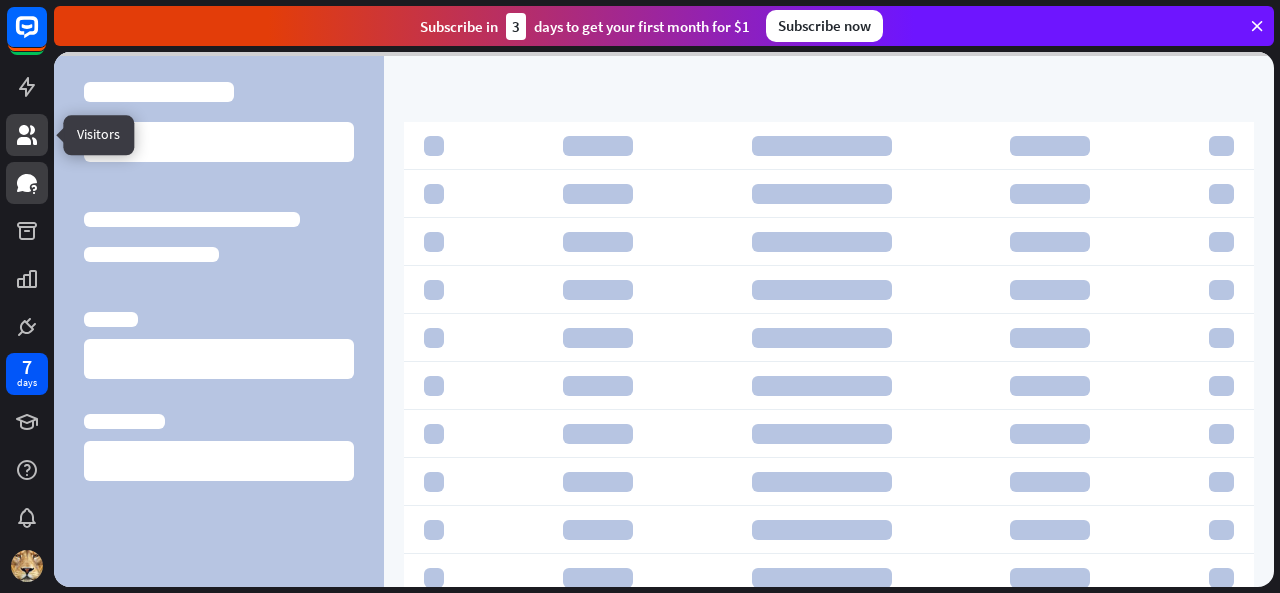 click 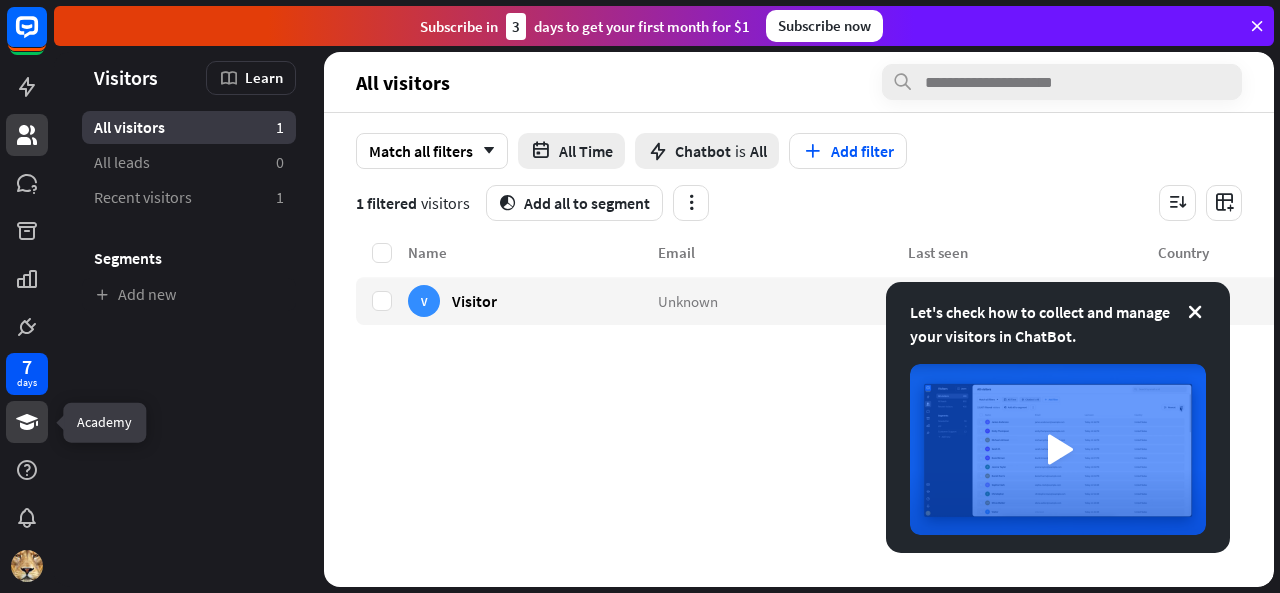 click 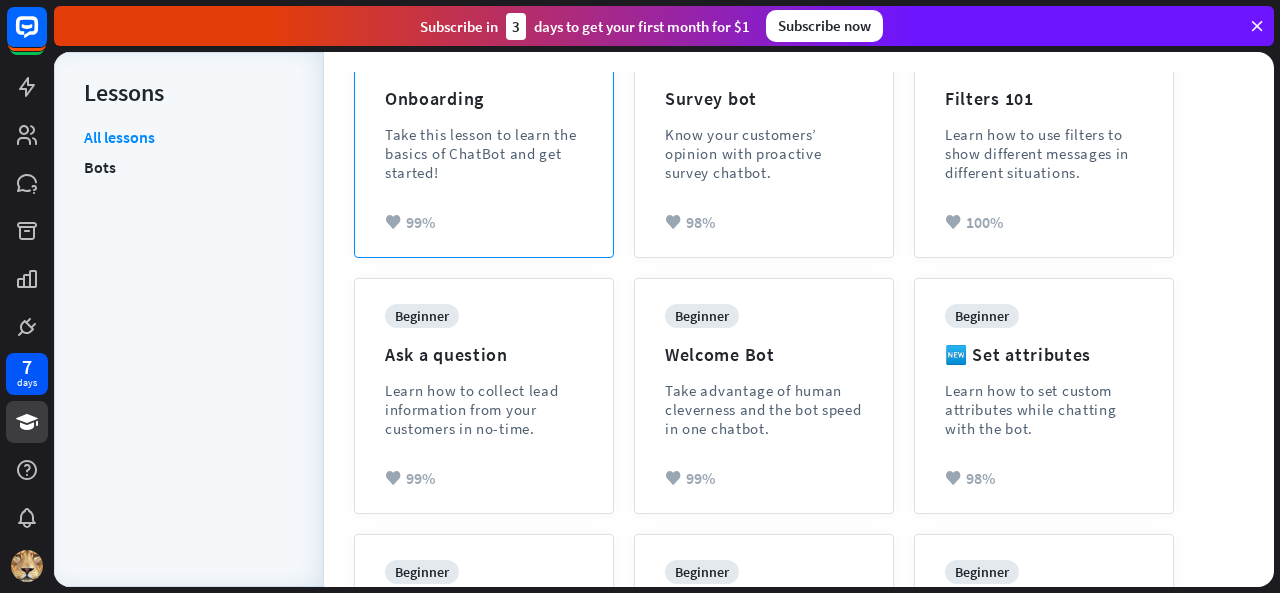 scroll, scrollTop: 300, scrollLeft: 0, axis: vertical 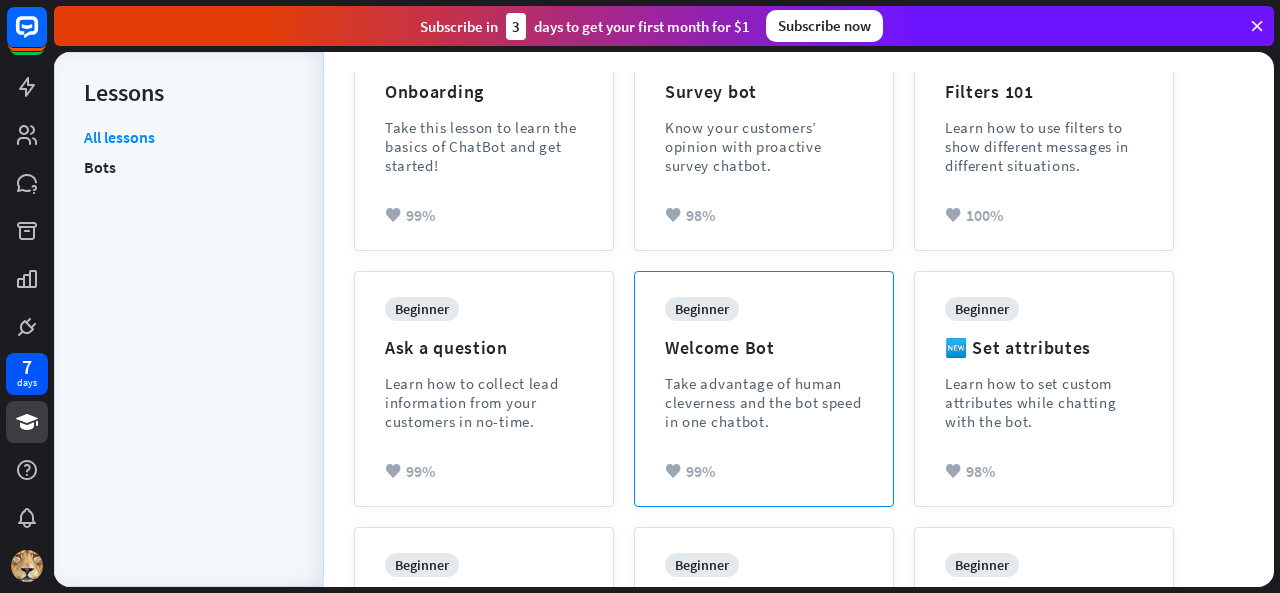 click on "Welcome Bot" at bounding box center (720, 347) 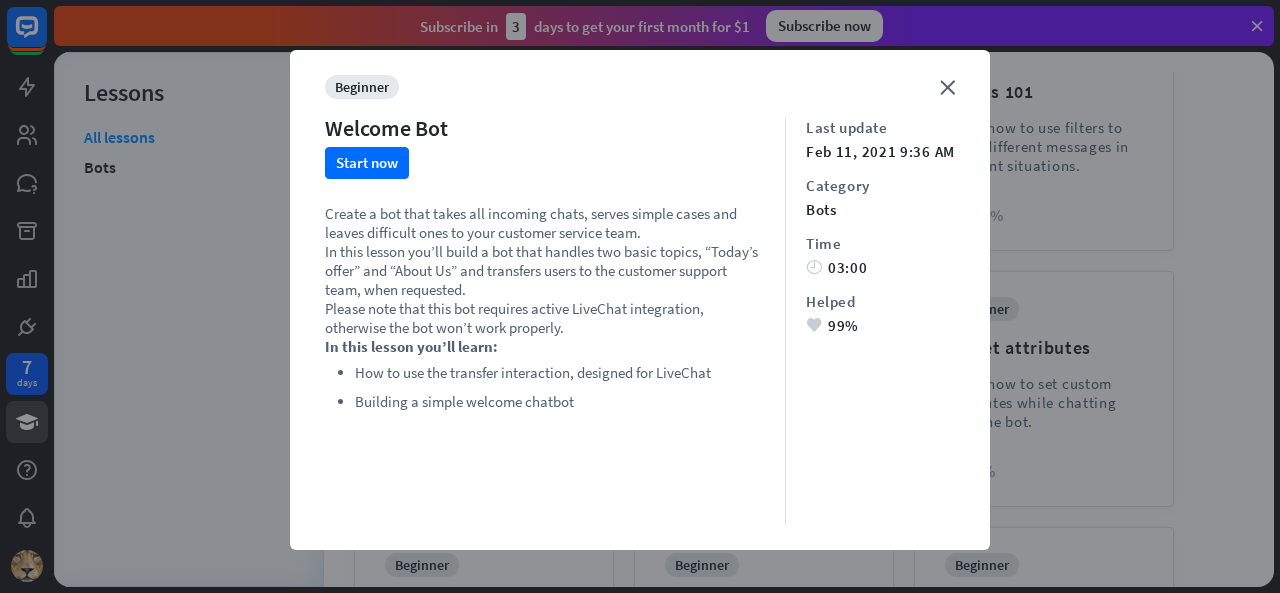 scroll, scrollTop: 6, scrollLeft: 0, axis: vertical 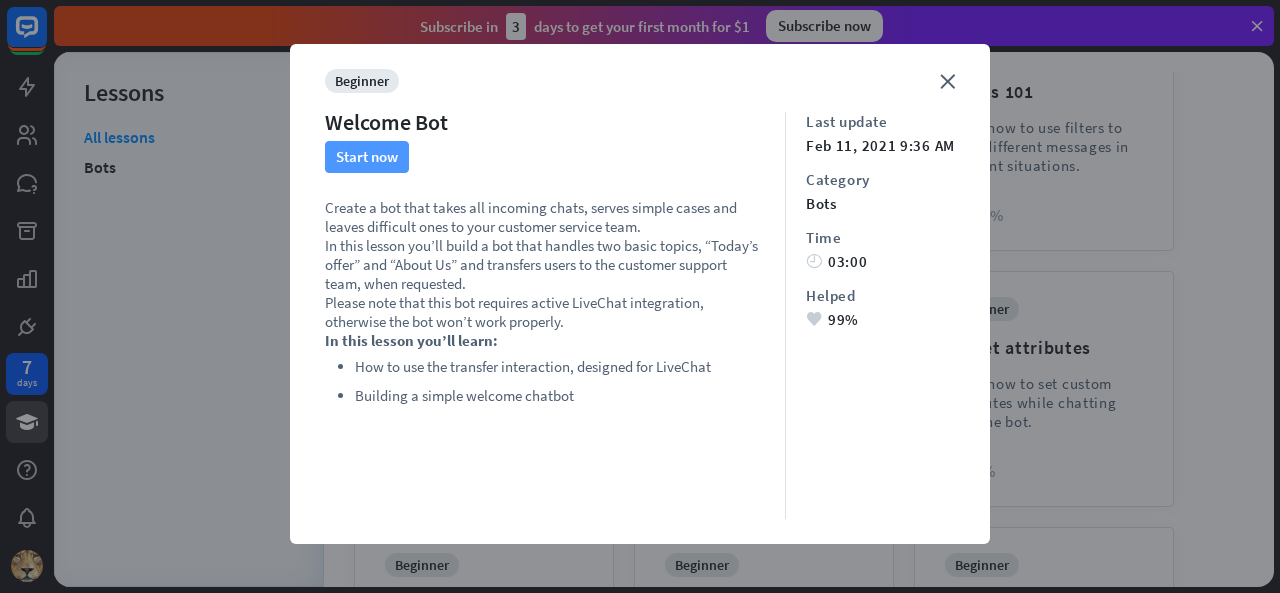click on "Start now" at bounding box center (367, 157) 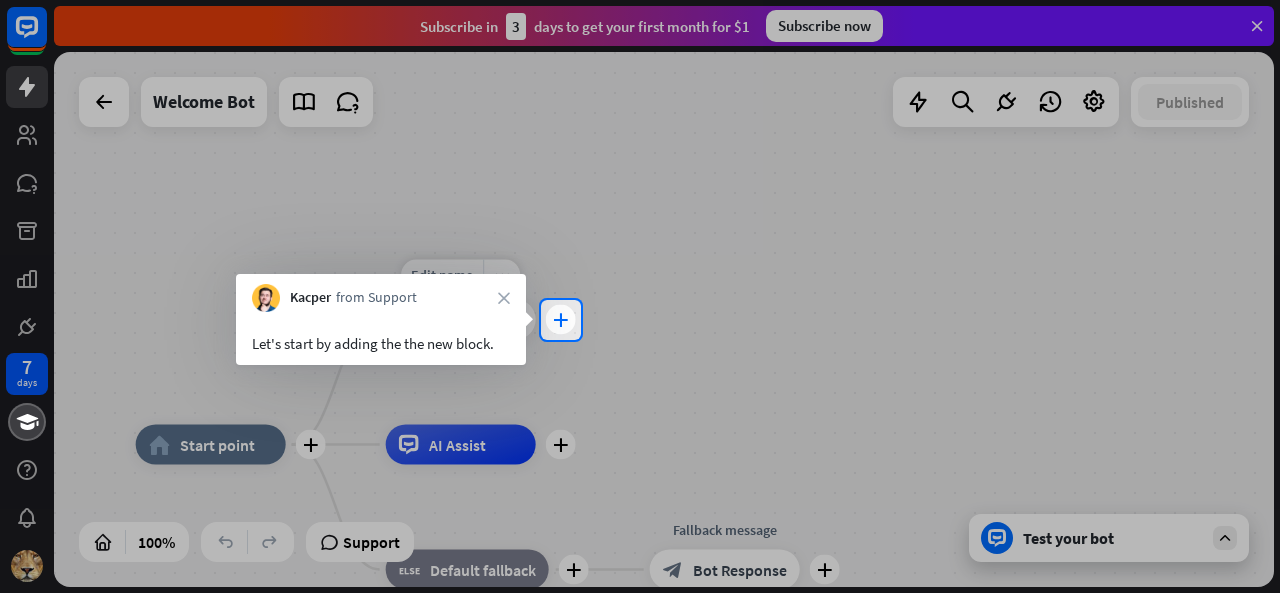 click on "plus" at bounding box center (560, 320) 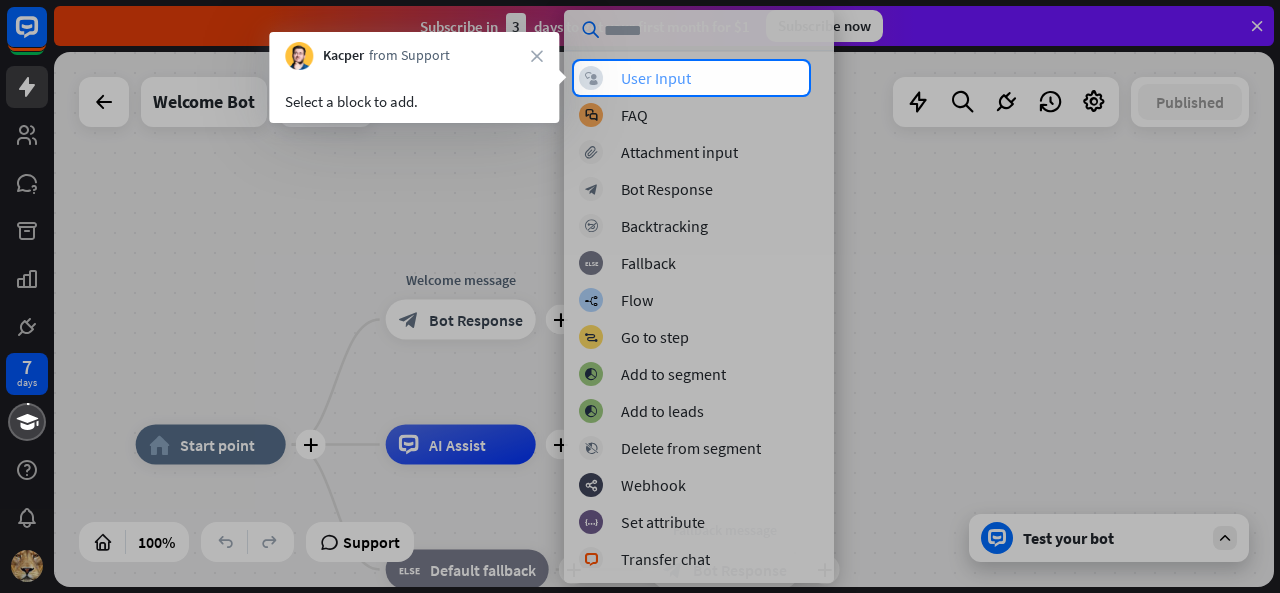 click on "User Input" at bounding box center (656, 78) 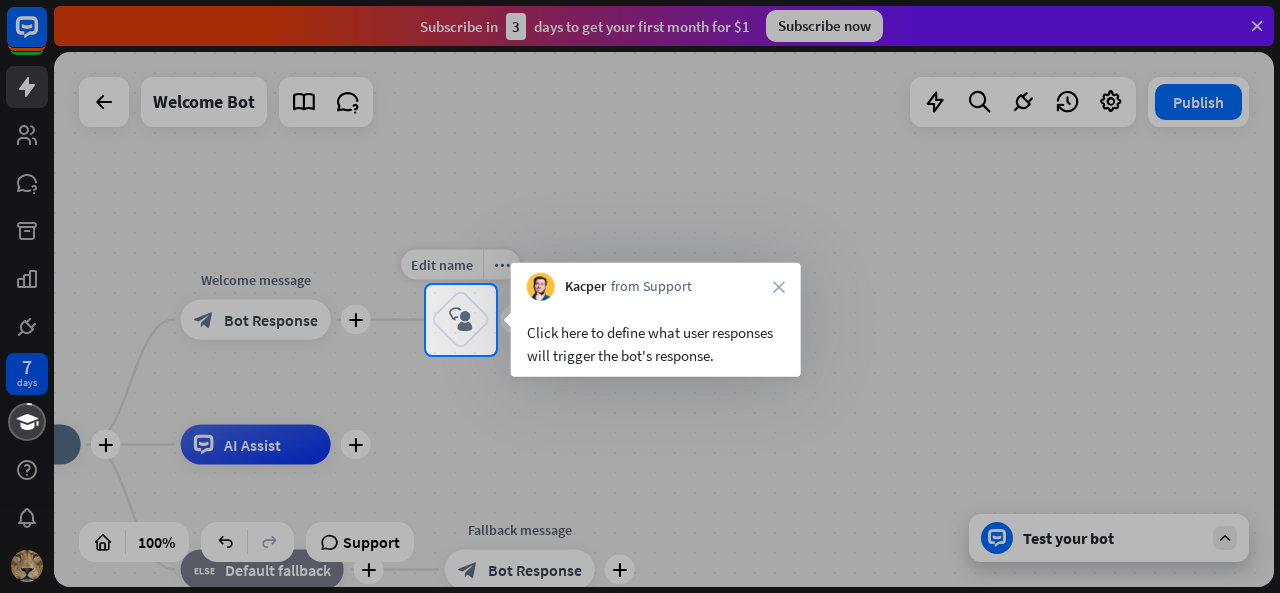click on "block_user_input" at bounding box center [461, 320] 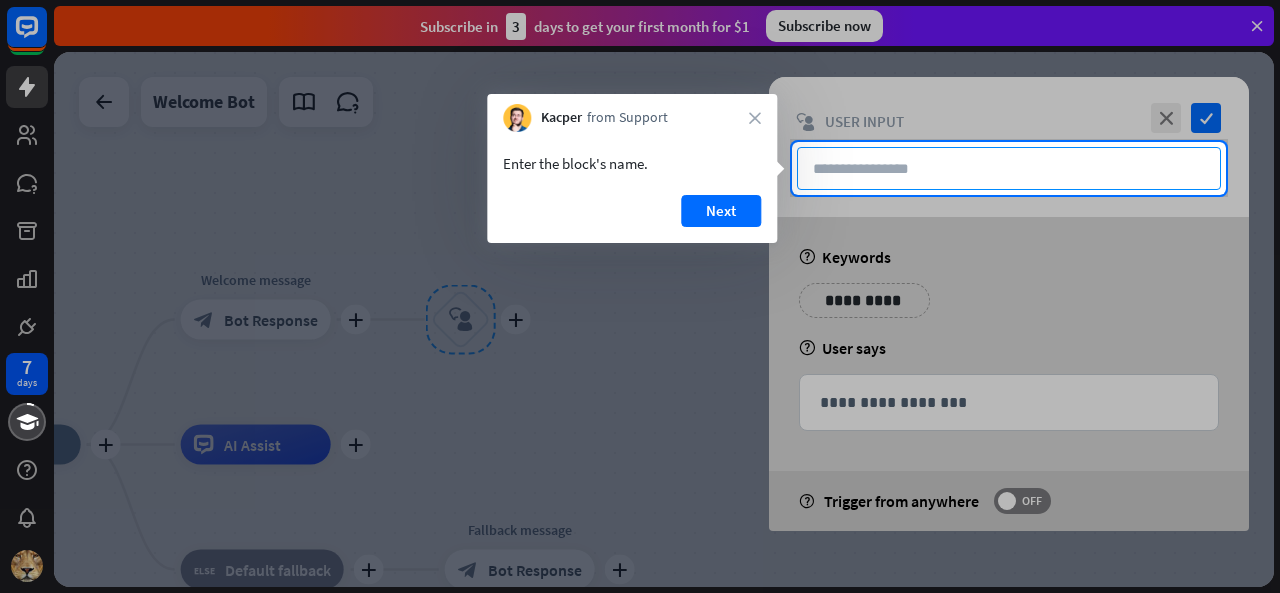 click at bounding box center [1009, 168] 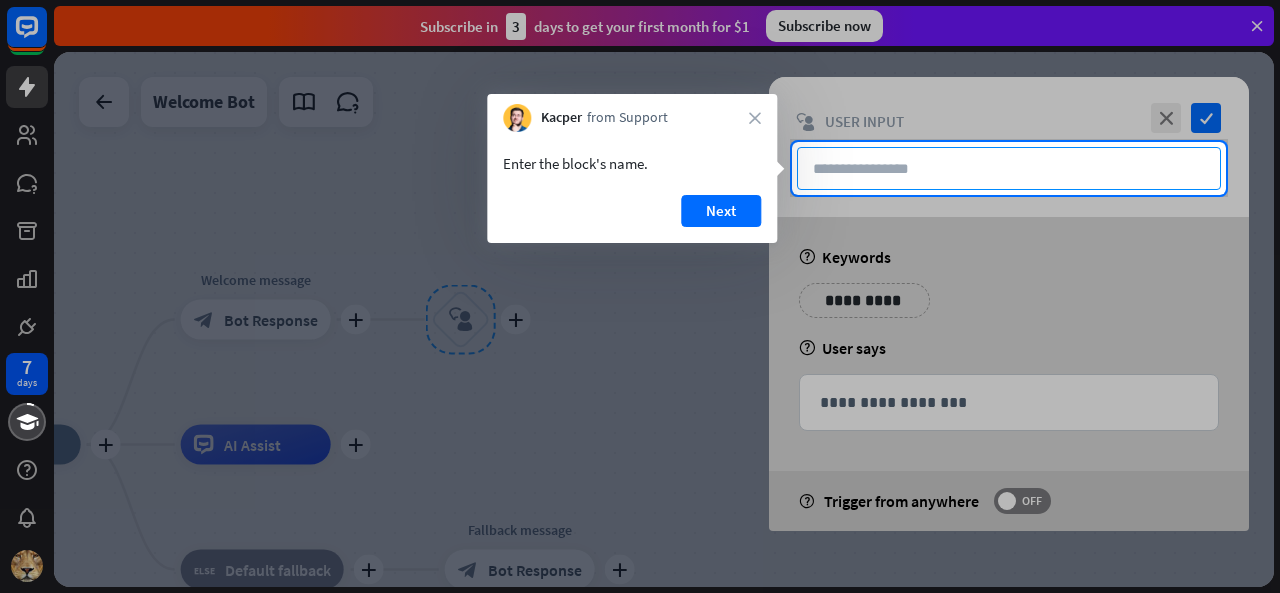 type on "**********" 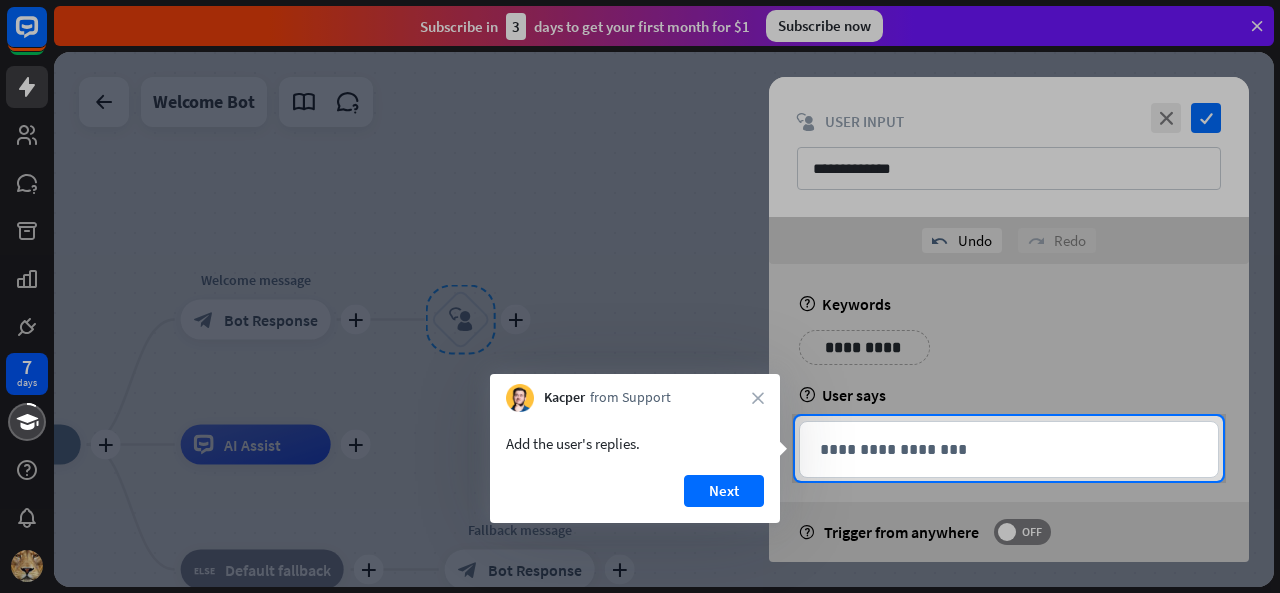 click at bounding box center [640, 208] 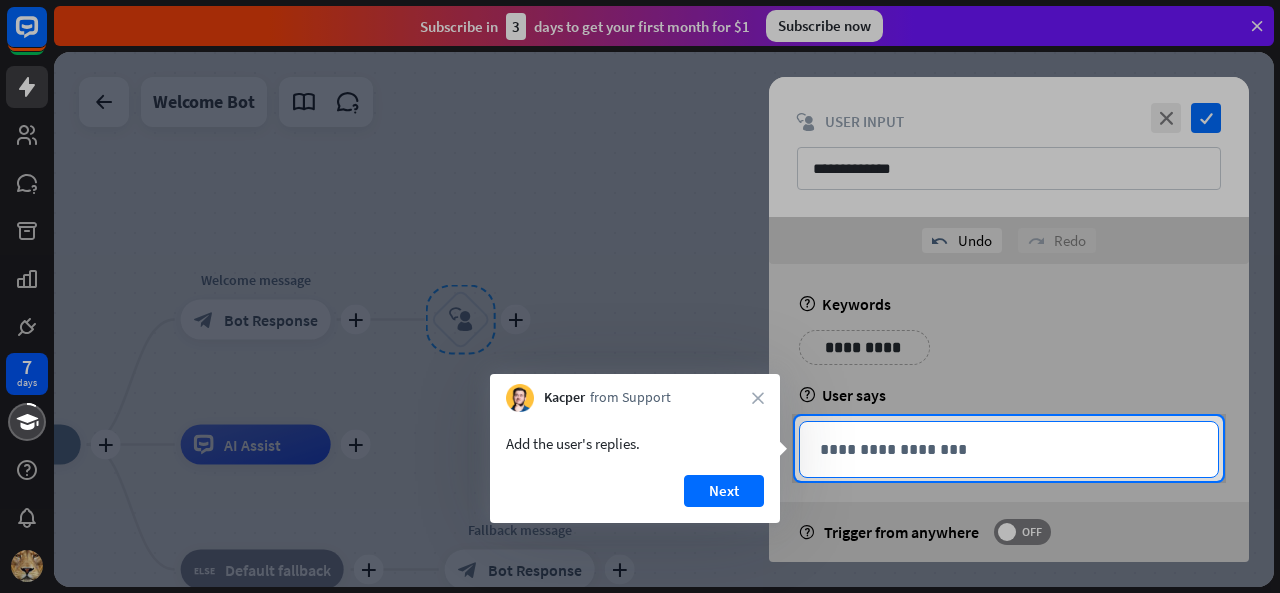 click on "**********" at bounding box center (1009, 449) 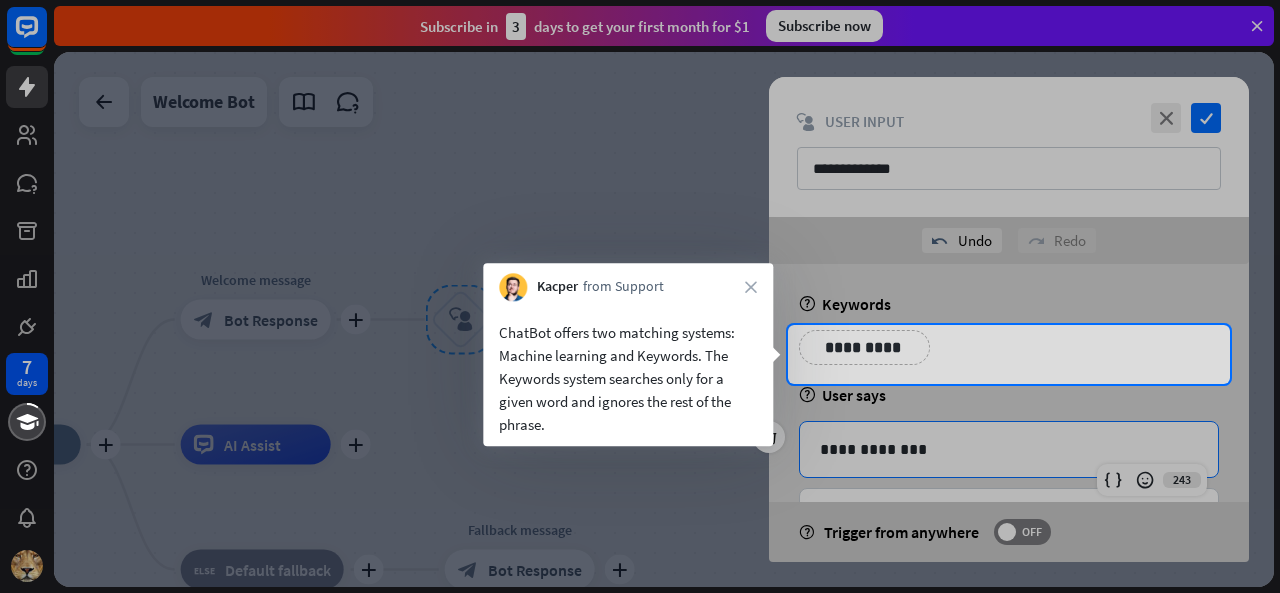 click on "**********" at bounding box center (864, 347) 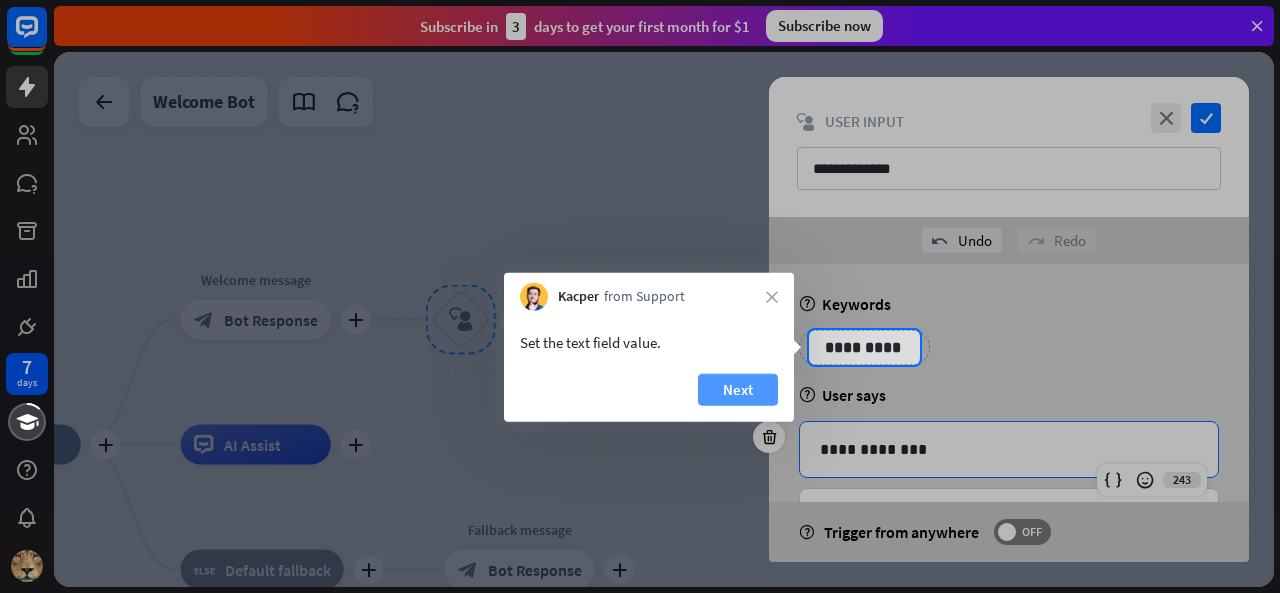 click on "Next" at bounding box center [738, 390] 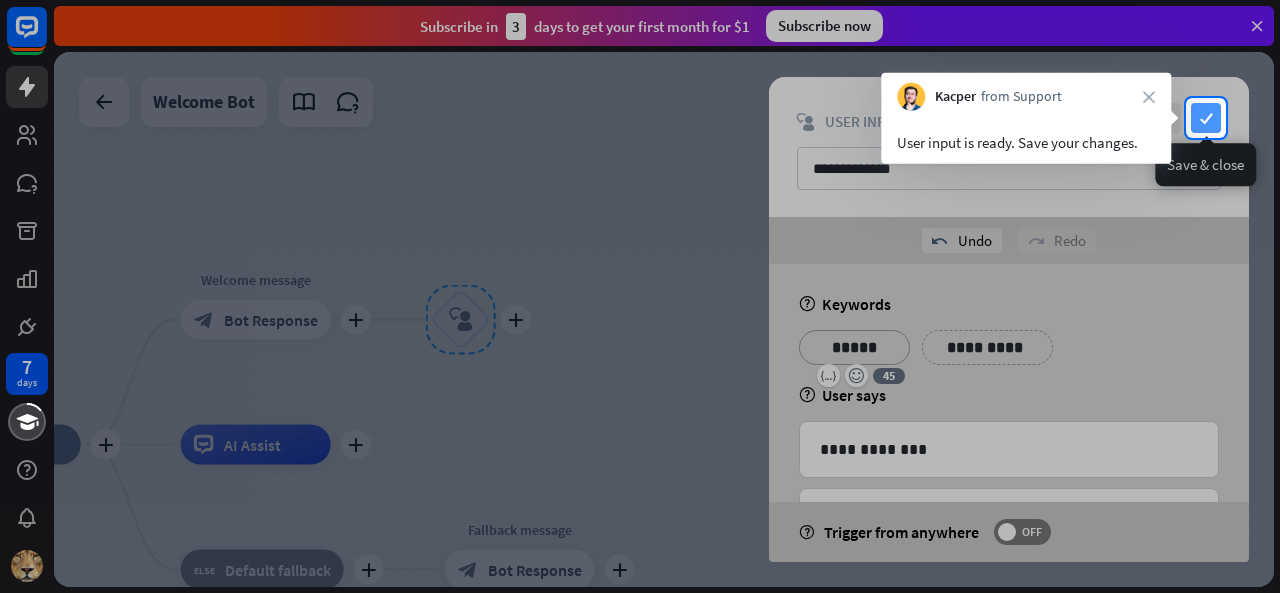 click on "check" at bounding box center (1206, 118) 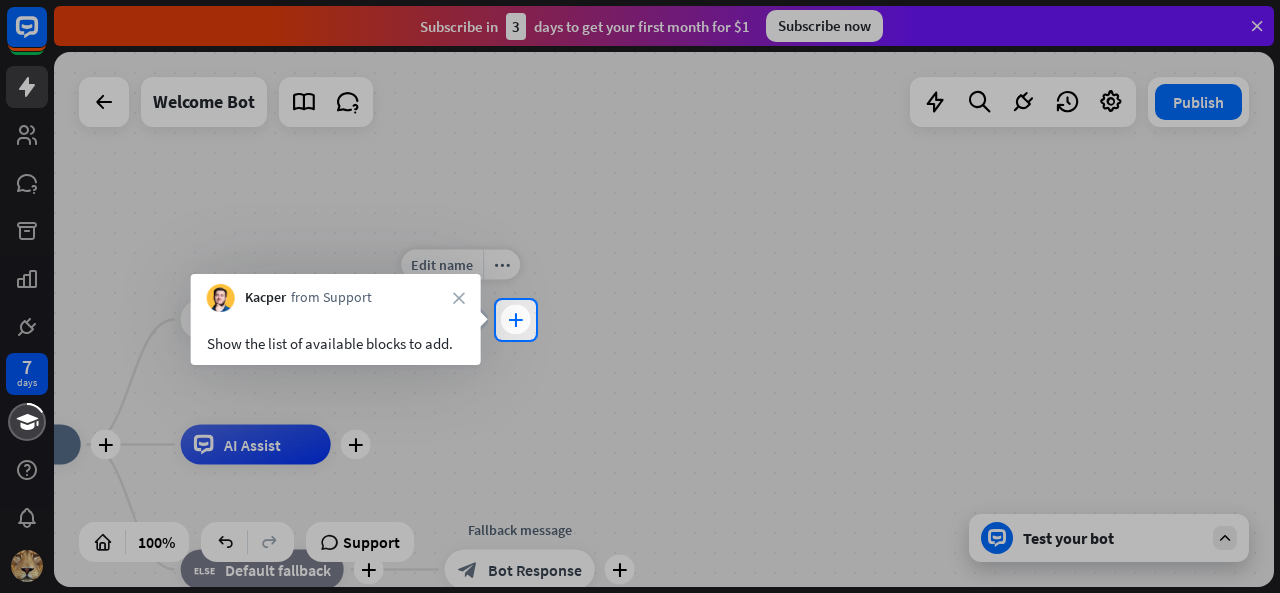click on "plus" at bounding box center [515, 320] 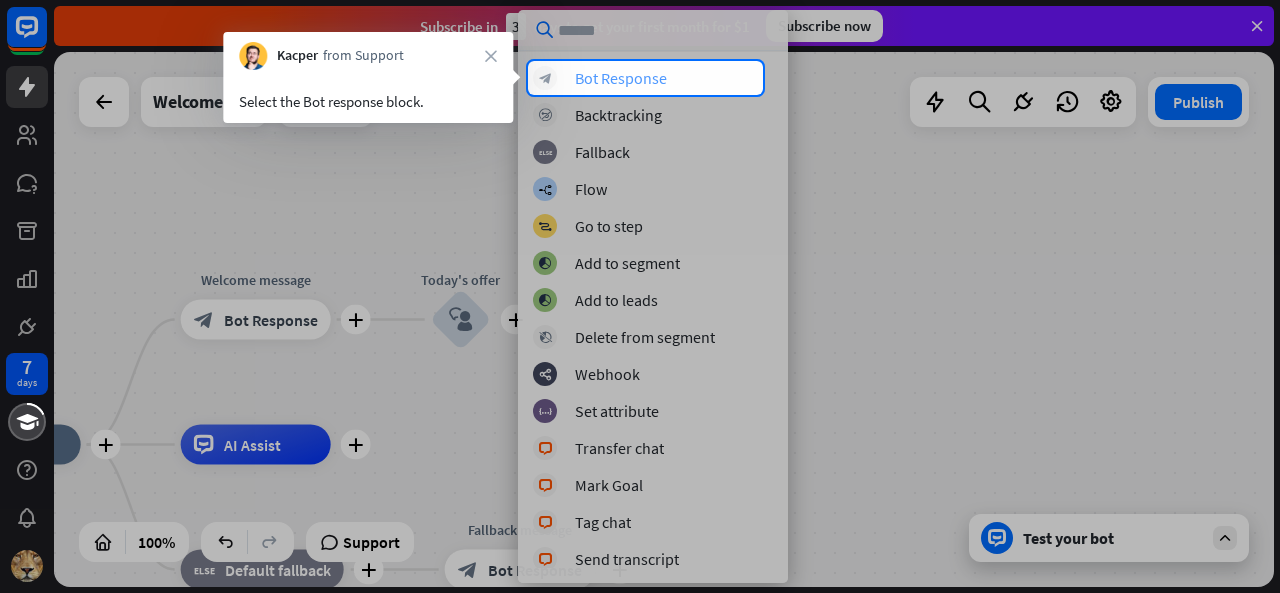 click on "Bot Response" at bounding box center (621, 78) 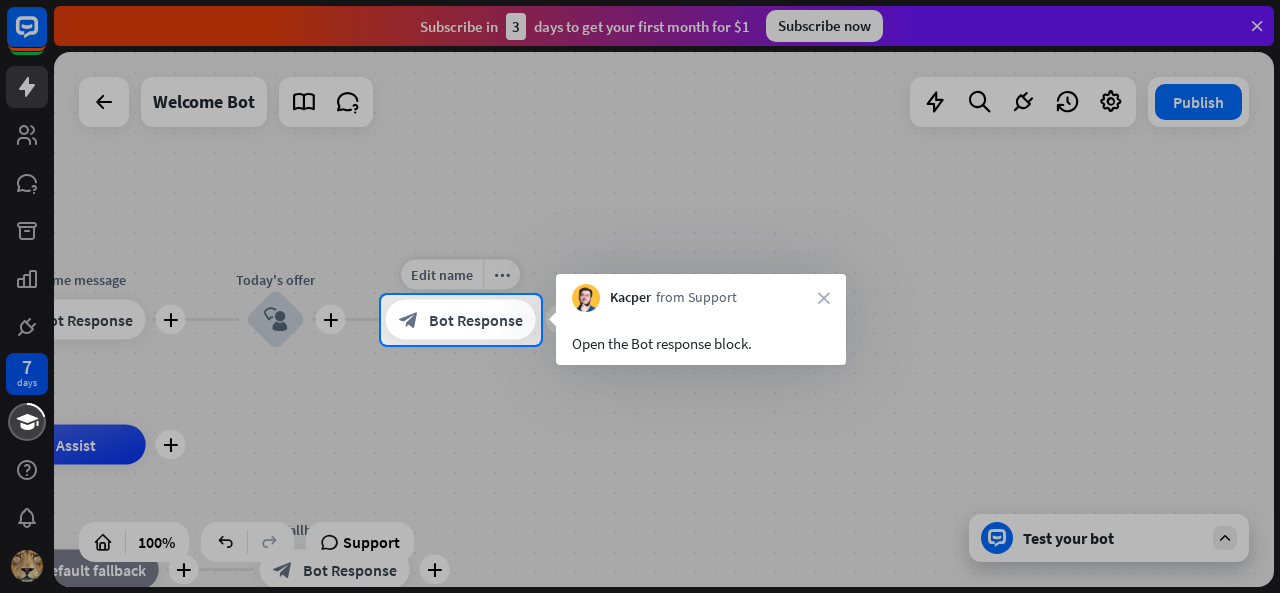 click on "block_bot_response   Bot Response" at bounding box center (461, 320) 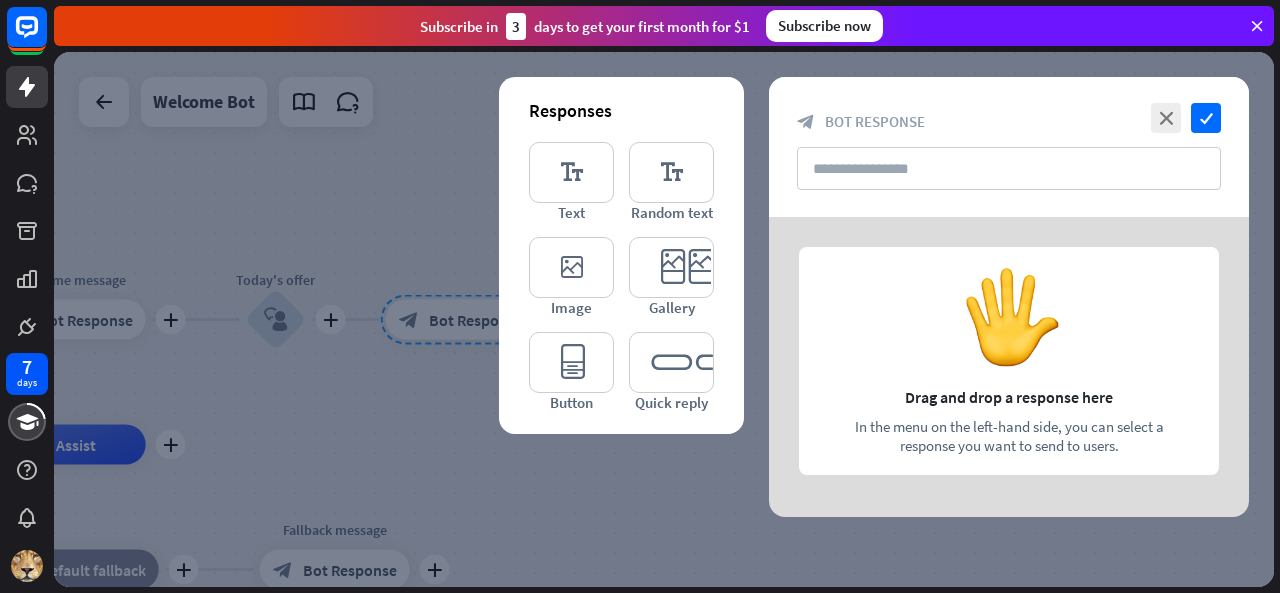 type on "**********" 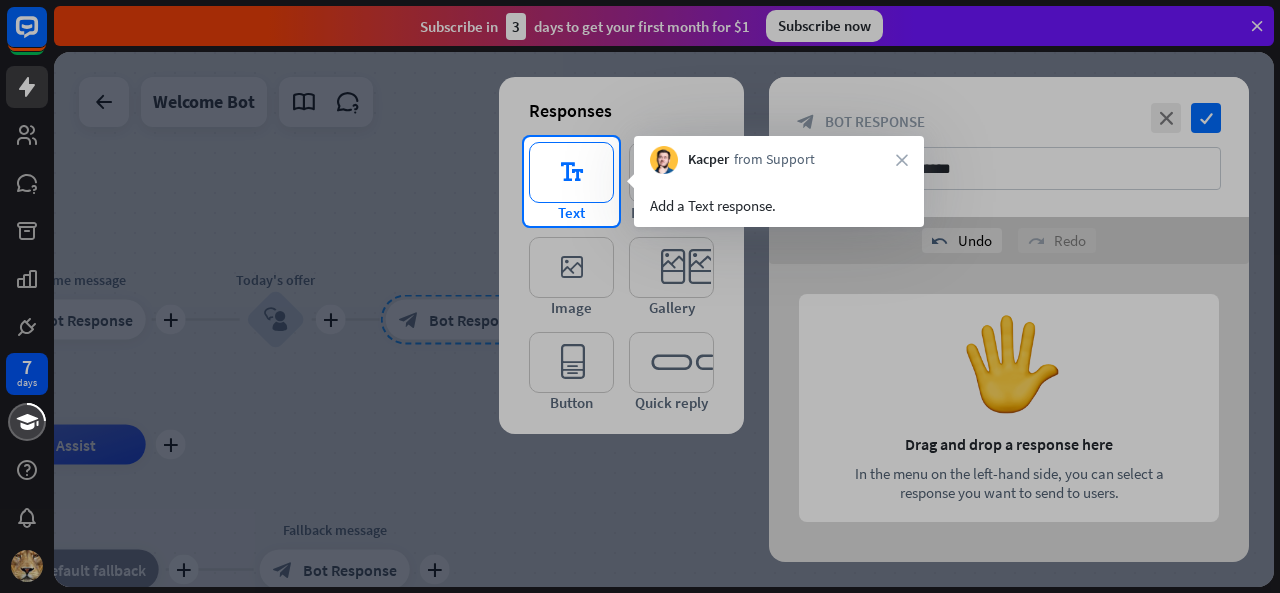 click on "editor_text" at bounding box center [571, 172] 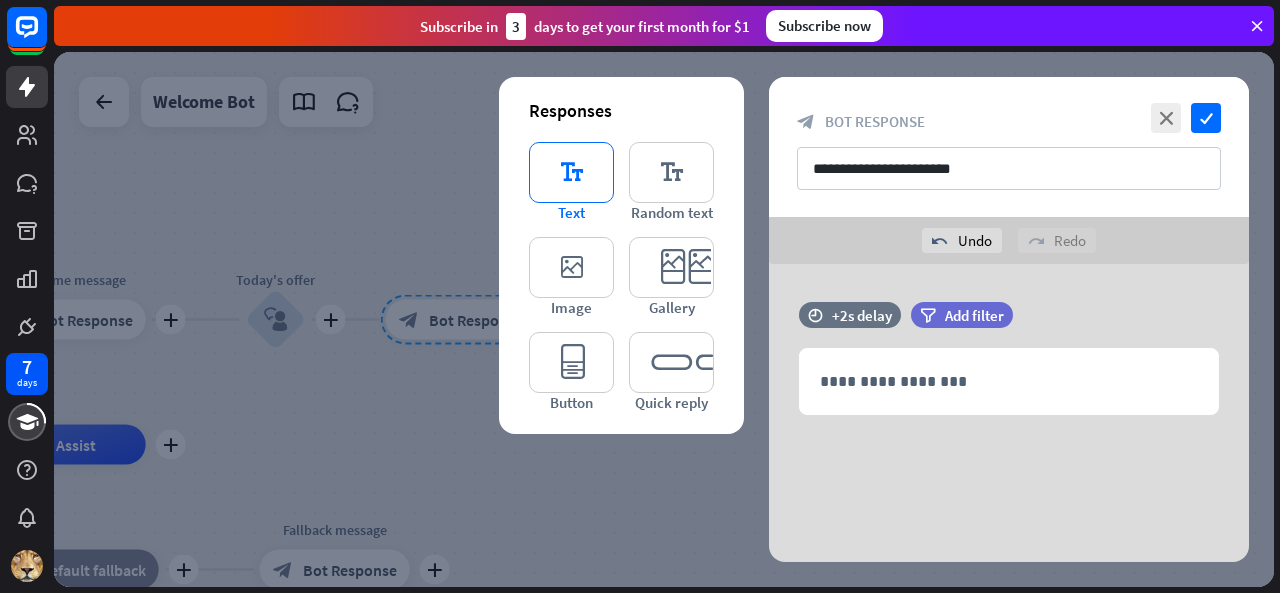 scroll, scrollTop: 1, scrollLeft: 0, axis: vertical 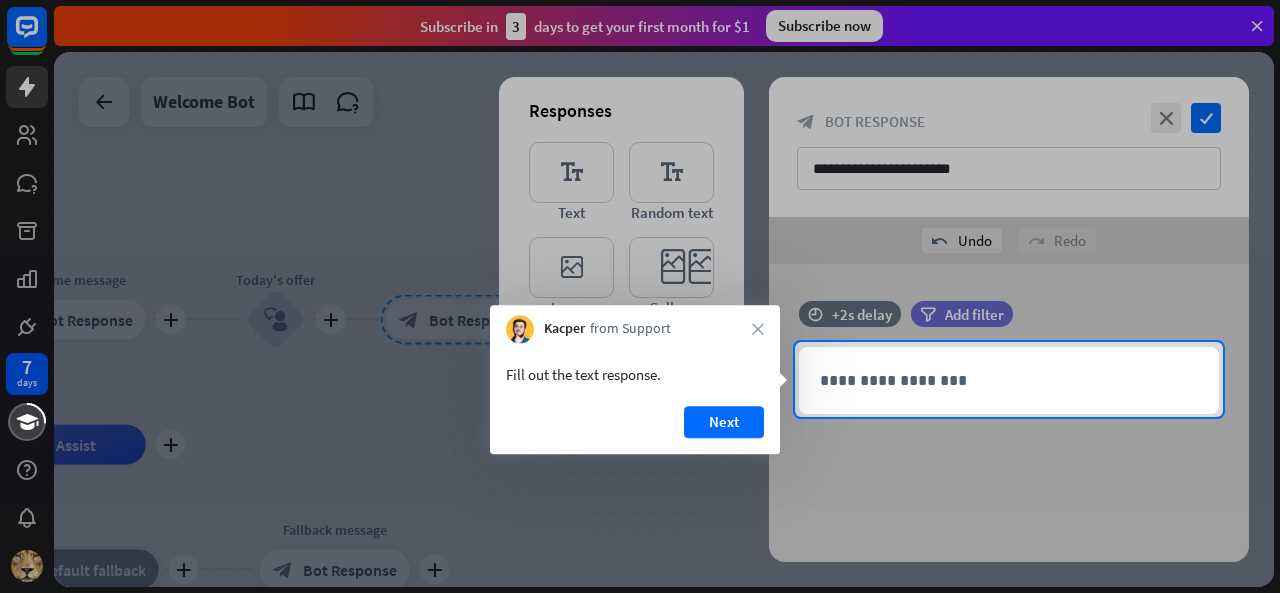 drag, startPoint x: 724, startPoint y: 419, endPoint x: 678, endPoint y: 393, distance: 52.83938 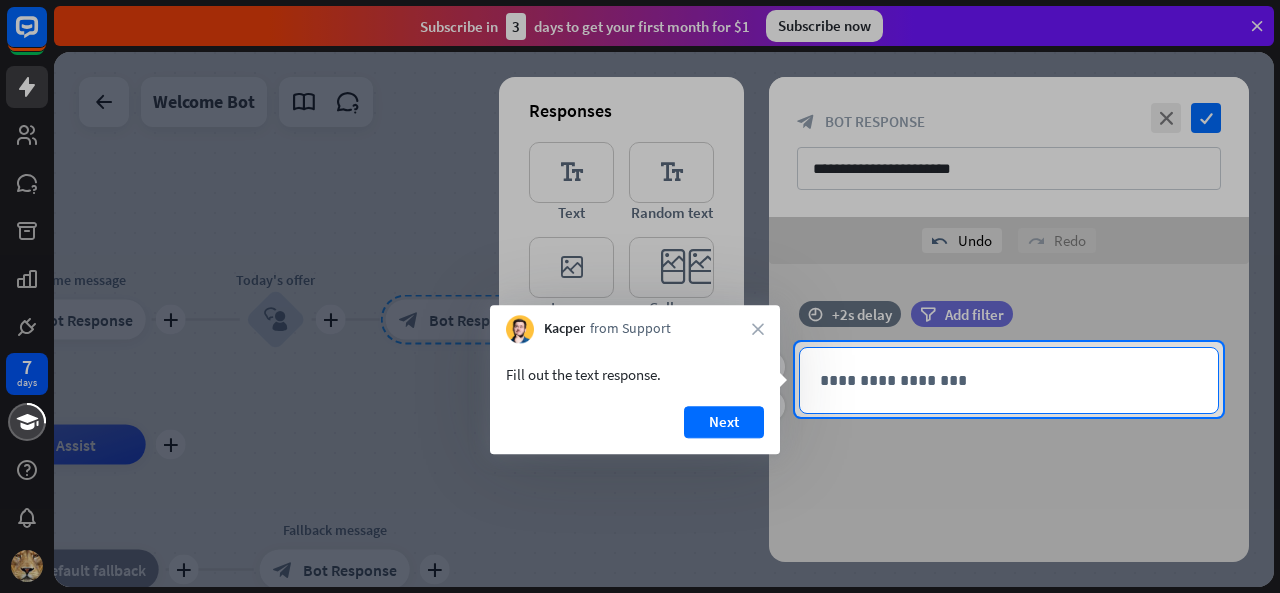 click on "**********" at bounding box center [1009, 380] 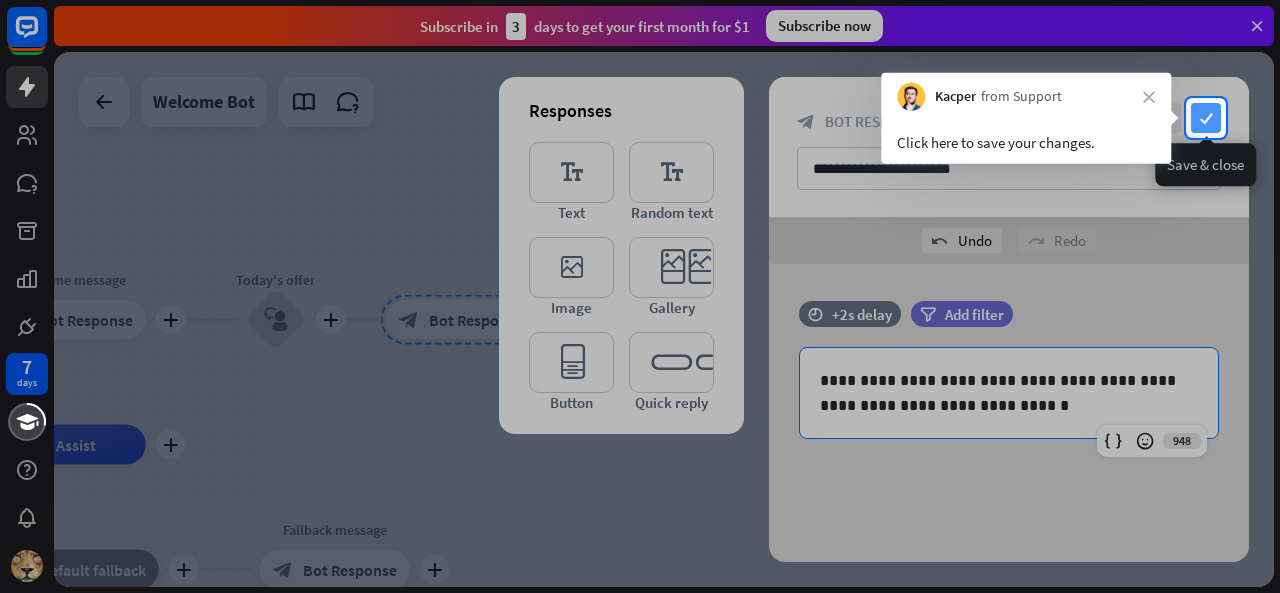 click on "check" at bounding box center [1206, 118] 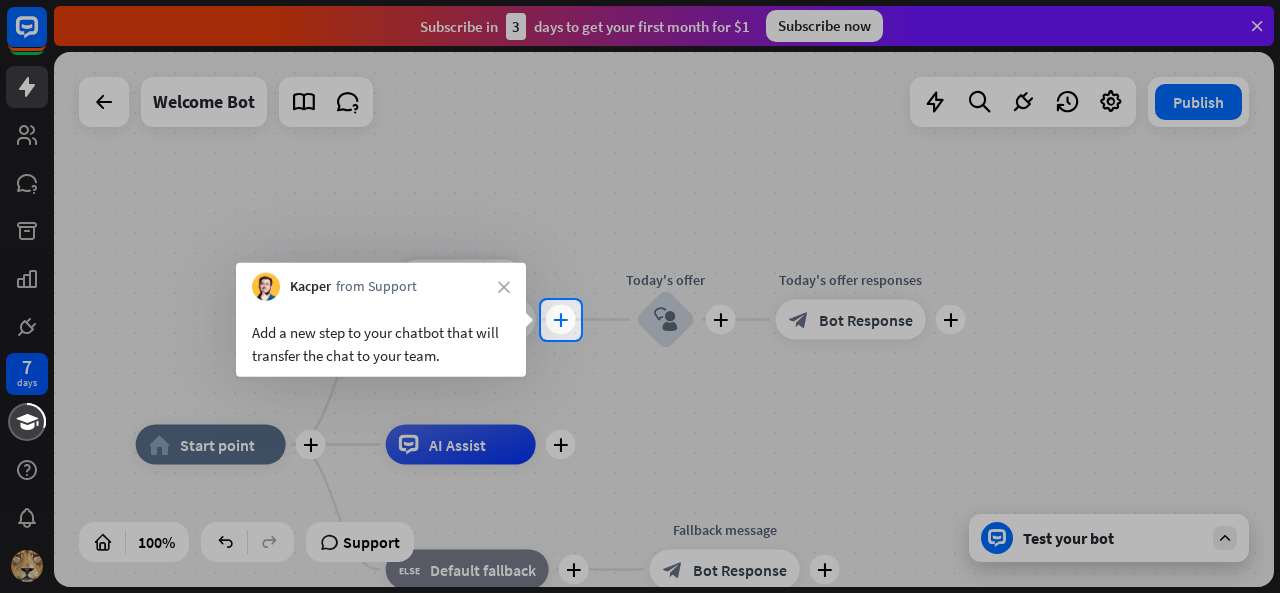 click on "plus" at bounding box center (560, 320) 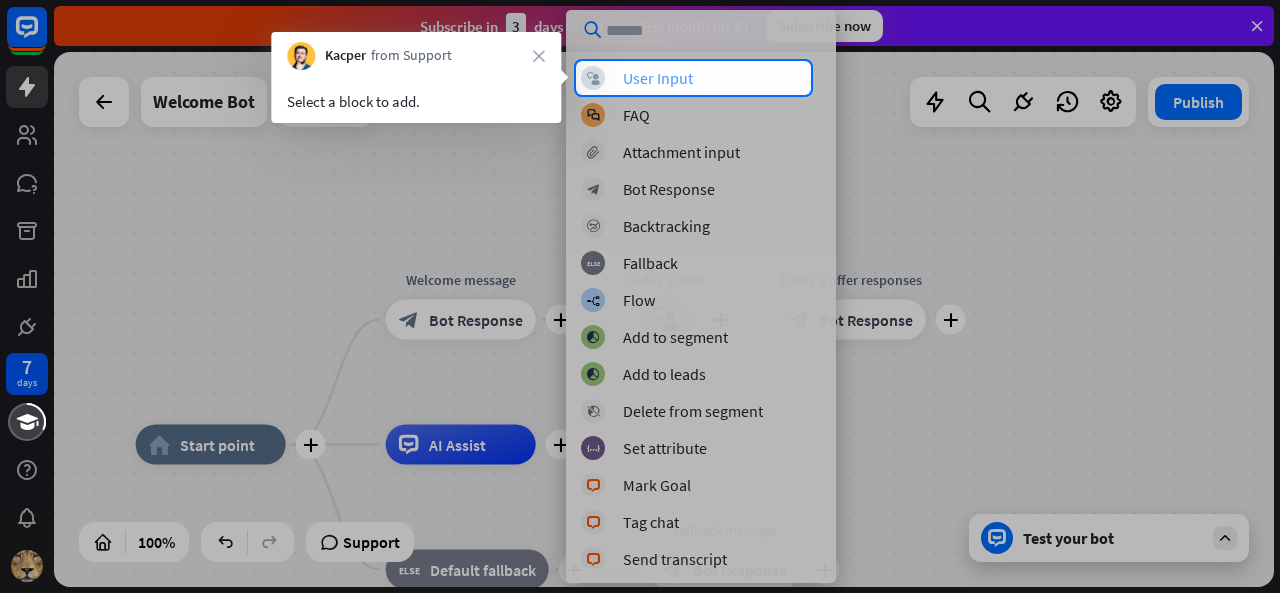 click on "User Input" at bounding box center (658, 78) 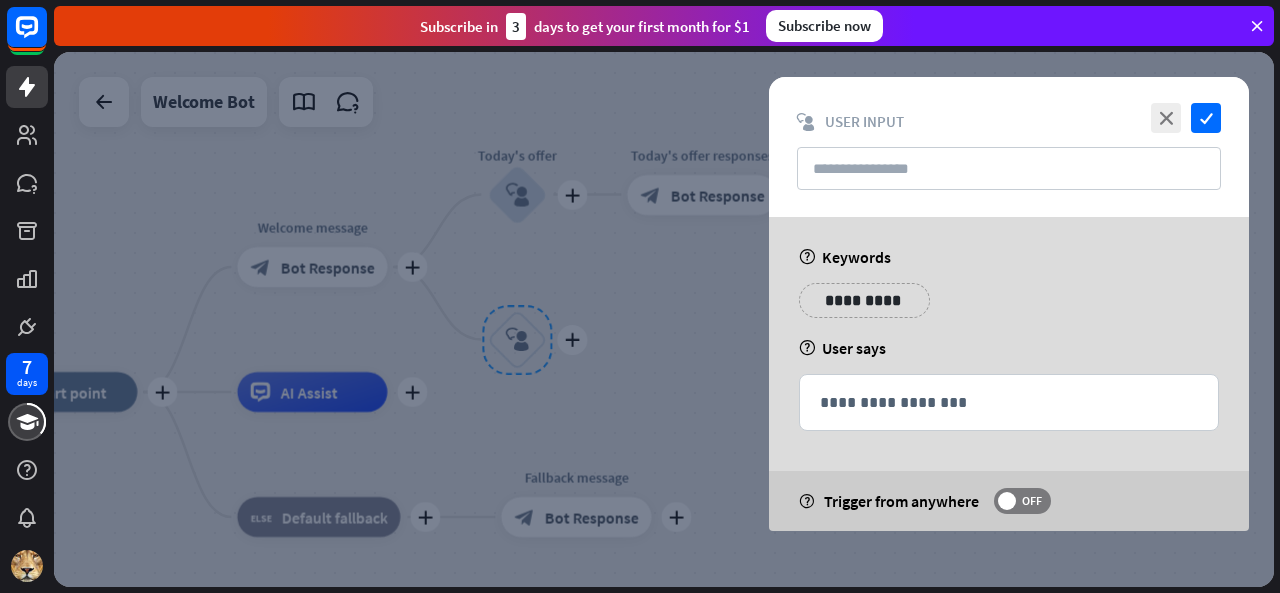 type on "********" 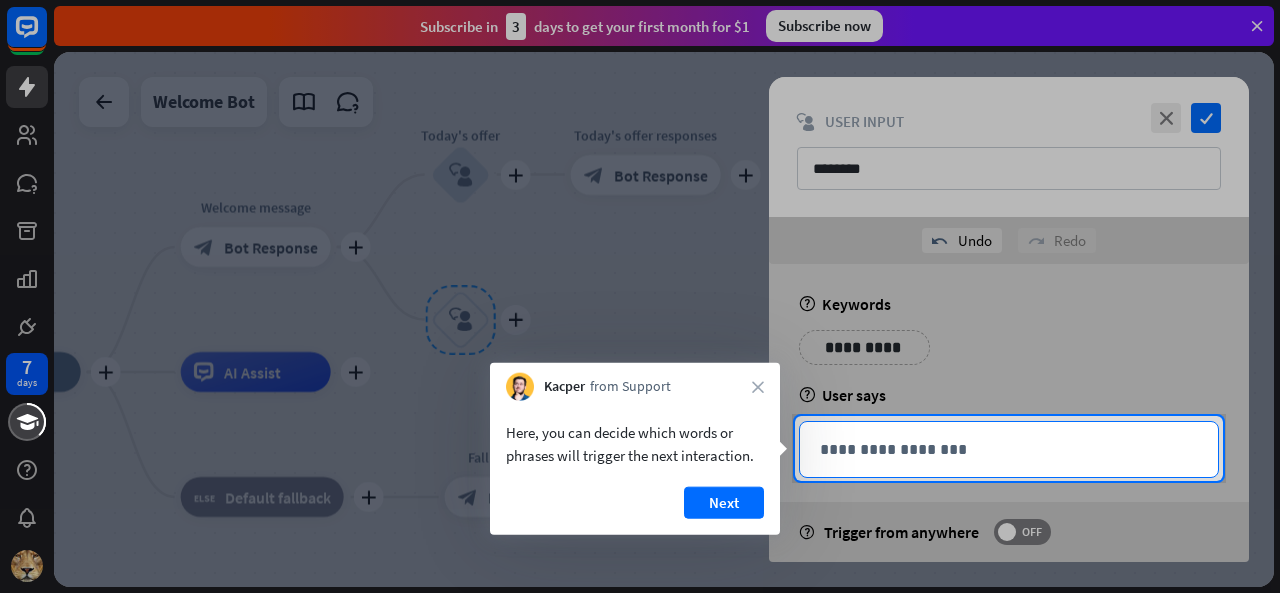 click on "**********" at bounding box center [1009, 449] 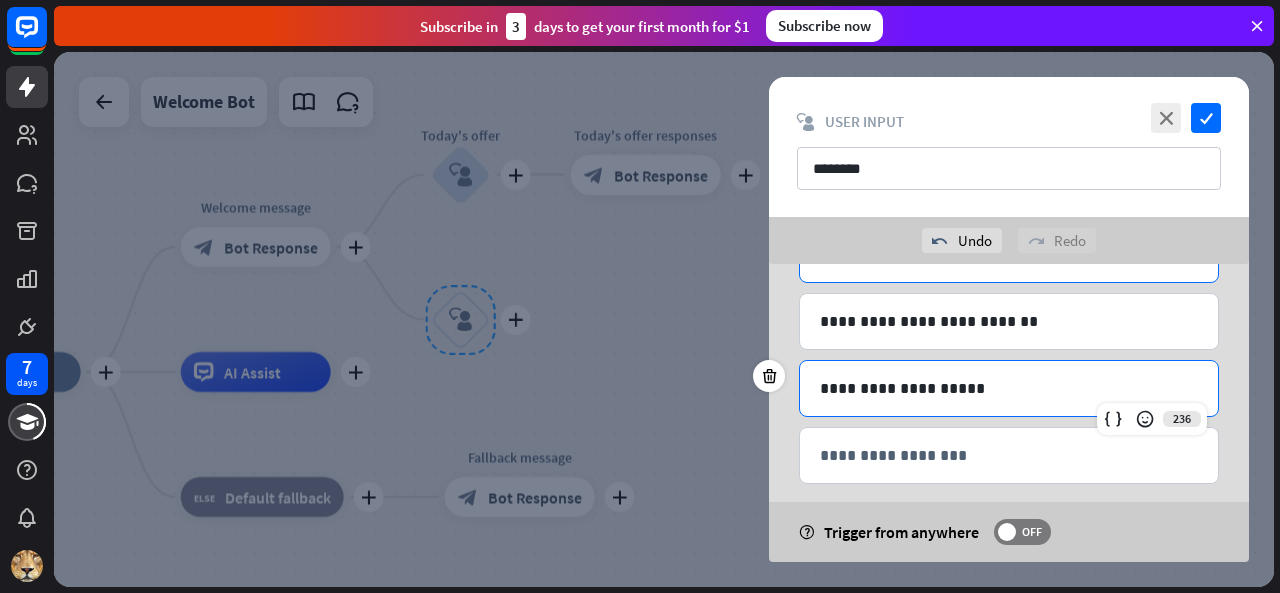 scroll, scrollTop: 213, scrollLeft: 0, axis: vertical 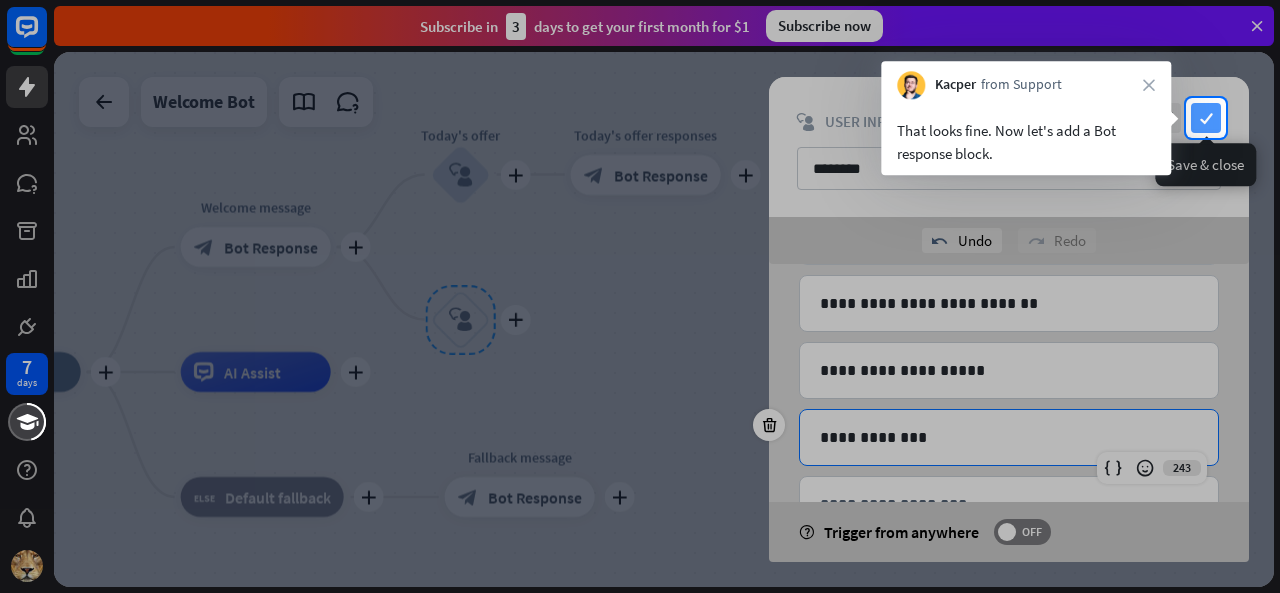 click on "check" at bounding box center (1206, 118) 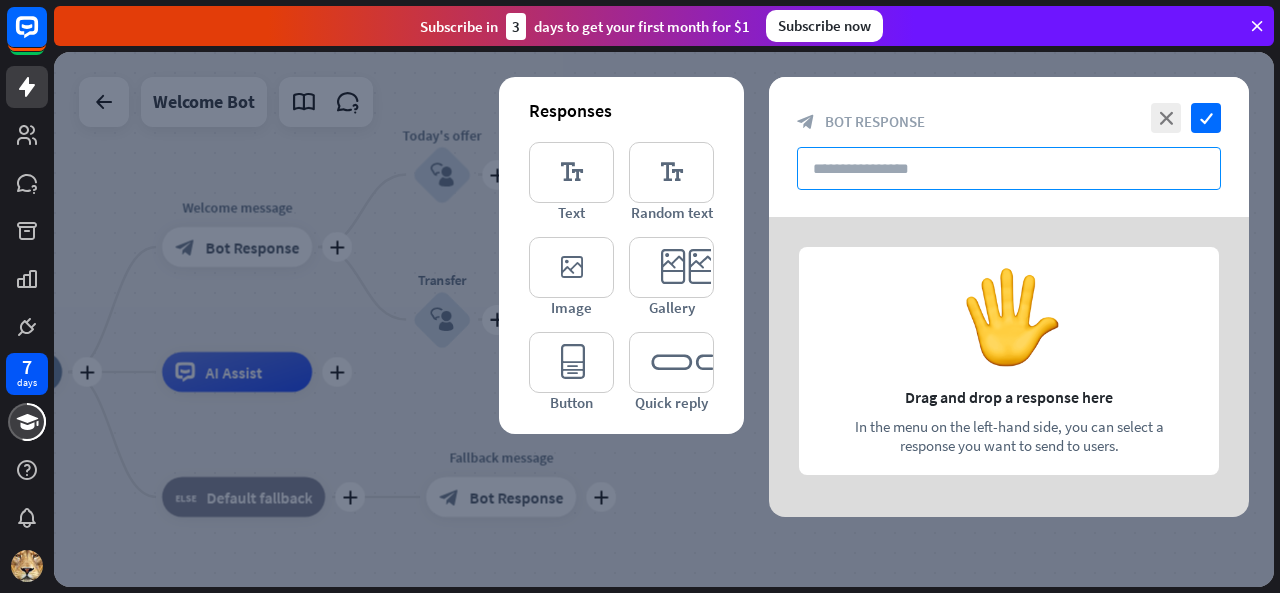 type on "**********" 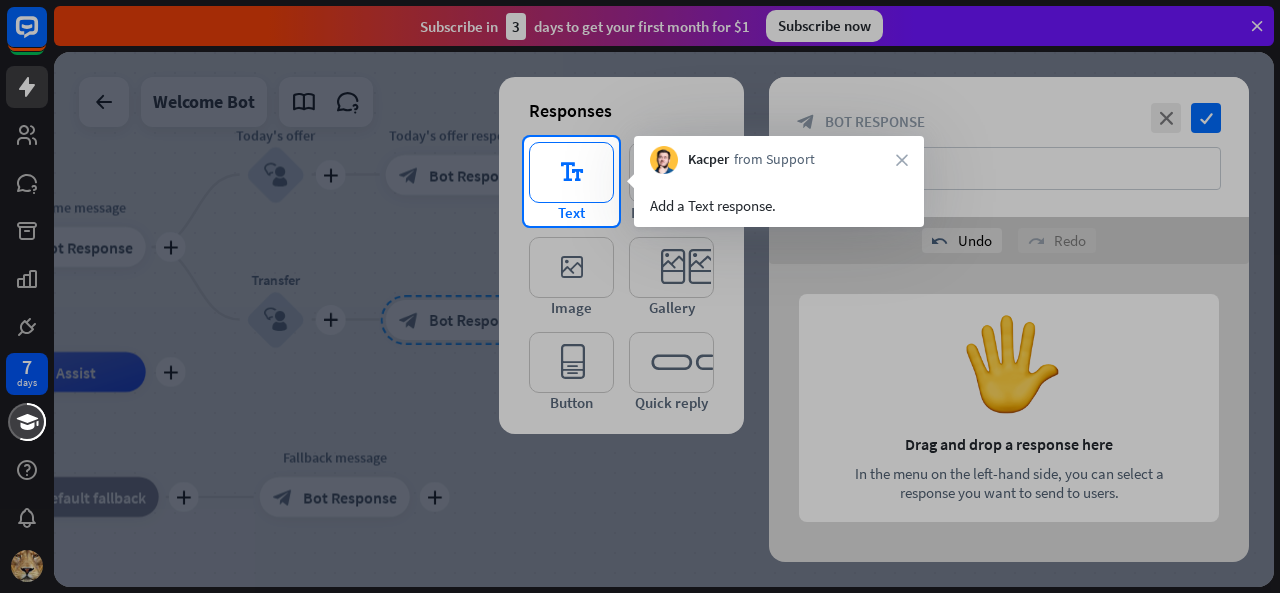 click on "editor_text" at bounding box center (571, 172) 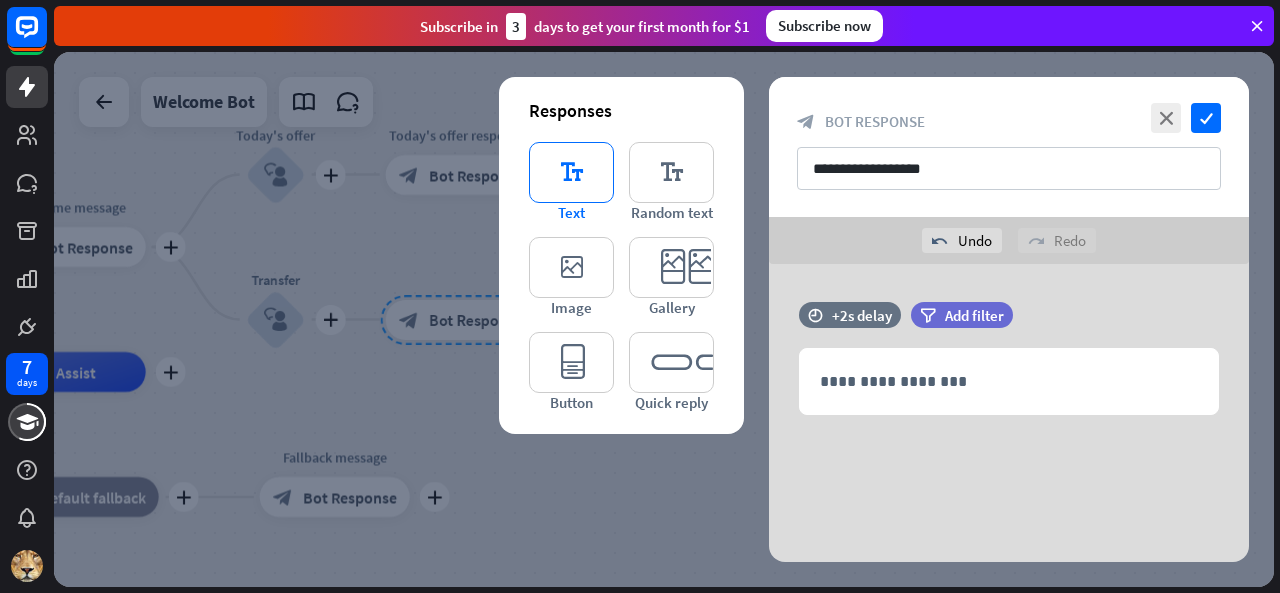 scroll, scrollTop: 1, scrollLeft: 0, axis: vertical 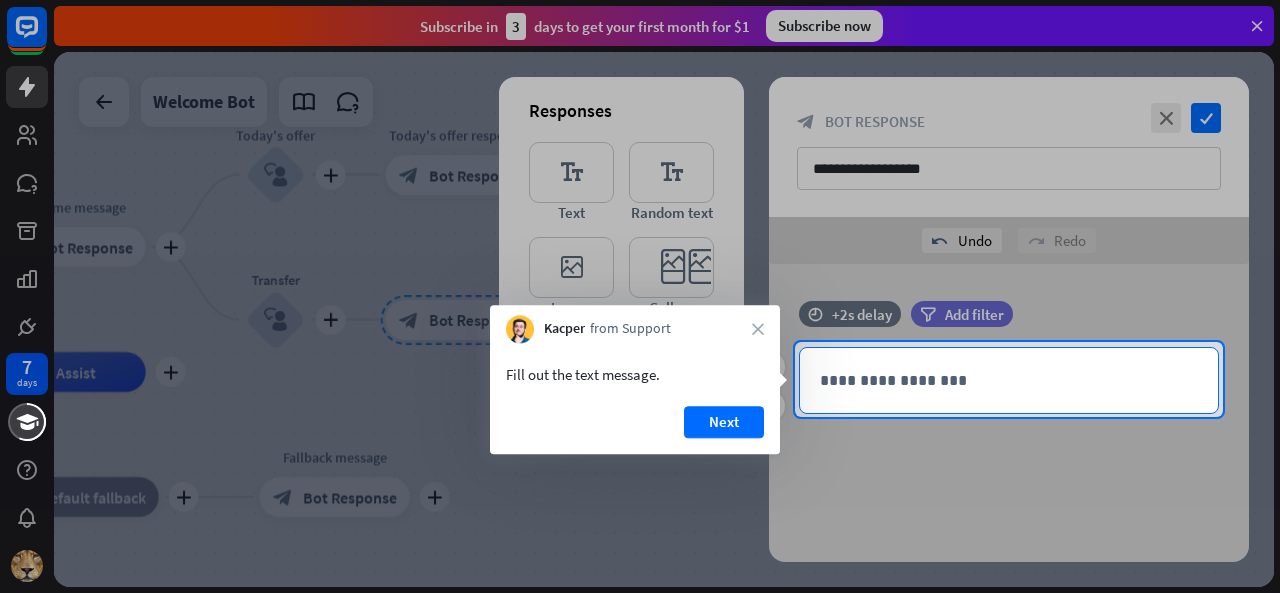 click on "**********" at bounding box center [1009, 380] 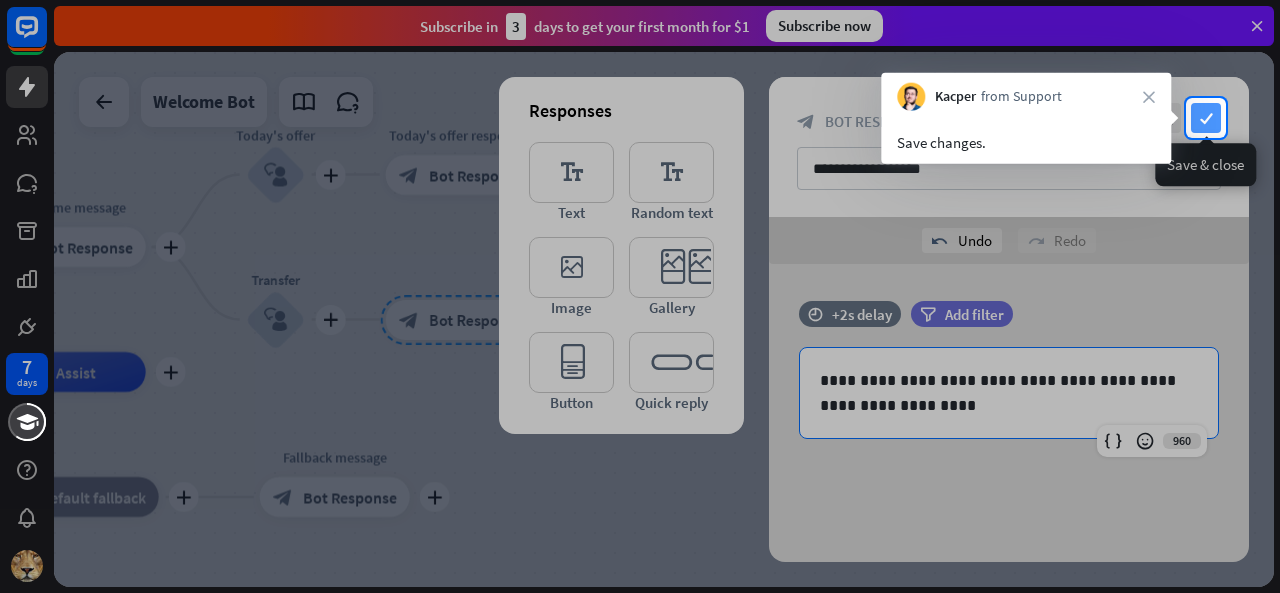 click on "check" at bounding box center [1206, 118] 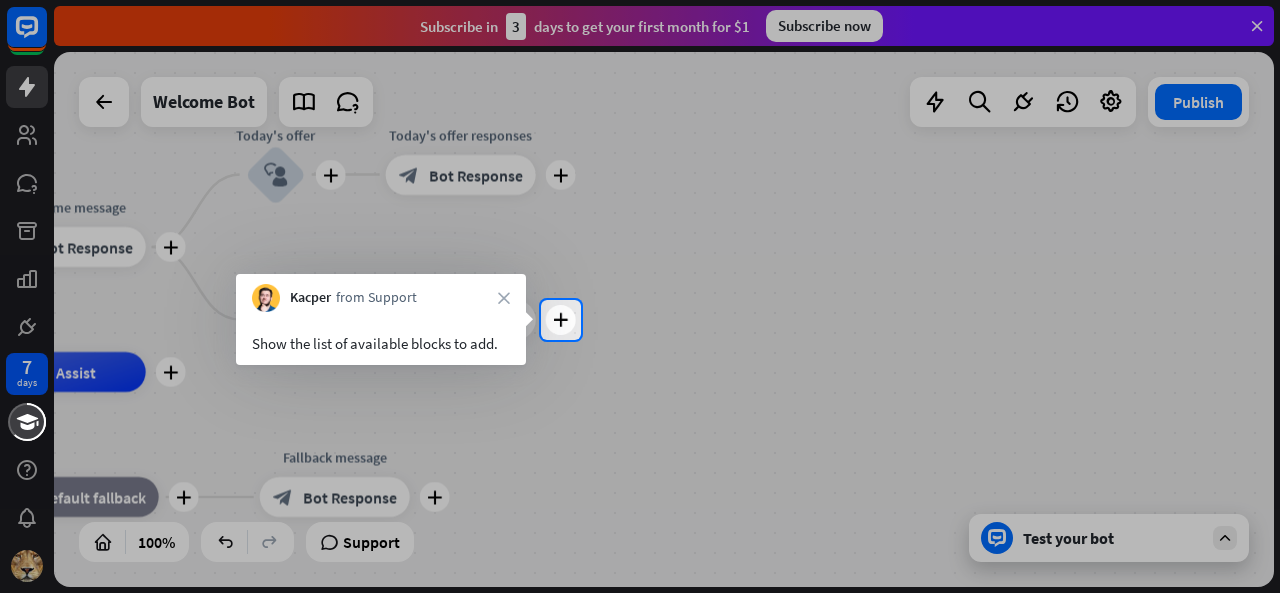 click on "Show the list of available blocks to add." at bounding box center [381, 343] 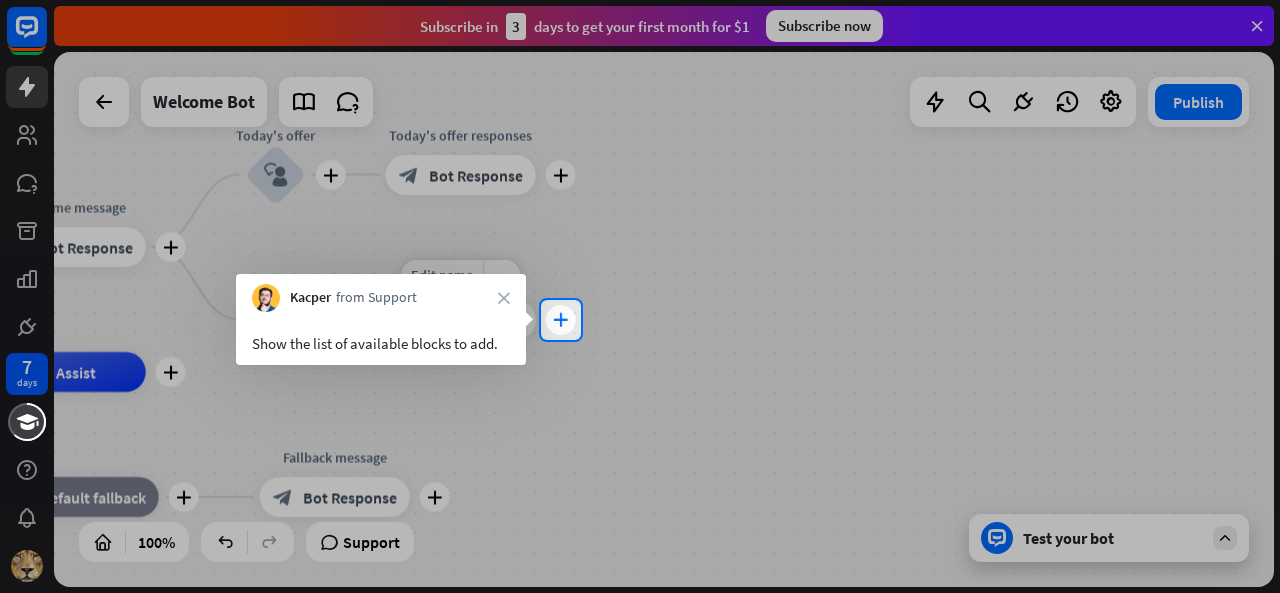 click on "plus" at bounding box center (560, 320) 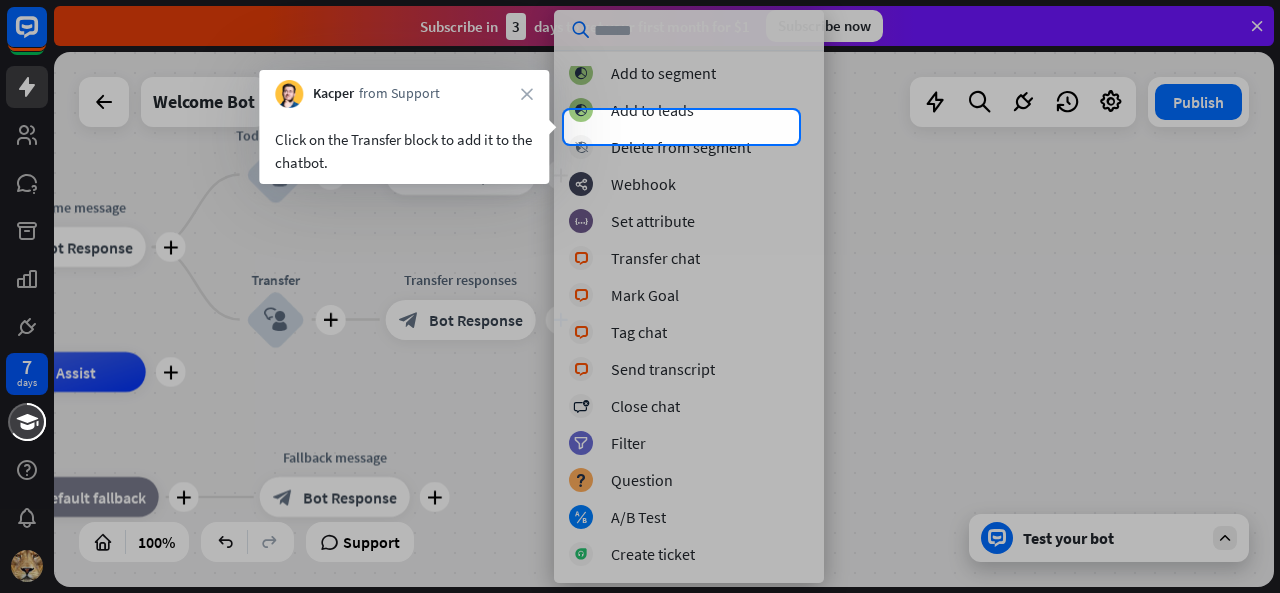 scroll, scrollTop: 481, scrollLeft: 0, axis: vertical 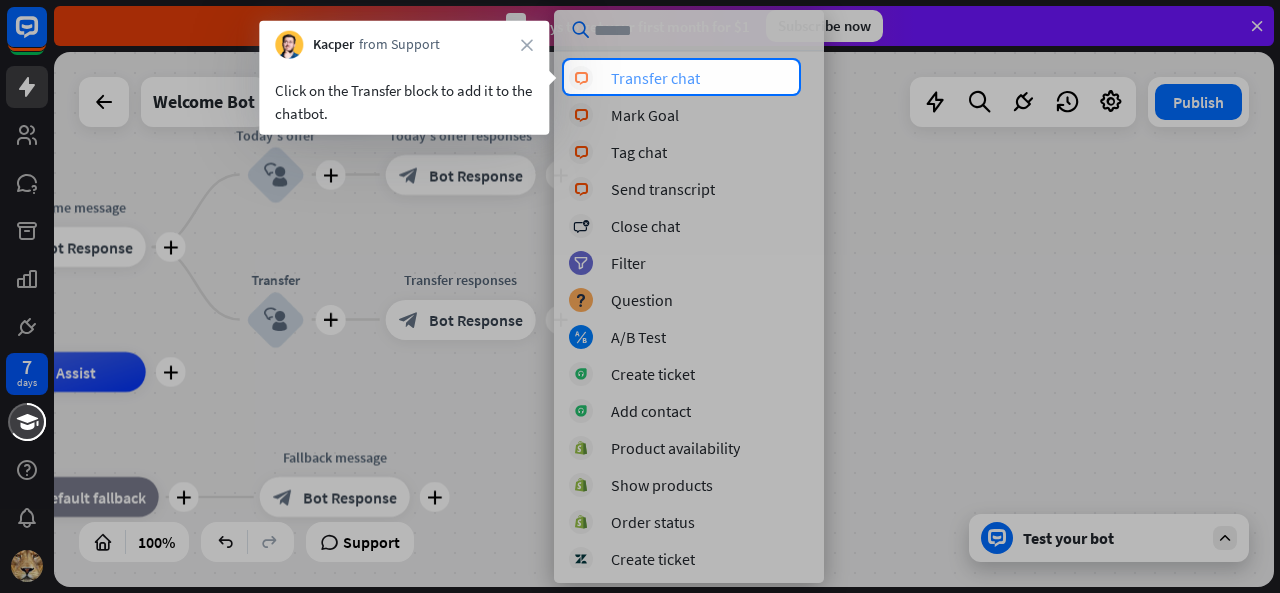 click on "Transfer chat" at bounding box center [655, 78] 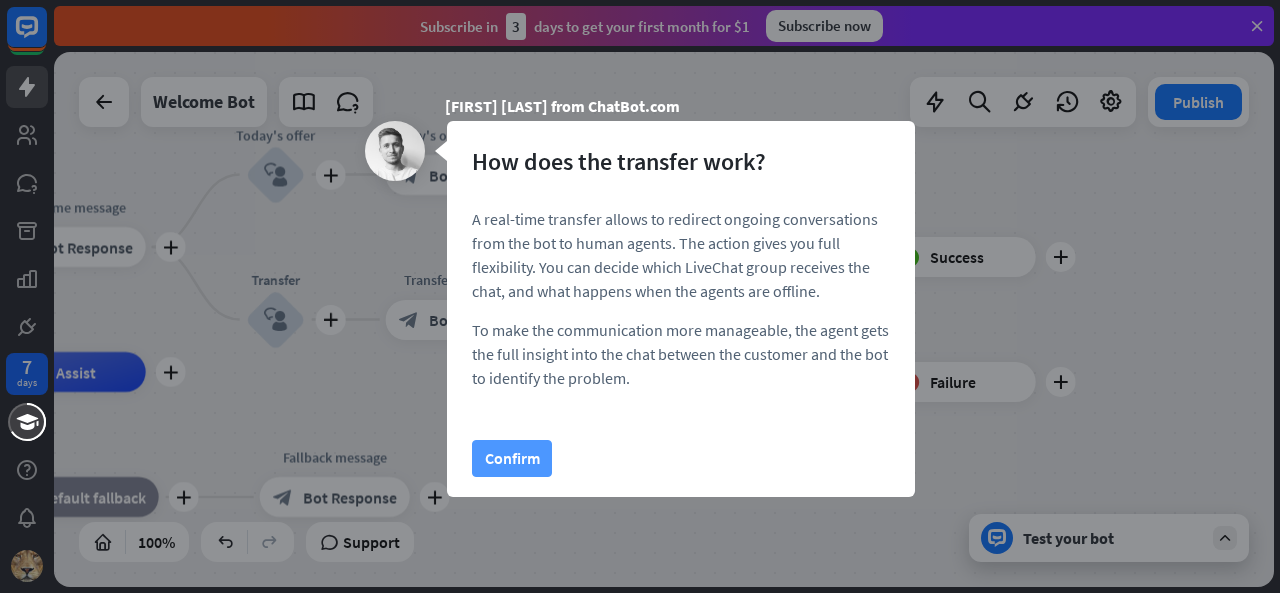 click on "Confirm" at bounding box center (512, 458) 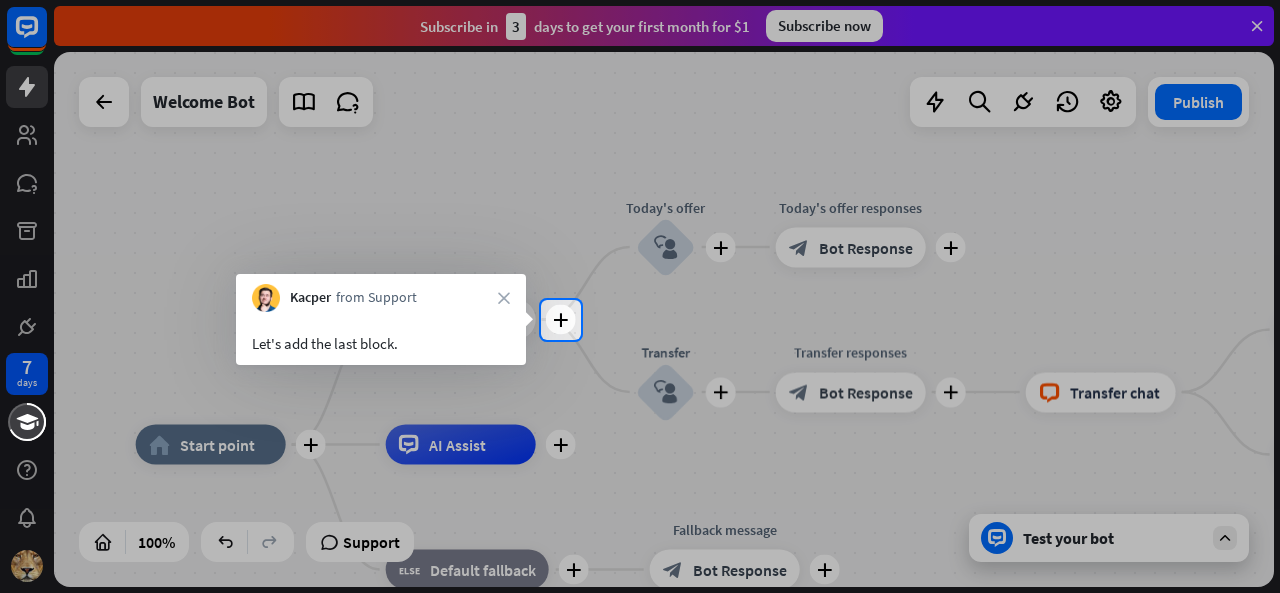 click on "Let's add the last block." at bounding box center (381, 338) 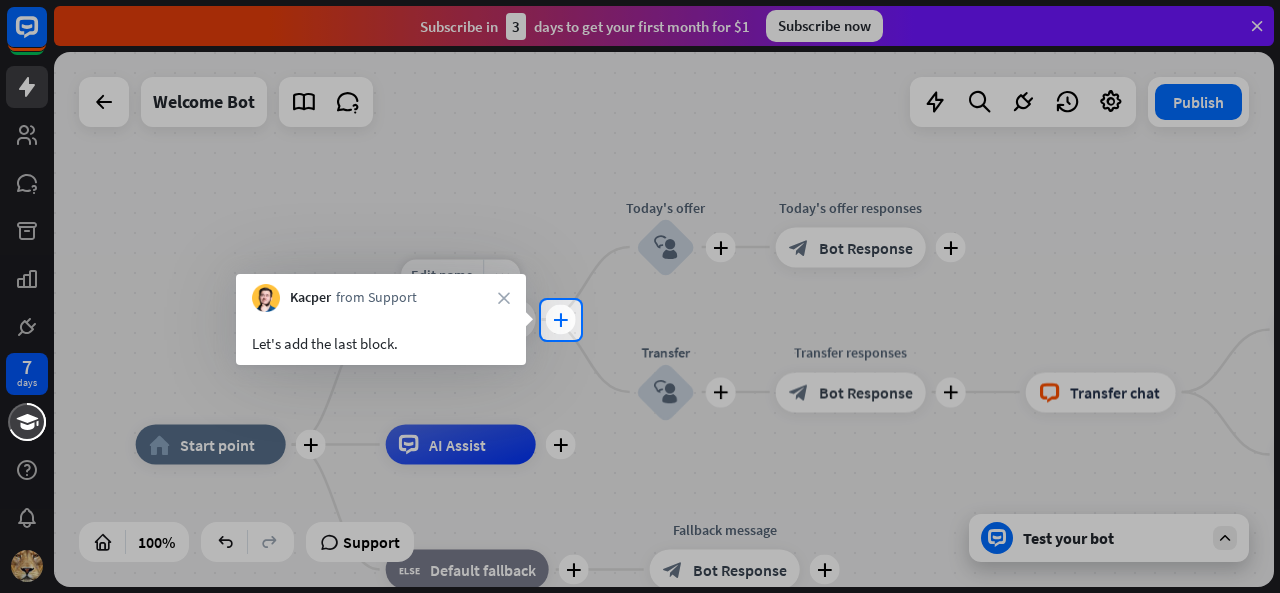 click on "plus" at bounding box center [560, 320] 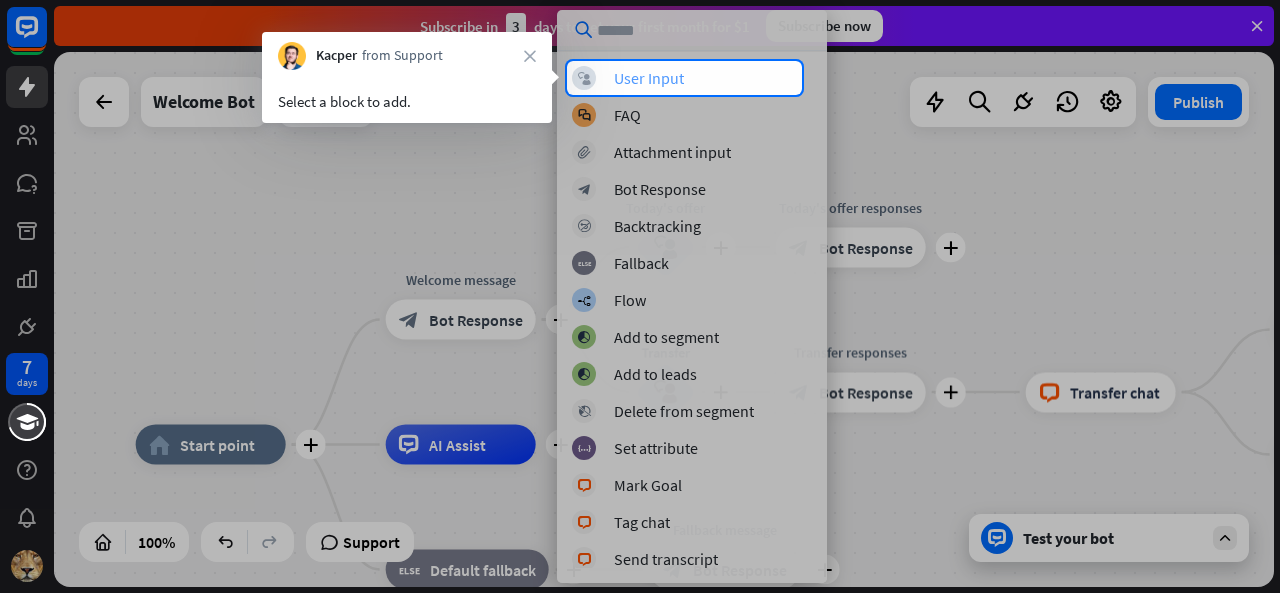 click on "block_user_input
User Input" at bounding box center (692, 78) 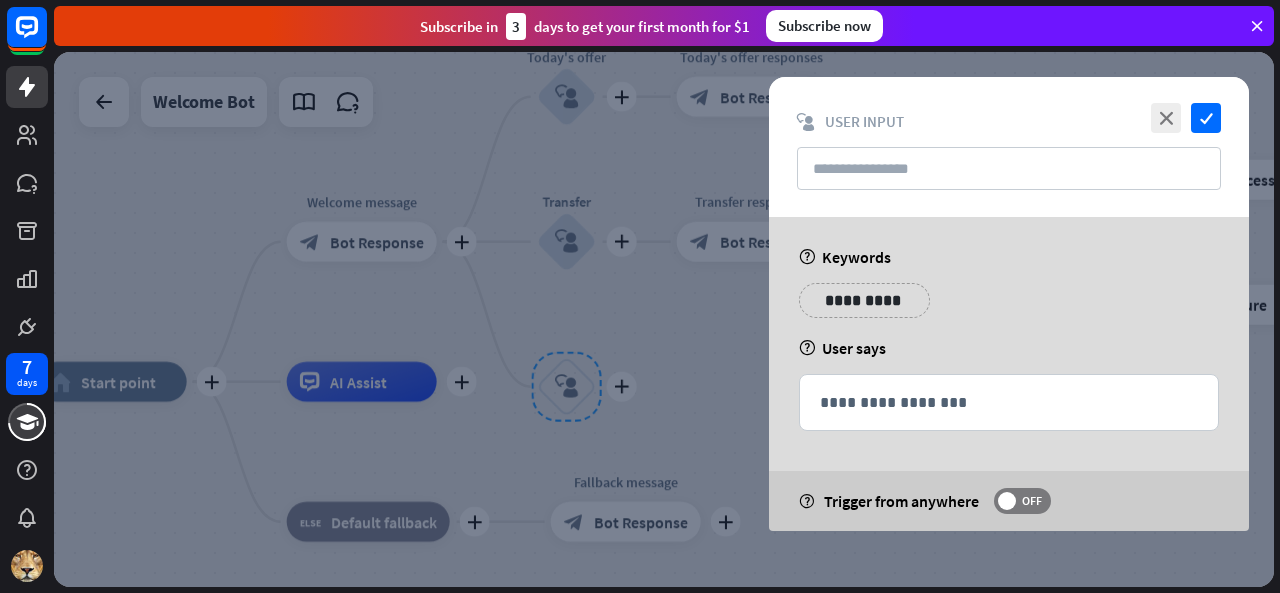 type on "********" 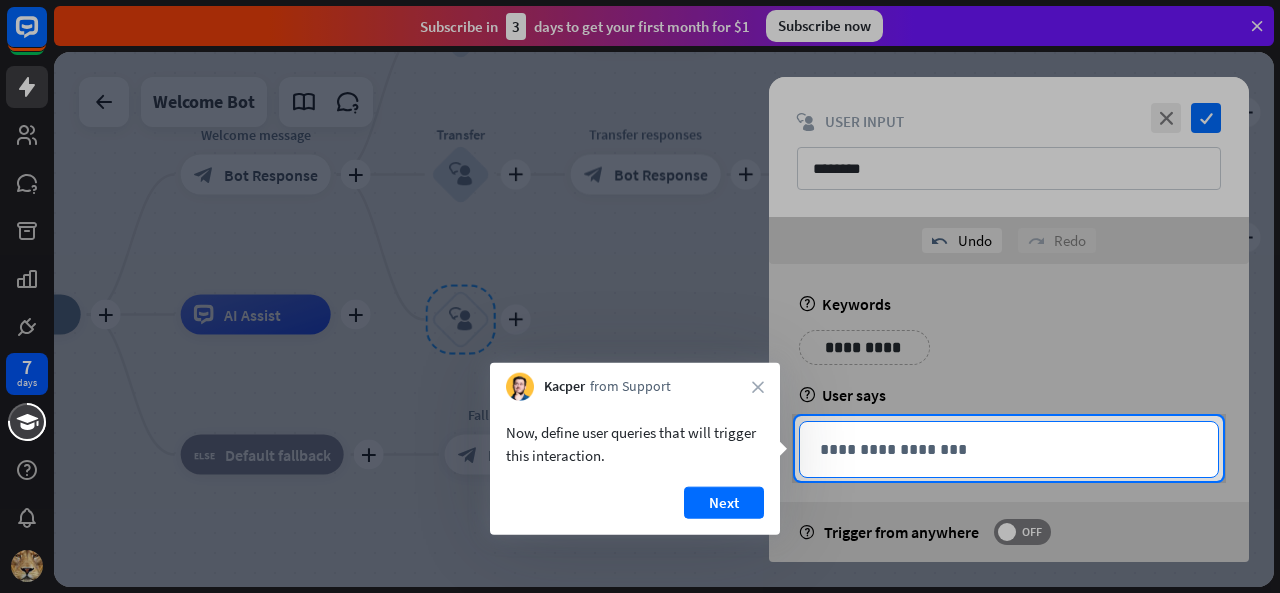 click on "**********" at bounding box center (1009, 449) 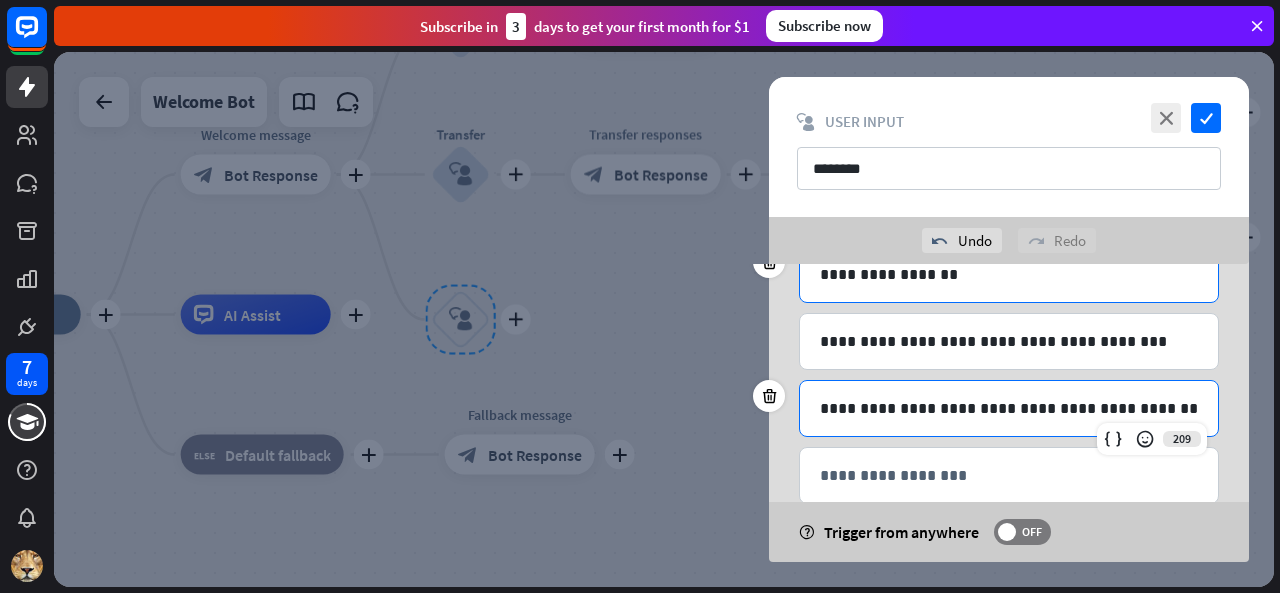 scroll, scrollTop: 200, scrollLeft: 0, axis: vertical 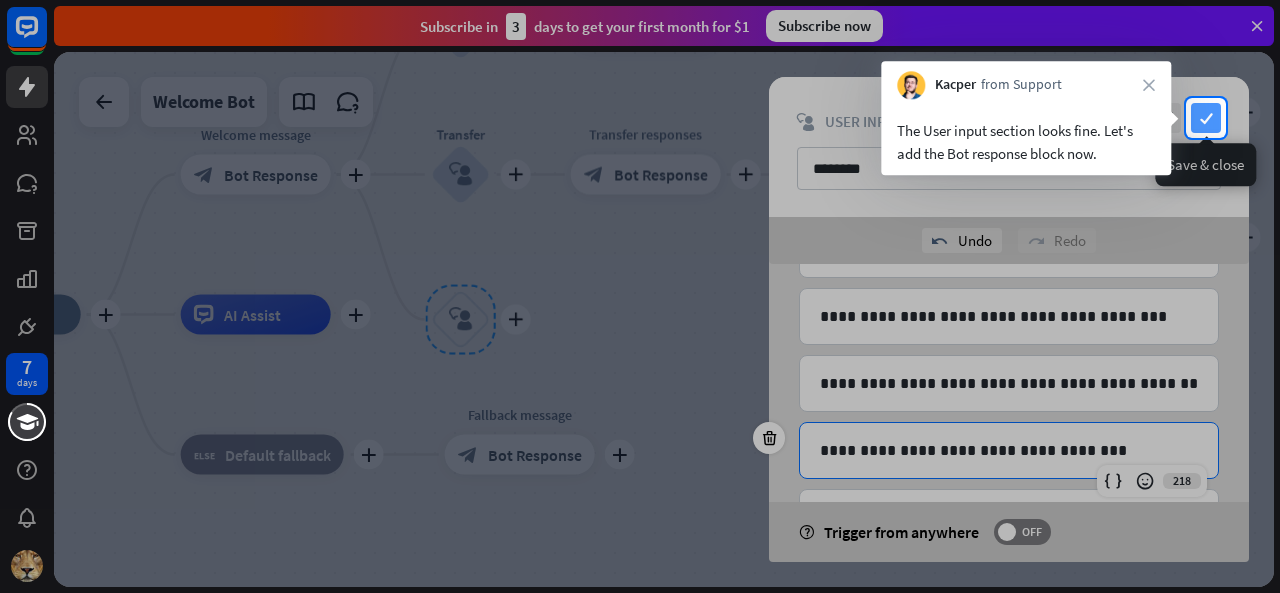 click on "check" at bounding box center (1206, 118) 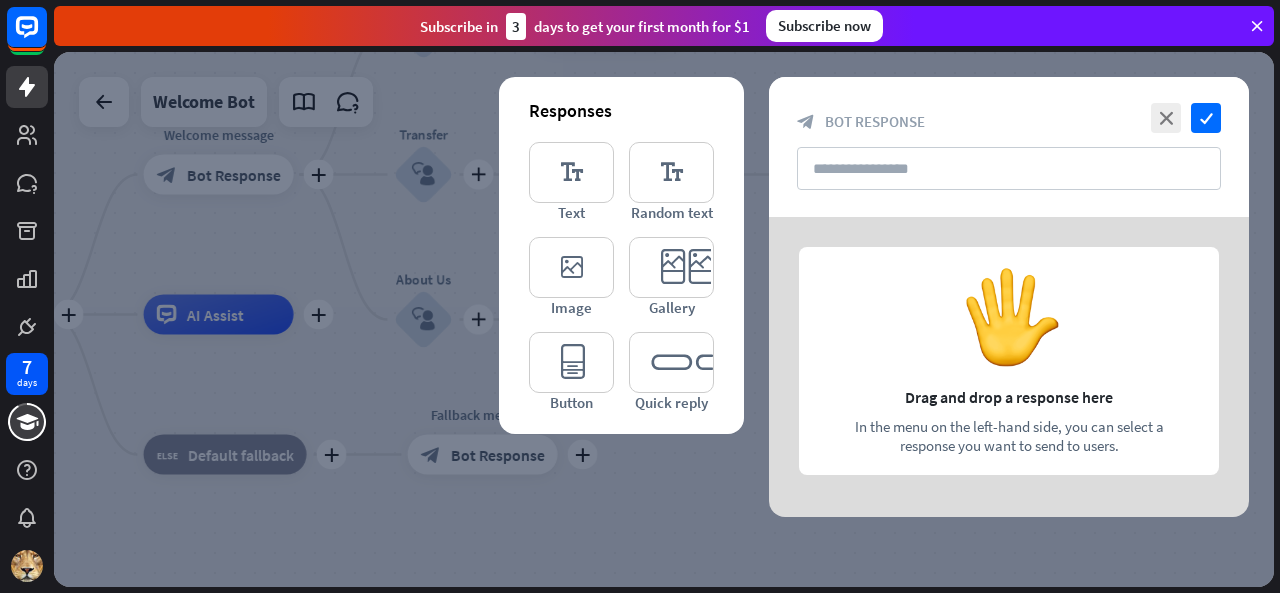 type on "**********" 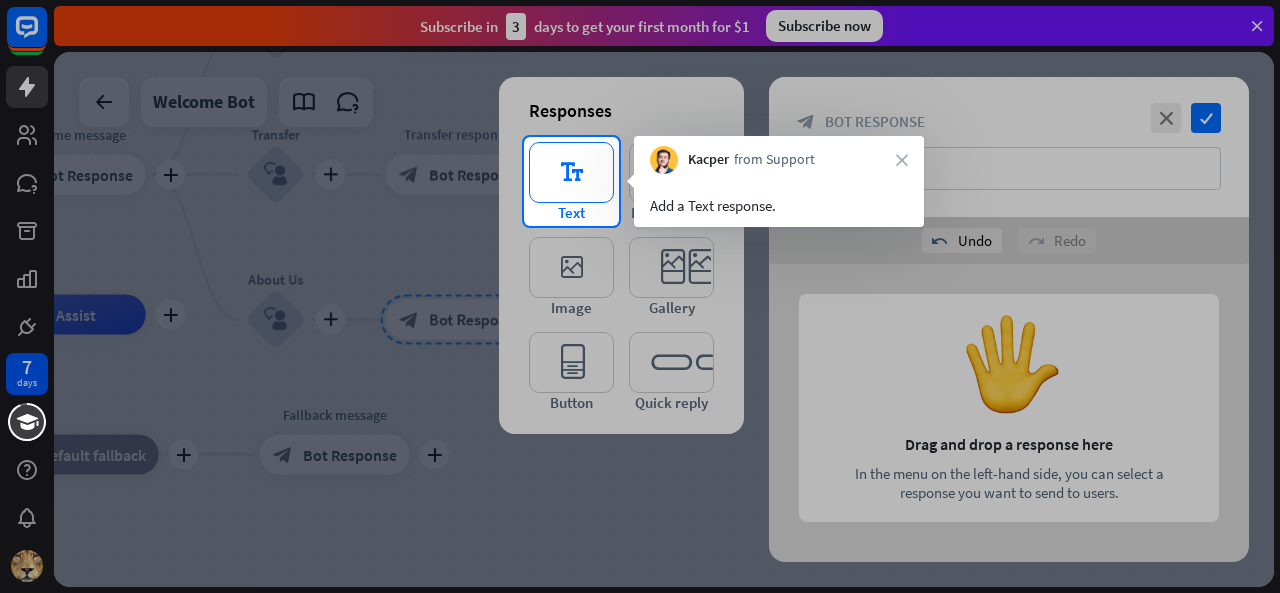 click on "editor_text" at bounding box center (571, 172) 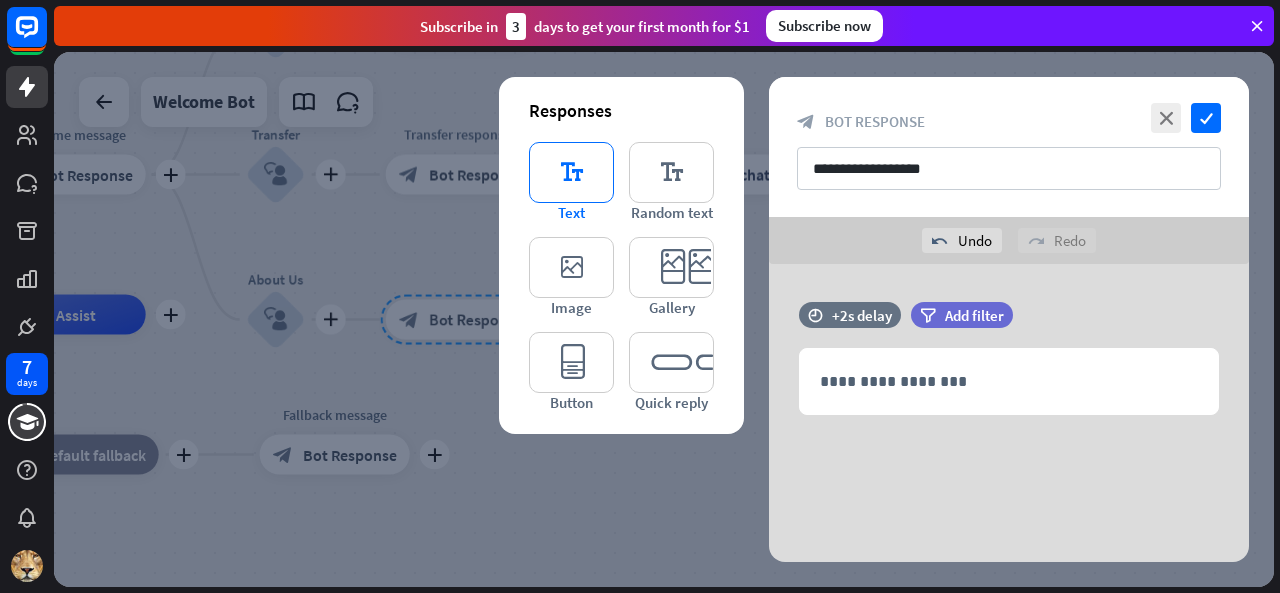 scroll, scrollTop: 1, scrollLeft: 0, axis: vertical 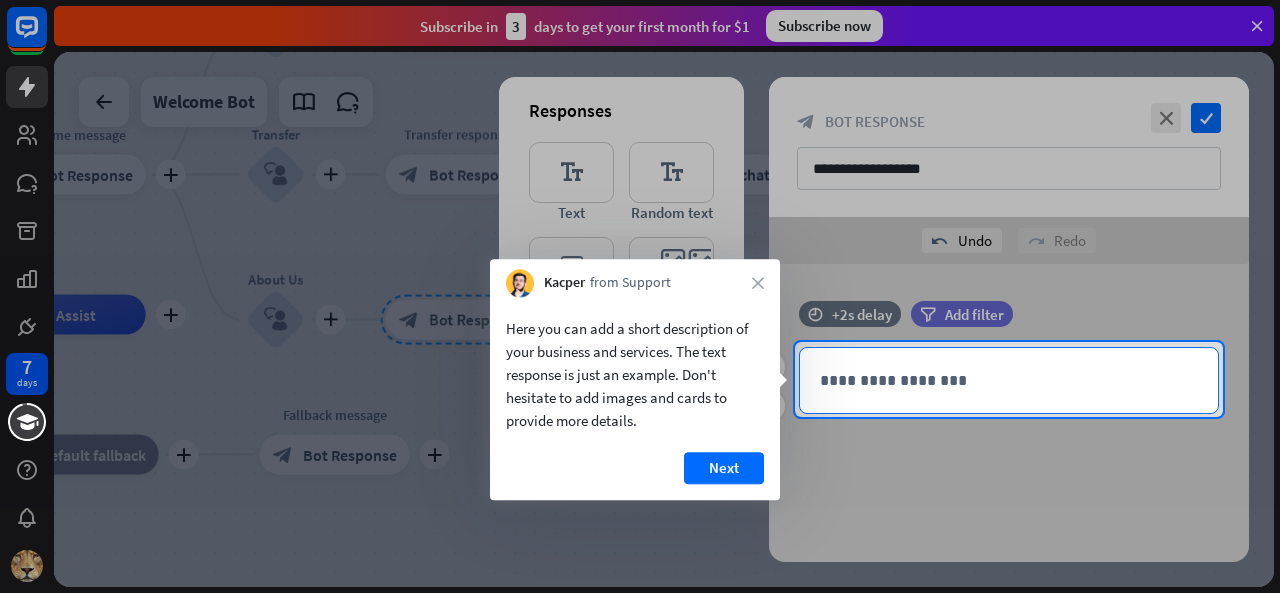 click on "**********" at bounding box center [1009, 380] 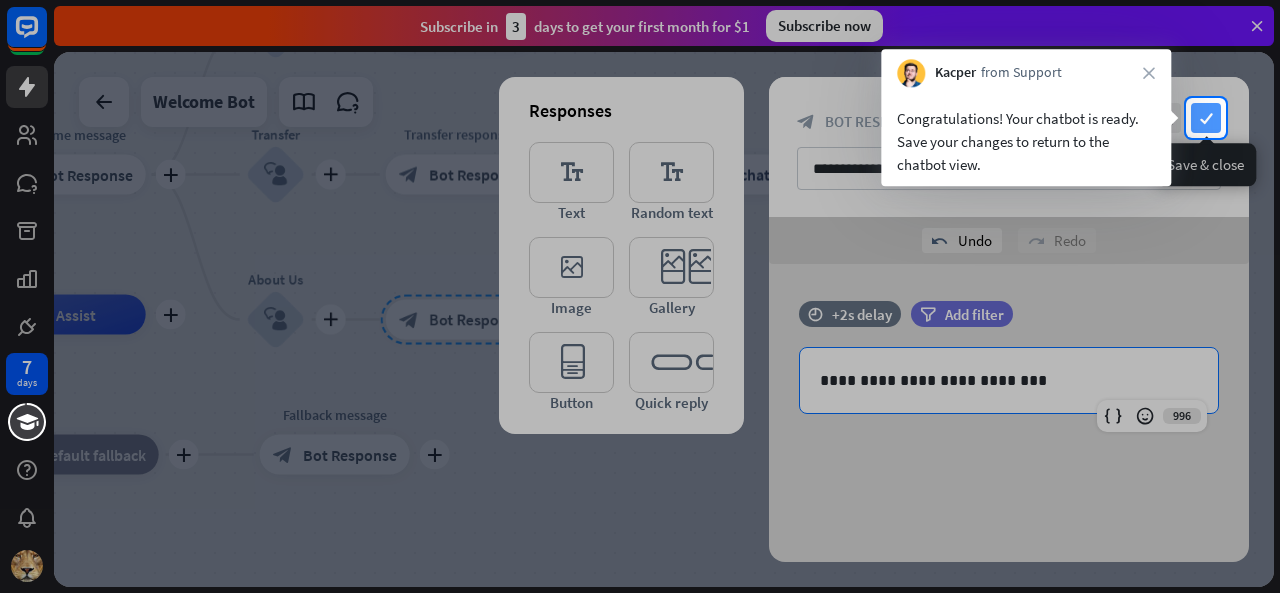 click on "check" at bounding box center [1206, 118] 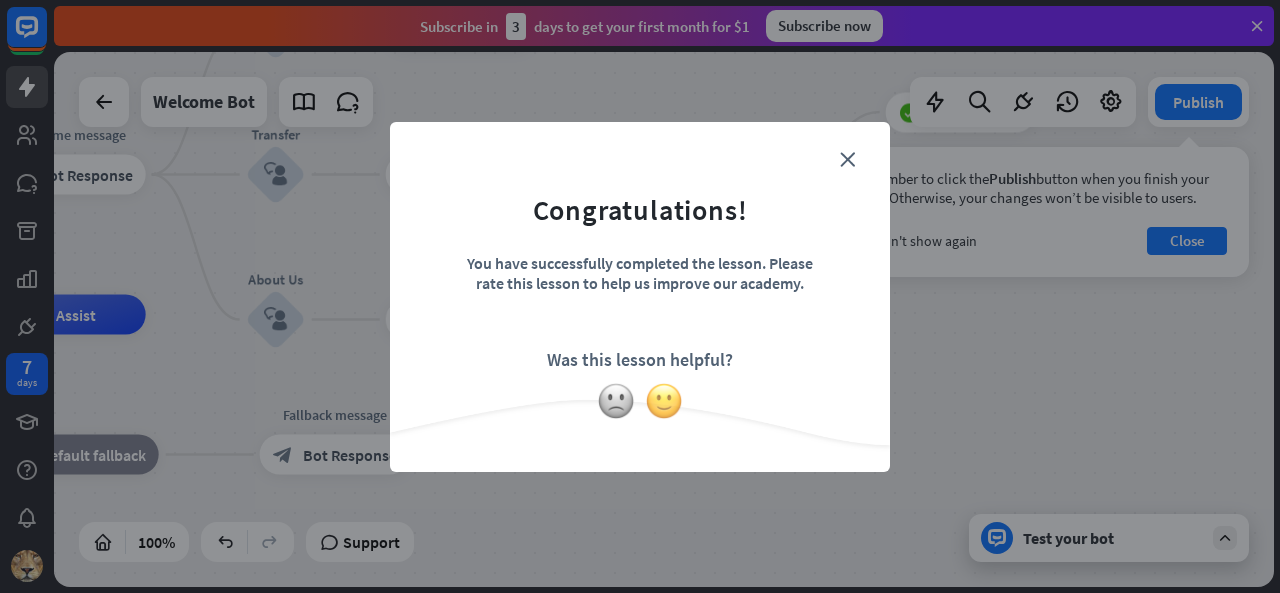 click at bounding box center [664, 401] 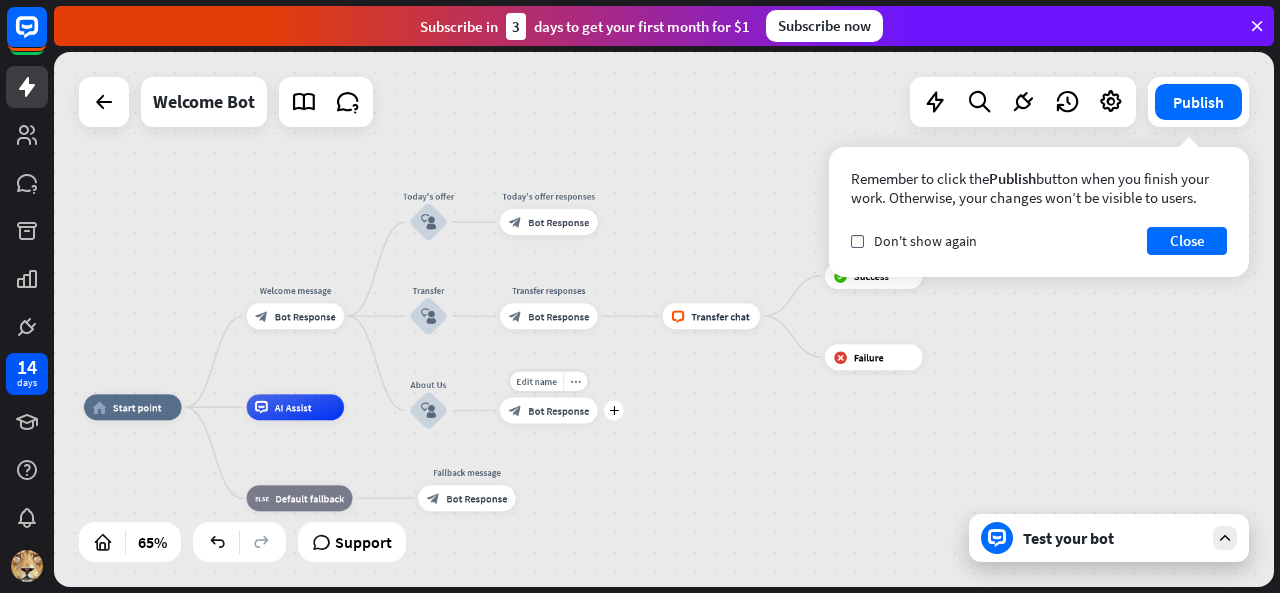 drag, startPoint x: 580, startPoint y: 347, endPoint x: 598, endPoint y: 449, distance: 103.57606 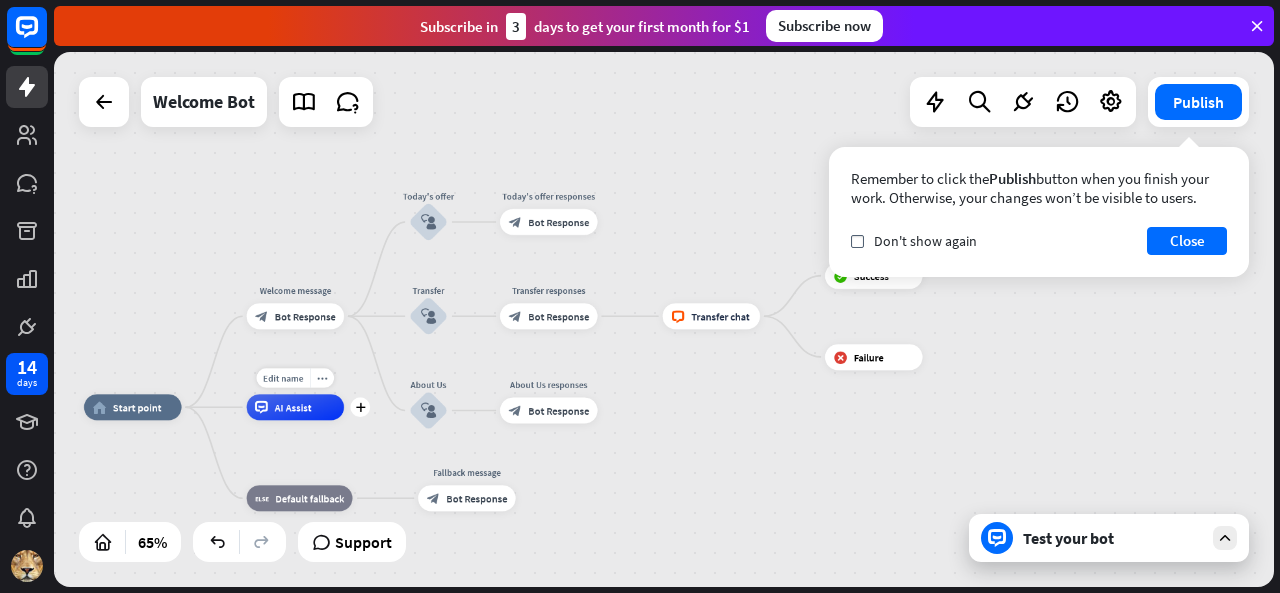 click on "AI Assist" at bounding box center [292, 407] 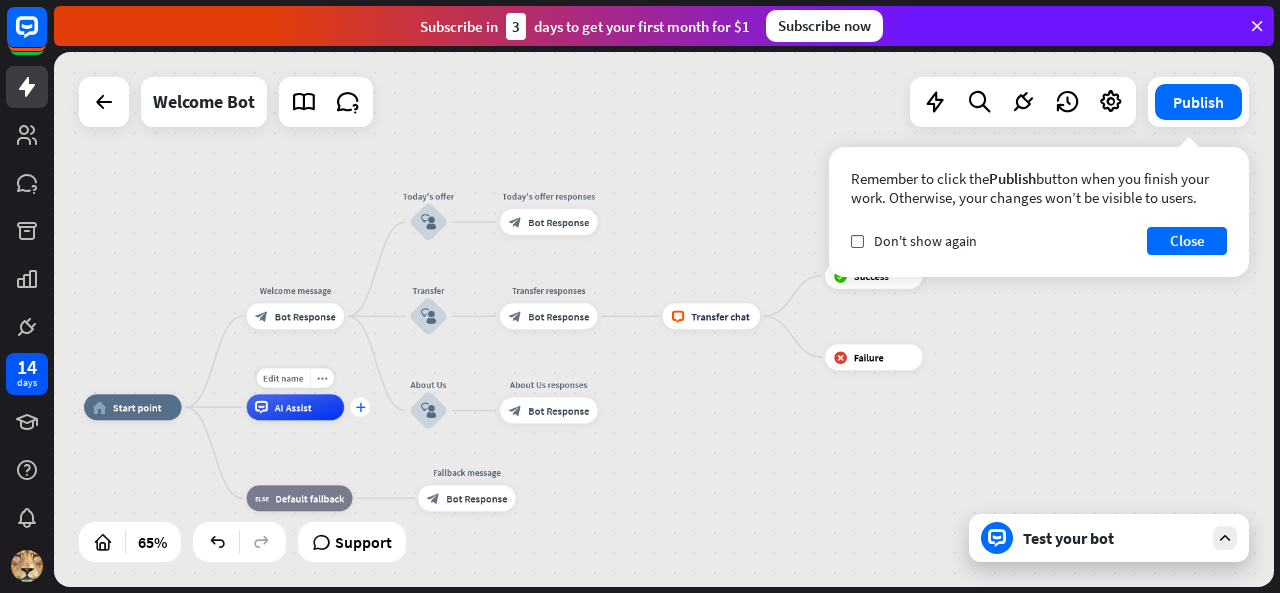 click on "plus" at bounding box center [361, 407] 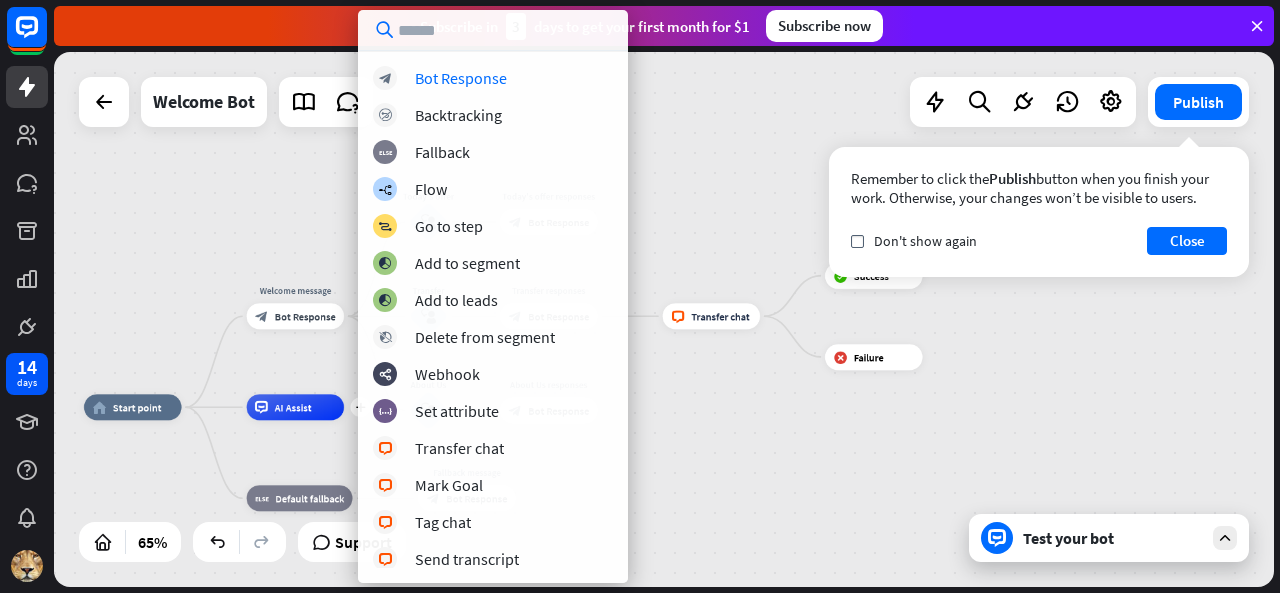 click on "home_2   Start point       Edit name   more_horiz           Welcome message   block_bot_response   Bot Response                 Today's offer   block_user_input                 Today's offer responses   block_bot_response   Bot Response                 Transfer   block_user_input                 Transfer responses   block_bot_response   Bot Response                   block_livechat   Transfer chat                   block_success   Success                   block_failure   Failure                 About Us   block_user_input                 About Us responses   block_bot_response   Bot Response               plus       AI Assist                   block_fallback   Default fallback                 Fallback message   block_bot_response   Bot Response" at bounding box center (664, 319) 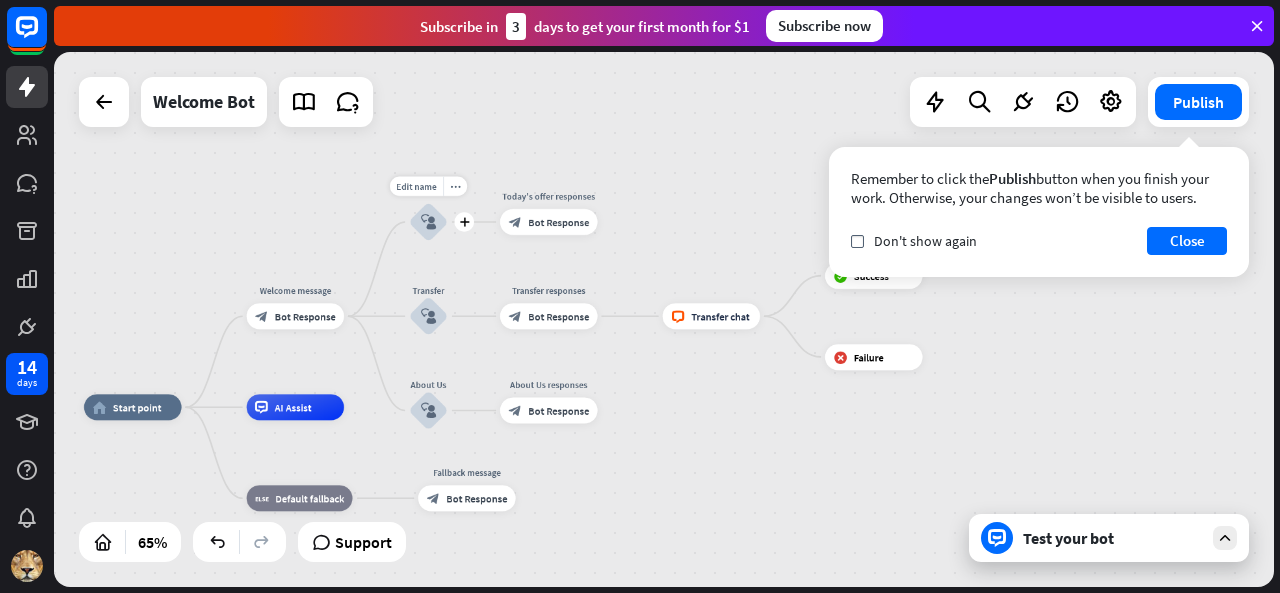 click on "block_user_input" at bounding box center [429, 222] 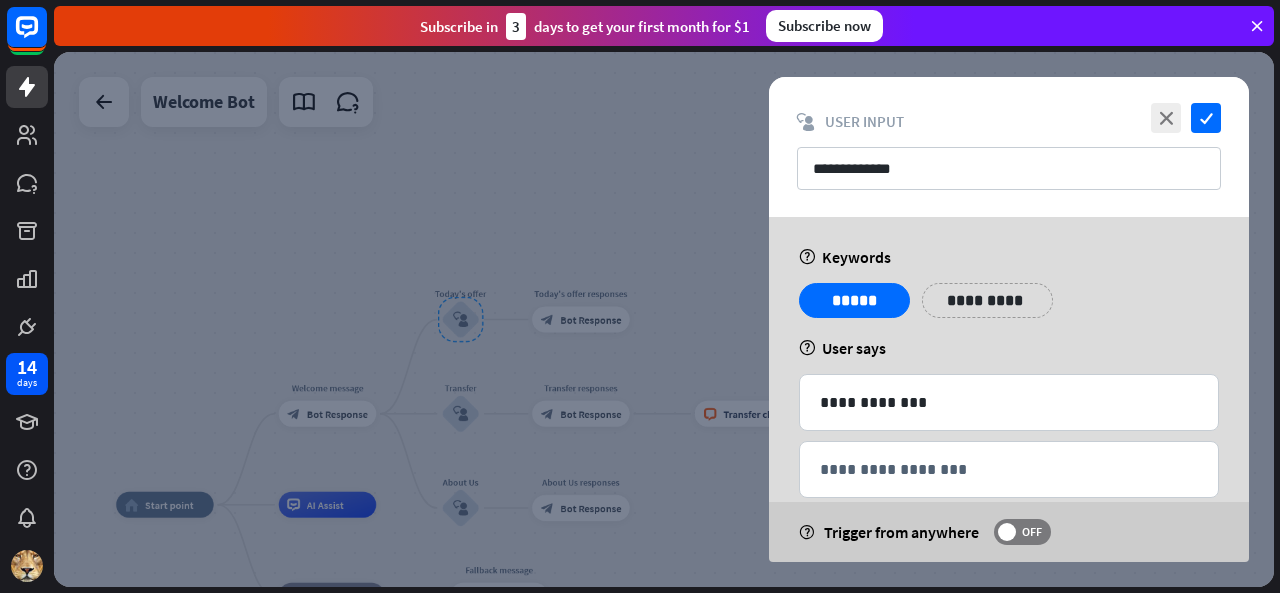 click at bounding box center (664, 319) 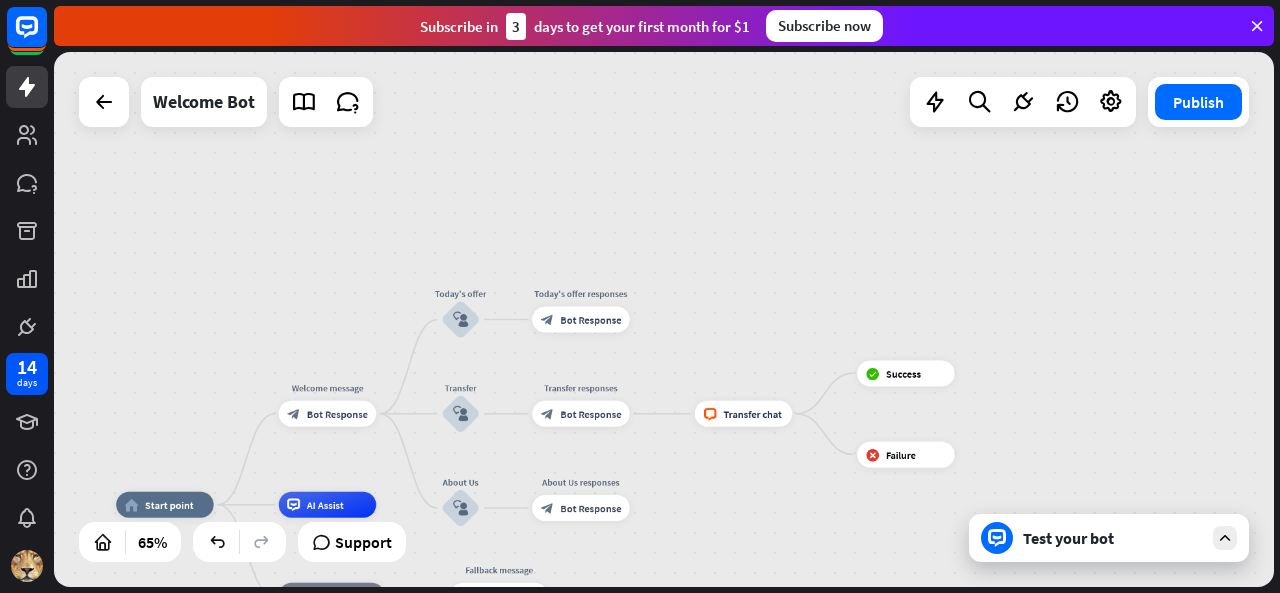 click at bounding box center [1225, 538] 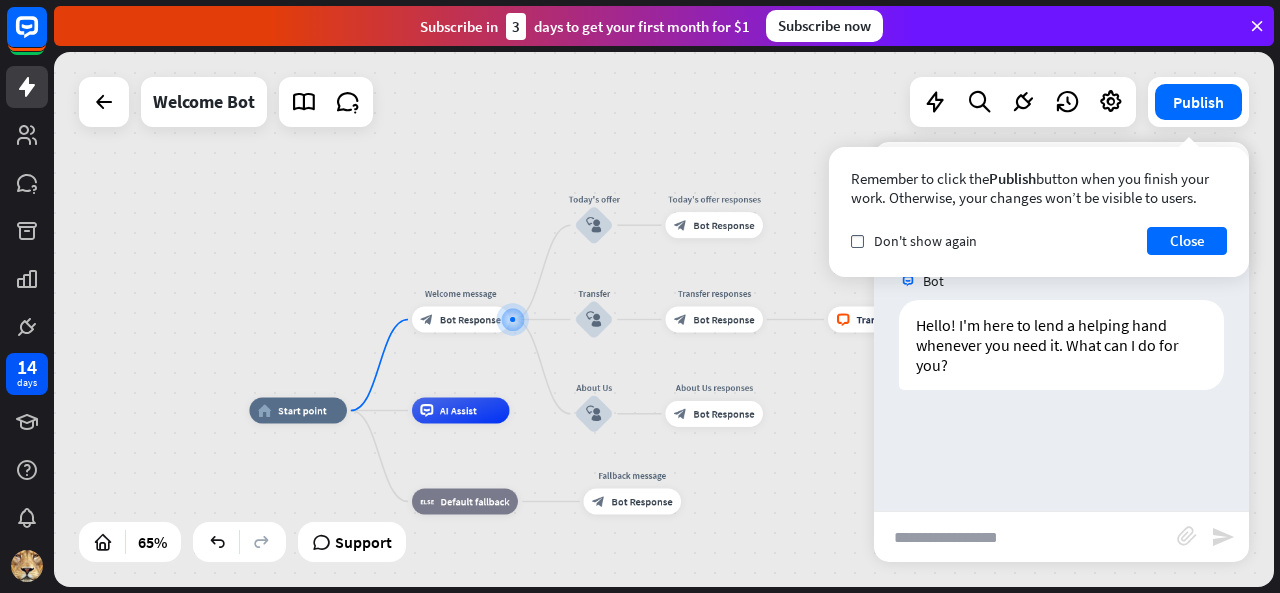 click at bounding box center [1025, 537] 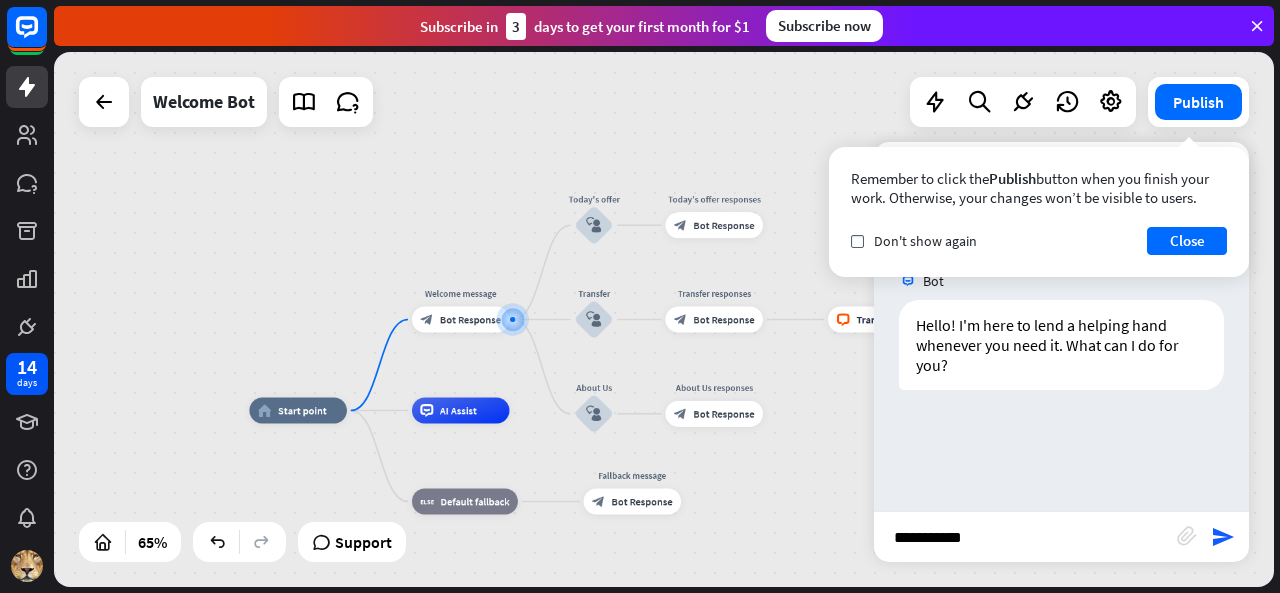 type on "**********" 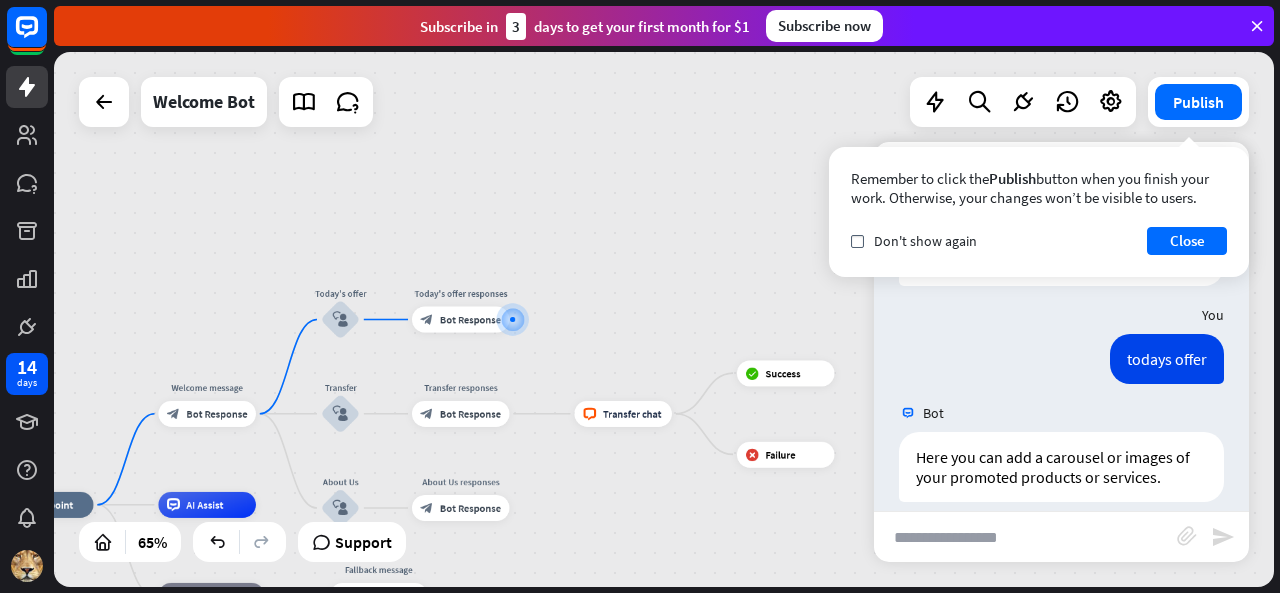 scroll, scrollTop: 124, scrollLeft: 0, axis: vertical 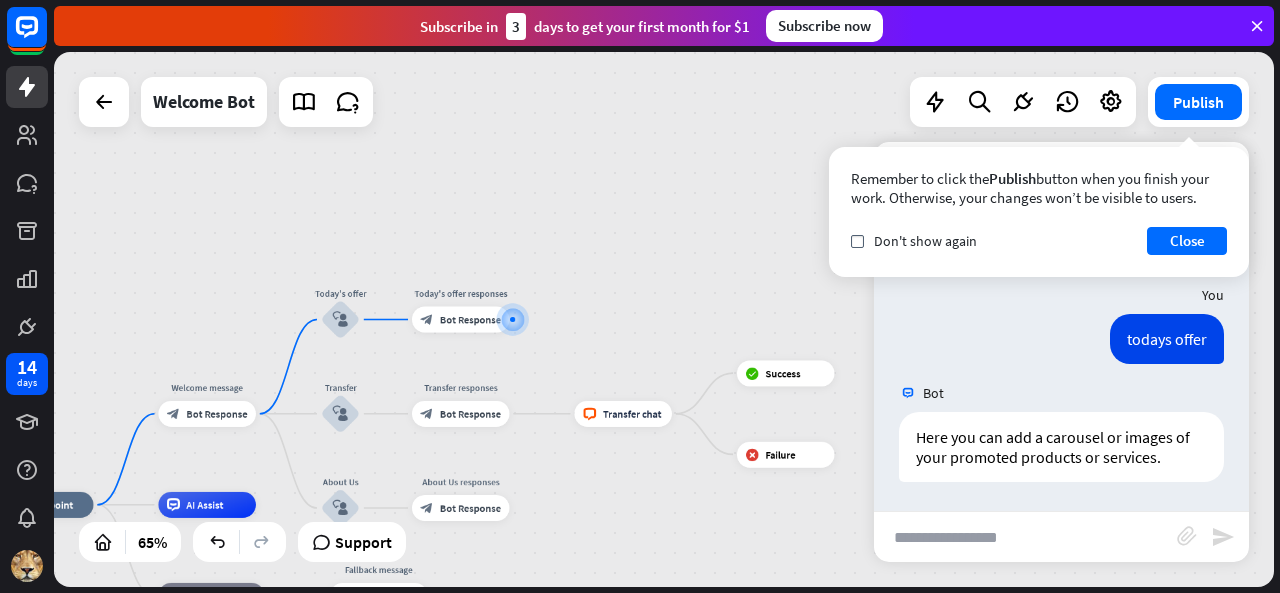 click at bounding box center [1025, 537] 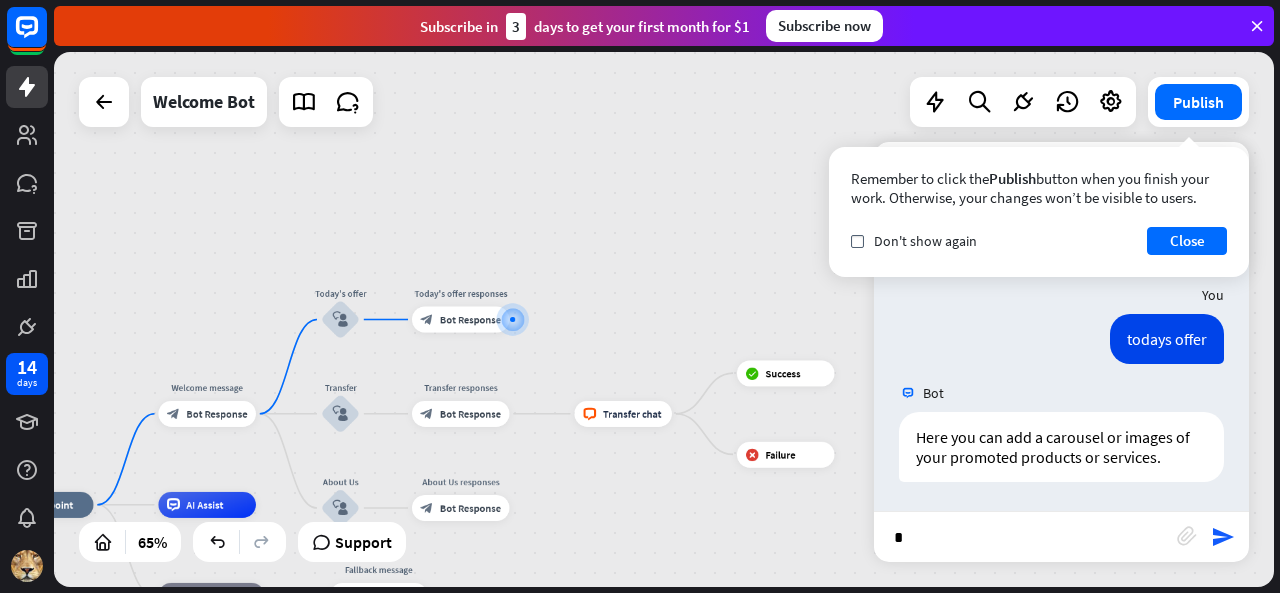 type on "**" 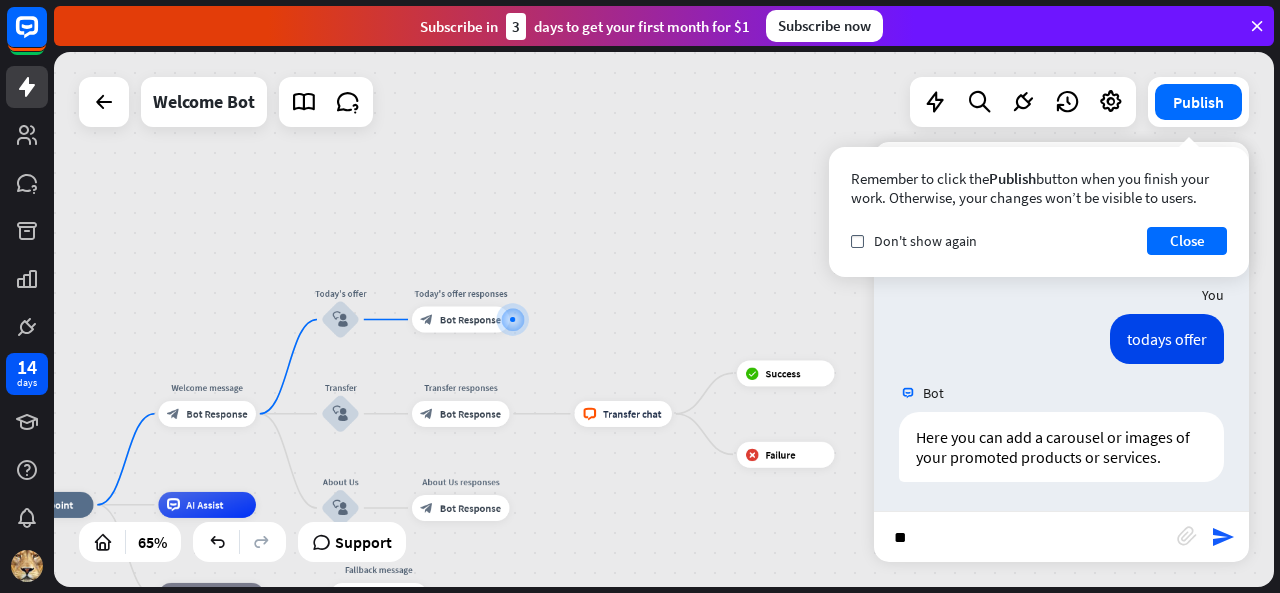 type 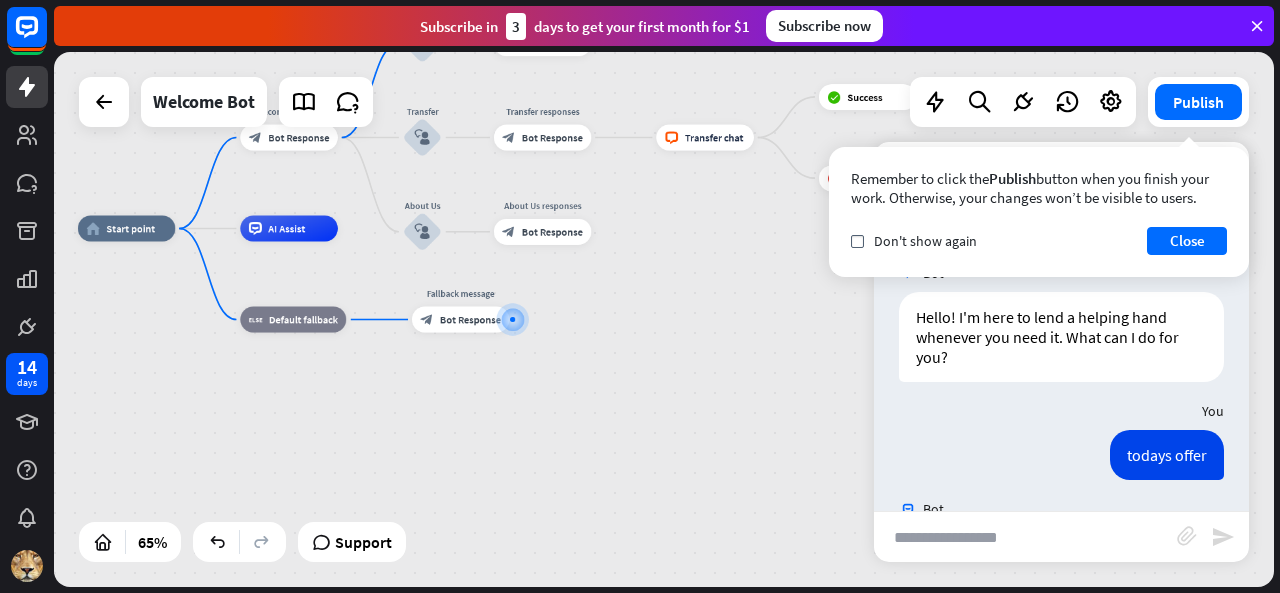 scroll, scrollTop: 0, scrollLeft: 0, axis: both 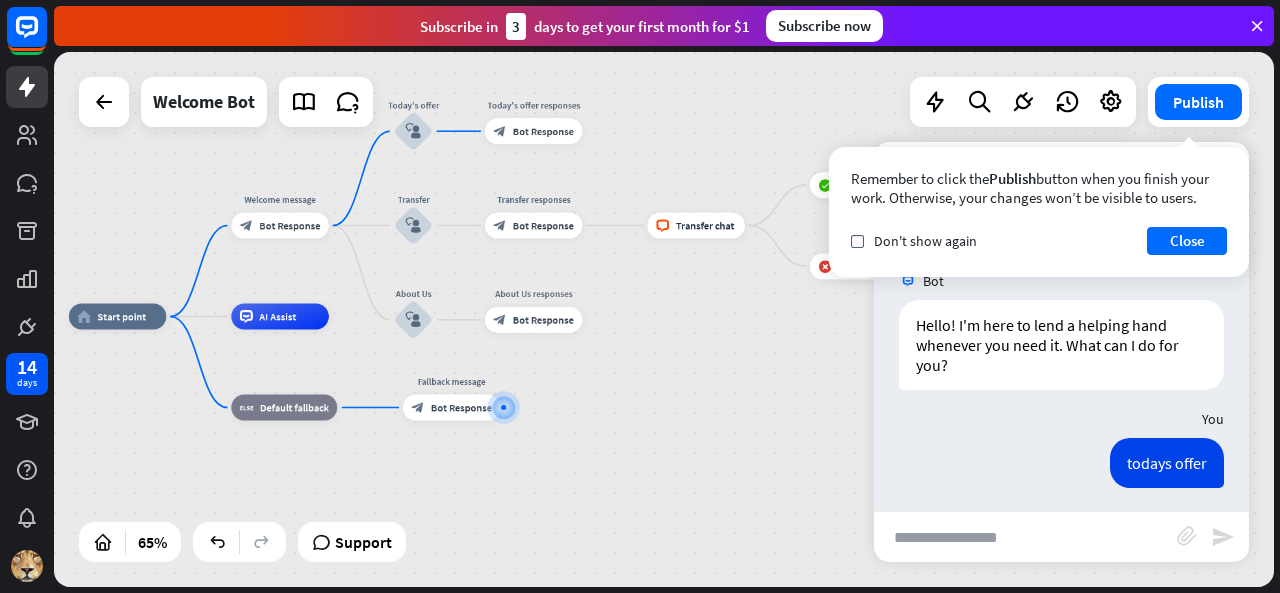 drag, startPoint x: 534, startPoint y: 432, endPoint x: 525, endPoint y: 520, distance: 88.45903 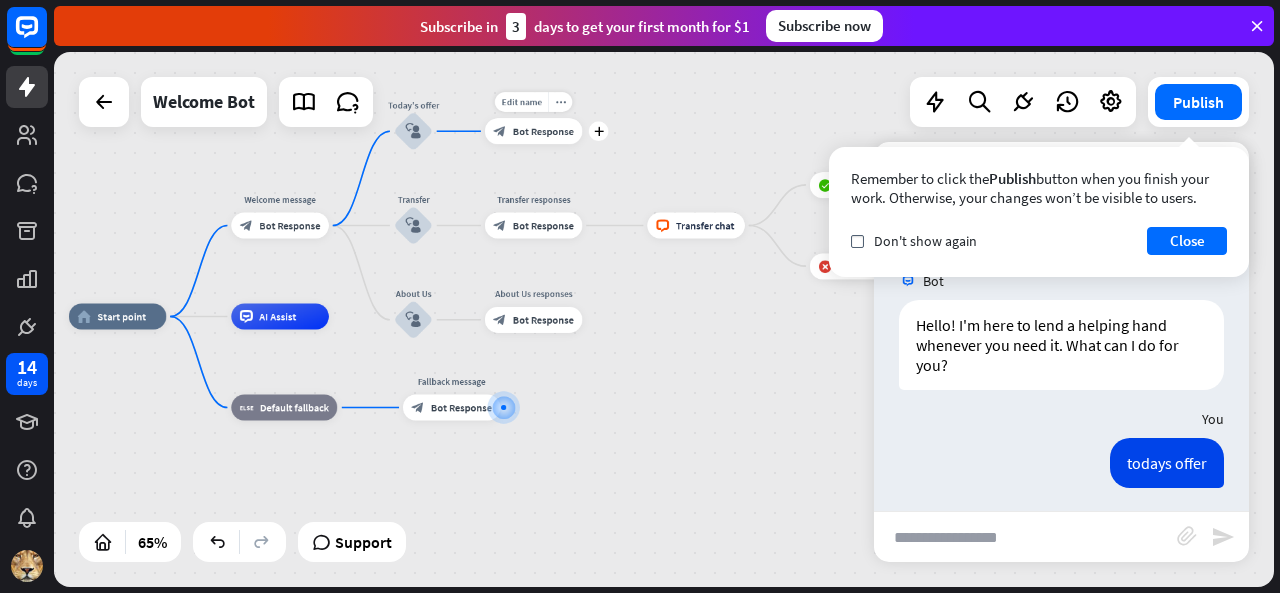 click on "Bot Response" at bounding box center [543, 131] 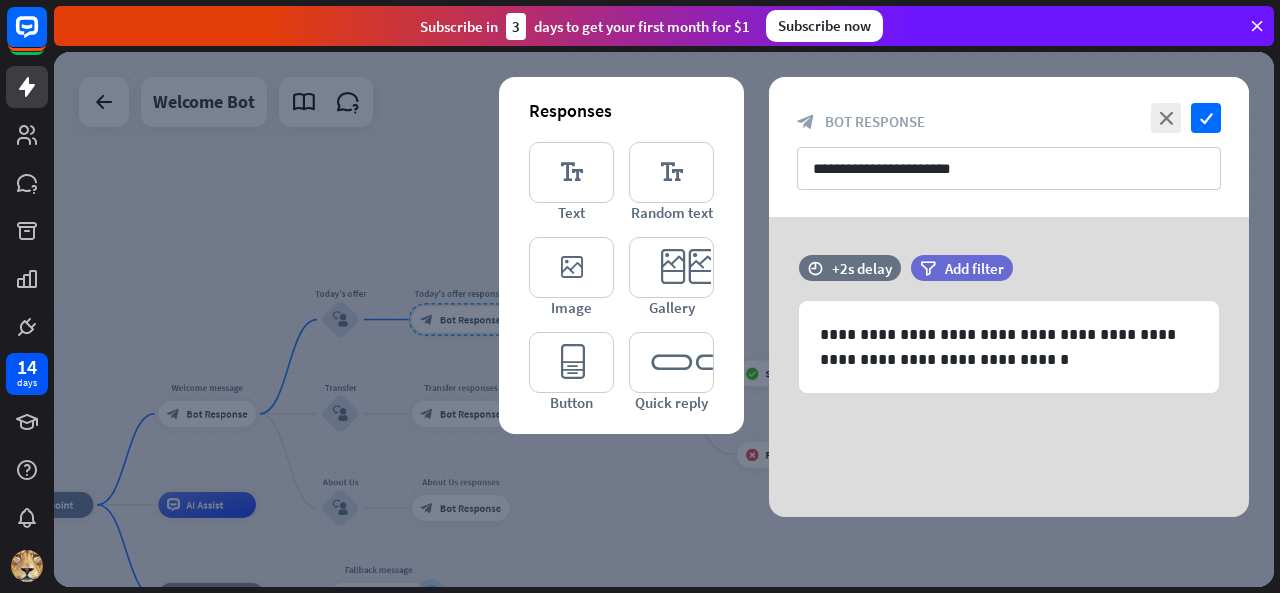 click at bounding box center [664, 319] 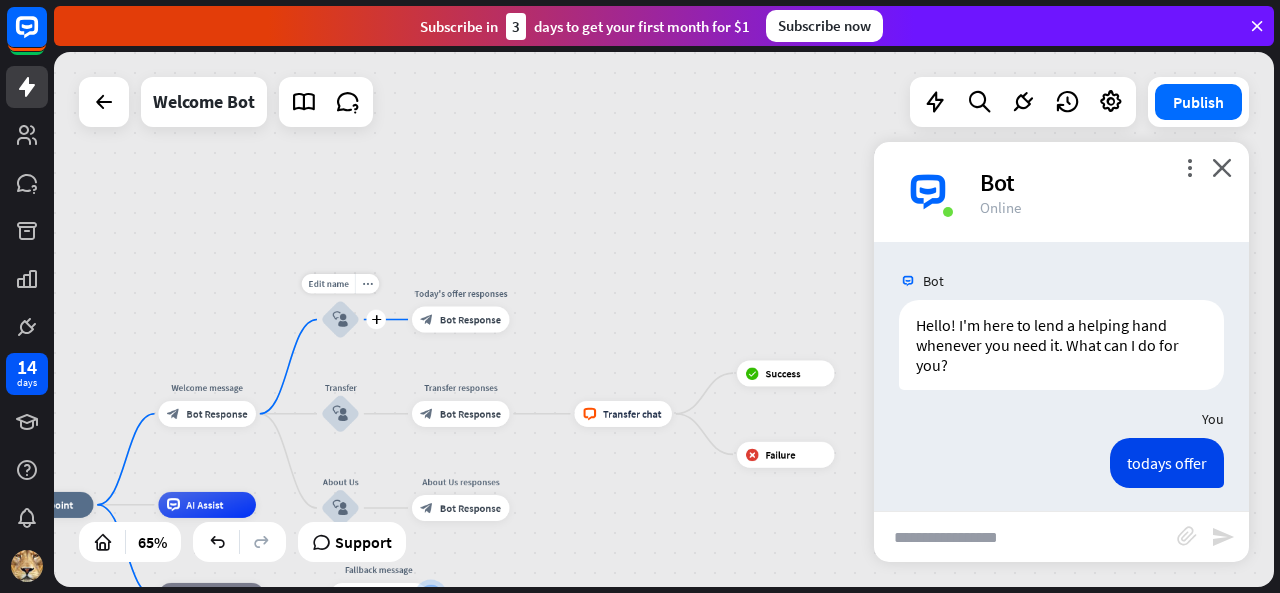 click on "block_user_input" at bounding box center [341, 320] 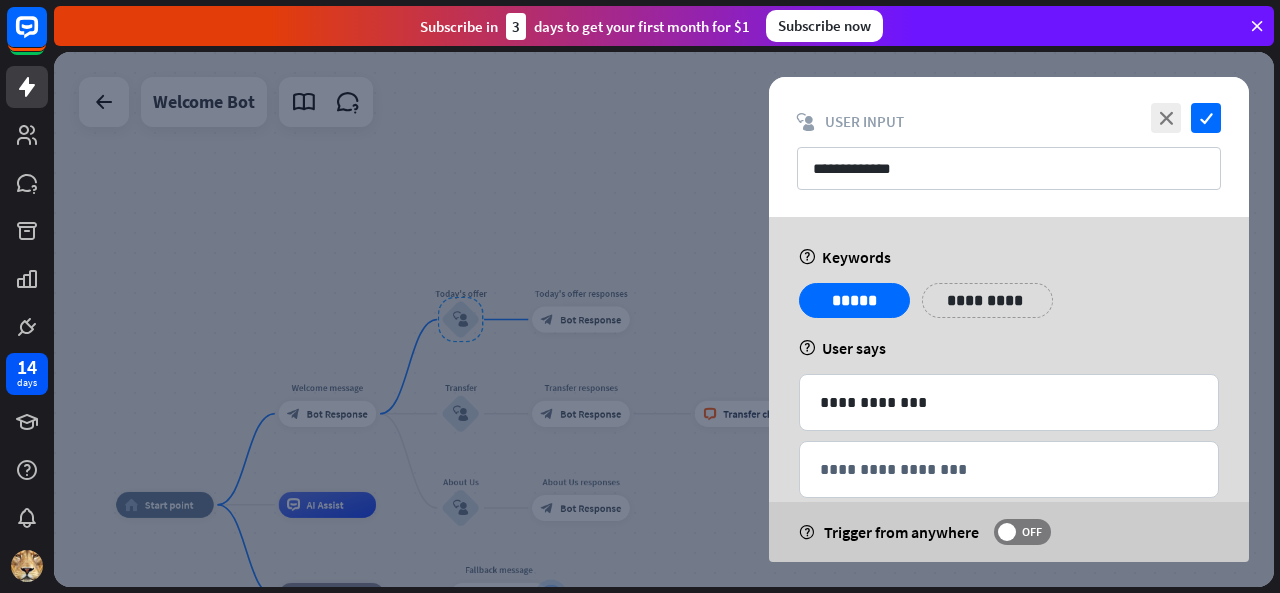 click at bounding box center [664, 319] 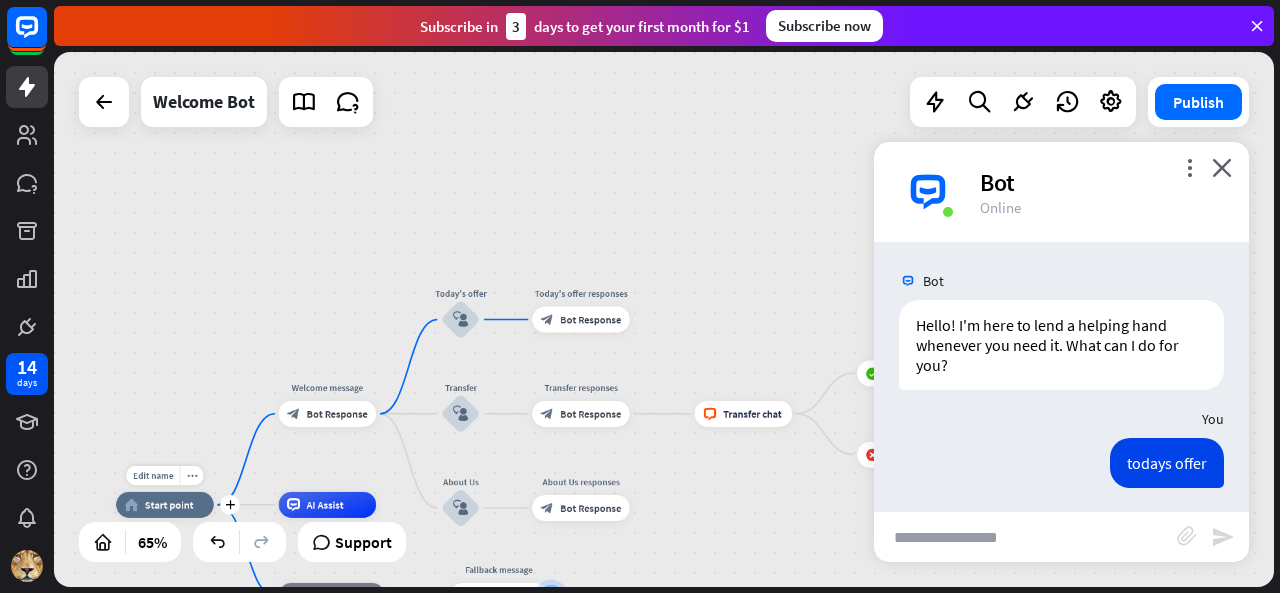 click on "Start point" at bounding box center (169, 504) 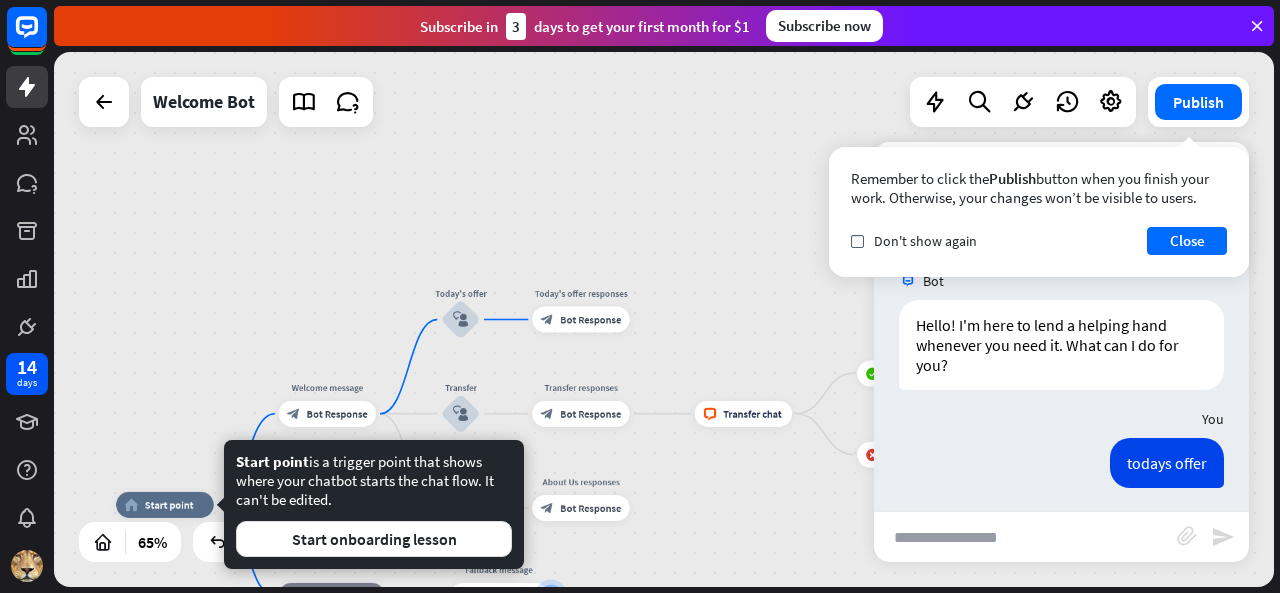 click on "home_2   Start point                 Welcome message   block_bot_response   Bot Response                 Today's offer   block_user_input                 Today's offer responses   block_bot_response   Bot Response                 Transfer   block_user_input                 Transfer responses   block_bot_response   Bot Response                   block_livechat   Transfer chat                   block_success   Success                   block_failure   Failure                 About Us   block_user_input                 About Us responses   block_bot_response   Bot Response                     AI Assist                   block_fallback   Default fallback                 Fallback message   block_bot_response   Bot Response" at bounding box center (664, 319) 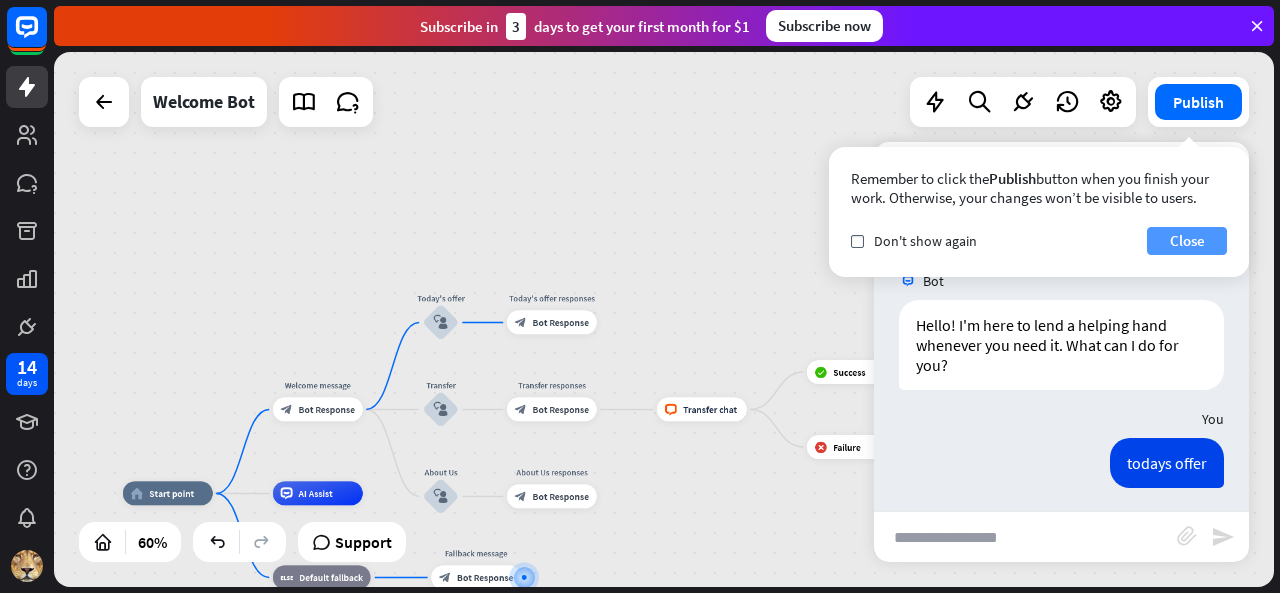 click on "Close" at bounding box center (1187, 241) 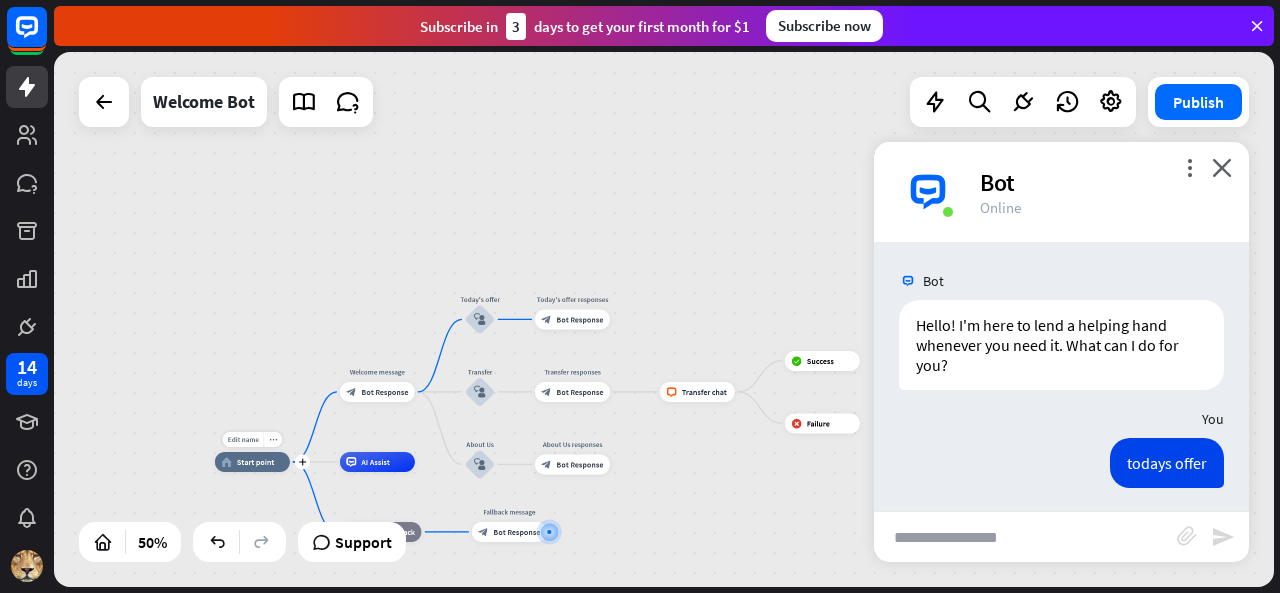click on "home_2   Start point" at bounding box center (252, 462) 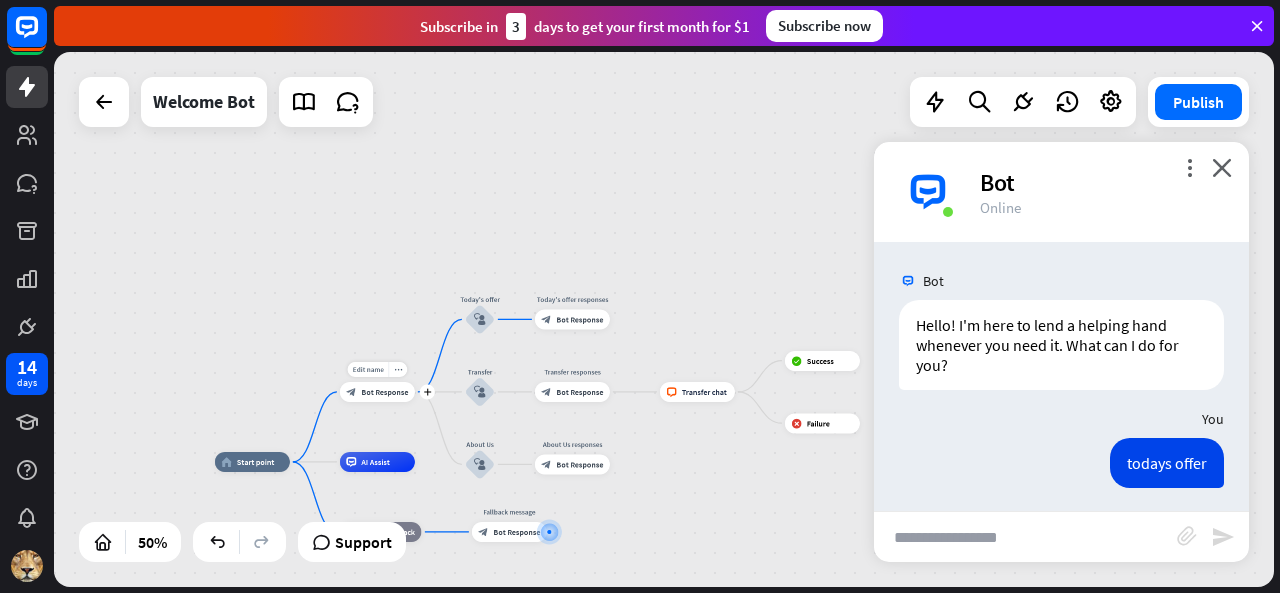 click on "Bot Response" at bounding box center [384, 392] 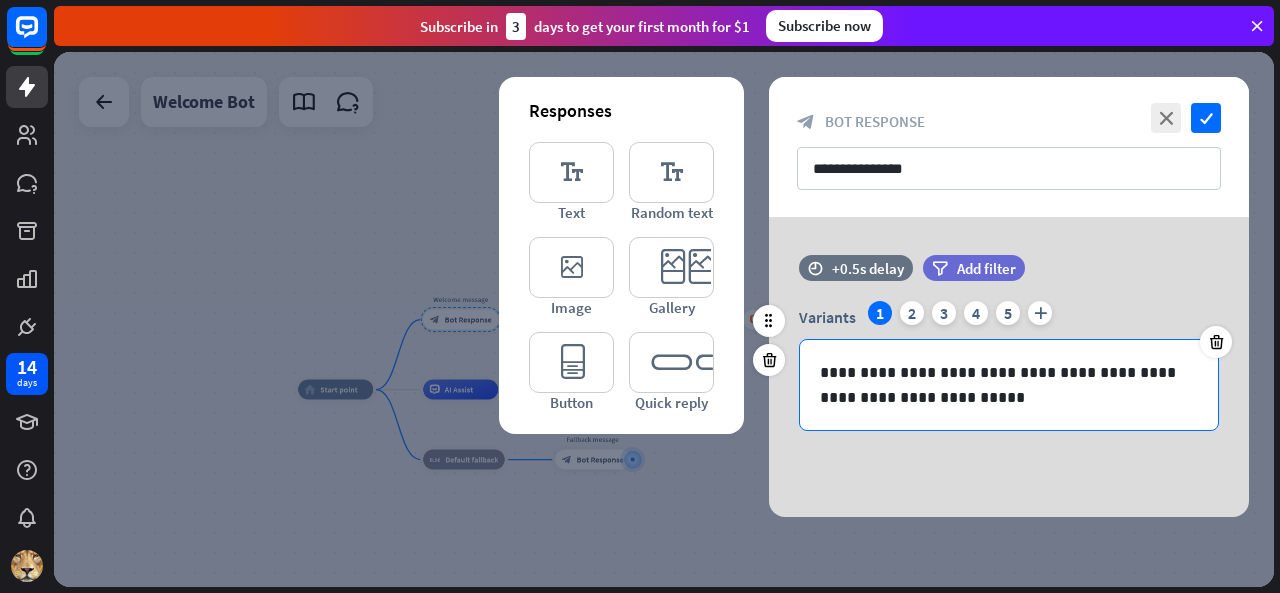 click on "**********" at bounding box center (1009, 385) 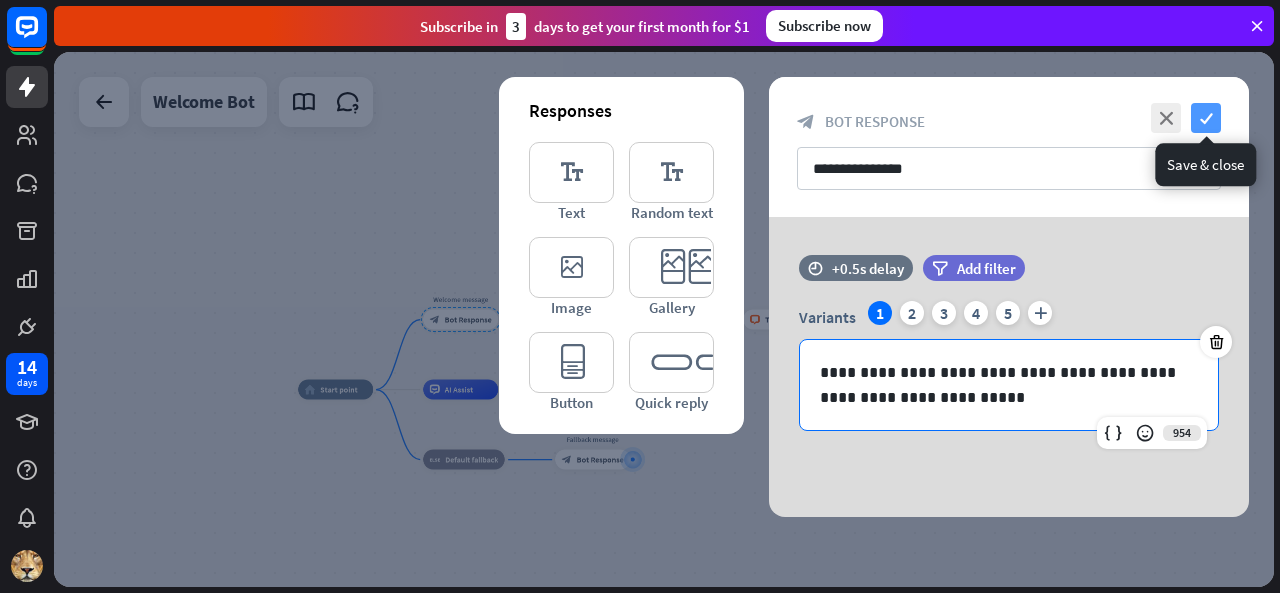 click on "check" at bounding box center [1206, 118] 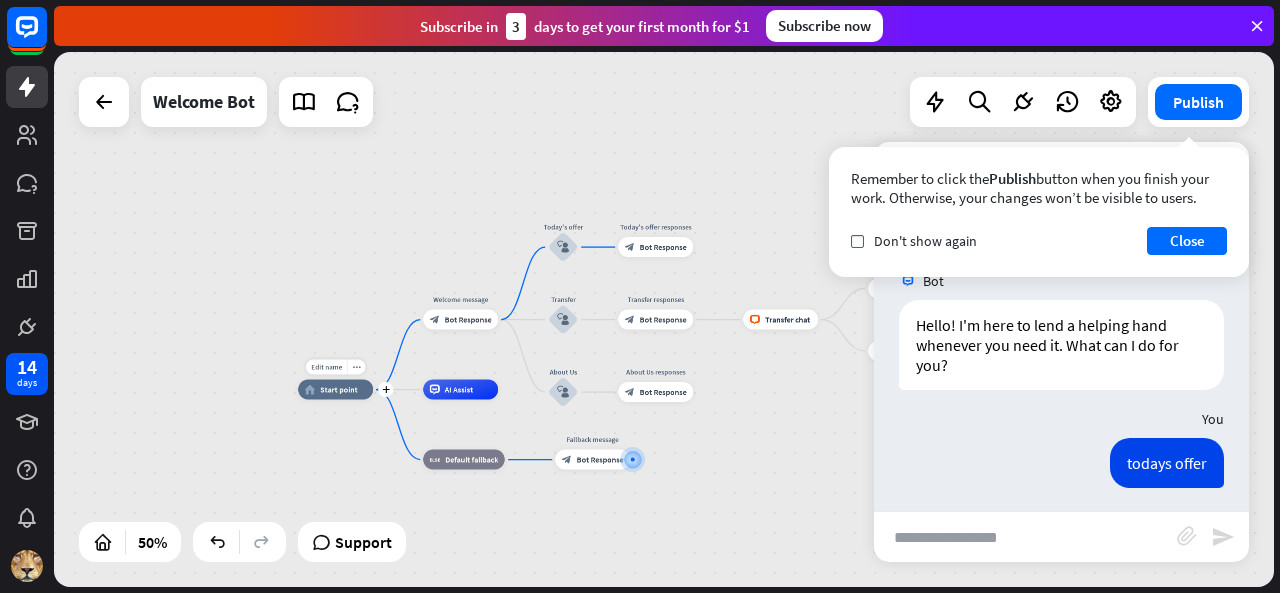 click on "home_2   Start point" at bounding box center [335, 390] 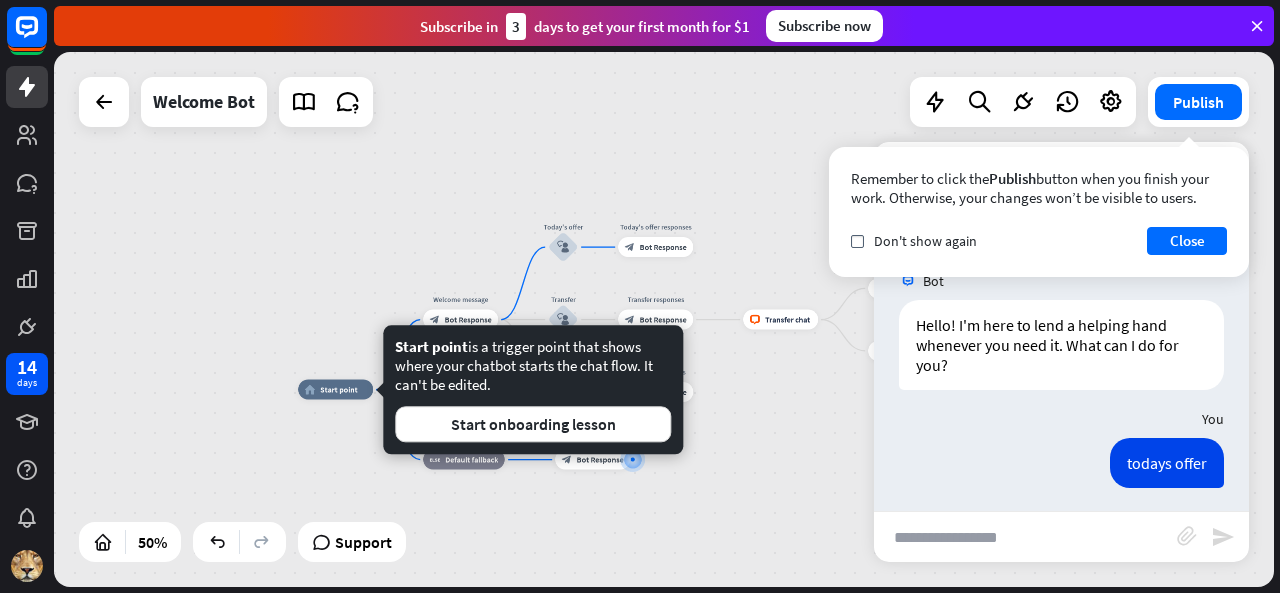click on "home_2   Start point                 Welcome message   block_bot_response   Bot Response                 Today's offer   block_user_input                 Today's offer responses   block_bot_response   Bot Response                 Transfer   block_user_input                 Transfer responses   block_bot_response   Bot Response                   block_livechat   Transfer chat                   block_success   Success                   block_failure   Failure                 About Us   block_user_input                 About Us responses   block_bot_response   Bot Response                     AI Assist                   block_fallback   Default fallback                 Fallback message   block_bot_response   Bot Response" at bounding box center [664, 319] 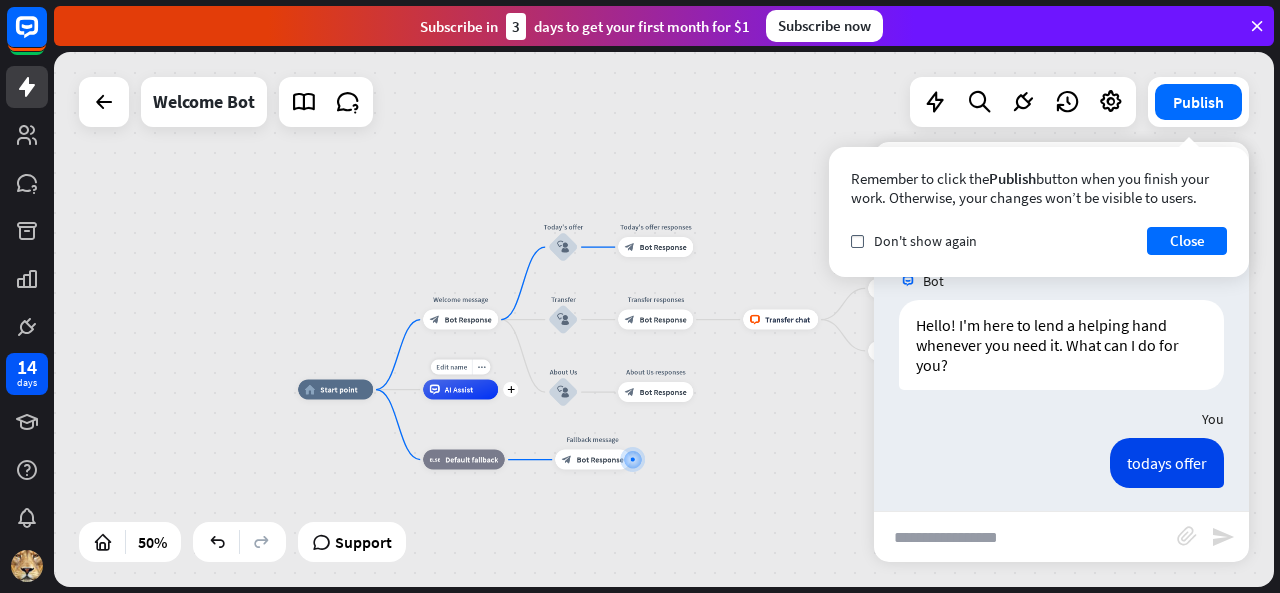 click on "AI Assist" at bounding box center [460, 390] 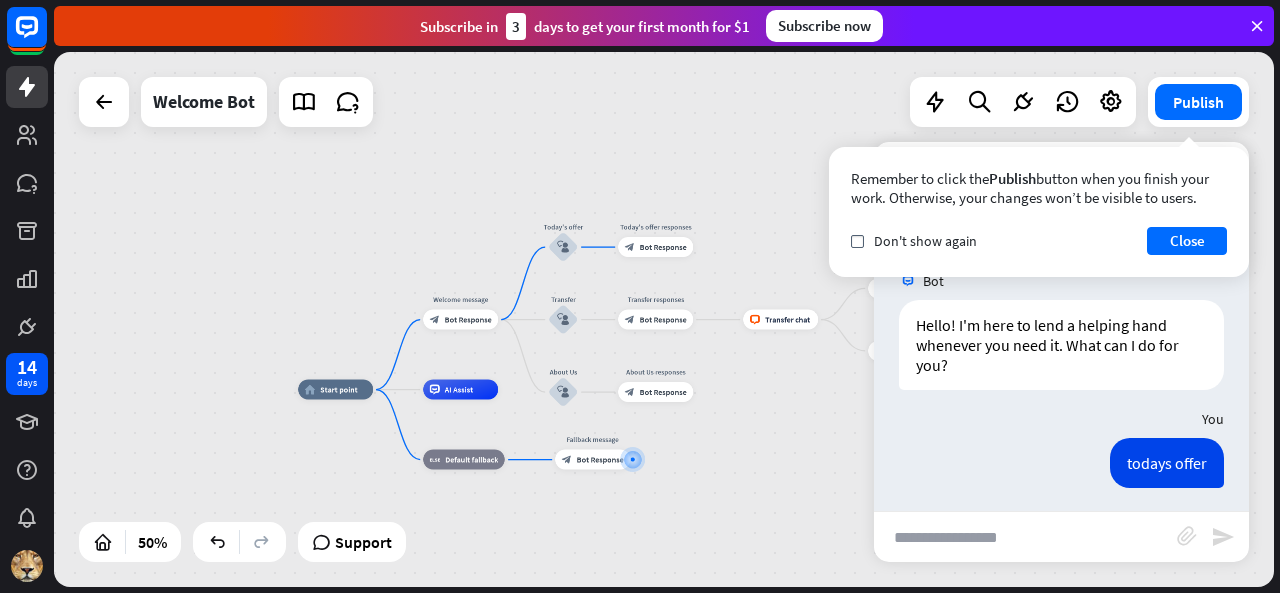 click on "home_2   Start point                 Welcome message   block_bot_response   Bot Response                 Today's offer   block_user_input                 Today's offer responses   block_bot_response   Bot Response                 Transfer   block_user_input                 Transfer responses   block_bot_response   Bot Response                   block_livechat   Transfer chat                   block_success   Success                   block_failure   Failure                 About Us   block_user_input                 About Us responses   block_bot_response   Bot Response                     AI Assist                   block_fallback   Default fallback                 Fallback message   block_bot_response   Bot Response" at bounding box center [664, 319] 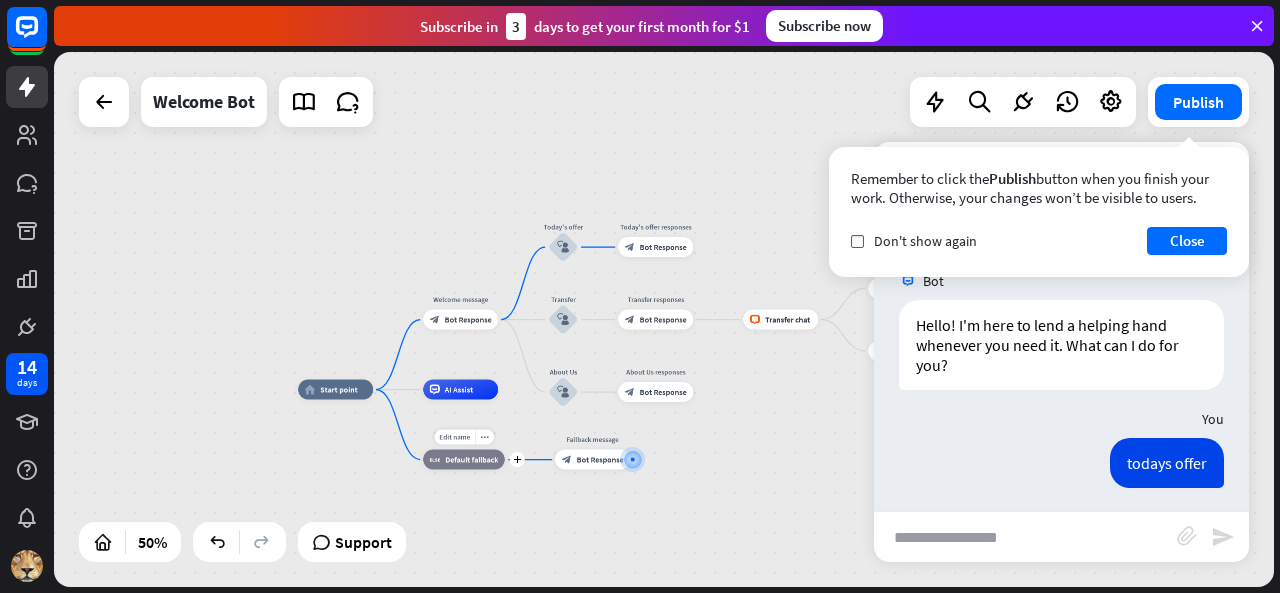 click on "Edit name   more_horiz         plus     block_fallback   Default fallback" at bounding box center (464, 460) 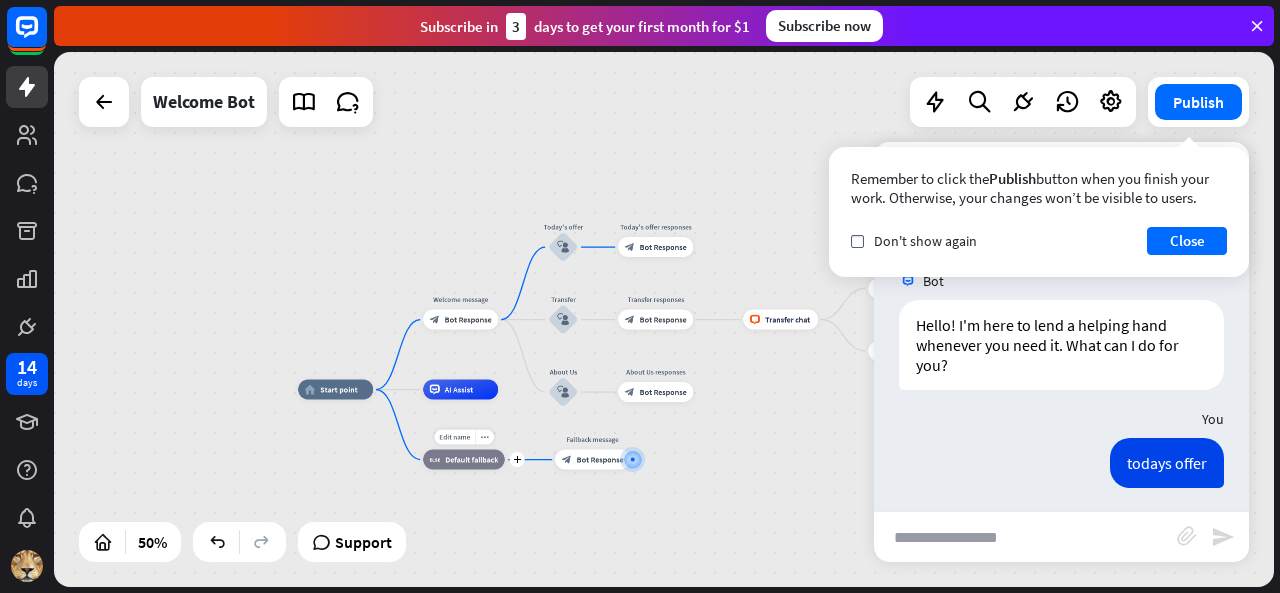 click on "Edit name   more_horiz         plus     block_fallback   Default fallback" at bounding box center [464, 460] 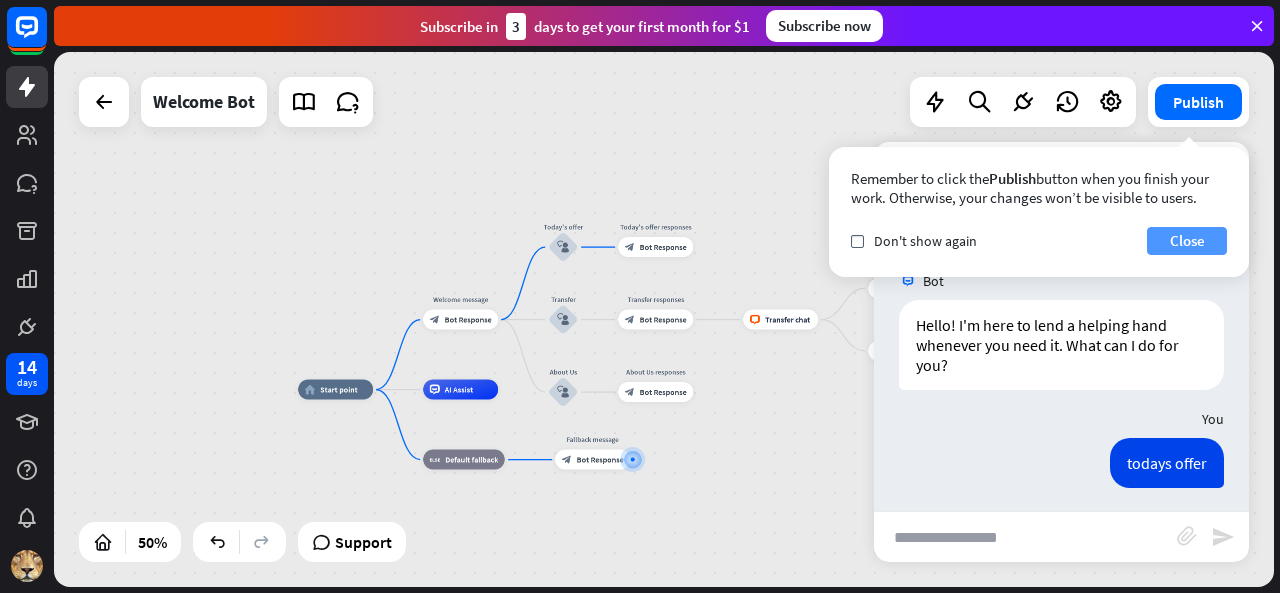 click on "Close" at bounding box center [1187, 241] 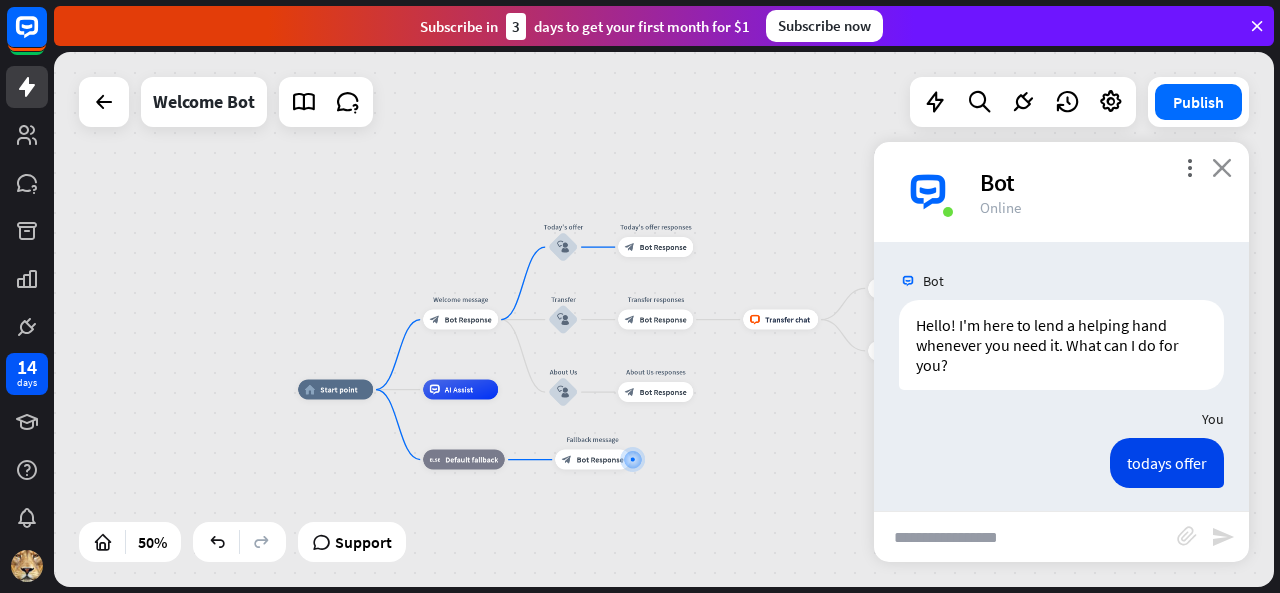 click on "close" at bounding box center (1222, 167) 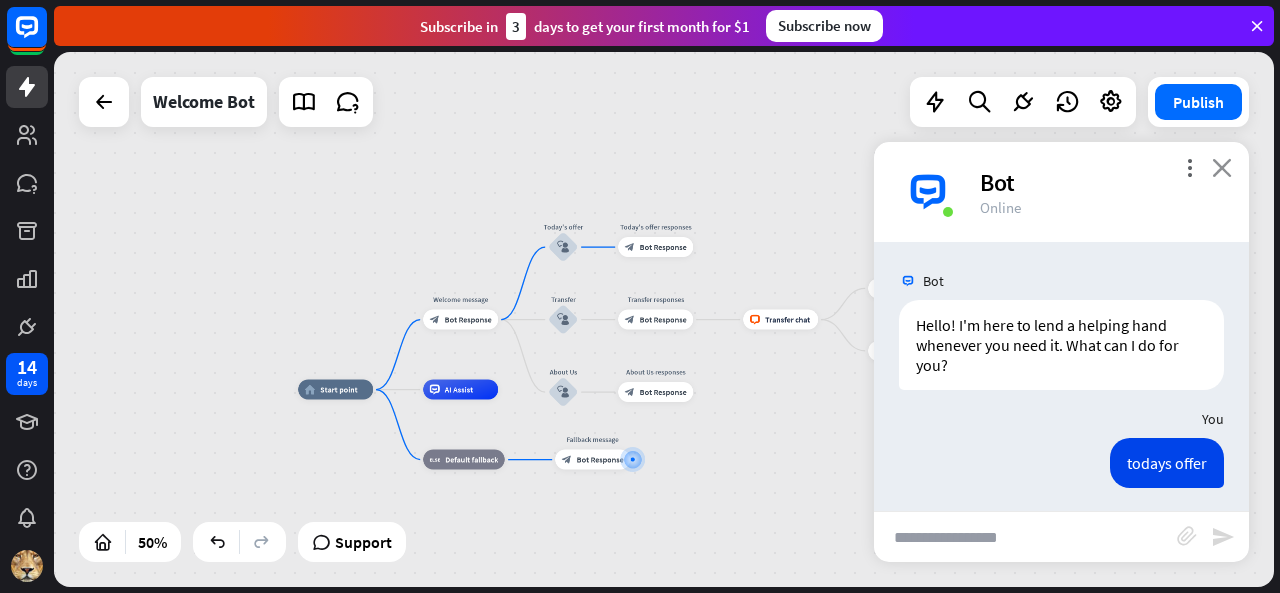 click on "close" at bounding box center (1222, 167) 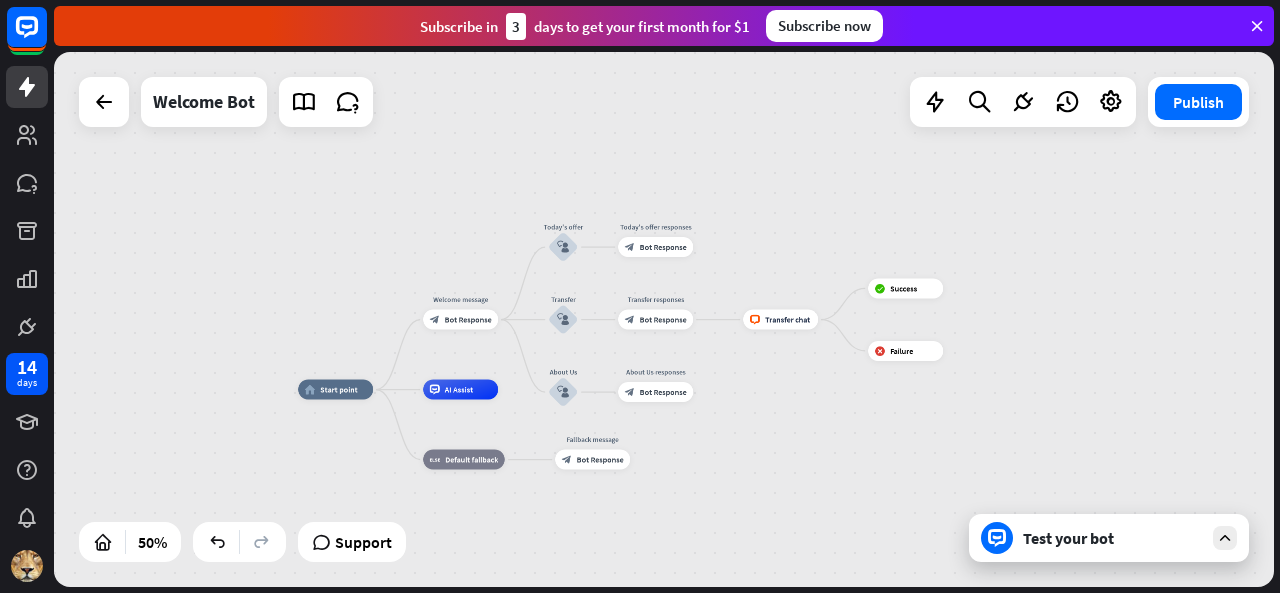 click on "Test your bot" at bounding box center [1109, 538] 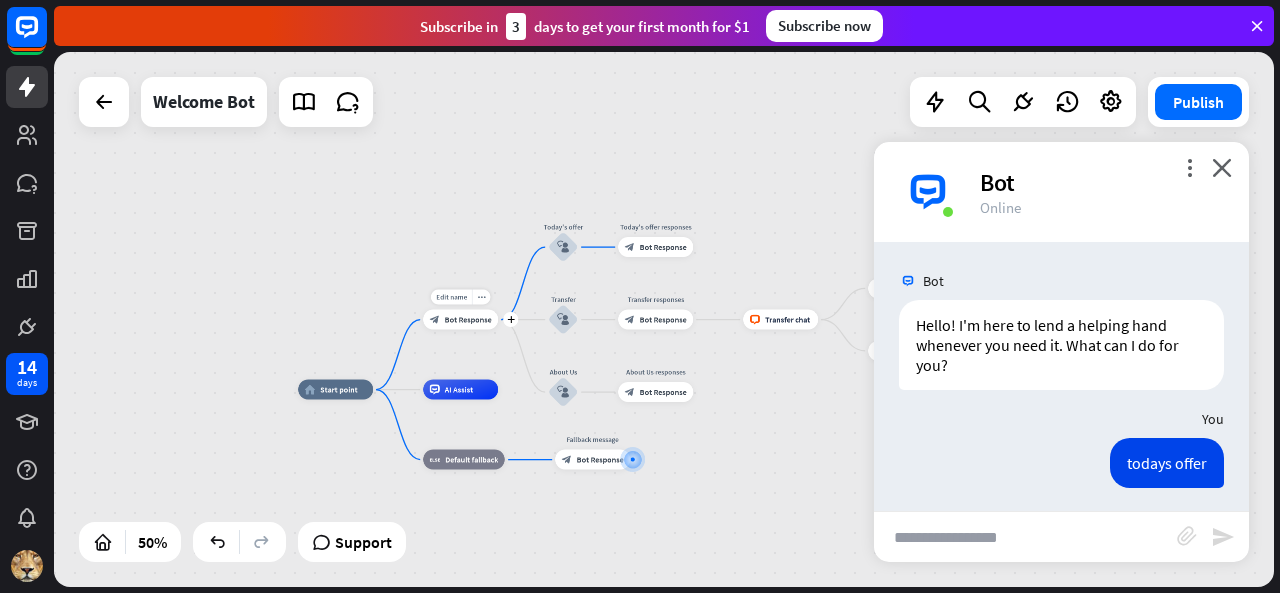 click on "Bot Response" at bounding box center (468, 320) 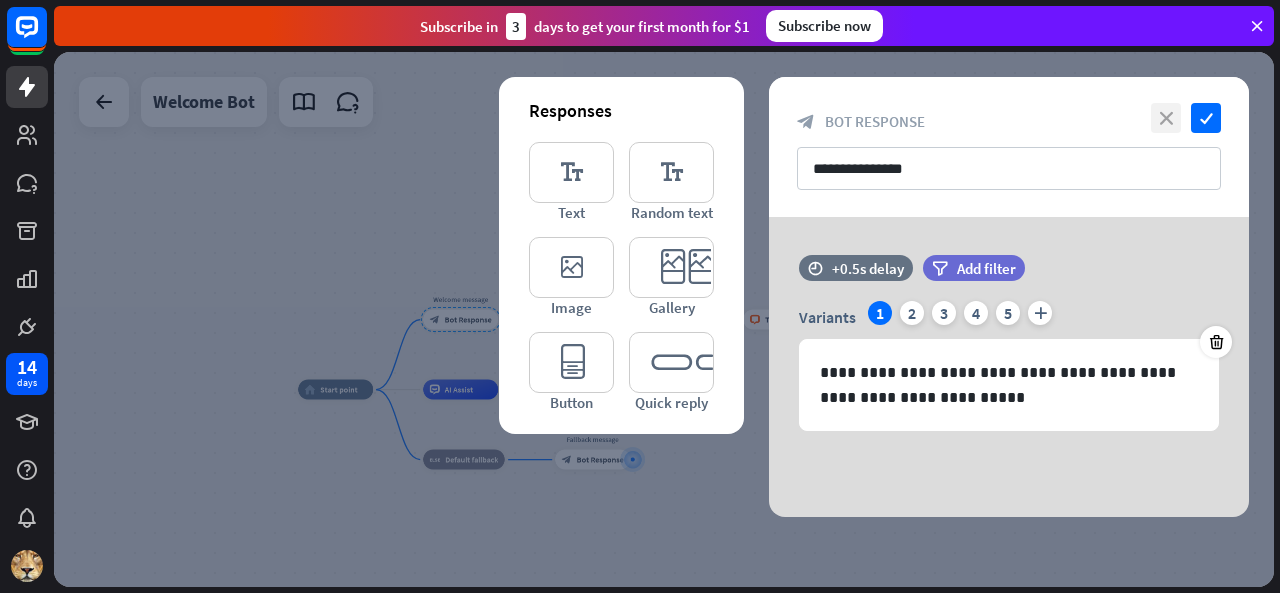 click on "close" at bounding box center [1166, 118] 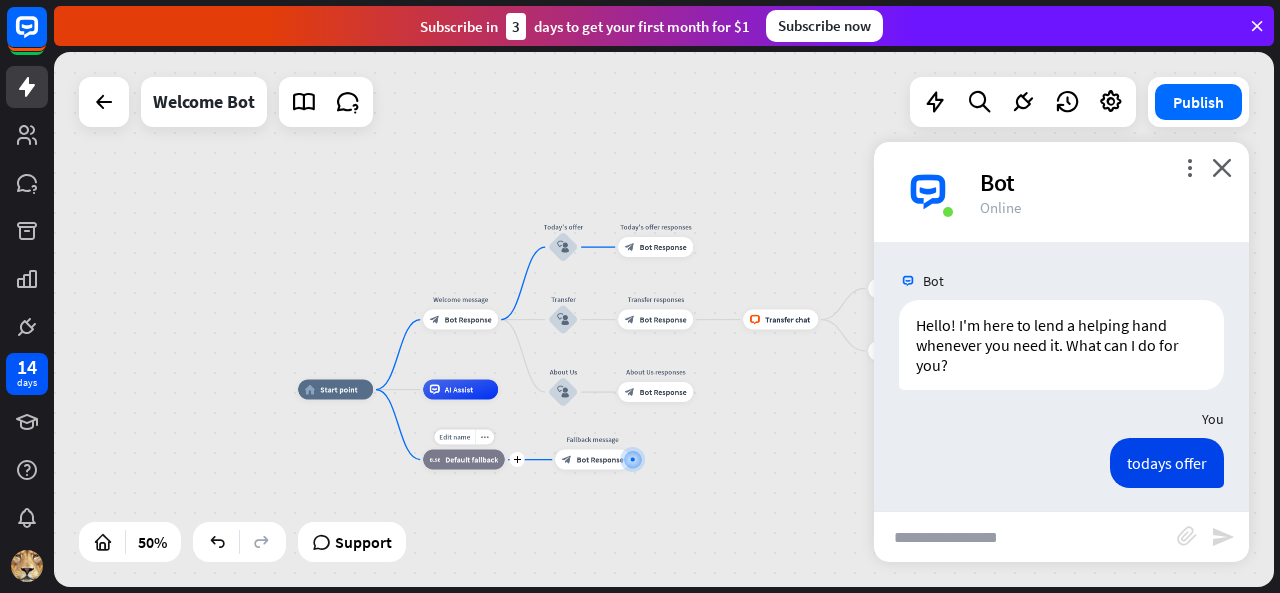 click on "Default fallback" at bounding box center (471, 460) 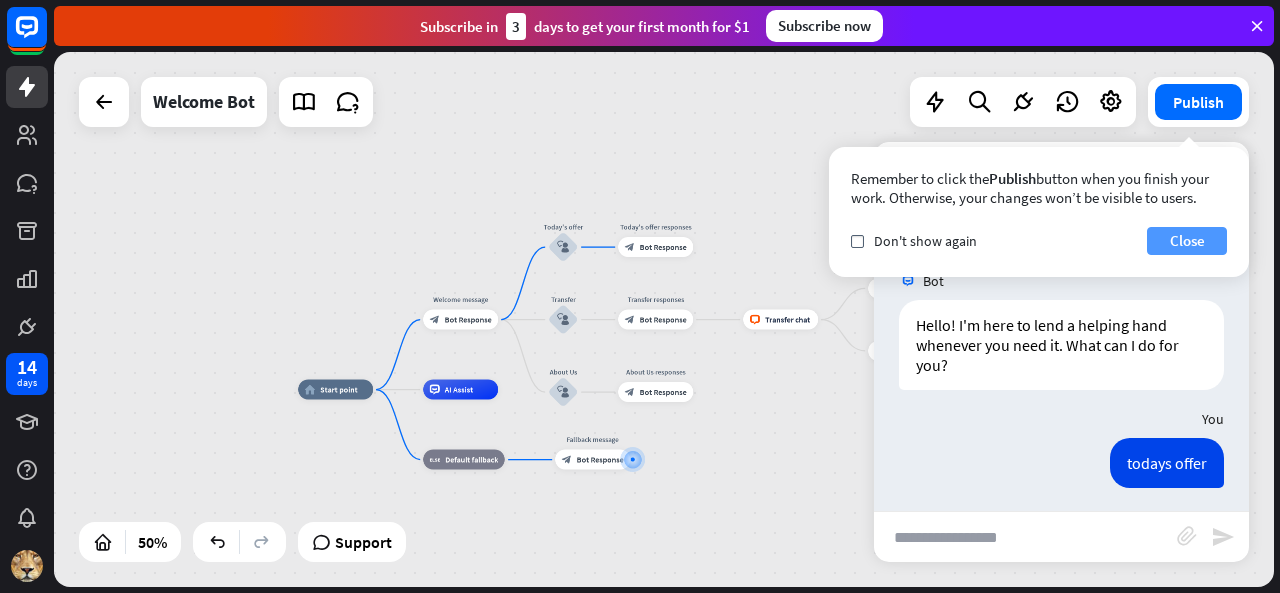 click on "Close" at bounding box center (1187, 241) 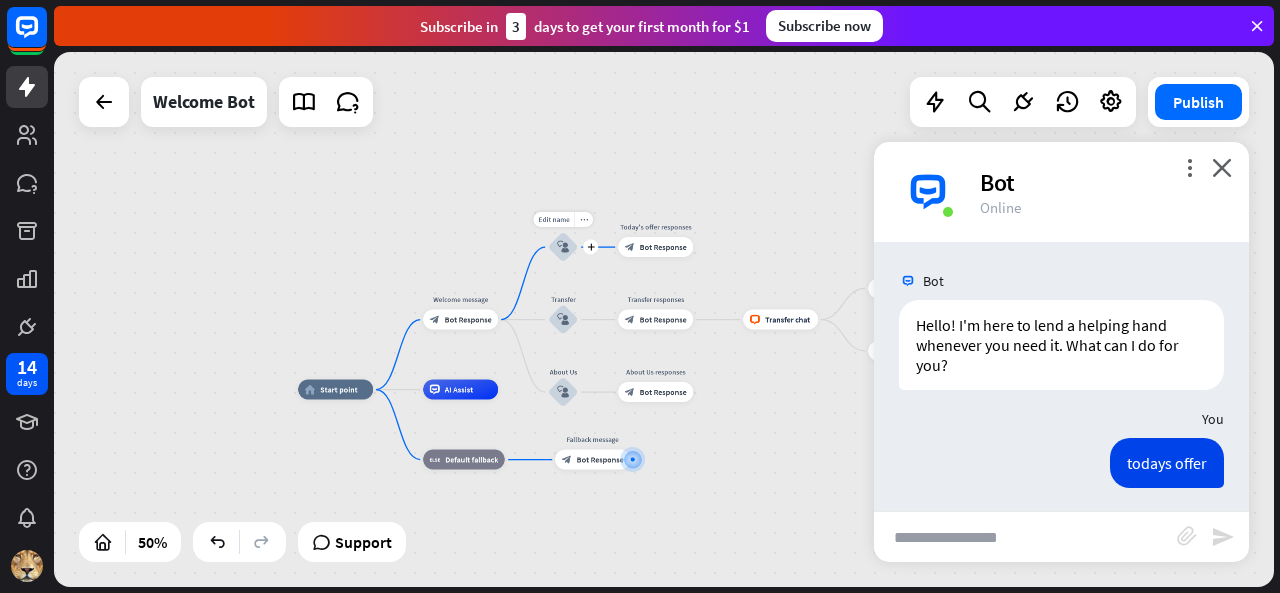 click on "block_user_input" at bounding box center [563, 247] 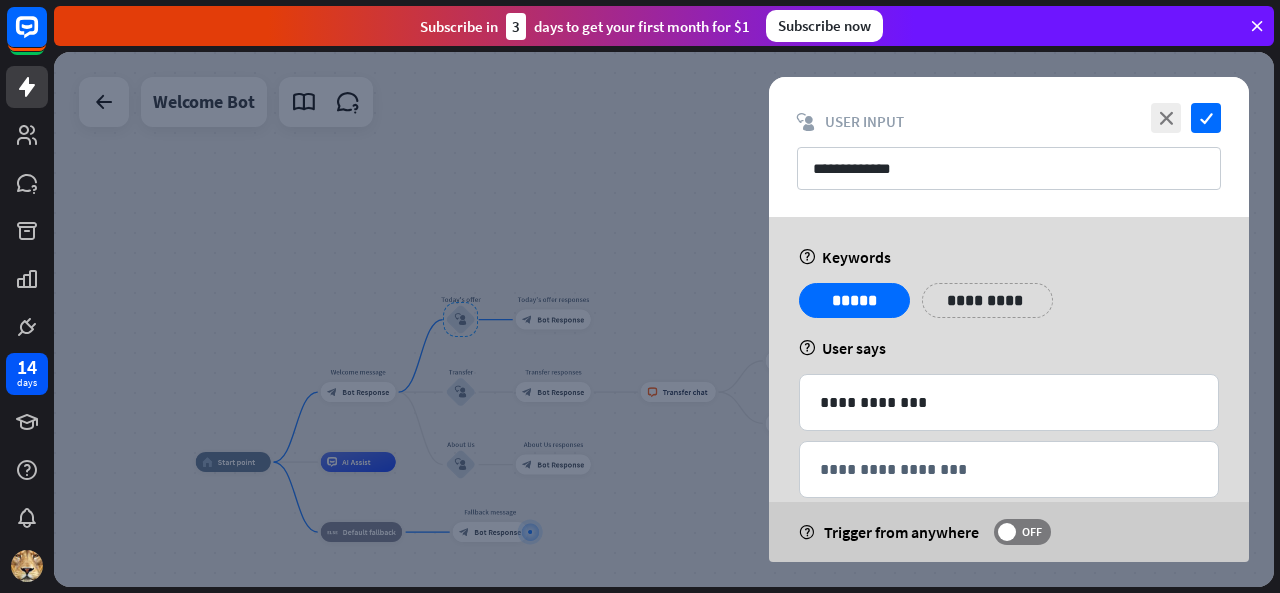 click at bounding box center [664, 319] 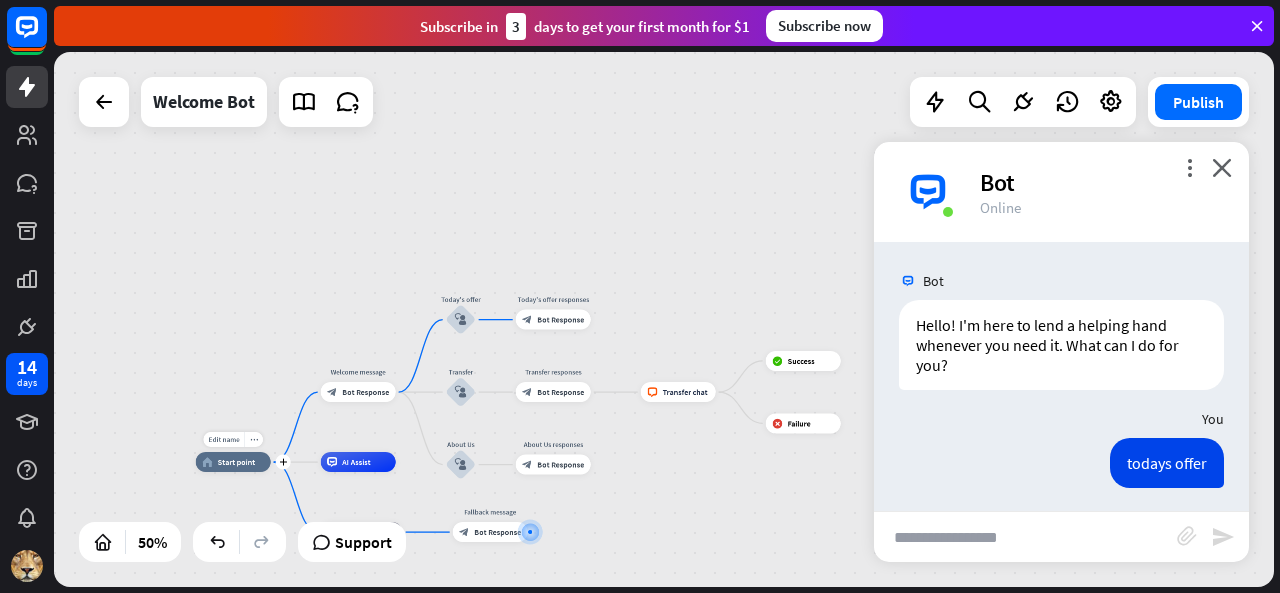 click on "home_2   Start point" at bounding box center (233, 462) 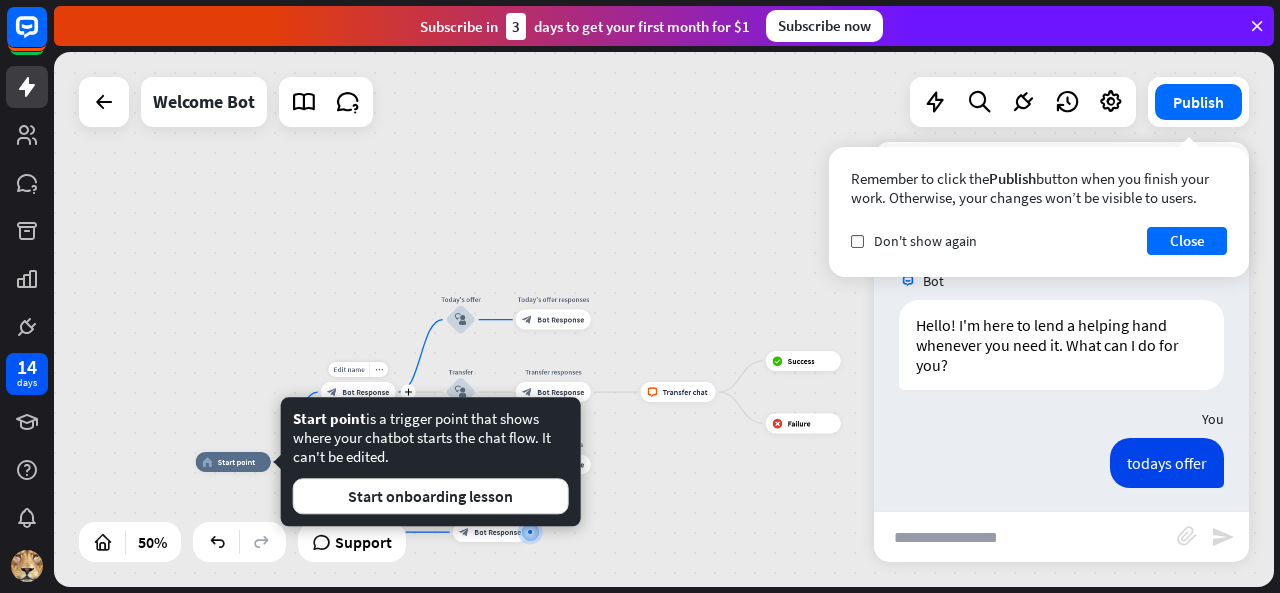 click on "block_bot_response   Bot Response" at bounding box center (358, 392) 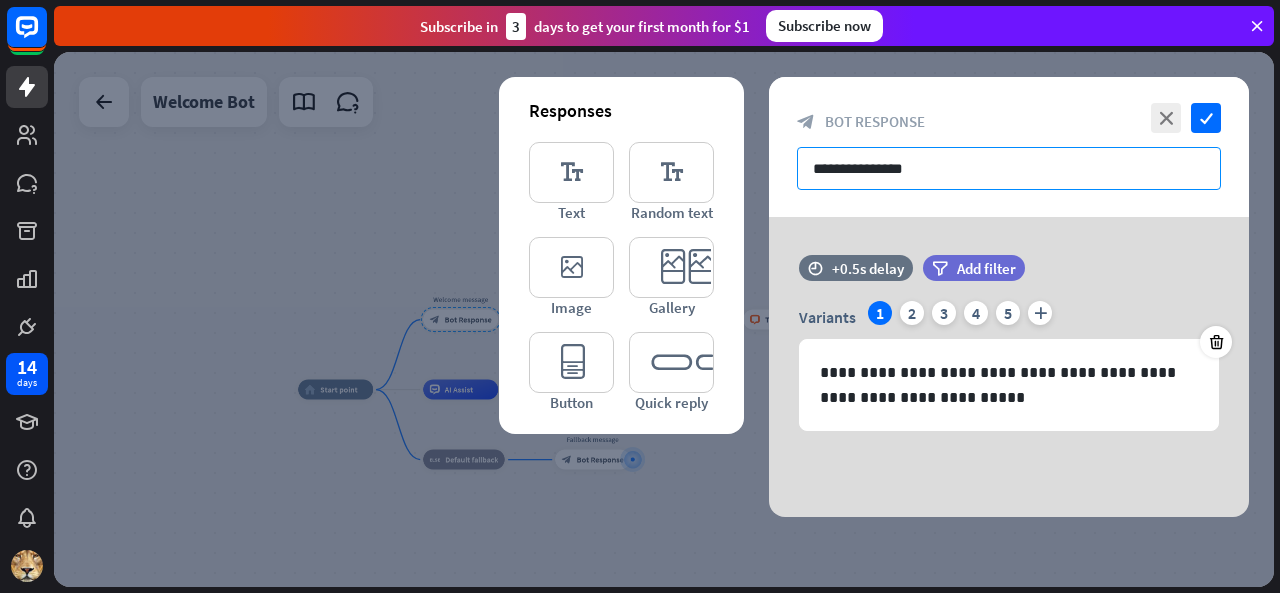 drag, startPoint x: 947, startPoint y: 161, endPoint x: 946, endPoint y: 231, distance: 70.00714 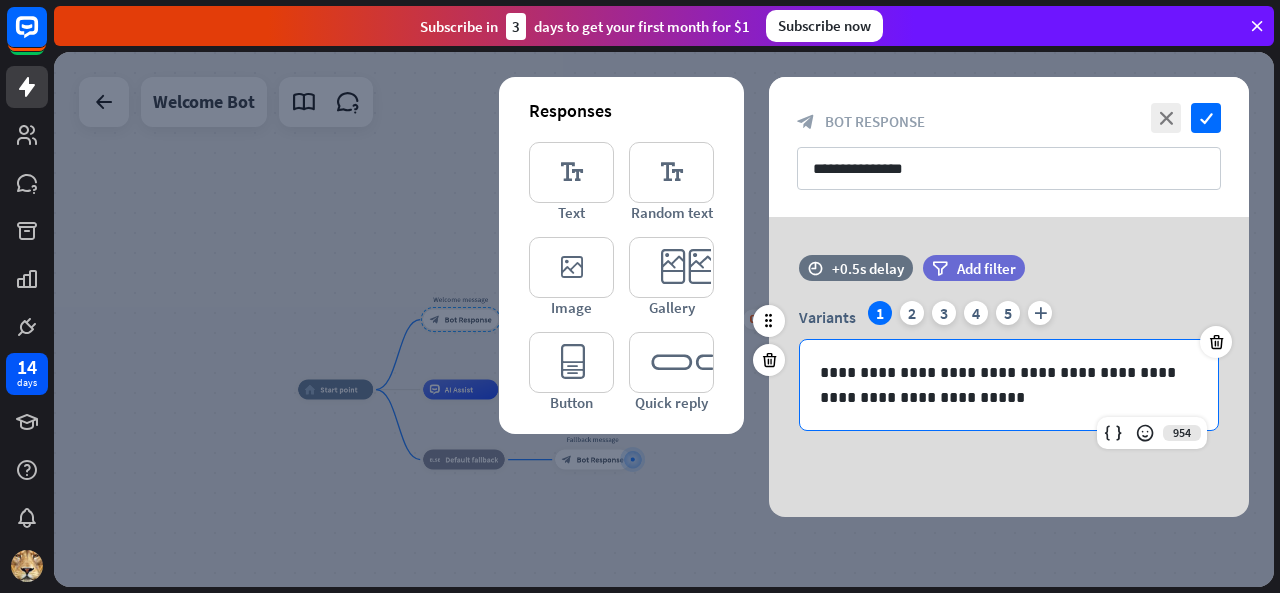 click on "**********" at bounding box center [1009, 385] 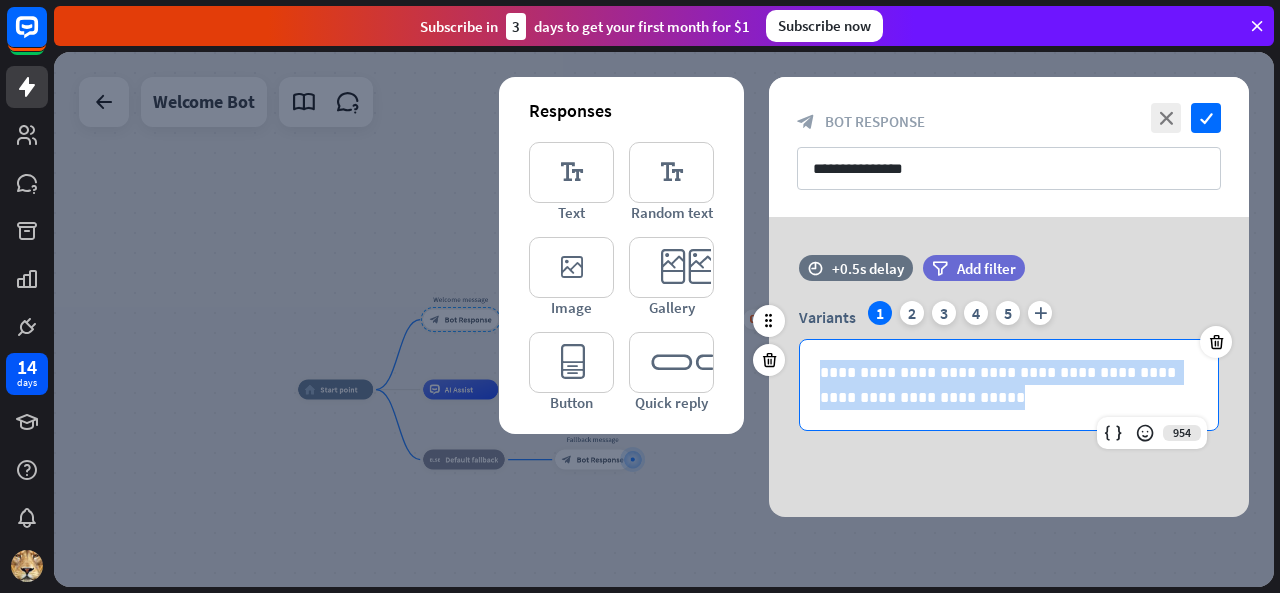 drag, startPoint x: 934, startPoint y: 394, endPoint x: 788, endPoint y: 356, distance: 150.86418 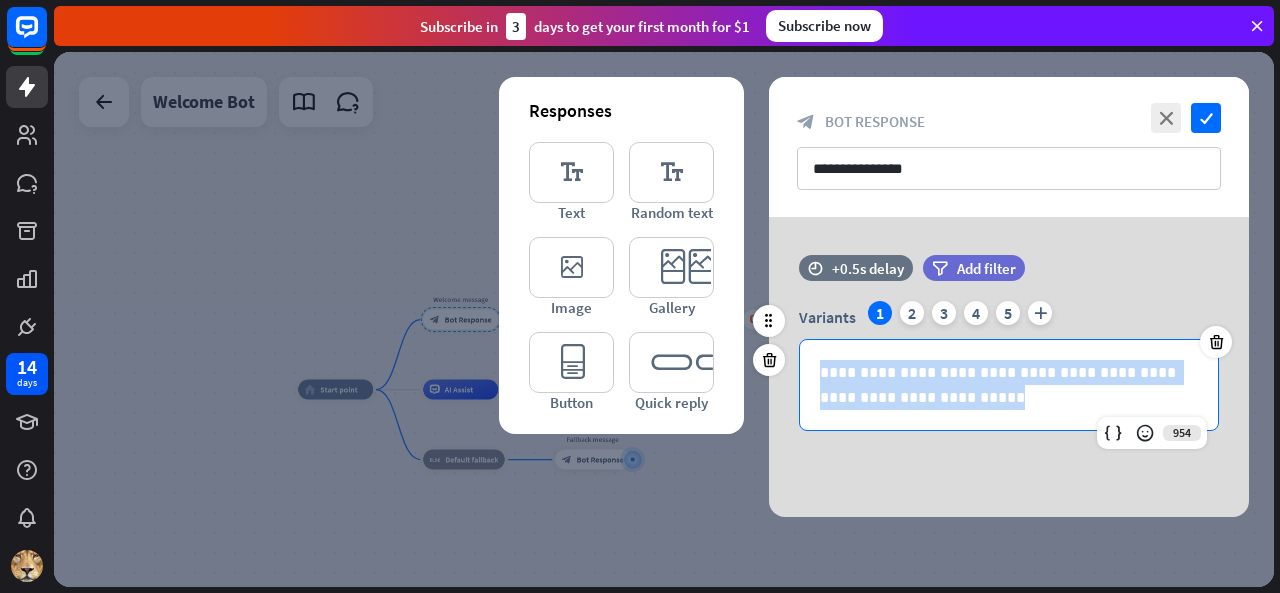 click on "**********" at bounding box center [1009, 366] 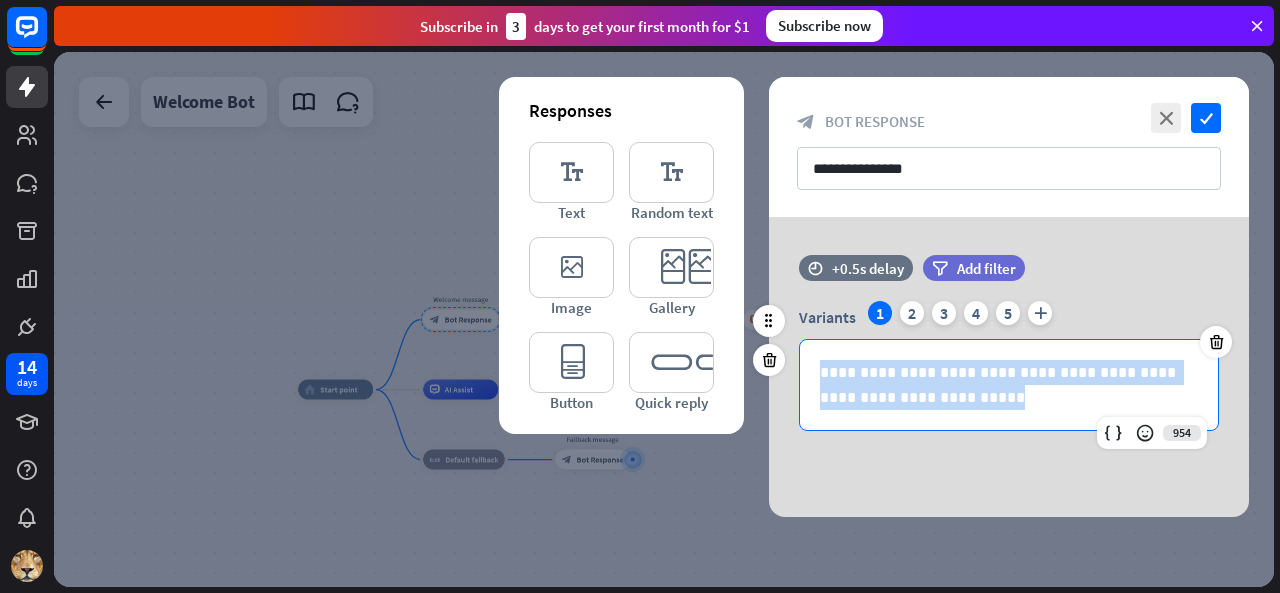 type 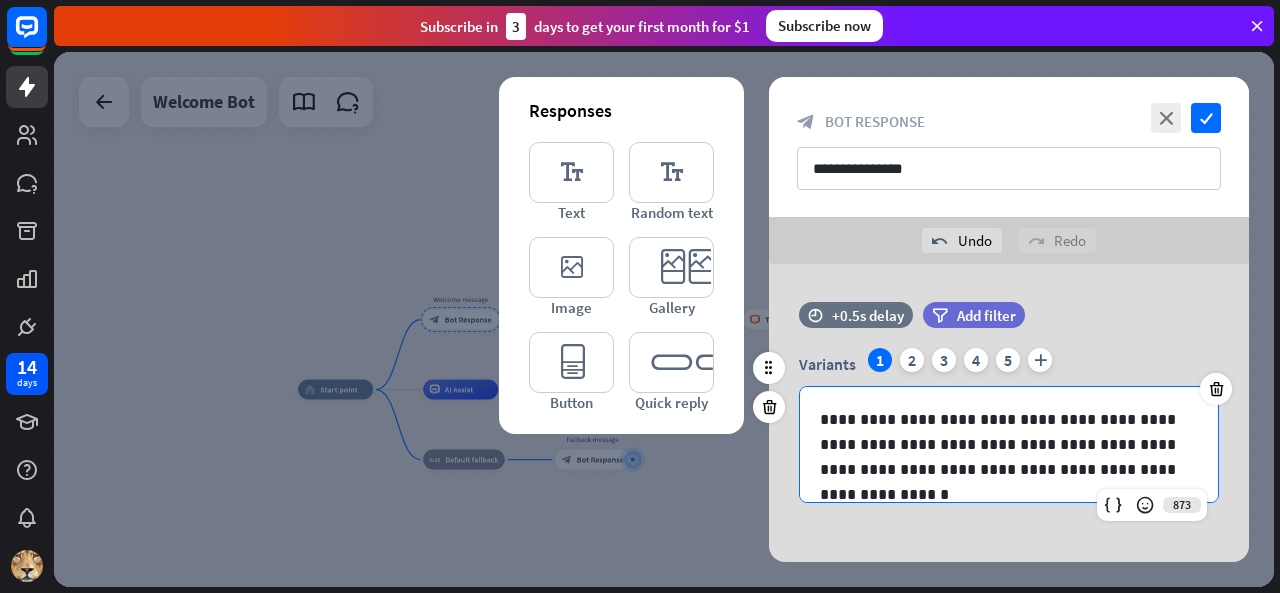click on "**********" at bounding box center [1009, 444] 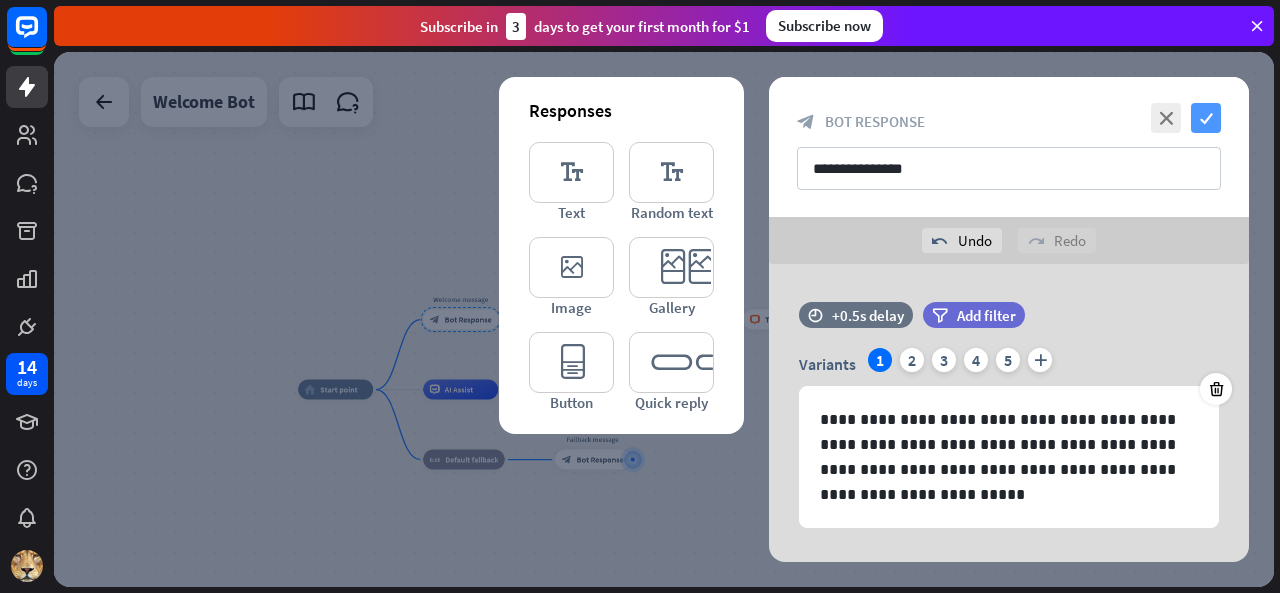 click on "check" at bounding box center [1206, 118] 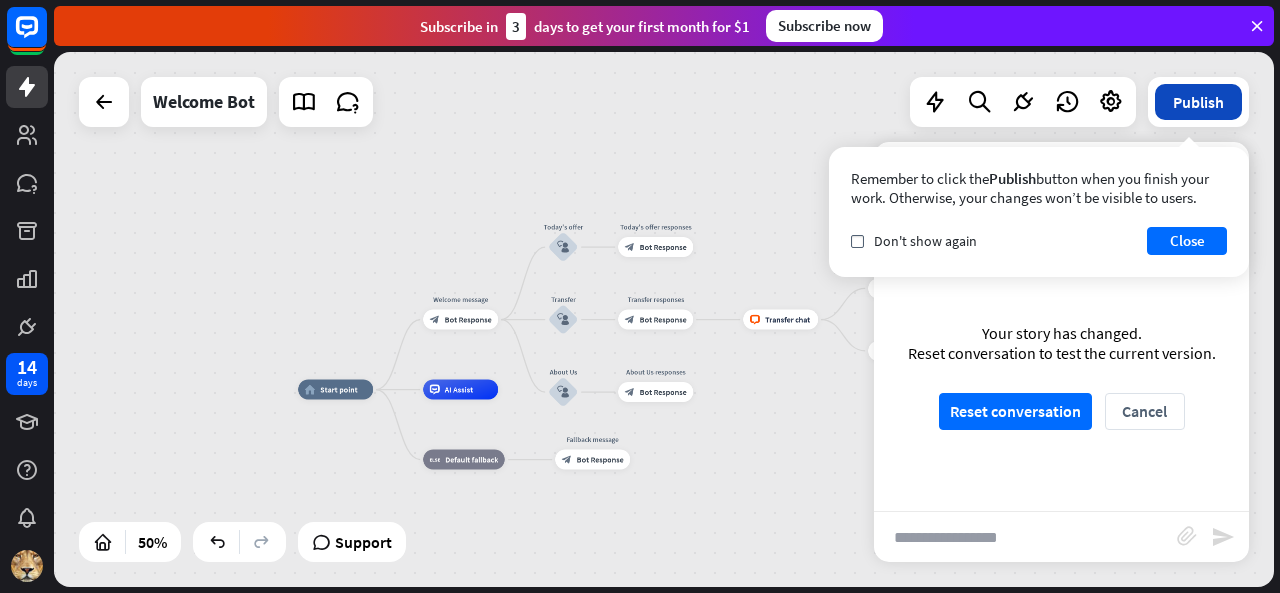 click on "Publish" at bounding box center [1198, 102] 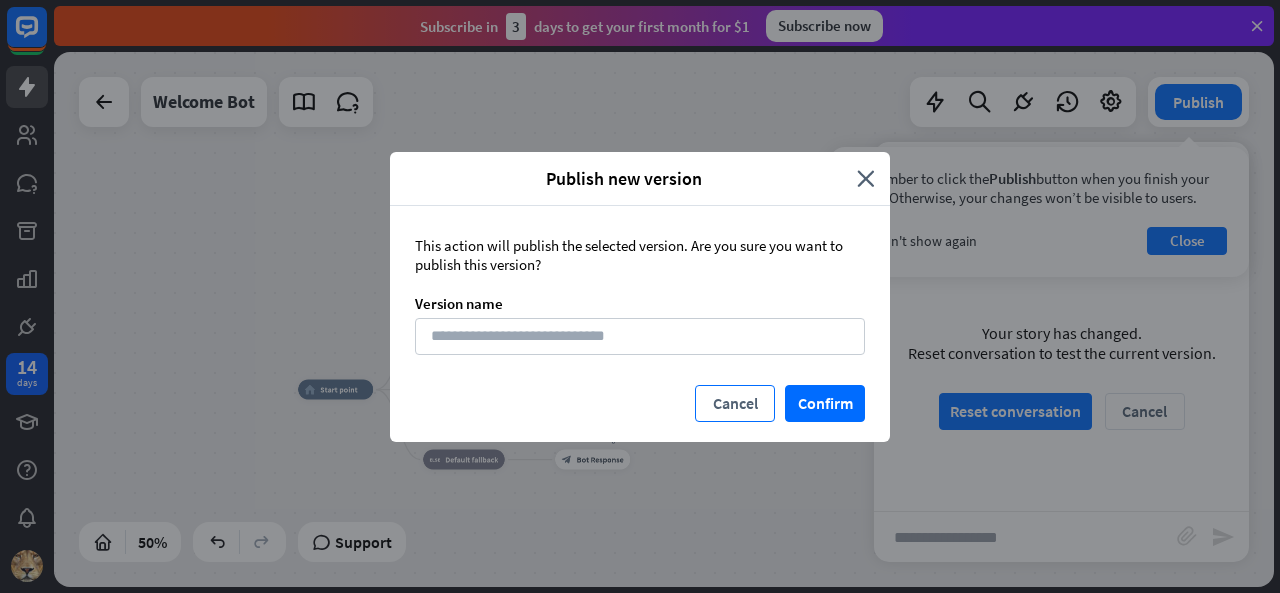 click on "Cancel" at bounding box center [735, 403] 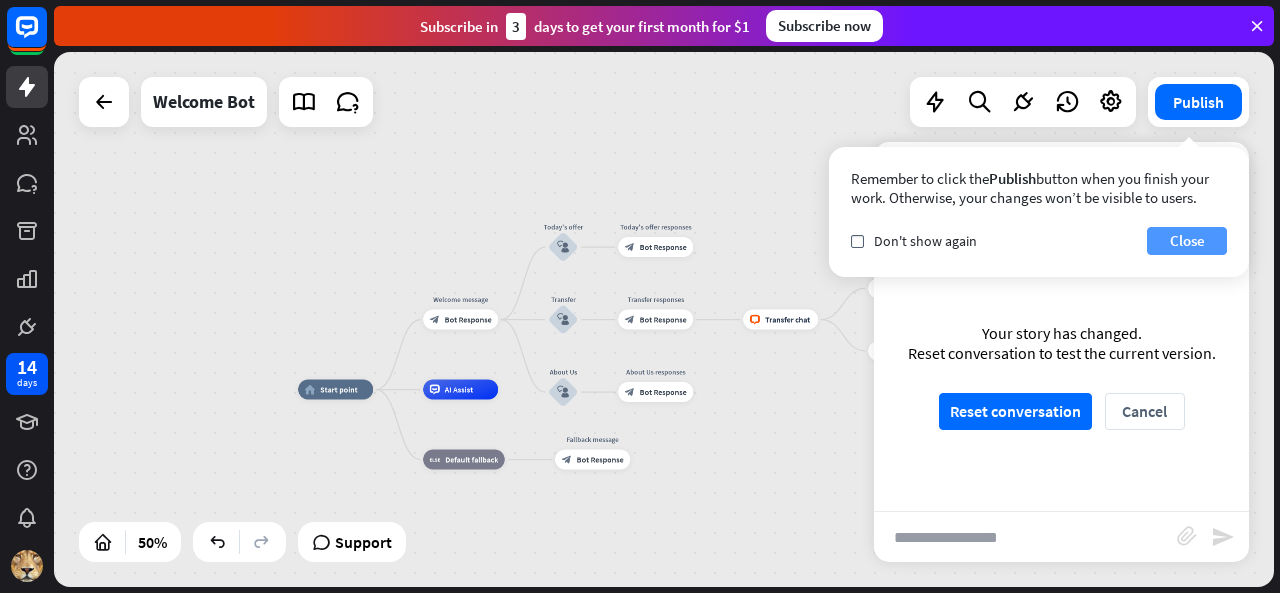 click on "Close" at bounding box center [1187, 241] 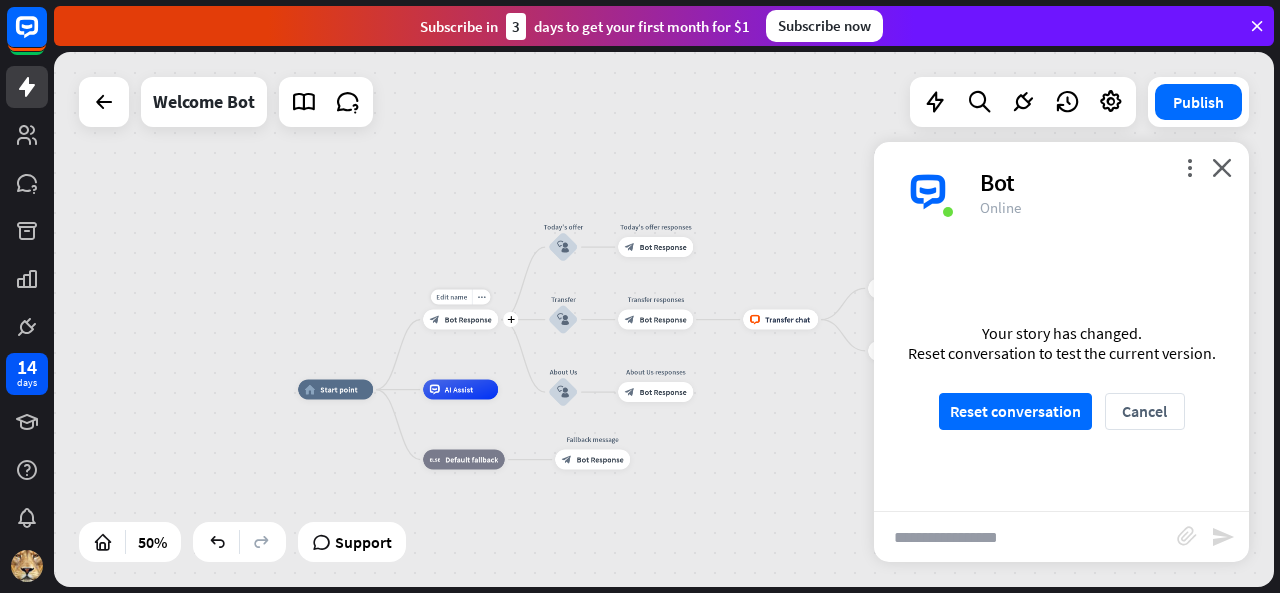 click on "Bot Response" at bounding box center [468, 320] 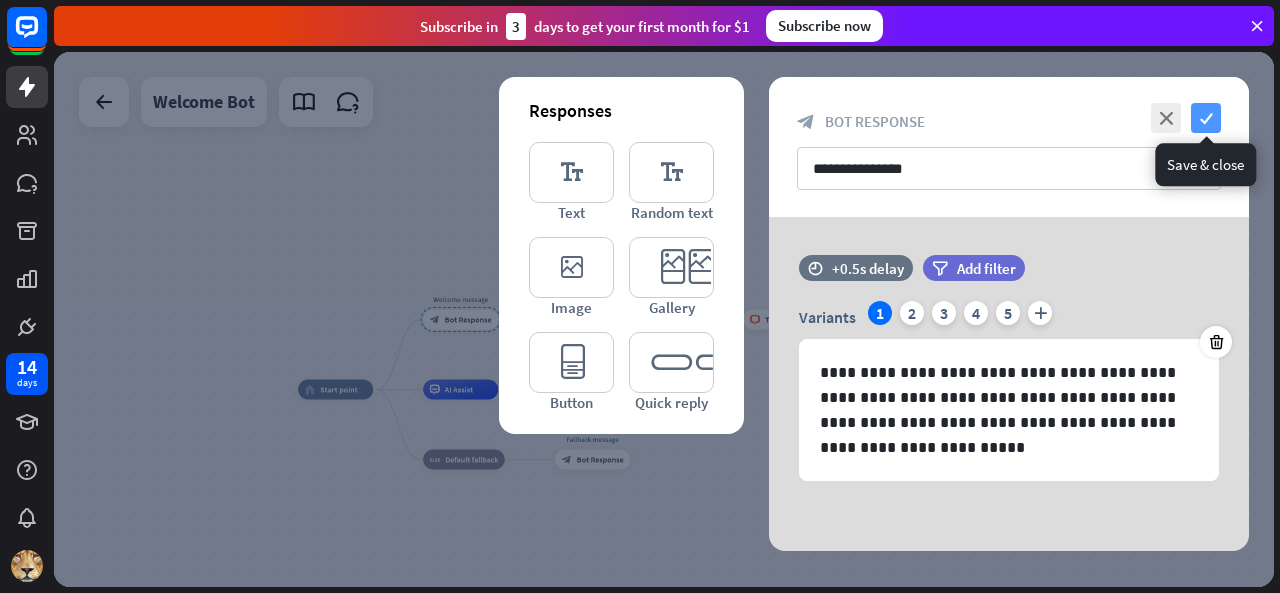 click on "check" at bounding box center [1206, 118] 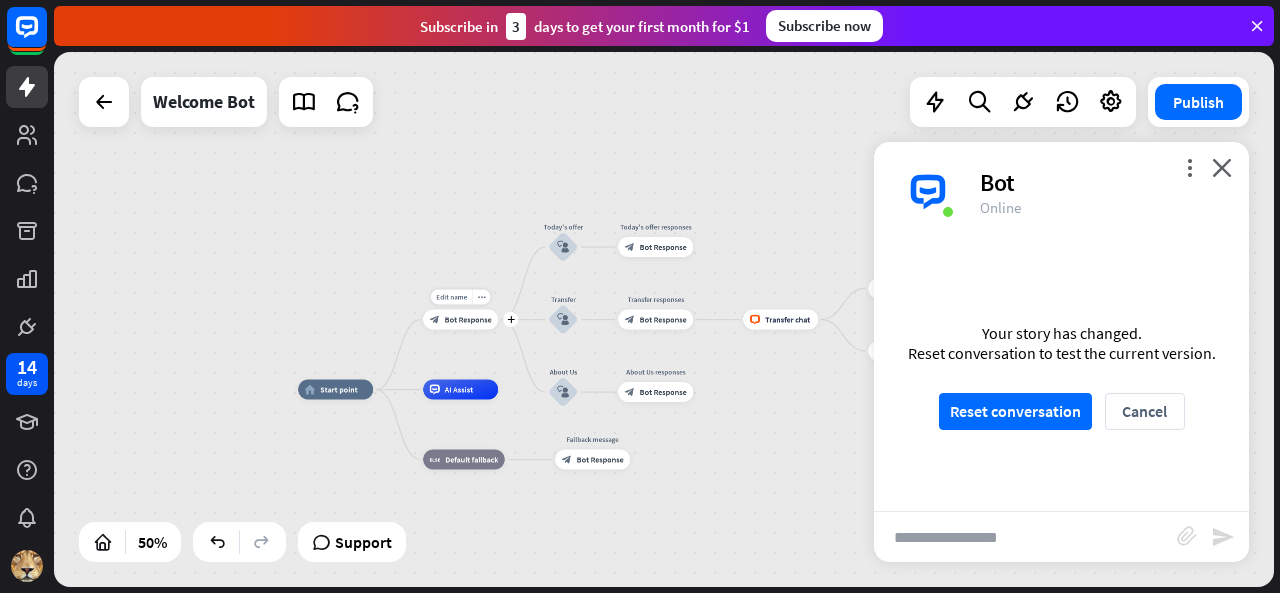 click on "Bot Response" at bounding box center (468, 320) 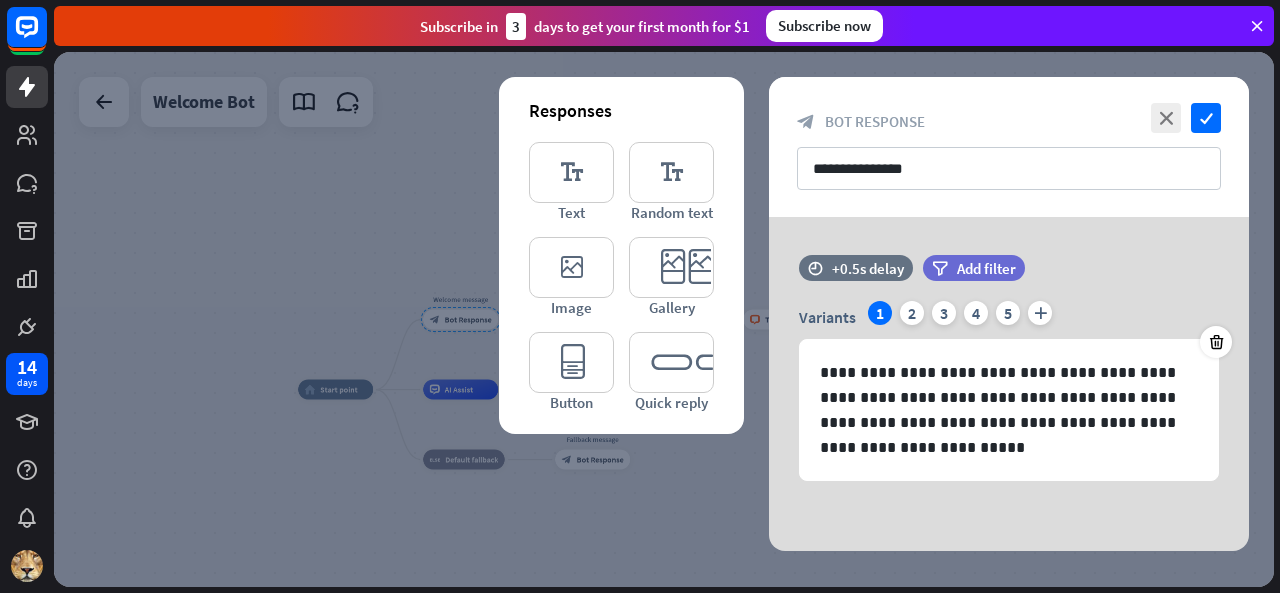 click at bounding box center [664, 319] 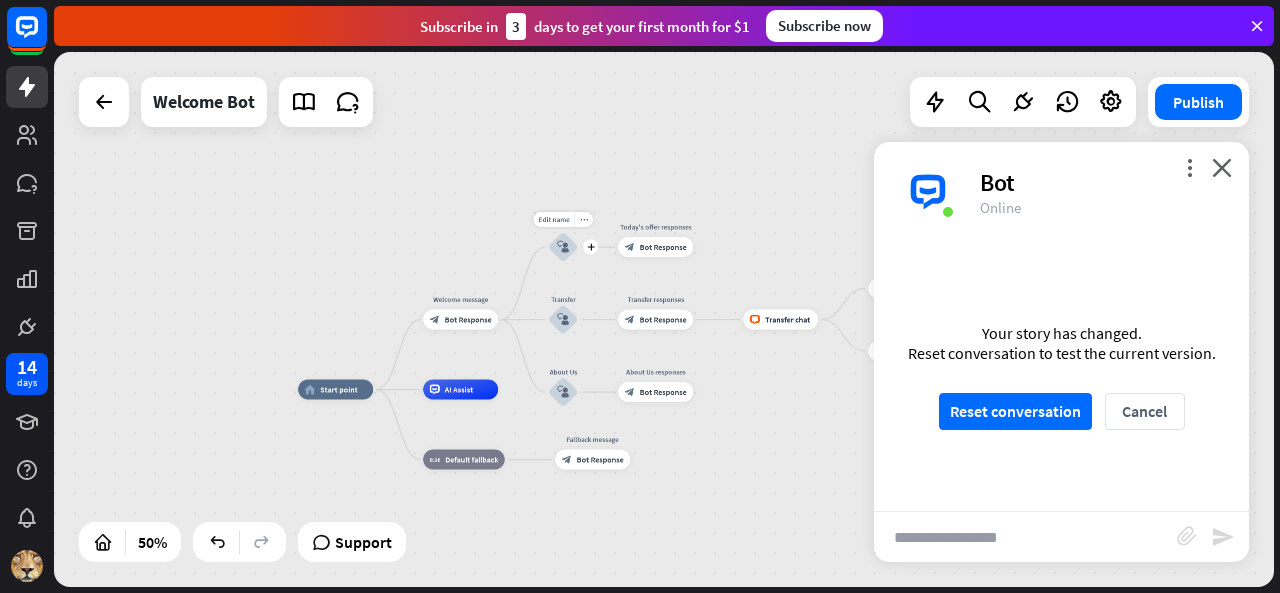 click on "block_user_input" at bounding box center [563, 247] 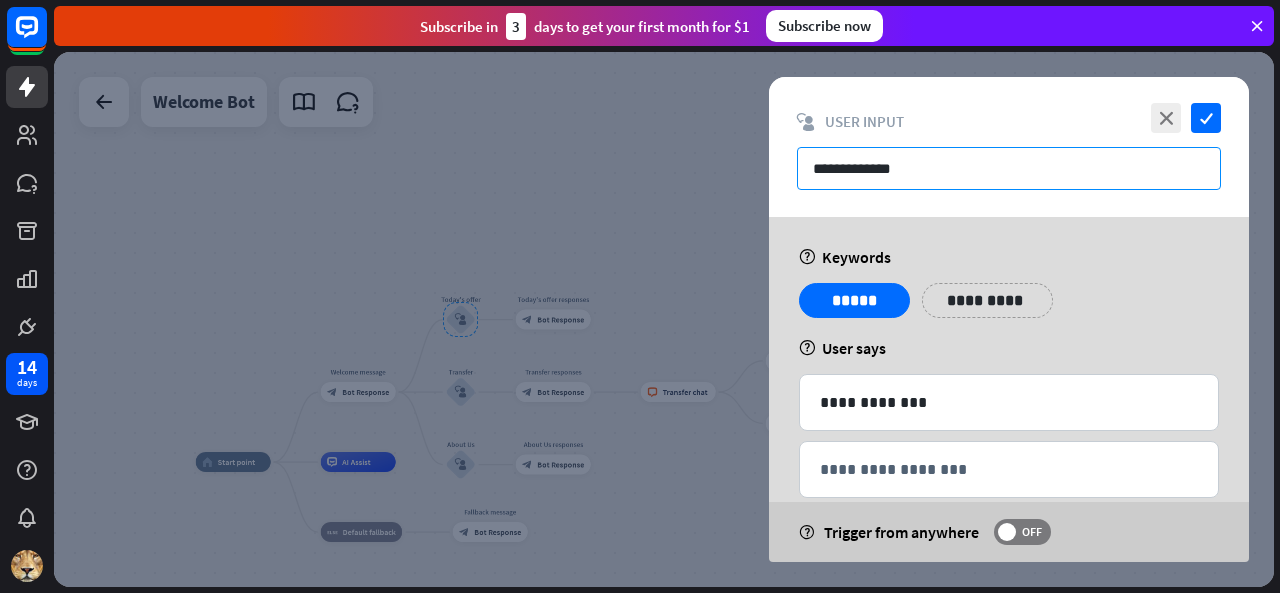 drag, startPoint x: 925, startPoint y: 166, endPoint x: 798, endPoint y: 170, distance: 127.06297 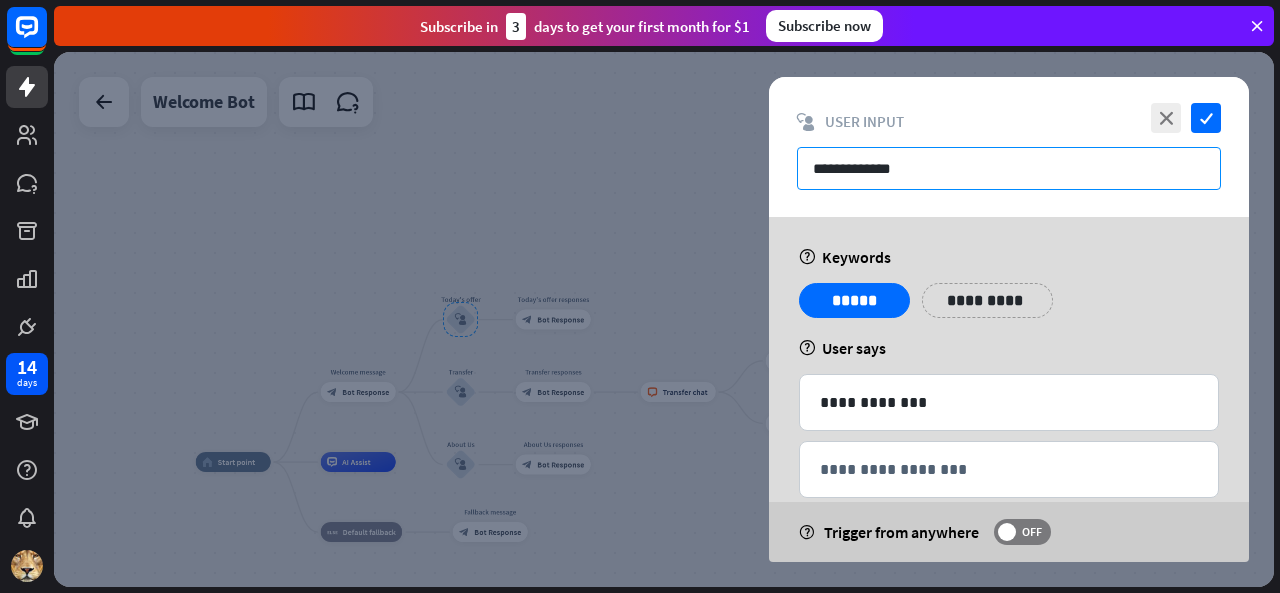 click on "**********" at bounding box center (1009, 168) 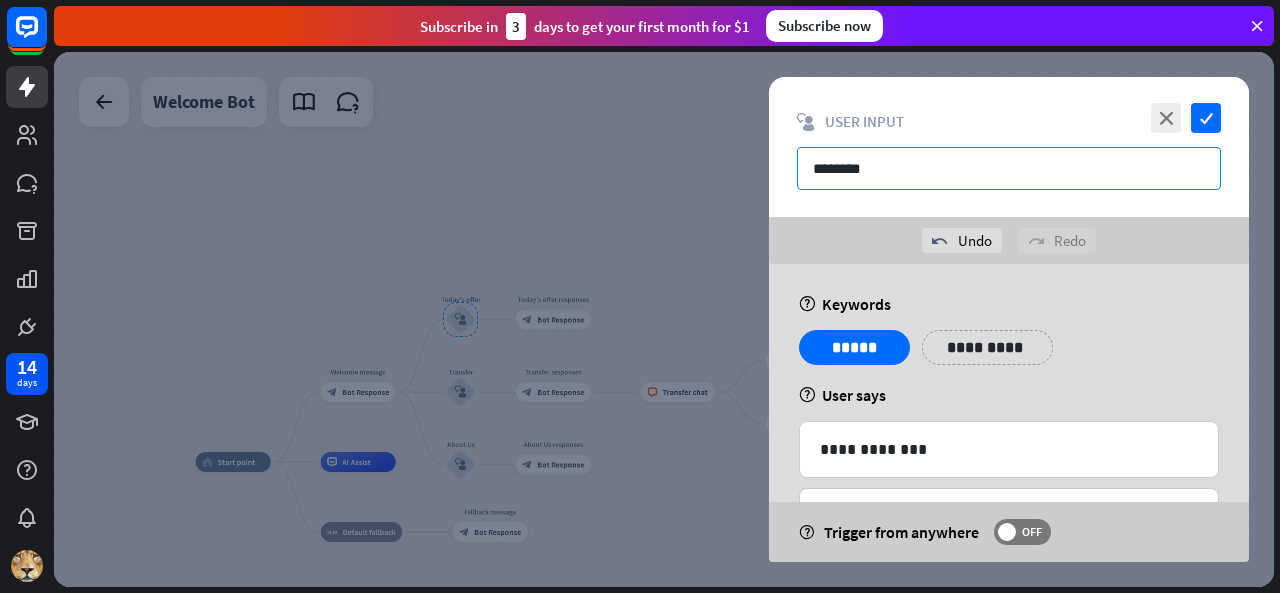 click on "********" at bounding box center (1009, 168) 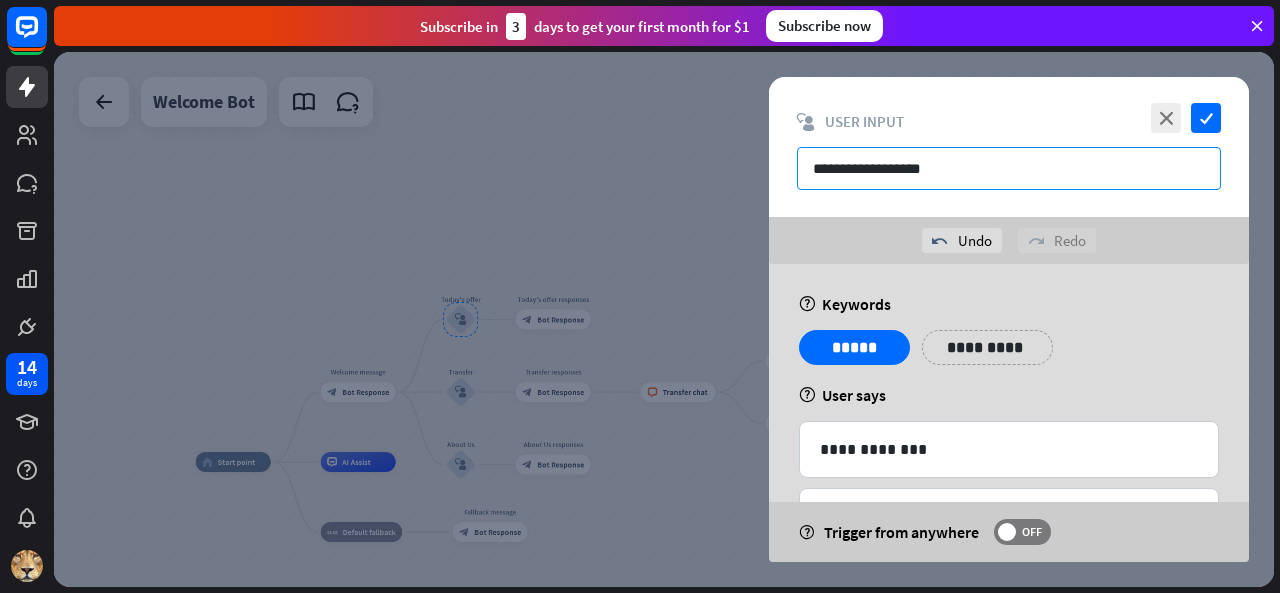 click on "**********" at bounding box center [1009, 168] 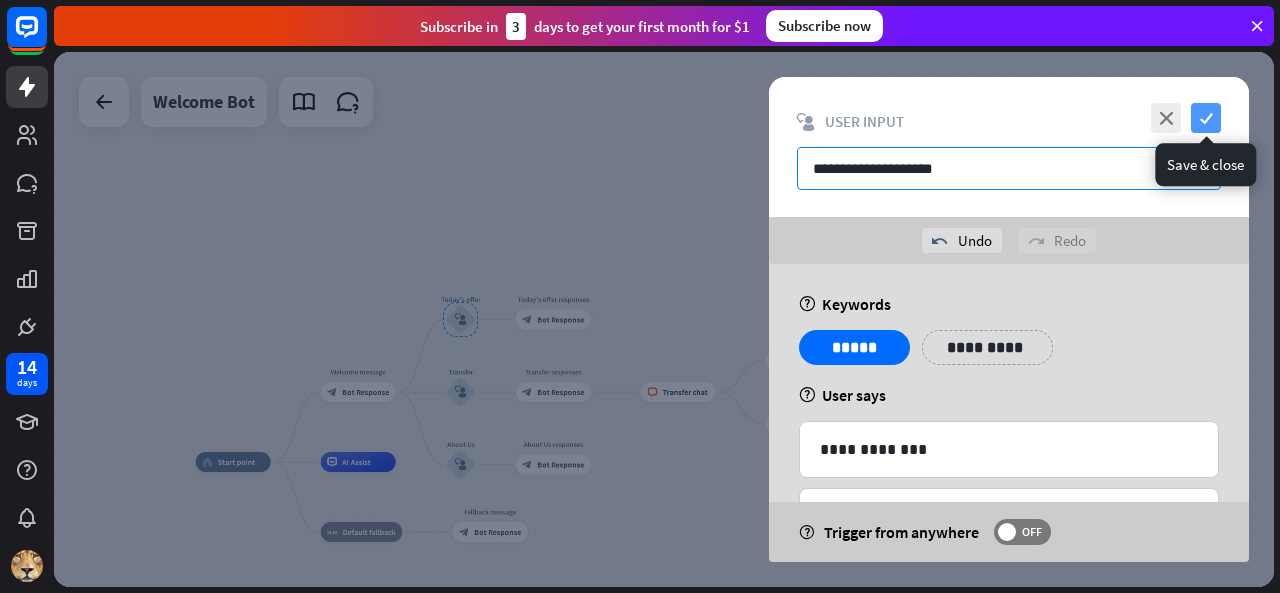 type on "**********" 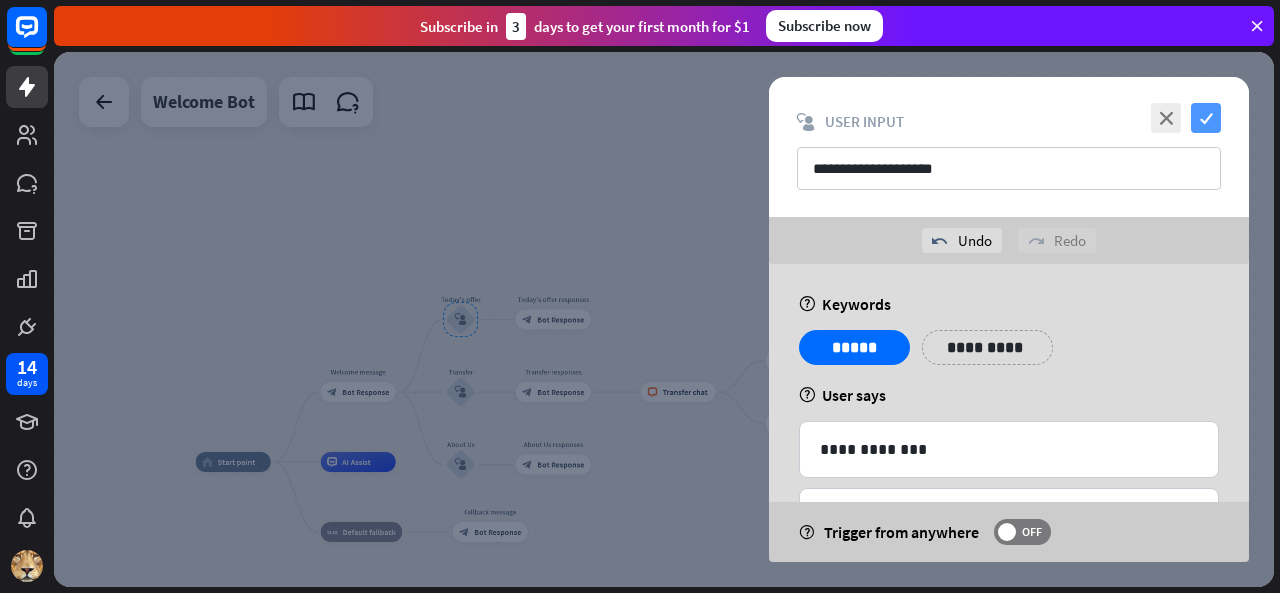 click on "check" at bounding box center (1206, 118) 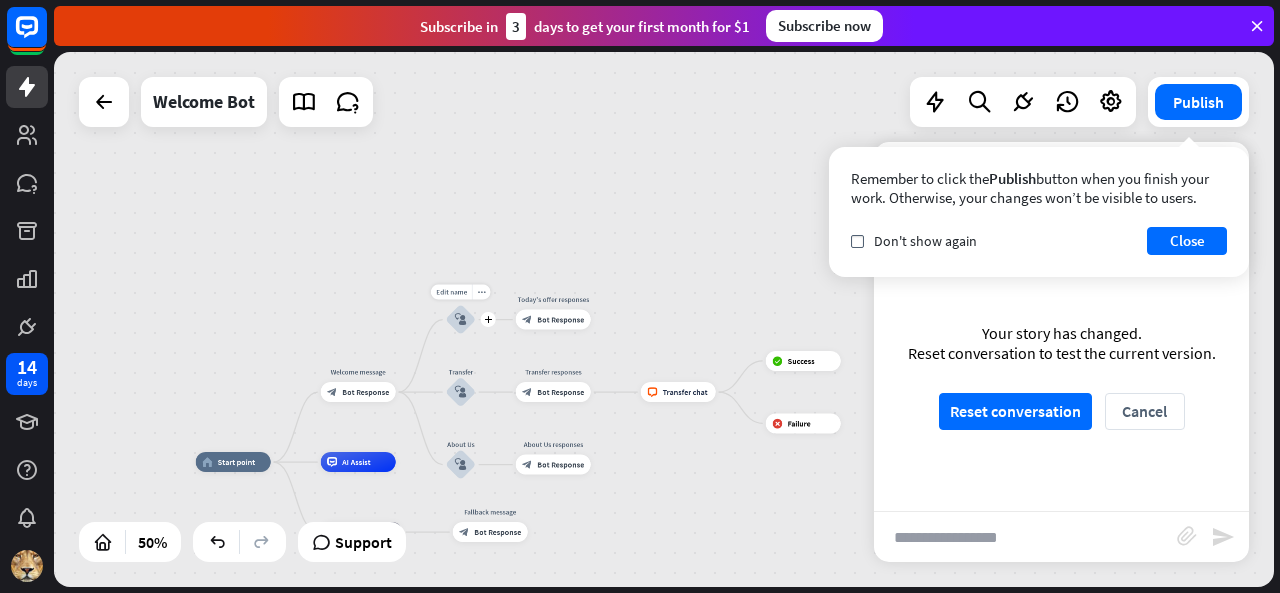 click on "block_user_input" at bounding box center [461, 320] 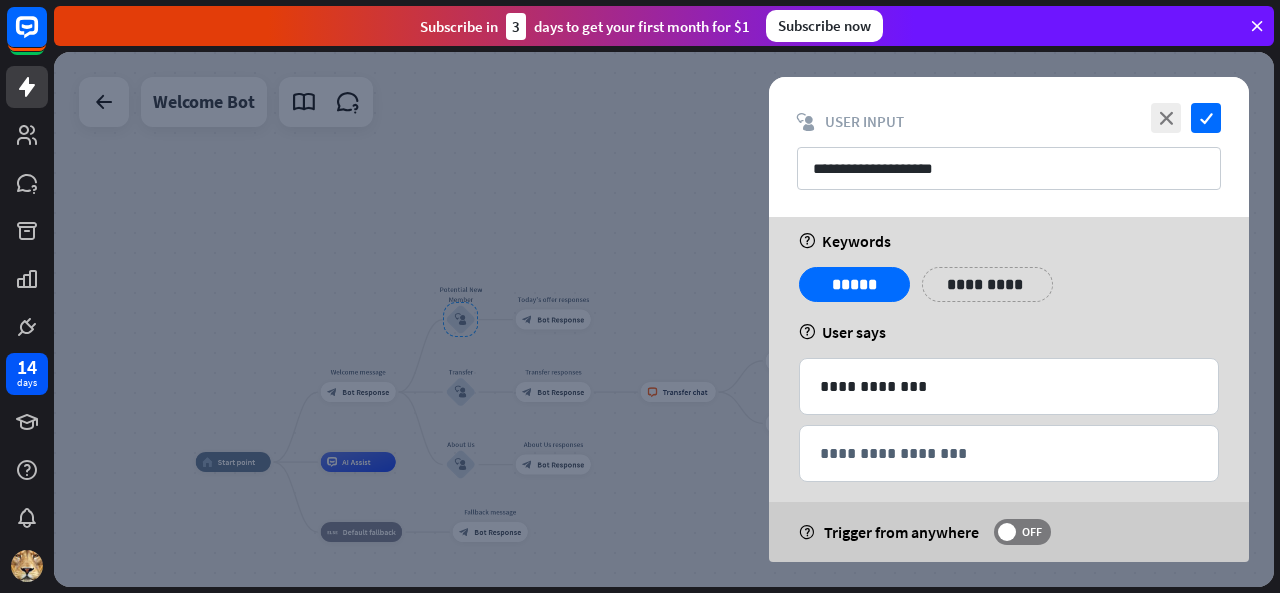scroll, scrollTop: 33, scrollLeft: 0, axis: vertical 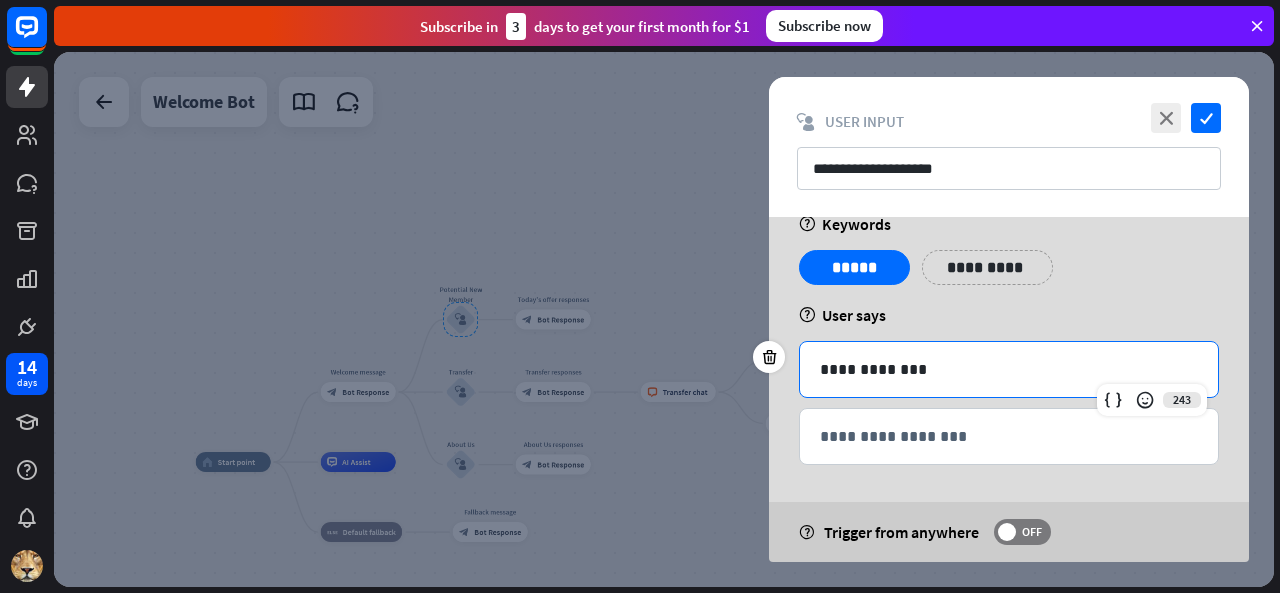 drag, startPoint x: 916, startPoint y: 373, endPoint x: 931, endPoint y: 385, distance: 19.209373 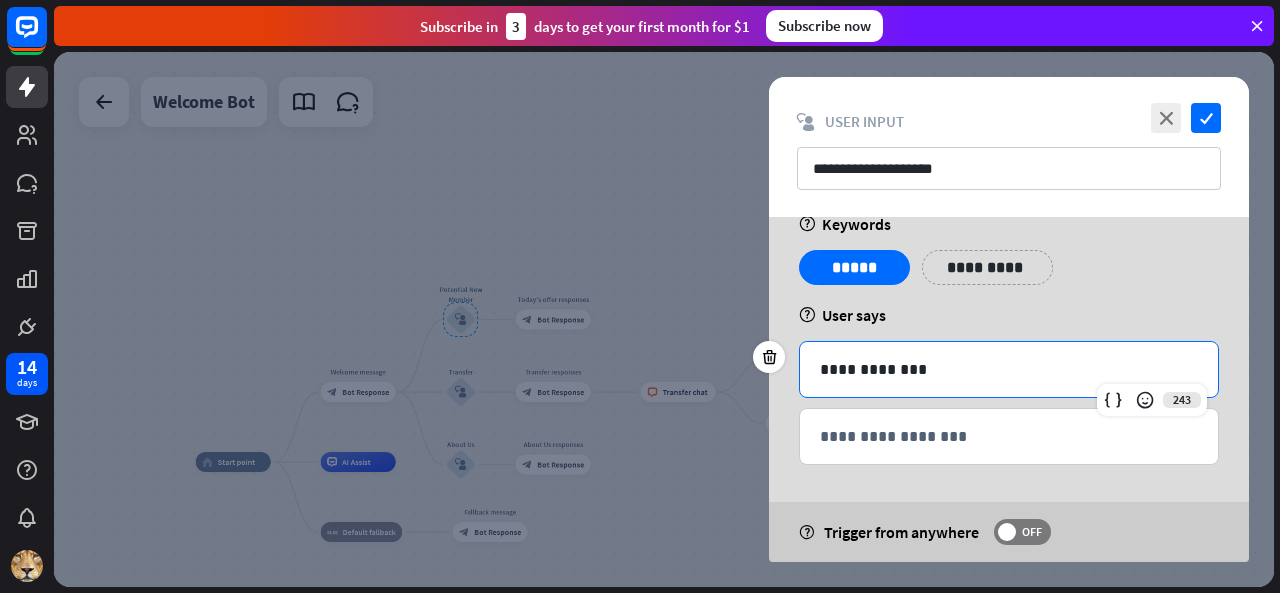 click on "**********" at bounding box center (1009, 369) 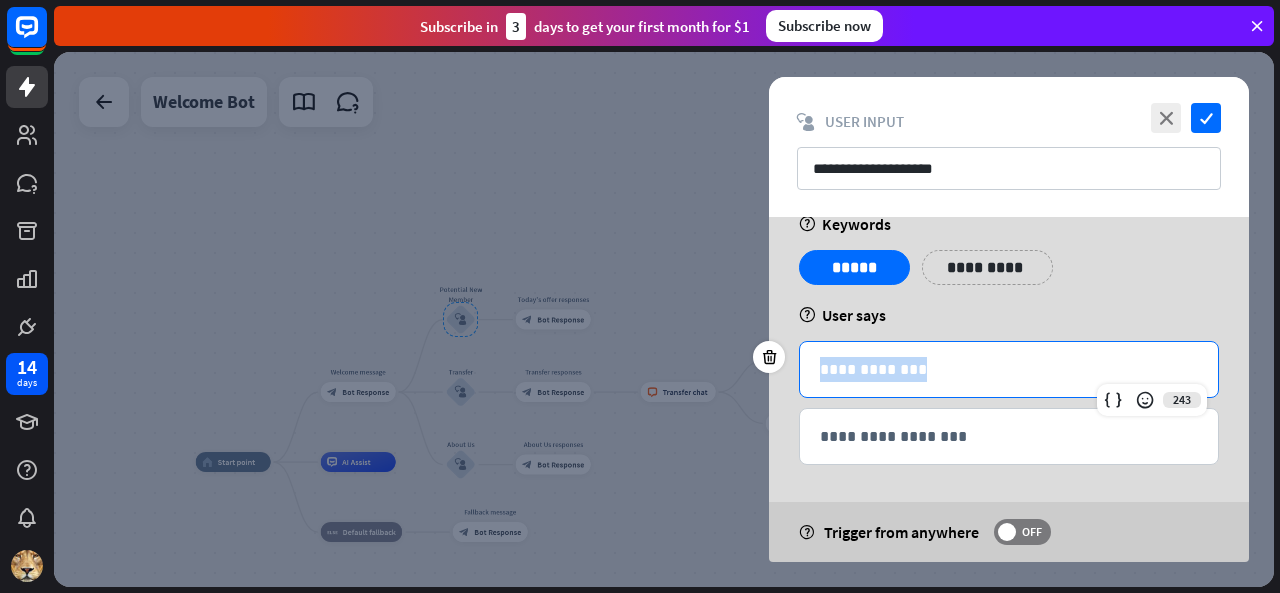 drag, startPoint x: 942, startPoint y: 369, endPoint x: 724, endPoint y: 371, distance: 218.00917 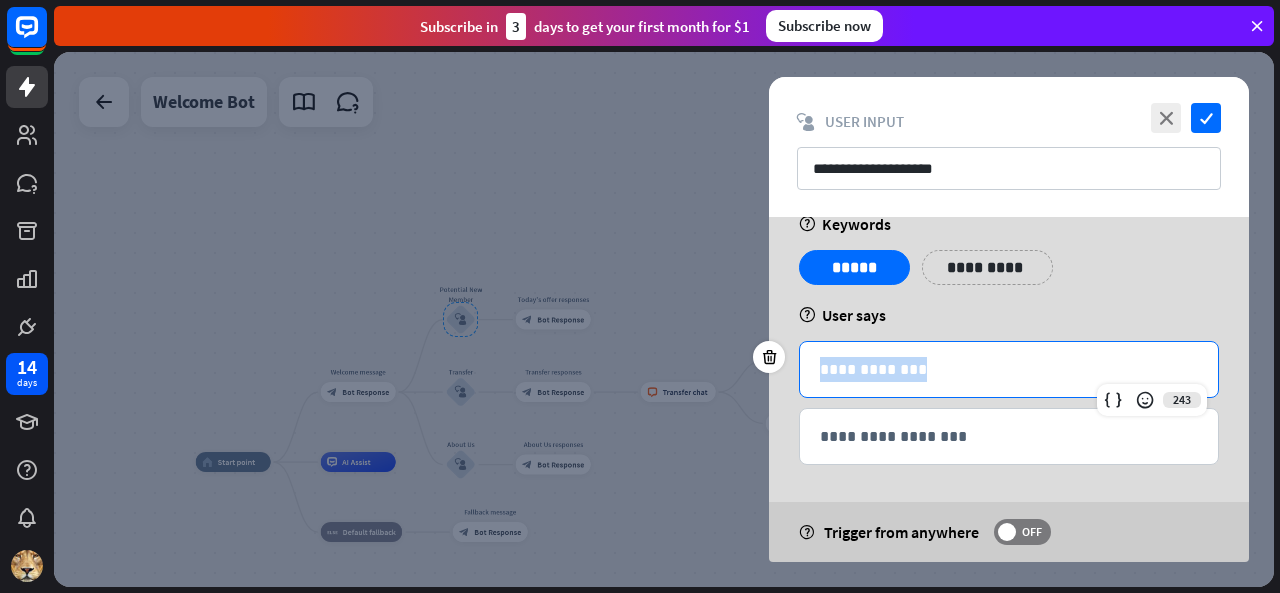 click on "**********" at bounding box center (664, 319) 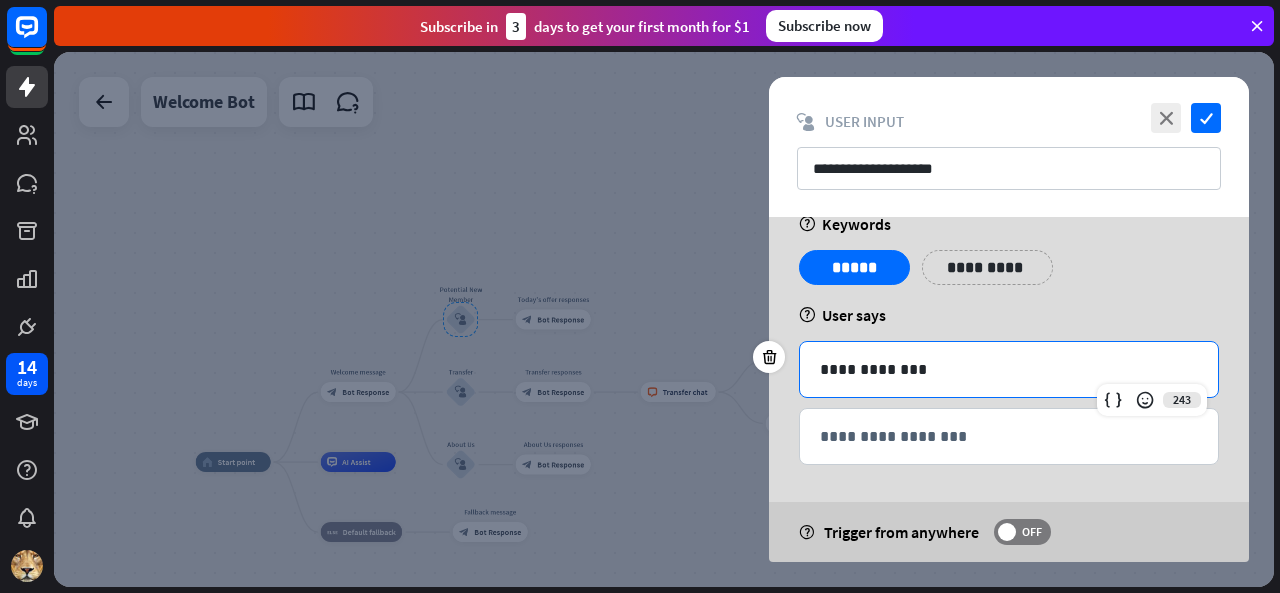click at bounding box center (664, 319) 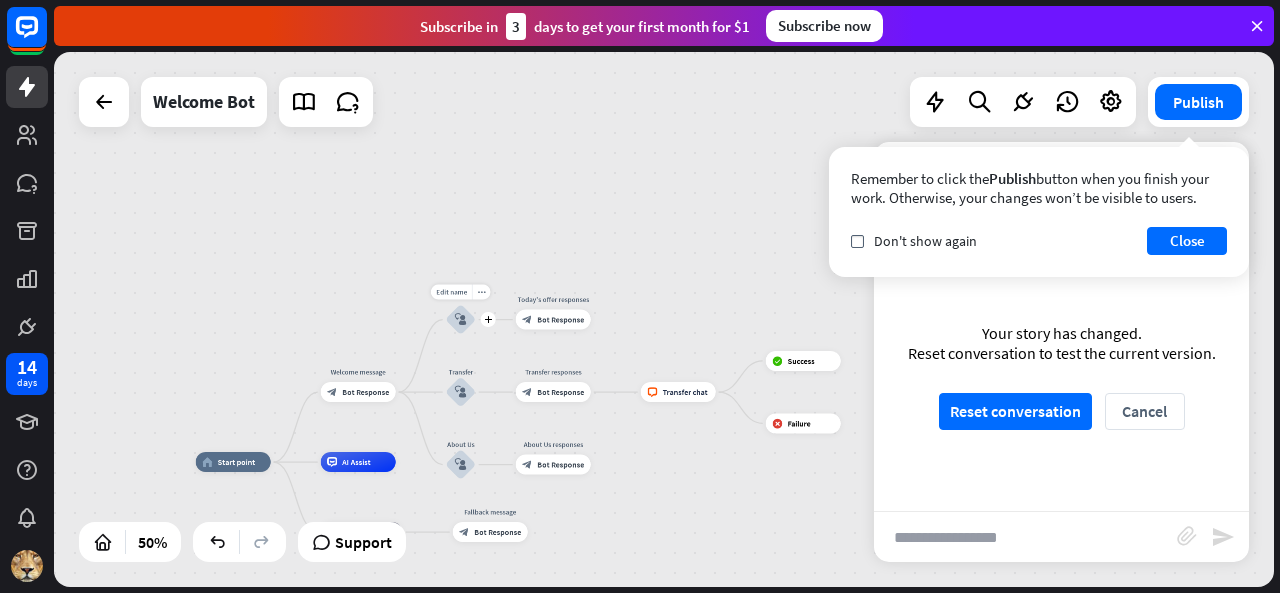 click on "block_user_input" at bounding box center [461, 320] 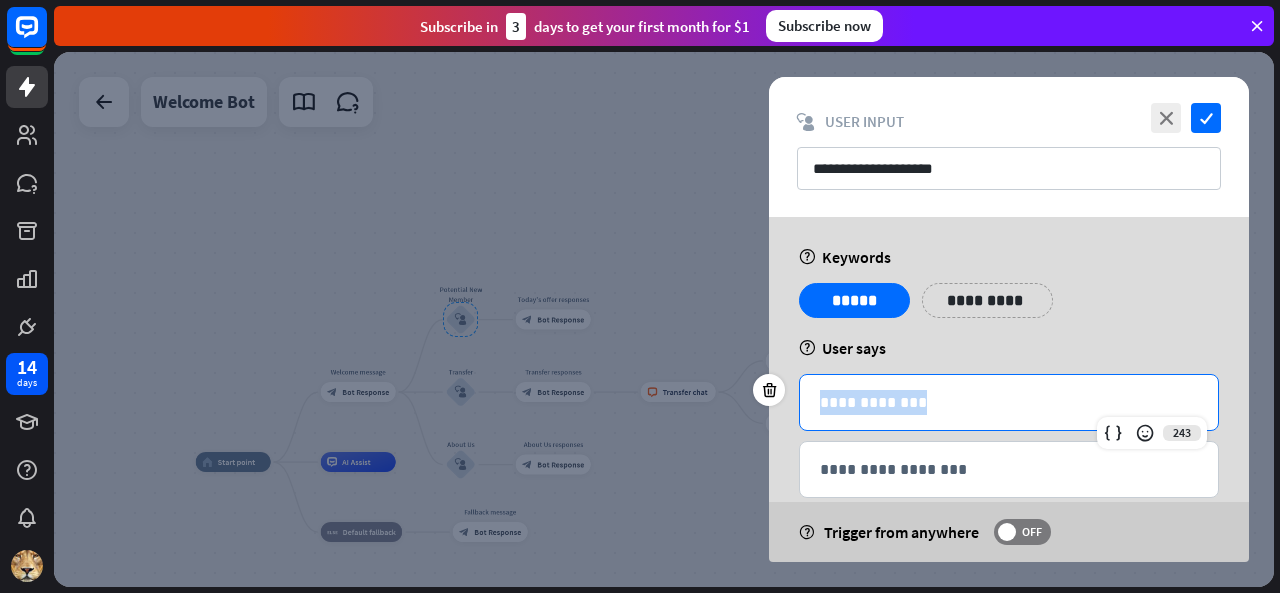 drag, startPoint x: 937, startPoint y: 412, endPoint x: 806, endPoint y: 402, distance: 131.38112 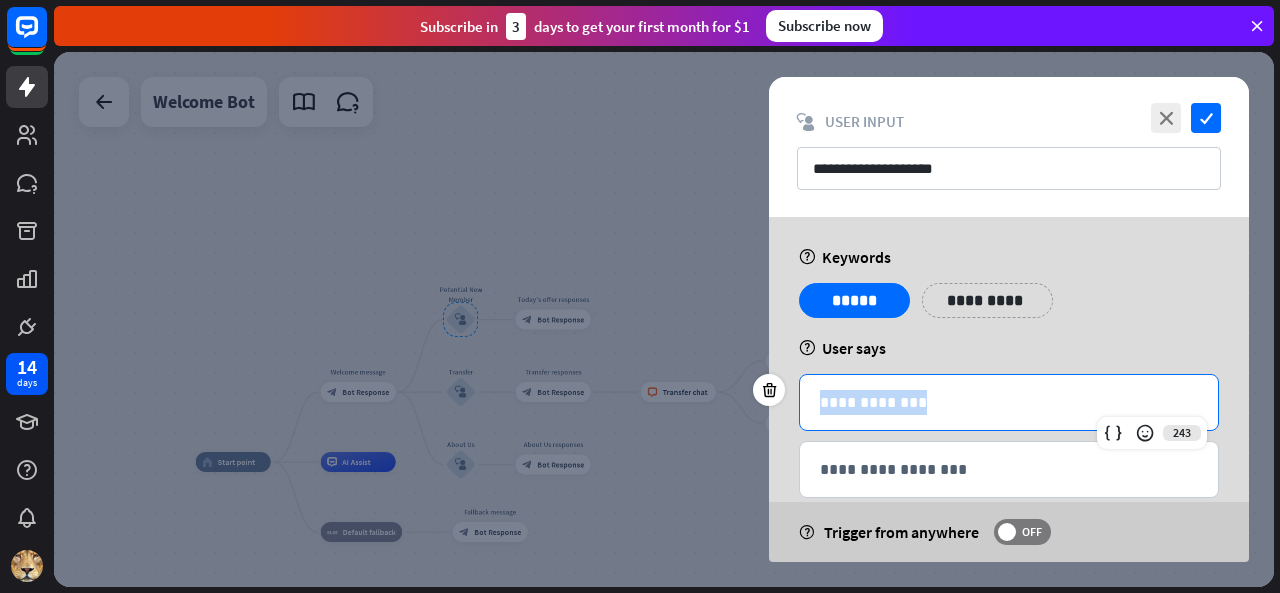 click on "**********" at bounding box center [1009, 402] 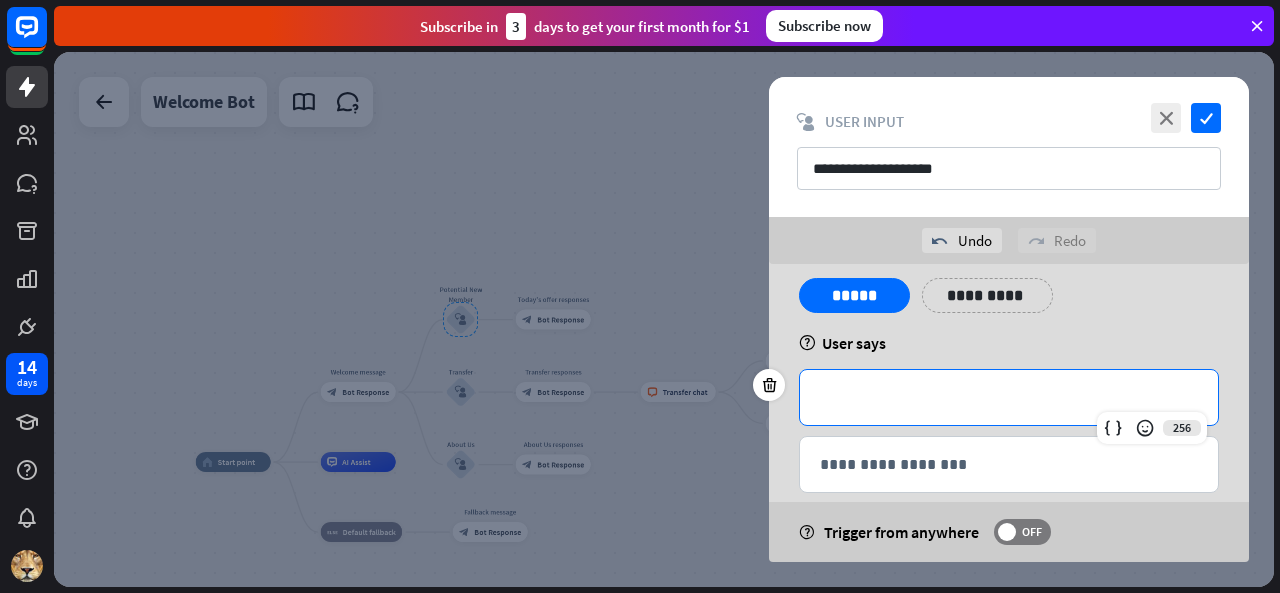 scroll, scrollTop: 80, scrollLeft: 0, axis: vertical 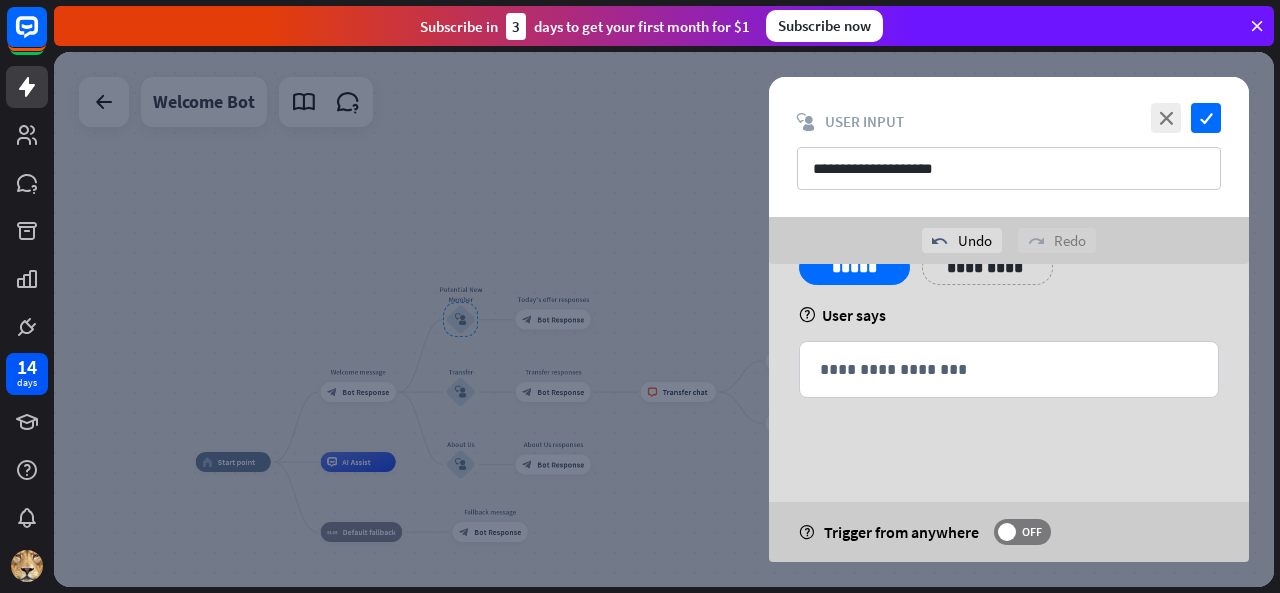 click on "**********" at bounding box center [1009, 426] 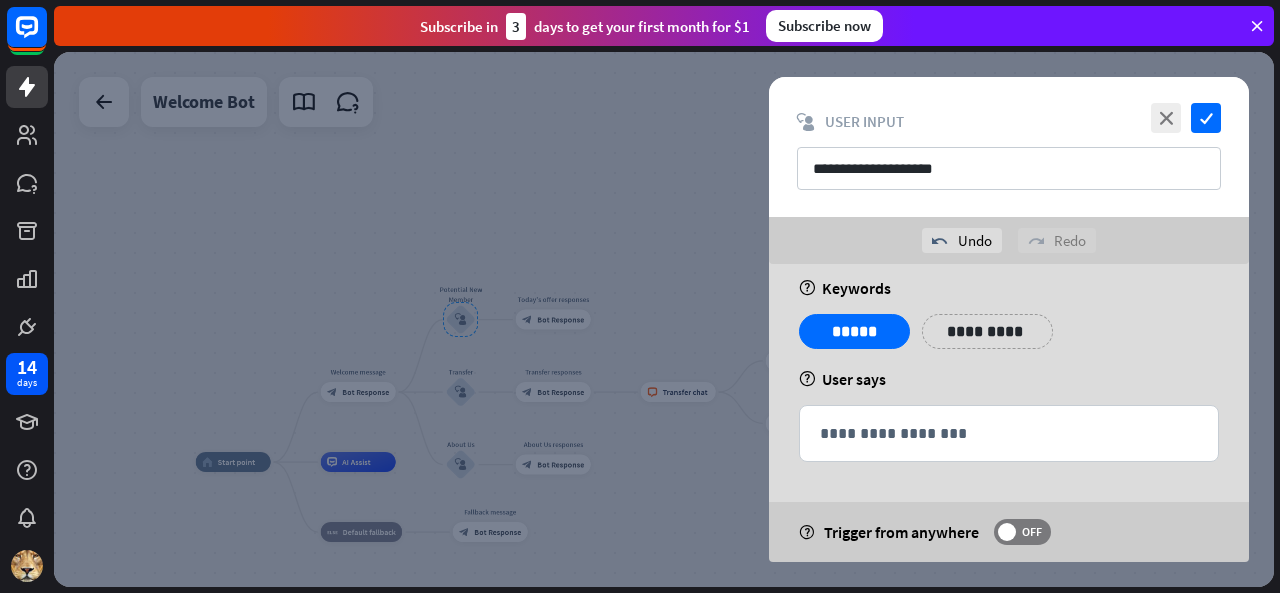 scroll, scrollTop: 14, scrollLeft: 0, axis: vertical 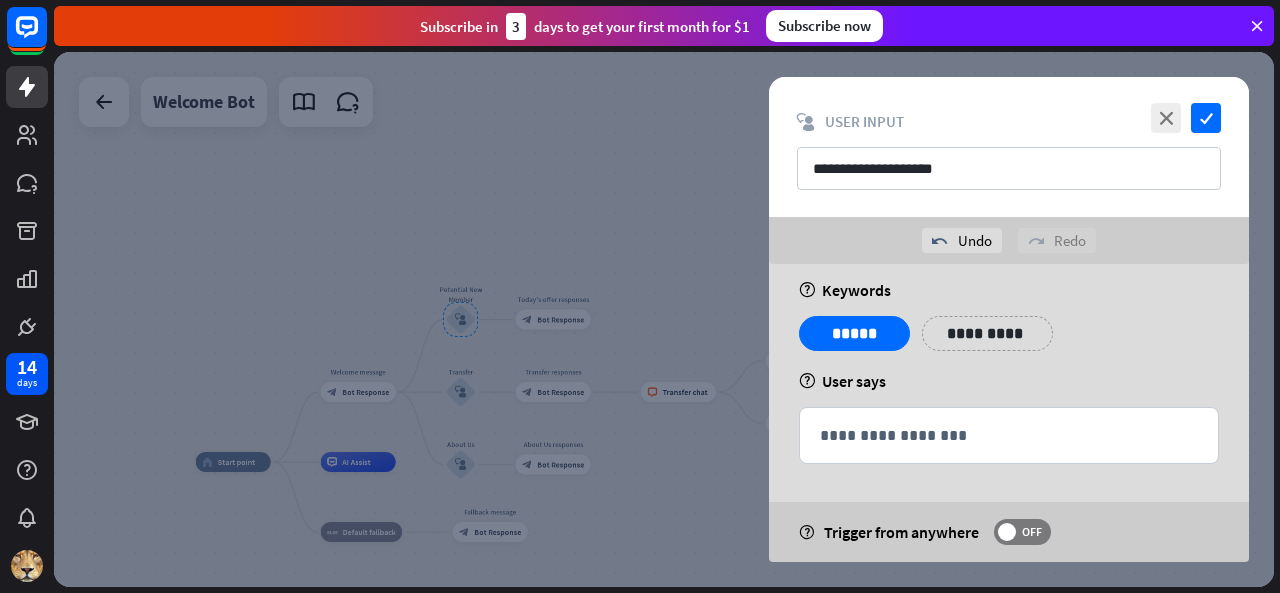 click on "**********" at bounding box center [1009, 435] 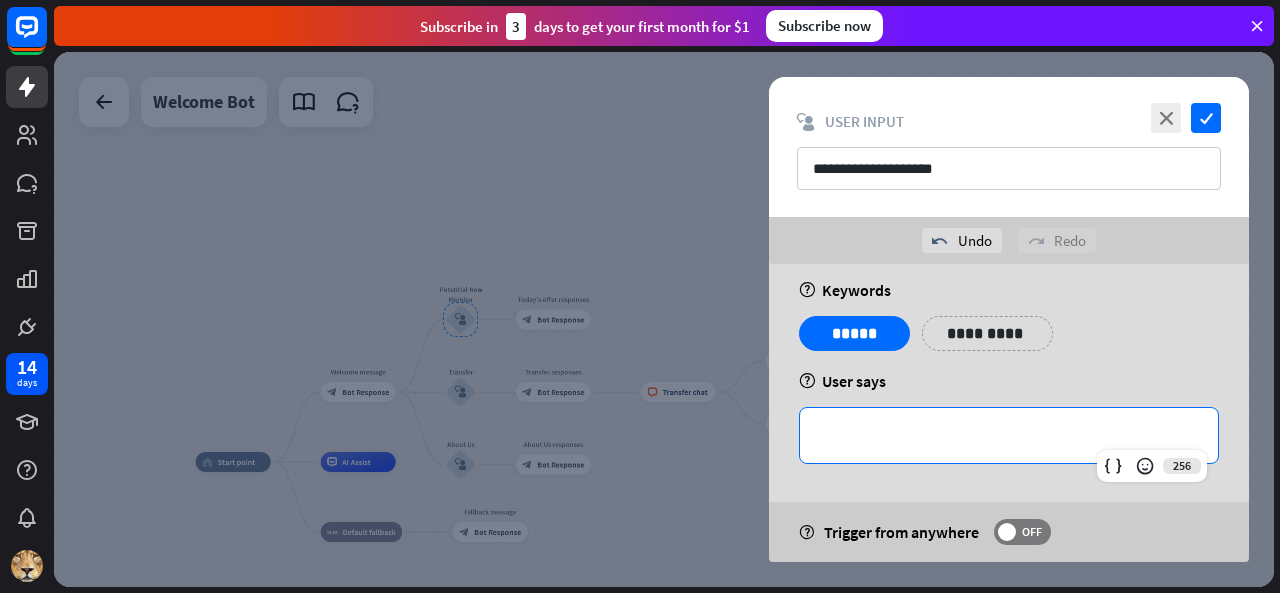 click on "**********" at bounding box center (1009, 435) 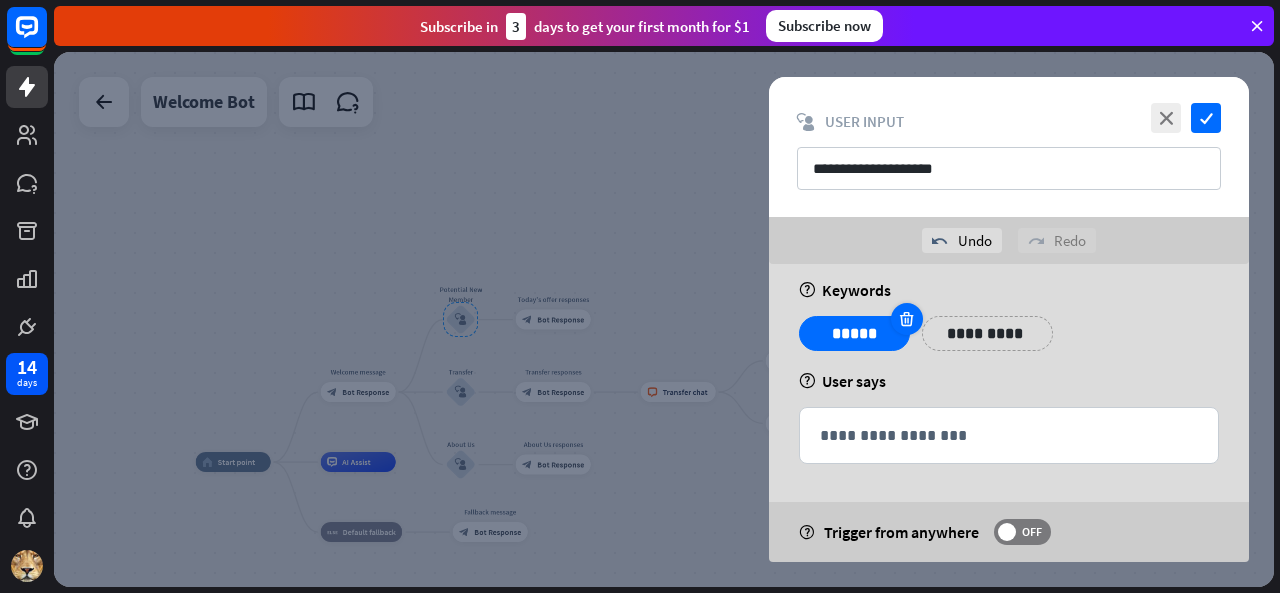 click at bounding box center [906, 319] 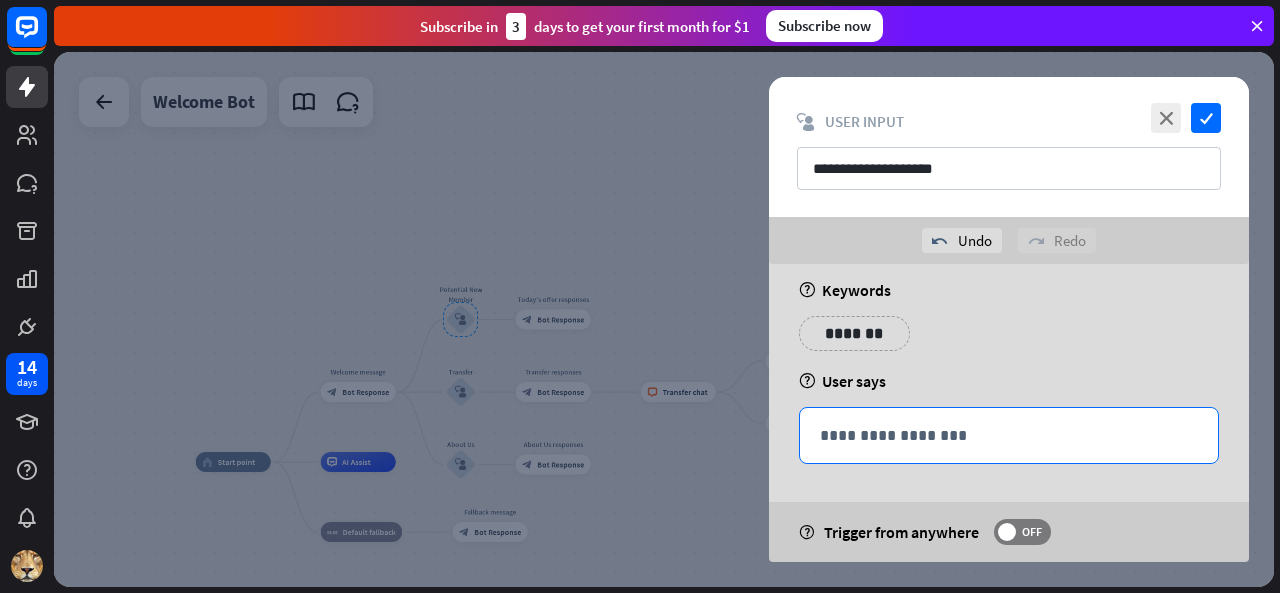 click on "**********" at bounding box center (1009, 435) 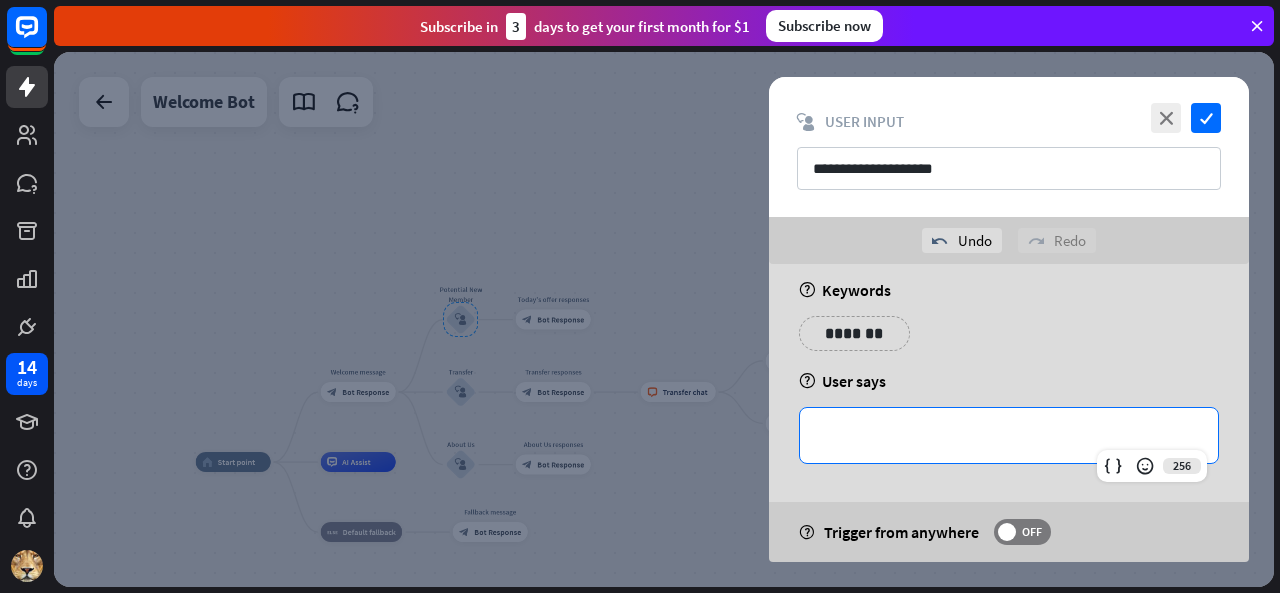 type 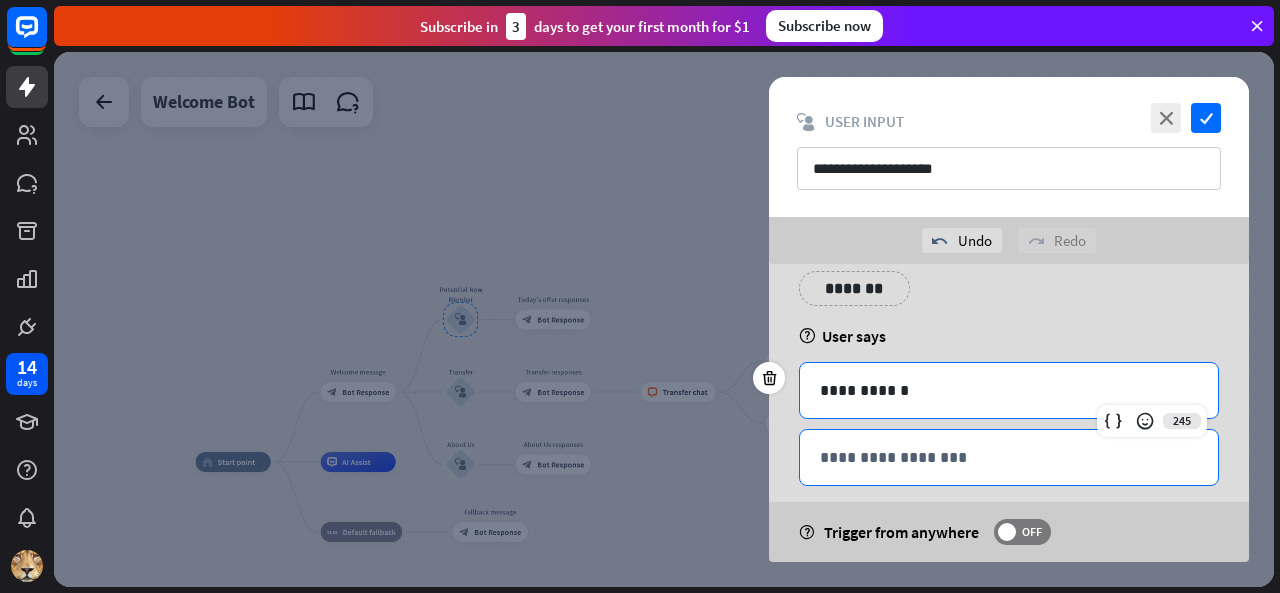 scroll, scrollTop: 80, scrollLeft: 0, axis: vertical 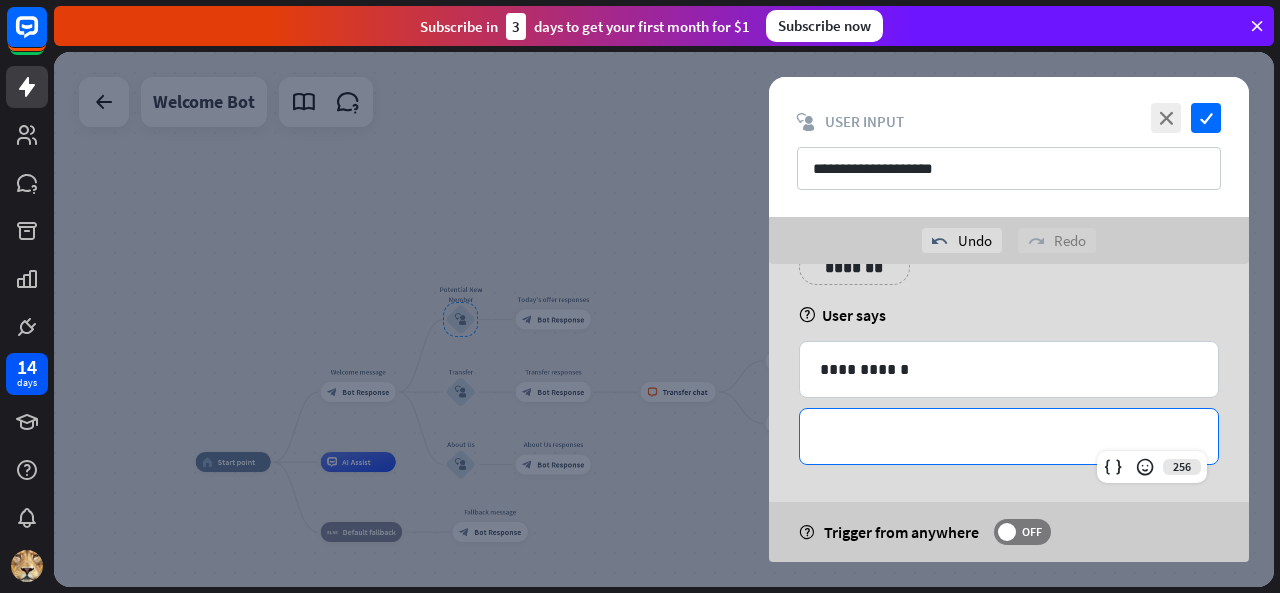 click on "**********" at bounding box center [1009, 436] 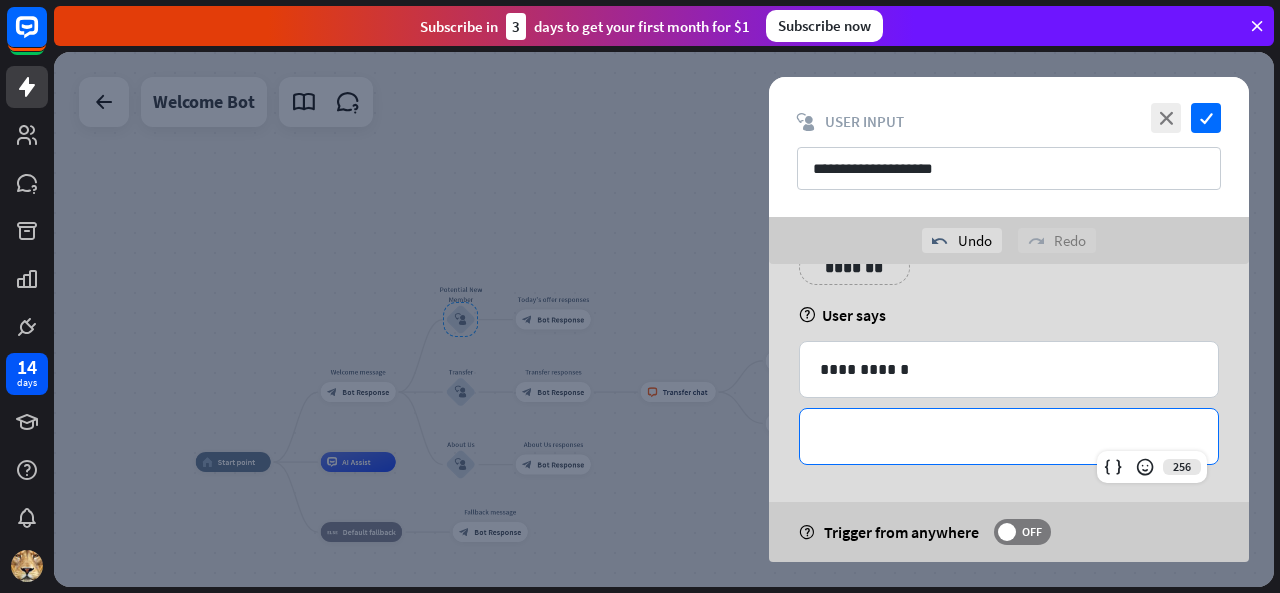 type 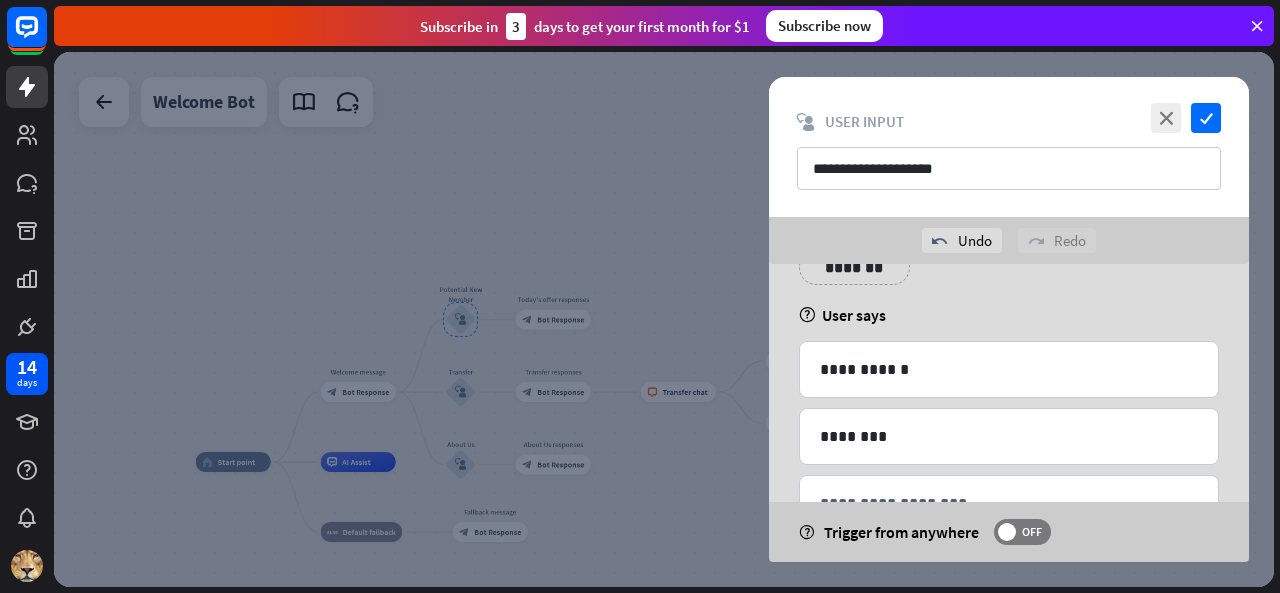 click on "help
User says" at bounding box center [1009, 315] 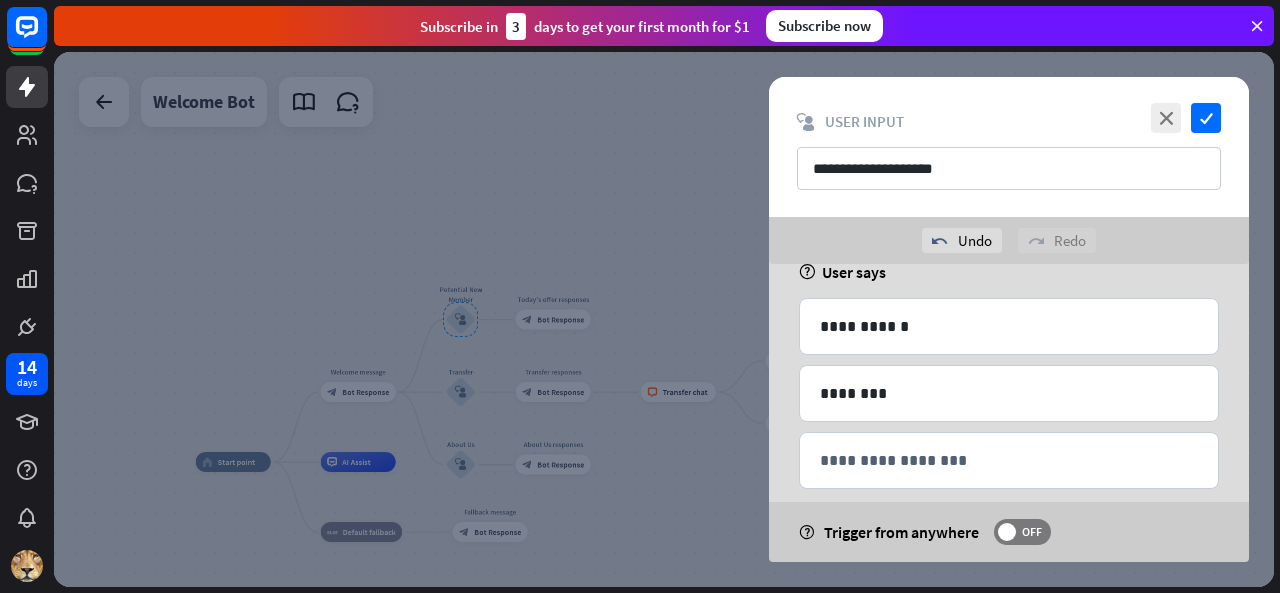 scroll, scrollTop: 146, scrollLeft: 0, axis: vertical 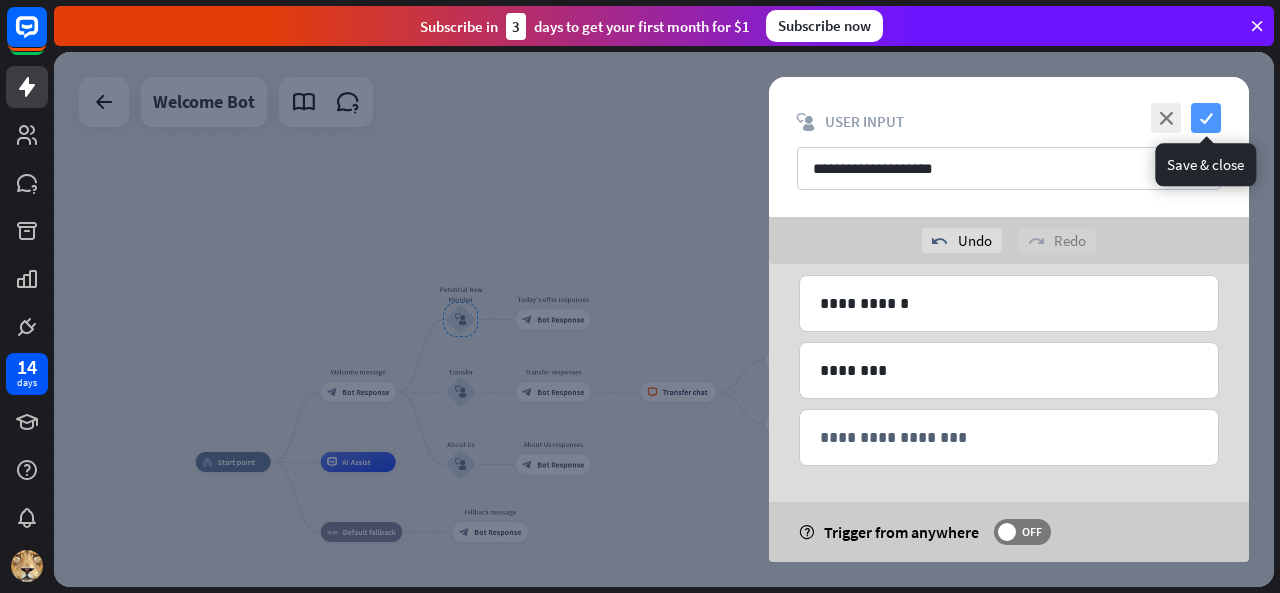 click on "check" at bounding box center [1206, 118] 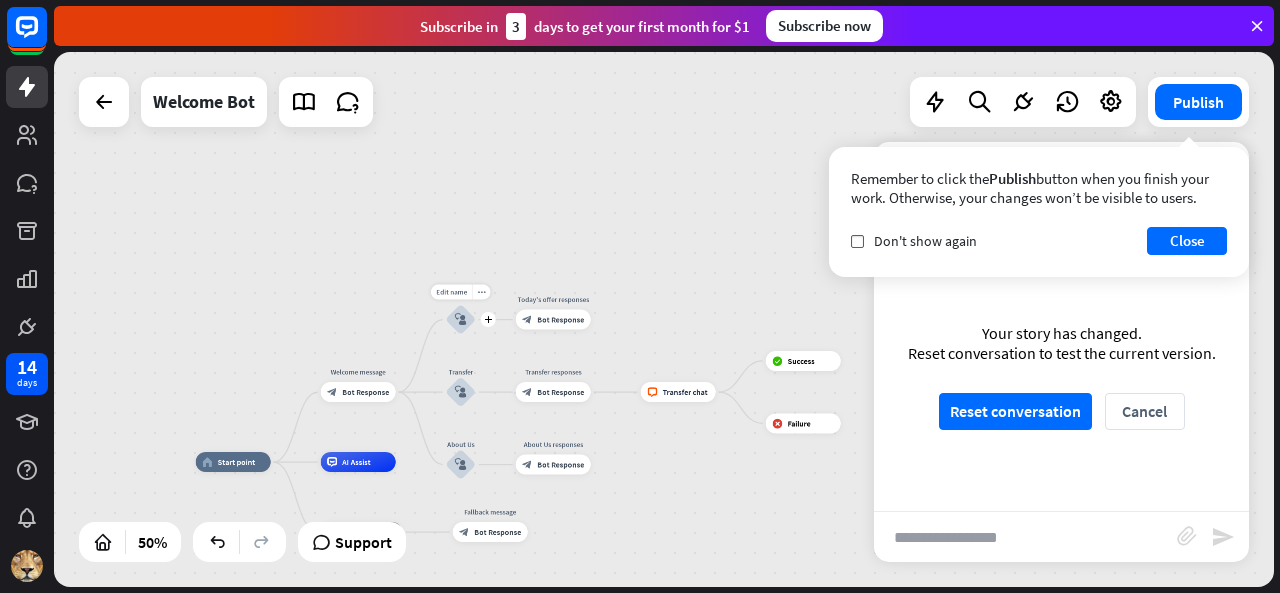 click on "block_user_input" at bounding box center [461, 320] 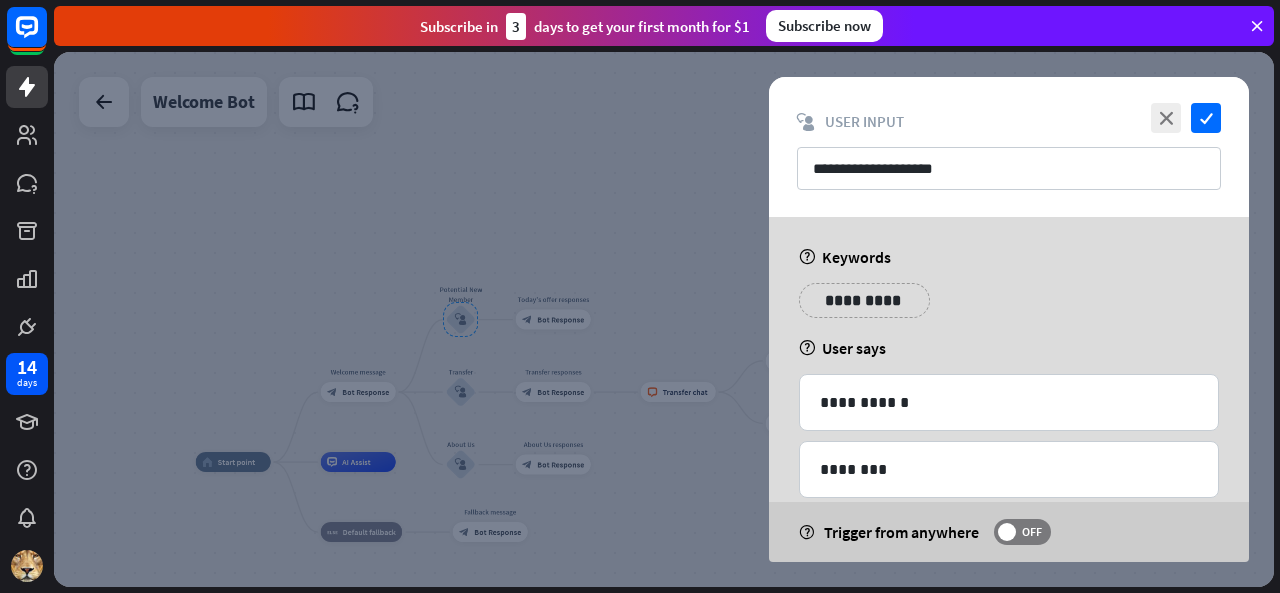 click at bounding box center (664, 319) 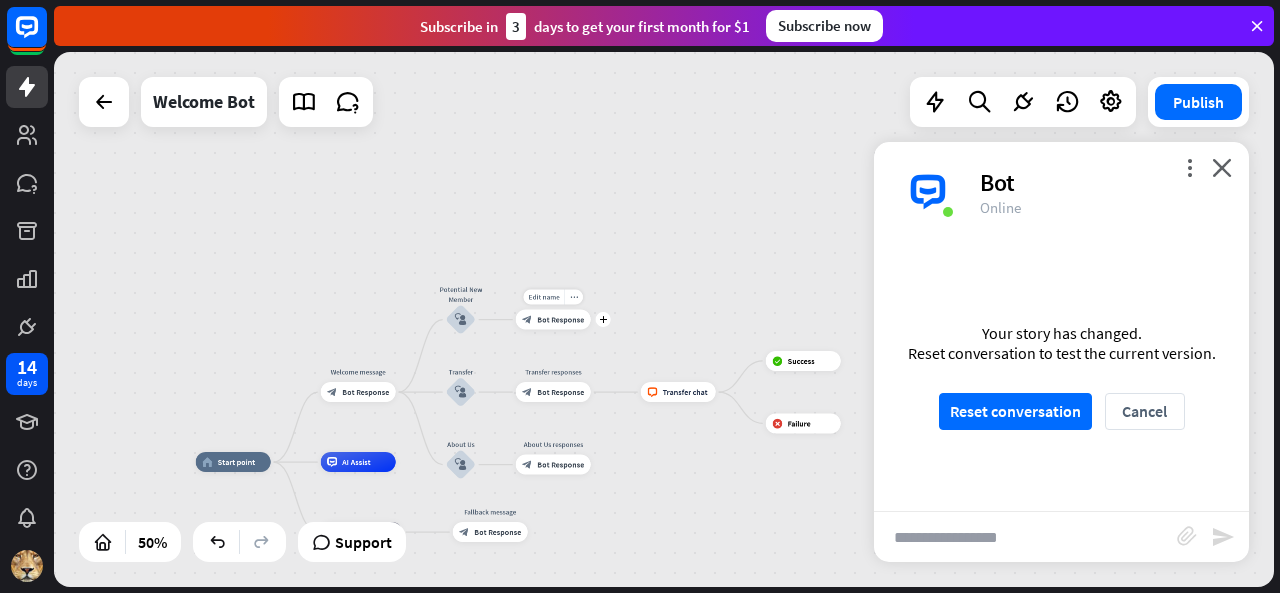 click on "Bot Response" at bounding box center (560, 320) 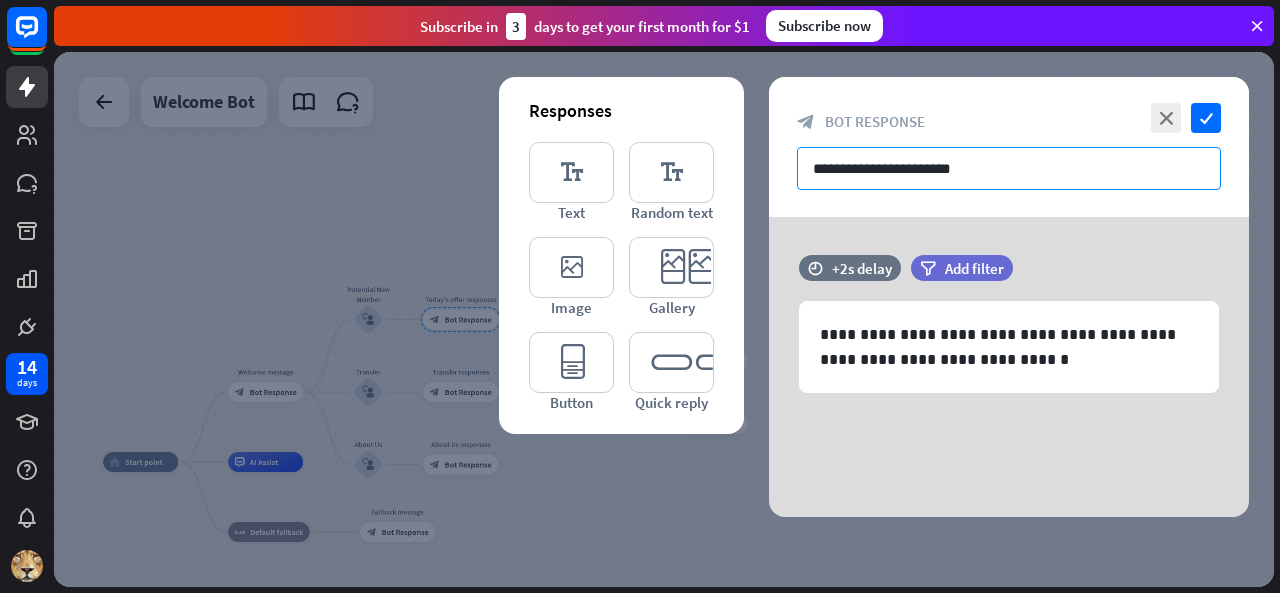 click on "**********" at bounding box center [1009, 168] 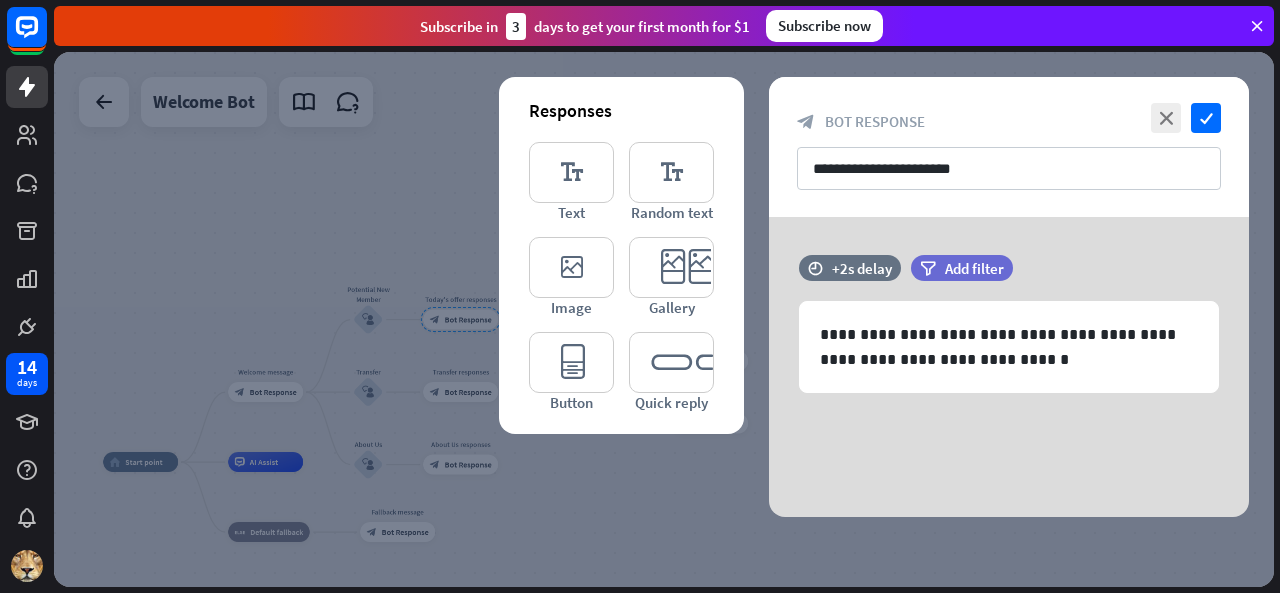 click at bounding box center [664, 319] 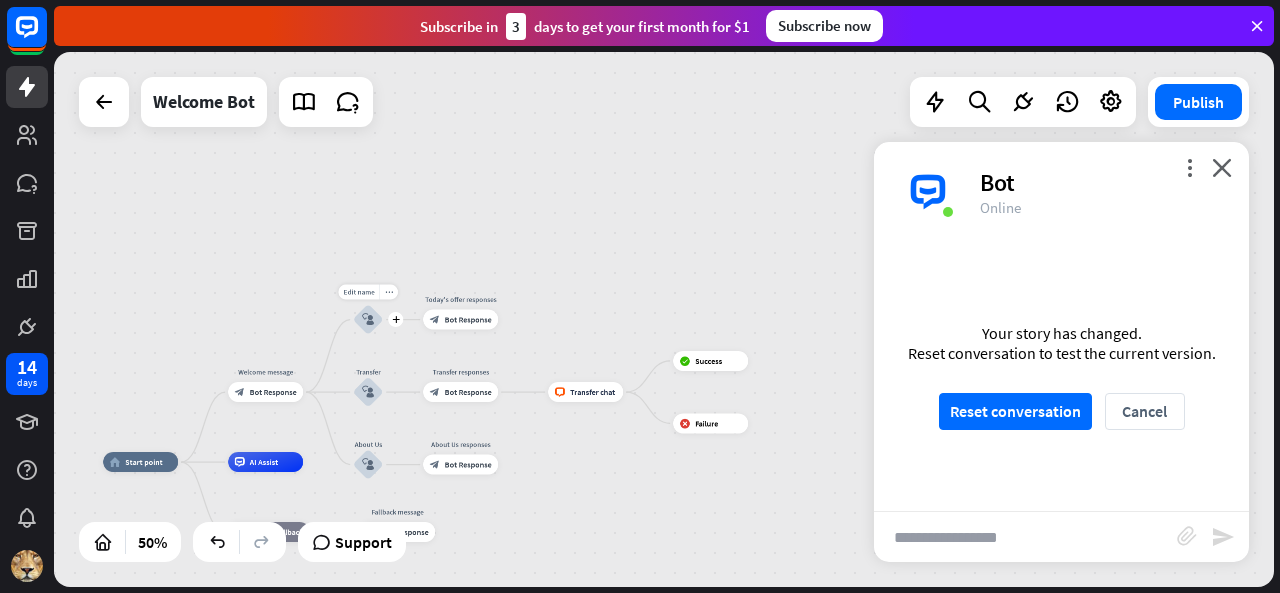 click on "block_user_input" at bounding box center [368, 320] 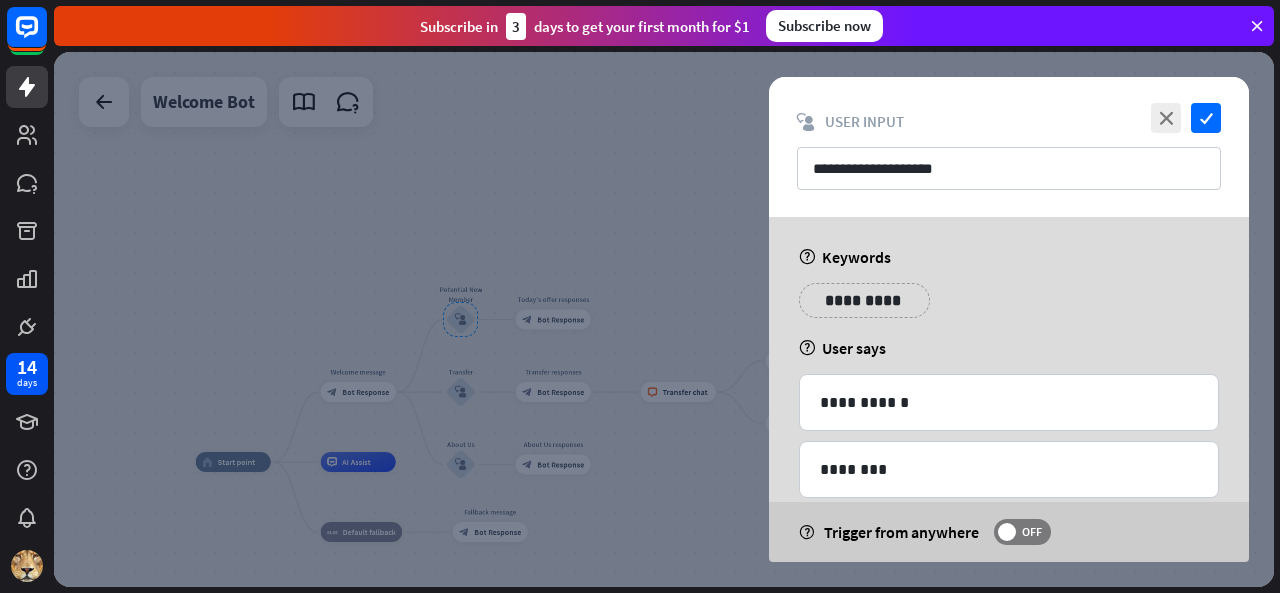 click at bounding box center [664, 319] 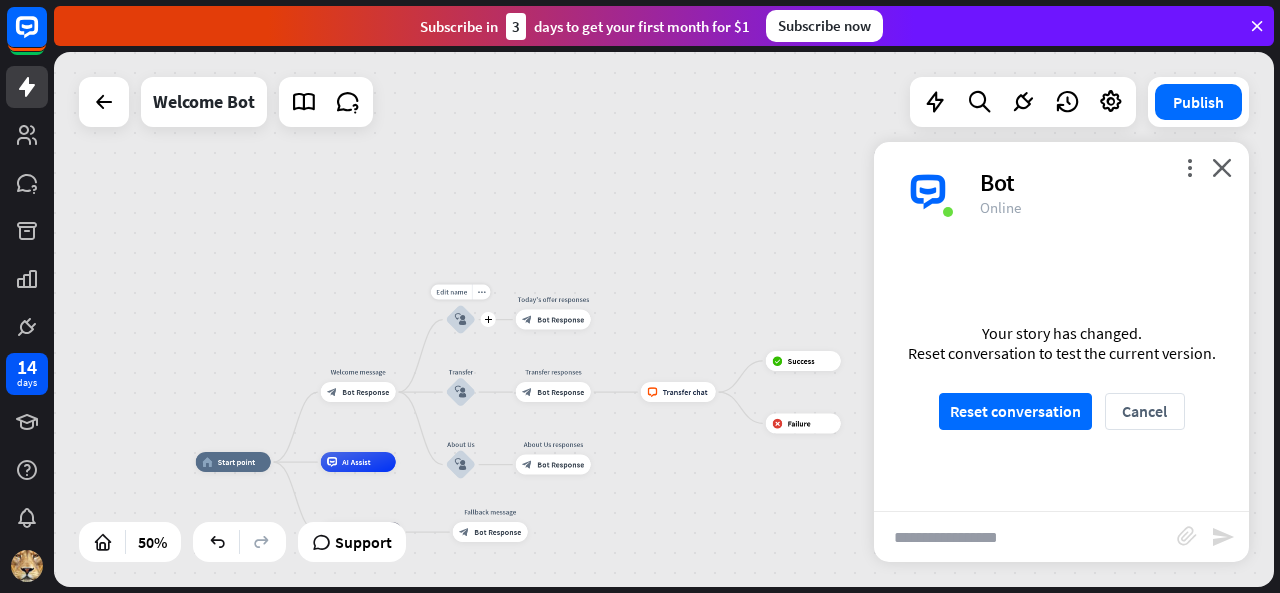 click on "block_user_input" at bounding box center (461, 320) 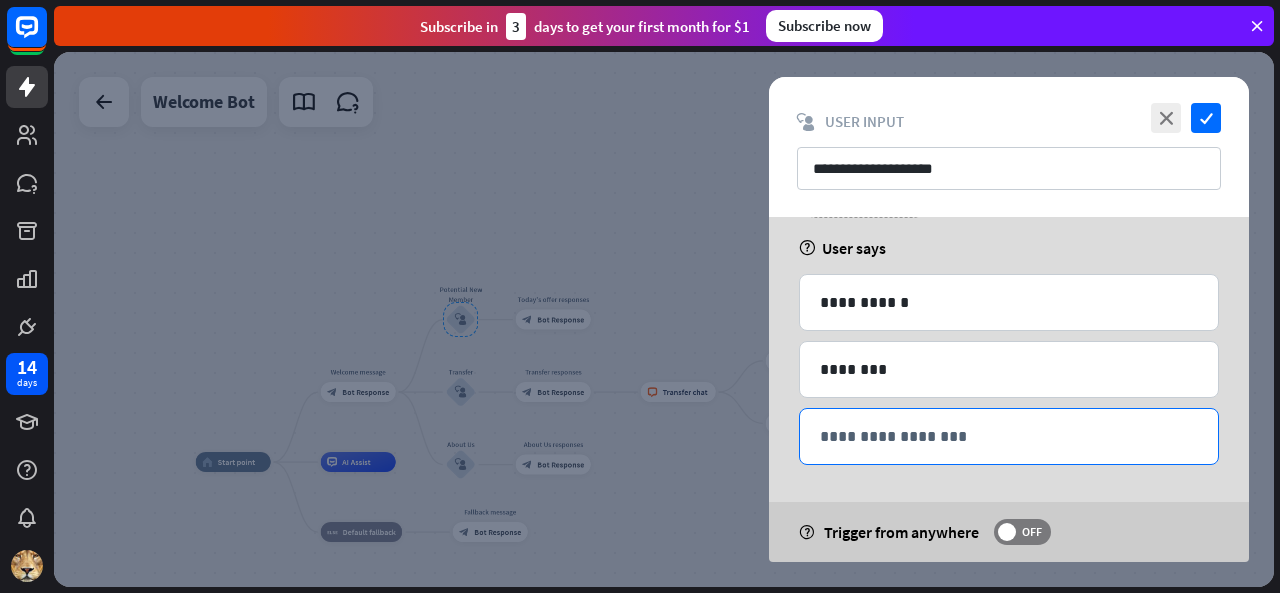 scroll, scrollTop: 0, scrollLeft: 0, axis: both 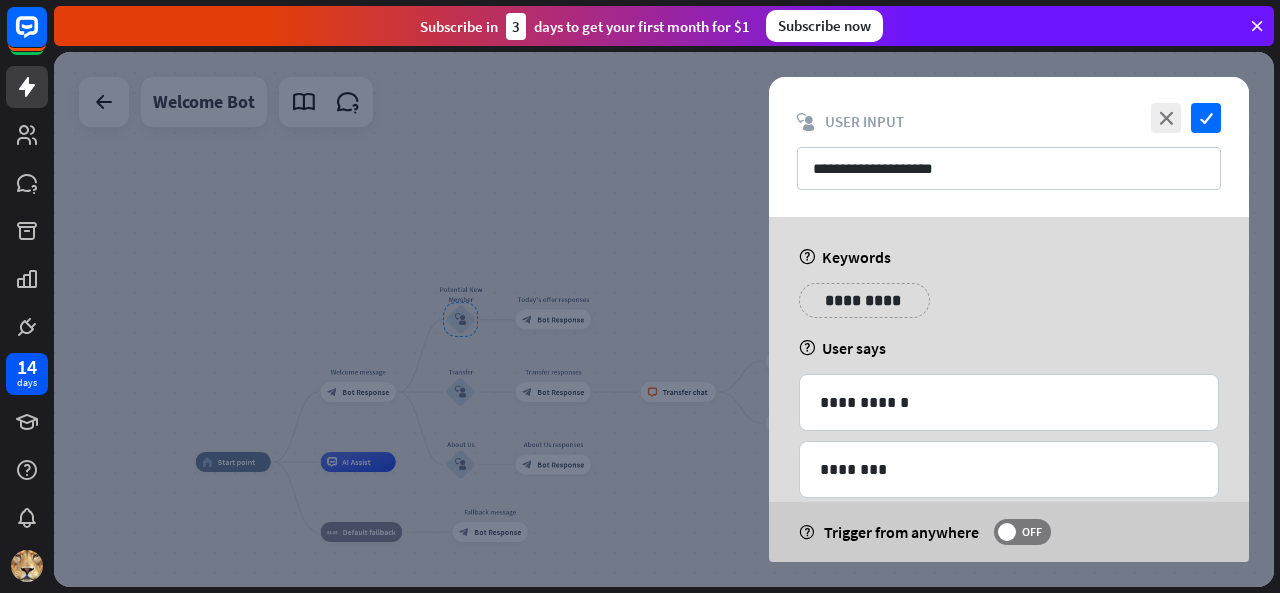 click at bounding box center [664, 319] 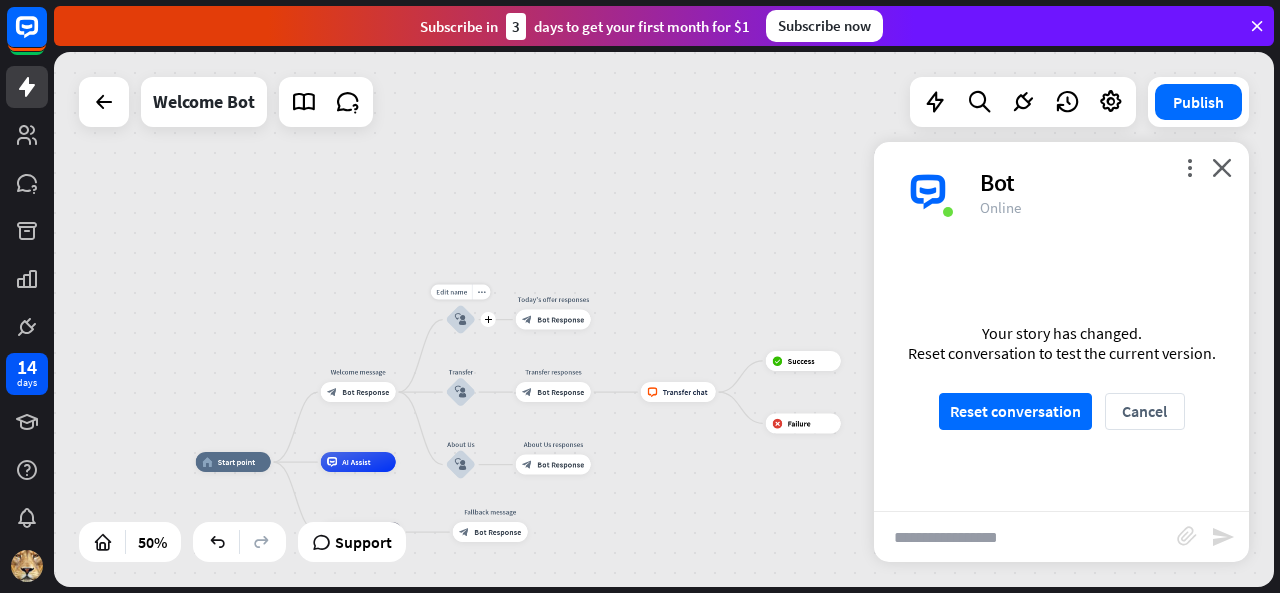 click on "block_user_input" at bounding box center (461, 320) 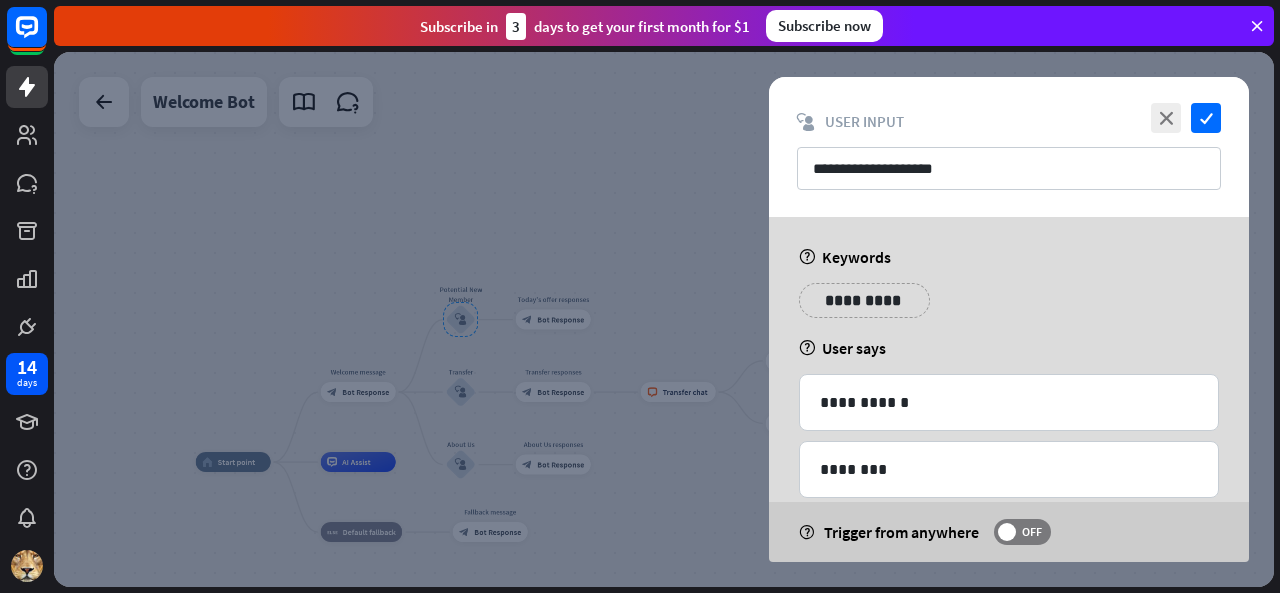 click at bounding box center [664, 319] 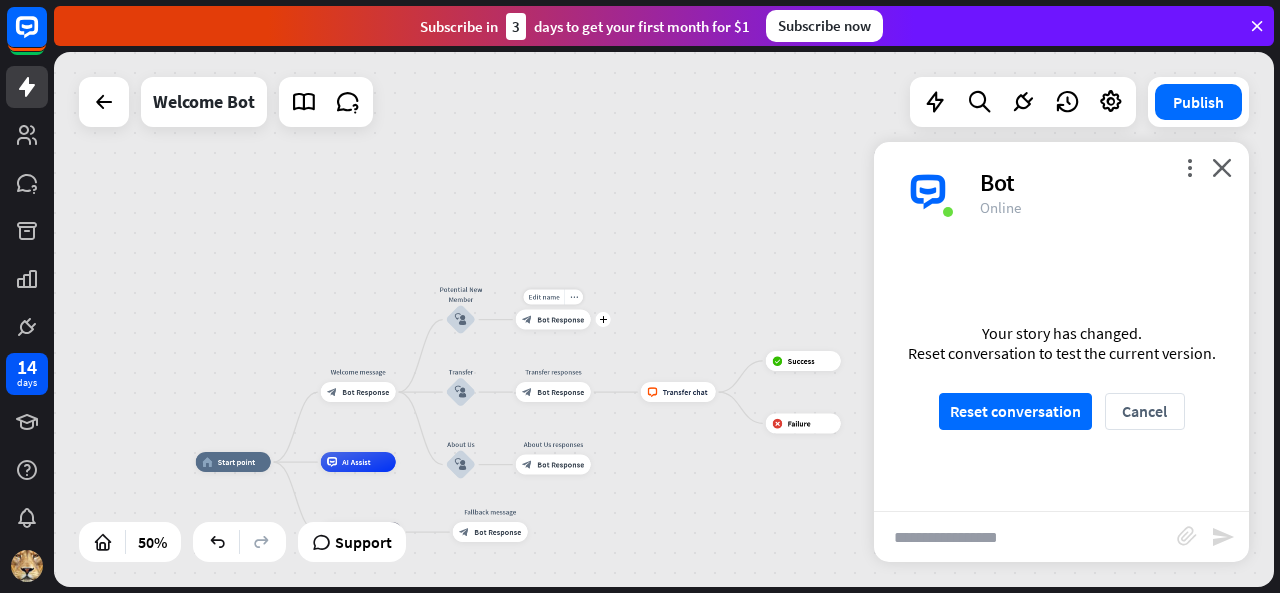 click on "Bot Response" at bounding box center [560, 320] 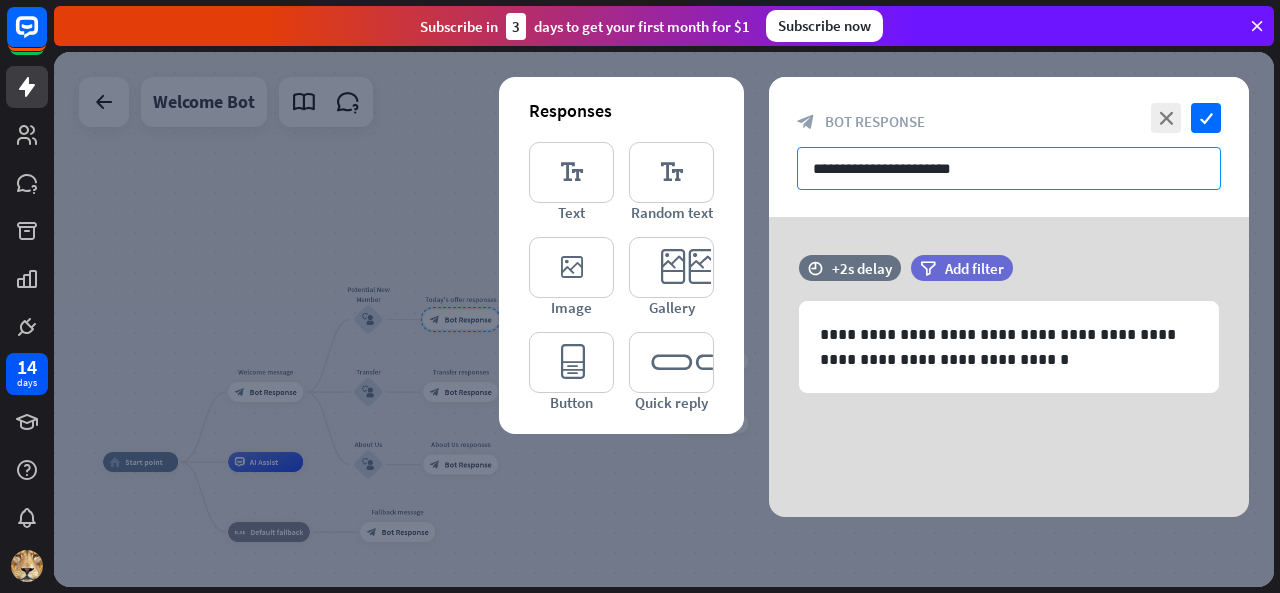 drag, startPoint x: 999, startPoint y: 169, endPoint x: 782, endPoint y: 179, distance: 217.23029 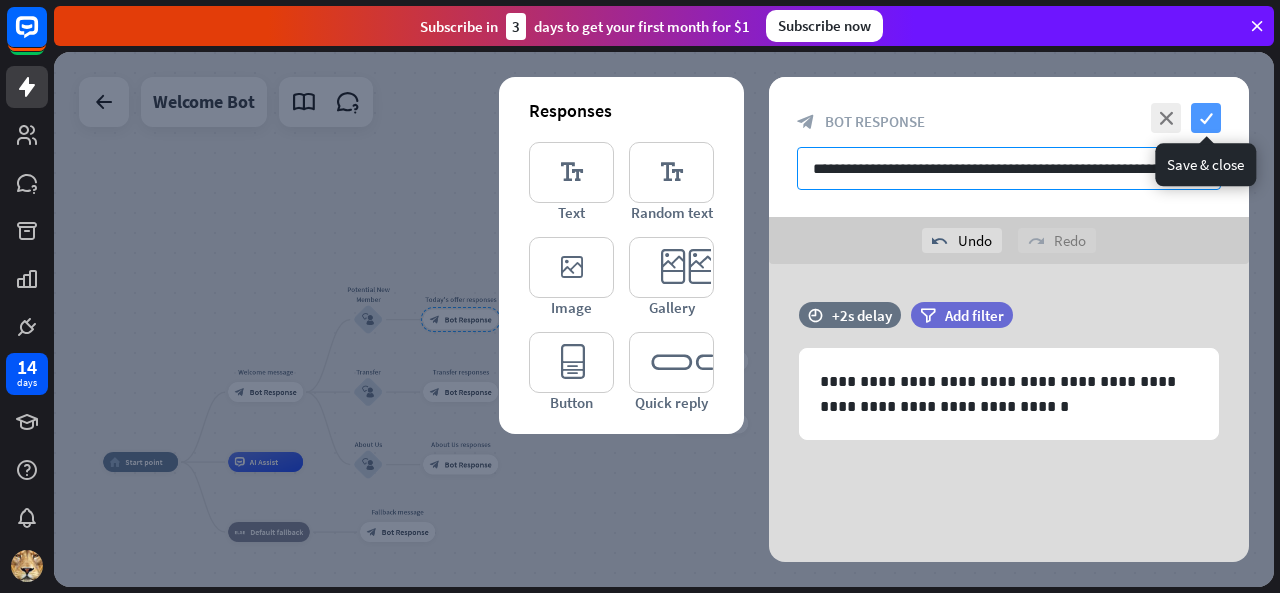 type on "**********" 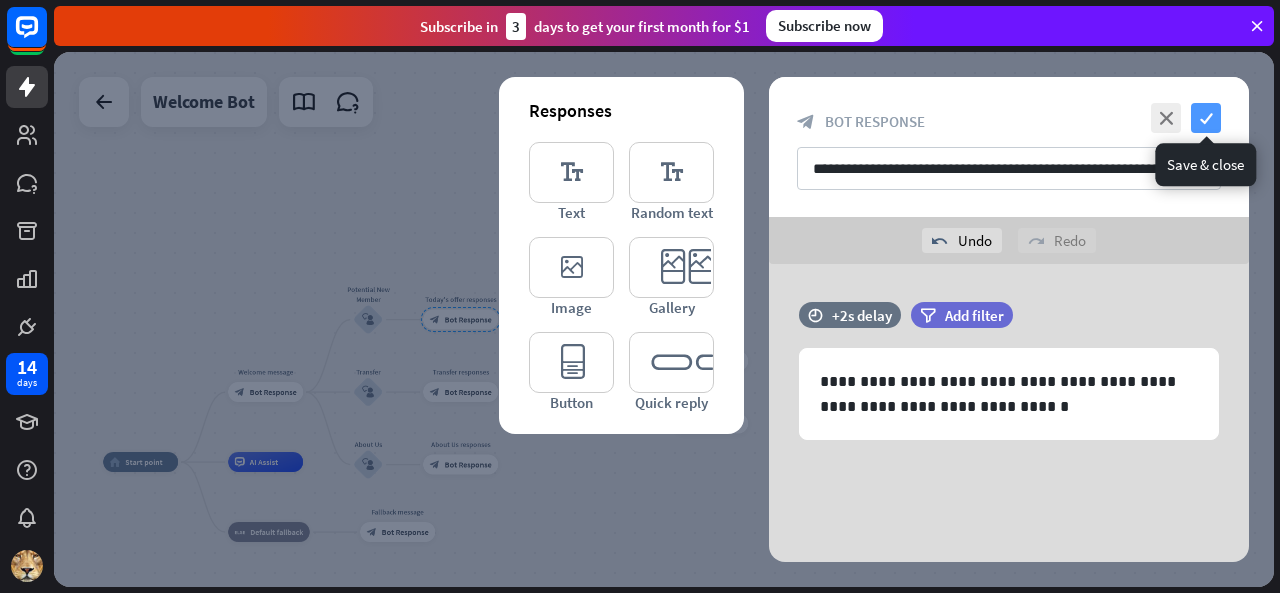 click on "check" at bounding box center [1206, 118] 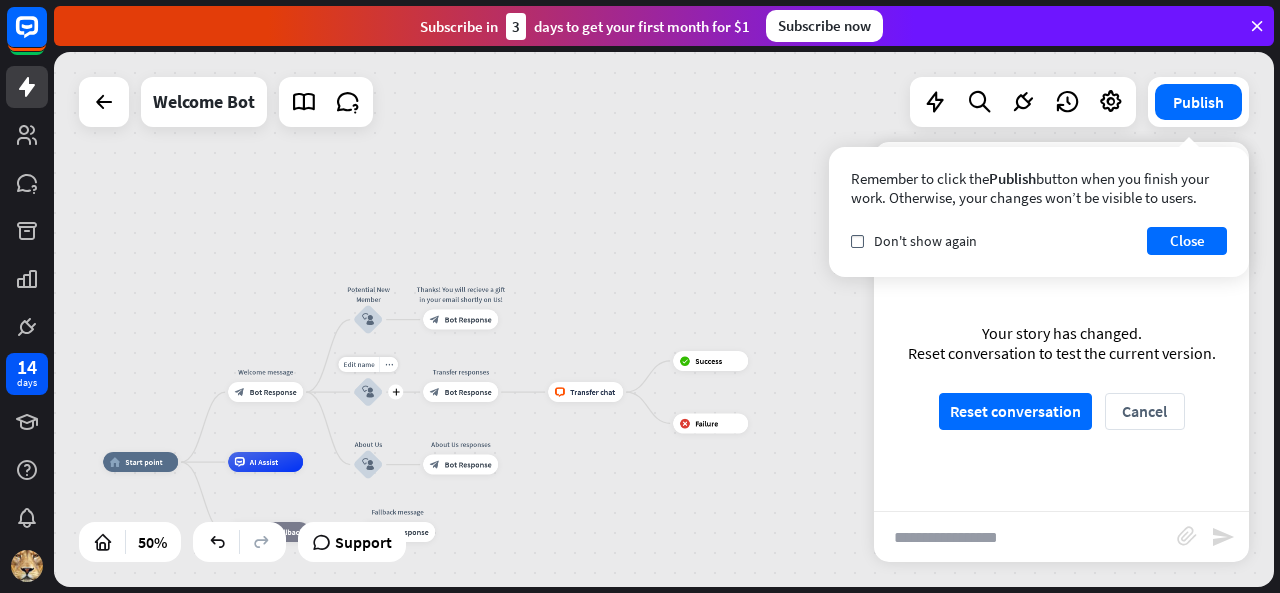 click on "block_user_input" at bounding box center [368, 392] 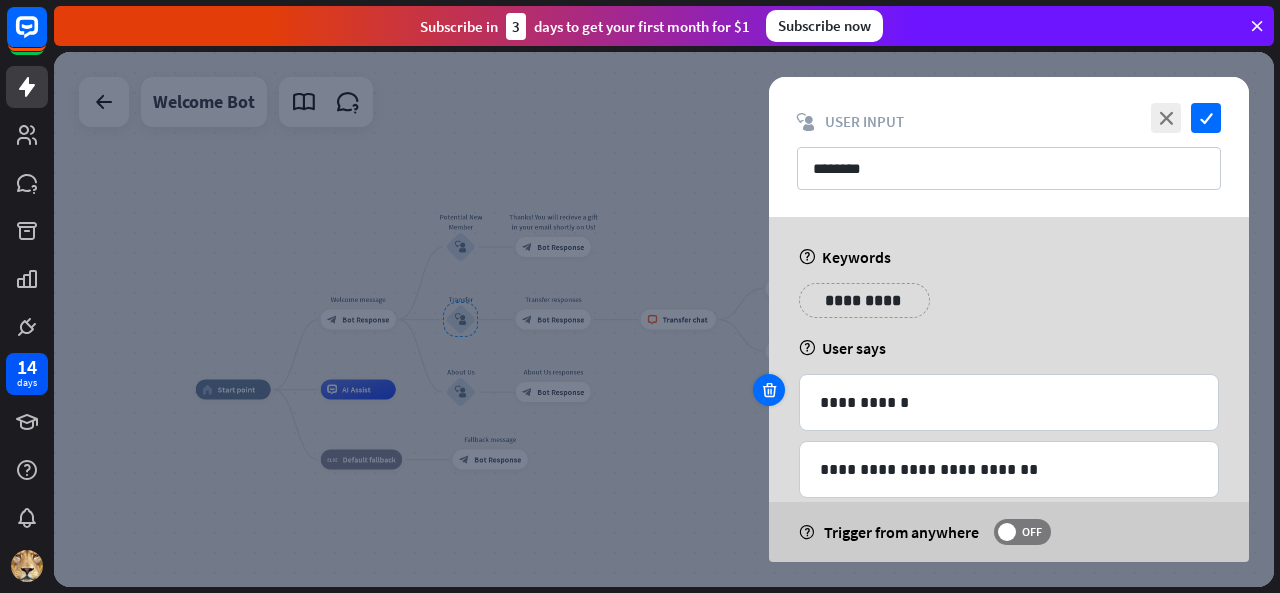 click at bounding box center (769, 390) 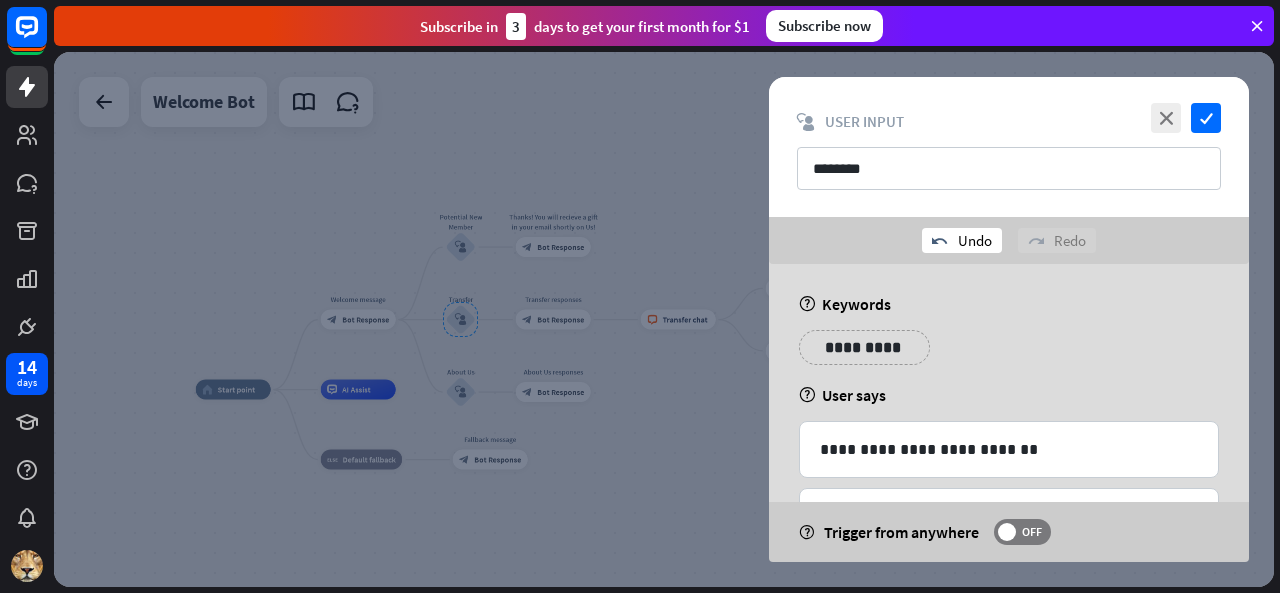 click on "undo
Undo" at bounding box center [962, 240] 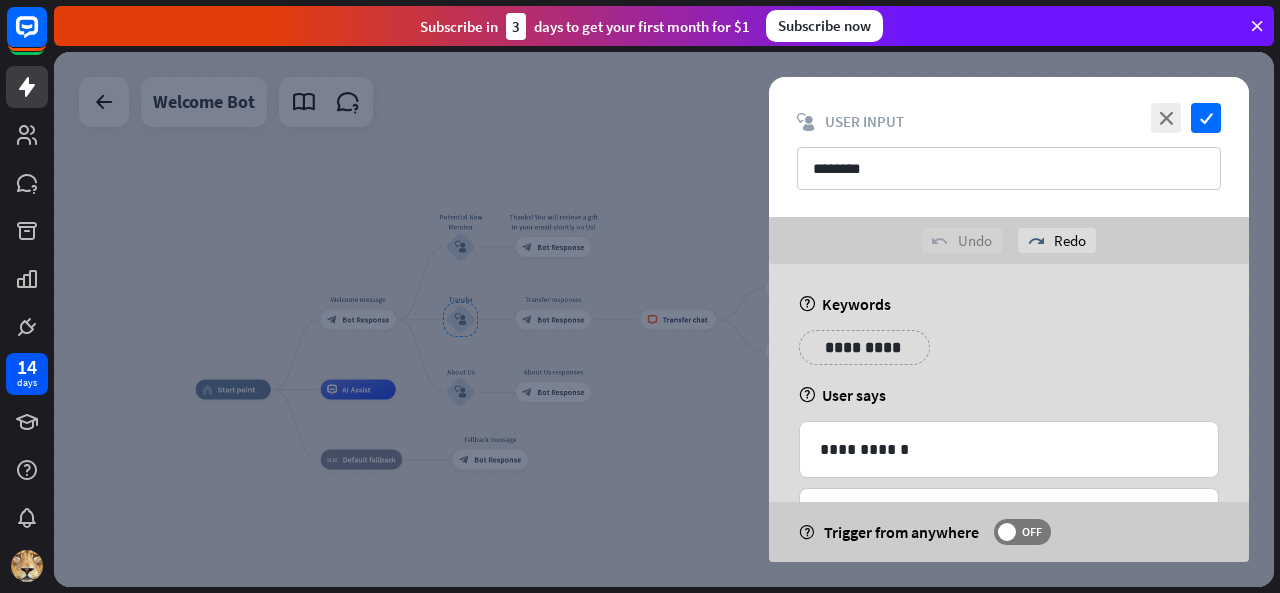 click on "undo
Undo" at bounding box center (962, 240) 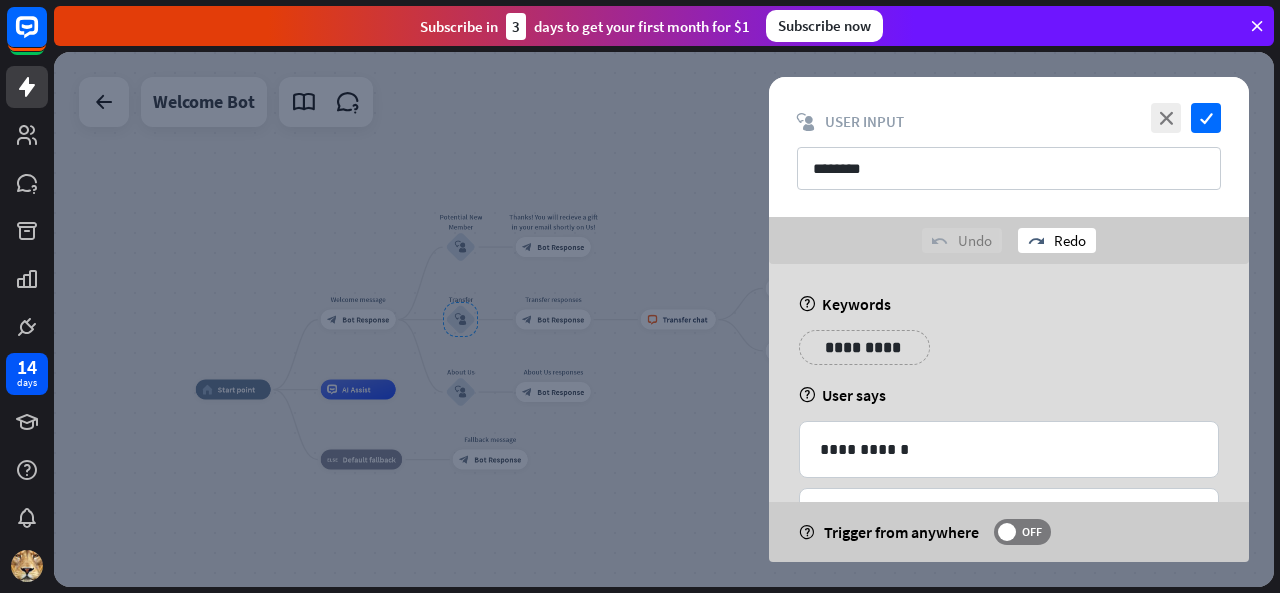 click on "redo
Redo" at bounding box center [1057, 240] 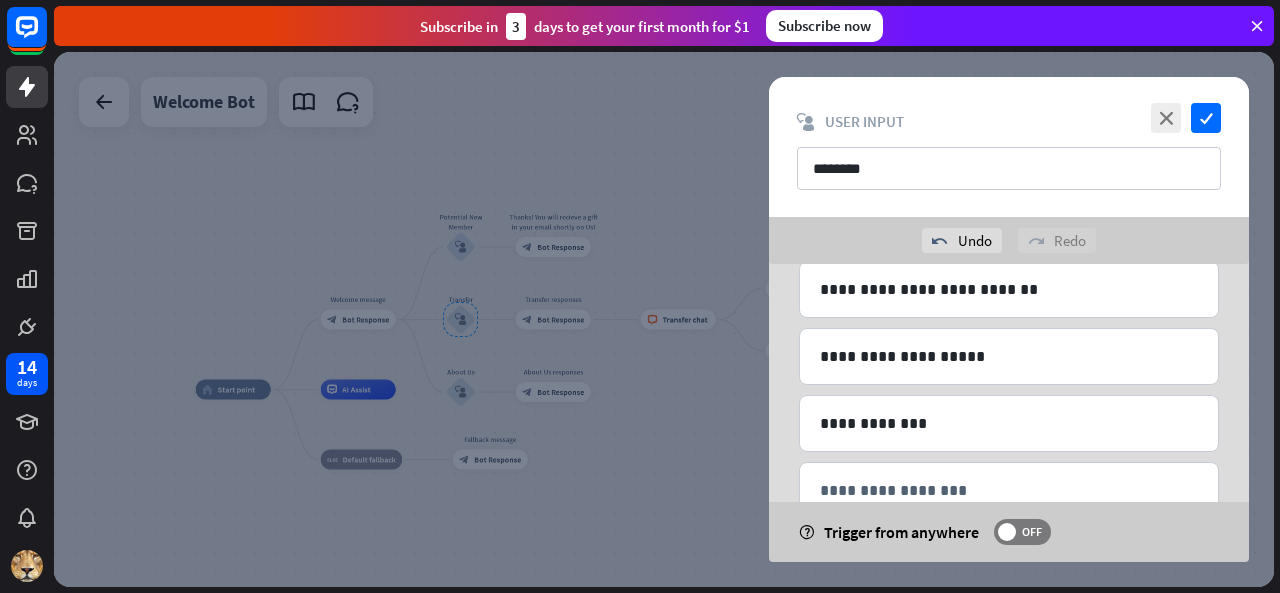 scroll, scrollTop: 200, scrollLeft: 0, axis: vertical 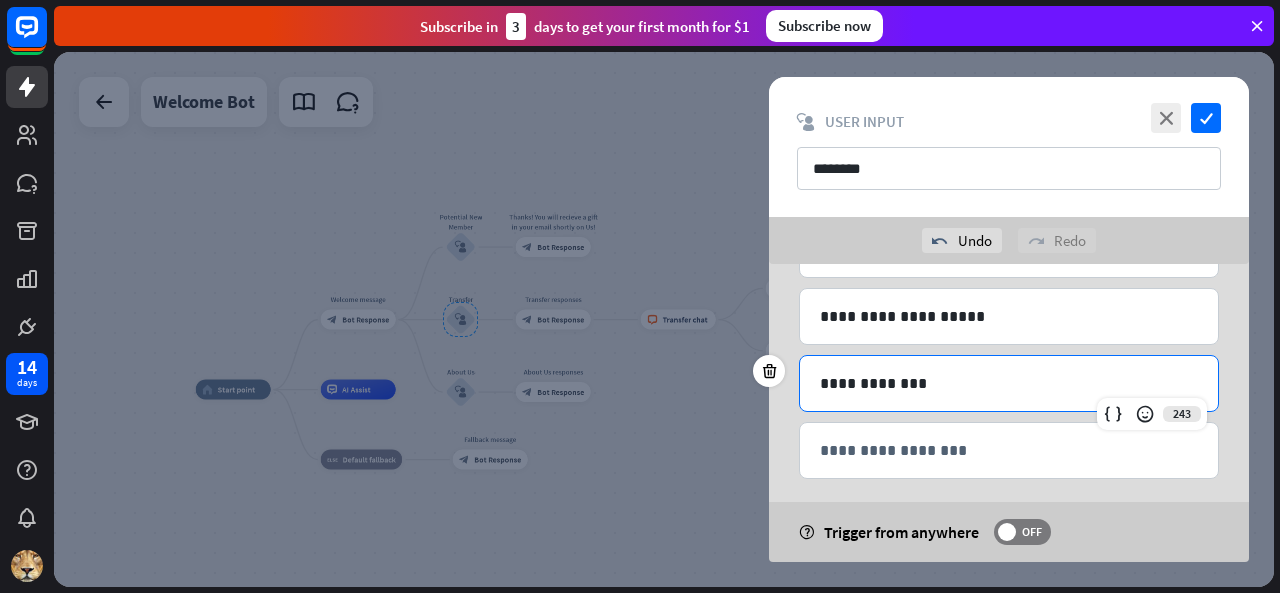 click on "**********" at bounding box center [1009, 383] 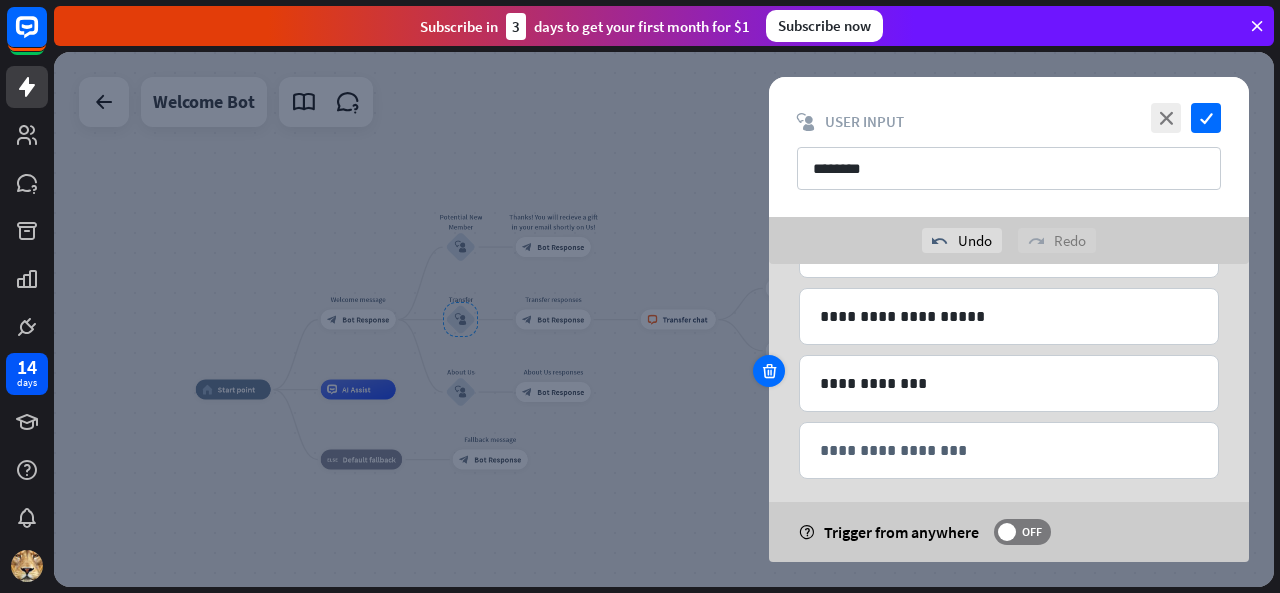 click at bounding box center [769, 371] 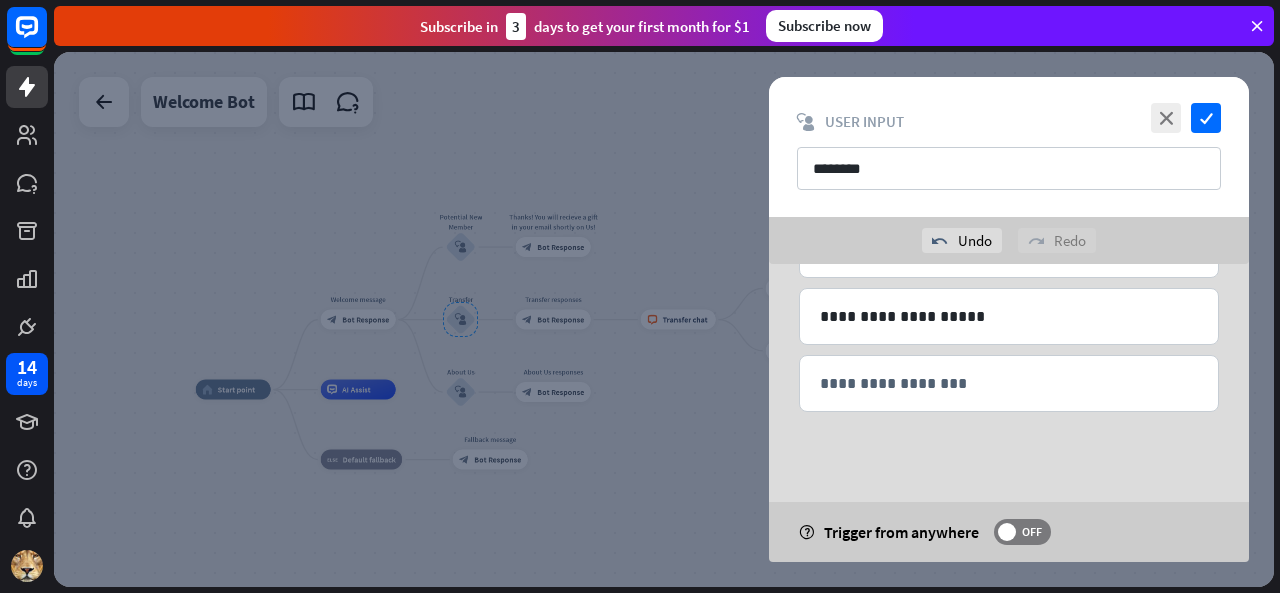 scroll, scrollTop: 146, scrollLeft: 0, axis: vertical 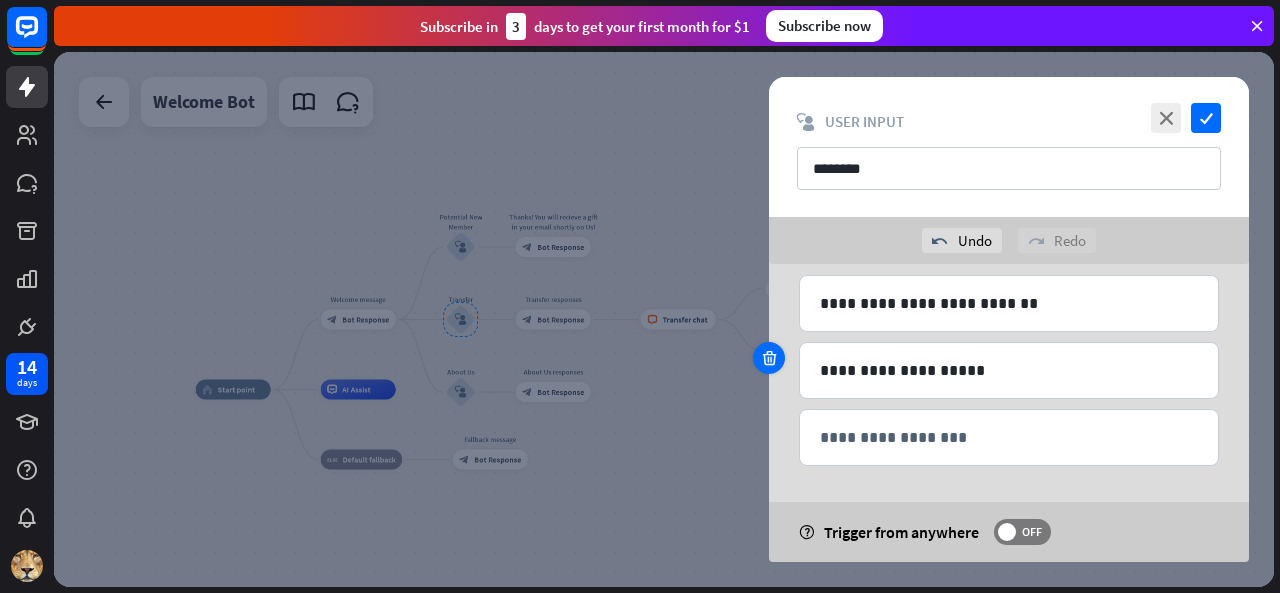 click at bounding box center (769, 358) 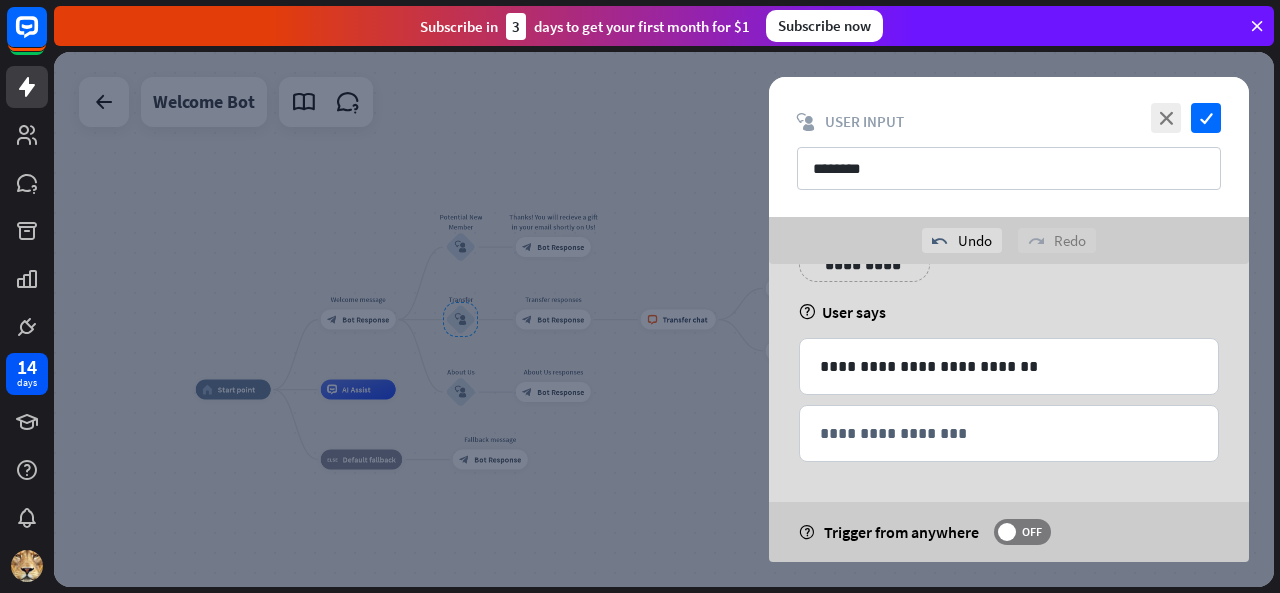 scroll, scrollTop: 80, scrollLeft: 0, axis: vertical 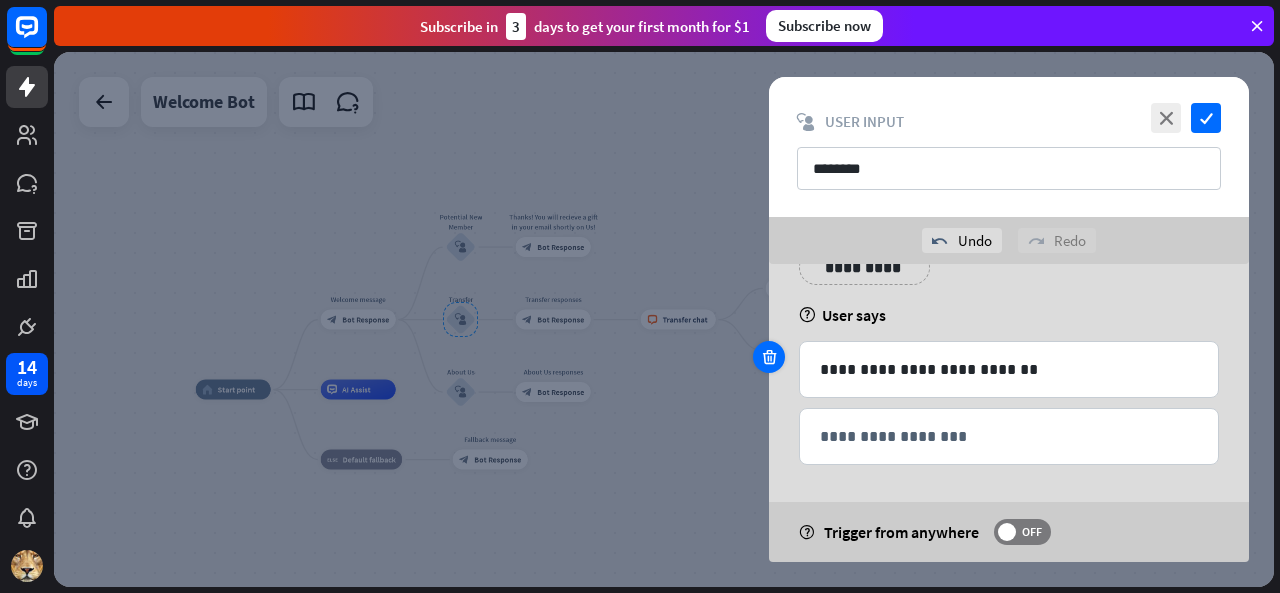 click at bounding box center [769, 357] 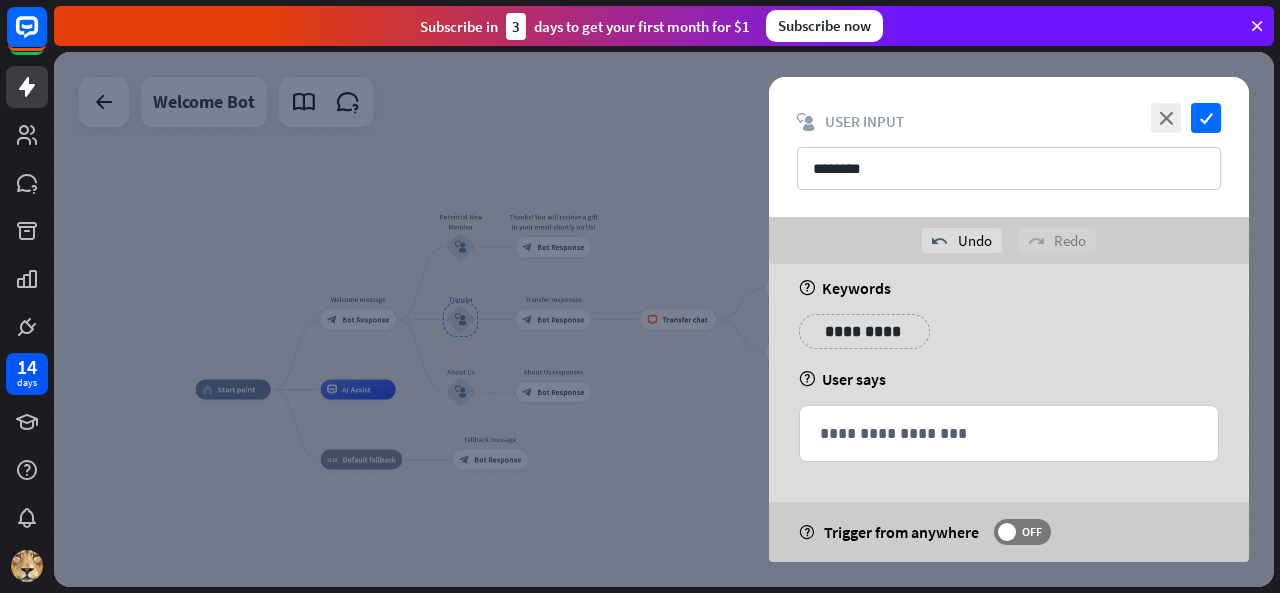 scroll, scrollTop: 14, scrollLeft: 0, axis: vertical 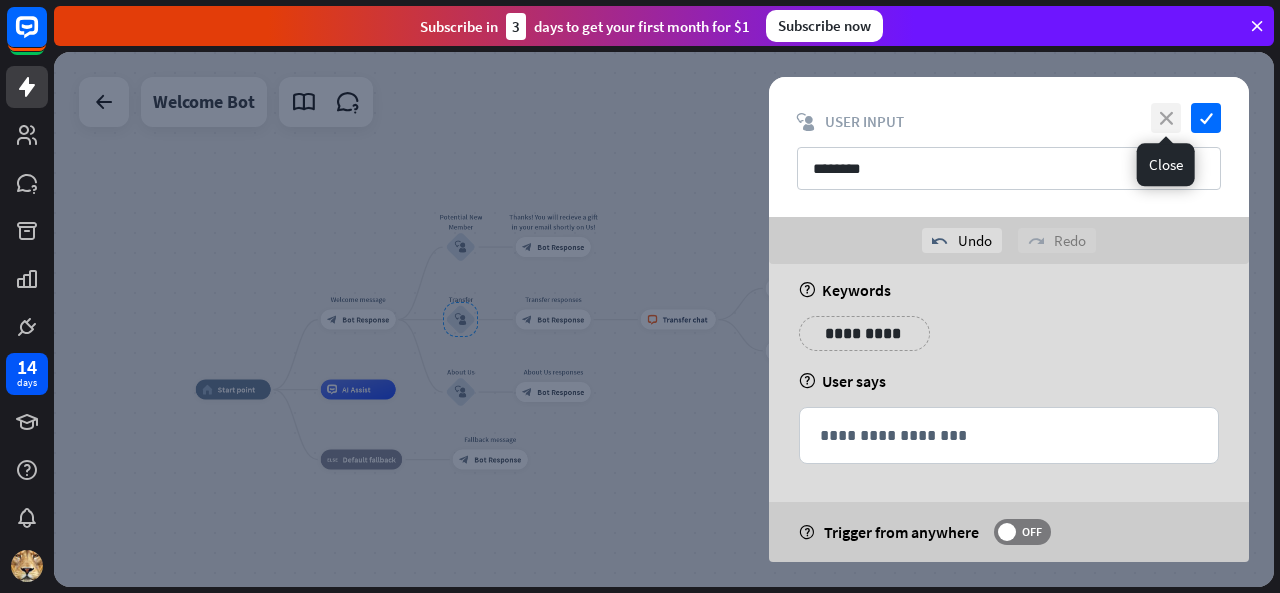 click on "close" at bounding box center [1166, 118] 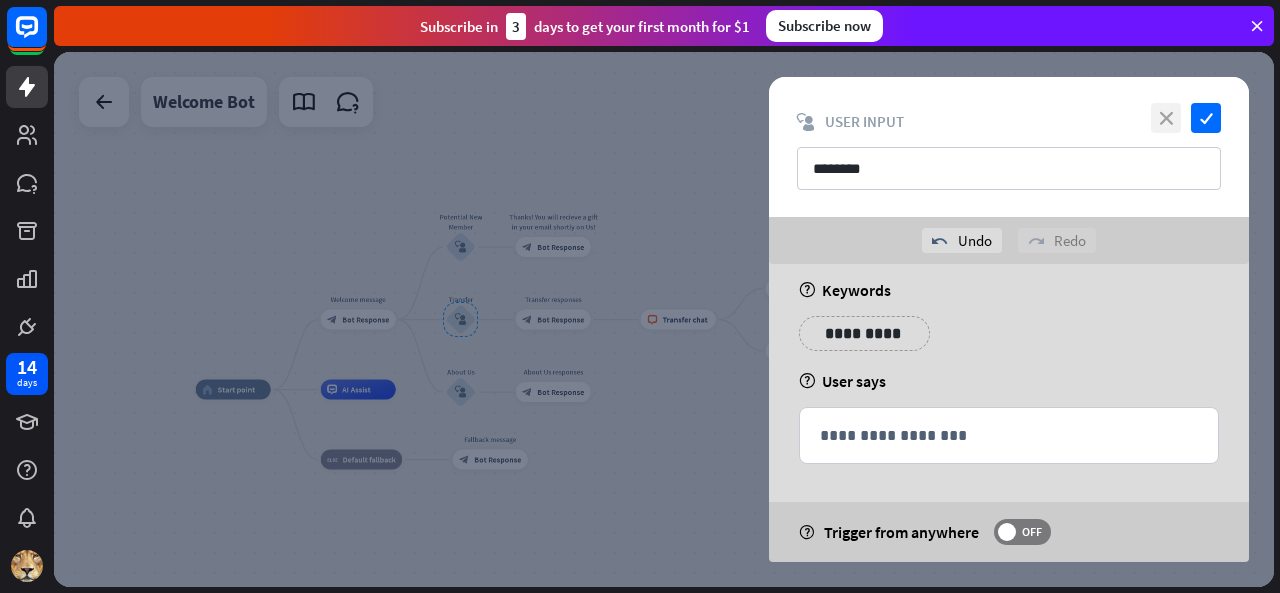 click on "close" at bounding box center [1166, 118] 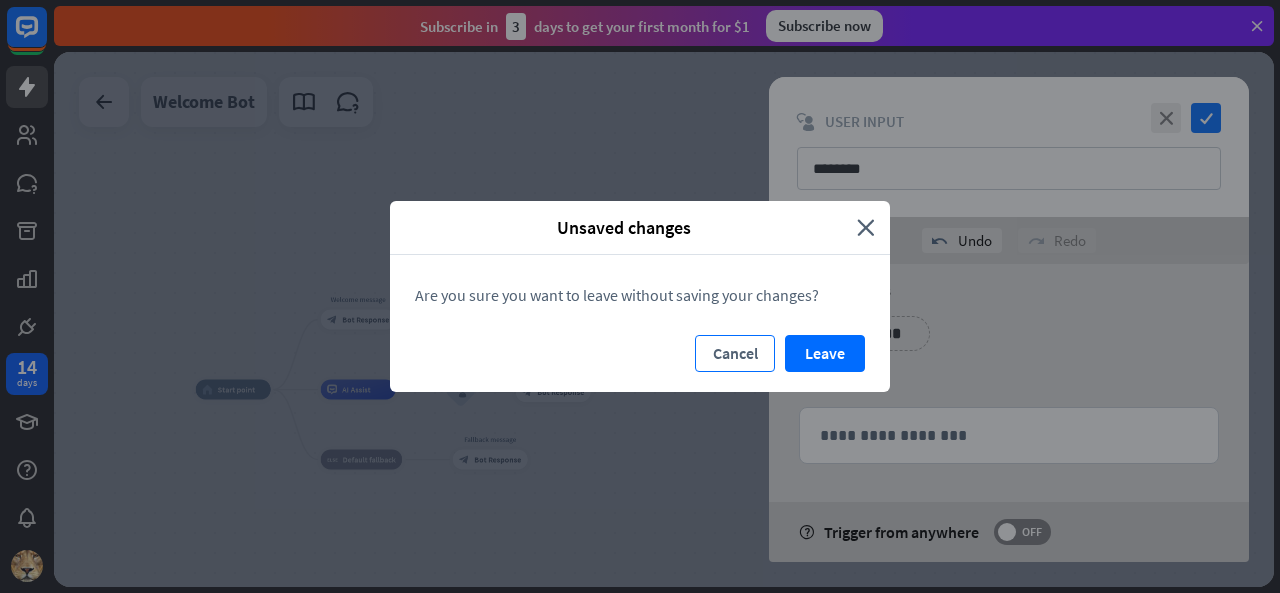 click on "Cancel" at bounding box center [735, 353] 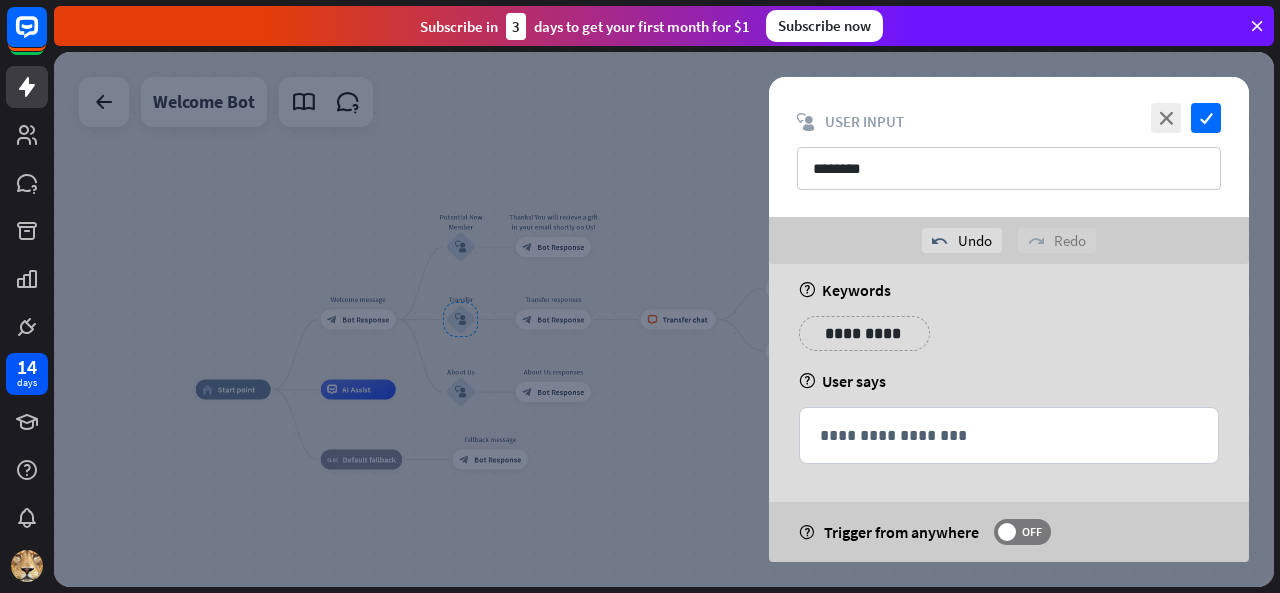 click on "close
check
block_user_input   User Input     ********" at bounding box center [1009, 147] 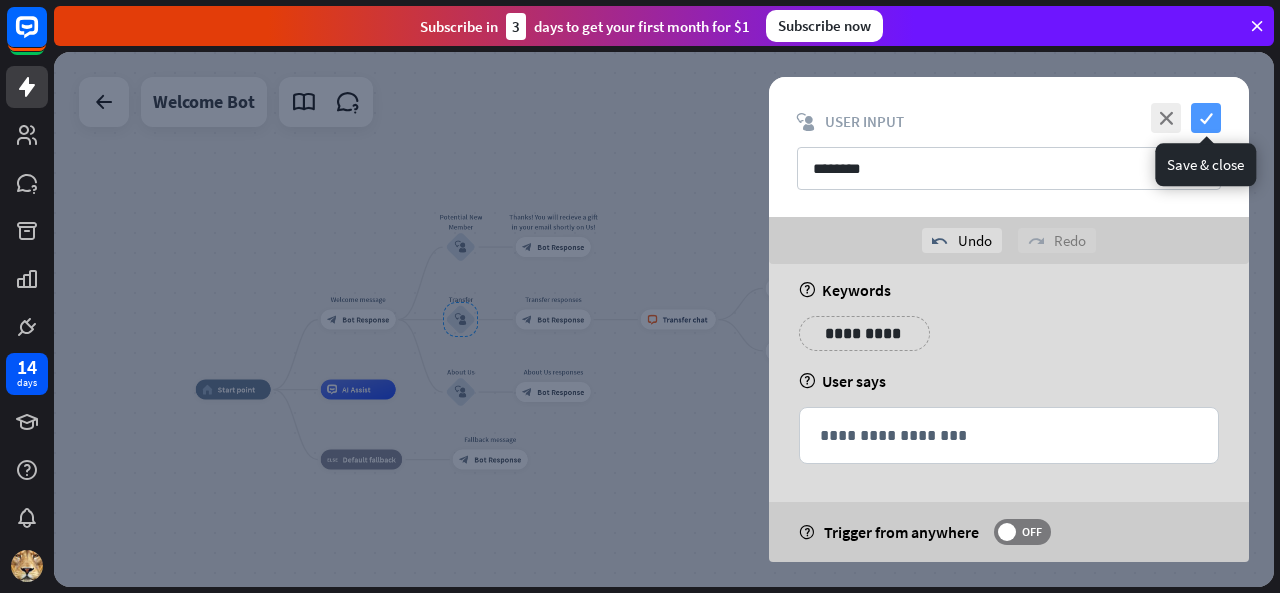 click on "check" at bounding box center [1206, 118] 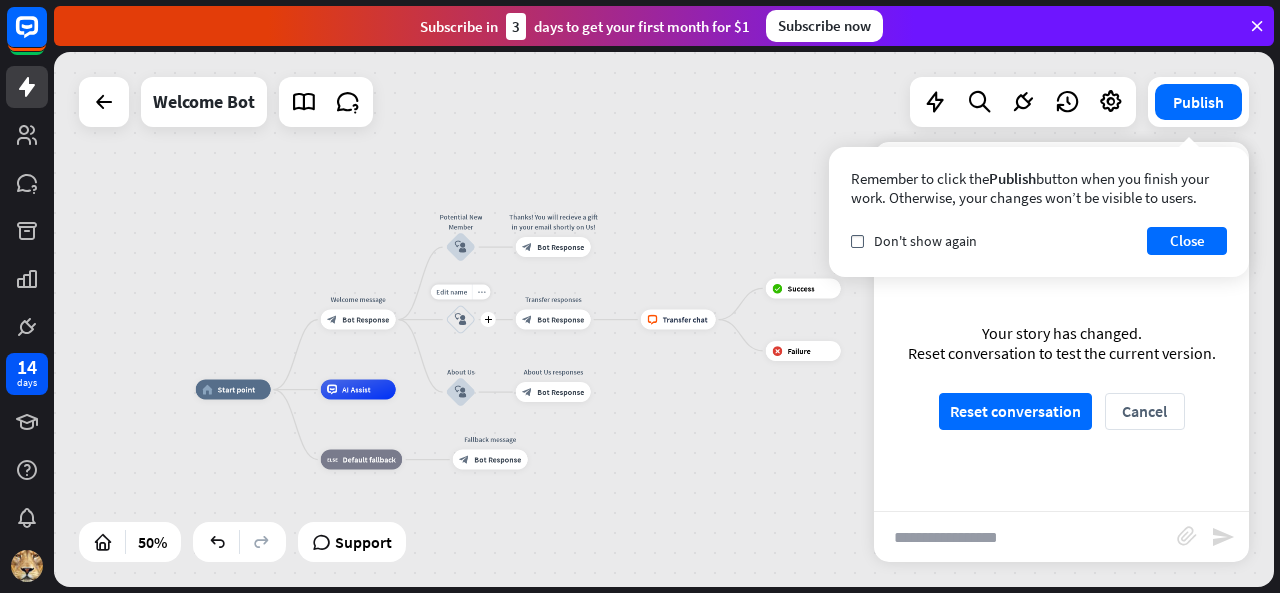 click on "more_horiz" at bounding box center [481, 292] 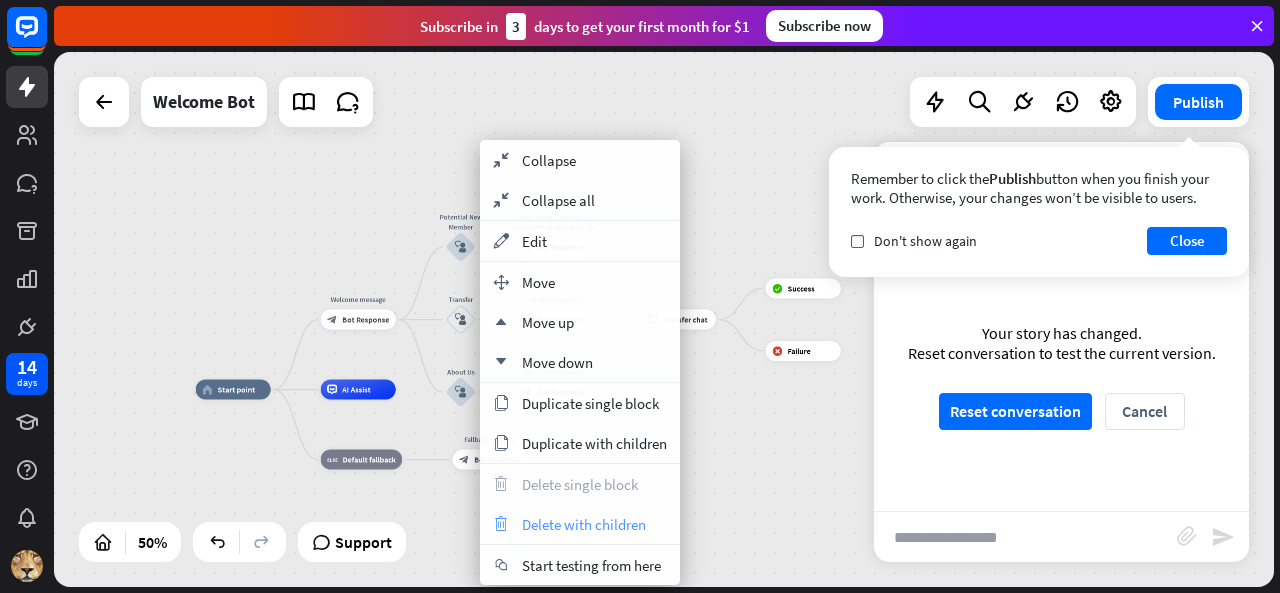 click on "Delete with children" at bounding box center [584, 524] 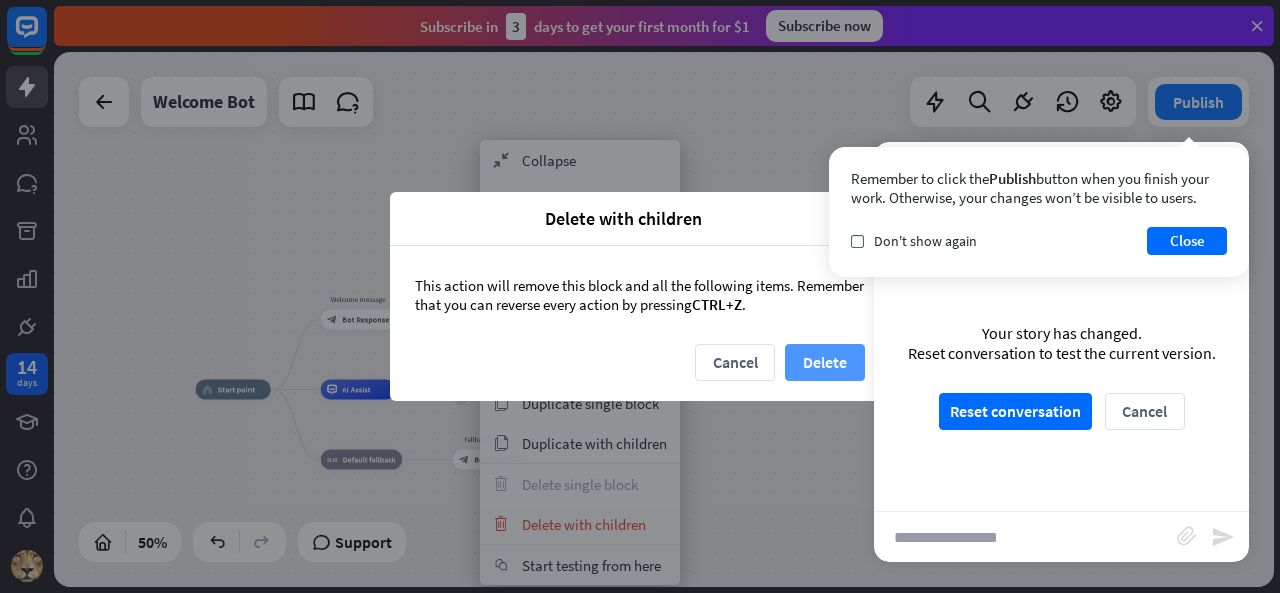 click on "Delete" at bounding box center [825, 362] 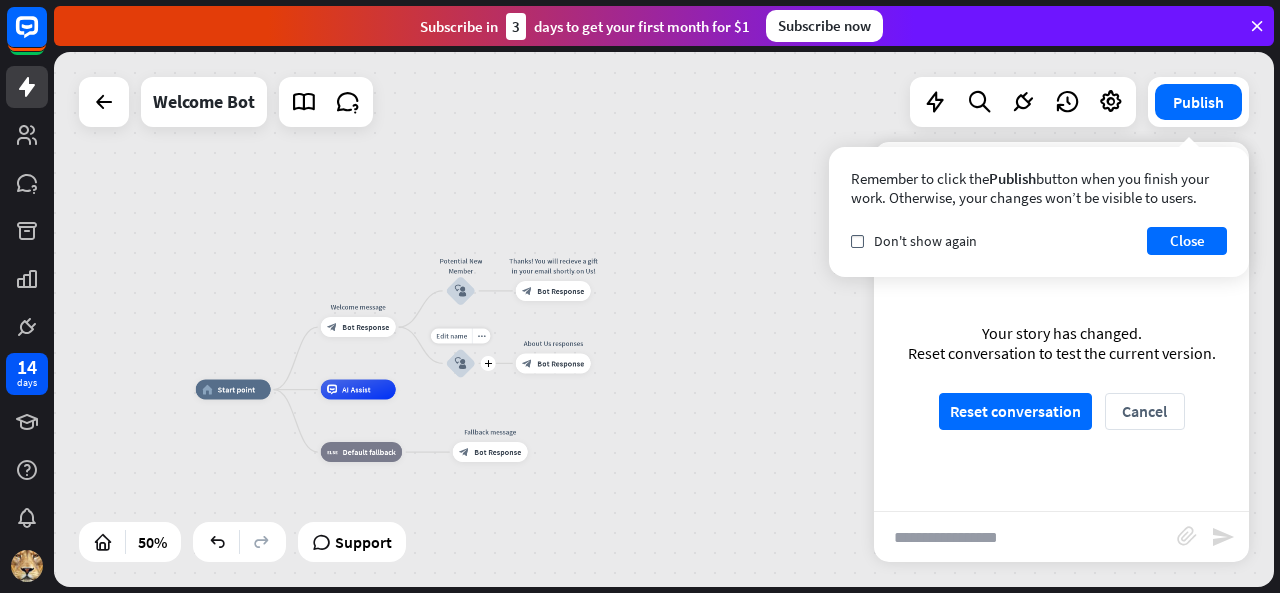 click on "Edit name   more_horiz         plus     block_user_input" at bounding box center (461, 363) 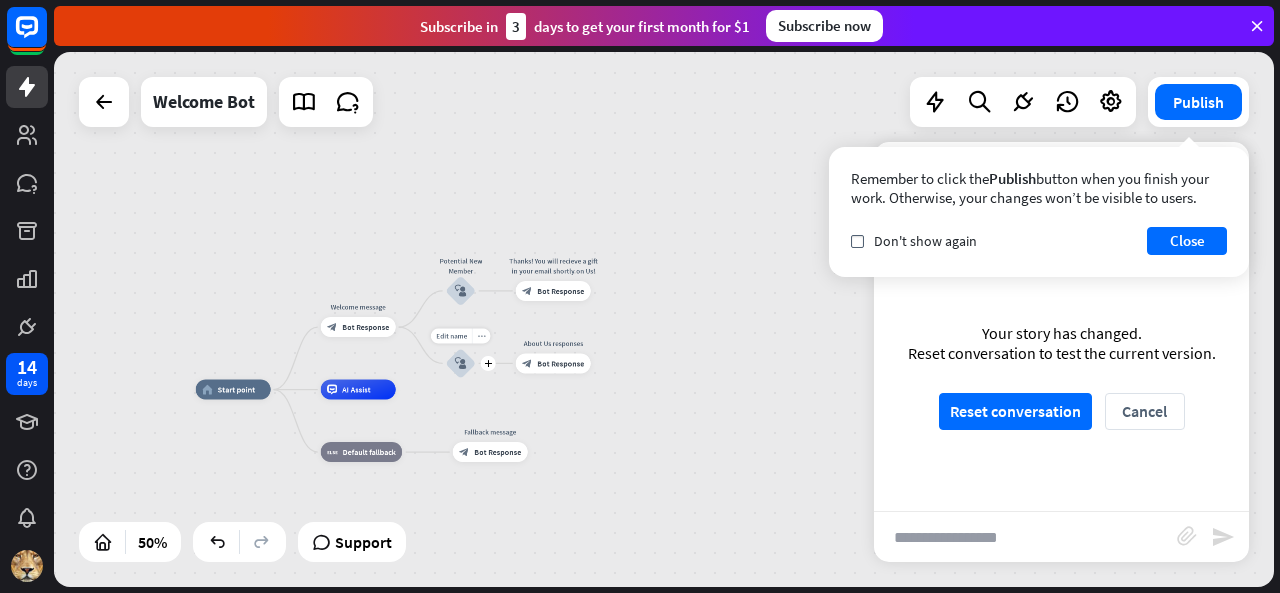 click on "more_horiz" at bounding box center [481, 335] 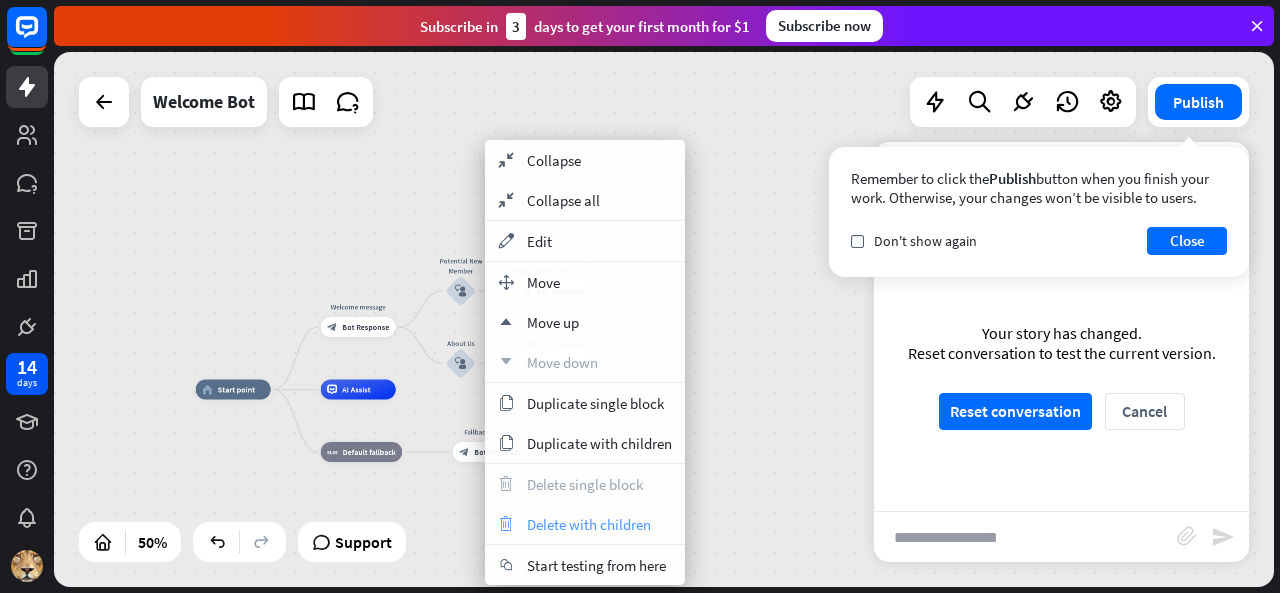 click on "Delete with children" at bounding box center (589, 524) 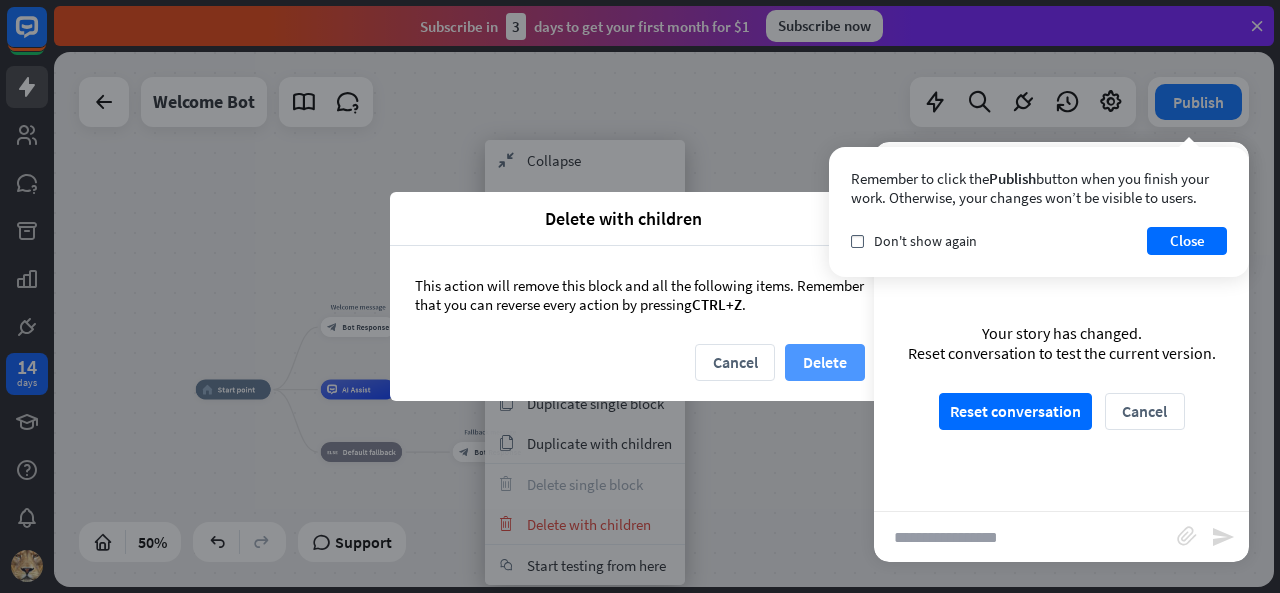 click on "Delete" at bounding box center (825, 362) 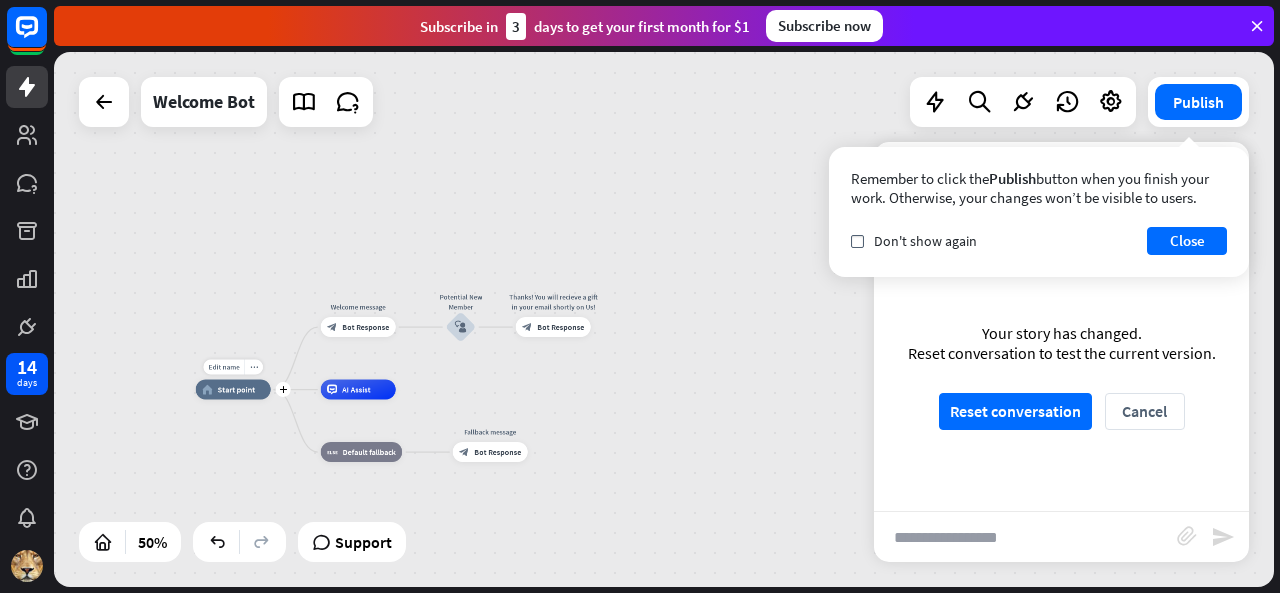 click on "home_2   Start point" at bounding box center [233, 390] 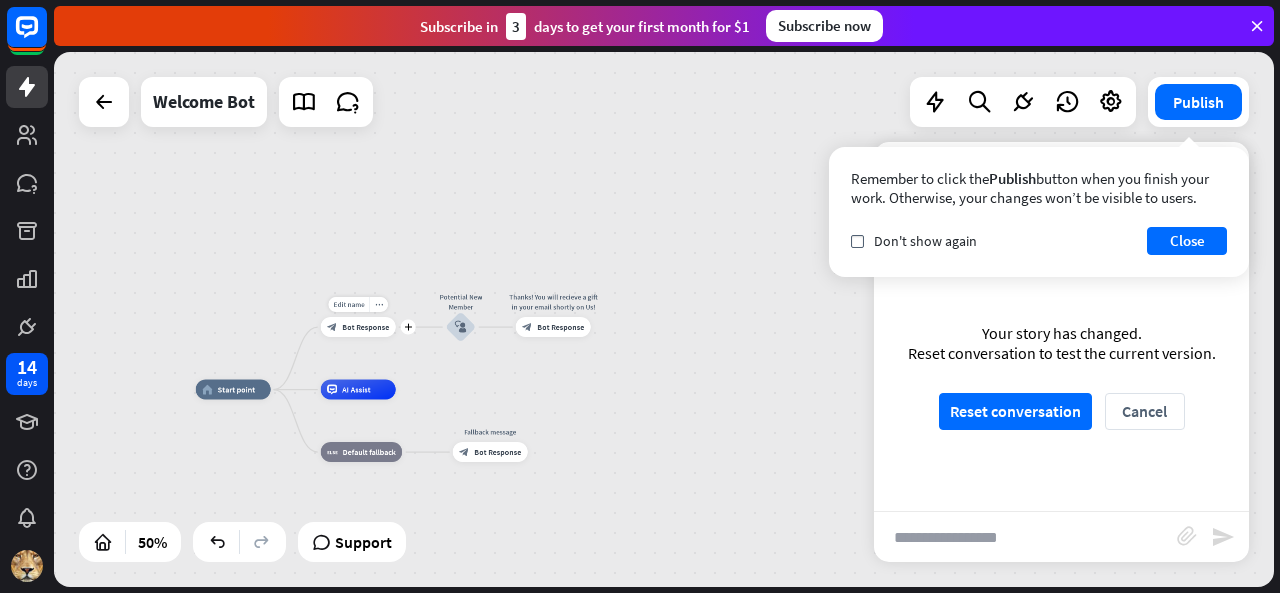click on "block_bot_response   Bot Response" at bounding box center (358, 327) 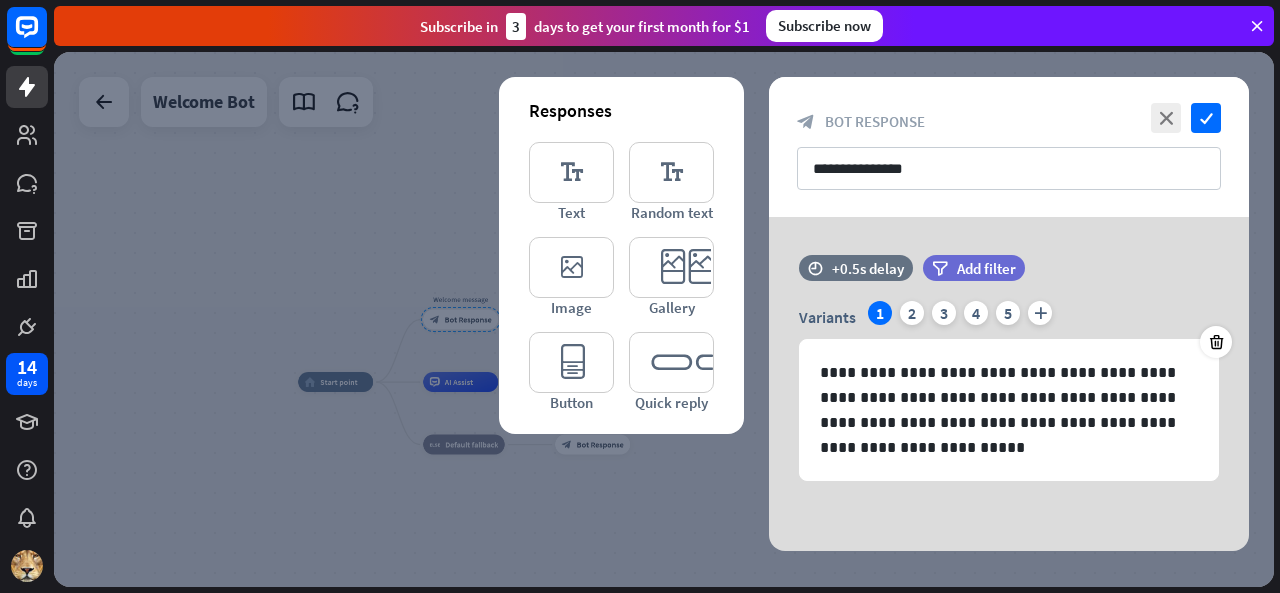 click at bounding box center (664, 319) 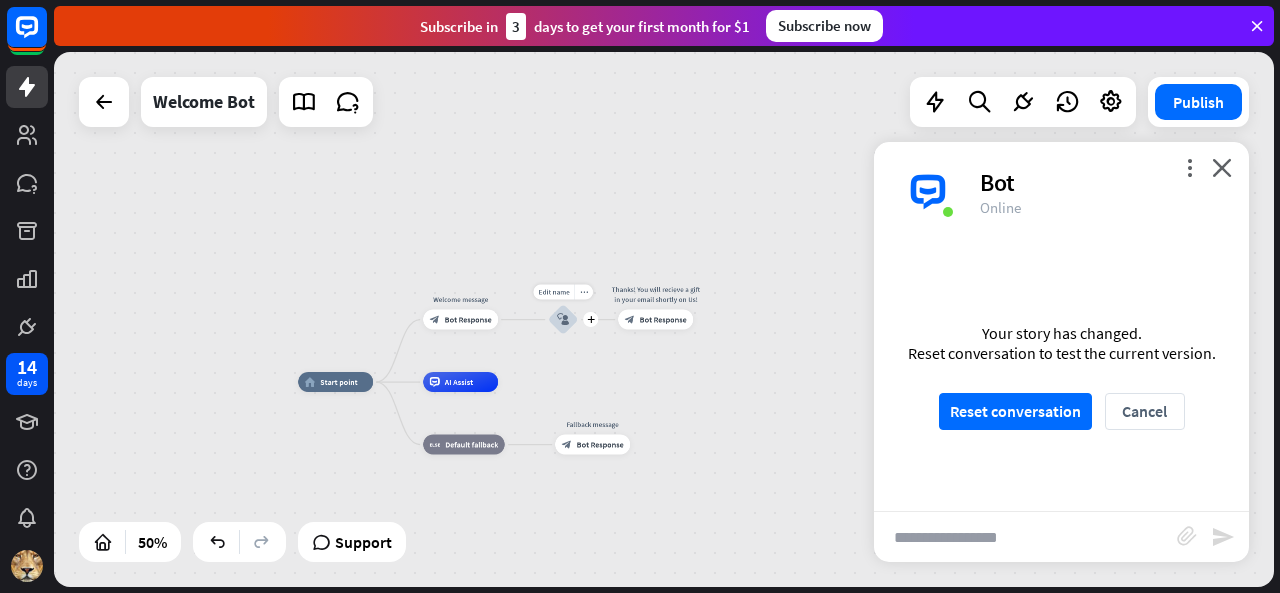 click on "block_user_input" at bounding box center (563, 320) 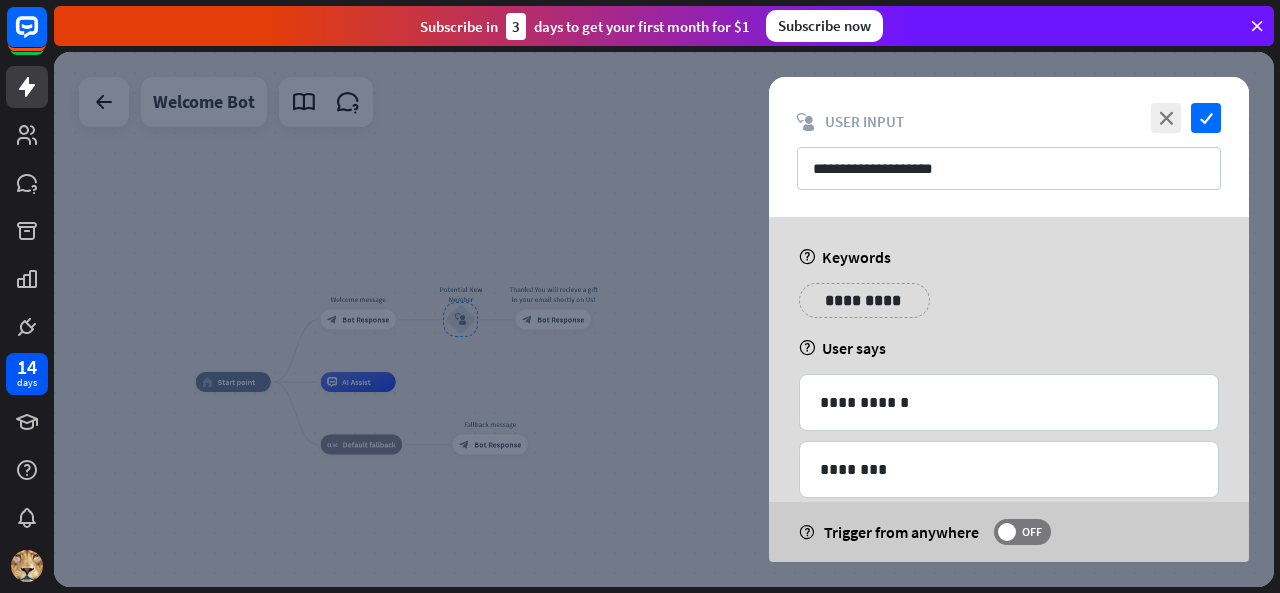click at bounding box center [664, 319] 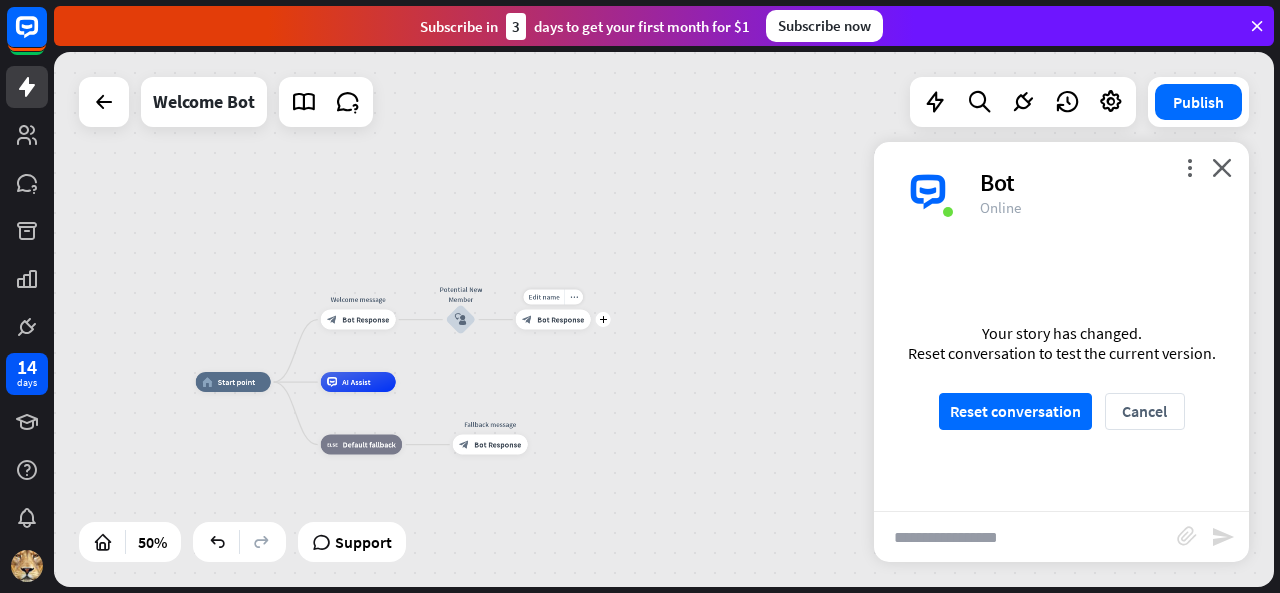 click on "Bot Response" at bounding box center (560, 320) 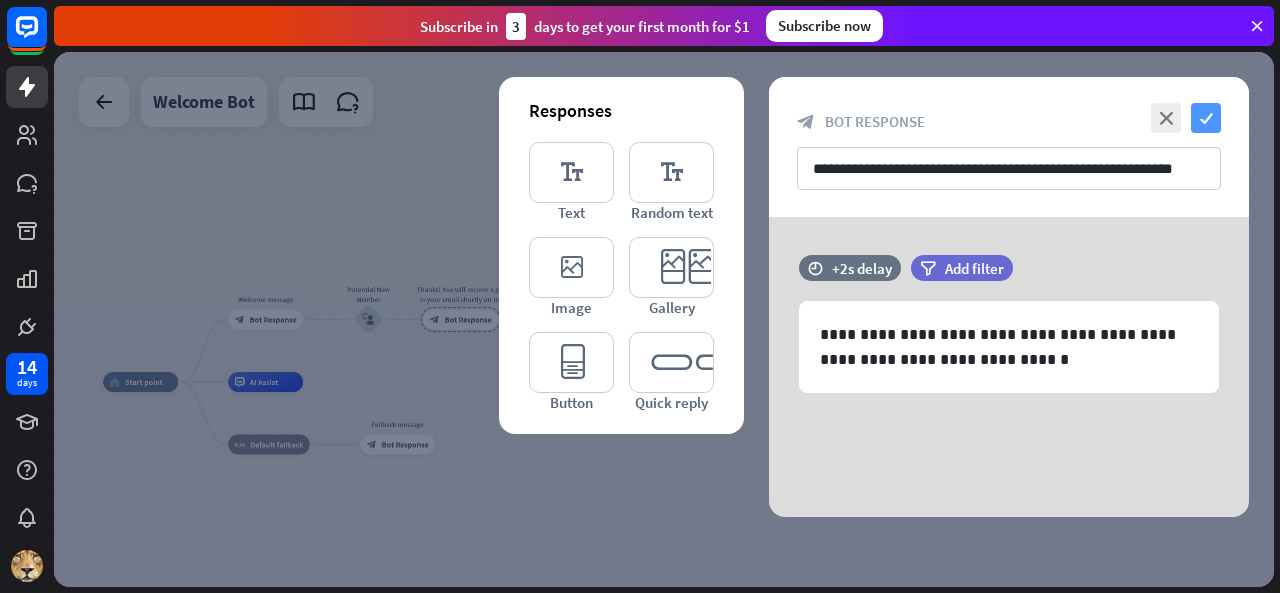 click on "check" at bounding box center [1206, 118] 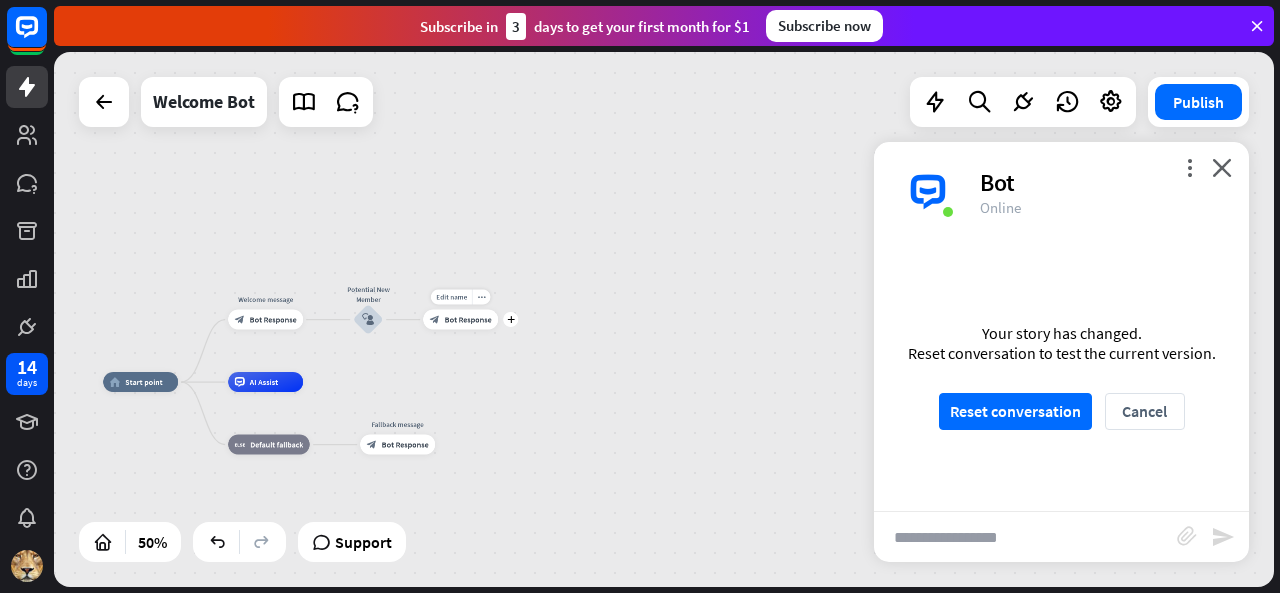click on "Bot Response" at bounding box center [468, 320] 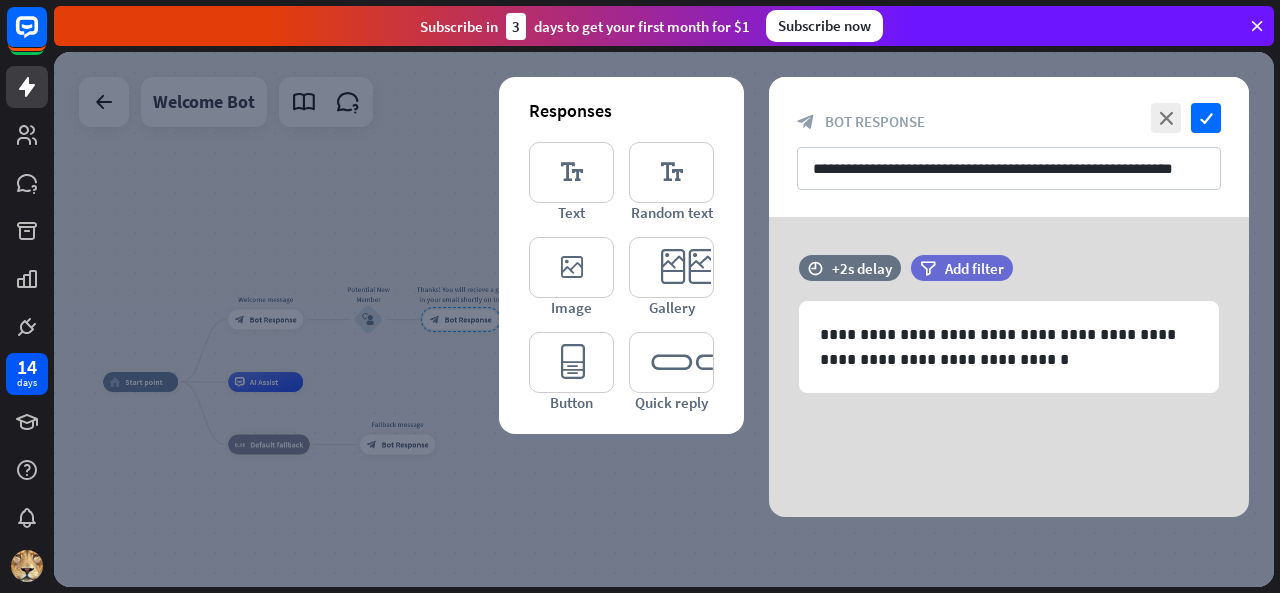 click at bounding box center [664, 319] 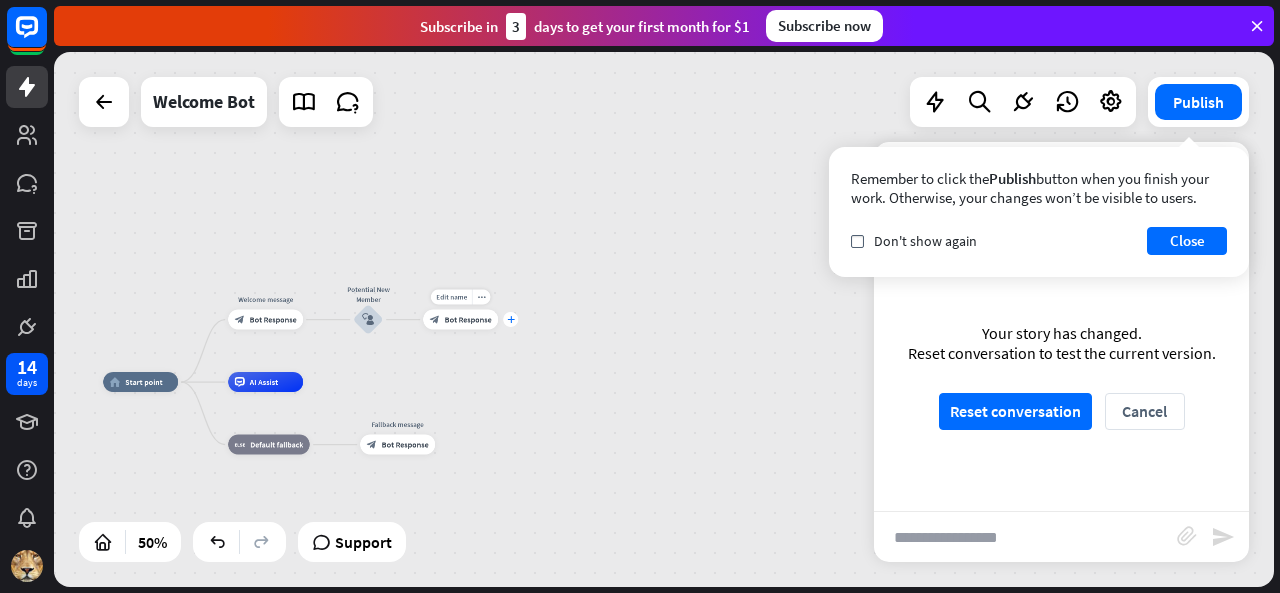 click on "plus" at bounding box center [511, 319] 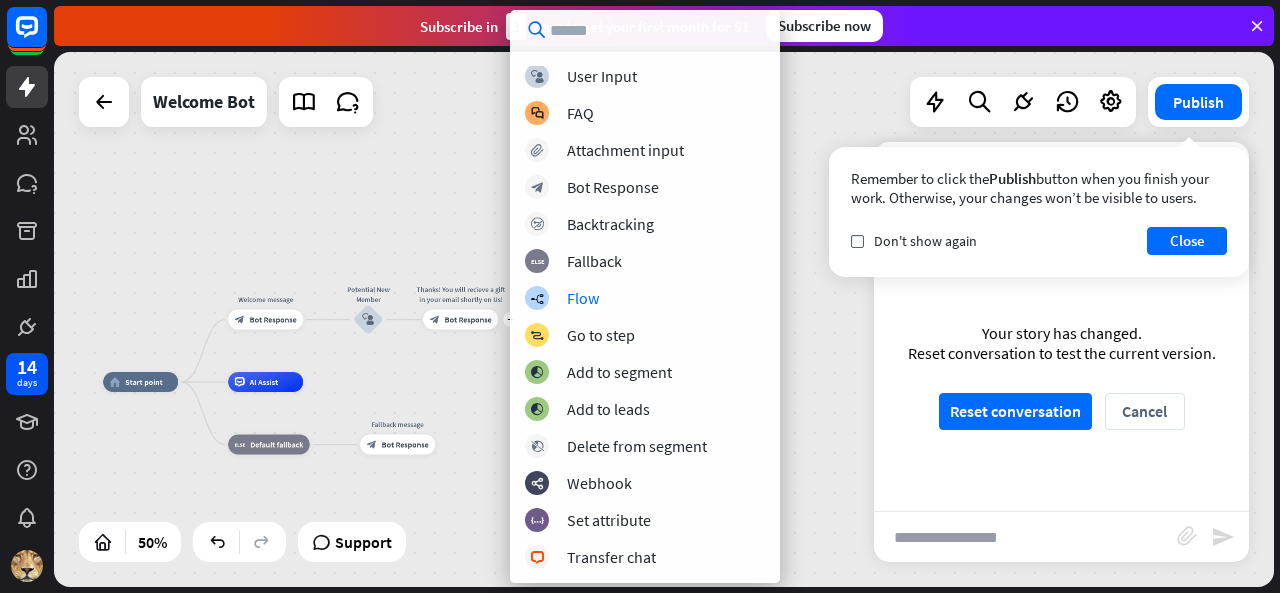 scroll, scrollTop: 0, scrollLeft: 0, axis: both 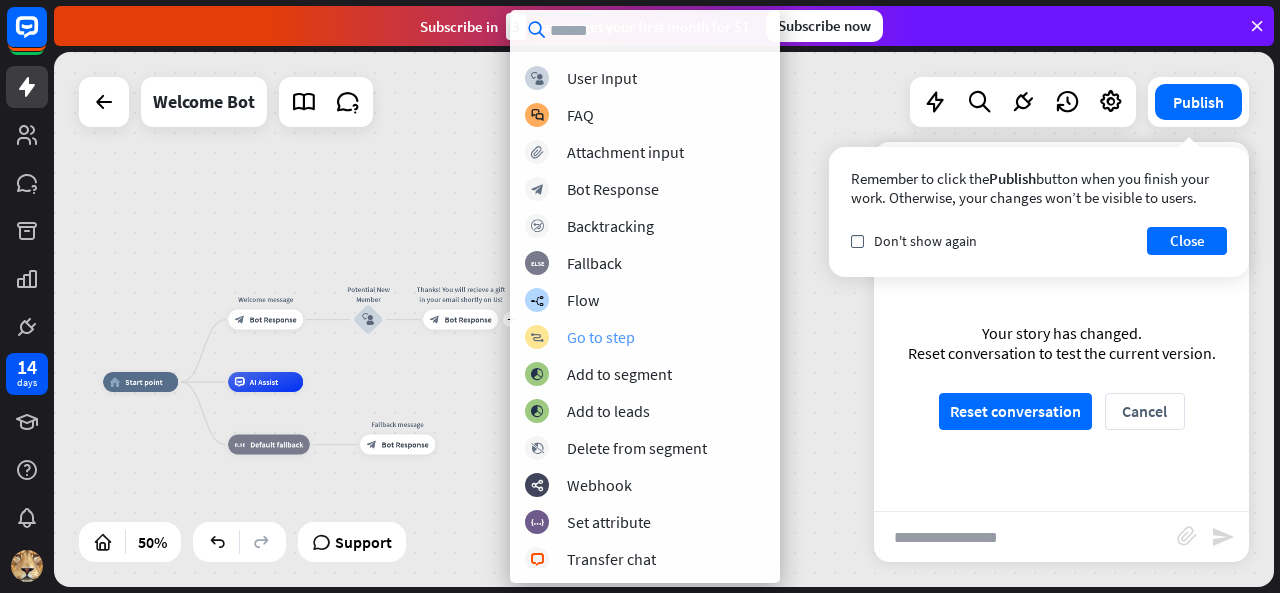 click on "Go to step" at bounding box center [601, 337] 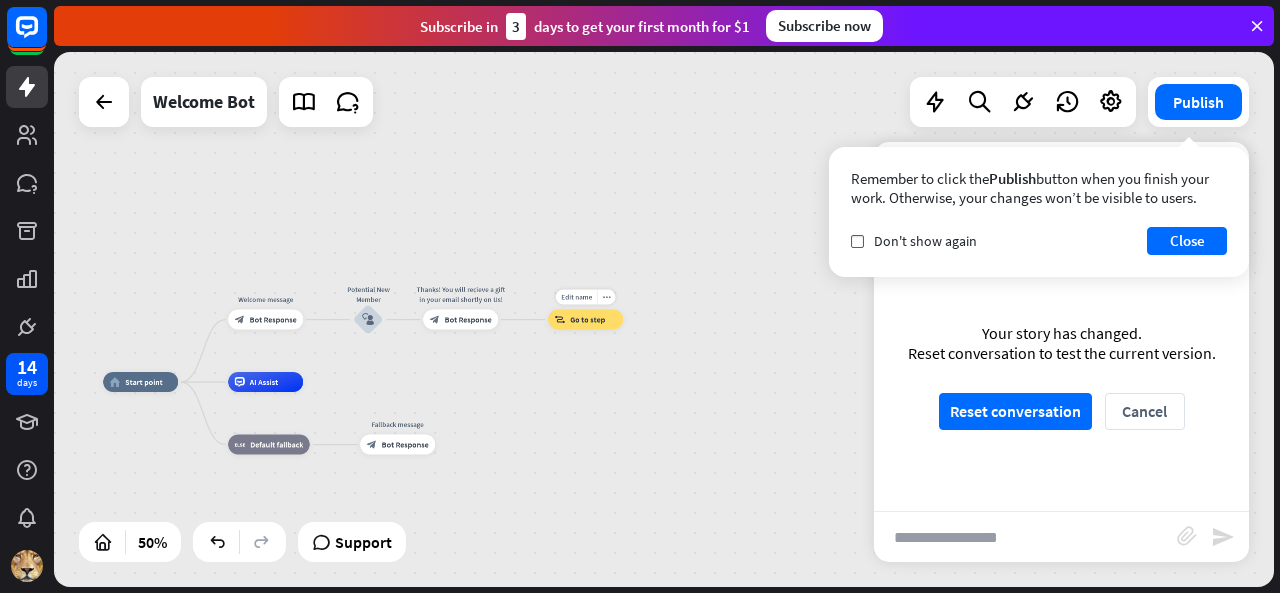 click on "block_goto   Go to step" at bounding box center (585, 320) 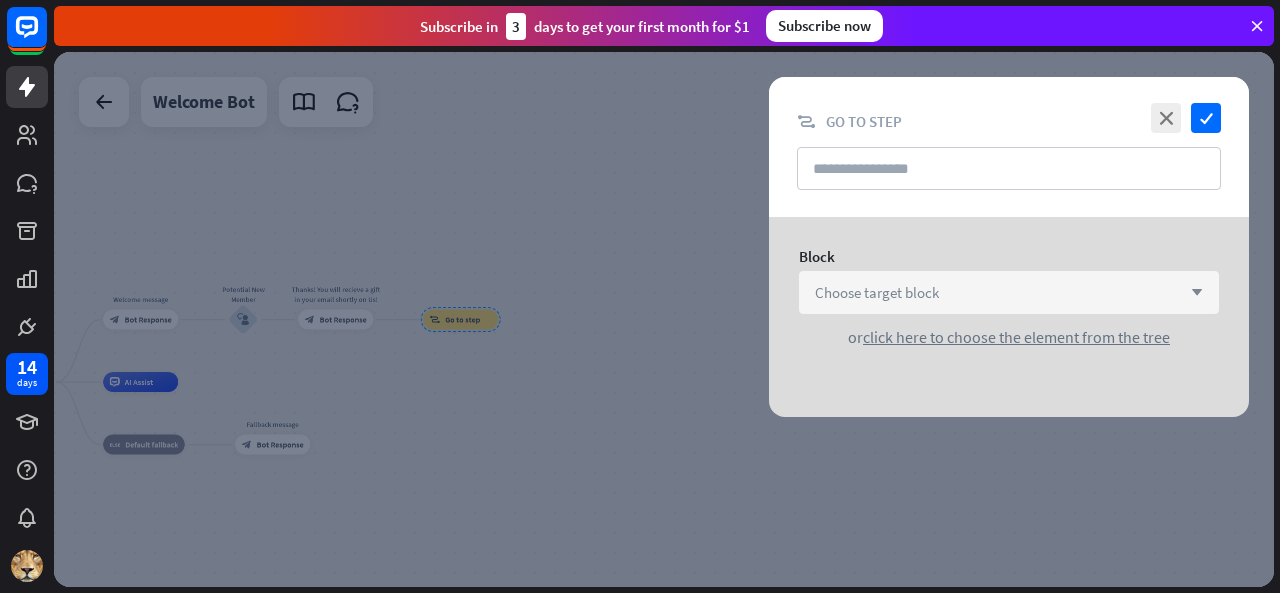 click on "Choose target block" at bounding box center [877, 292] 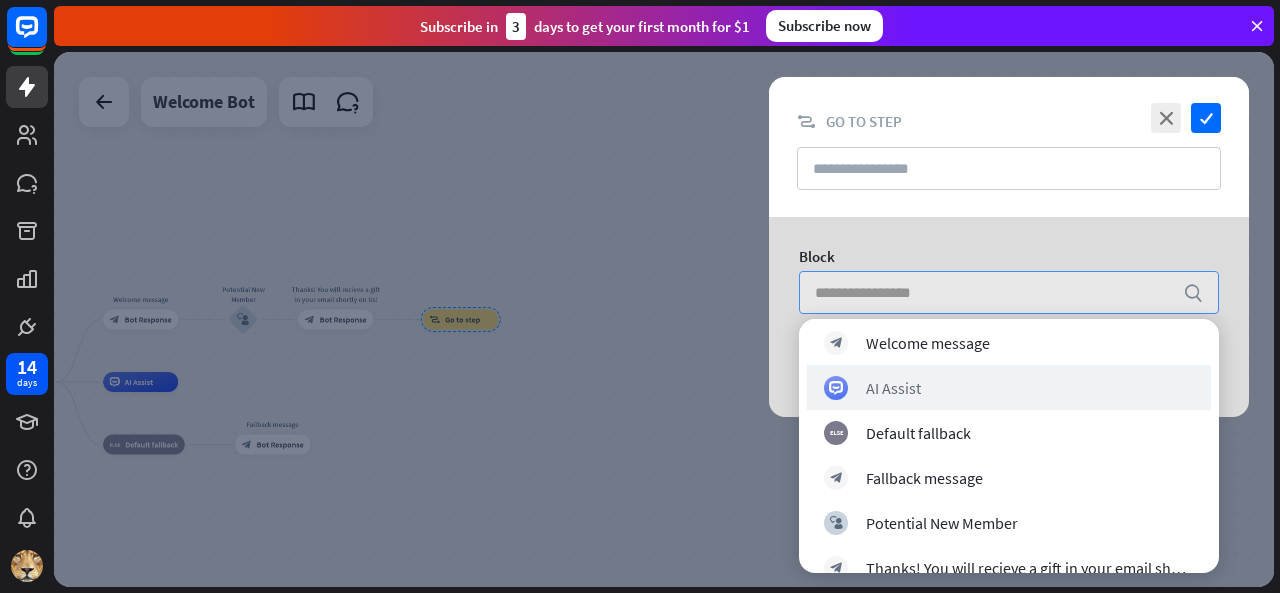 scroll, scrollTop: 77, scrollLeft: 0, axis: vertical 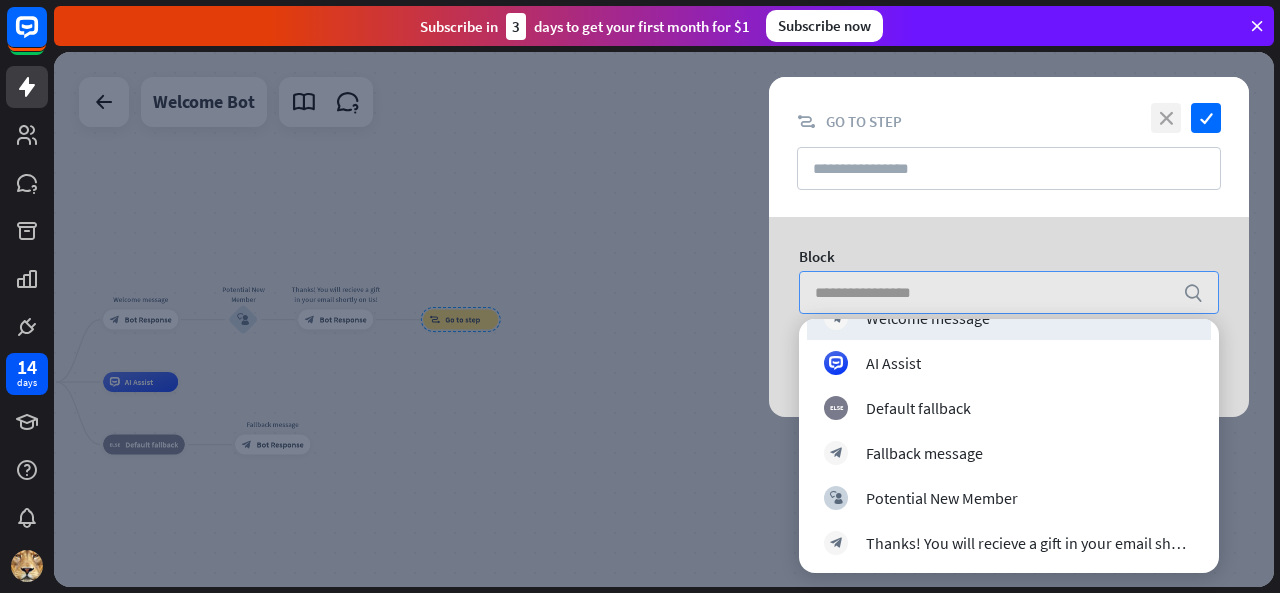 click on "close" at bounding box center (1166, 118) 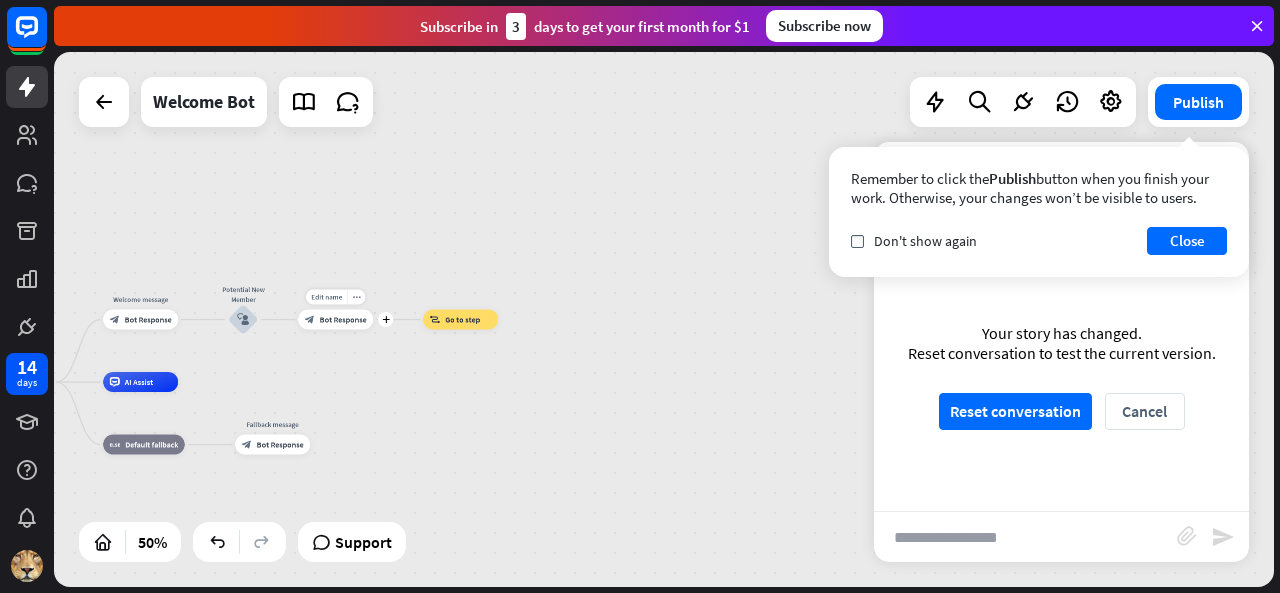 click on "Edit name   more_horiz         plus     block_bot_response   Bot Response" at bounding box center (335, 320) 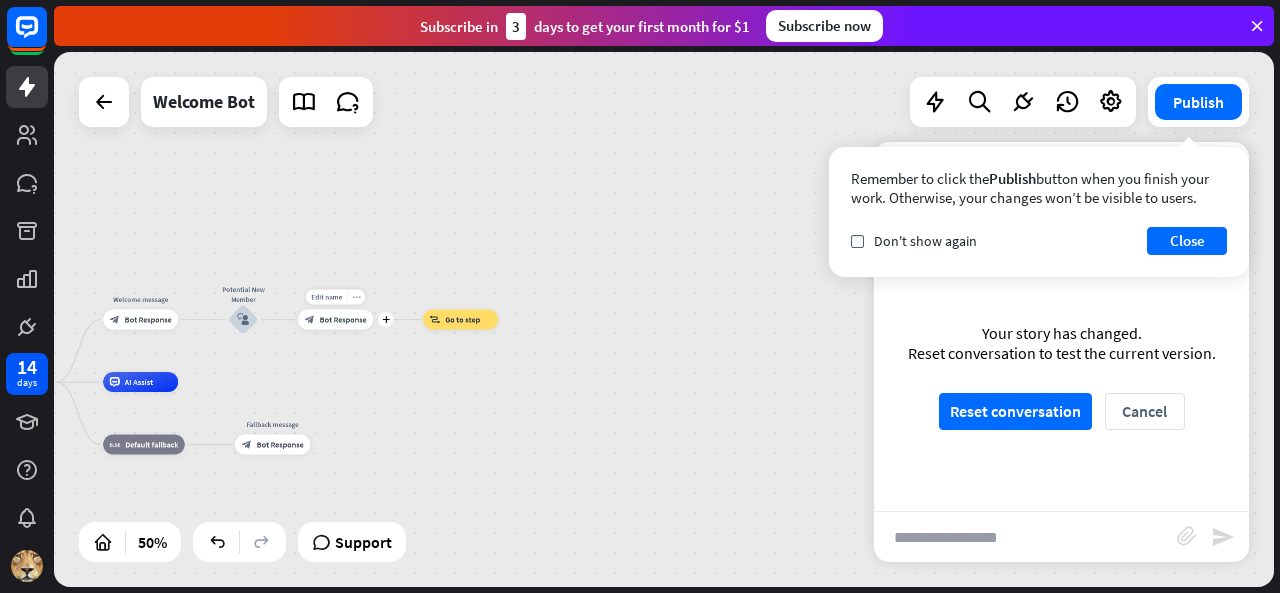 click on "more_horiz" at bounding box center (356, 297) 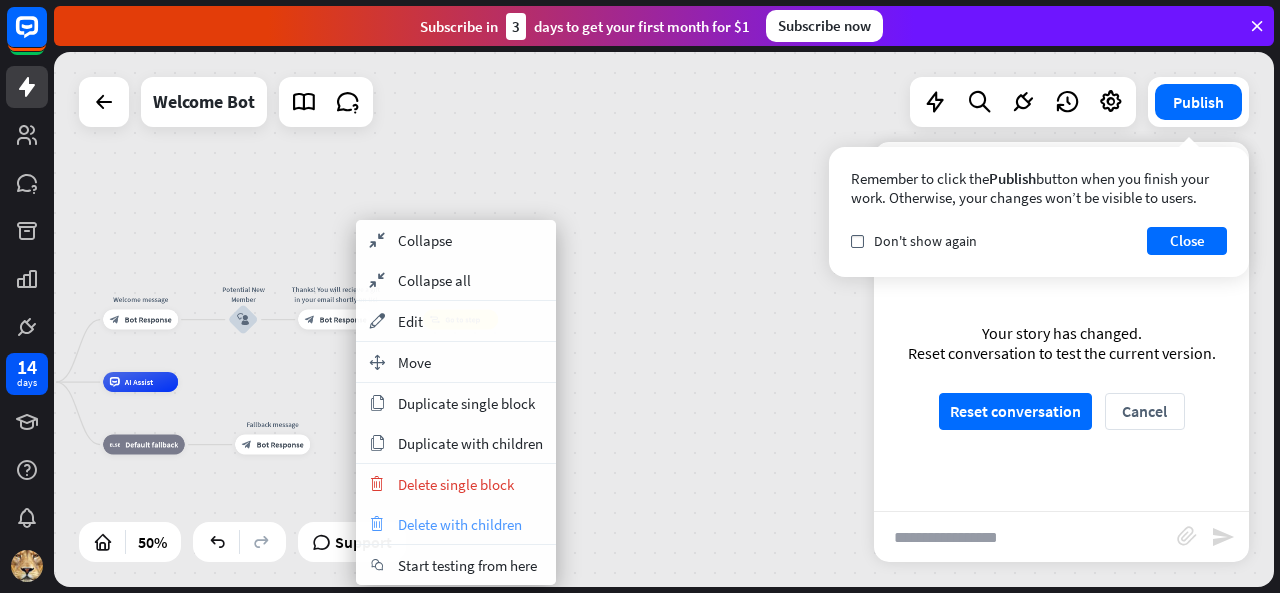 click on "Delete with children" at bounding box center [460, 524] 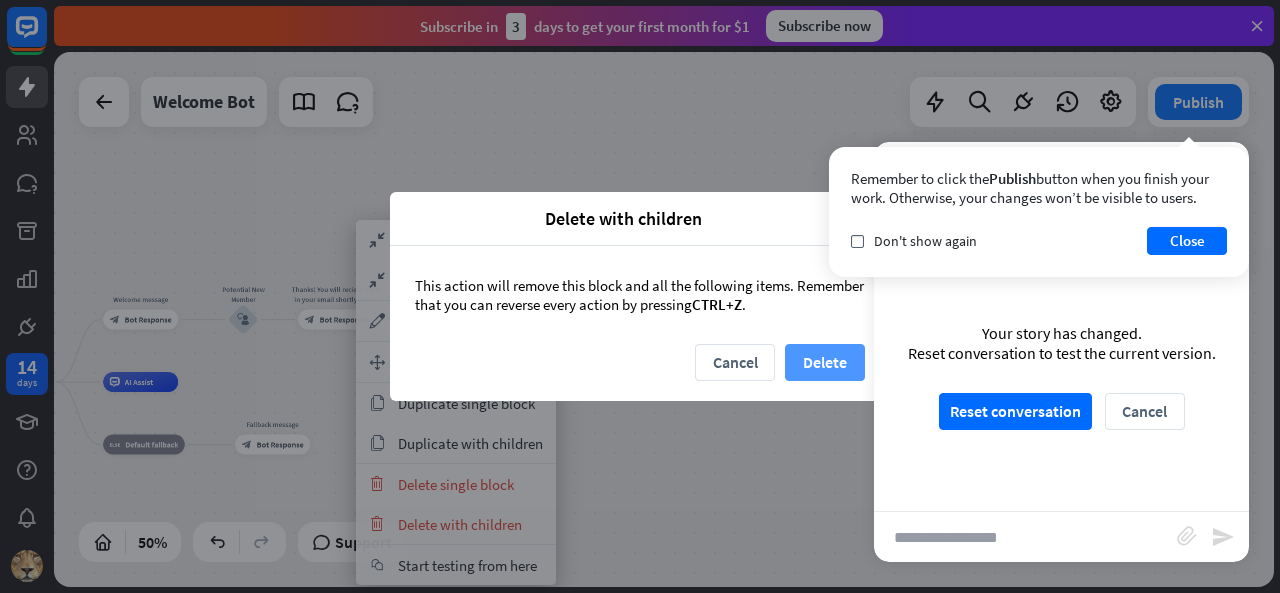 click on "Delete" at bounding box center [825, 362] 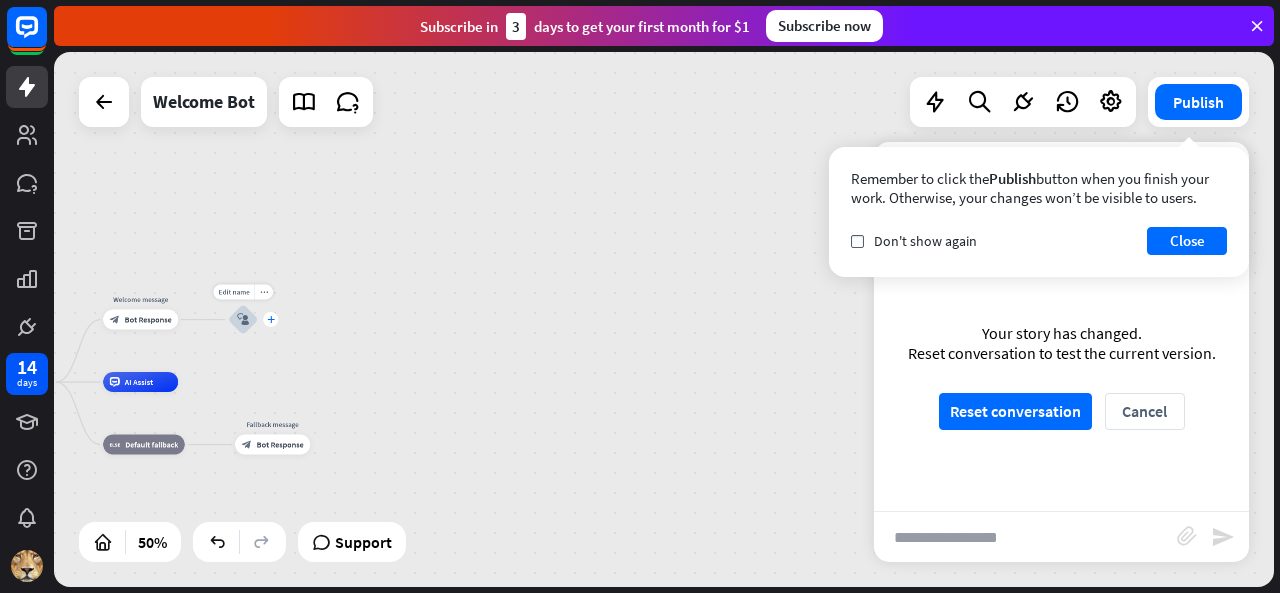 click on "plus" at bounding box center [271, 319] 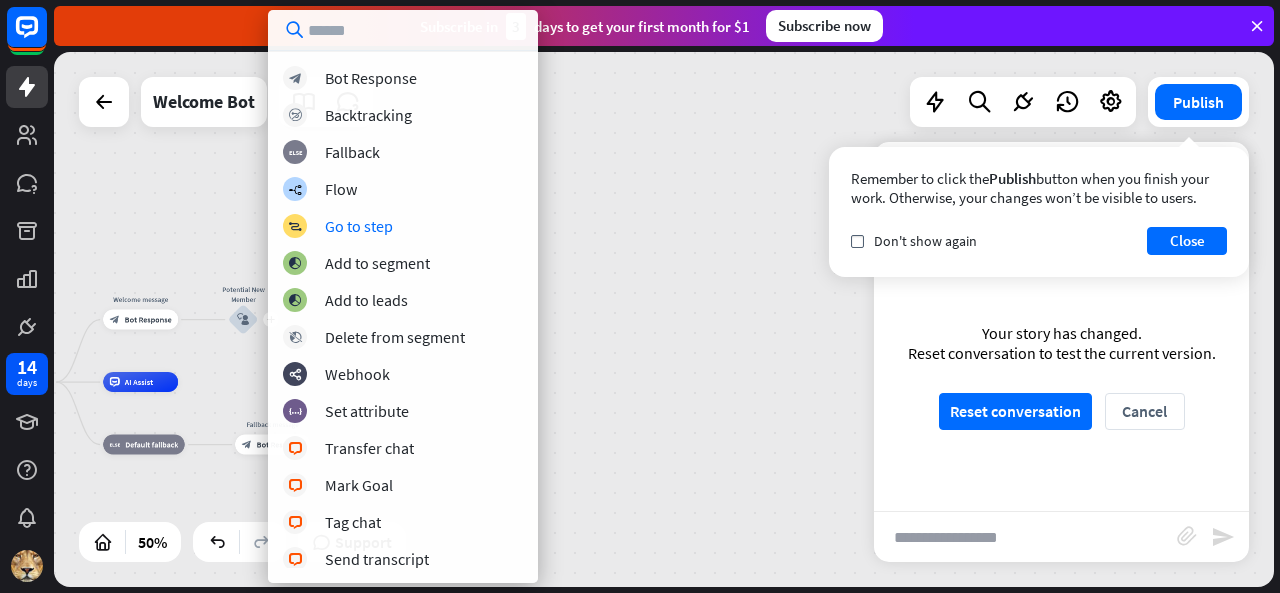 click on "block_bot_response
Bot Response
block_backtracking
Backtracking
block_fallback
Fallback
builder_tree
Flow
block_goto
Go to step
block_add_to_segment
Add to segment
block_add_to_segment
Add to leads
block_delete_from_segment
Delete from segment
webhooks
Webhook
block_set_attribute
Set attribute
block_livechat
Transfer chat
block_livechat
Mark Goal
block_livechat
Tag chat
block_livechat
Send transcript
block_close_chat
Close chat
filter
Filter
block_question
Question
block_ab_testing
A/B Test
Create ticket
Add contact" at bounding box center [403, 317] 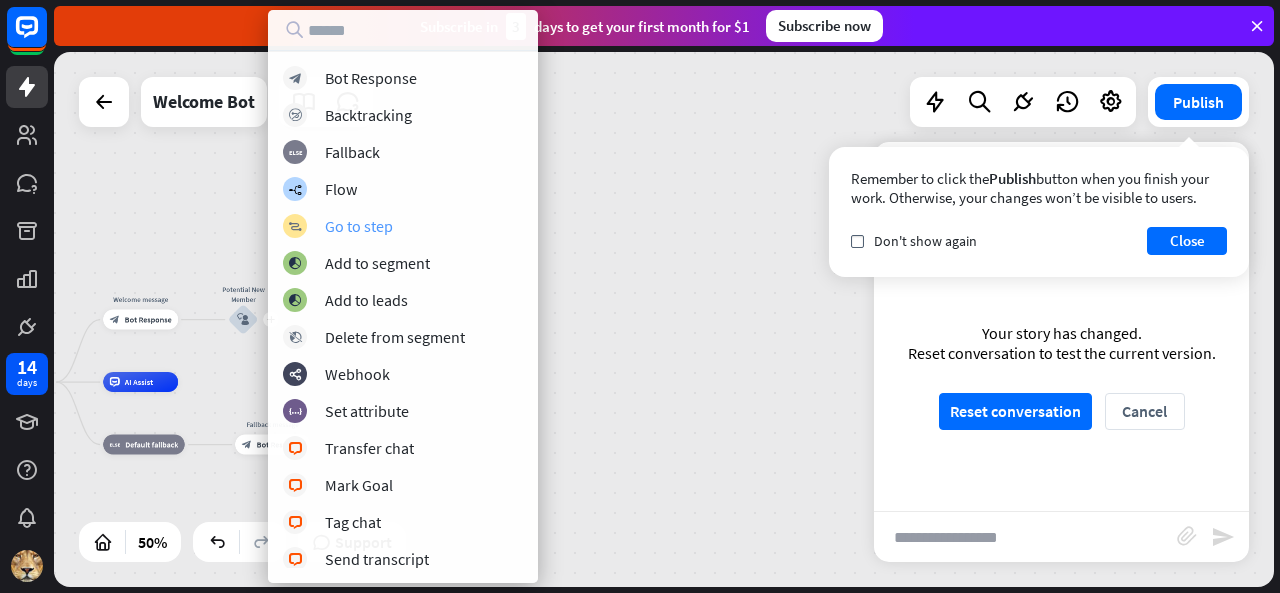 click on "Go to step" at bounding box center [359, 226] 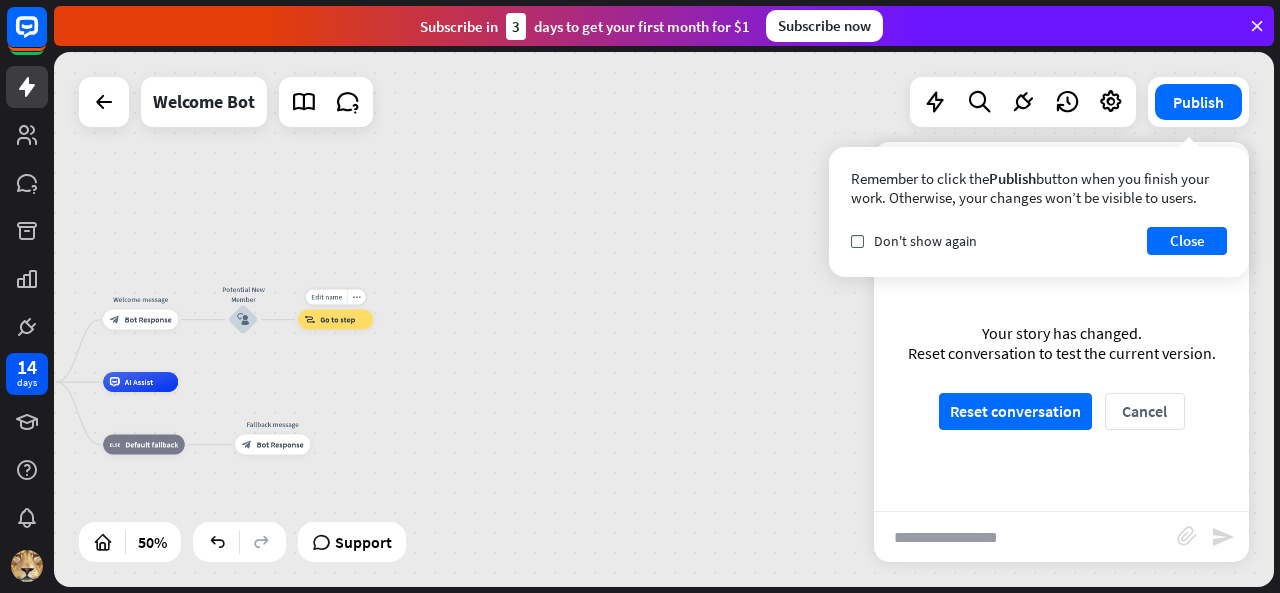 click on "block_goto   Go to step" at bounding box center (335, 320) 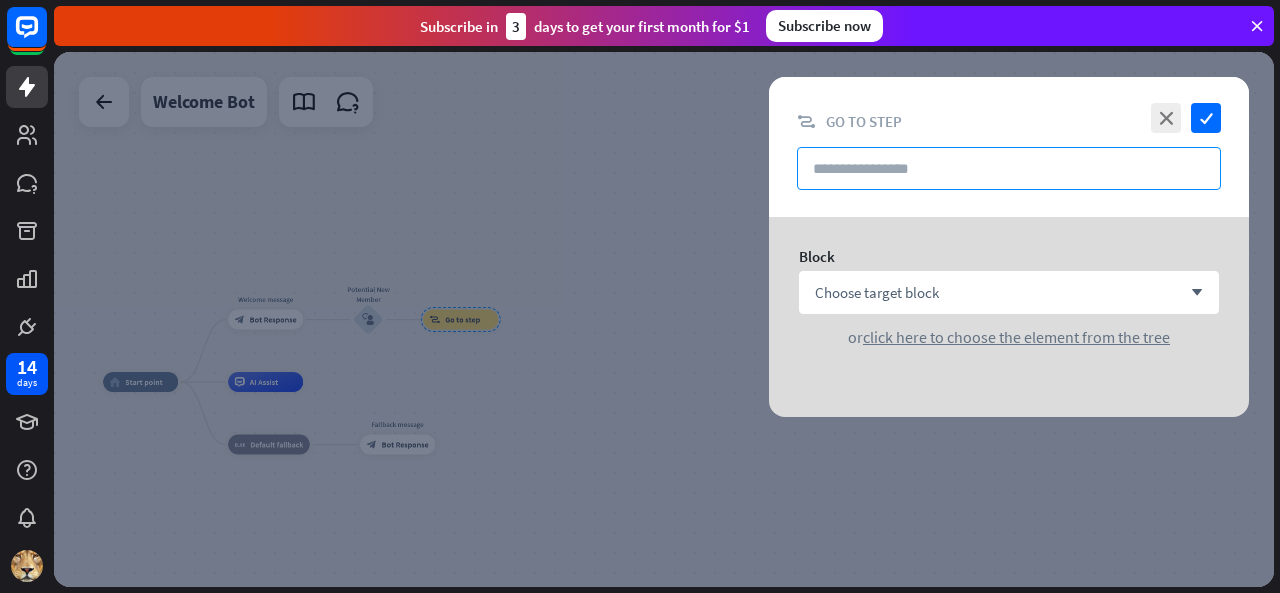 click at bounding box center (1009, 168) 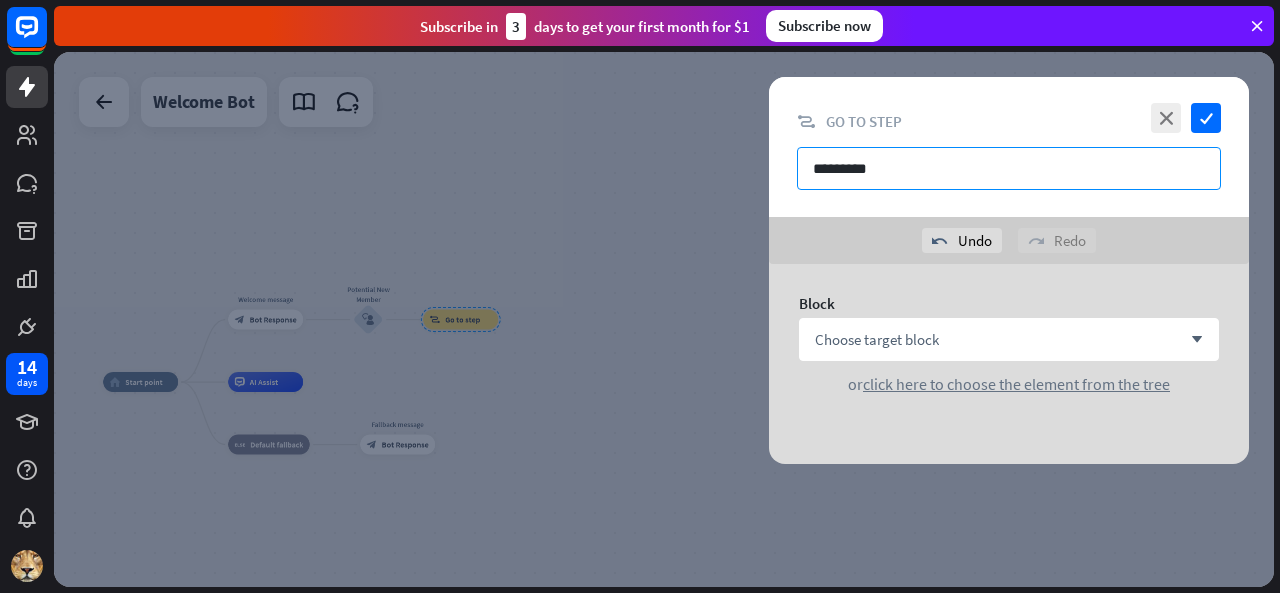 type on "*********" 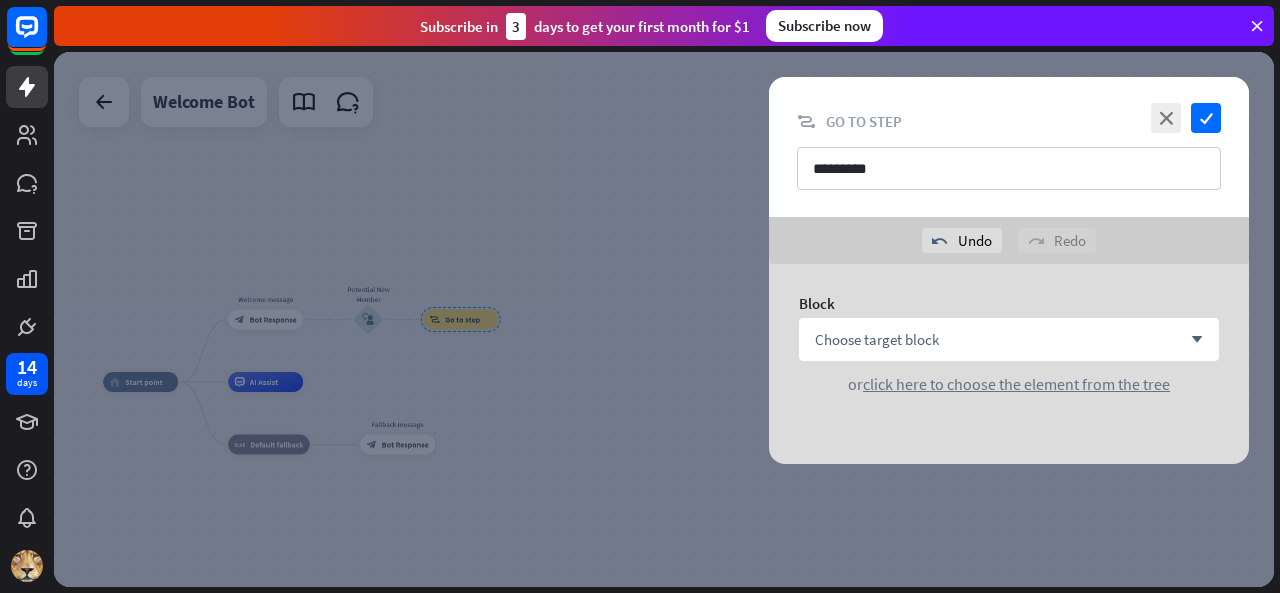click on "undo
Undo
redo
Redo" at bounding box center (1009, 240) 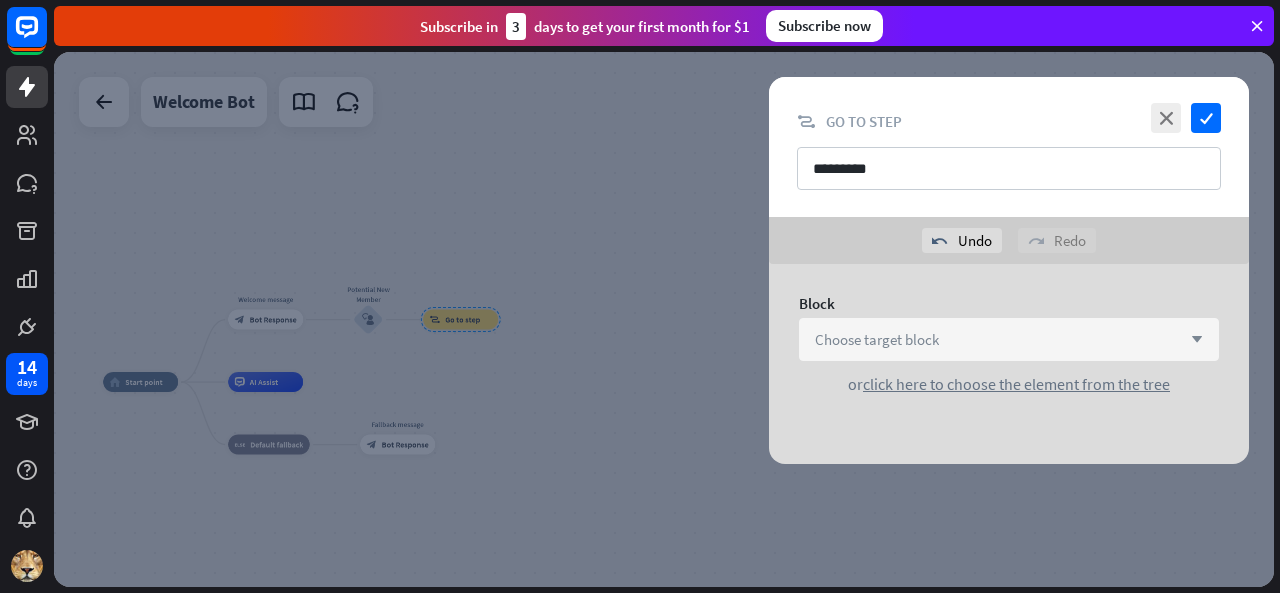 click on "Choose target block
arrow_down" at bounding box center (1009, 339) 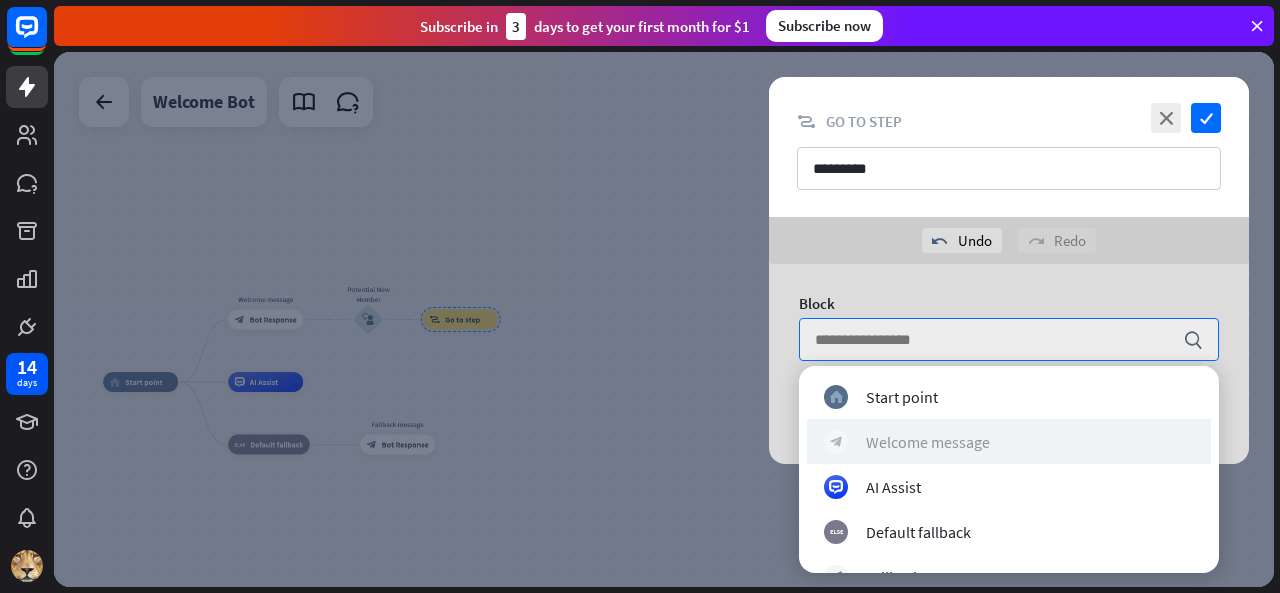 scroll, scrollTop: 78, scrollLeft: 0, axis: vertical 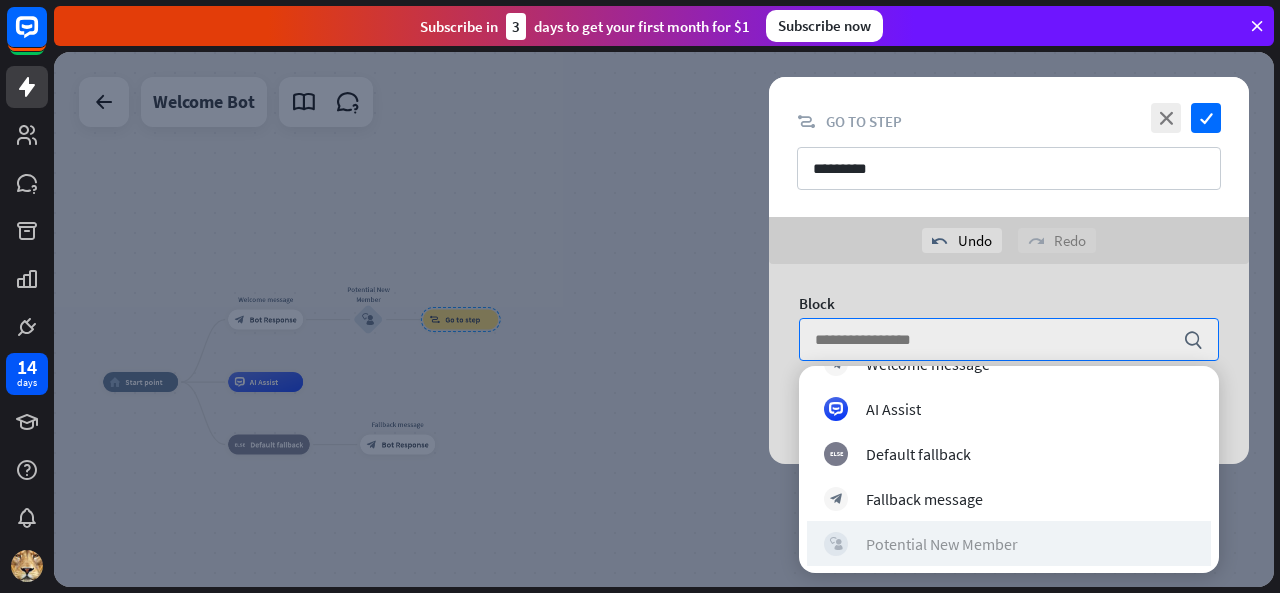 click on "Potential New Member" at bounding box center [942, 543] 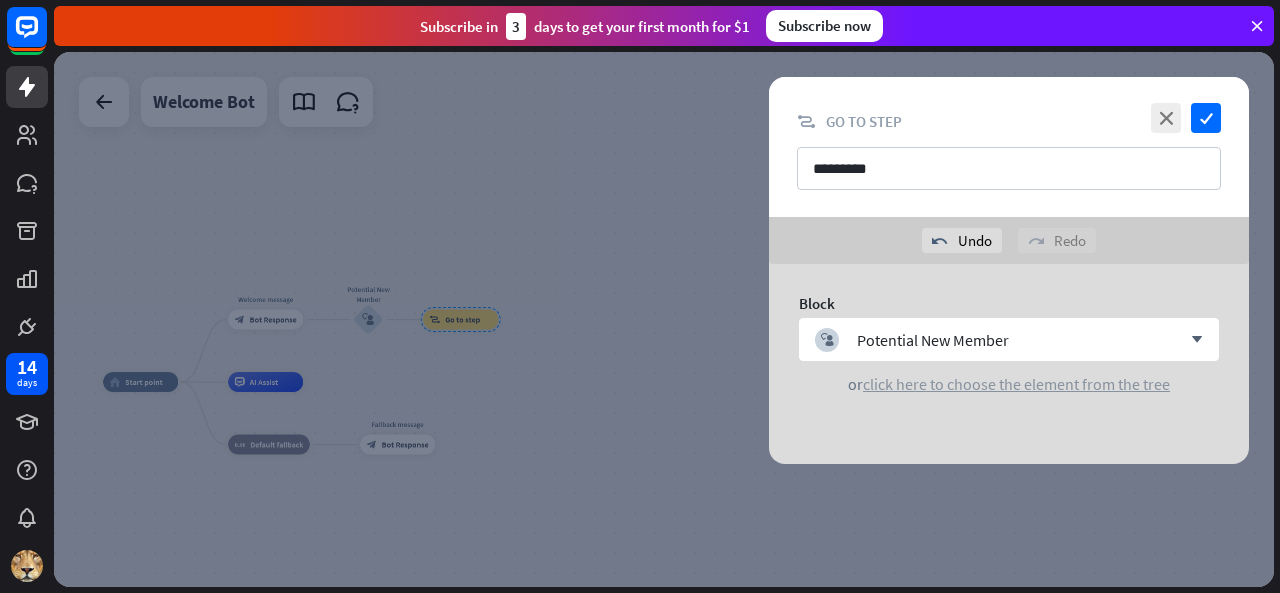 click on "click here to choose the element from the tree" at bounding box center [1016, 384] 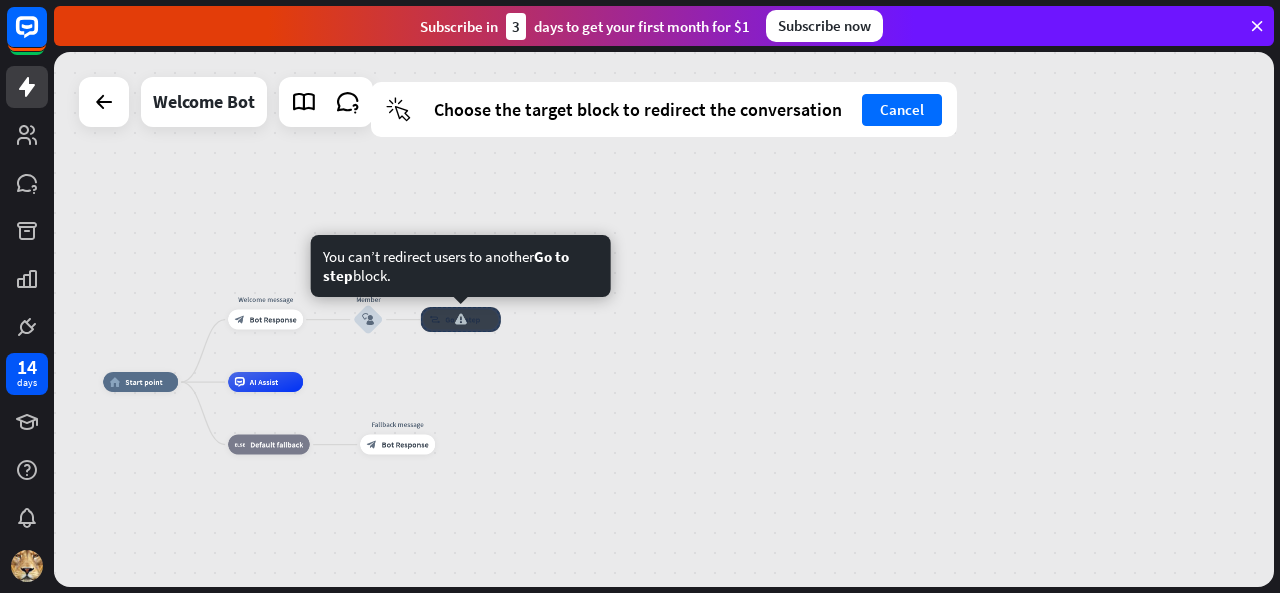 click at bounding box center (461, 319) 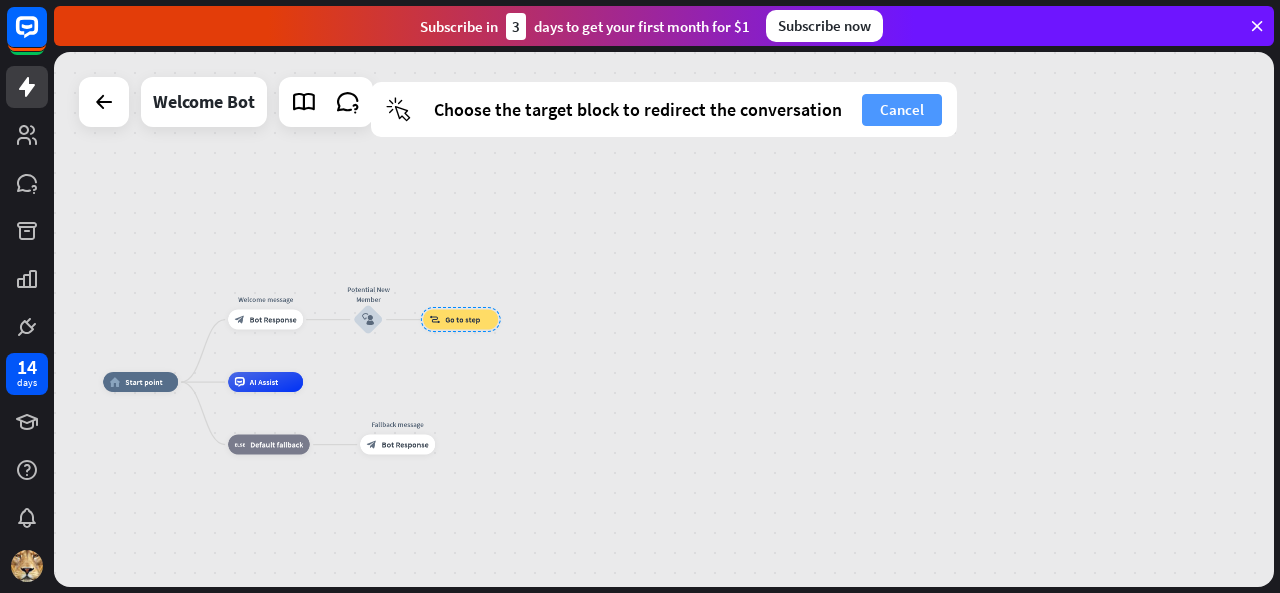 click on "Cancel" at bounding box center [902, 110] 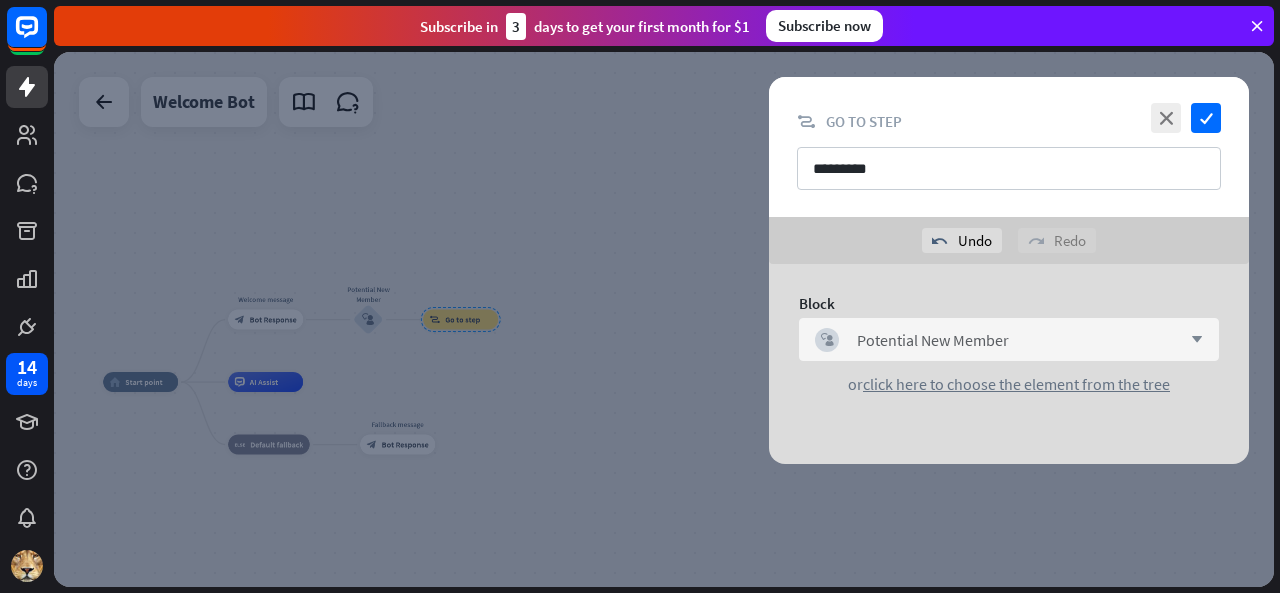 click on "arrow_down" at bounding box center (1192, 340) 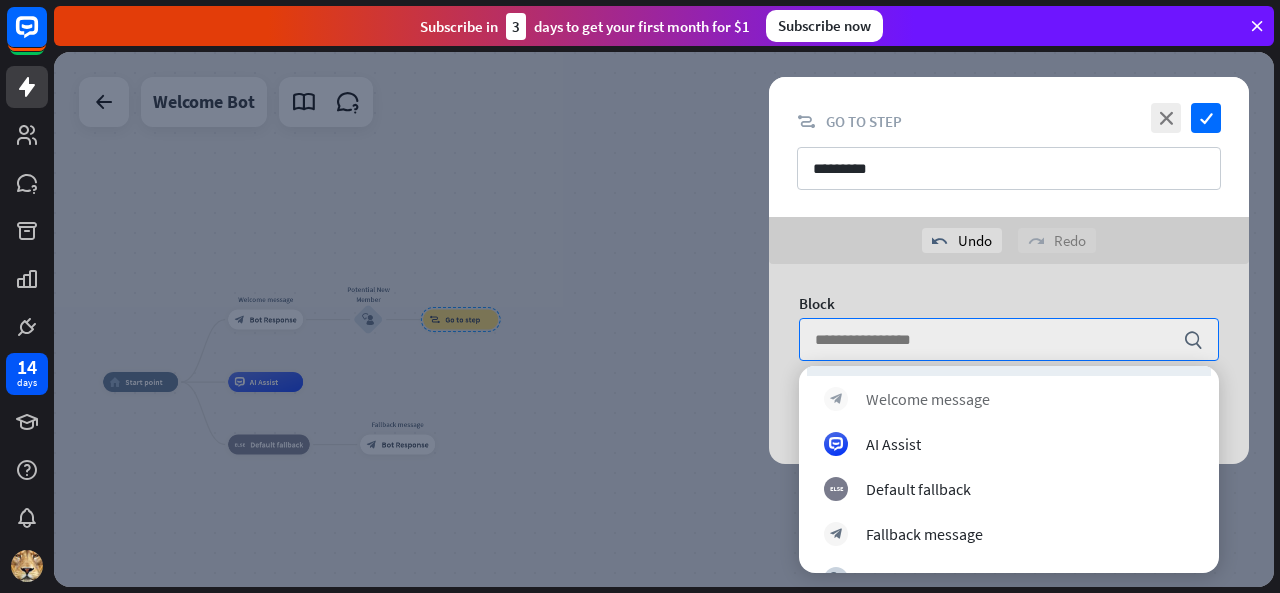 scroll, scrollTop: 78, scrollLeft: 0, axis: vertical 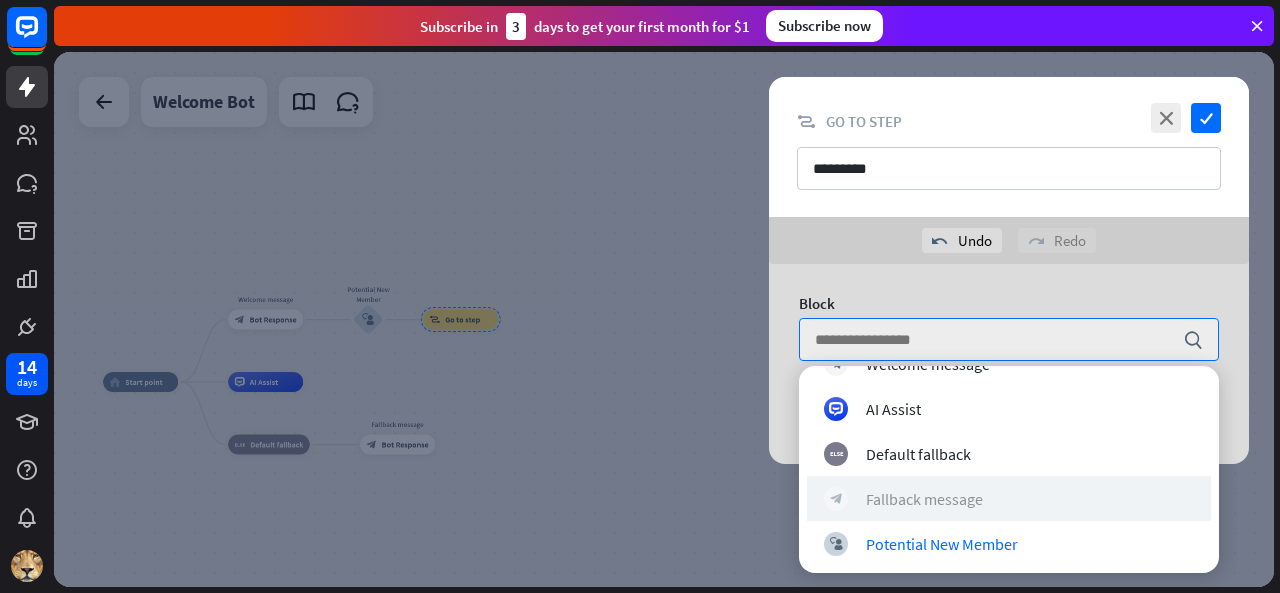 click on "Fallback message" at bounding box center (924, 498) 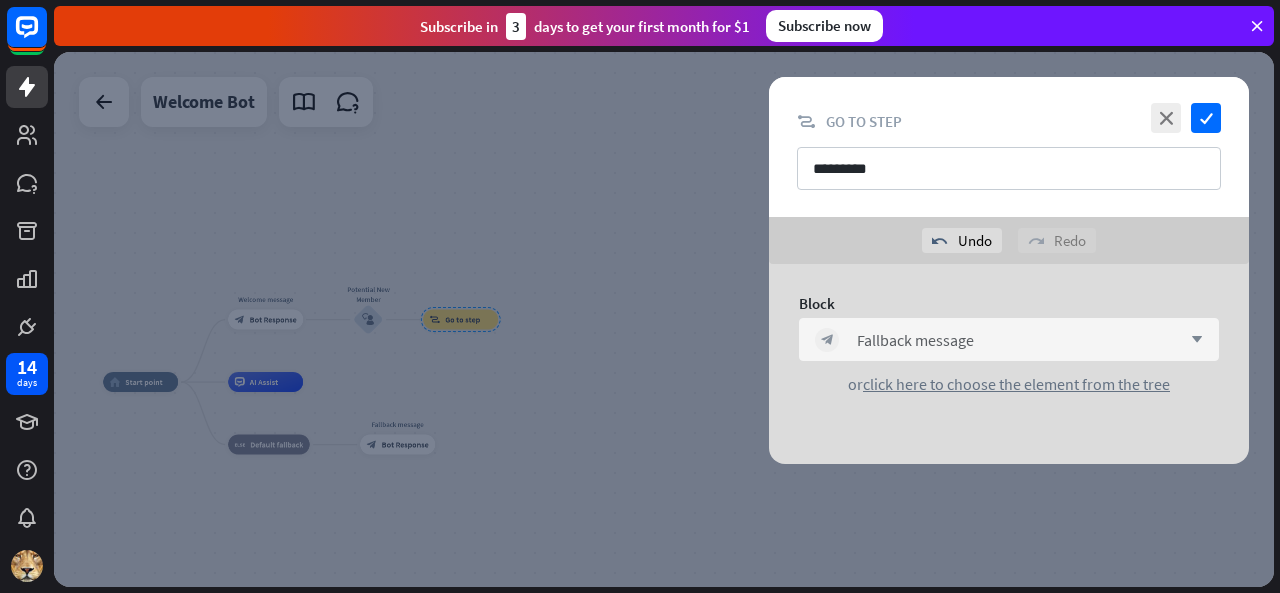 click on "block_bot_response
Fallback message
arrow_down" at bounding box center [1009, 339] 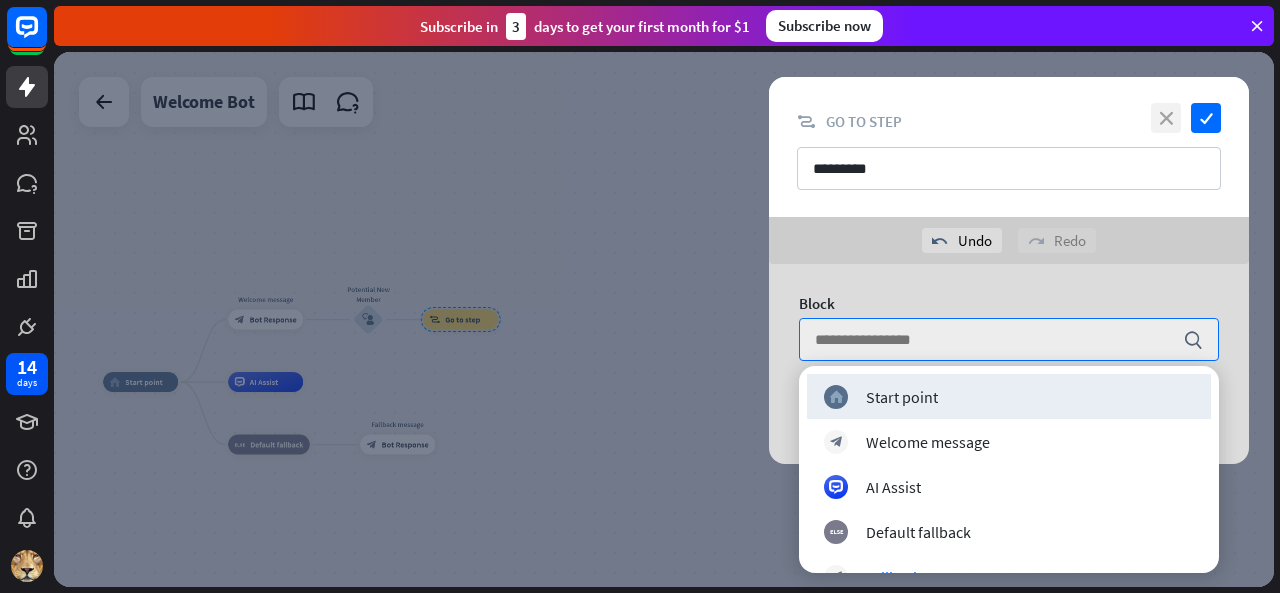 click on "close" at bounding box center [1166, 118] 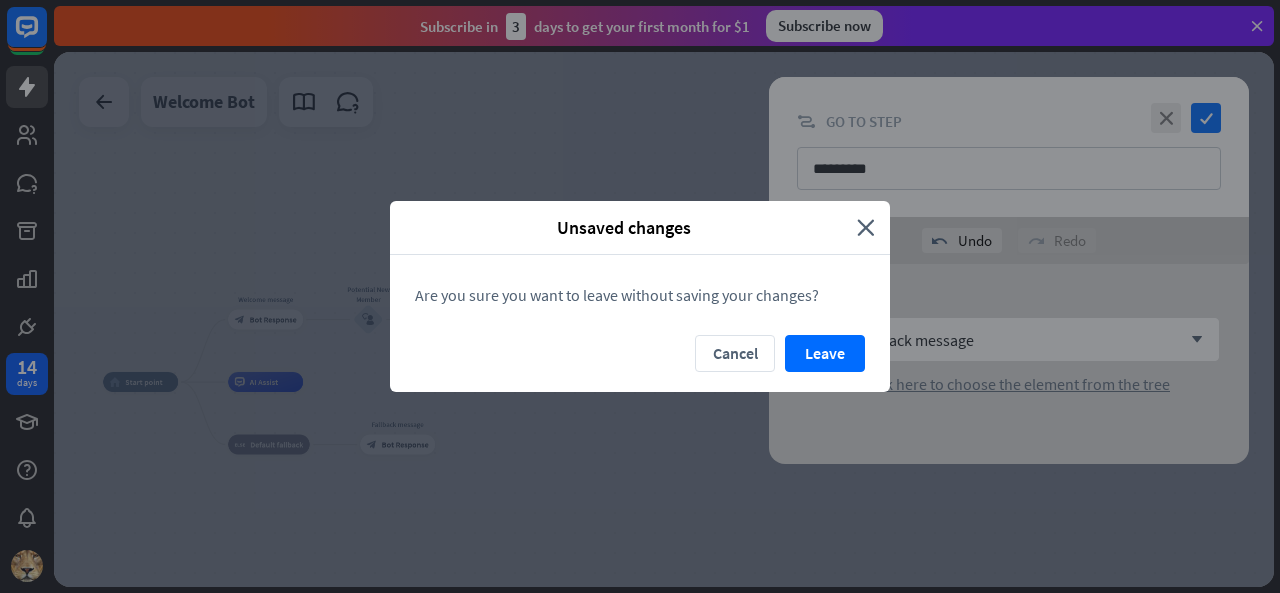 click on "Leave" at bounding box center [825, 353] 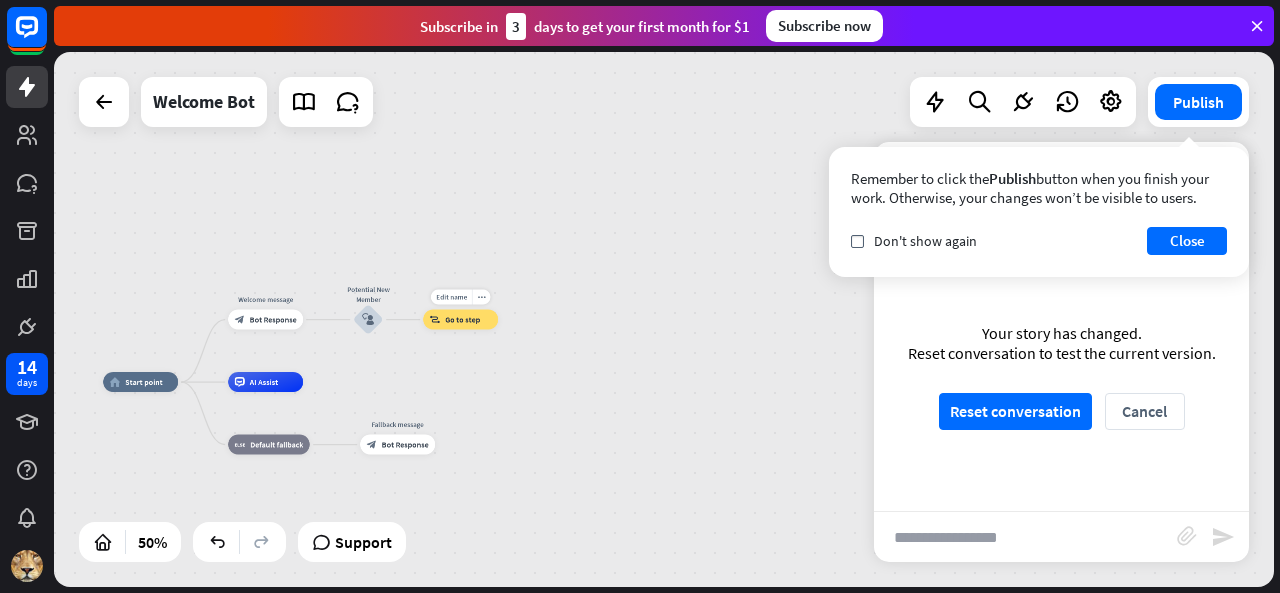 click on "Go to step" at bounding box center (462, 320) 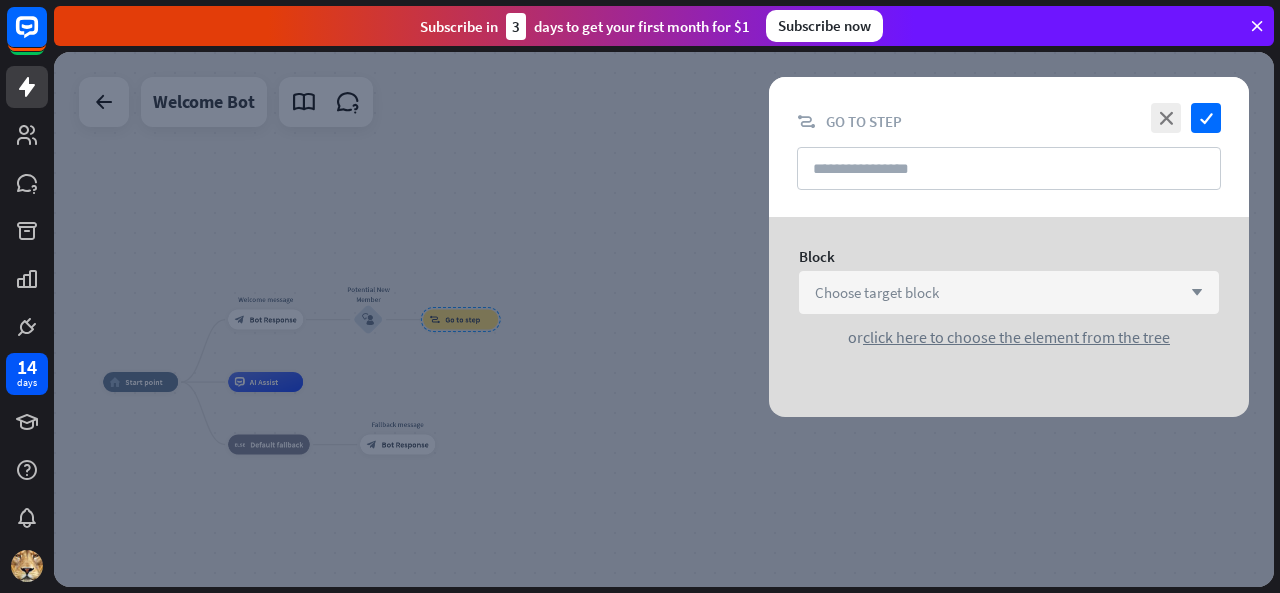 click on "Choose target block
arrow_down" at bounding box center [1009, 292] 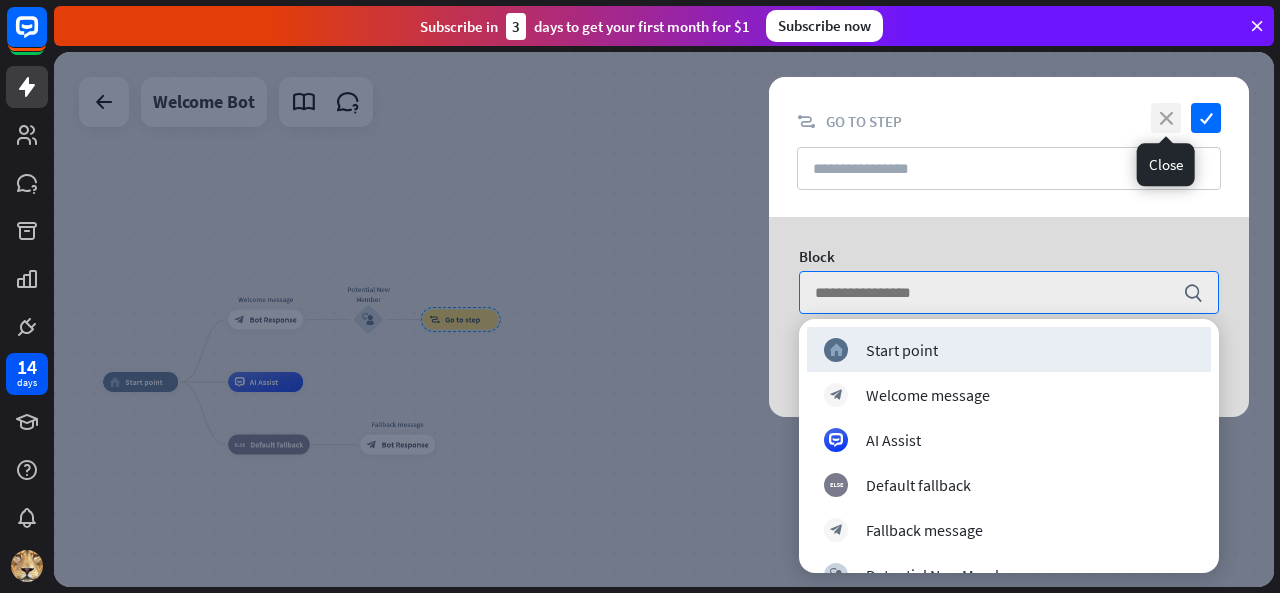 click on "close" at bounding box center (1166, 118) 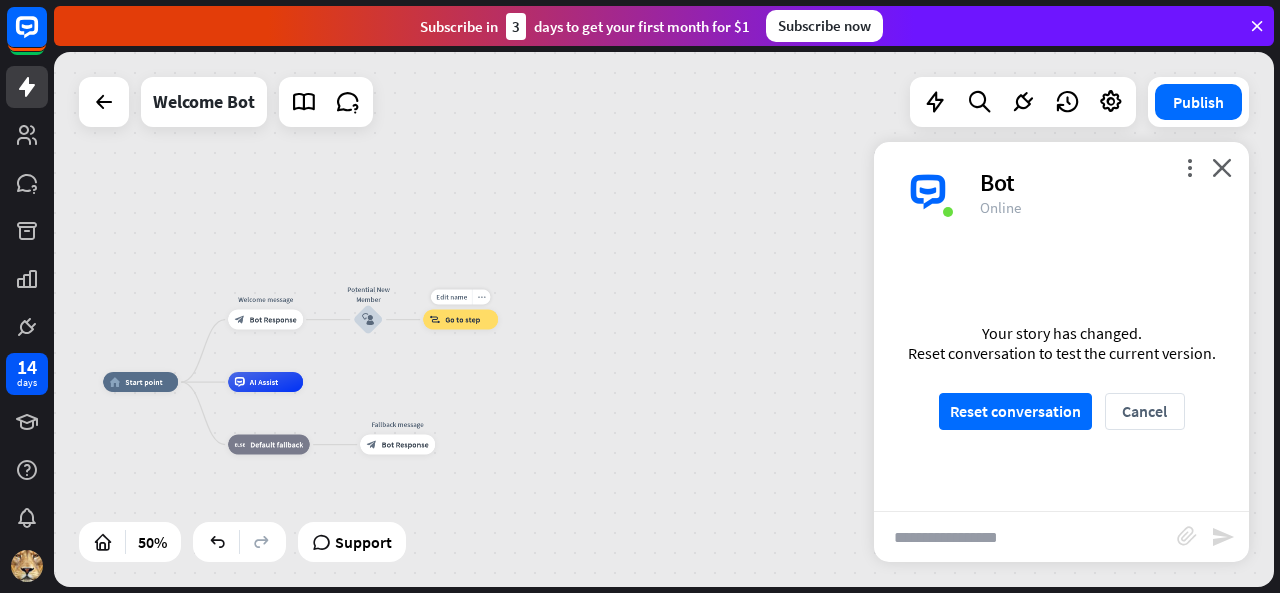 click on "more_horiz" at bounding box center [481, 297] 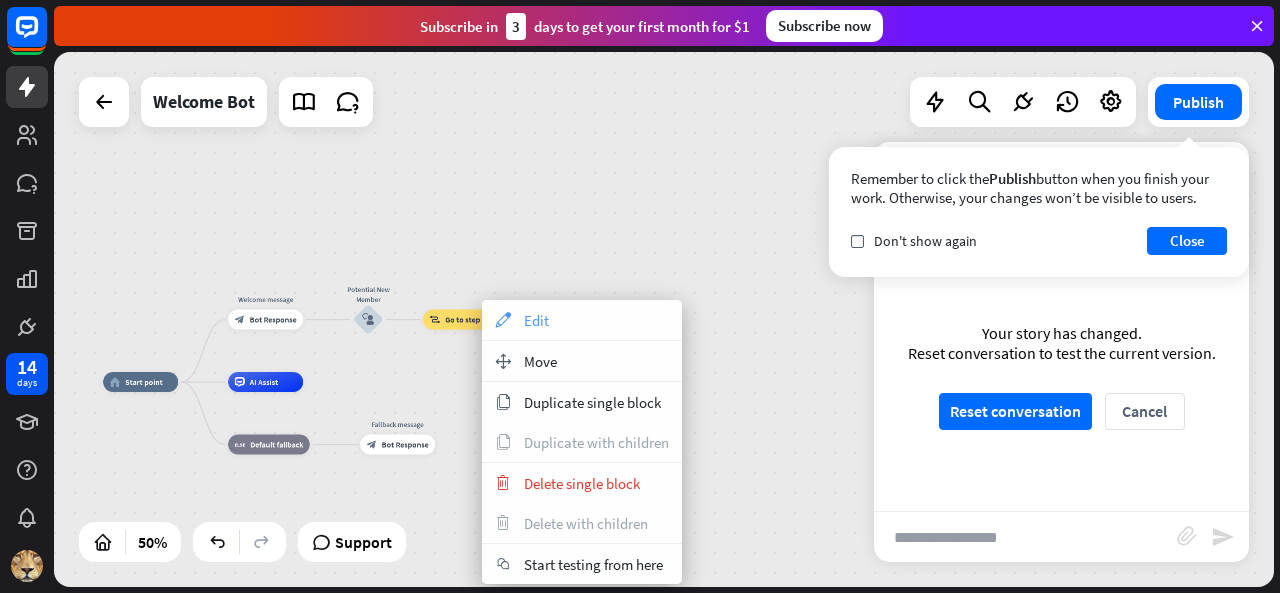 click on "appearance   Edit" at bounding box center [582, 320] 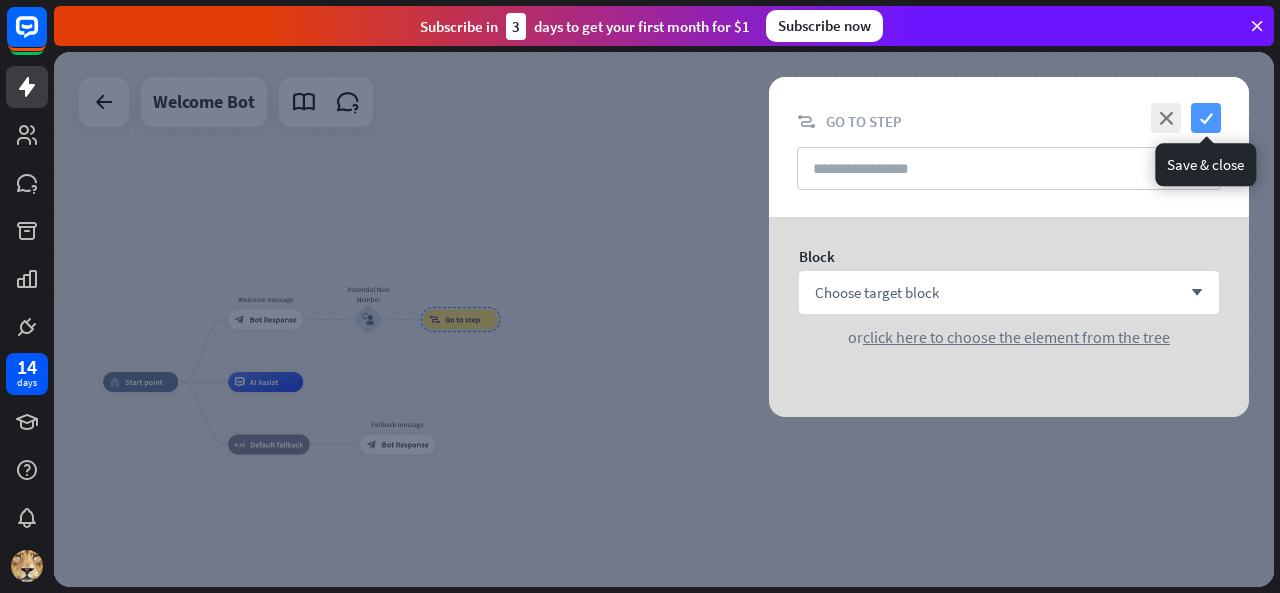 click on "check" at bounding box center [1206, 118] 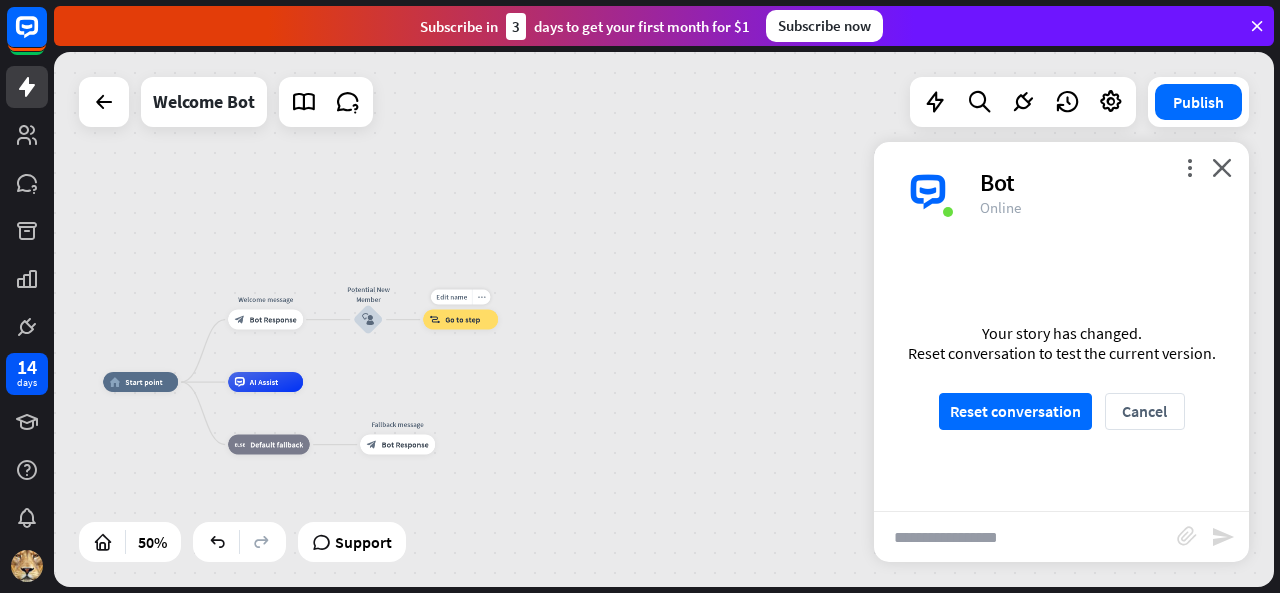 click on "more_horiz" at bounding box center (481, 297) 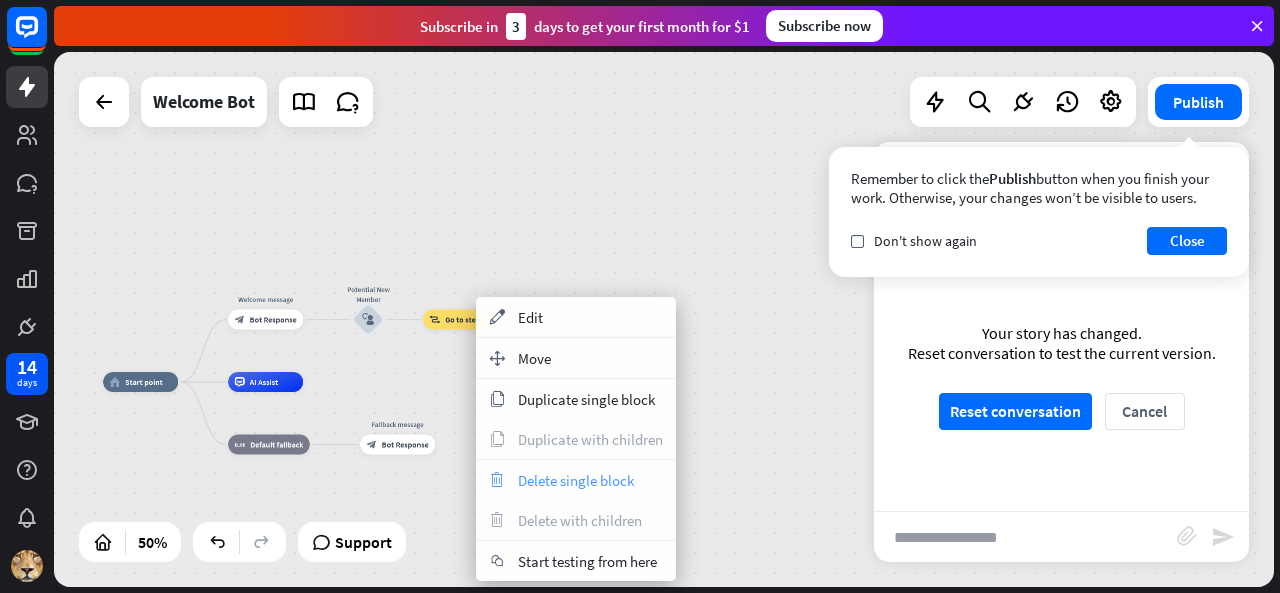 click on "trash   Delete single block" at bounding box center (576, 480) 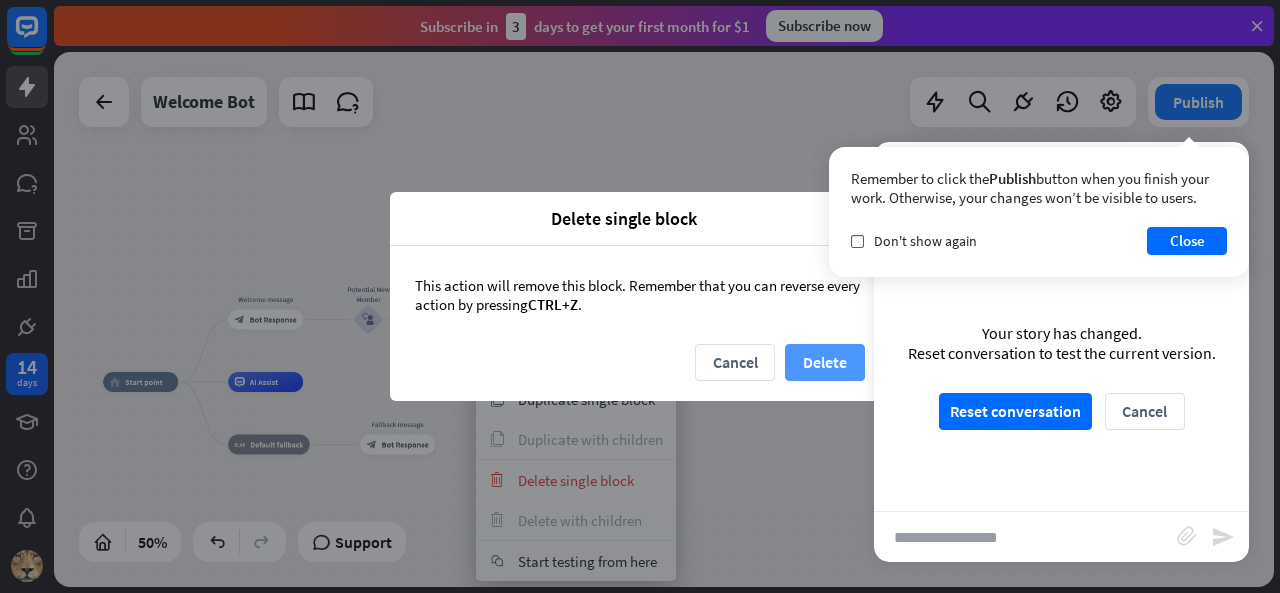 click on "Delete" at bounding box center (825, 362) 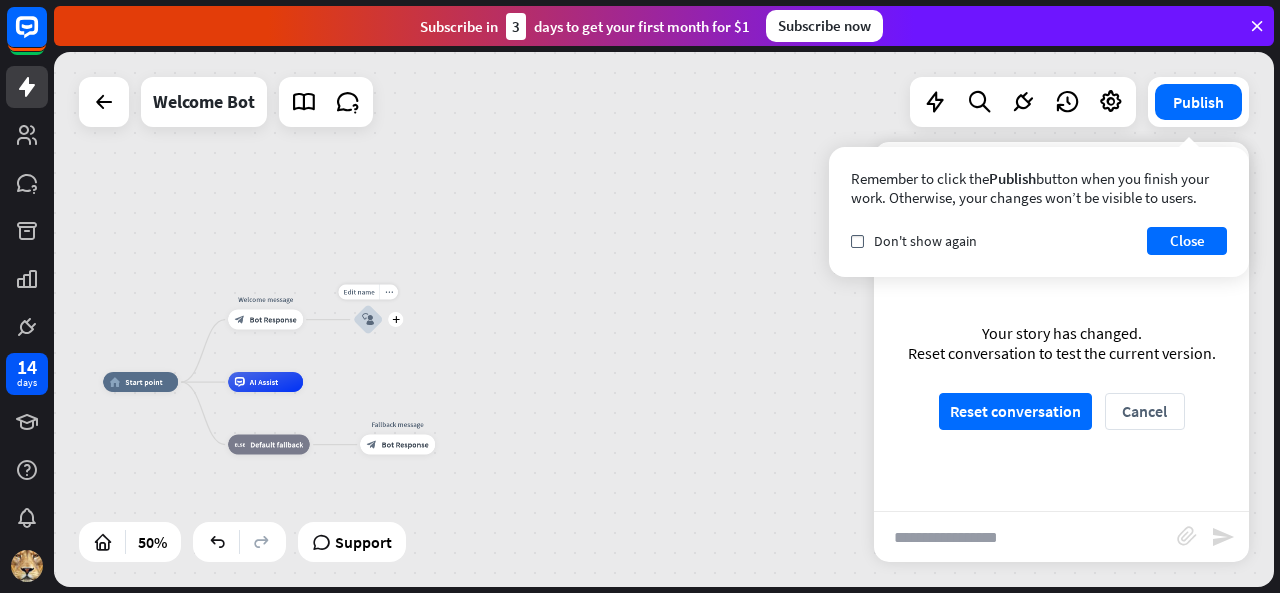 click on "block_user_input" at bounding box center (368, 320) 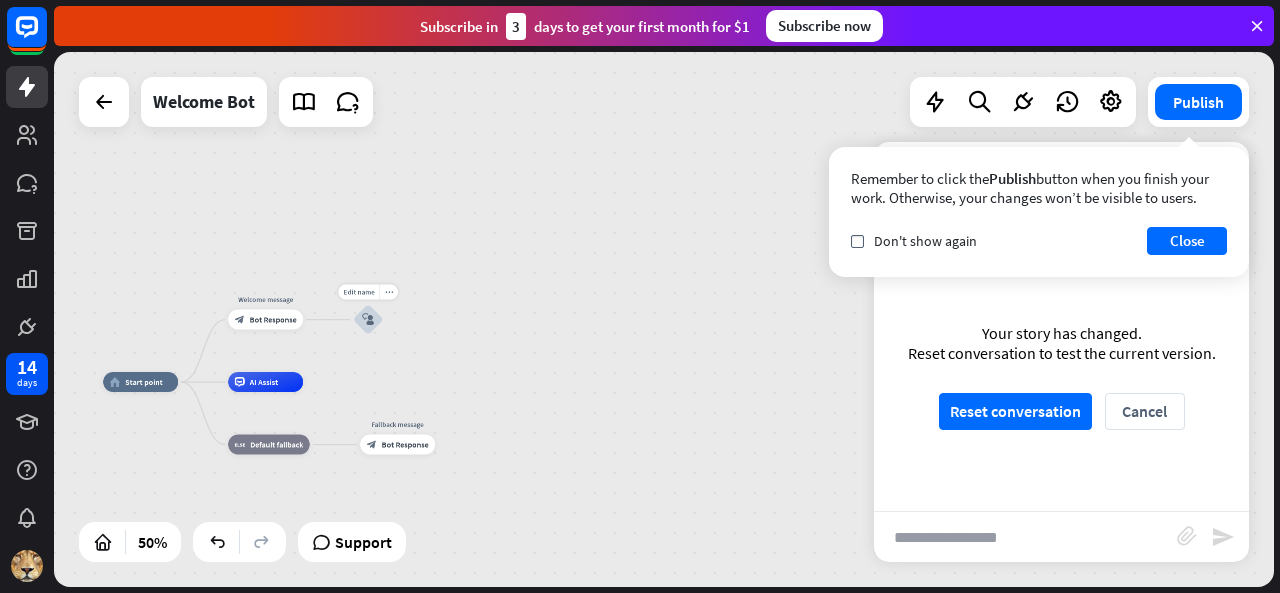 click at bounding box center [664, 319] 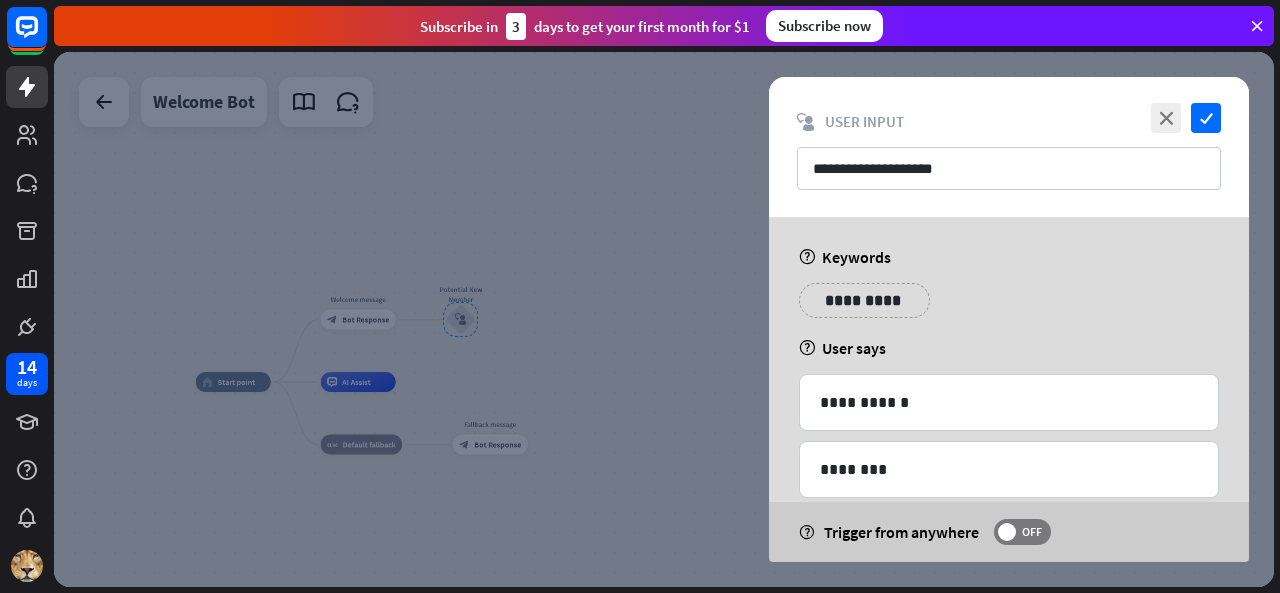 click at bounding box center [664, 319] 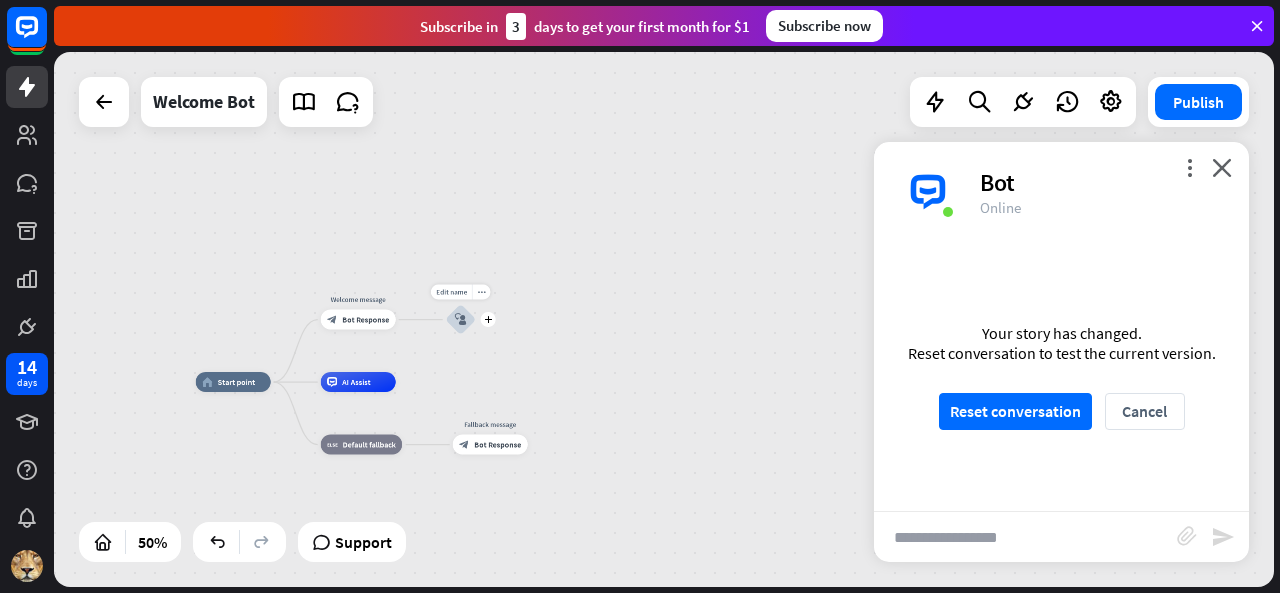 click on "block_user_input" at bounding box center [461, 320] 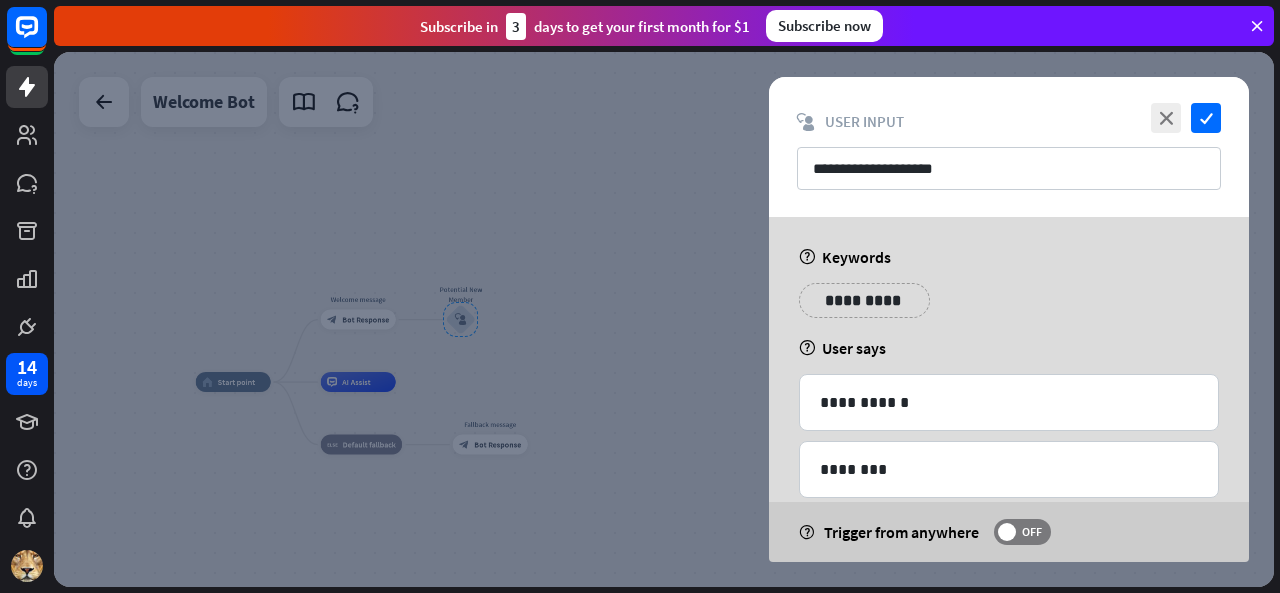 click at bounding box center (664, 319) 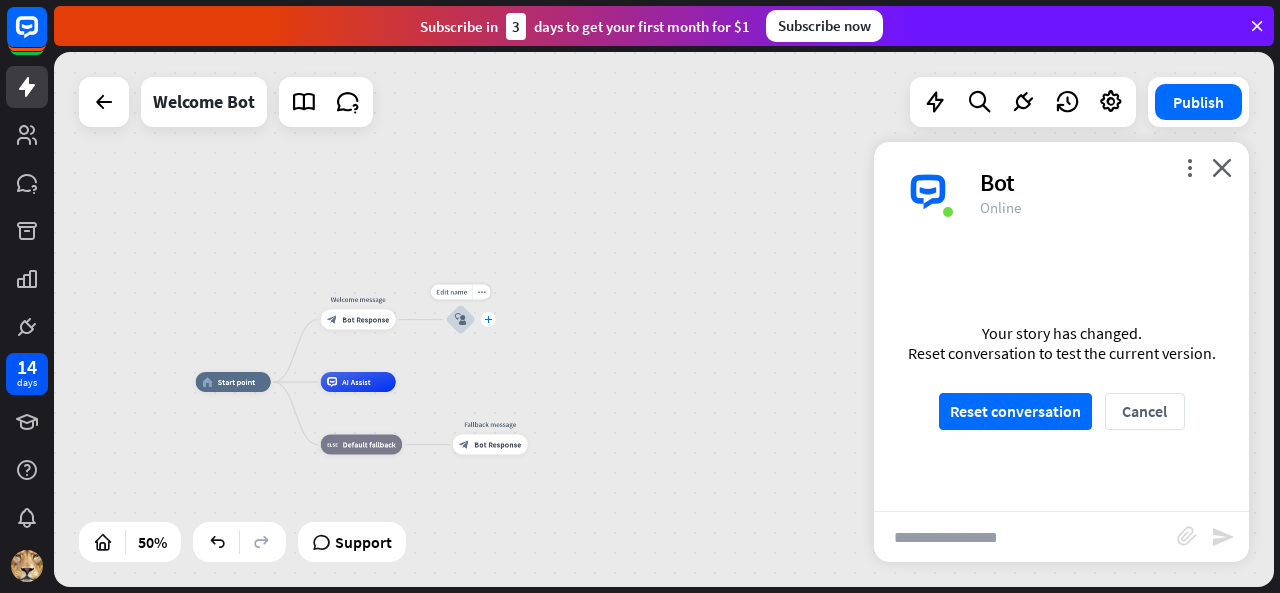 click on "plus" at bounding box center [488, 319] 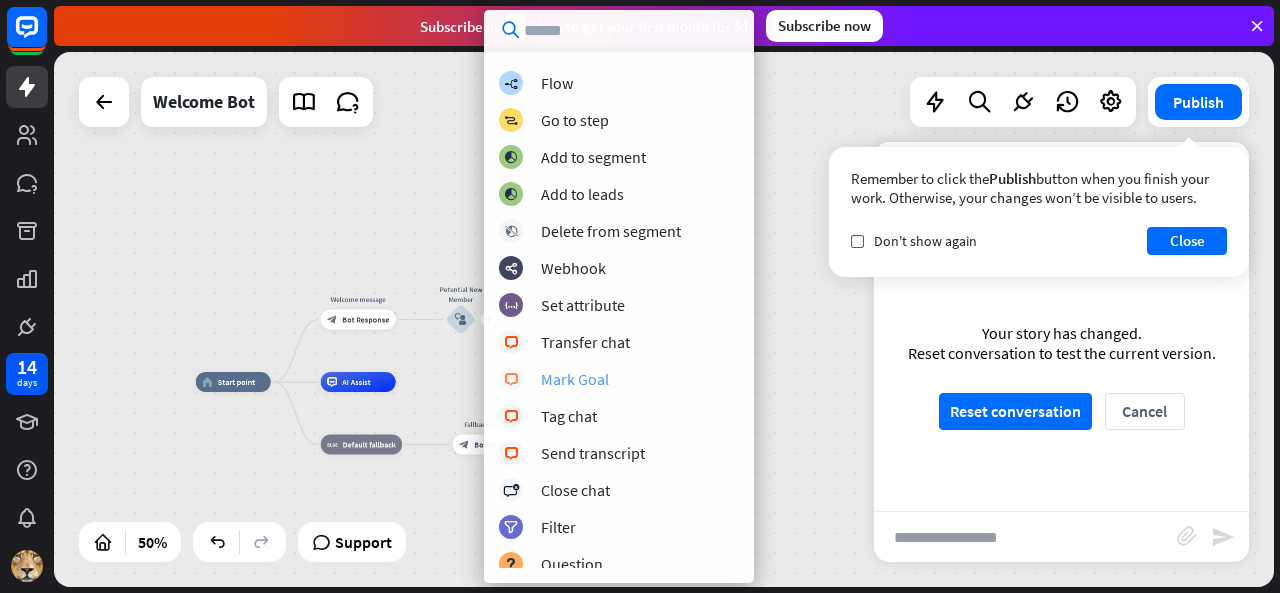 scroll, scrollTop: 83, scrollLeft: 0, axis: vertical 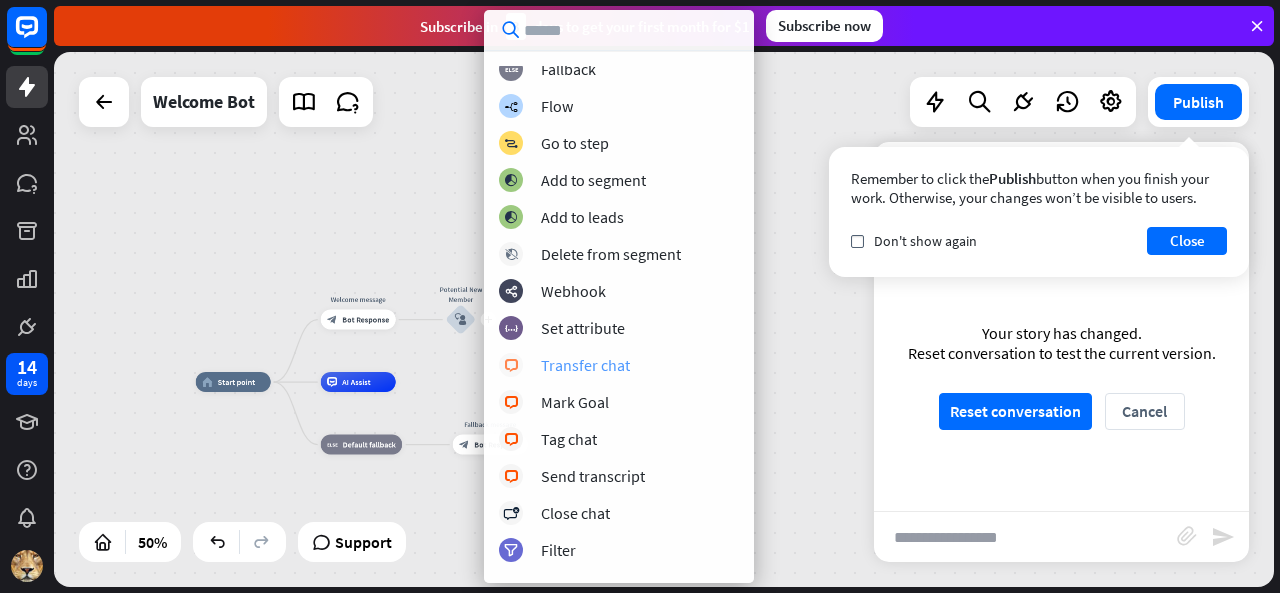 click on "Transfer chat" at bounding box center [585, 365] 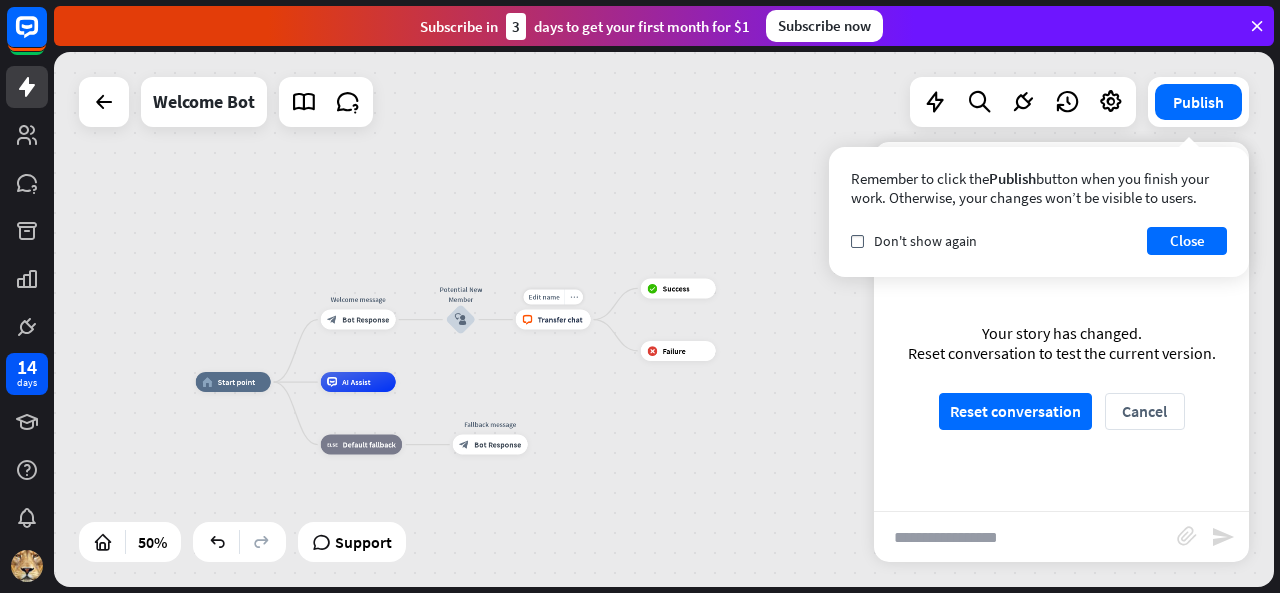 click on "more_horiz" at bounding box center [573, 297] 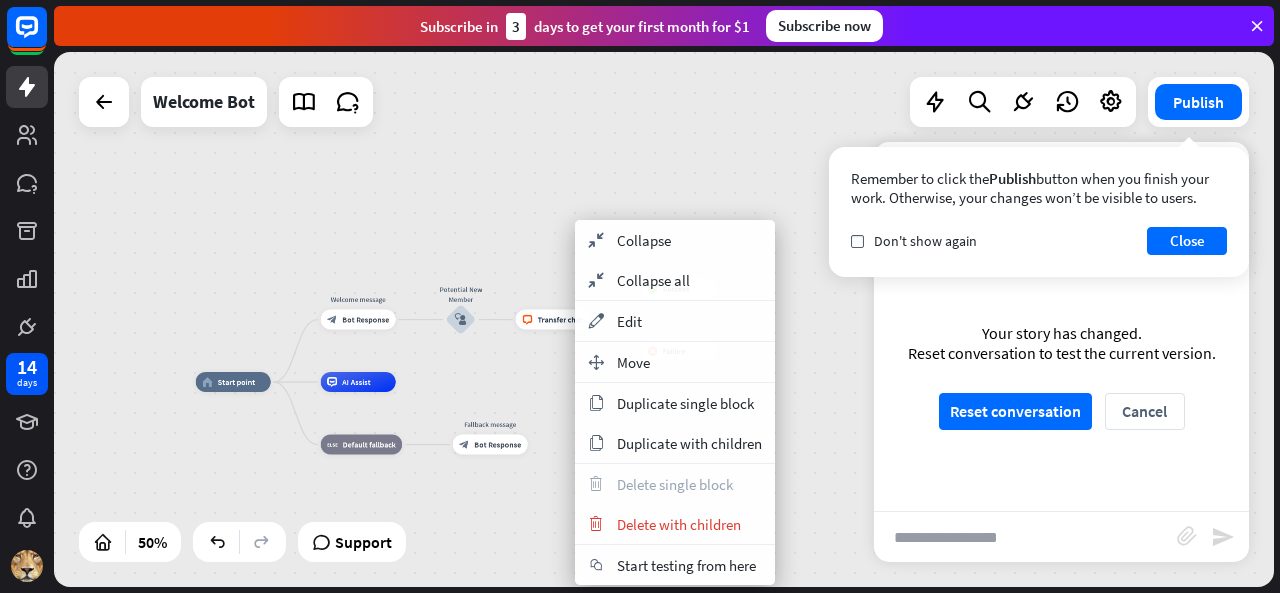 click on "home_2   Start point                 Welcome message   block_bot_response   Bot Response                 Potential New Member   block_user_input                   block_livechat   Transfer chat                   block_success   Success                   block_failure   Failure                     AI Assist                   block_fallback   Default fallback                 Fallback message   block_bot_response   Bot Response" at bounding box center (664, 319) 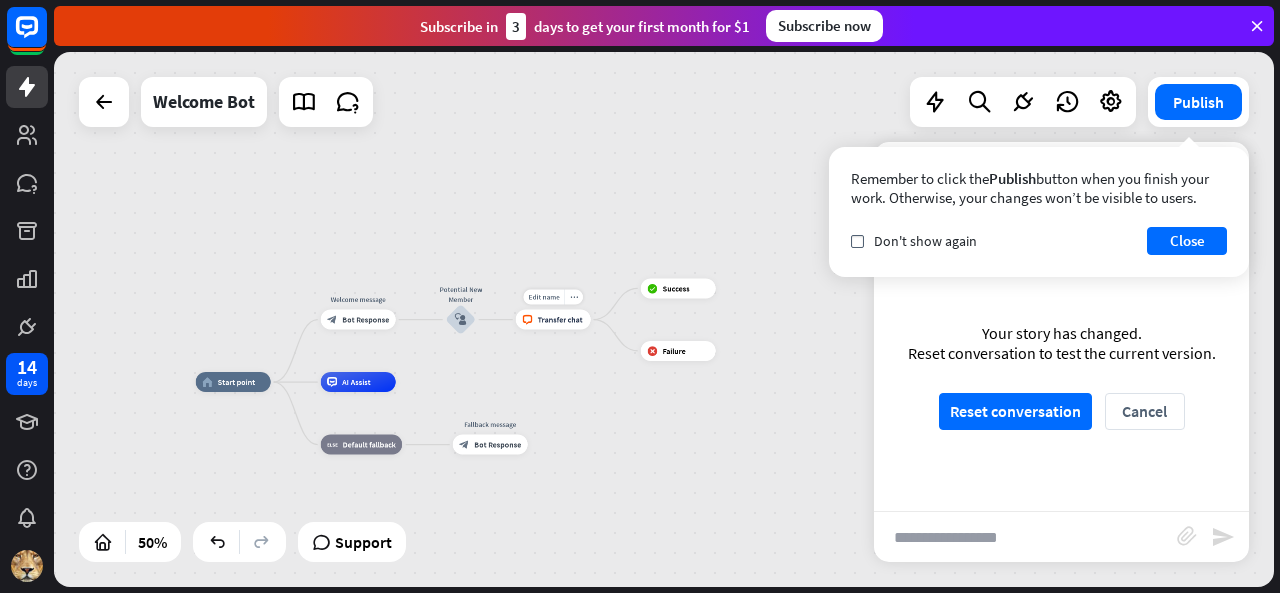 click on "Transfer chat" at bounding box center [560, 320] 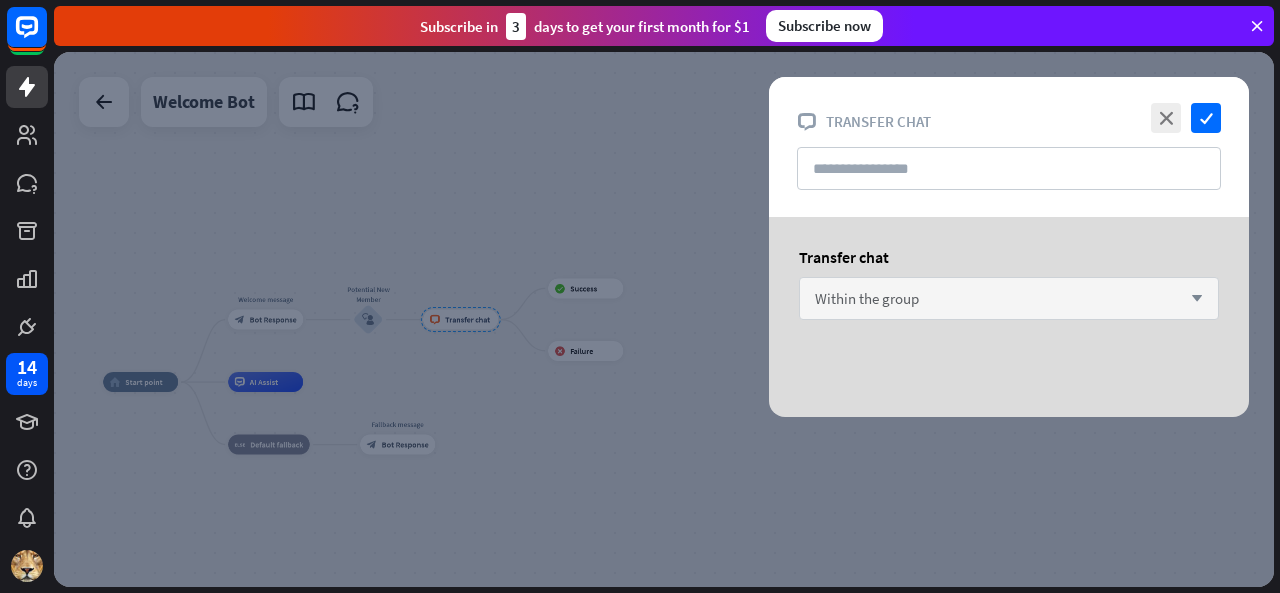 click on "Within the group" at bounding box center [867, 298] 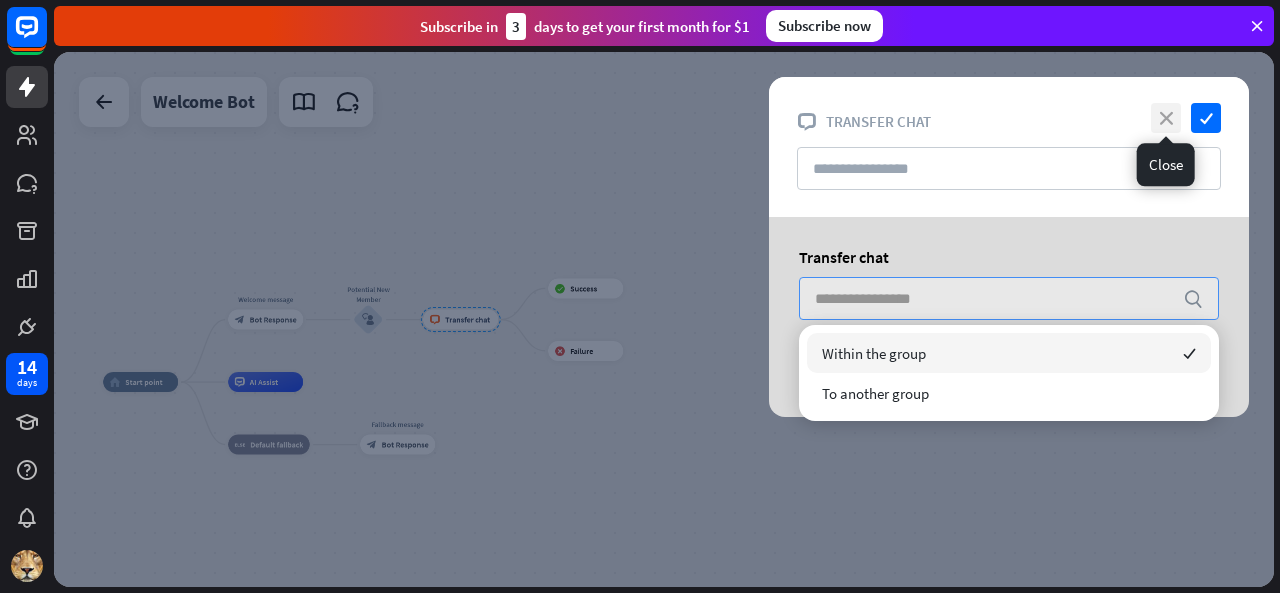 click on "close" at bounding box center [1166, 118] 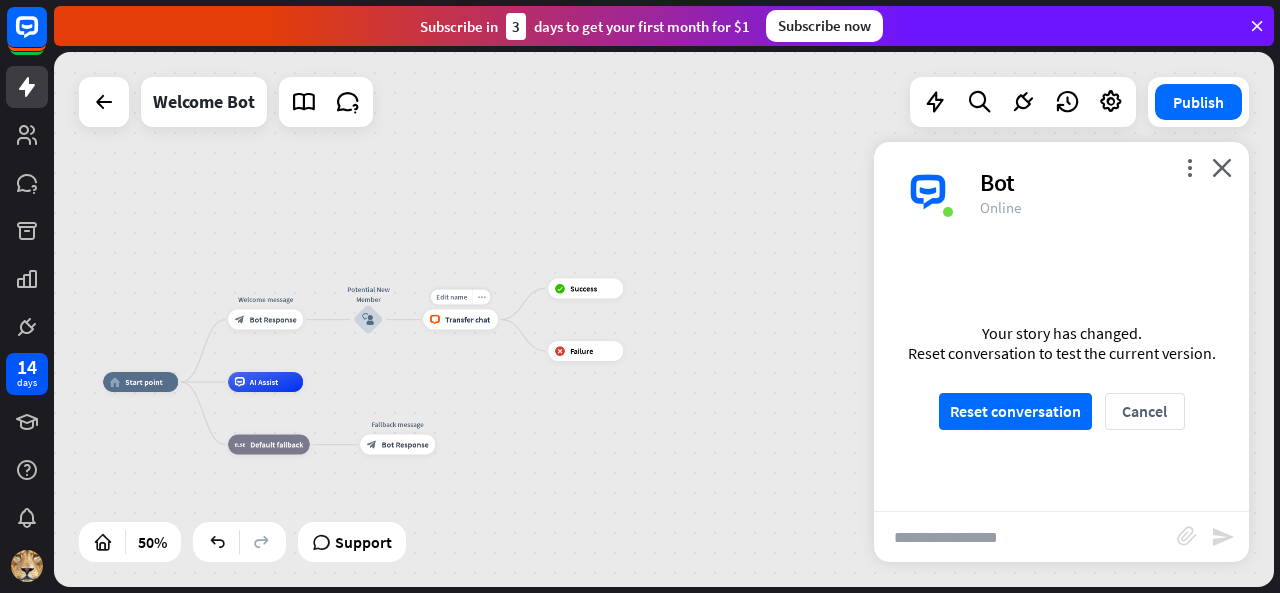 click on "more_horiz" at bounding box center (481, 297) 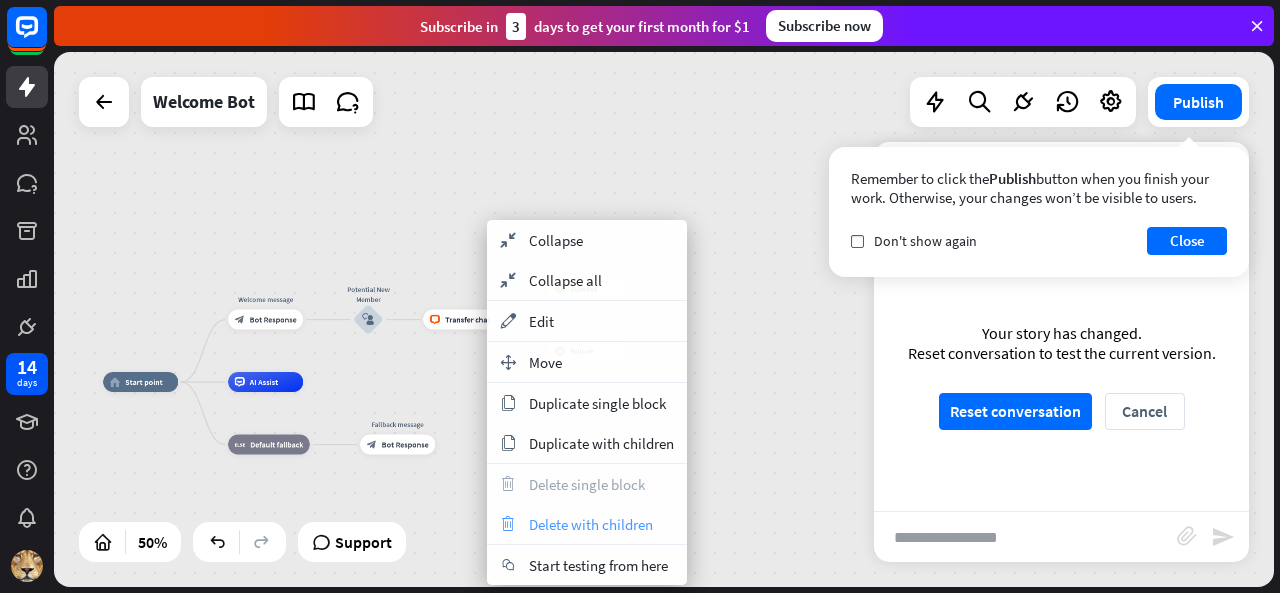 click on "Delete with children" at bounding box center [591, 524] 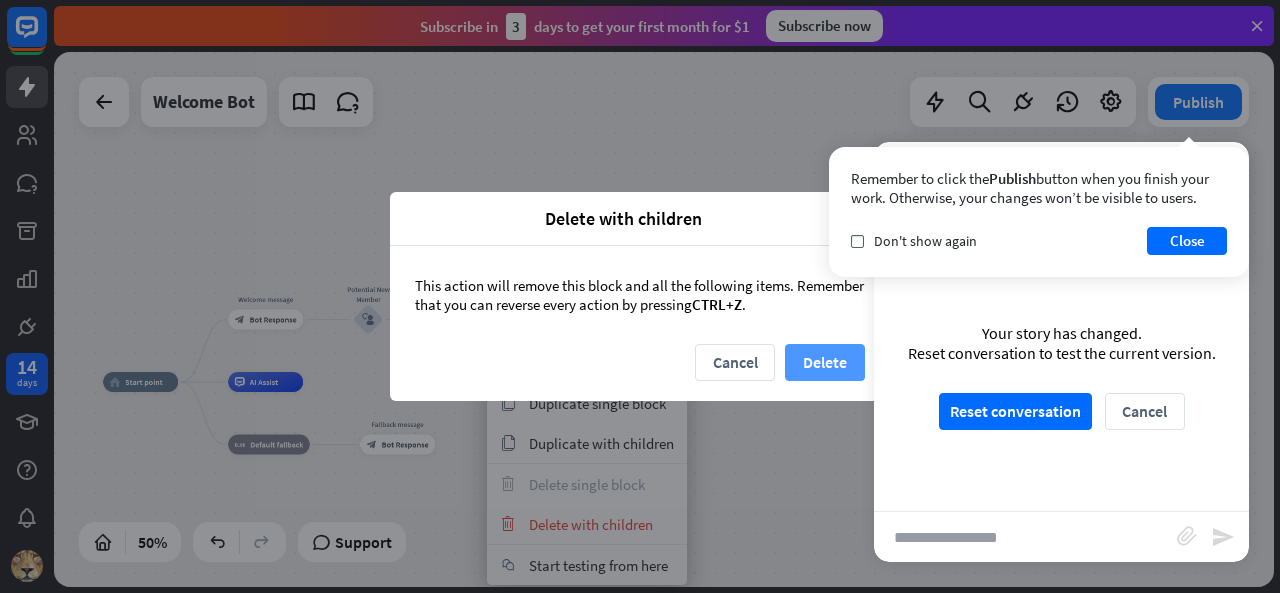 click on "Delete" at bounding box center [825, 362] 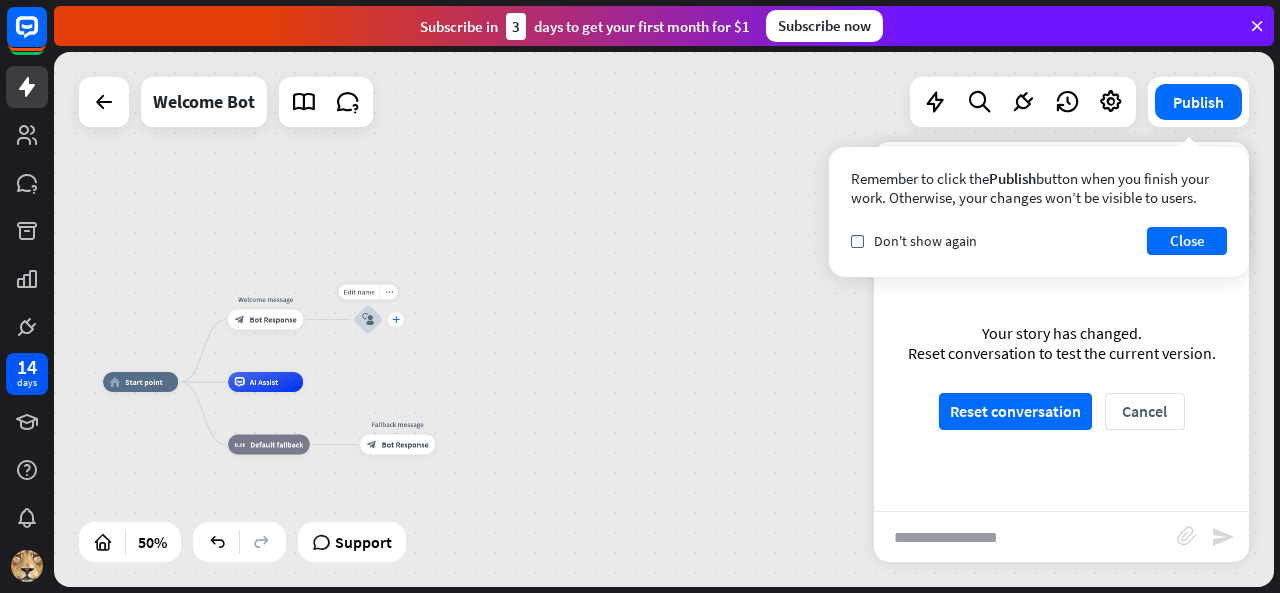 click on "plus" at bounding box center [395, 319] 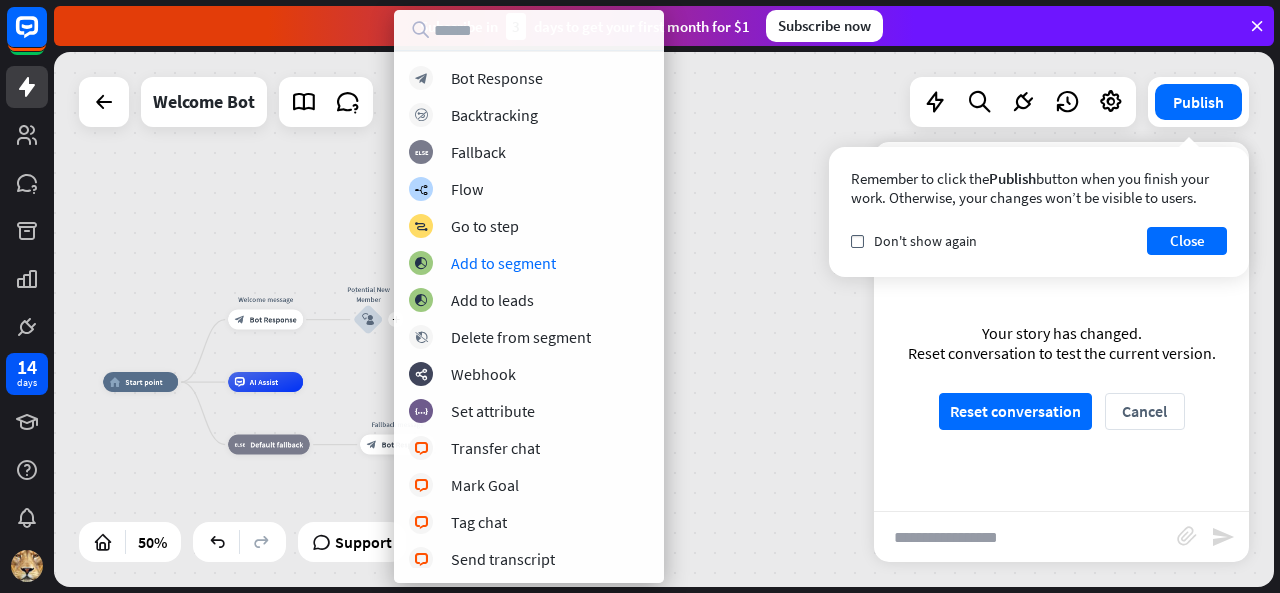 click on "home_2   Start point                 Welcome message   block_bot_response   Bot Response               plus   Potential New Member   block_user_input                     AI Assist                   block_fallback   Default fallback                 Fallback message   block_bot_response   Bot Response" at bounding box center (664, 319) 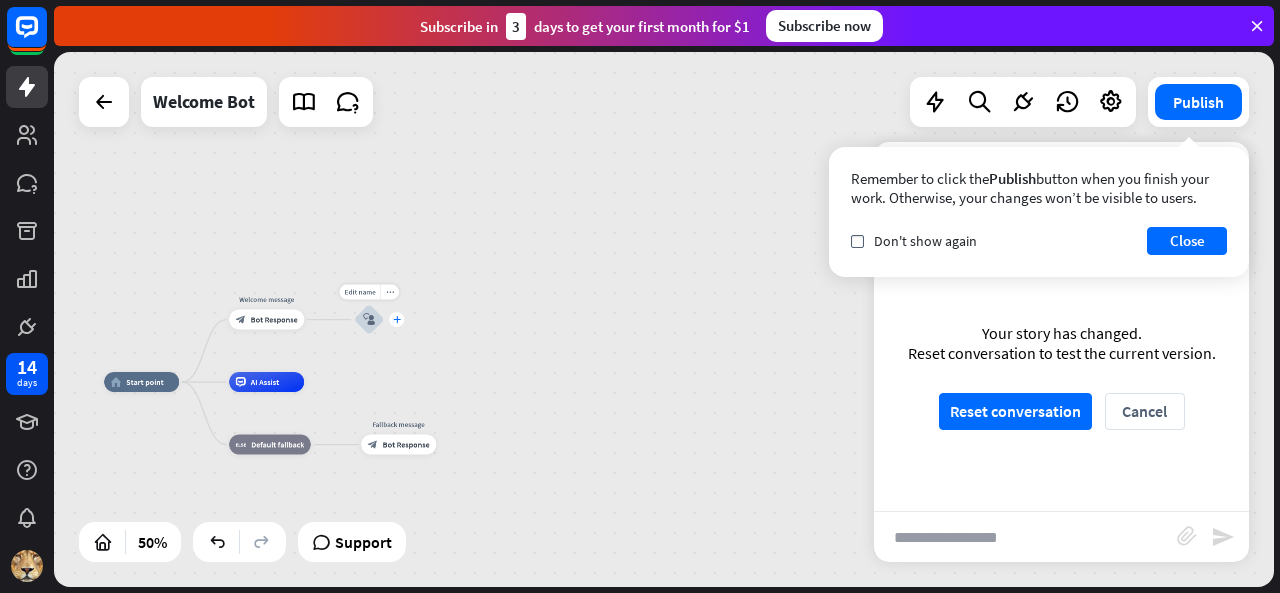 click on "plus" at bounding box center (397, 319) 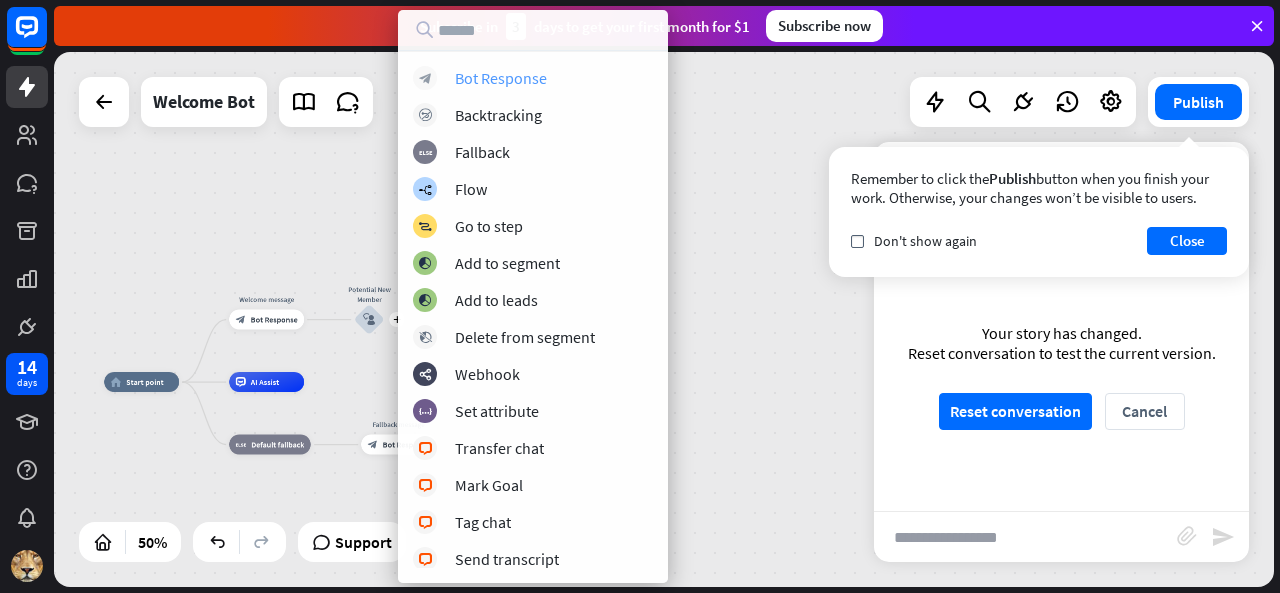 click on "Bot Response" at bounding box center [501, 78] 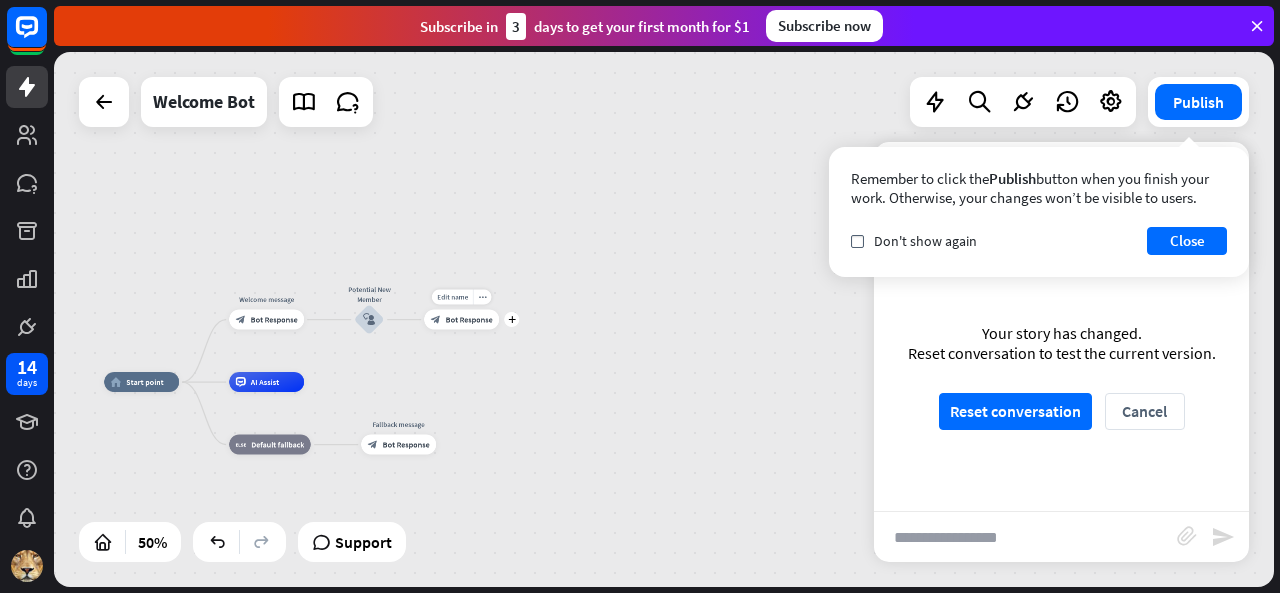 click on "block_bot_response   Bot Response" at bounding box center (461, 320) 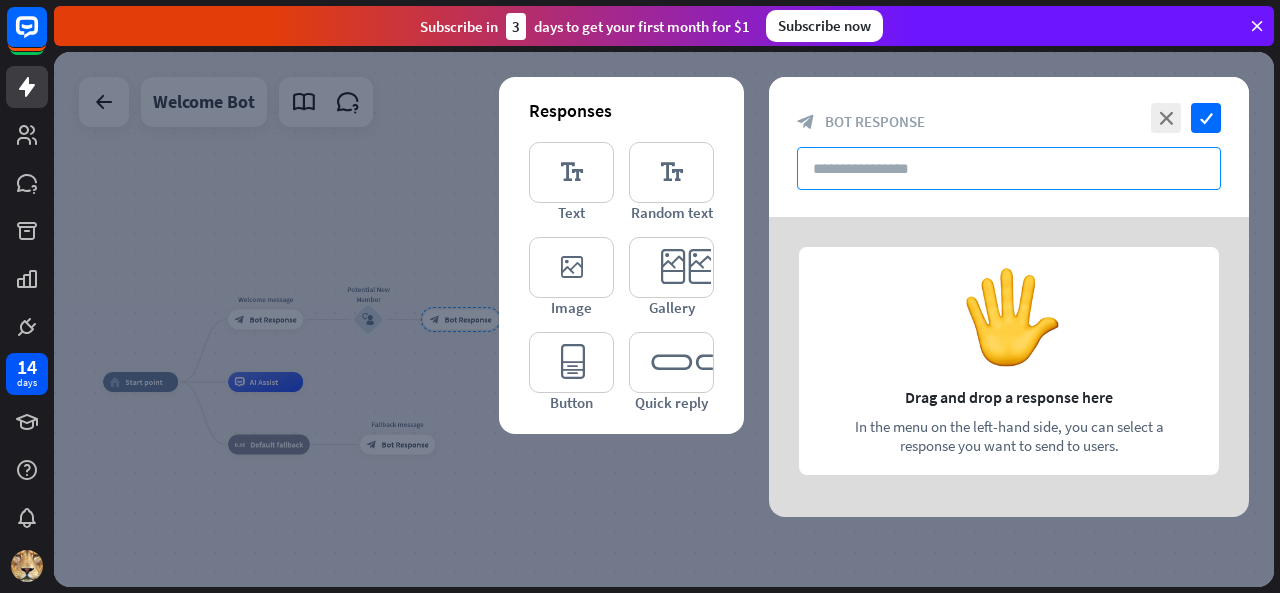 click at bounding box center [1009, 168] 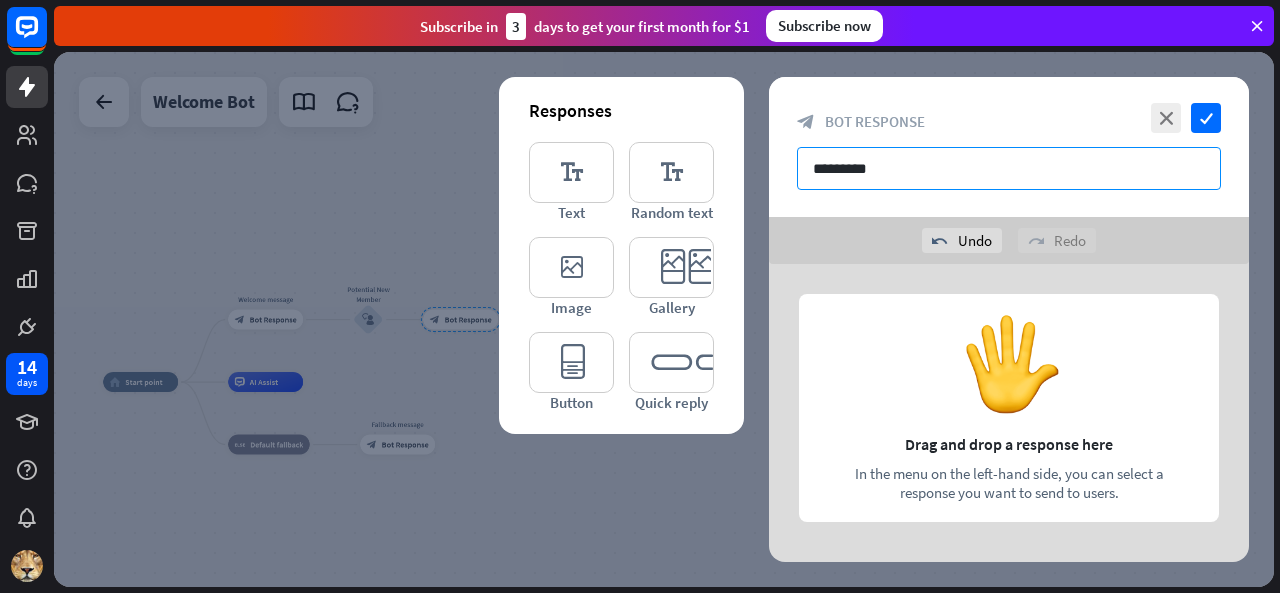 type on "*********" 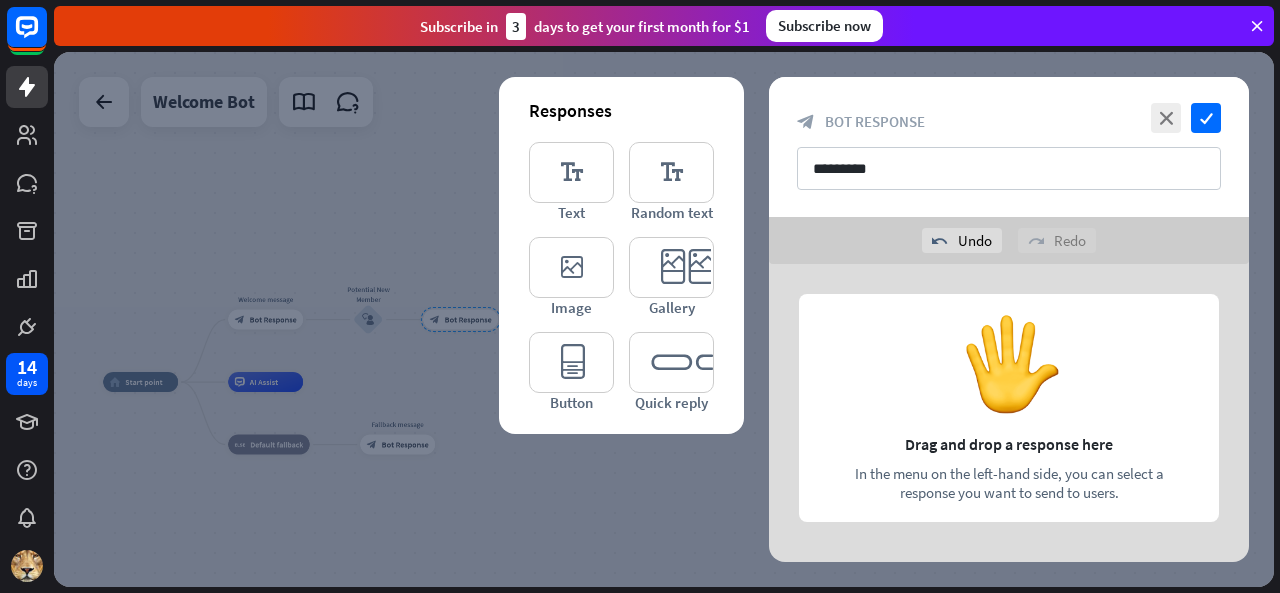 click at bounding box center (1009, 414) 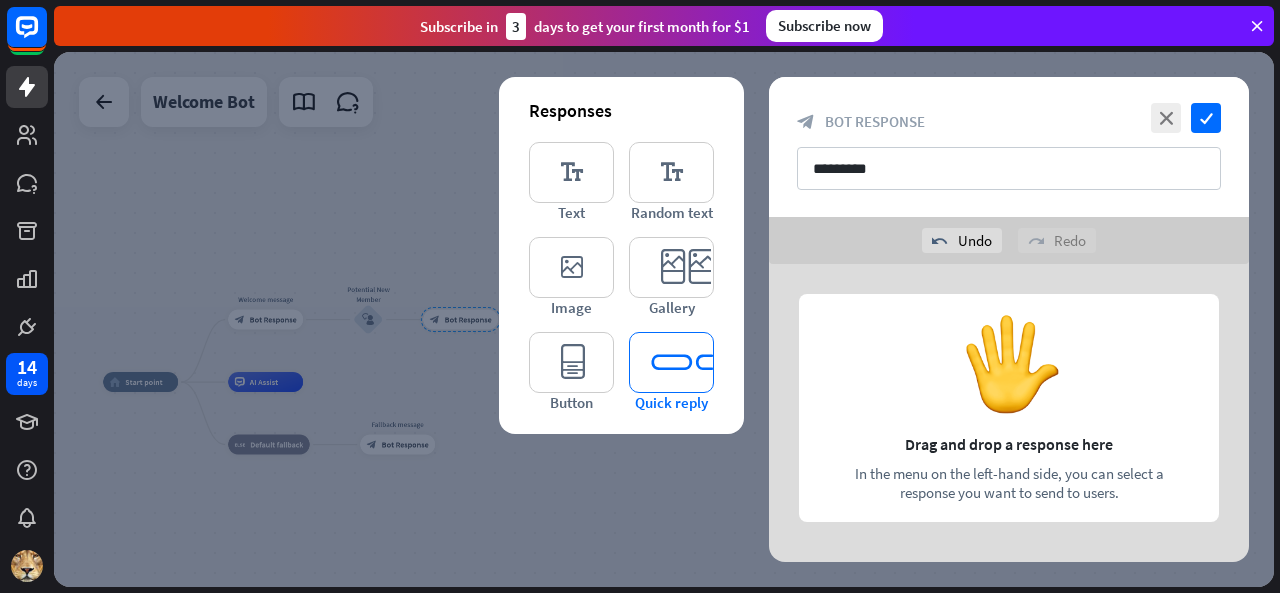 click on "editor_quick_replies" at bounding box center (671, 362) 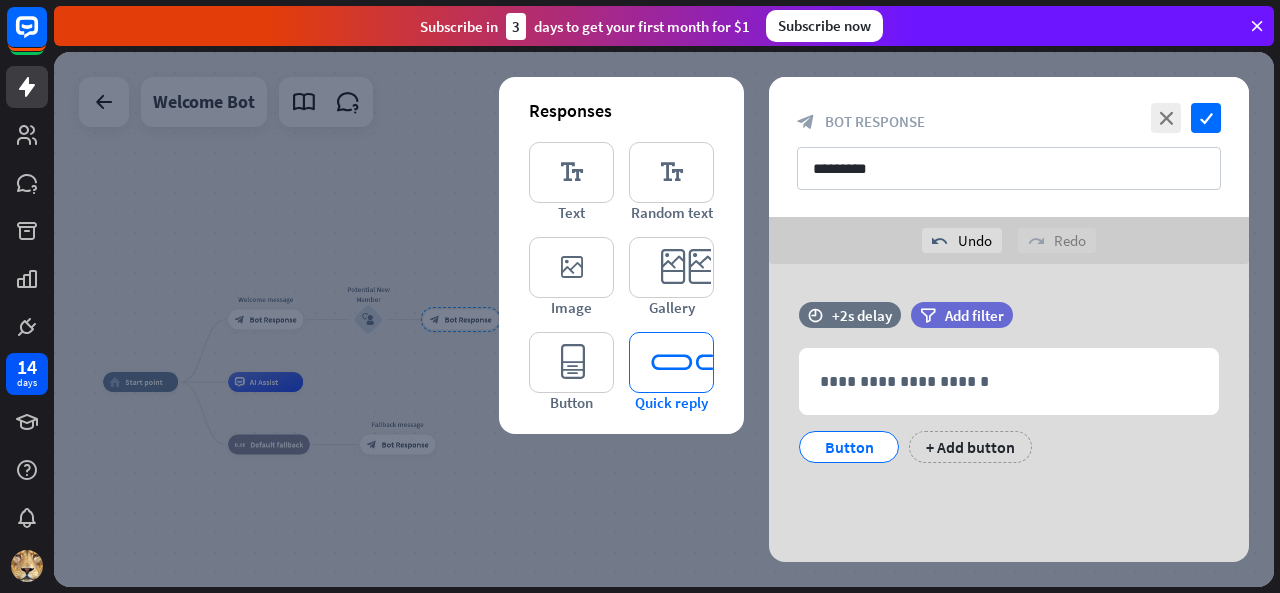 scroll, scrollTop: 1, scrollLeft: 0, axis: vertical 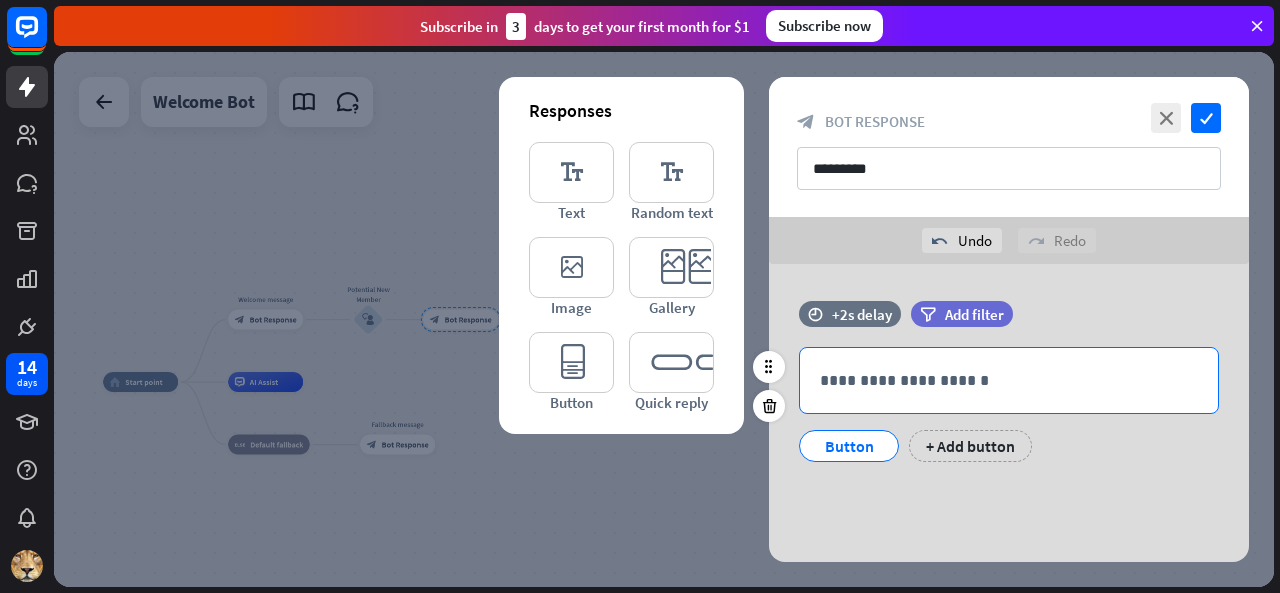 click on "**********" at bounding box center (1009, 380) 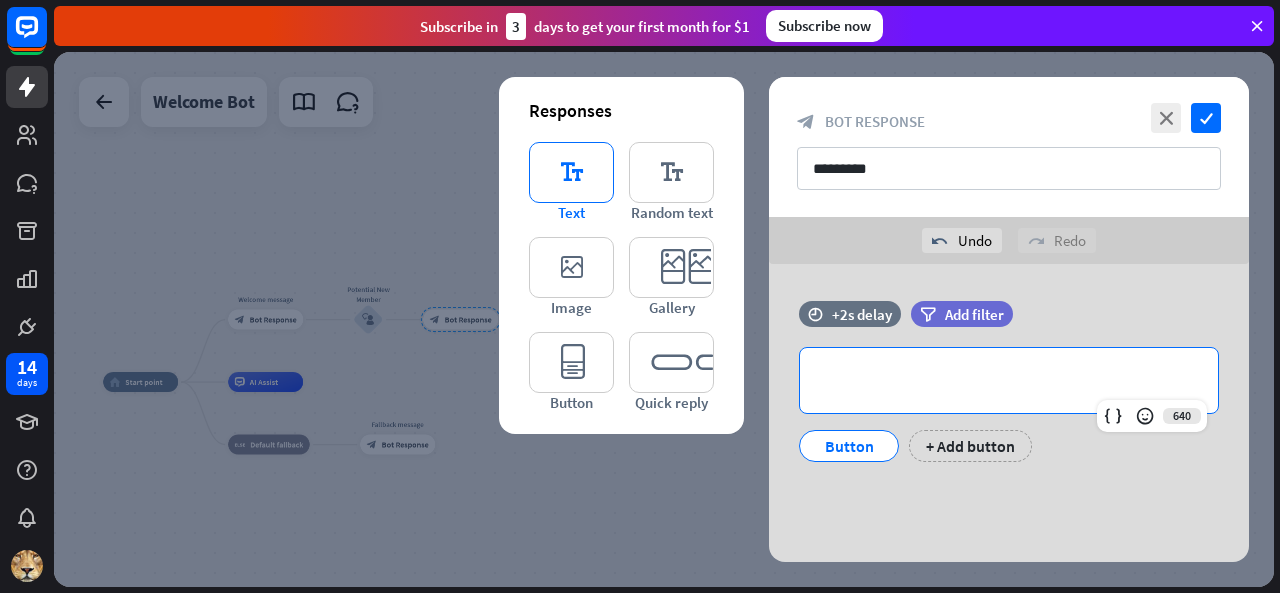 click on "editor_text" at bounding box center [571, 172] 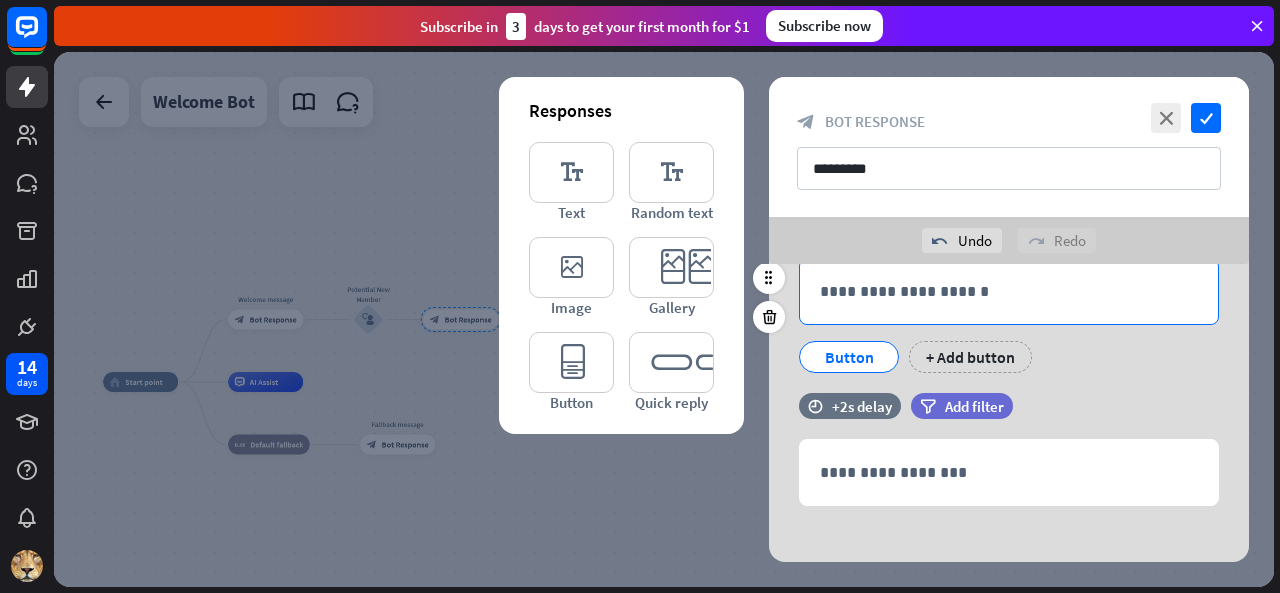 scroll, scrollTop: 102, scrollLeft: 0, axis: vertical 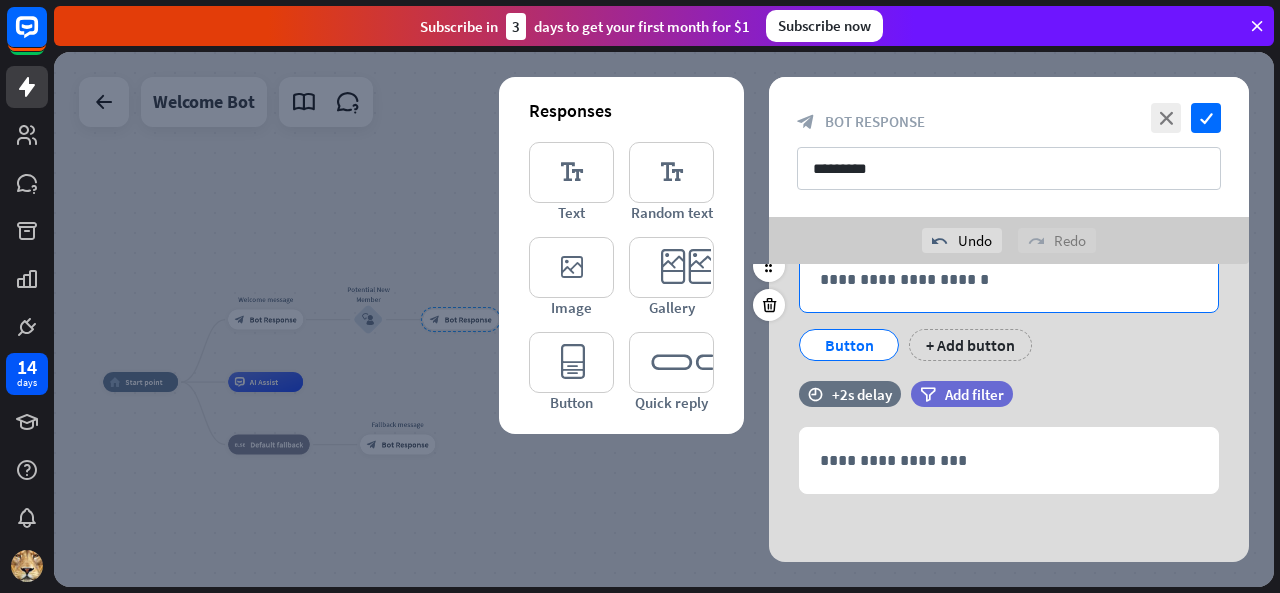 click on "**********" at bounding box center (1009, 279) 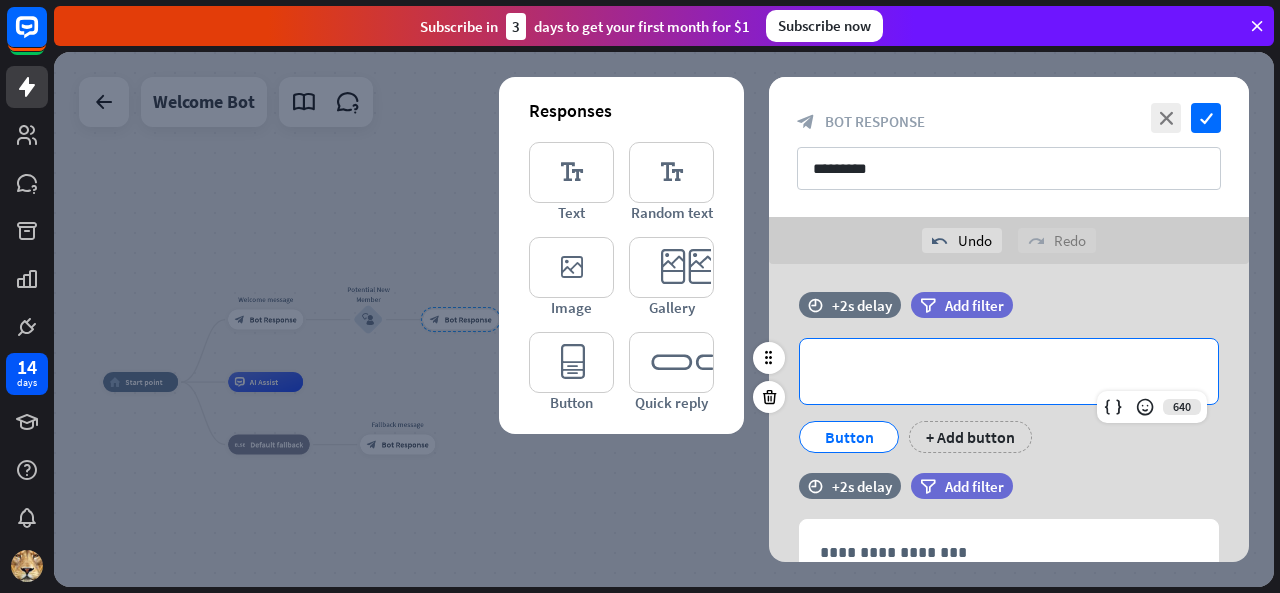 scroll, scrollTop: 0, scrollLeft: 0, axis: both 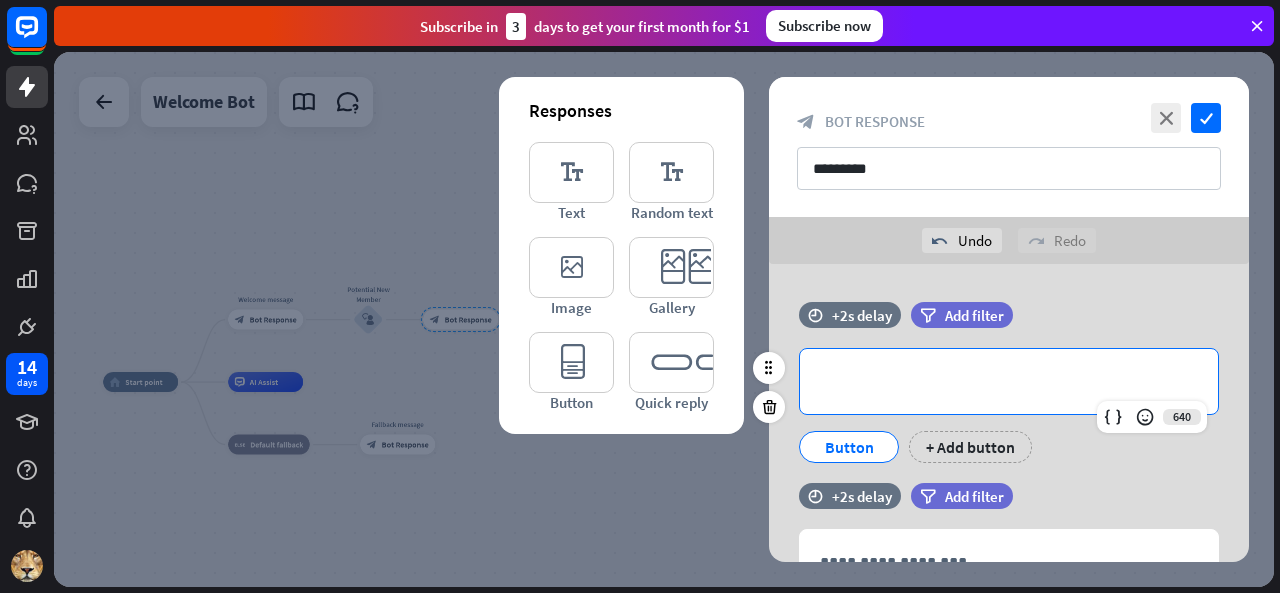 type 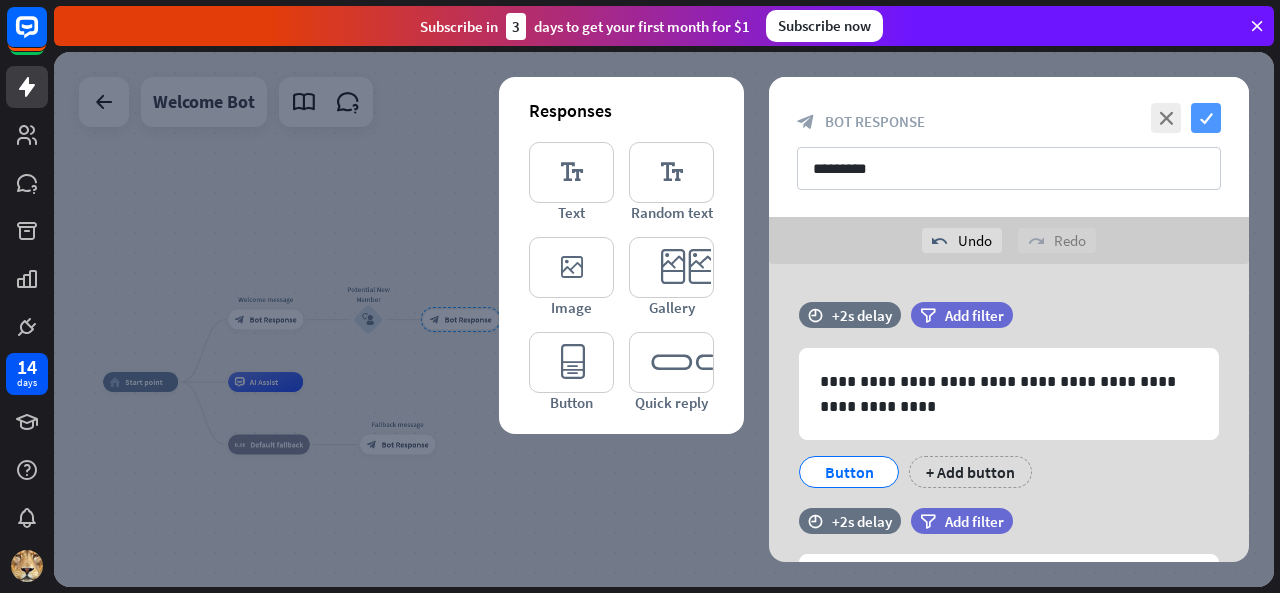click on "check" at bounding box center [1206, 118] 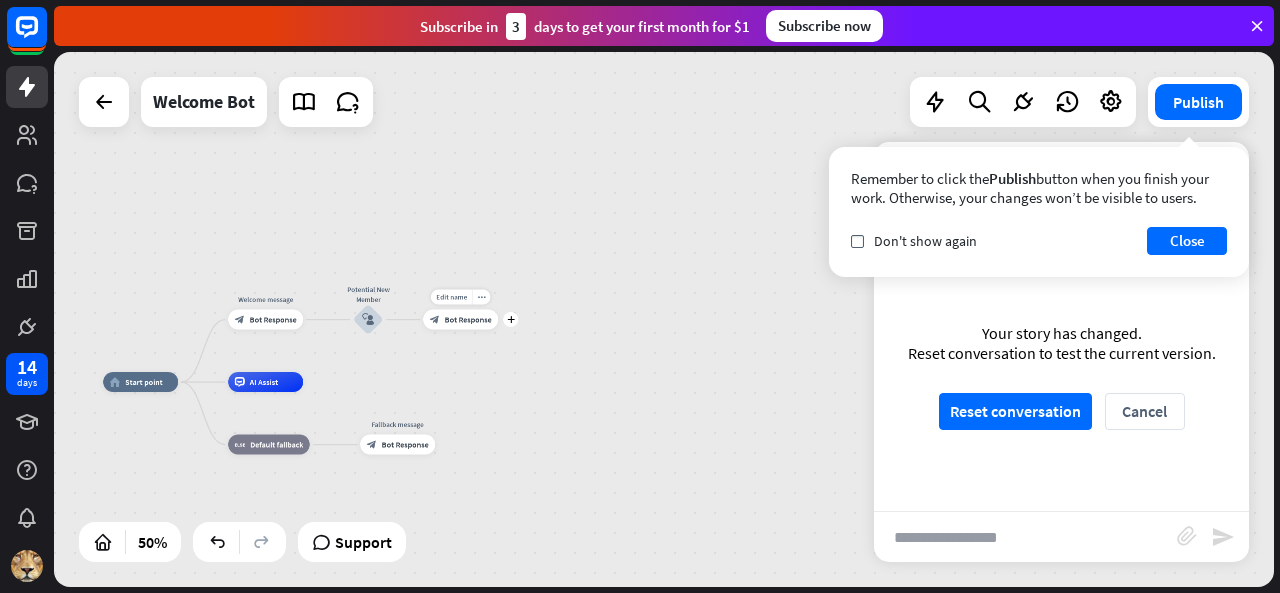 click on "block_bot_response   Bot Response" at bounding box center (460, 320) 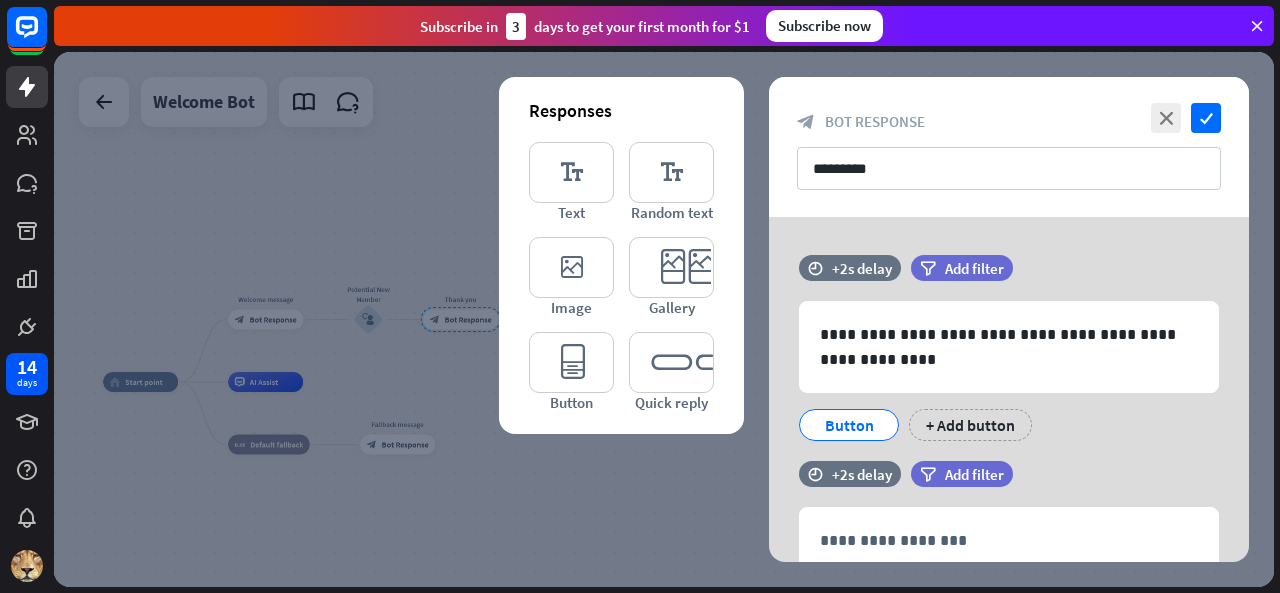 click at bounding box center [664, 319] 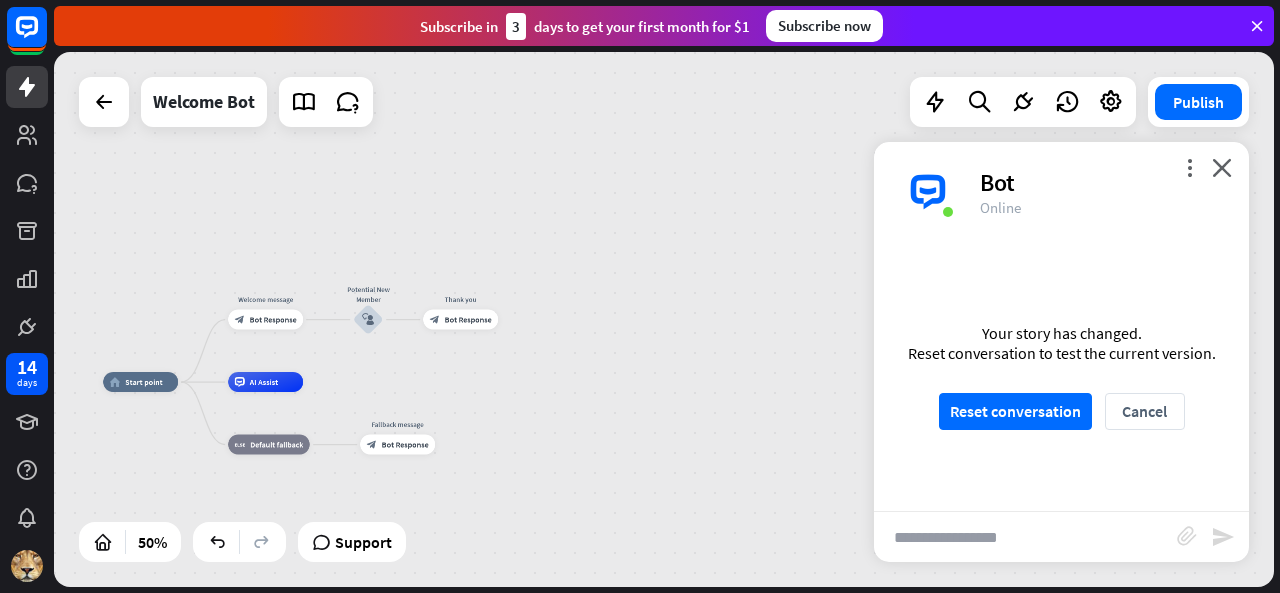 click on "home_2   Start point                 Welcome message   block_bot_response   Bot Response                 Potential New Member   block_user_input       Edit name   more_horiz           Thank you   block_bot_response   Bot Response                     AI Assist                   block_fallback   Default fallback                 Fallback message   block_bot_response   Bot Response" at bounding box center (664, 319) 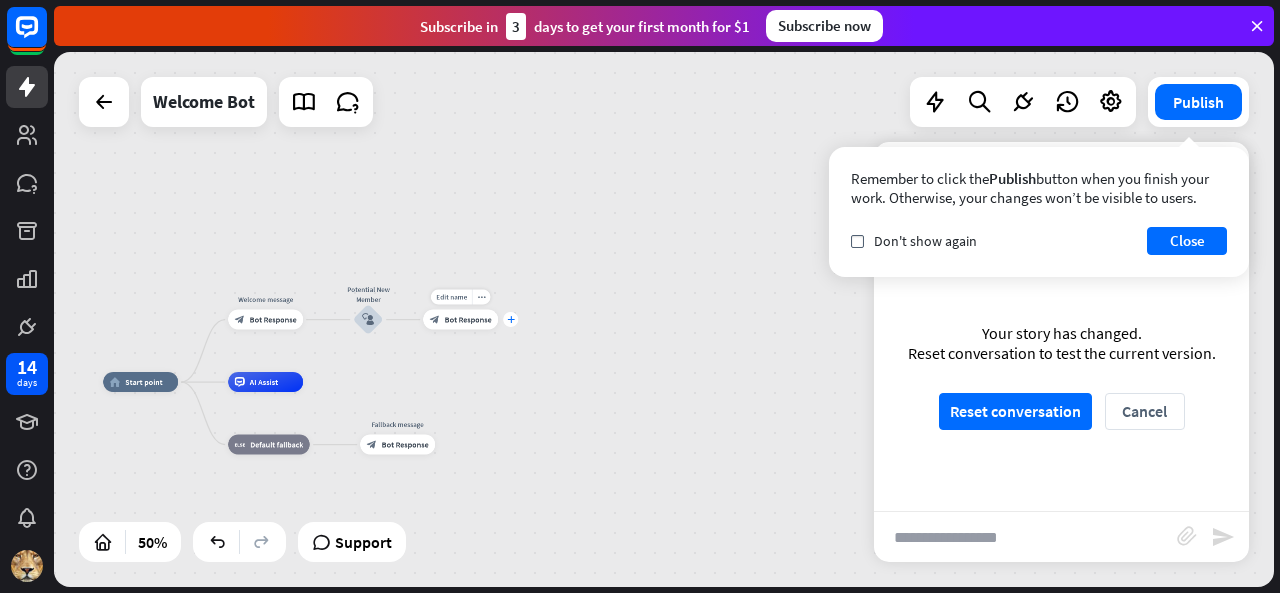 click on "plus" at bounding box center [511, 319] 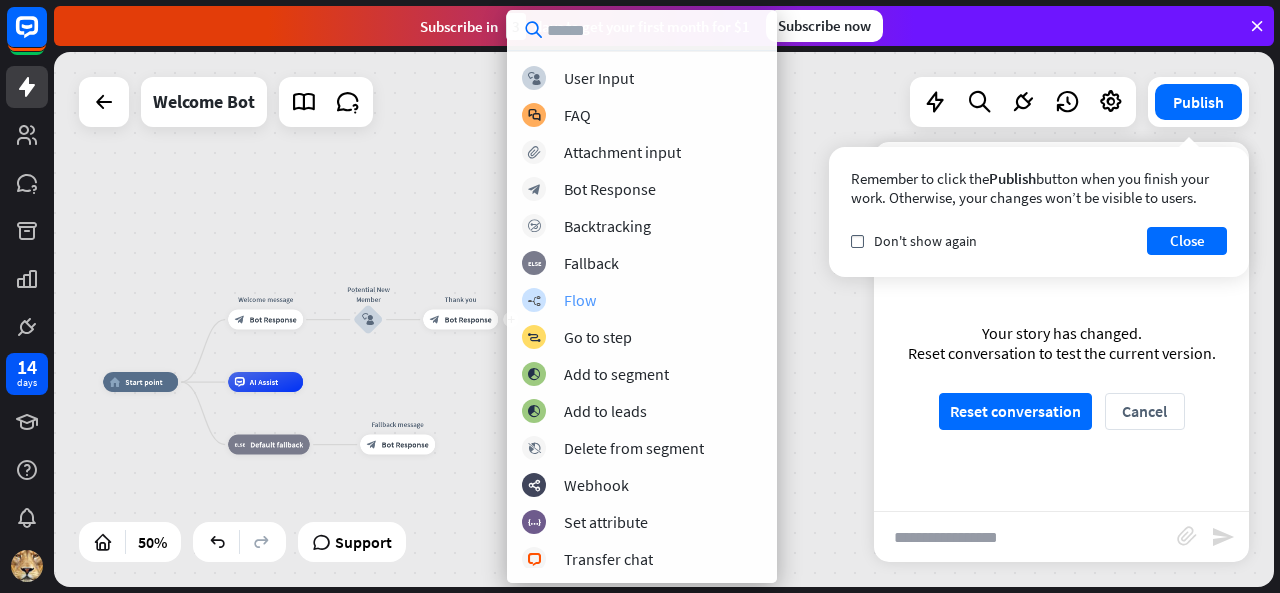 click on "builder_tree
Flow" at bounding box center (642, 300) 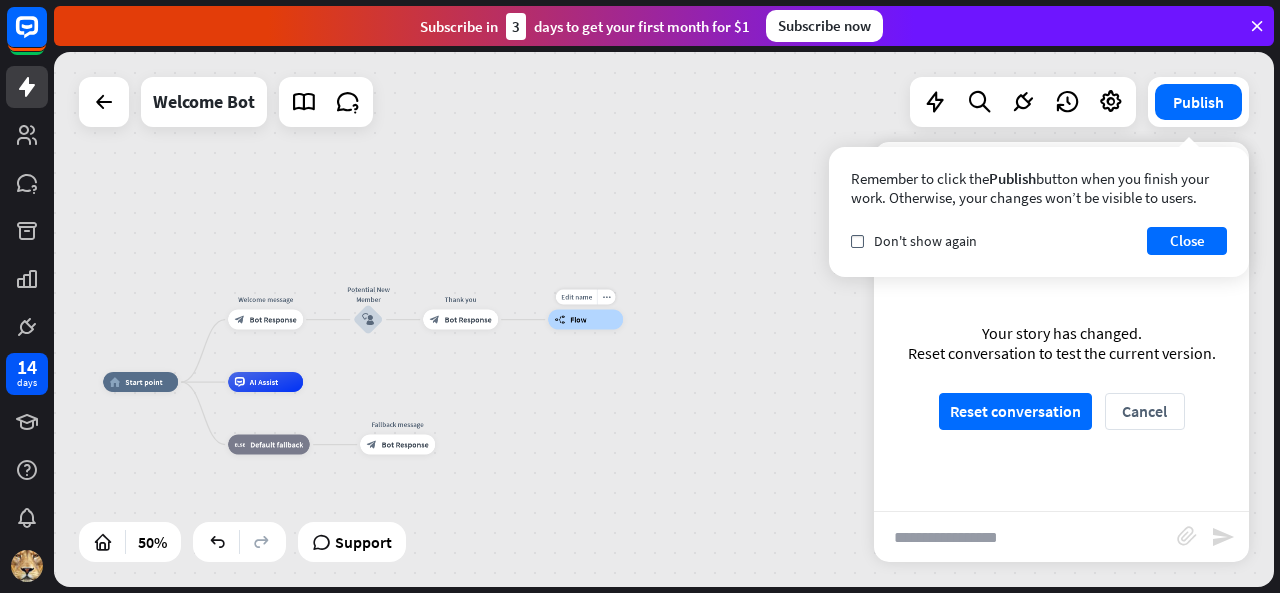 click on "Edit name   more_horiz             builder_tree   Flow" at bounding box center (585, 320) 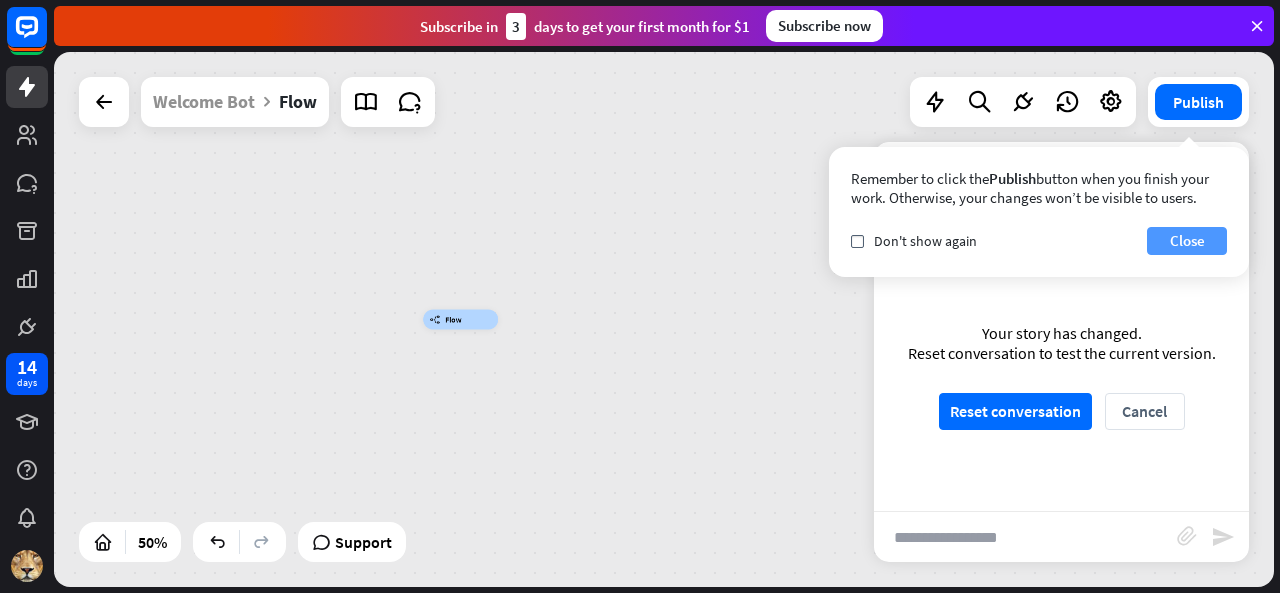 click on "Close" at bounding box center (1187, 241) 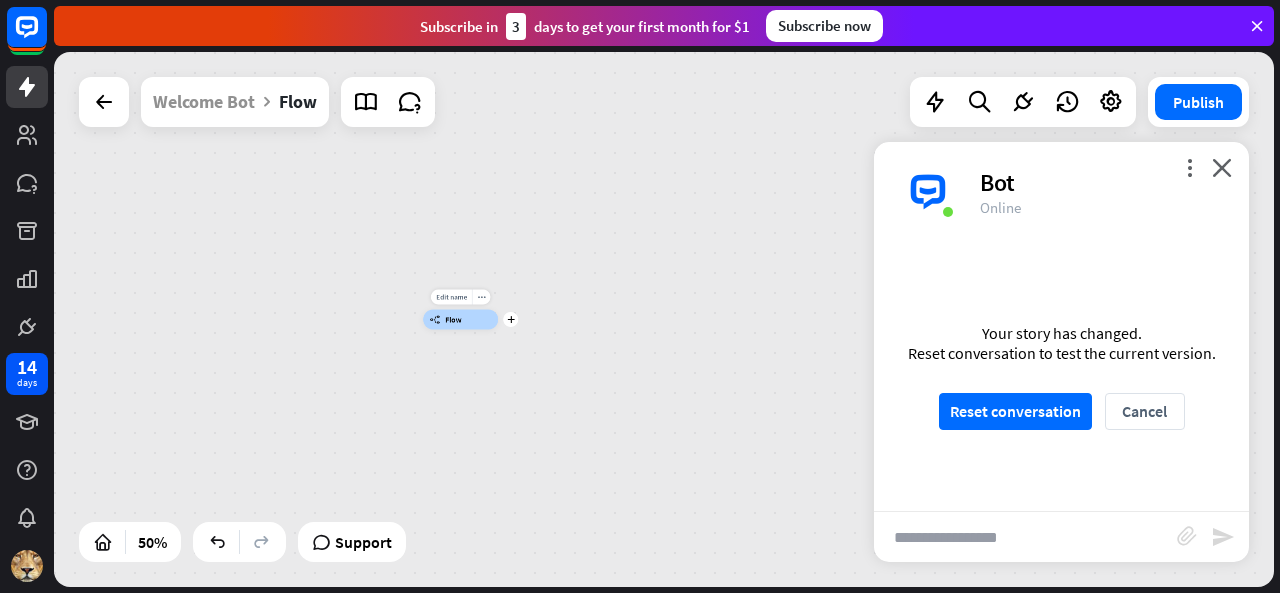 click on "builder_tree   Flow" at bounding box center (460, 320) 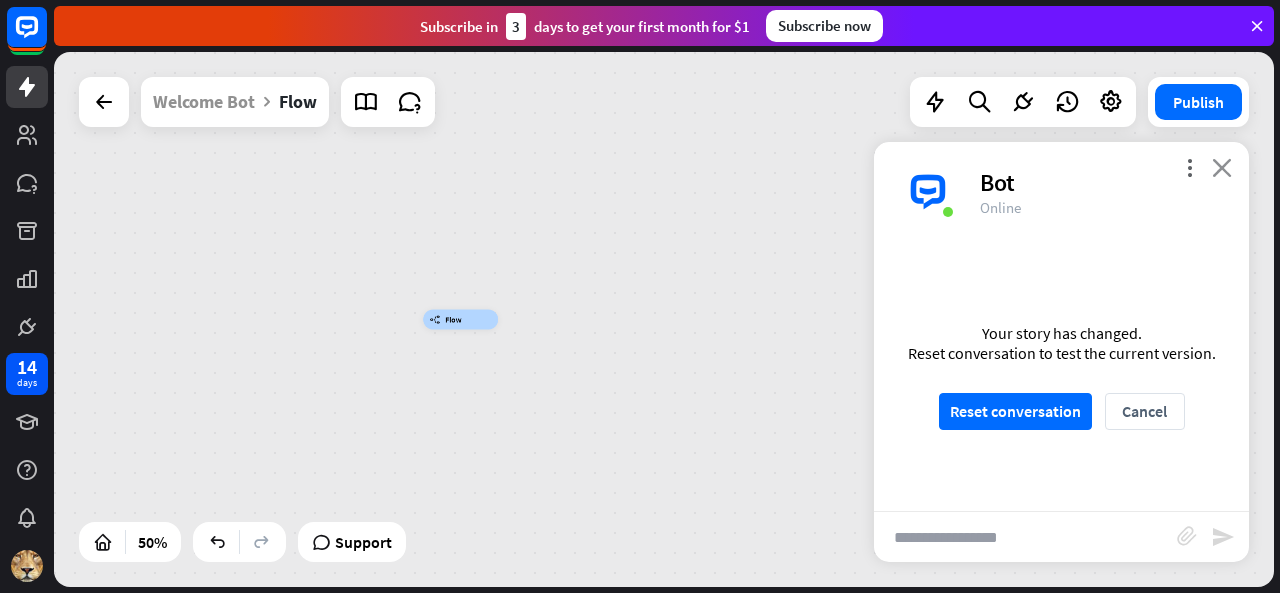 click on "close" at bounding box center (1222, 167) 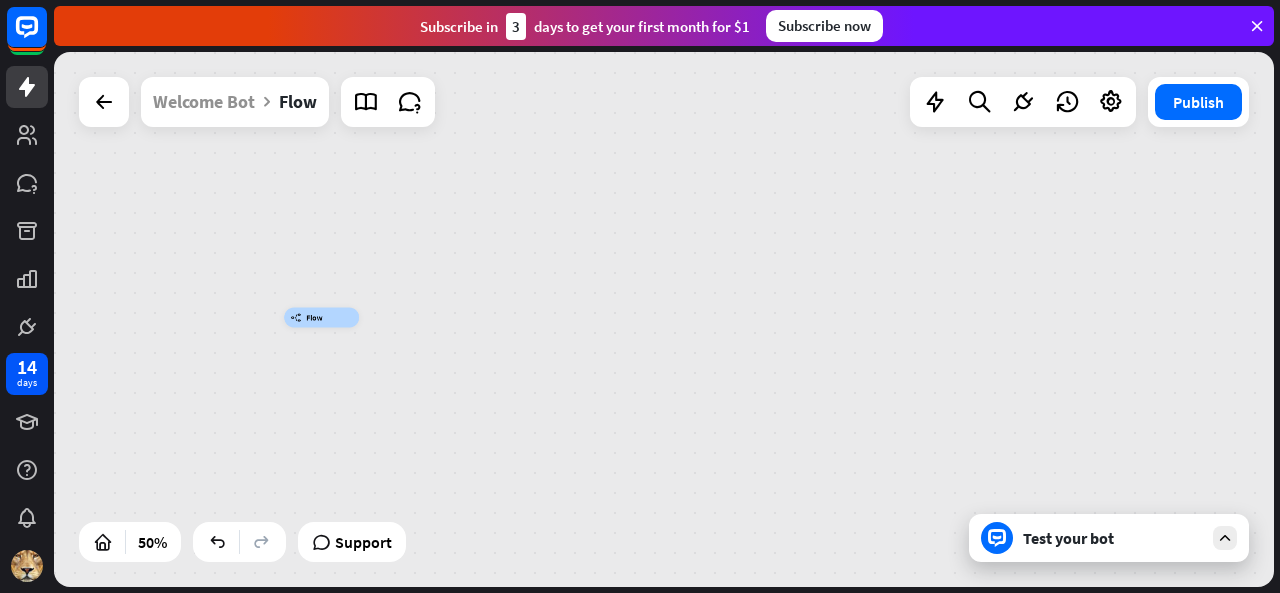 drag, startPoint x: 391, startPoint y: 401, endPoint x: 142, endPoint y: 375, distance: 250.35374 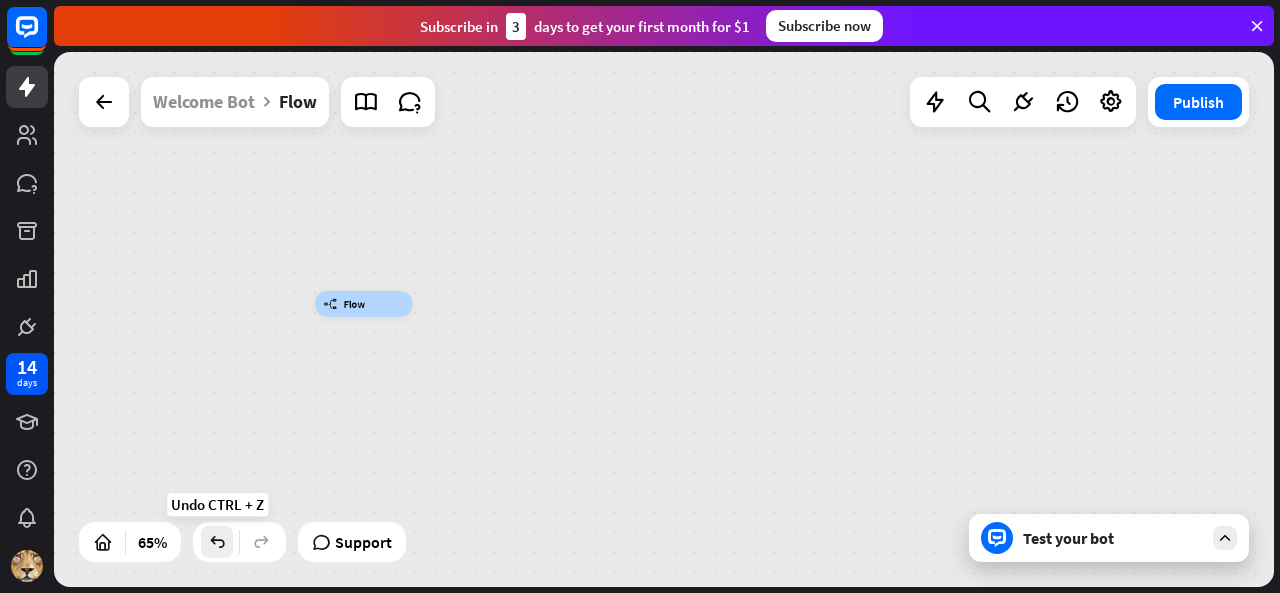 click at bounding box center (217, 542) 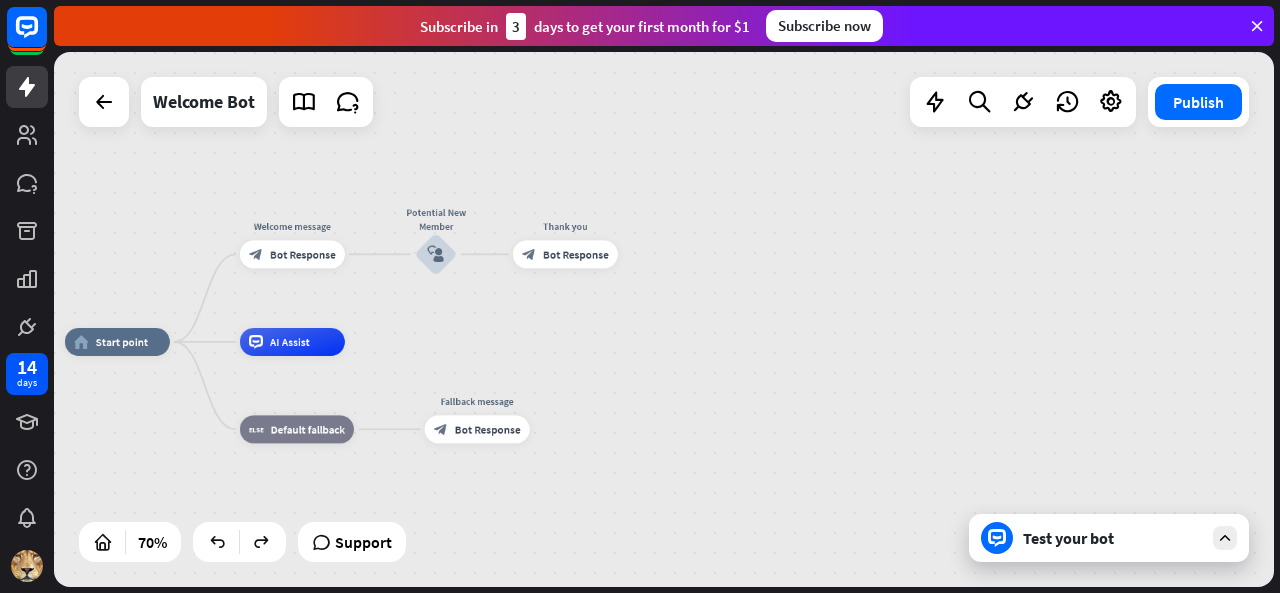 drag, startPoint x: 1044, startPoint y: 330, endPoint x: 674, endPoint y: 343, distance: 370.2283 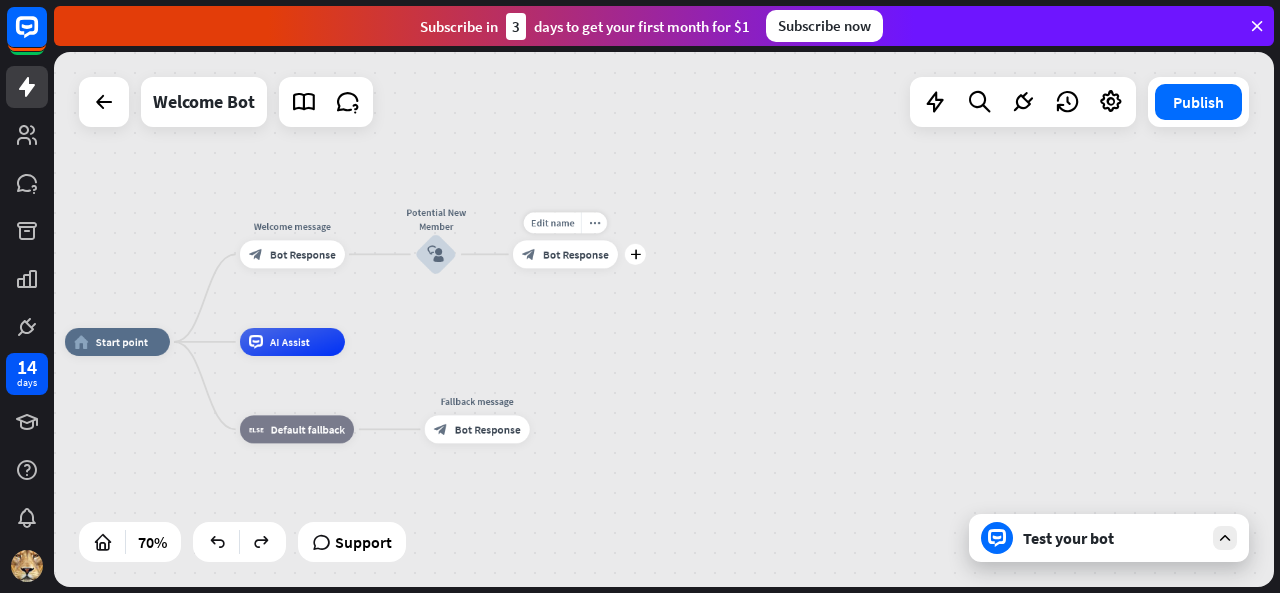 click on "Bot Response" at bounding box center [576, 254] 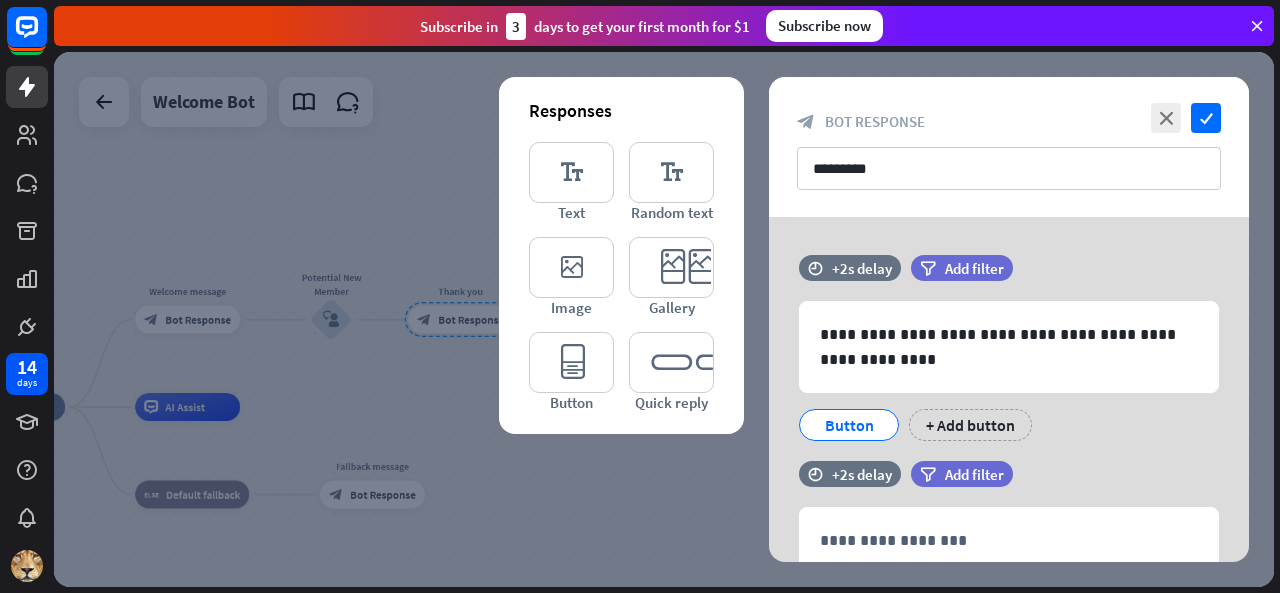 click at bounding box center [664, 319] 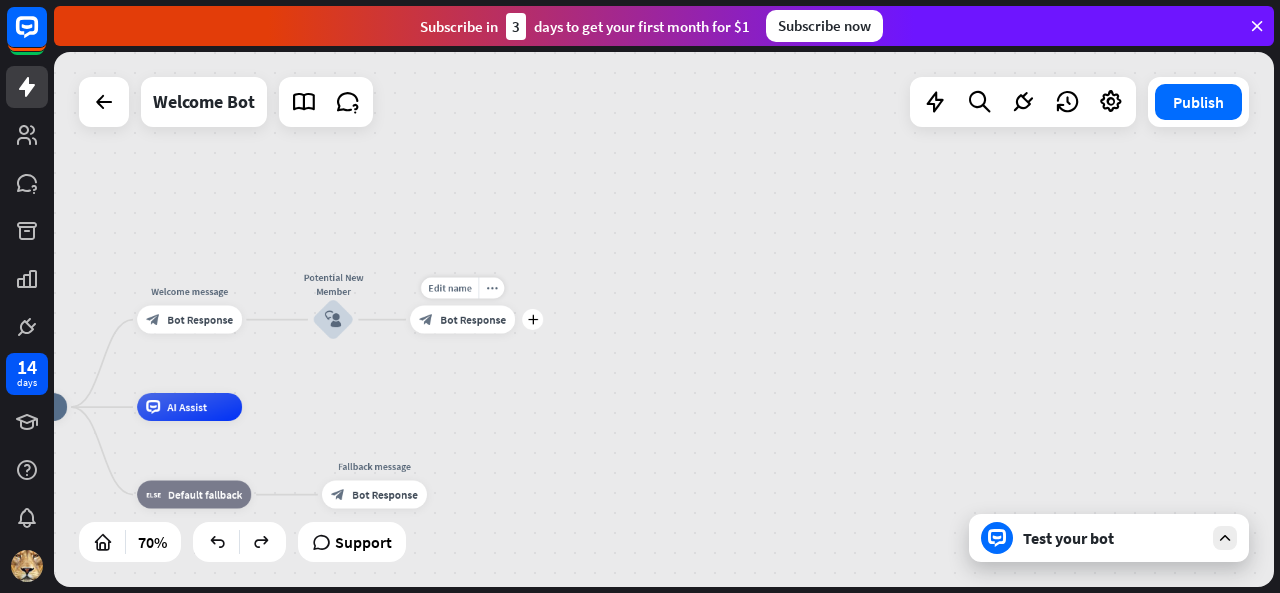 click on "Edit name   more_horiz         plus     block_bot_response   Bot Response" at bounding box center [462, 320] 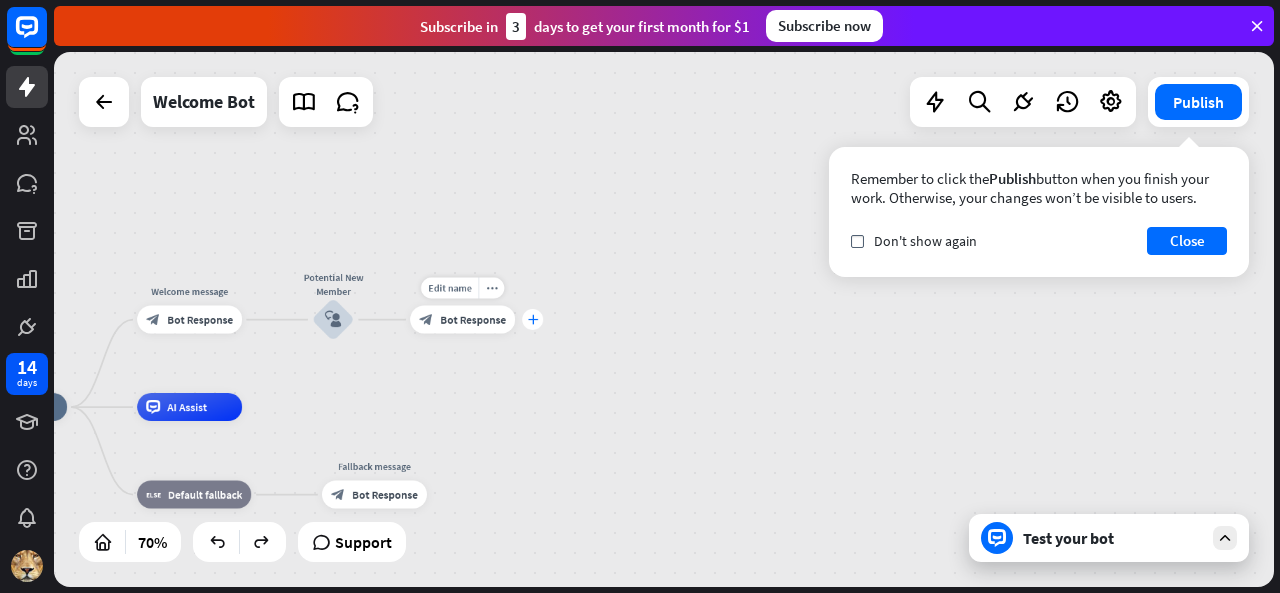 click on "plus" at bounding box center (532, 319) 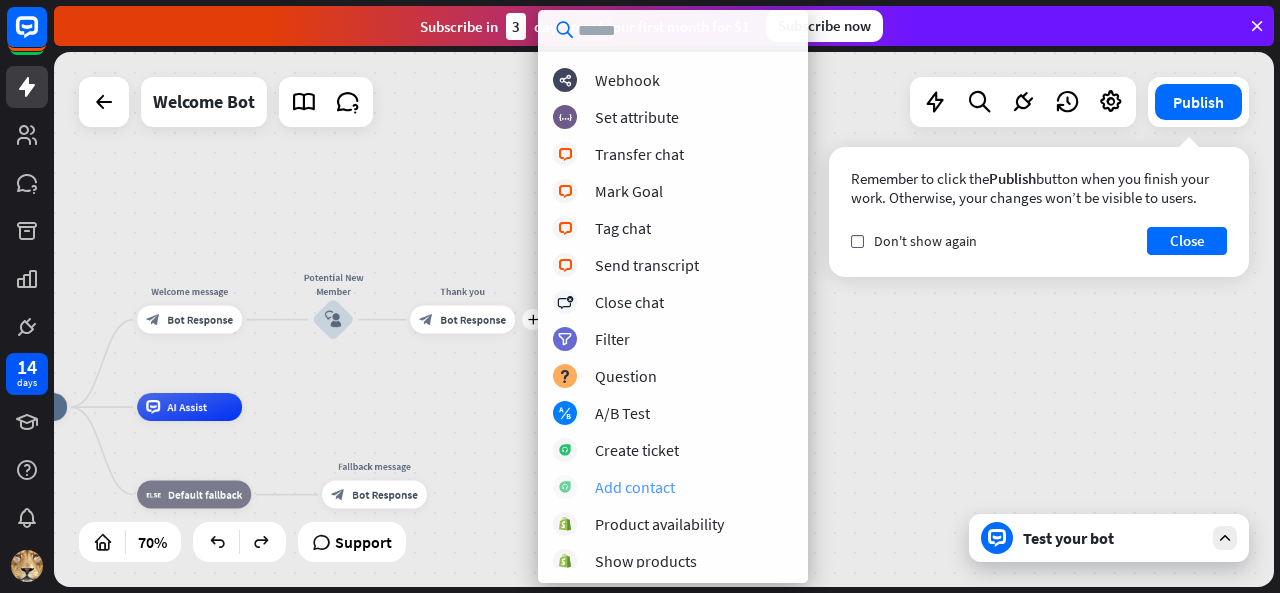 scroll, scrollTop: 394, scrollLeft: 0, axis: vertical 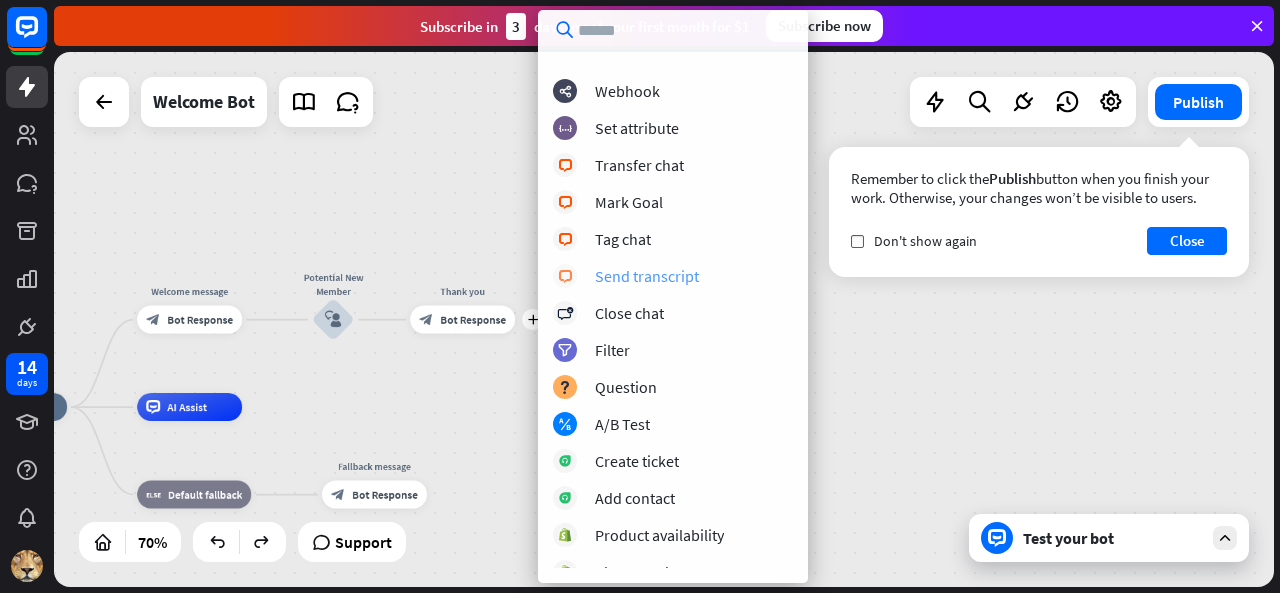 click on "Send transcript" at bounding box center (647, 276) 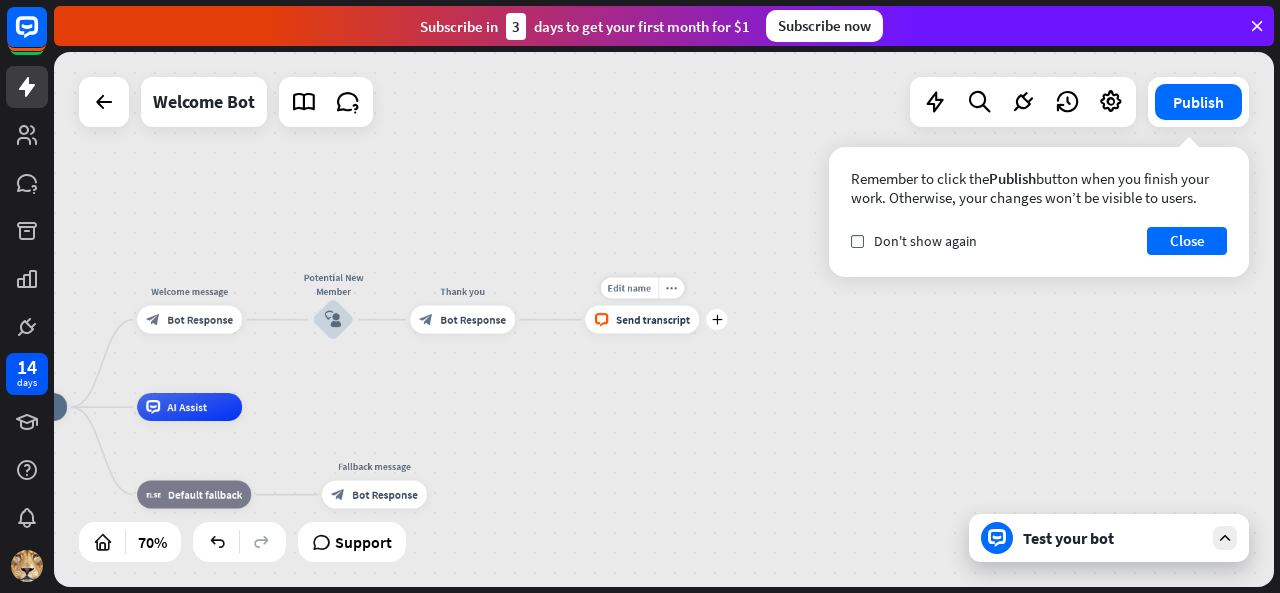 click on "Send transcript" at bounding box center [653, 320] 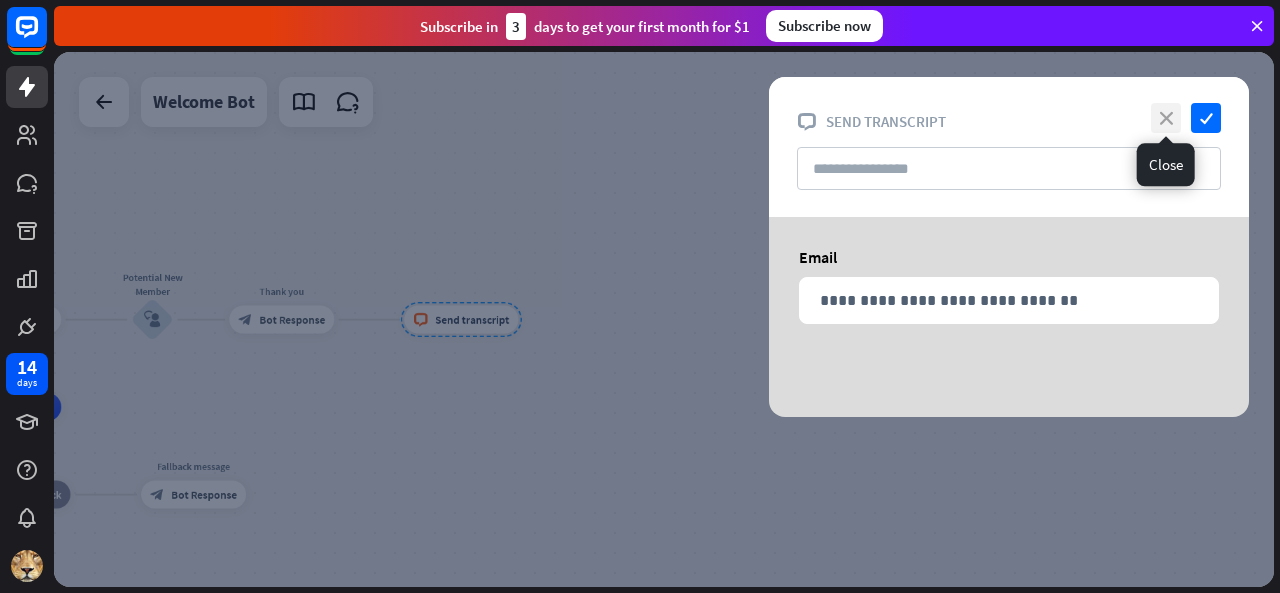 click on "close" at bounding box center [1166, 118] 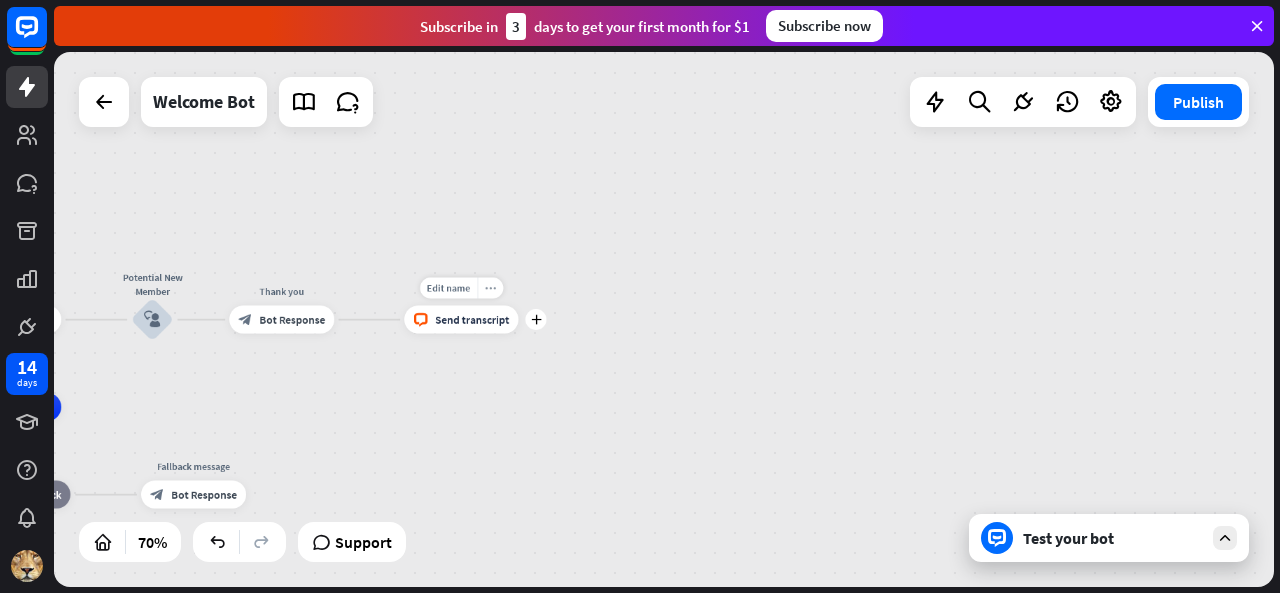 click on "more_horiz" at bounding box center (490, 288) 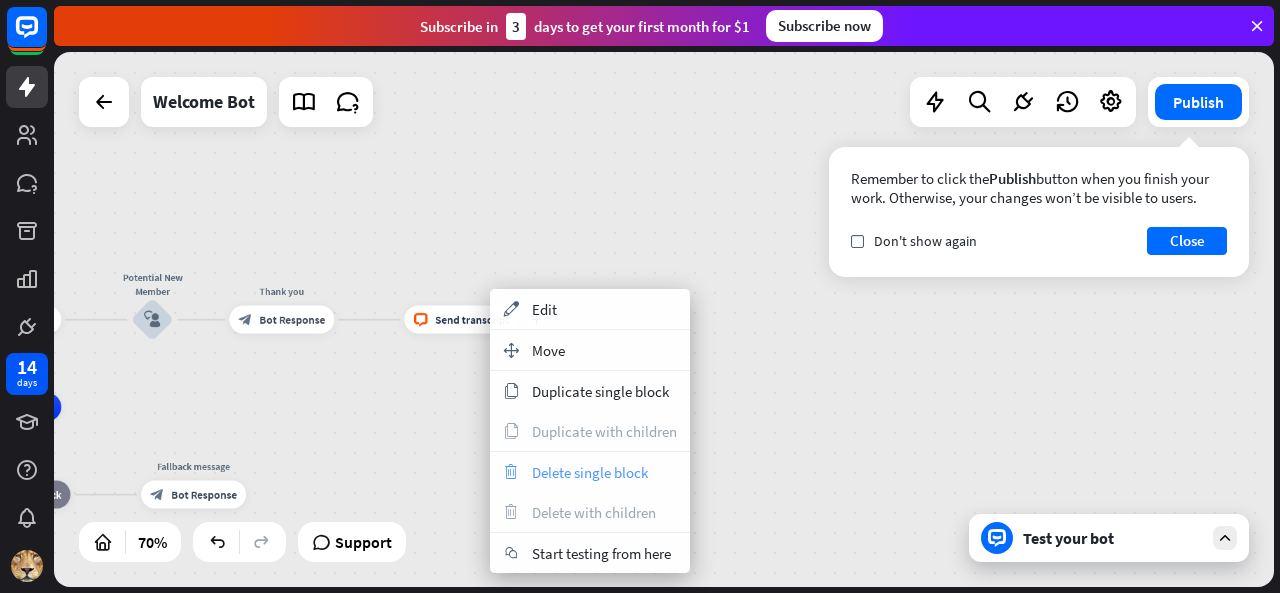 click on "Delete single block" at bounding box center (590, 472) 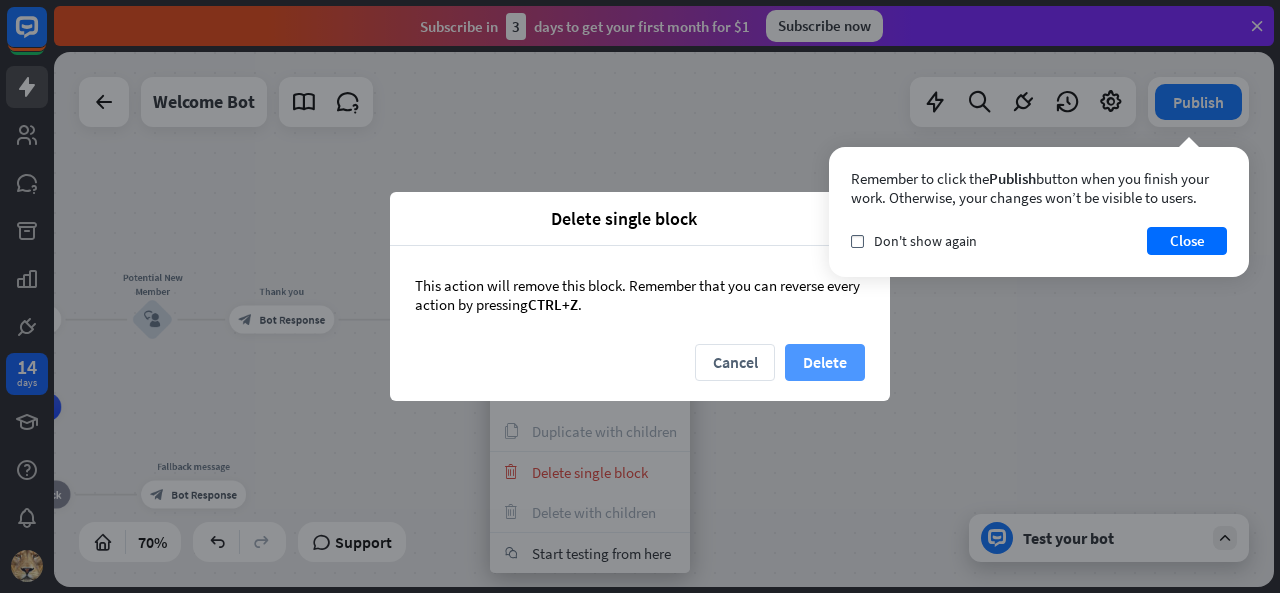 click on "Delete" at bounding box center [825, 362] 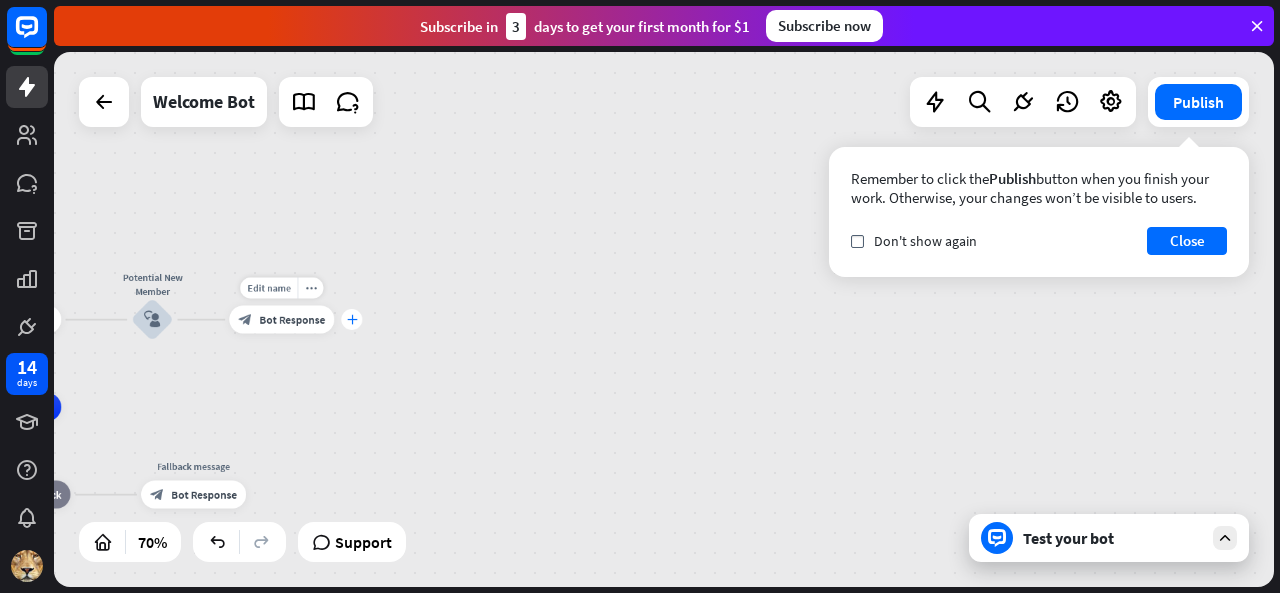 click on "plus" at bounding box center (352, 320) 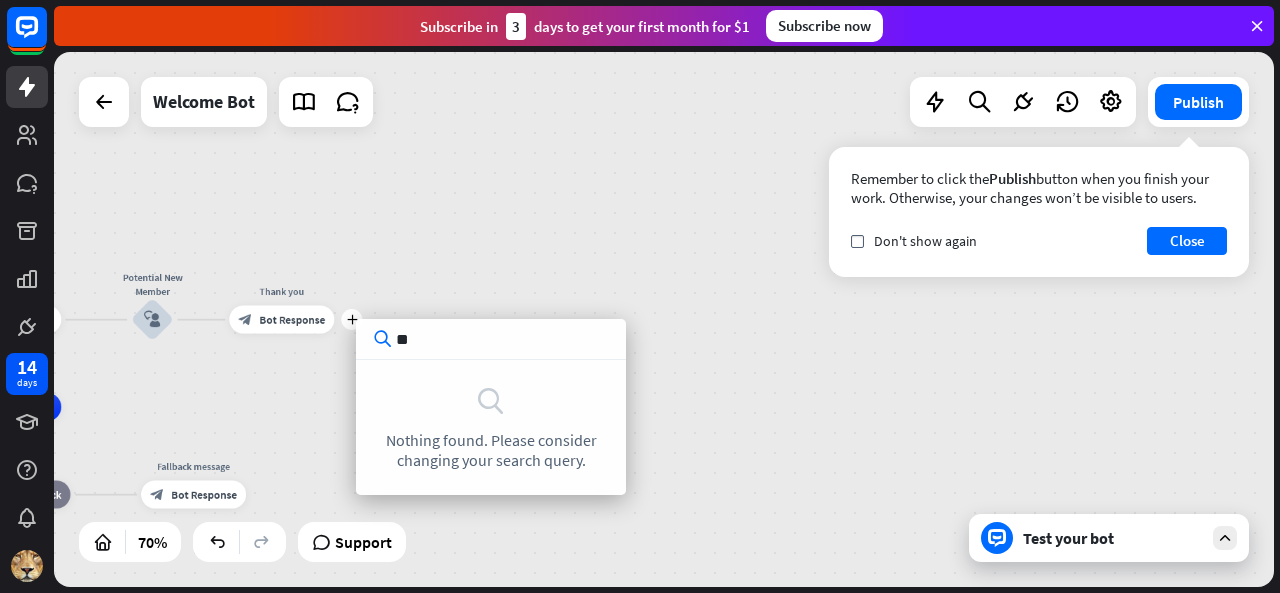 type on "*" 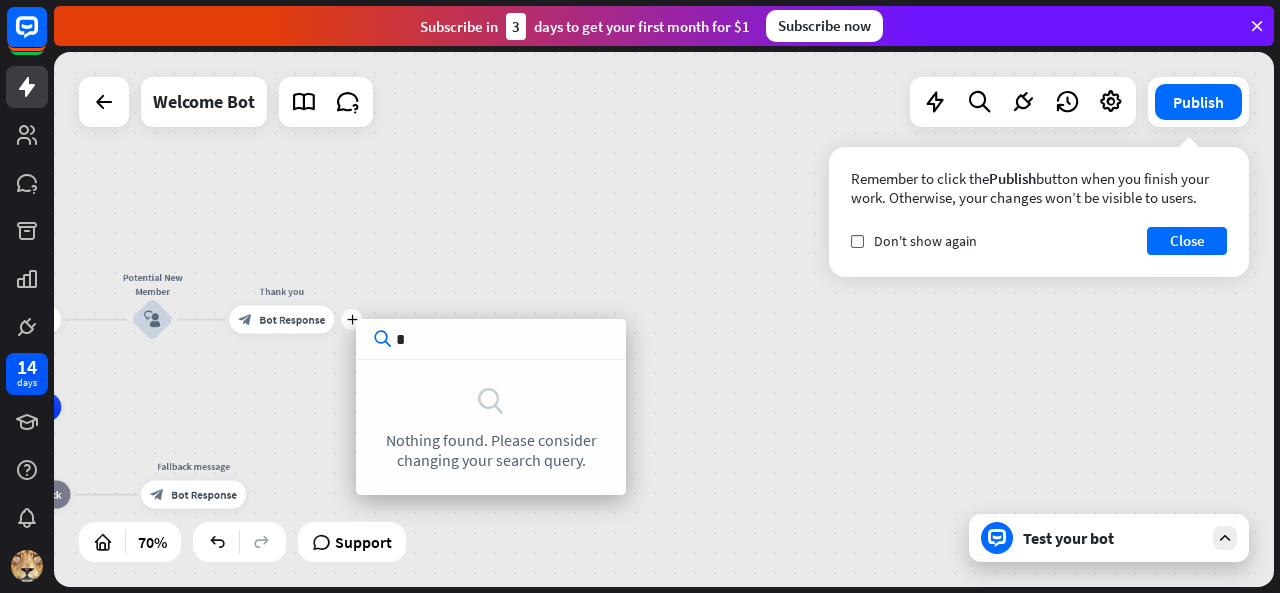 type 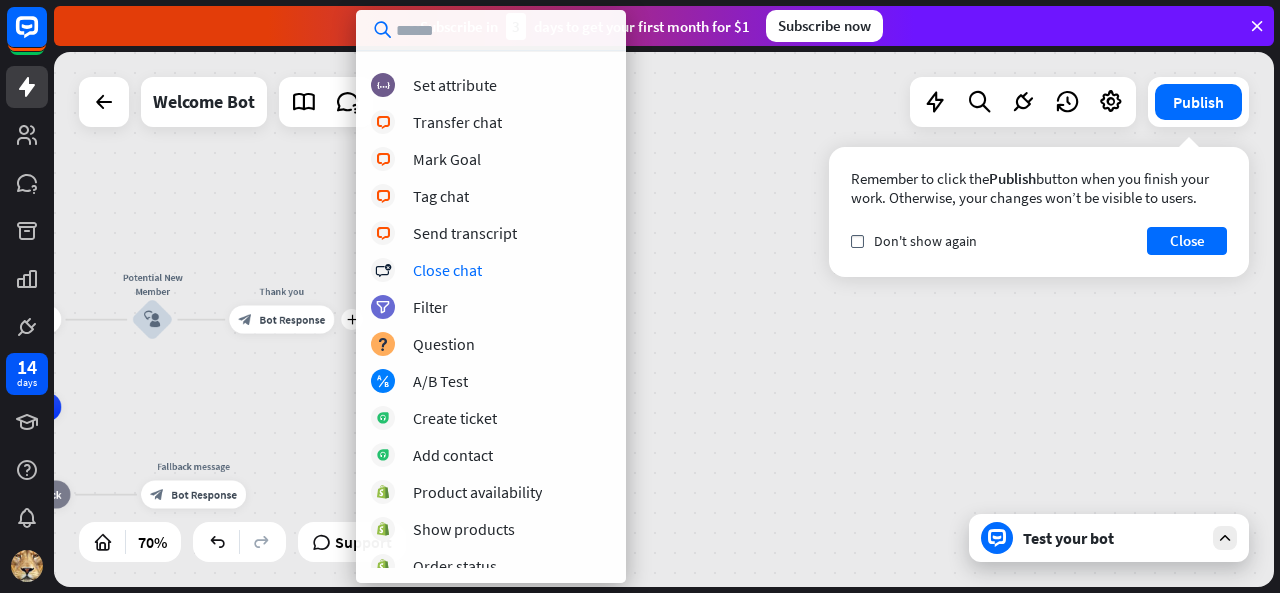 scroll, scrollTop: 394, scrollLeft: 0, axis: vertical 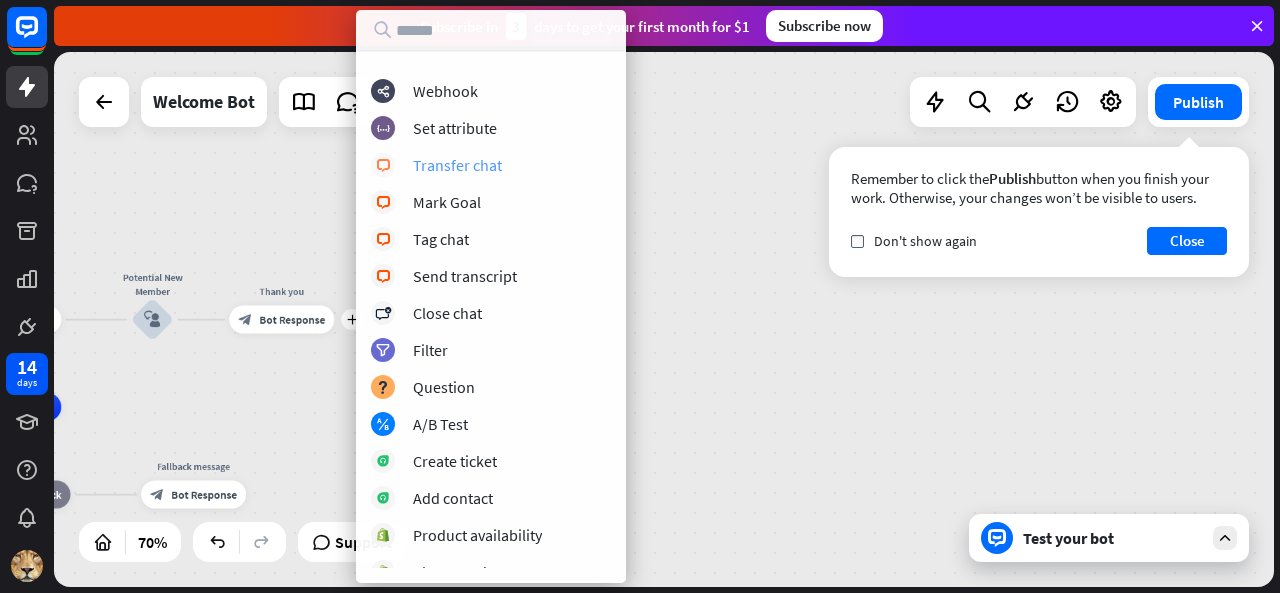 click on "Transfer chat" at bounding box center [457, 165] 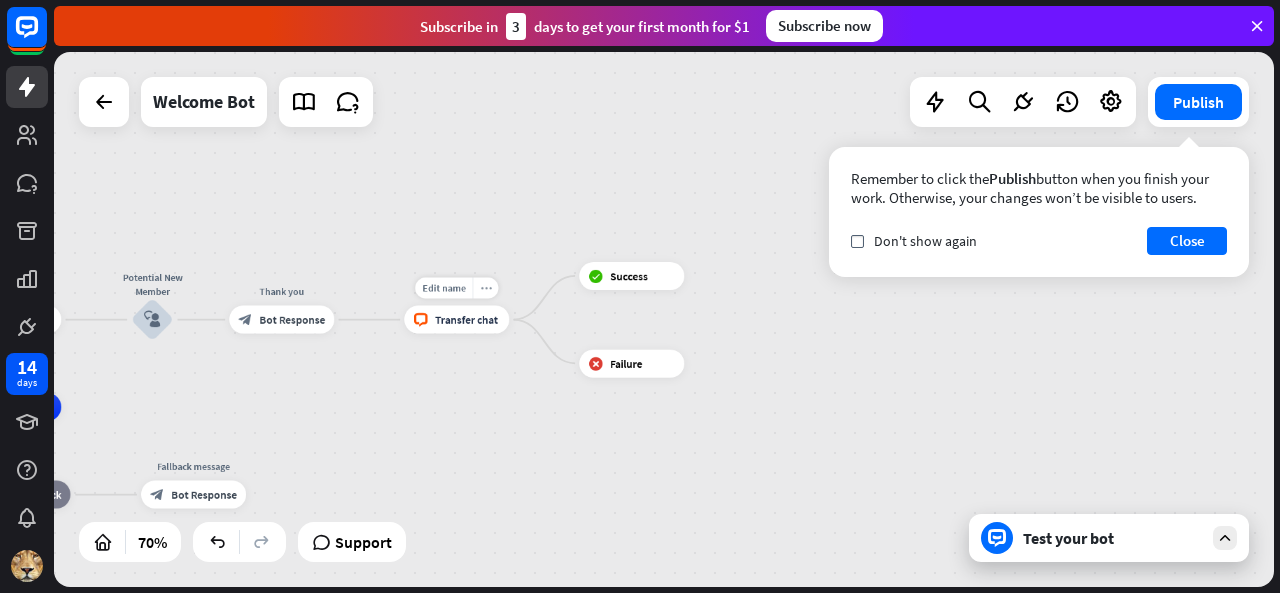 click on "more_horiz" at bounding box center [486, 288] 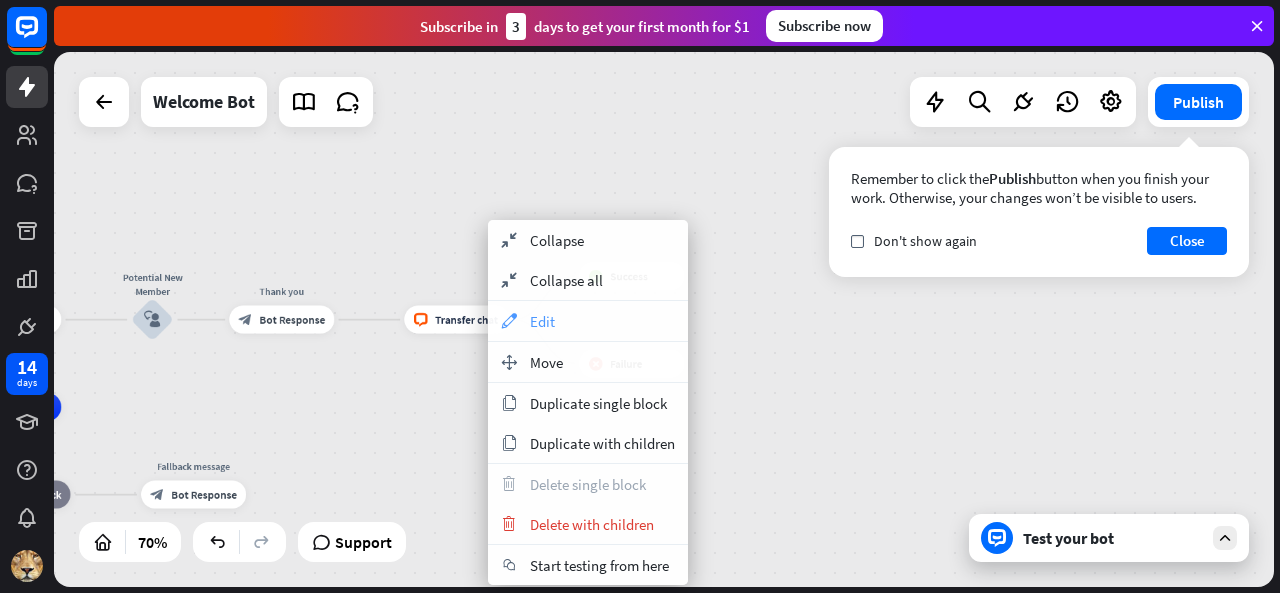 click on "Edit" at bounding box center [542, 321] 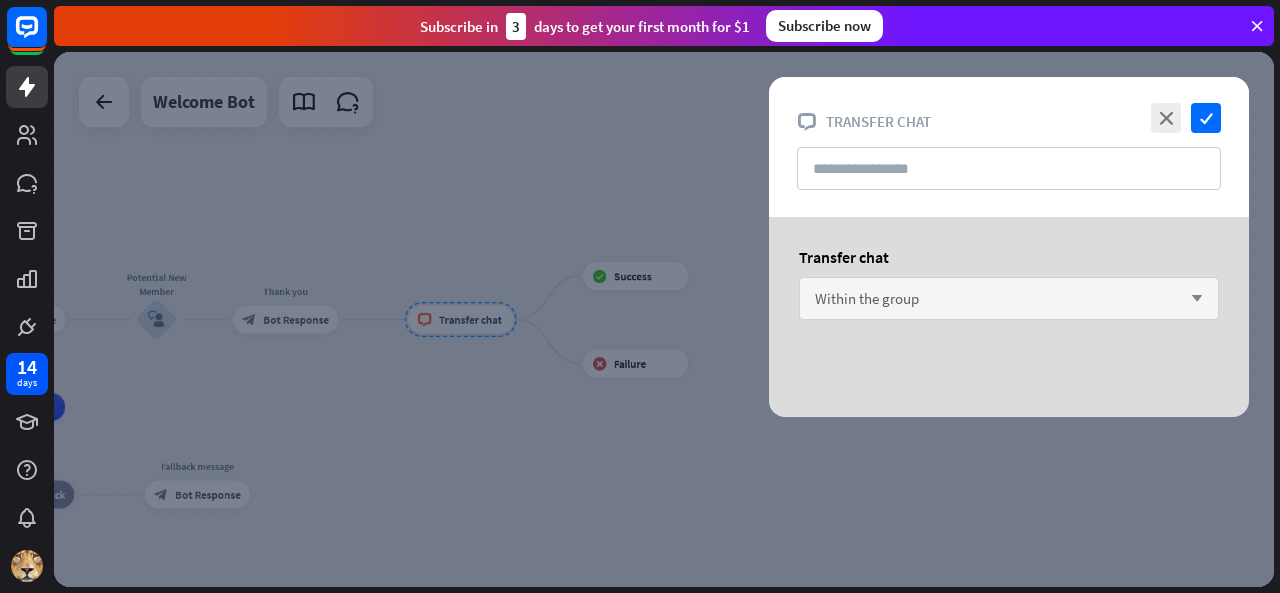 click on "Within the group
arrow_down" at bounding box center [1009, 298] 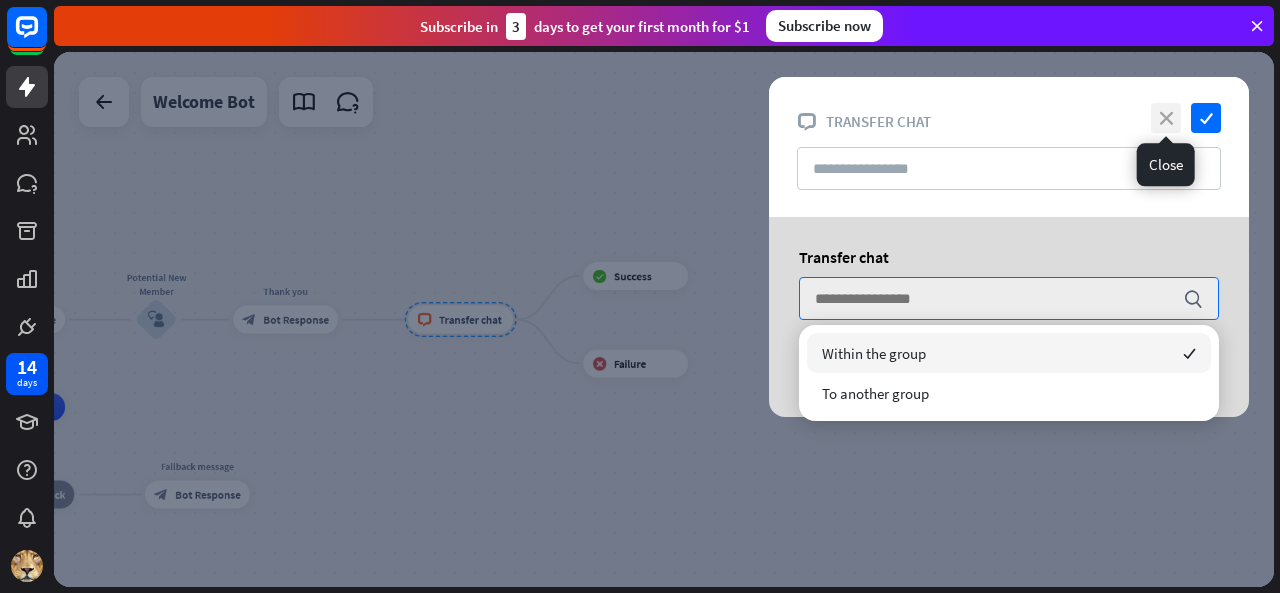 click on "close" at bounding box center [1166, 118] 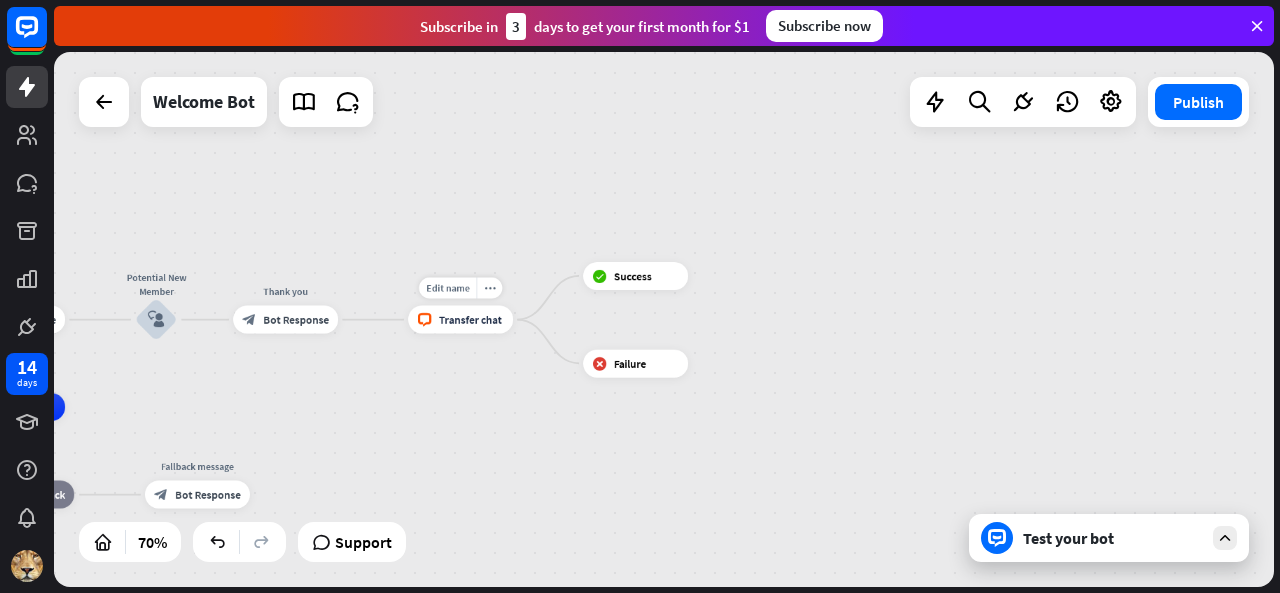 click on "Edit name   more_horiz             block_livechat   Transfer chat" at bounding box center [460, 320] 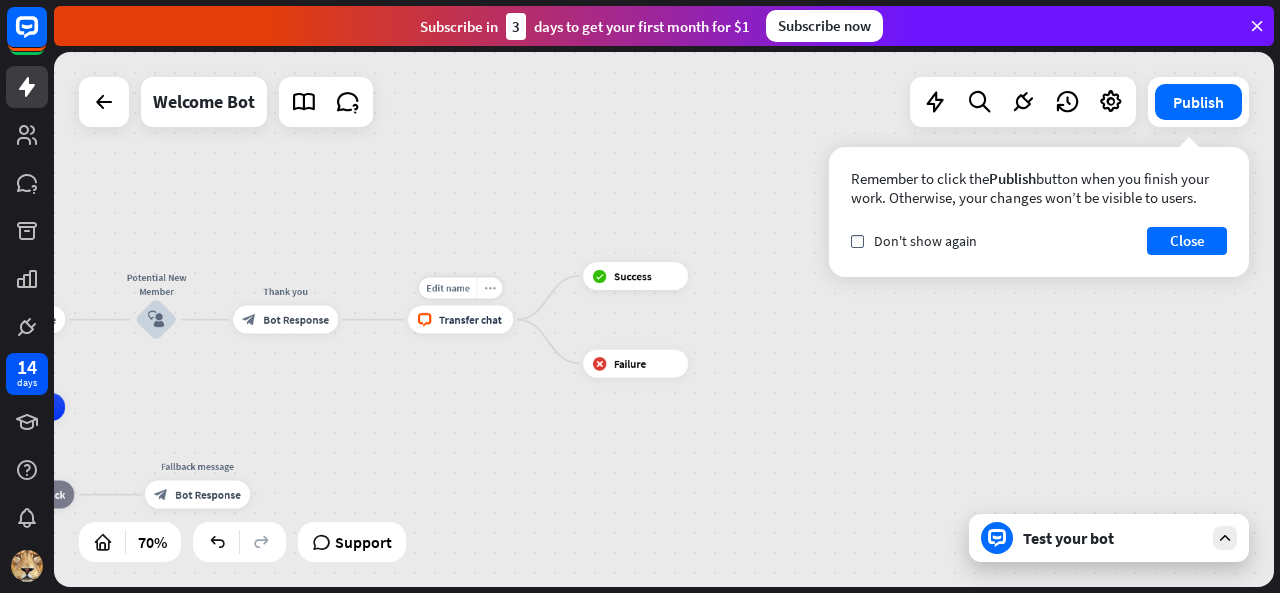 click on "more_horiz" at bounding box center (489, 288) 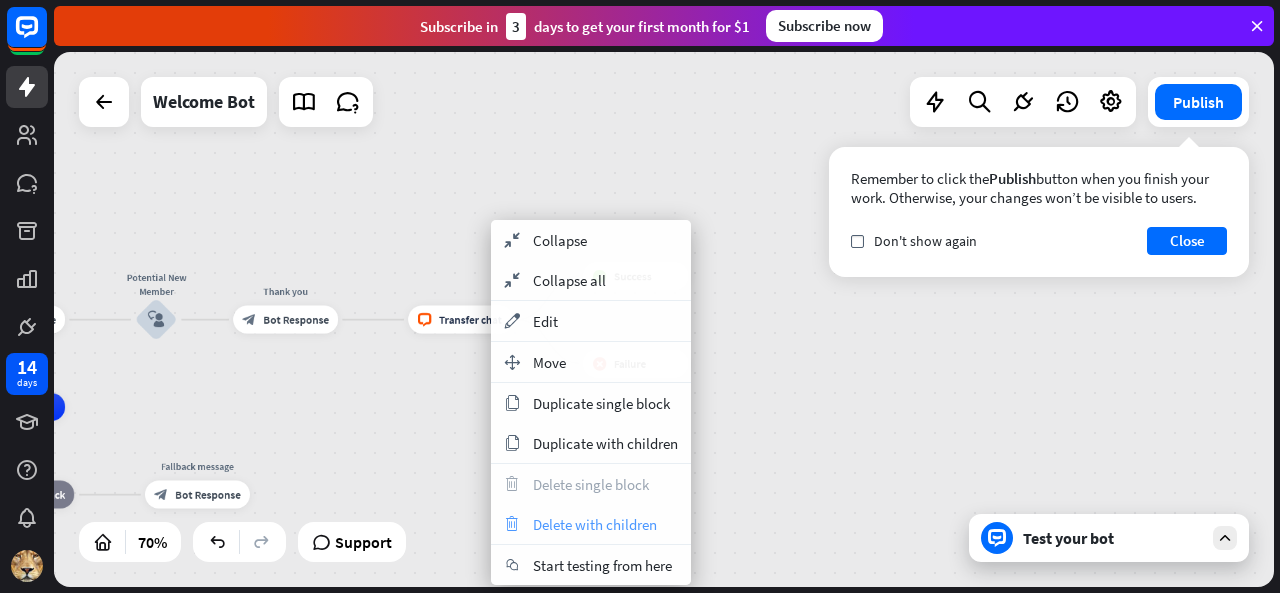 click on "Delete with children" at bounding box center (595, 524) 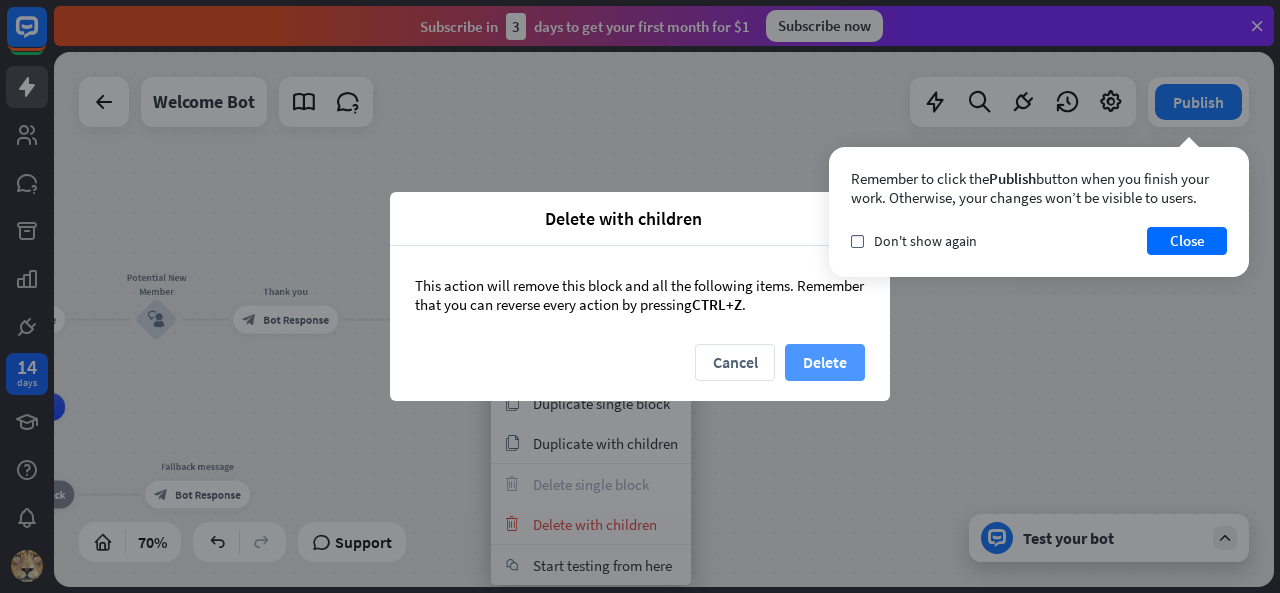 click on "Delete" at bounding box center (825, 362) 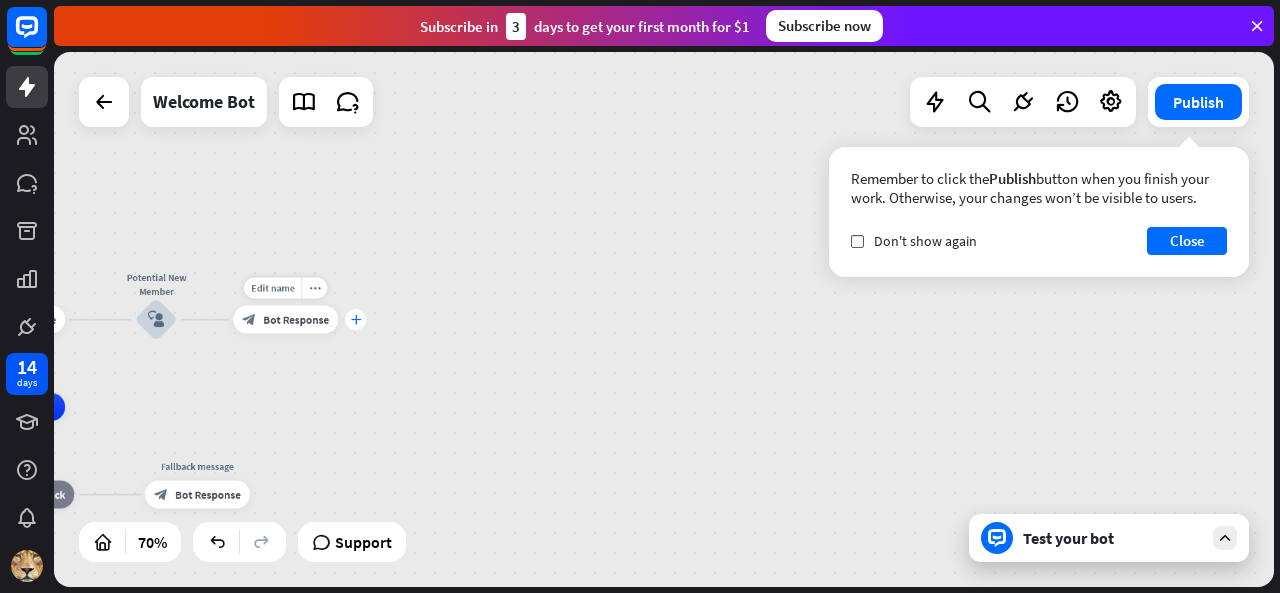 click on "plus" at bounding box center [355, 320] 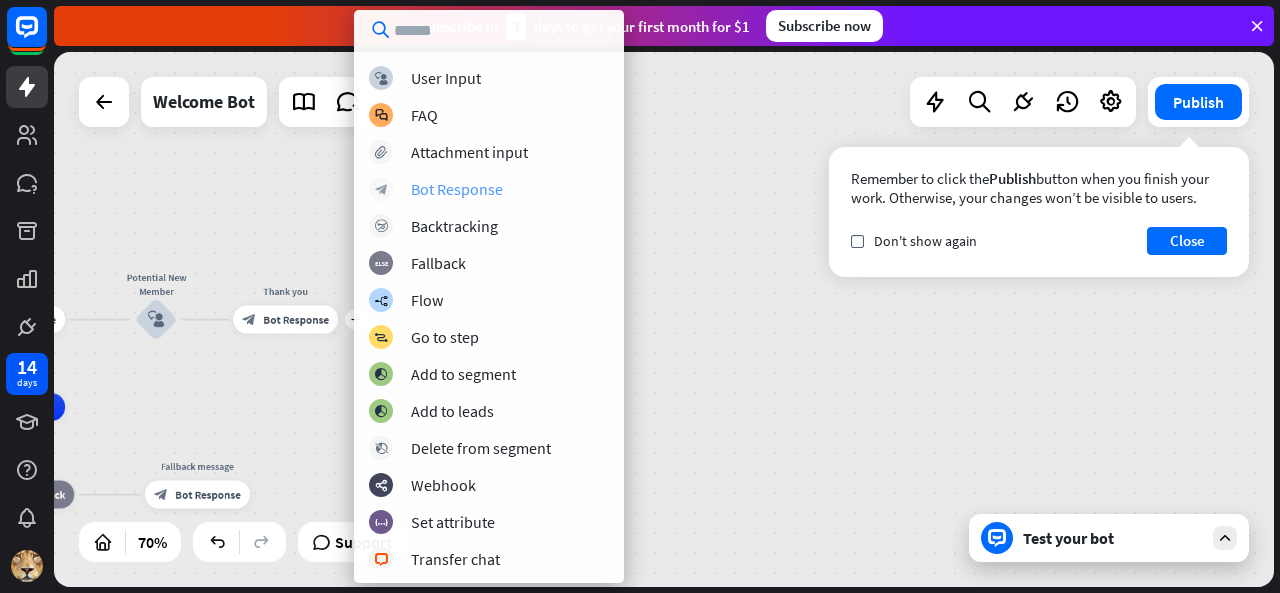 click on "Bot Response" at bounding box center (457, 189) 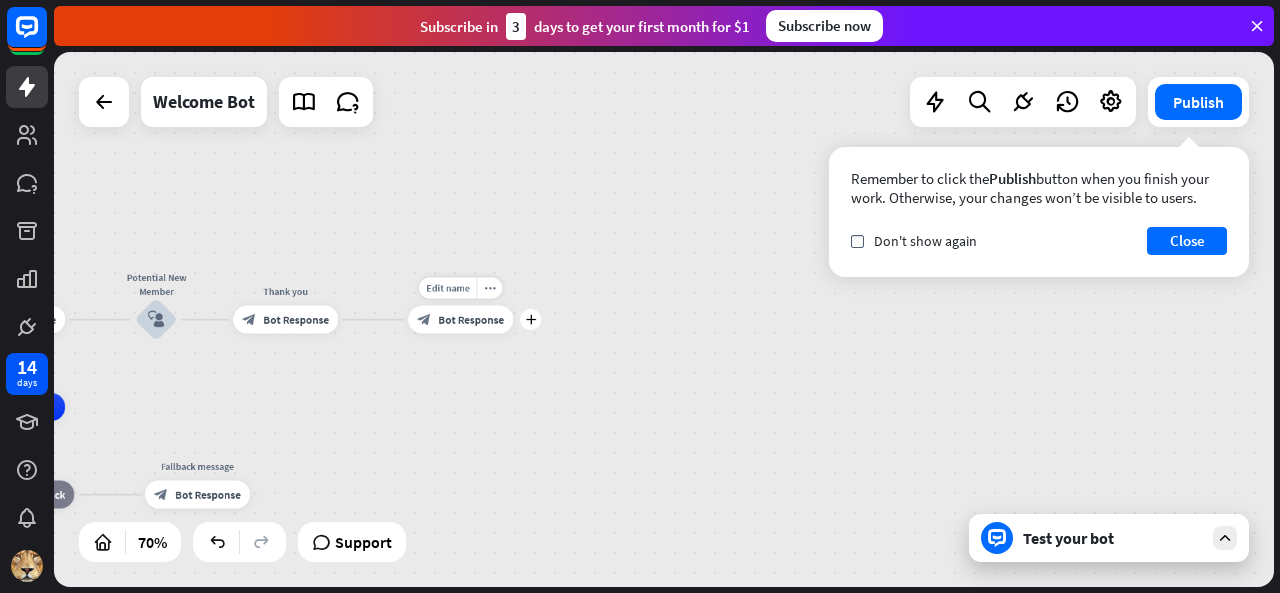 click on "Bot Response" at bounding box center (471, 320) 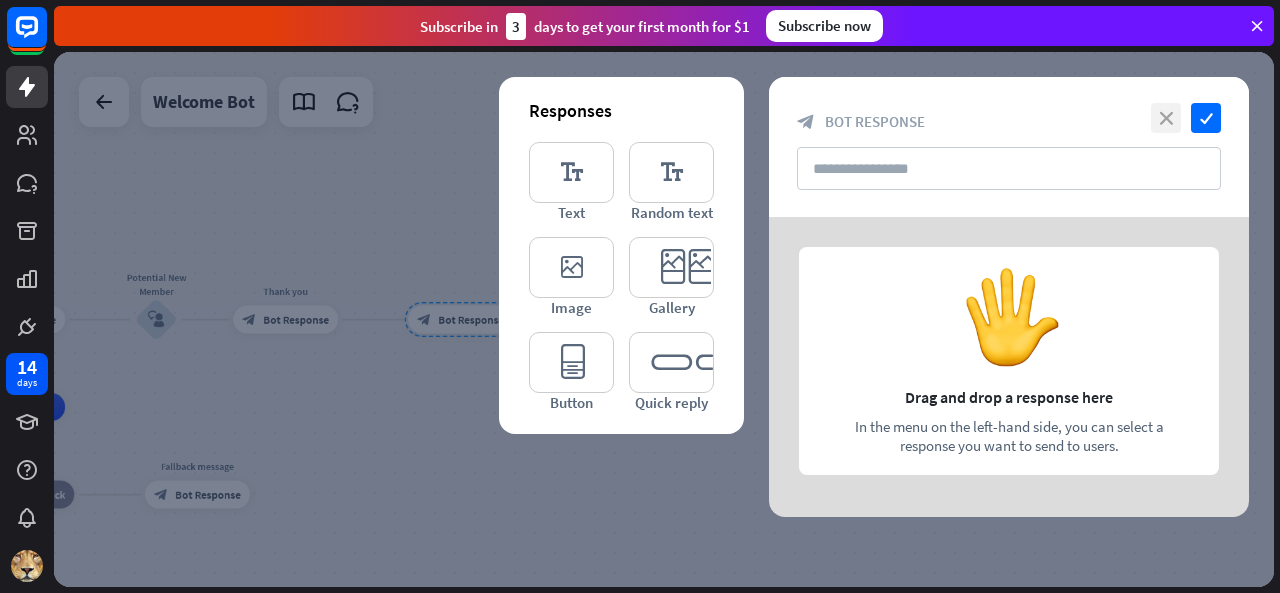 click on "close" at bounding box center (1166, 118) 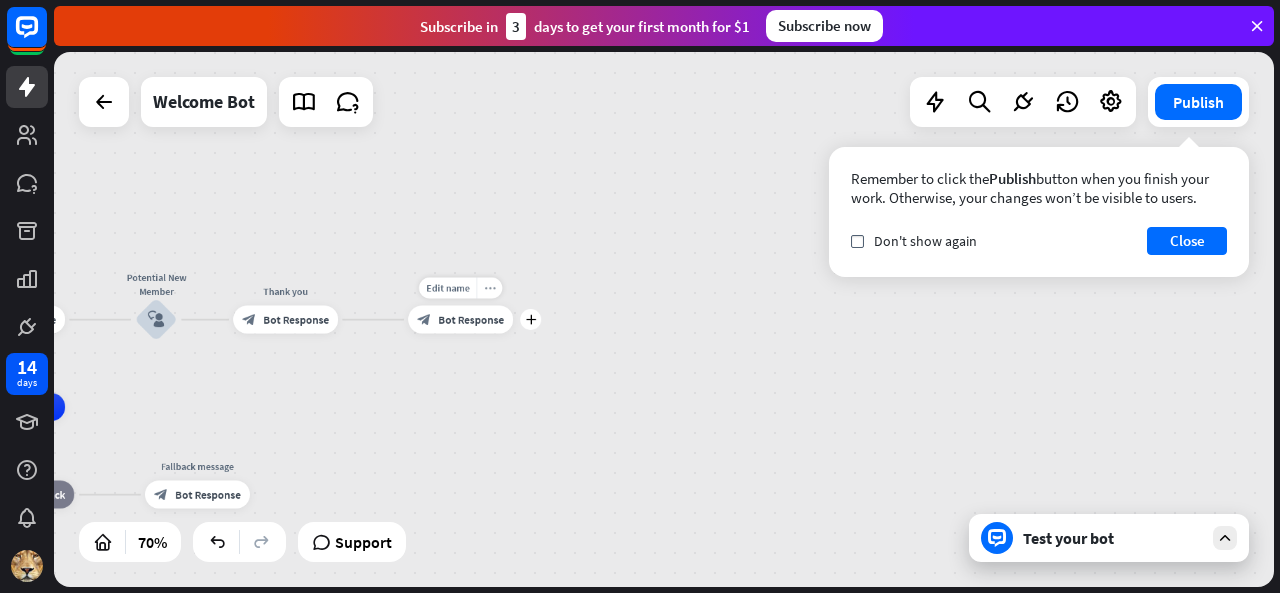 click on "more_horiz" at bounding box center (489, 288) 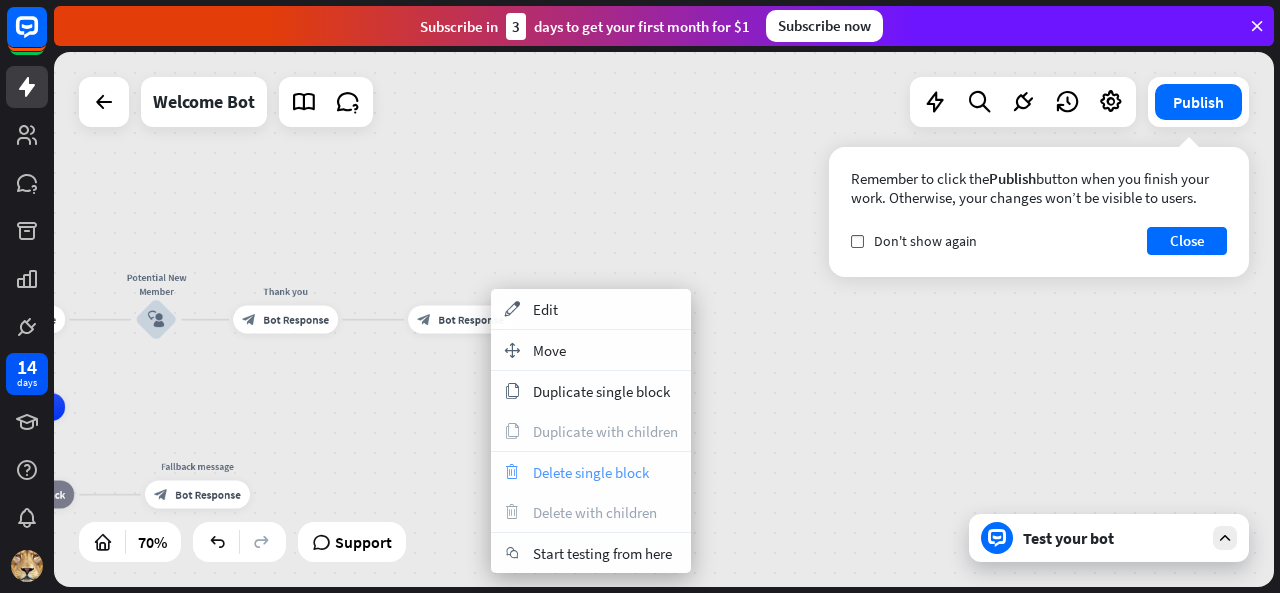 click on "Delete single block" at bounding box center (591, 472) 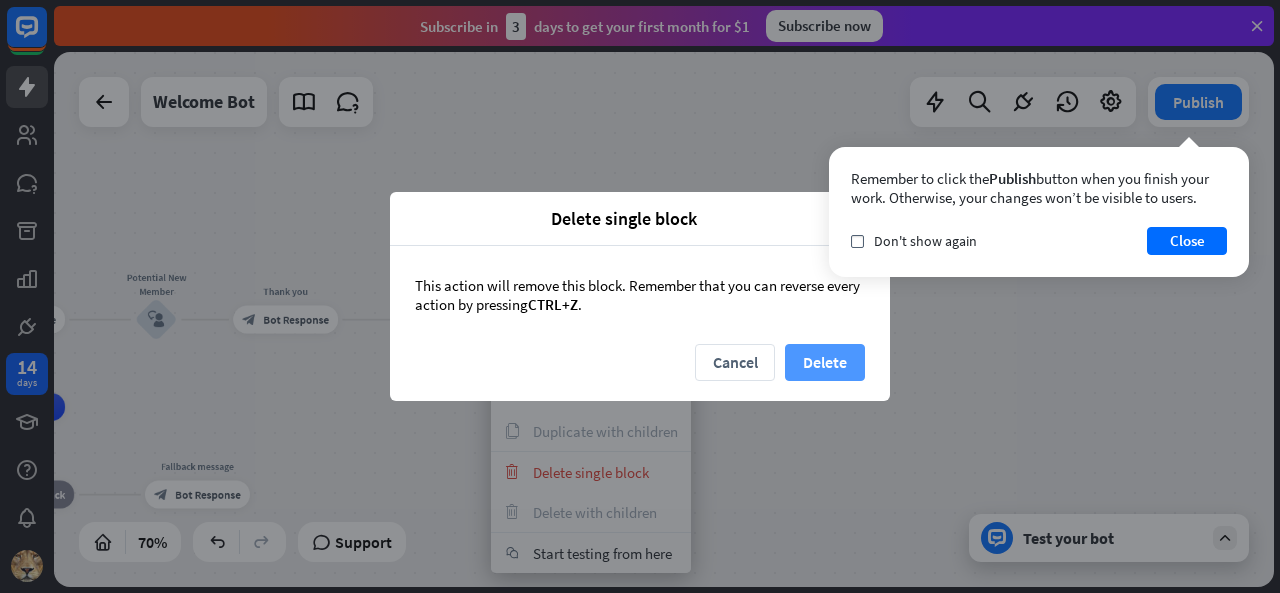 click on "Delete" at bounding box center (825, 362) 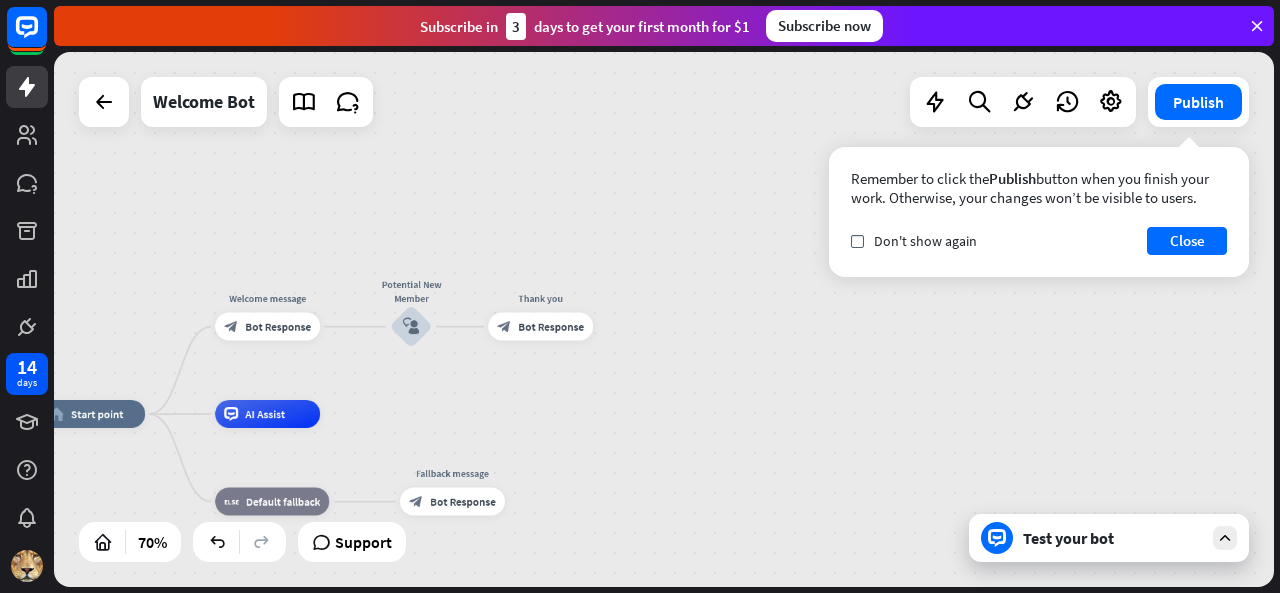 drag, startPoint x: 266, startPoint y: 378, endPoint x: 521, endPoint y: 385, distance: 255.09605 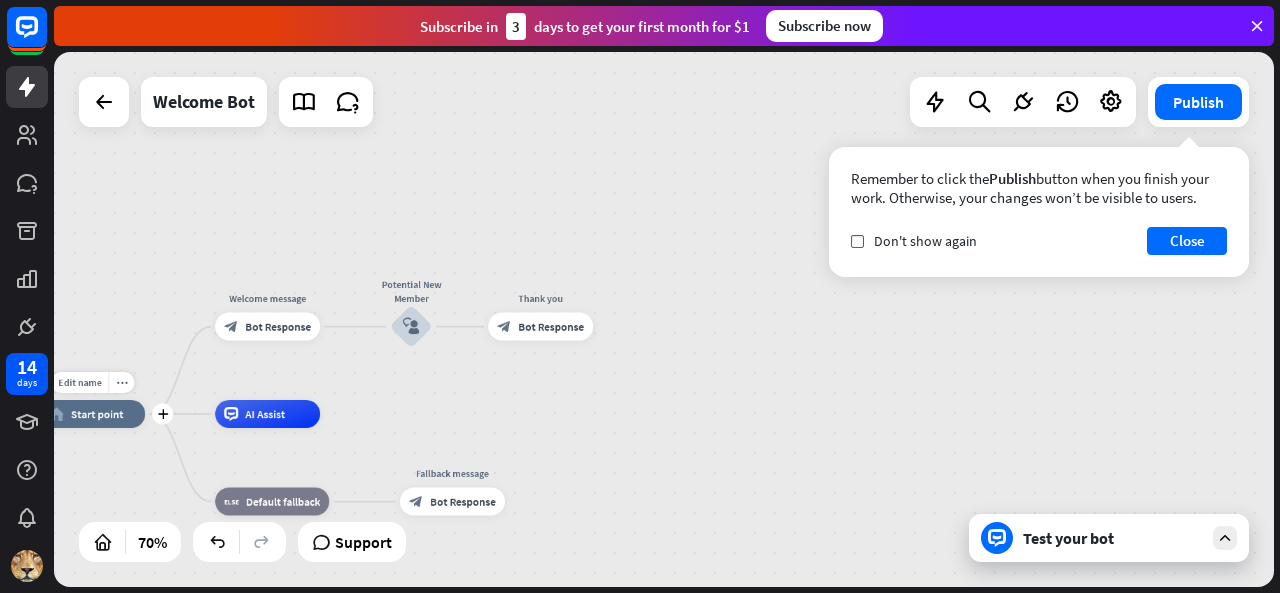 click on "Start point" at bounding box center [97, 414] 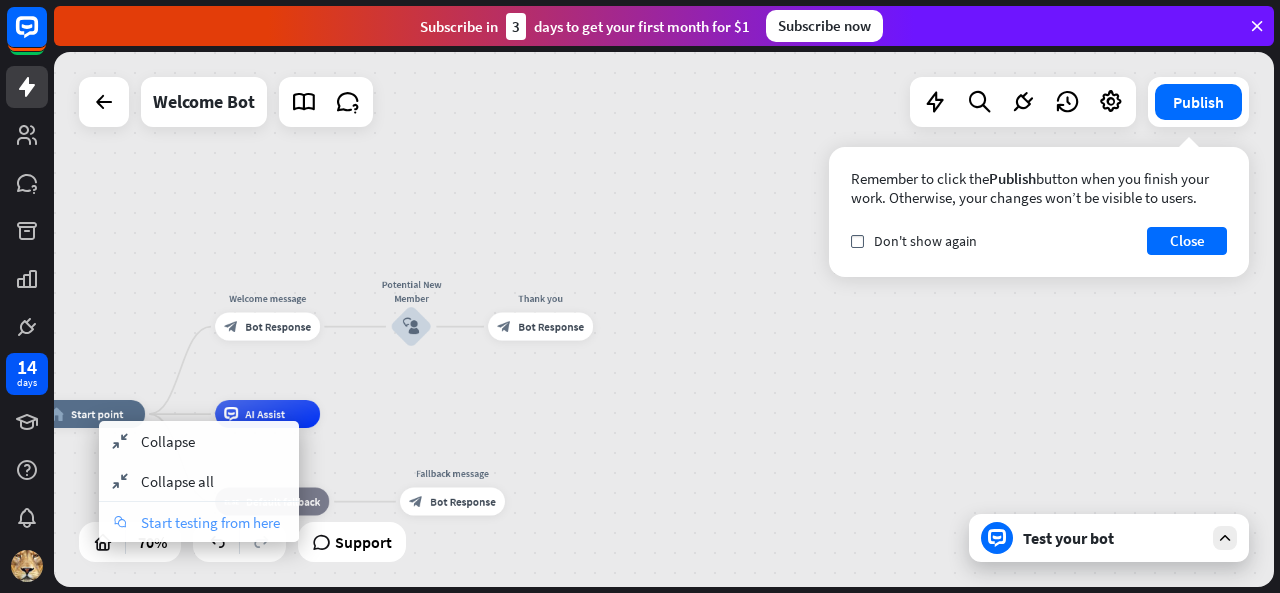 click on "Start testing from here" at bounding box center [210, 522] 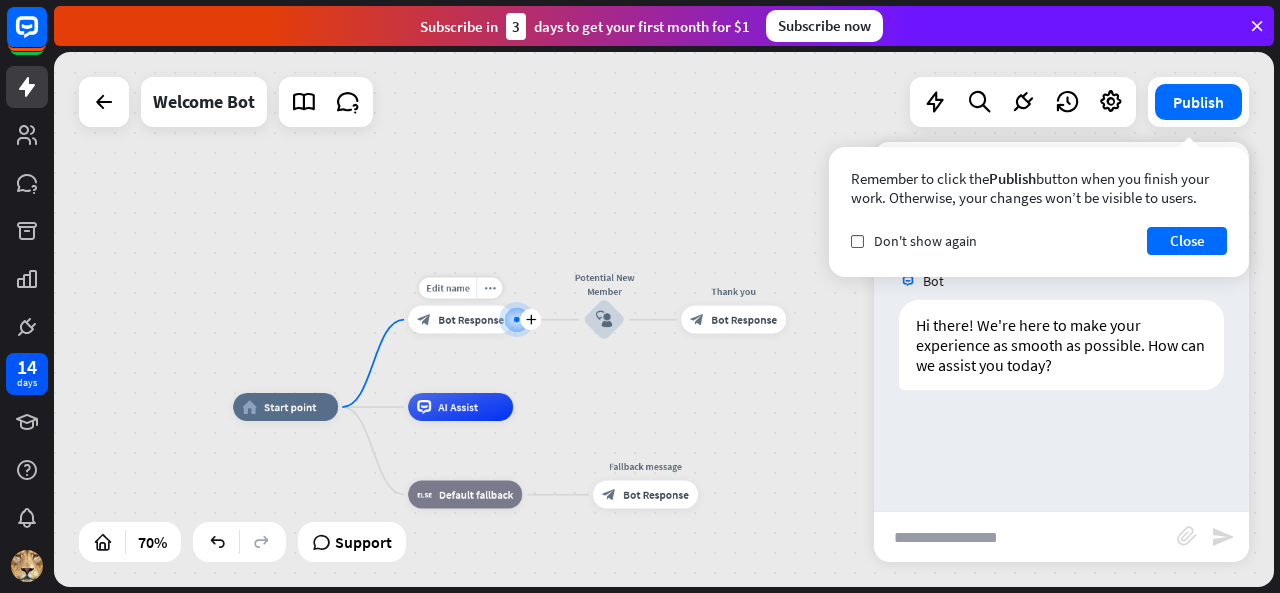 click on "Bot Response" at bounding box center (471, 320) 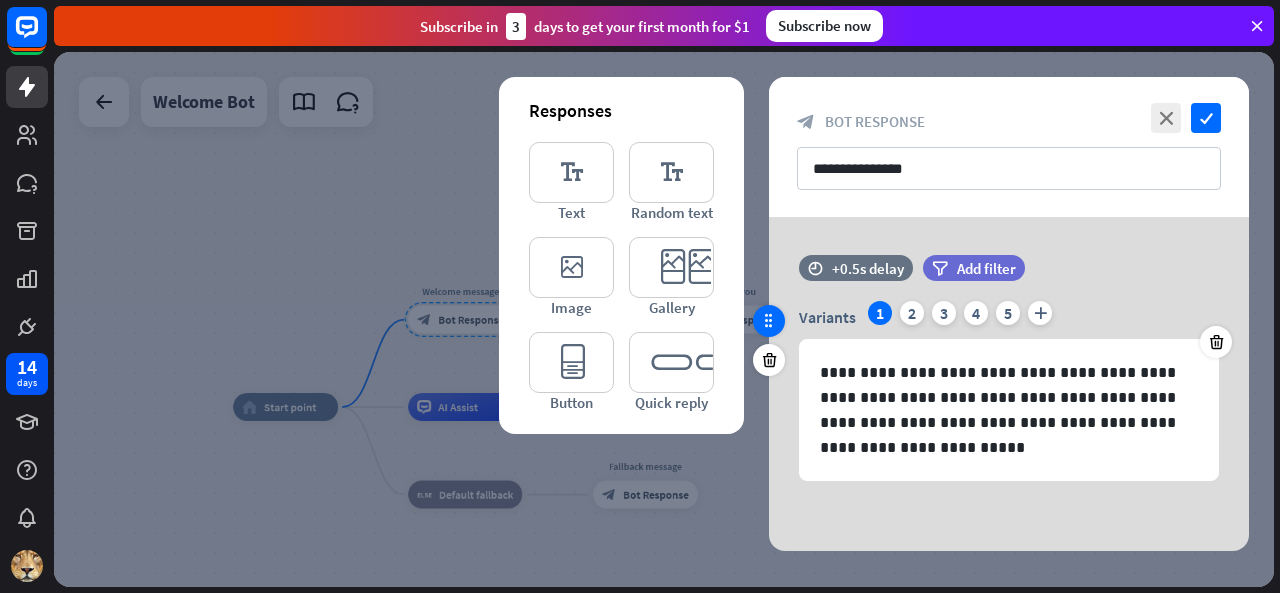 click at bounding box center (769, 321) 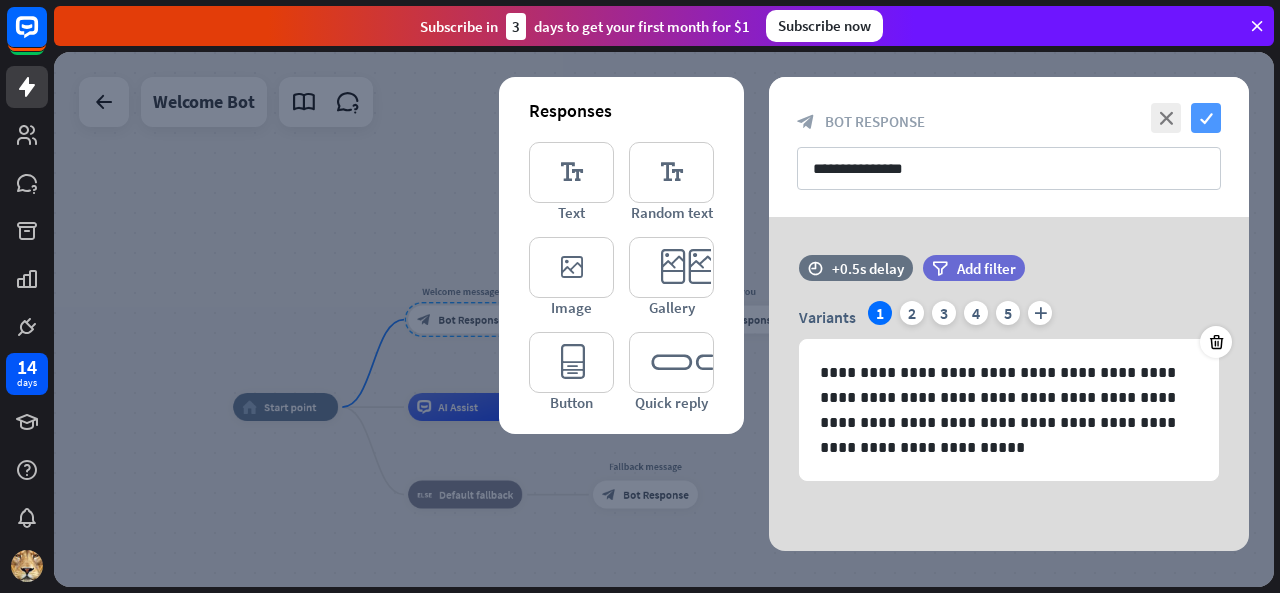 click on "check" at bounding box center (1206, 118) 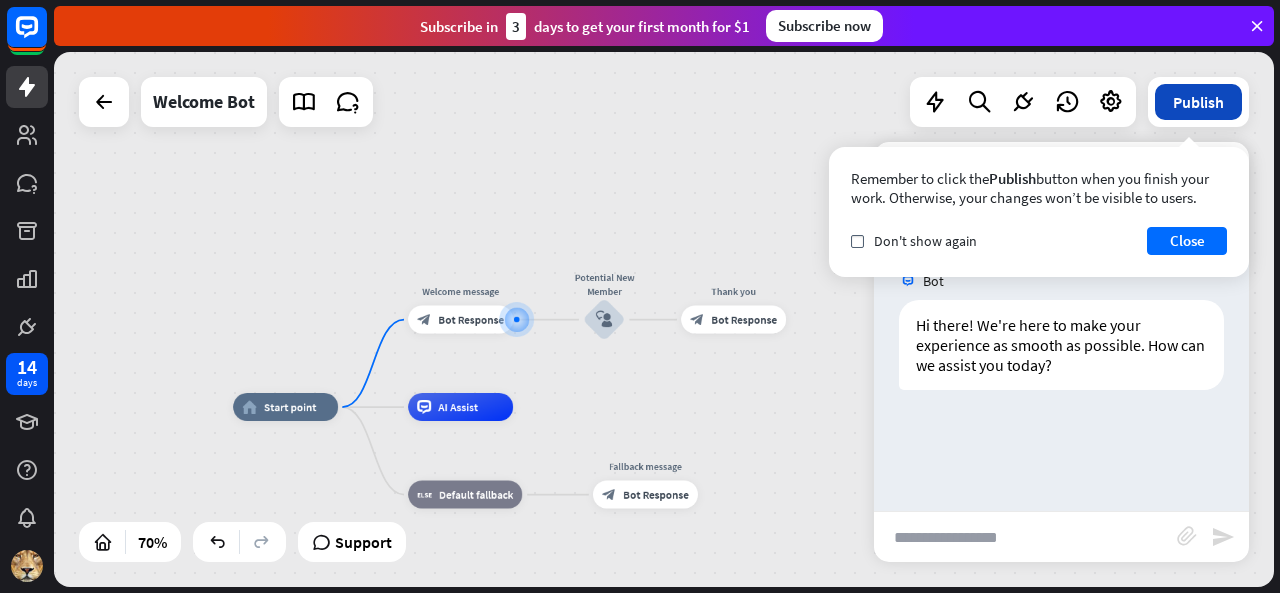 click on "Publish" at bounding box center [1198, 102] 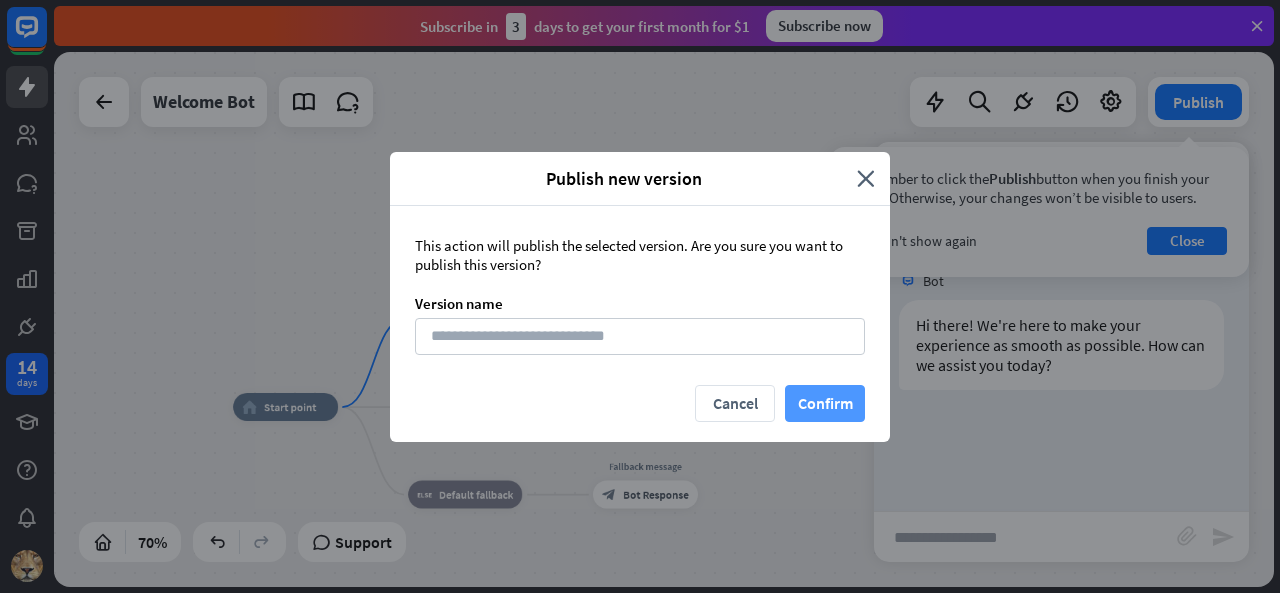 click on "Confirm" at bounding box center [825, 403] 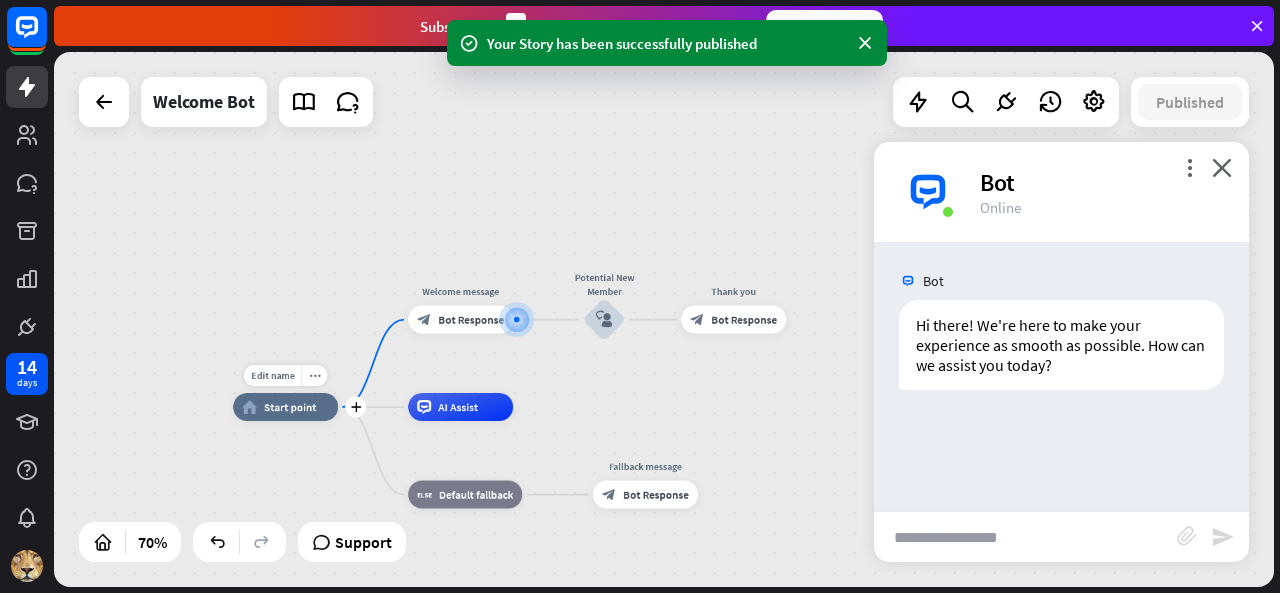 click on "Start point" at bounding box center [290, 407] 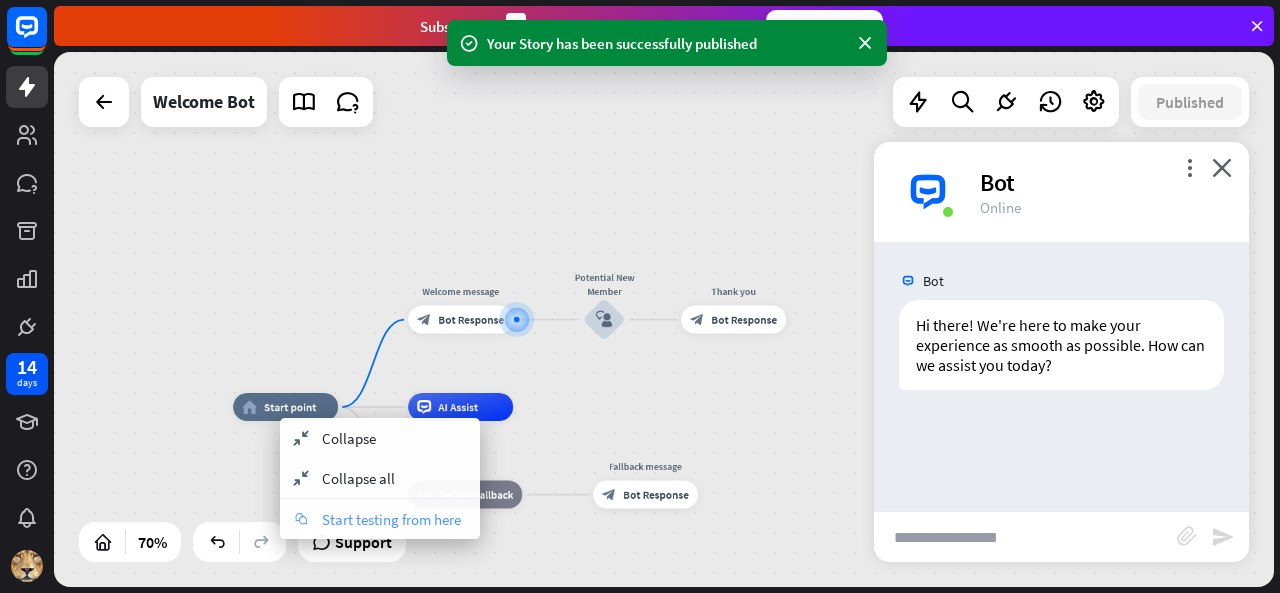 click on "Start testing from here" at bounding box center (391, 519) 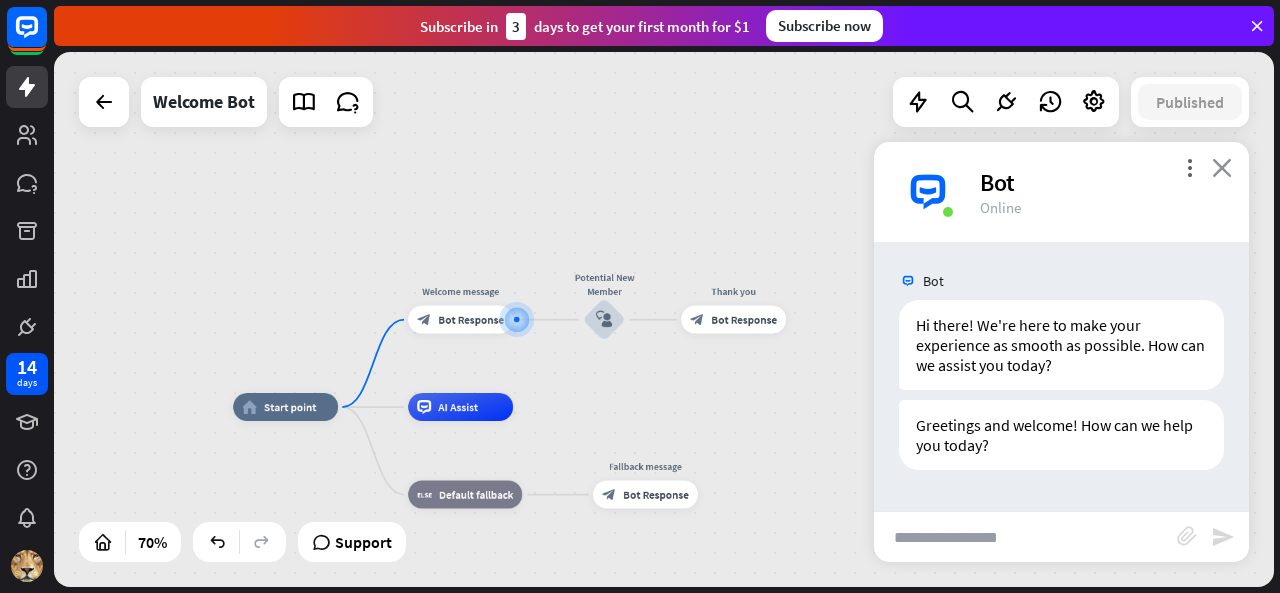 click on "close" at bounding box center (1222, 167) 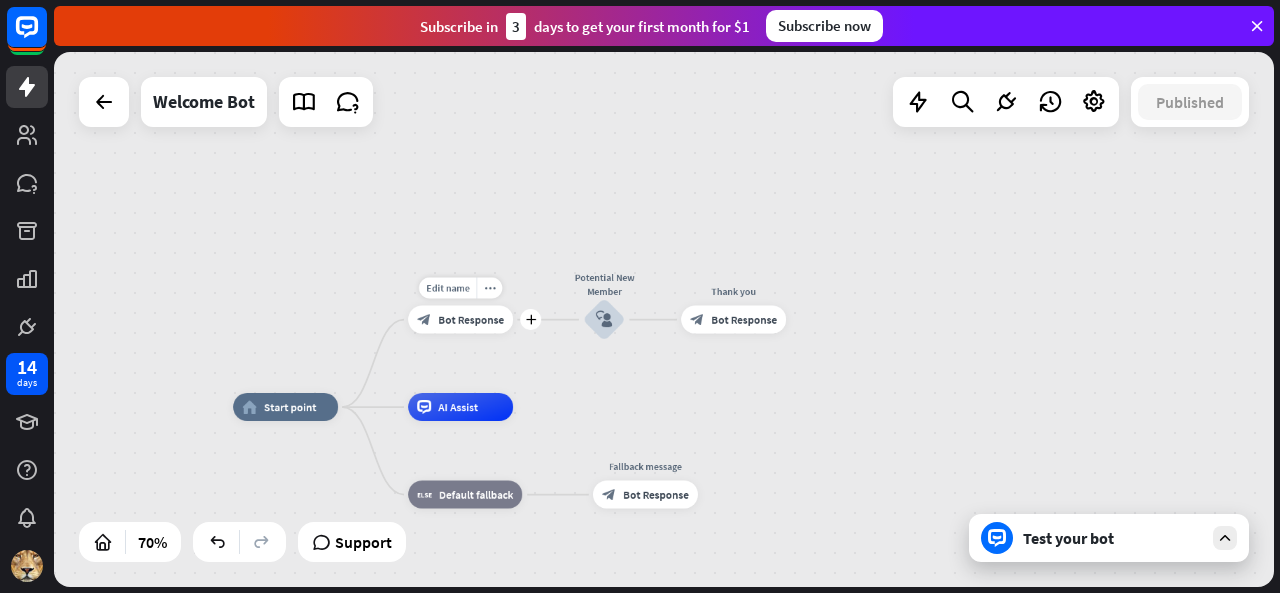 click on "block_bot_response   Bot Response" at bounding box center [460, 320] 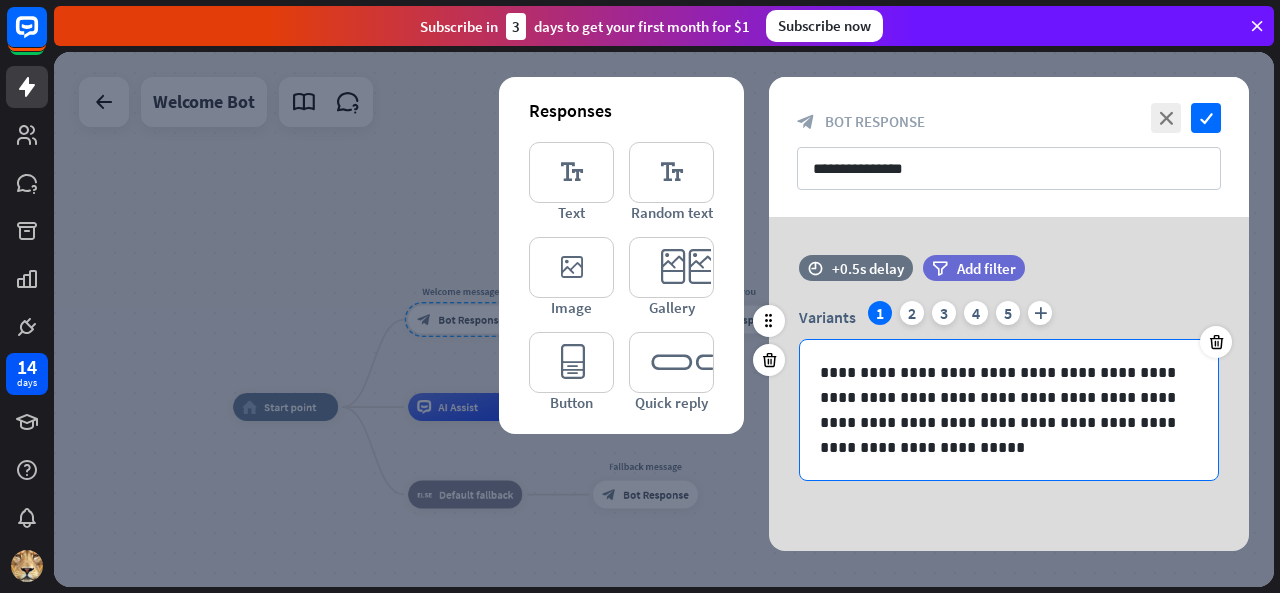 click on "**********" at bounding box center [1009, 410] 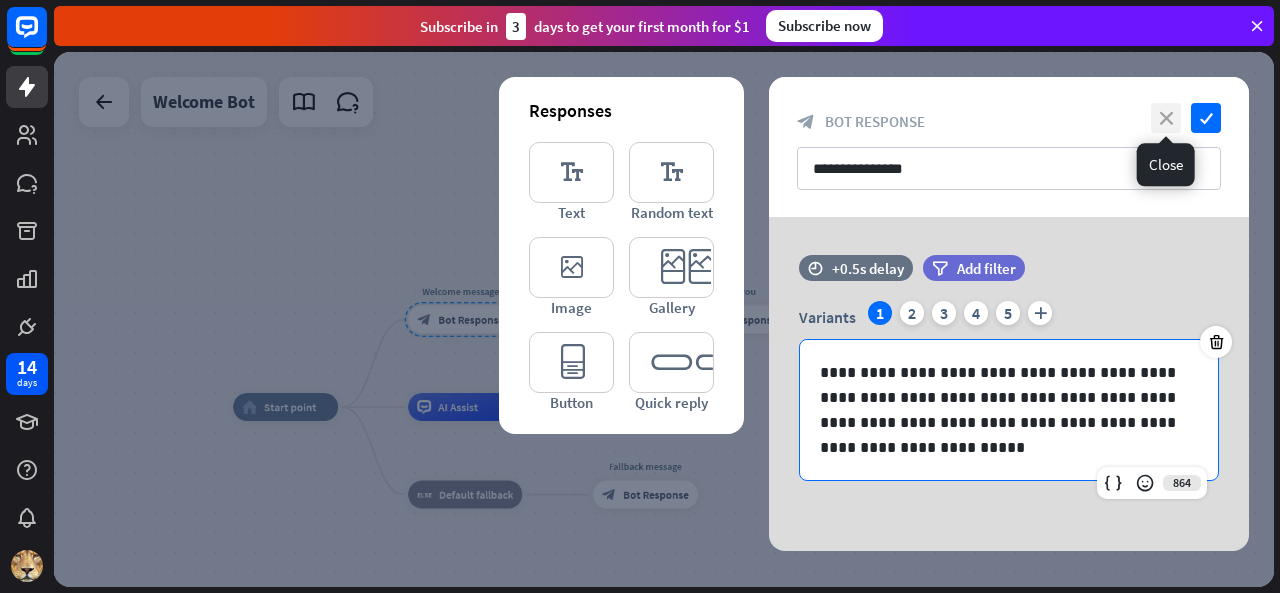 click on "close" at bounding box center [1166, 118] 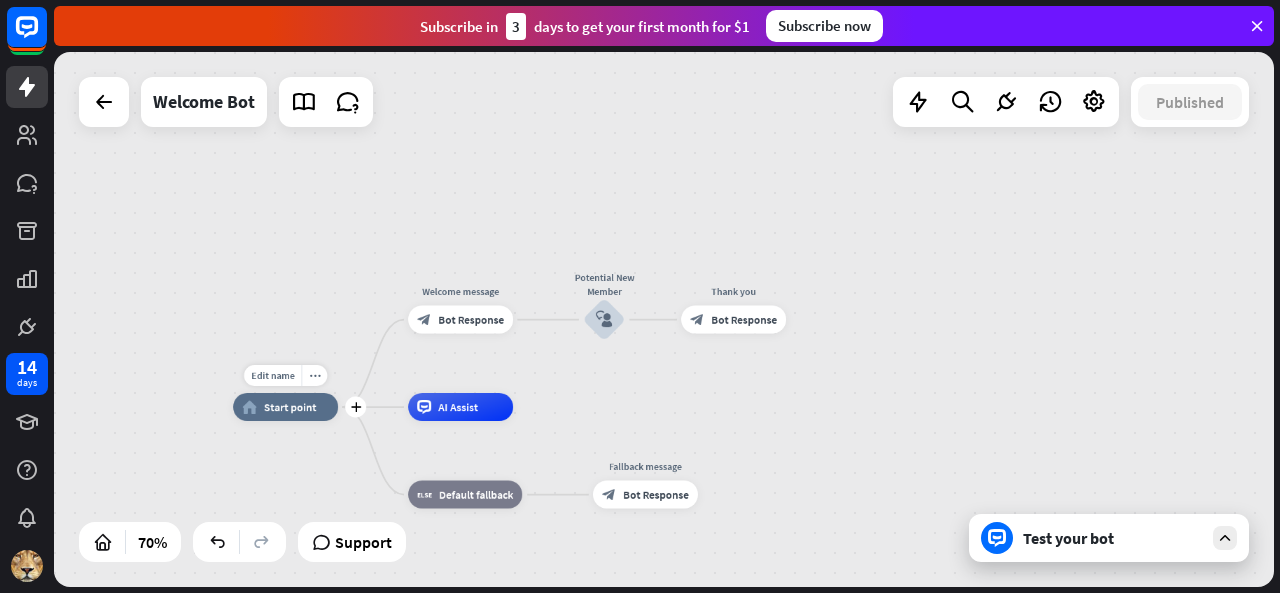 click on "home_2   Start point" at bounding box center (285, 407) 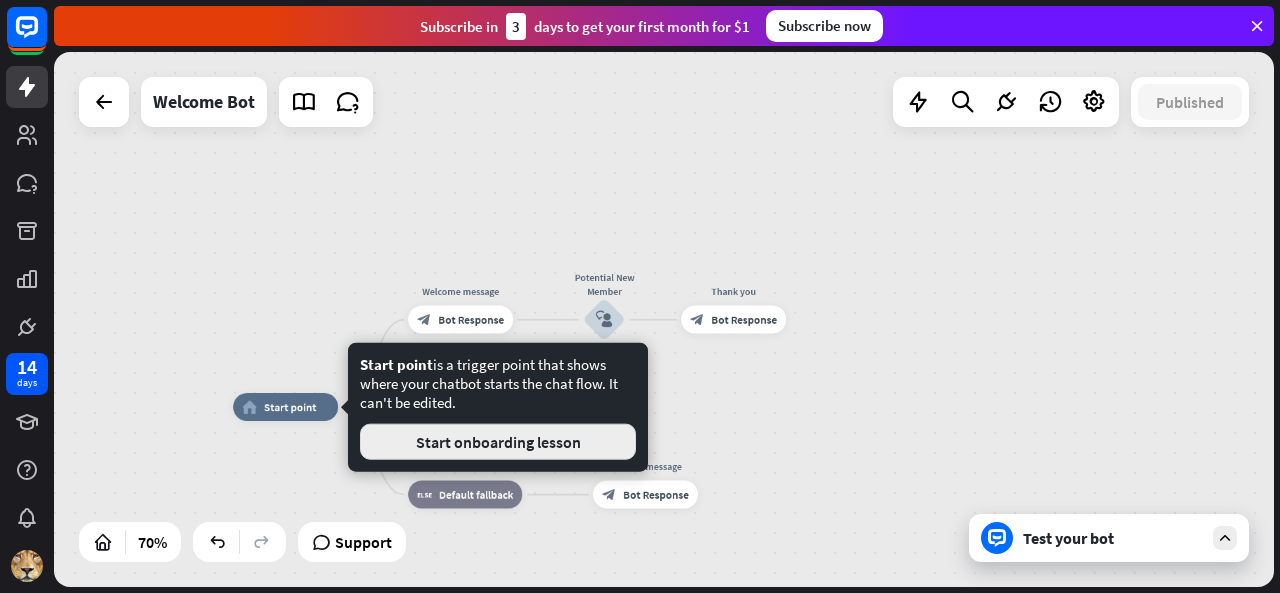 click on "Start onboarding lesson" at bounding box center (498, 442) 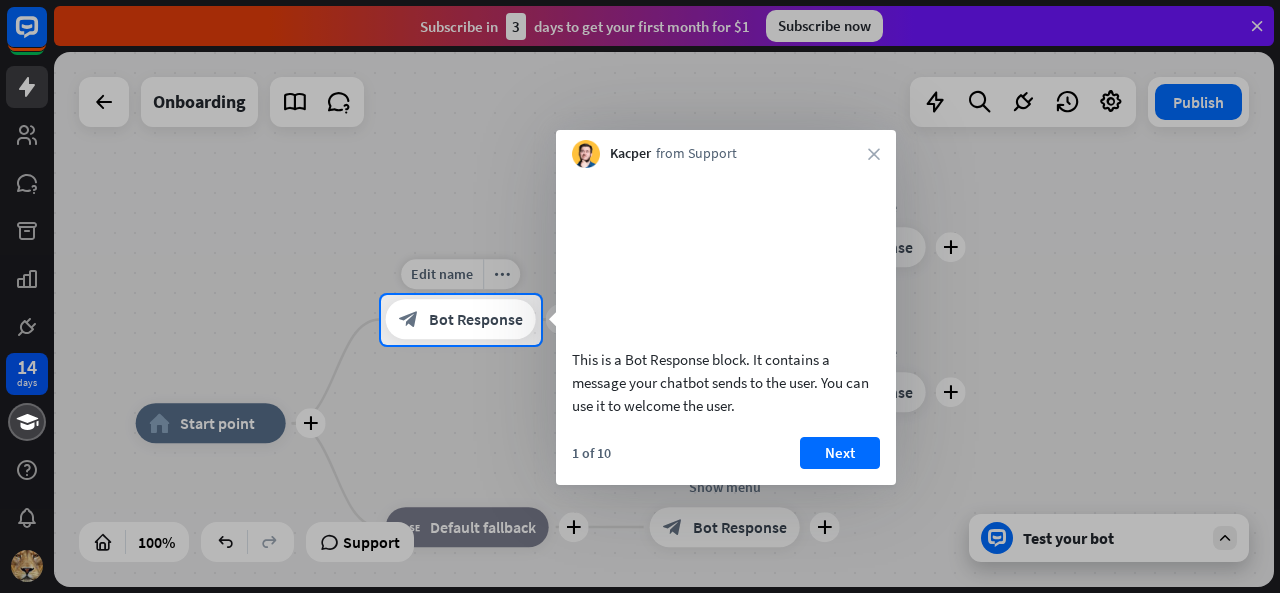 click on "block_bot_response   Bot Response" at bounding box center (461, 320) 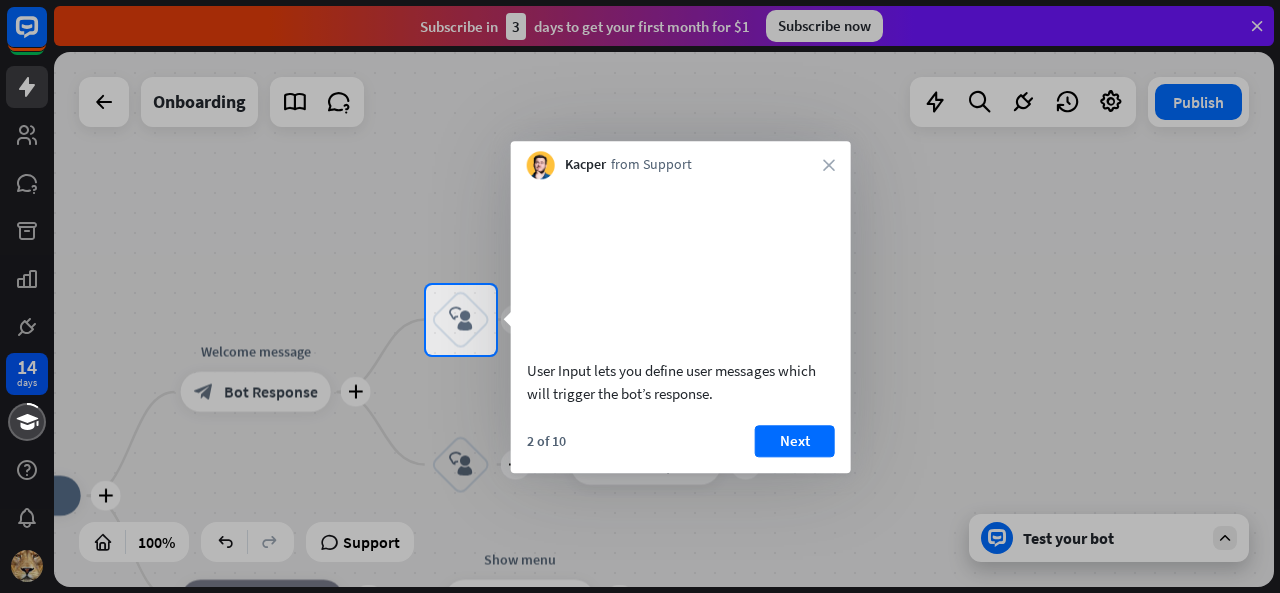 click at bounding box center (640, 474) 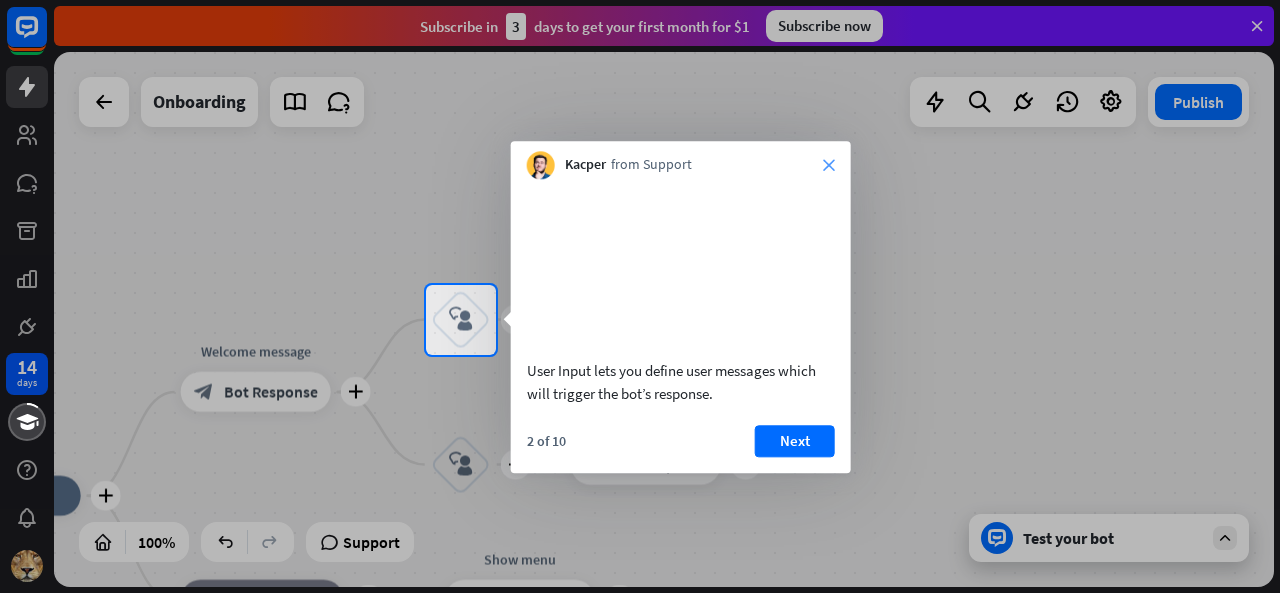 click on "close" at bounding box center (829, 165) 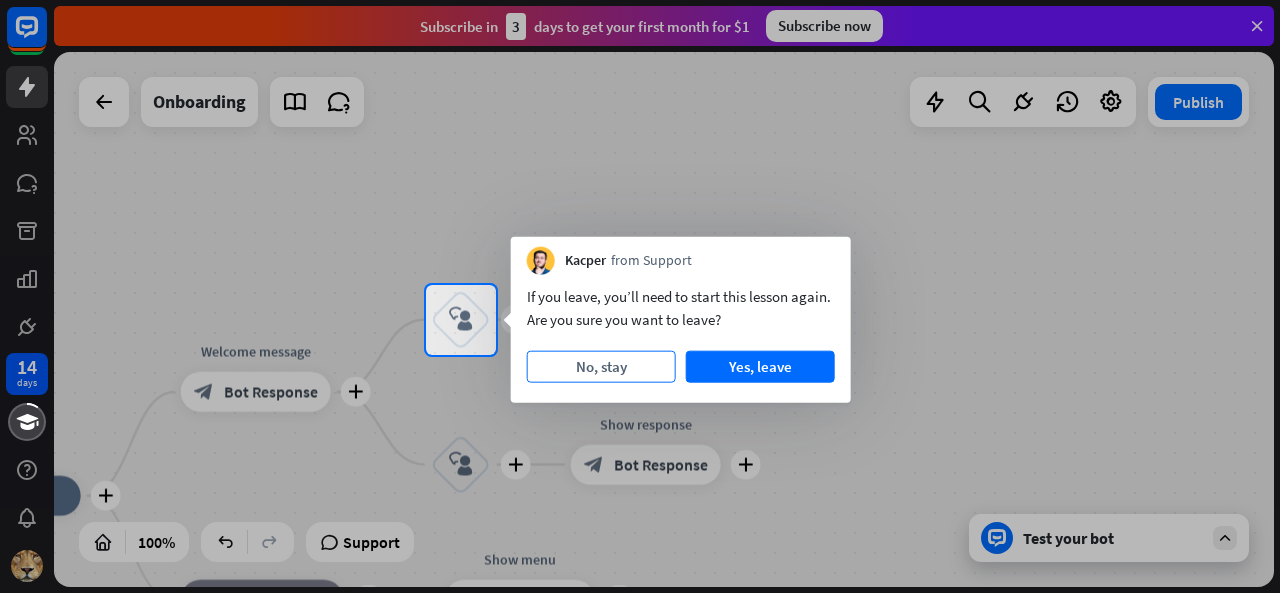 click on "No, stay" at bounding box center (601, 367) 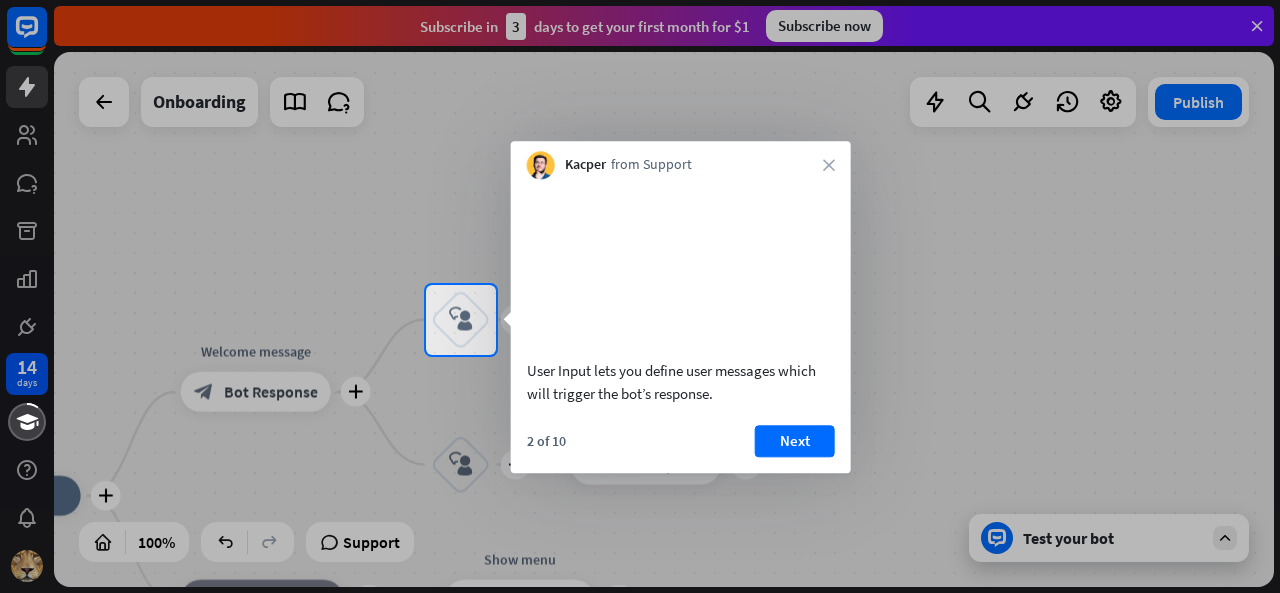 click on "2 of 10" at bounding box center [546, 441] 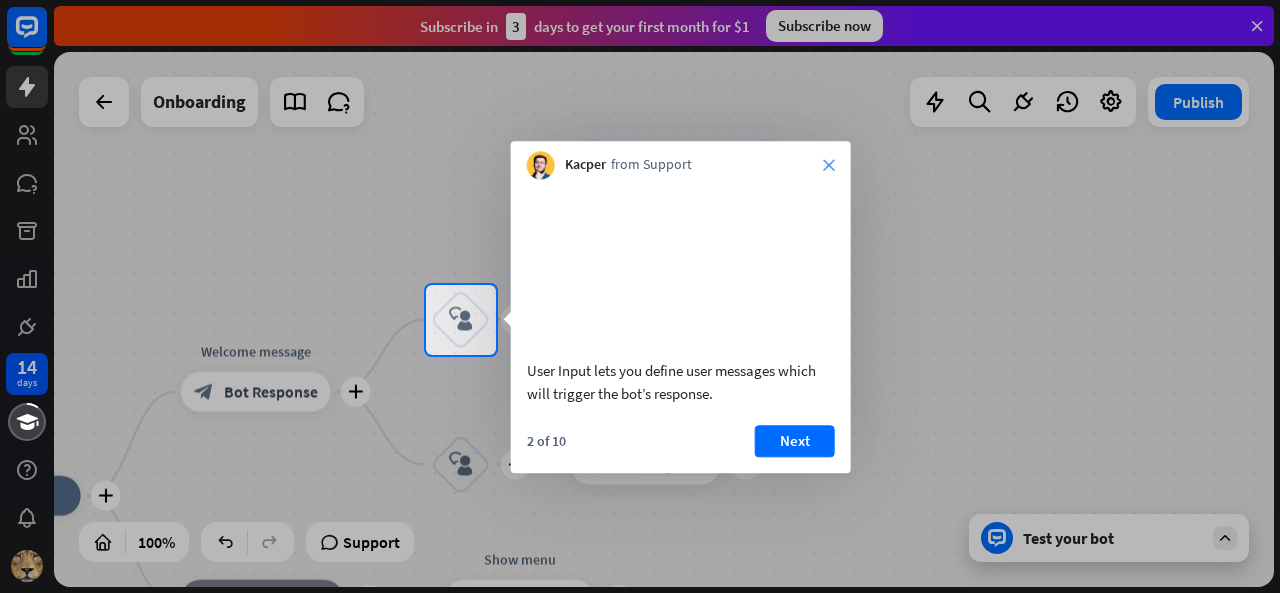 click on "close" at bounding box center [829, 165] 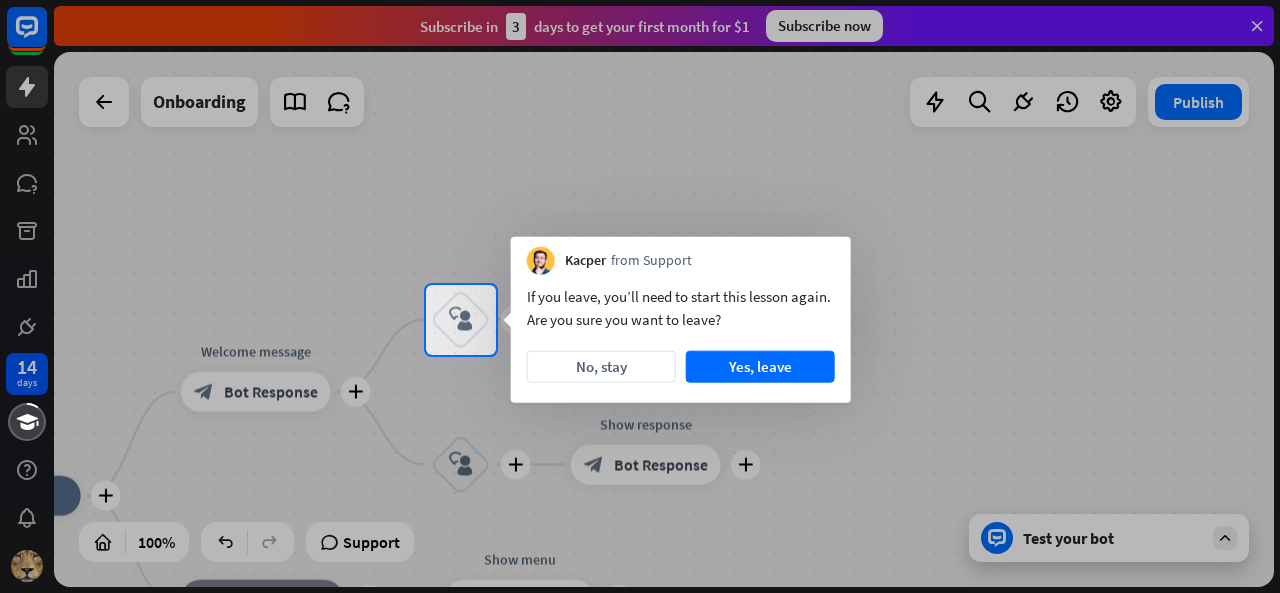 click on "If you leave, you’ll need to start this lesson again. Are you
sure you want to leave?
No, stay
Yes, leave" at bounding box center [681, 339] 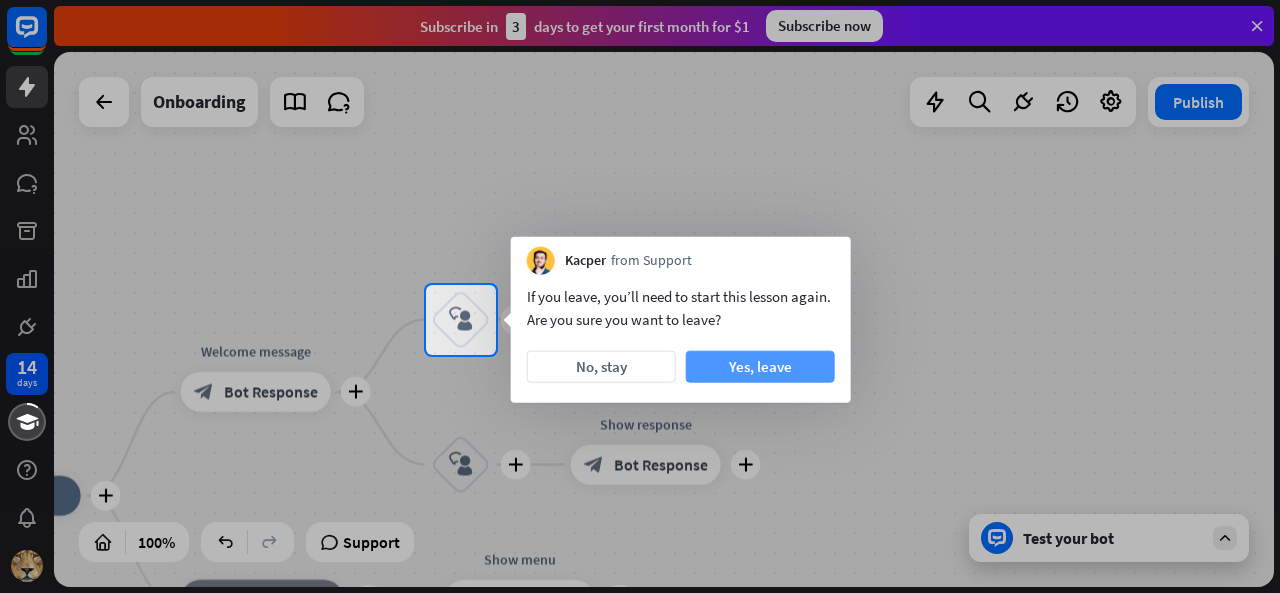 click on "Yes, leave" at bounding box center (760, 367) 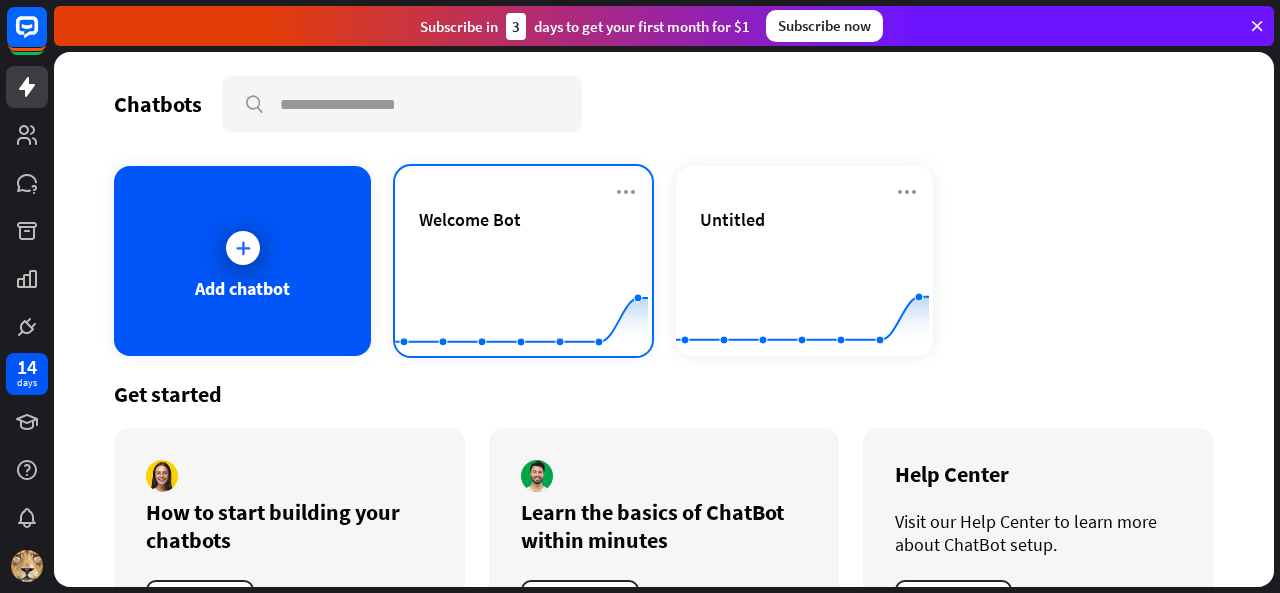 click on "Created with Highcharts 10.1.0 0 2 4" 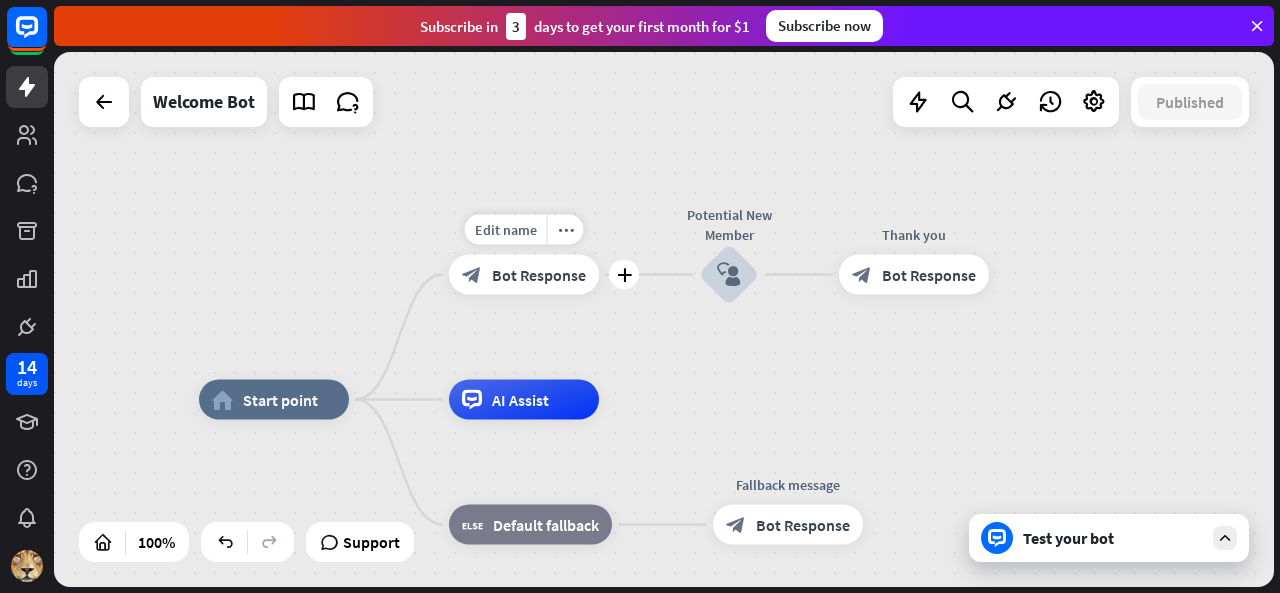 drag, startPoint x: 560, startPoint y: 242, endPoint x: 462, endPoint y: 313, distance: 121.016525 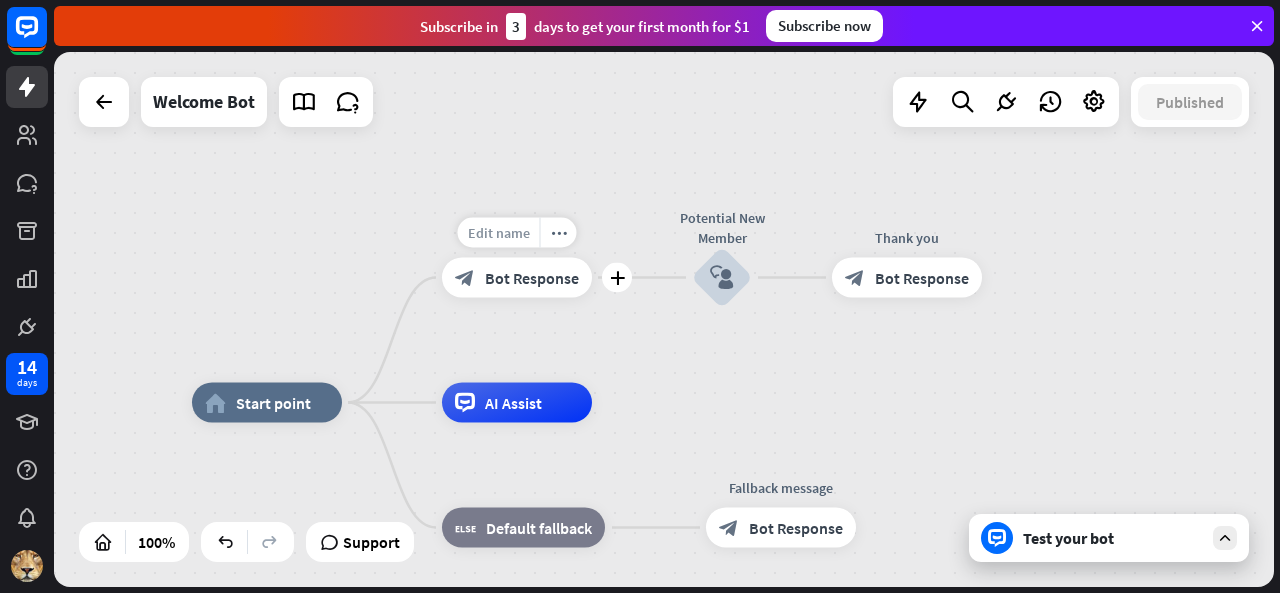 click on "Edit name" at bounding box center [499, 233] 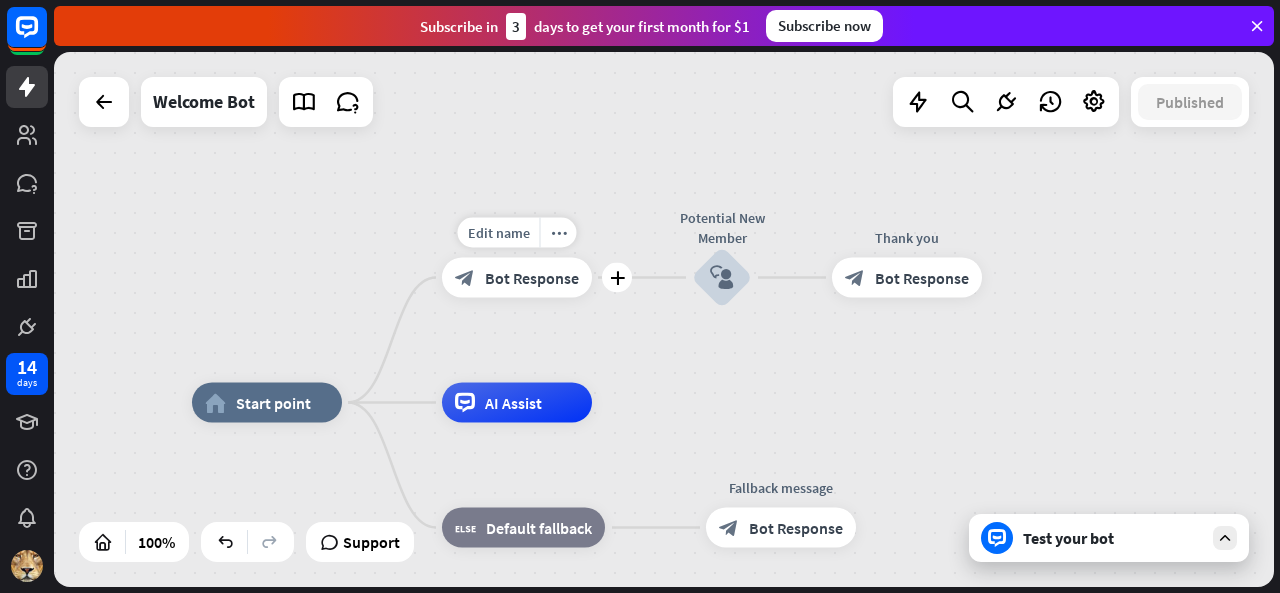 click on "block_bot_response   Bot Response" at bounding box center [517, 278] 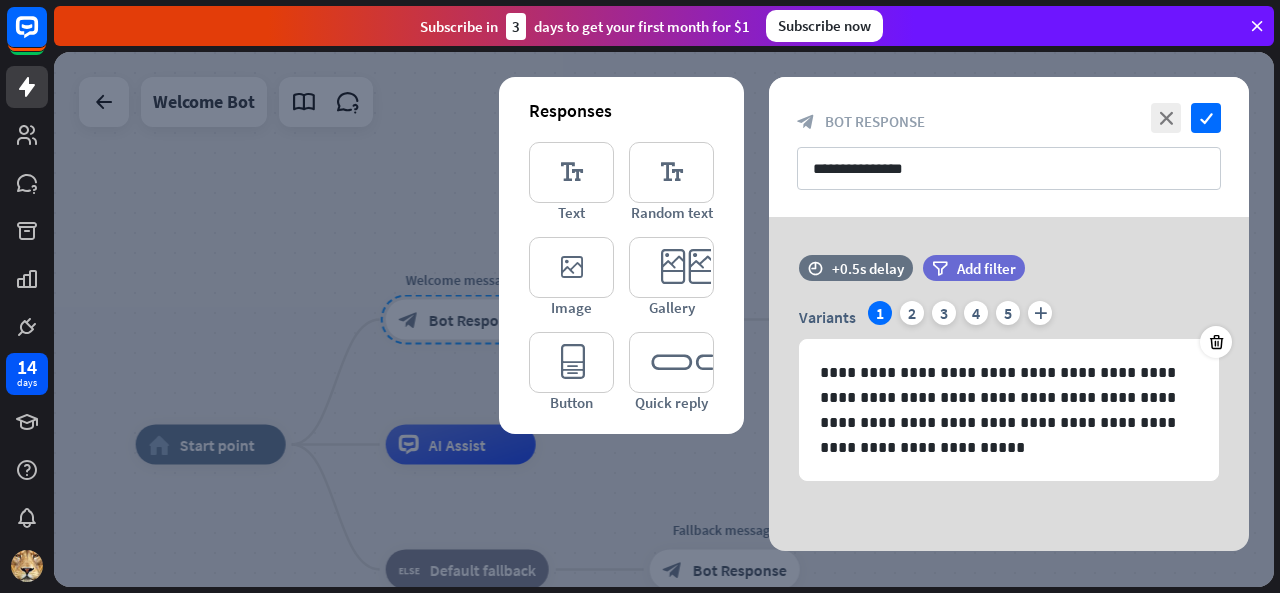 click at bounding box center [664, 319] 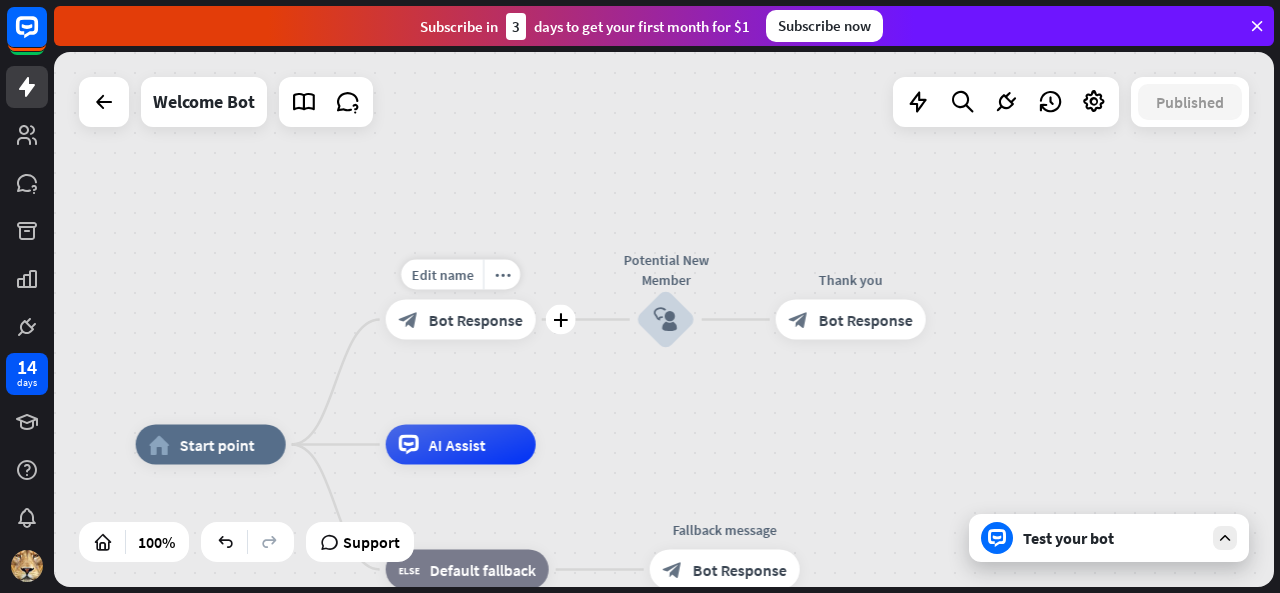 click on "Bot Response" at bounding box center (476, 320) 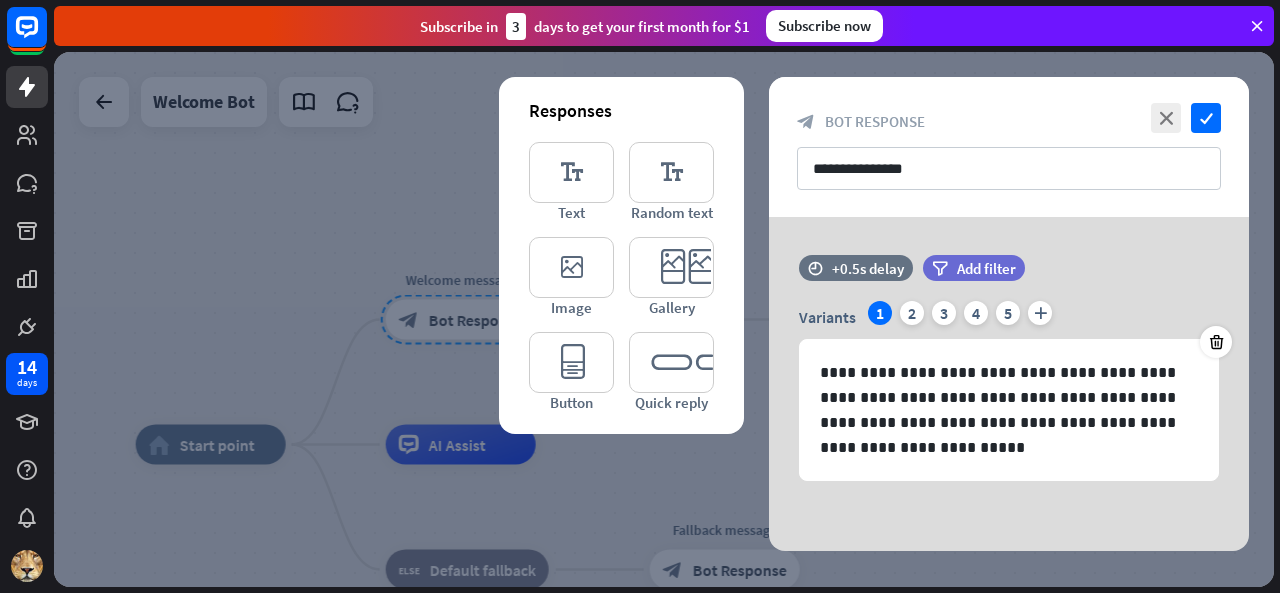 click at bounding box center (664, 319) 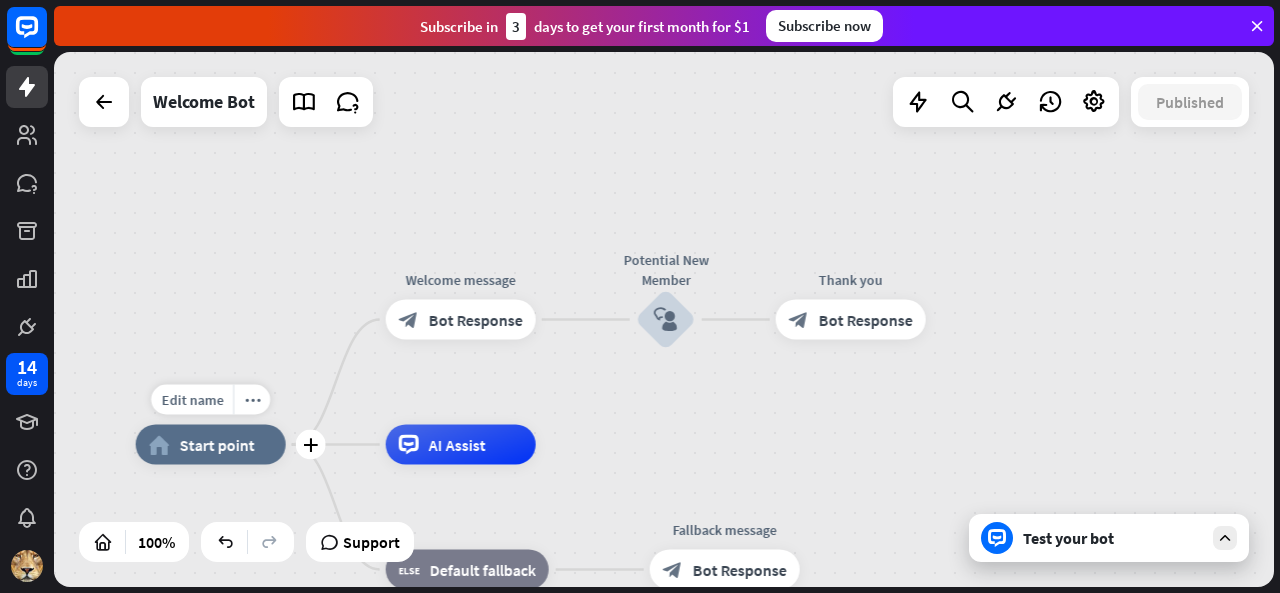 click on "Start point" at bounding box center [217, 445] 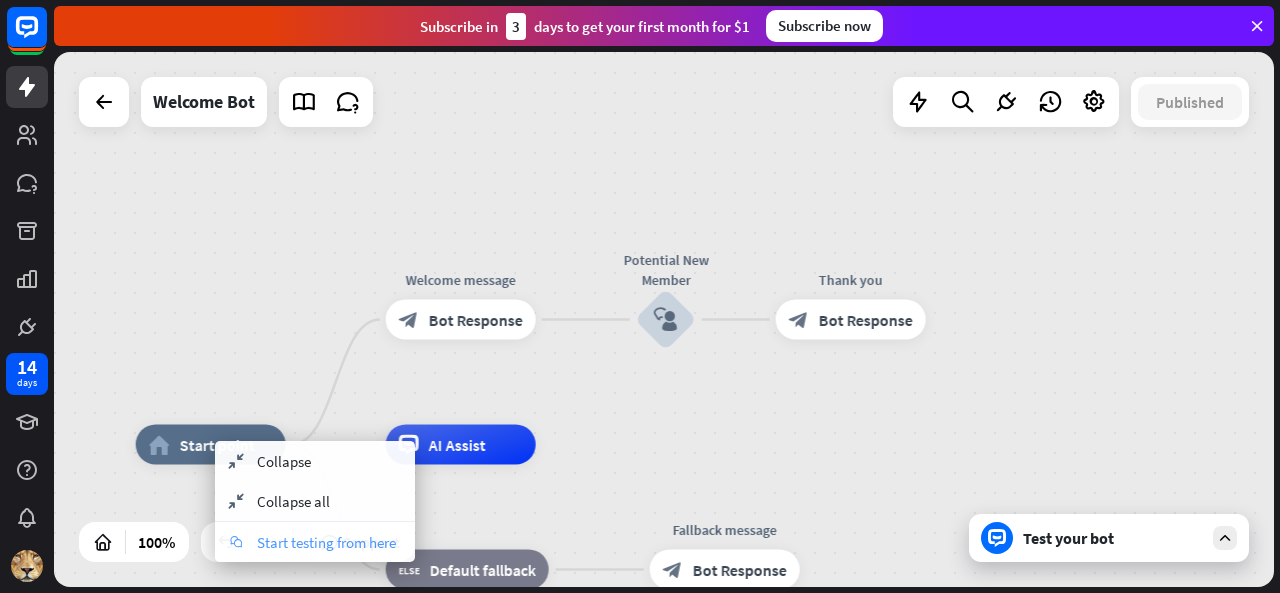 click on "Start testing from here" at bounding box center (326, 542) 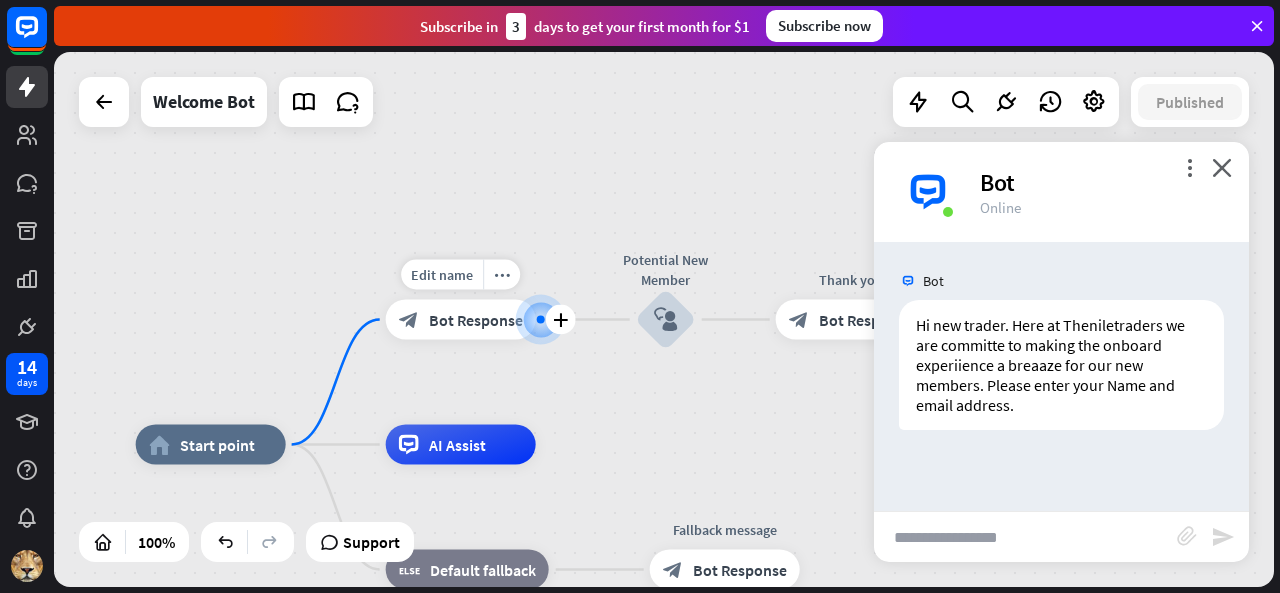 click at bounding box center [541, 320] 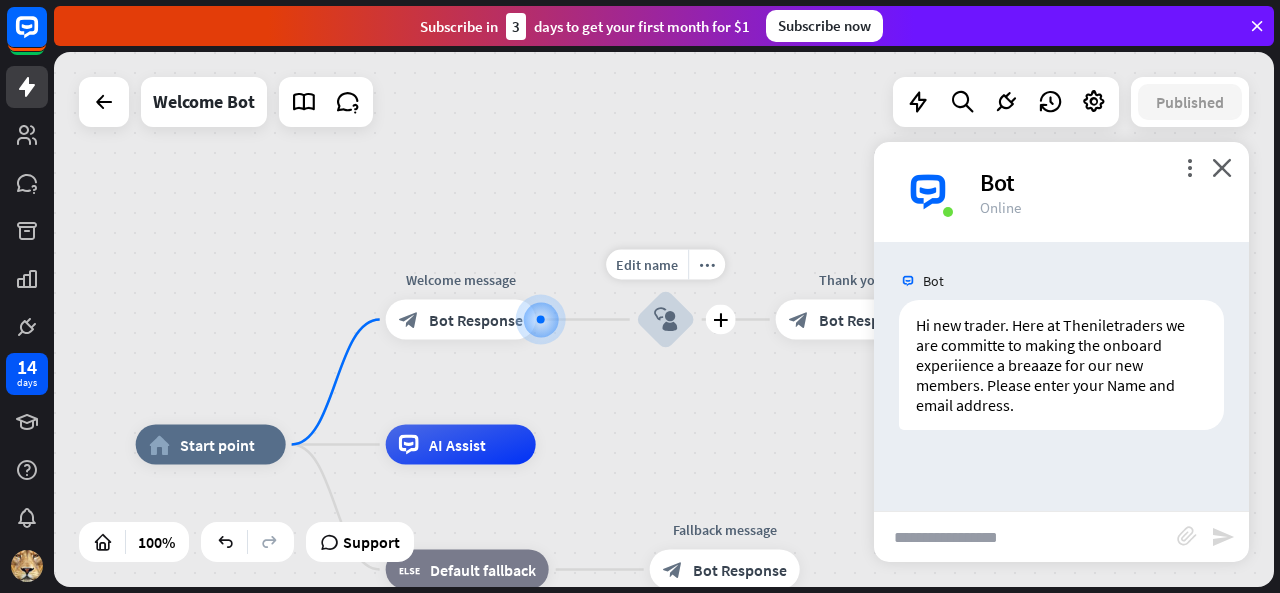 click on "block_user_input" at bounding box center [666, 320] 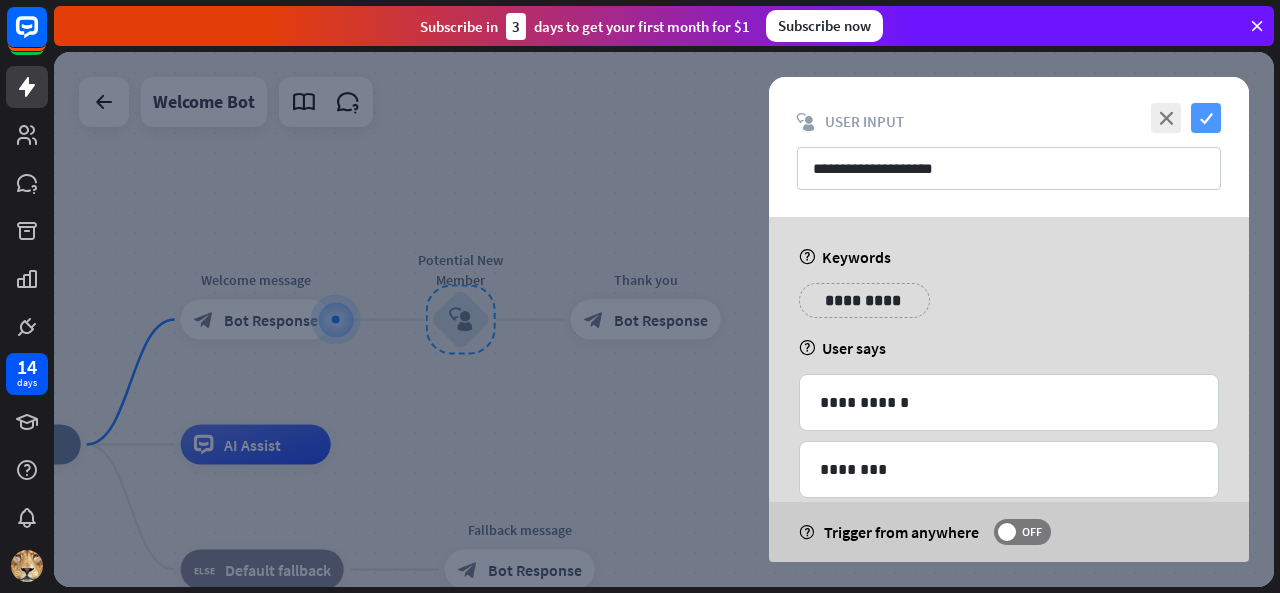 click on "check" at bounding box center (1206, 118) 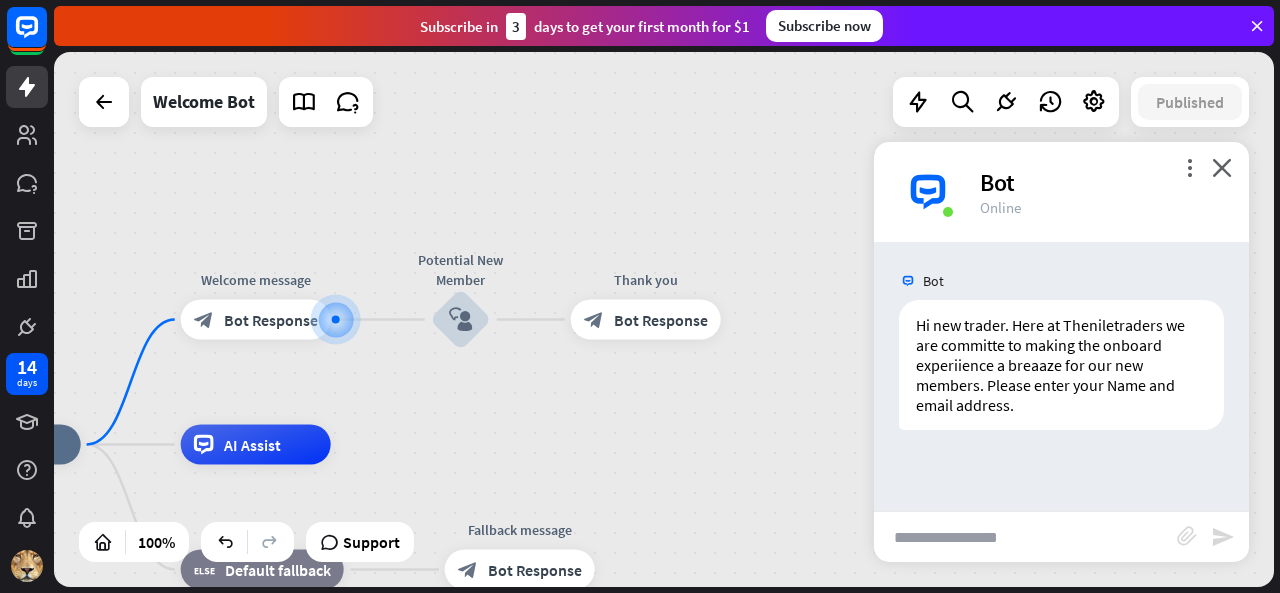 click at bounding box center [1025, 537] 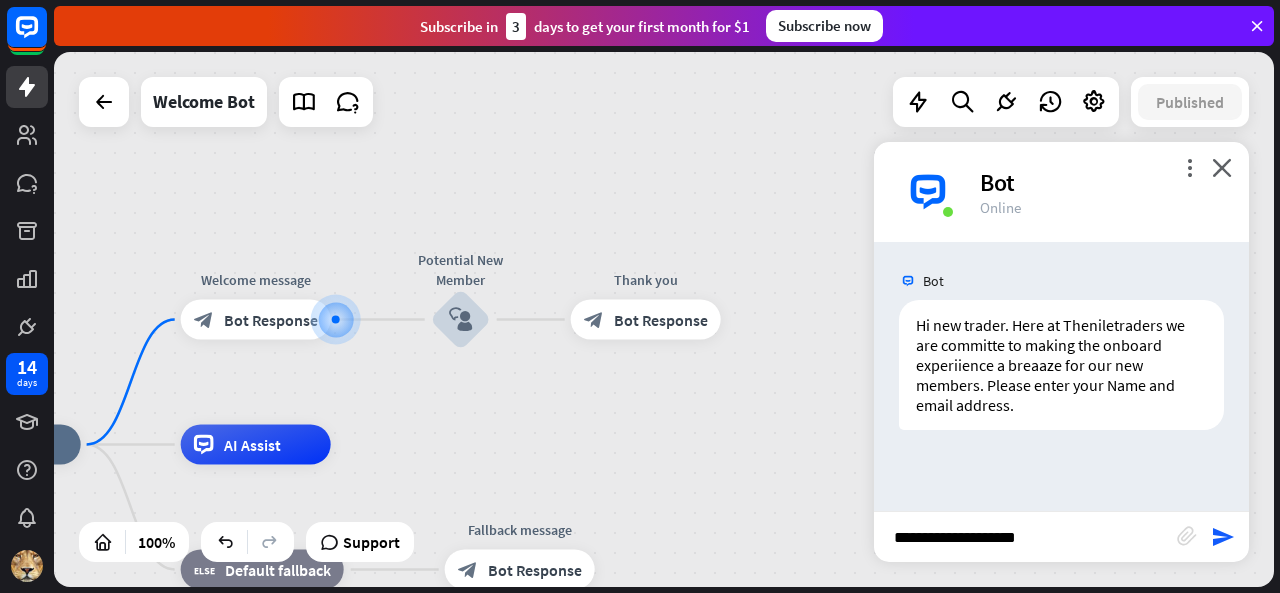 type on "**********" 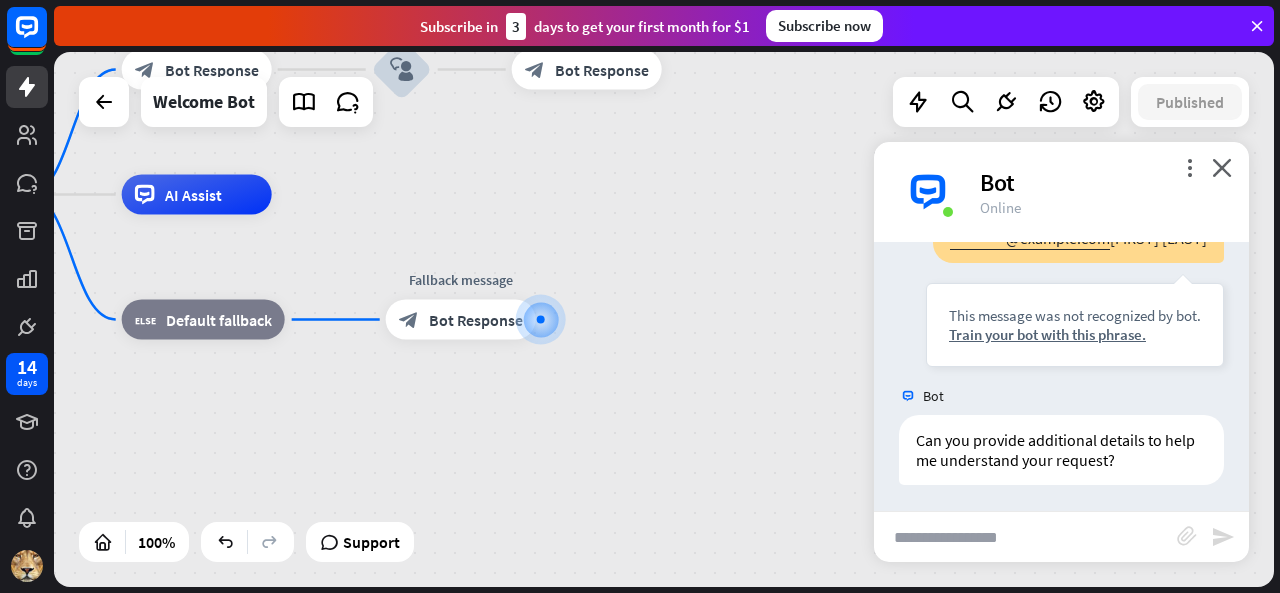 scroll, scrollTop: 267, scrollLeft: 0, axis: vertical 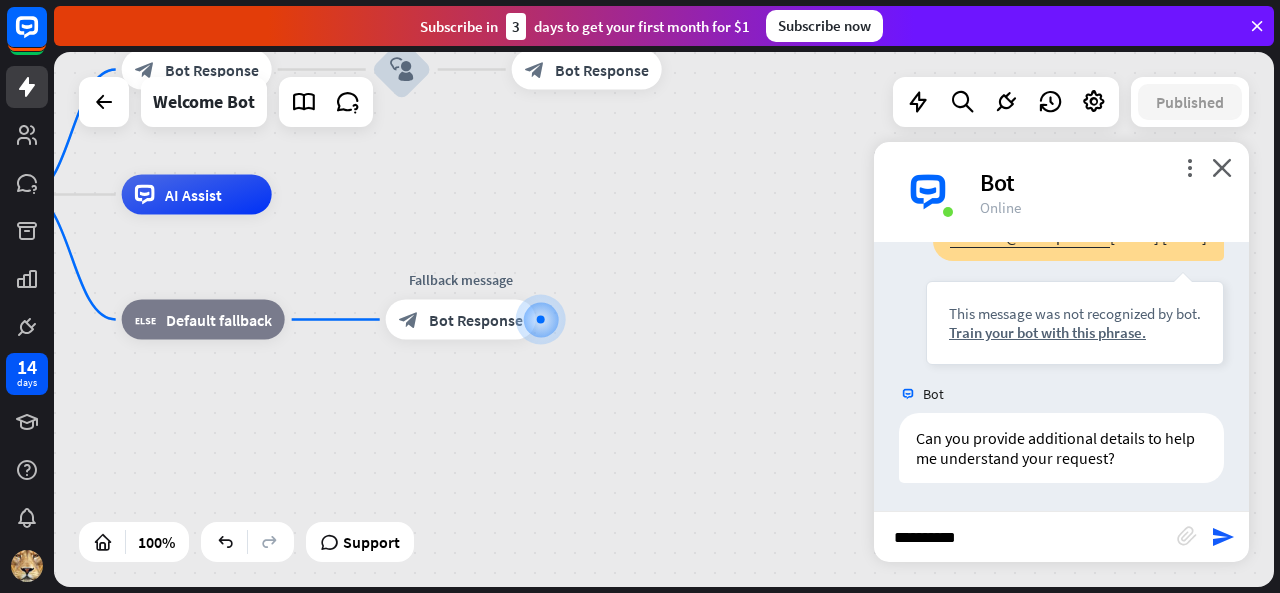 type on "**********" 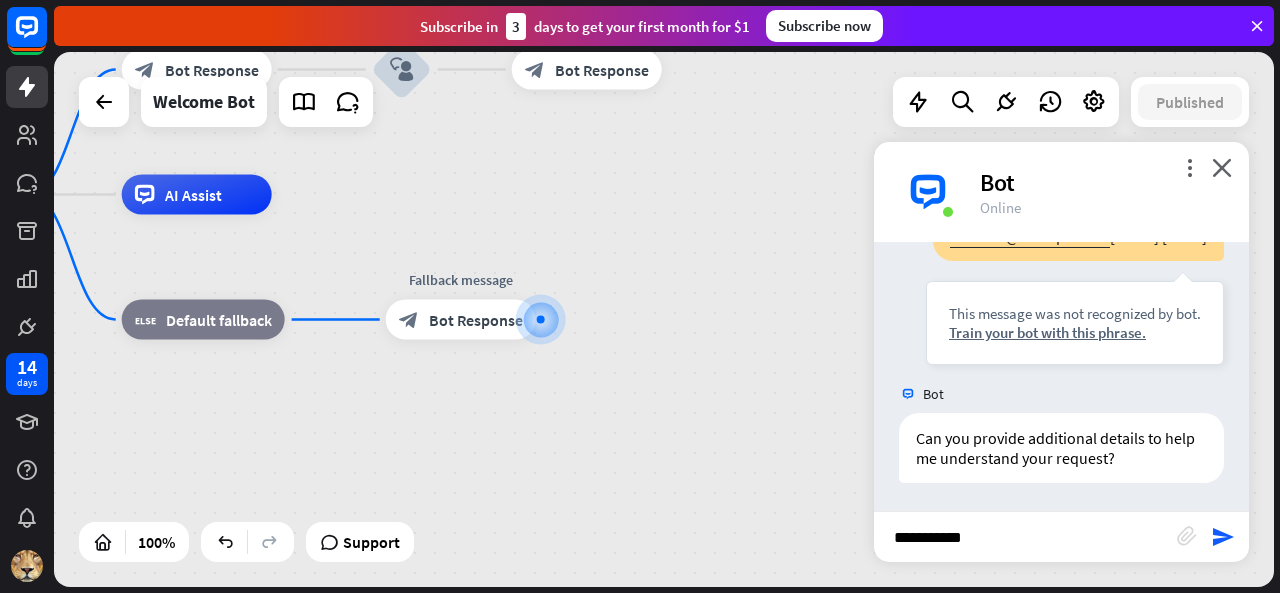 type 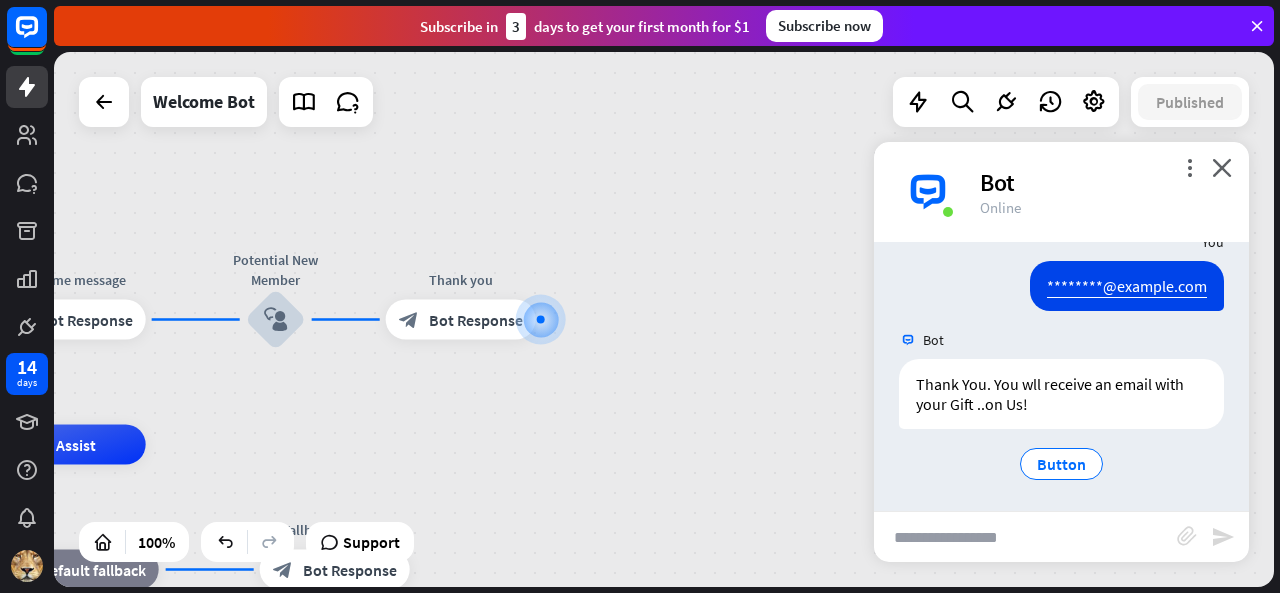 scroll, scrollTop: 538, scrollLeft: 0, axis: vertical 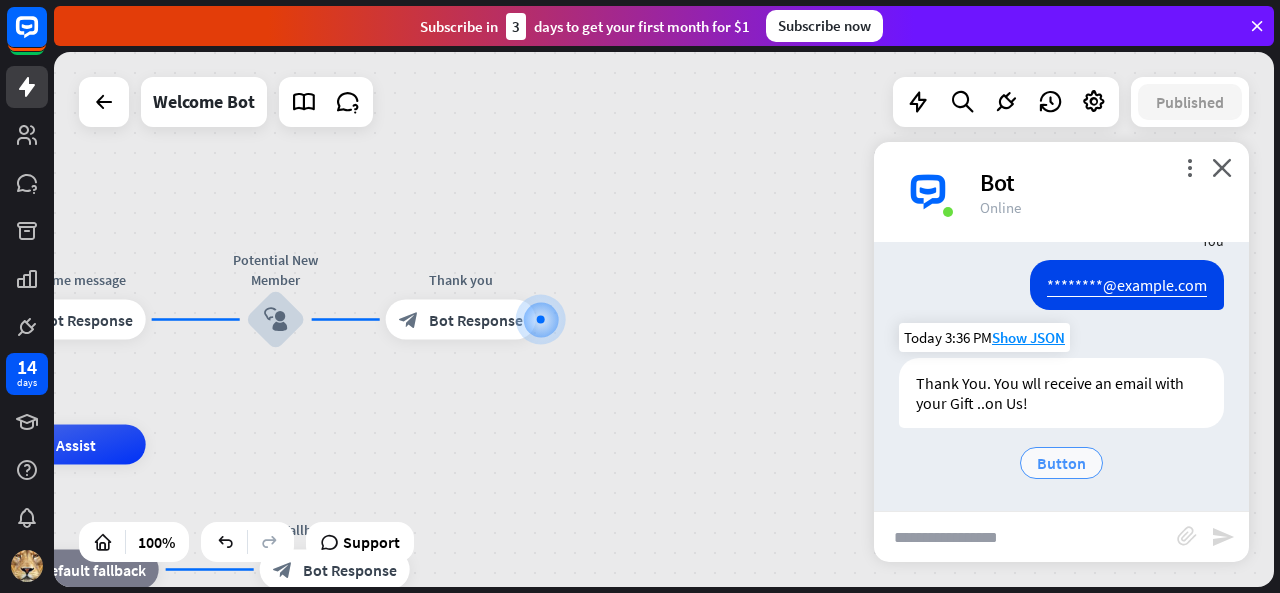 click on "Button" at bounding box center [1061, 463] 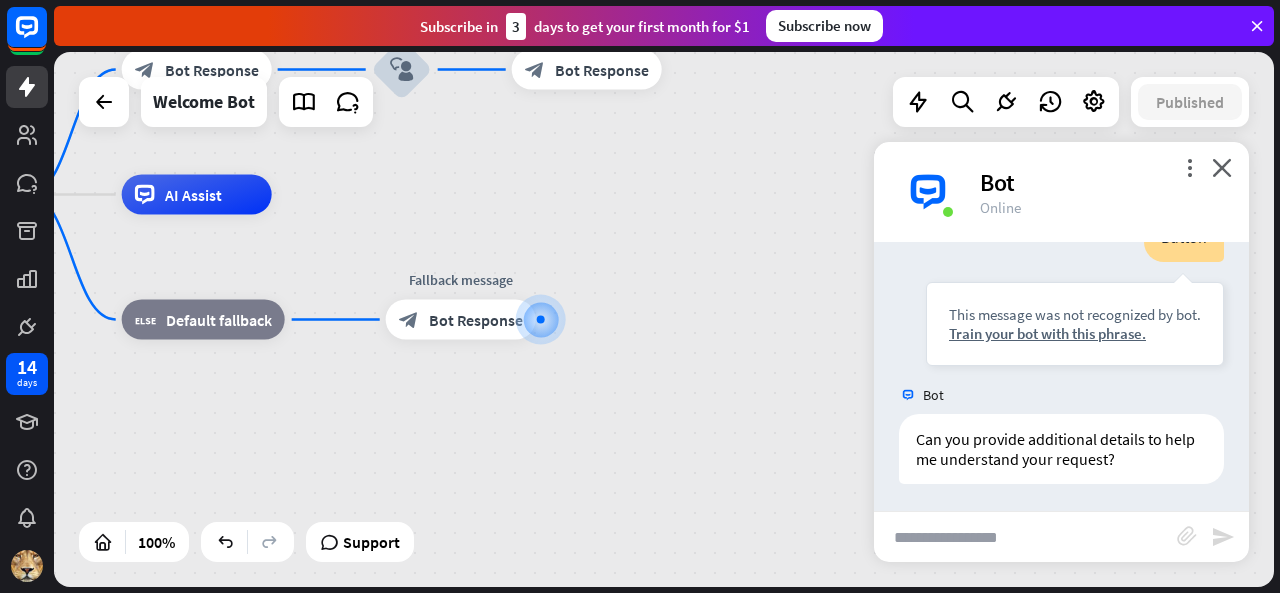 scroll, scrollTop: 802, scrollLeft: 0, axis: vertical 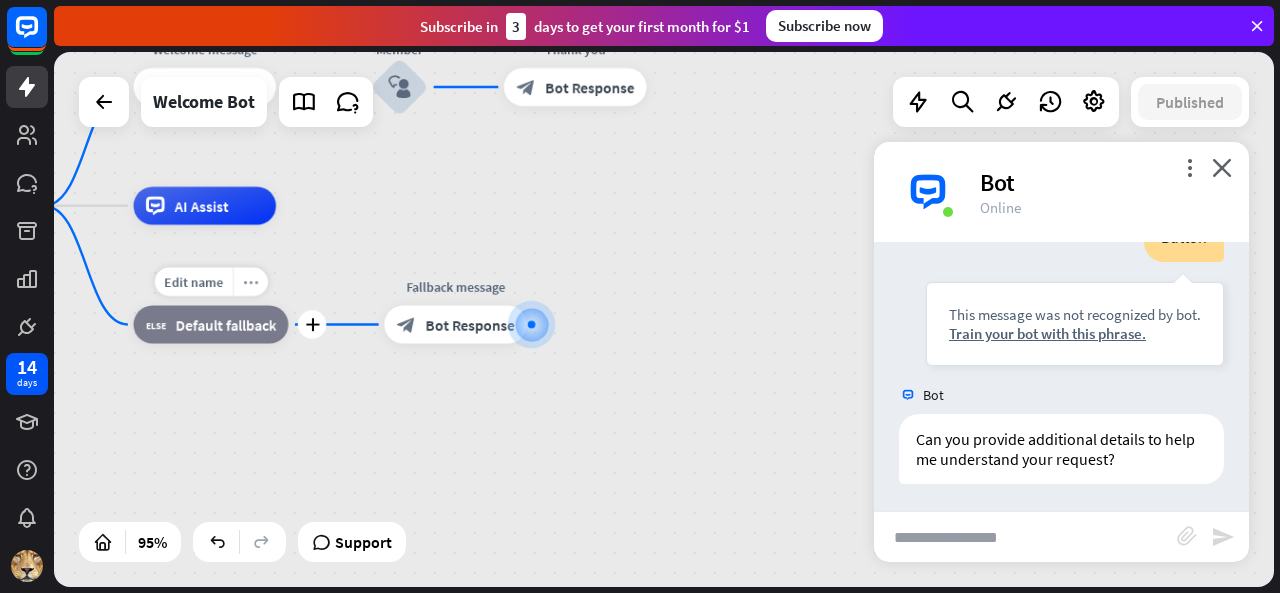 click on "more_horiz" at bounding box center (250, 282) 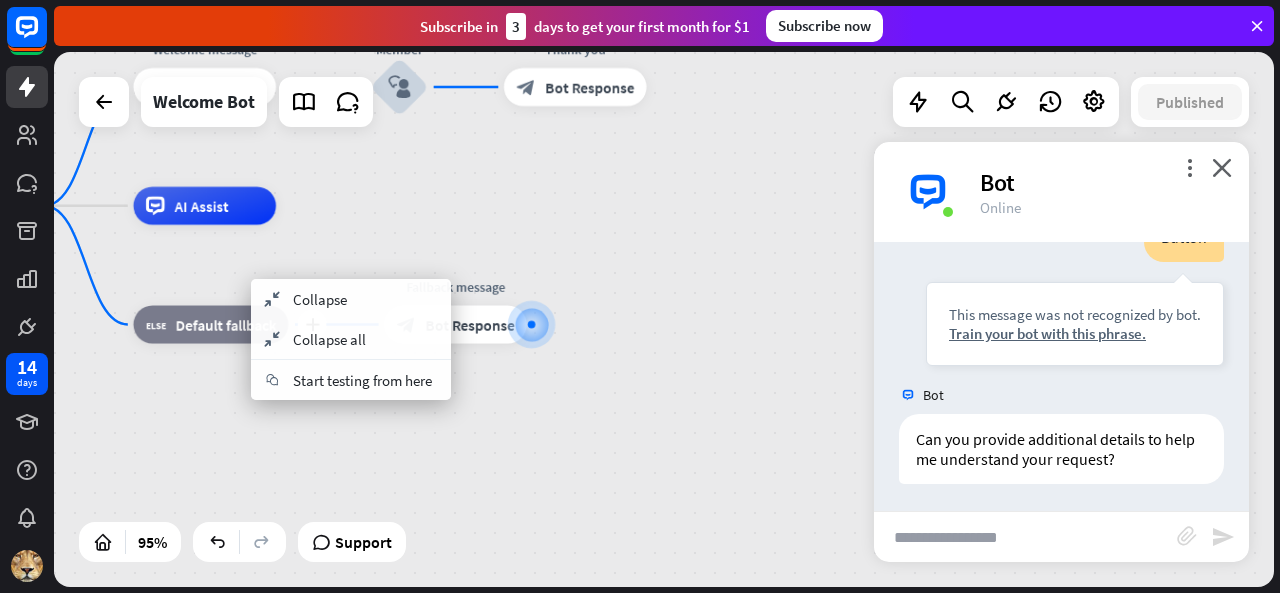 click on "Default fallback" at bounding box center (225, 324) 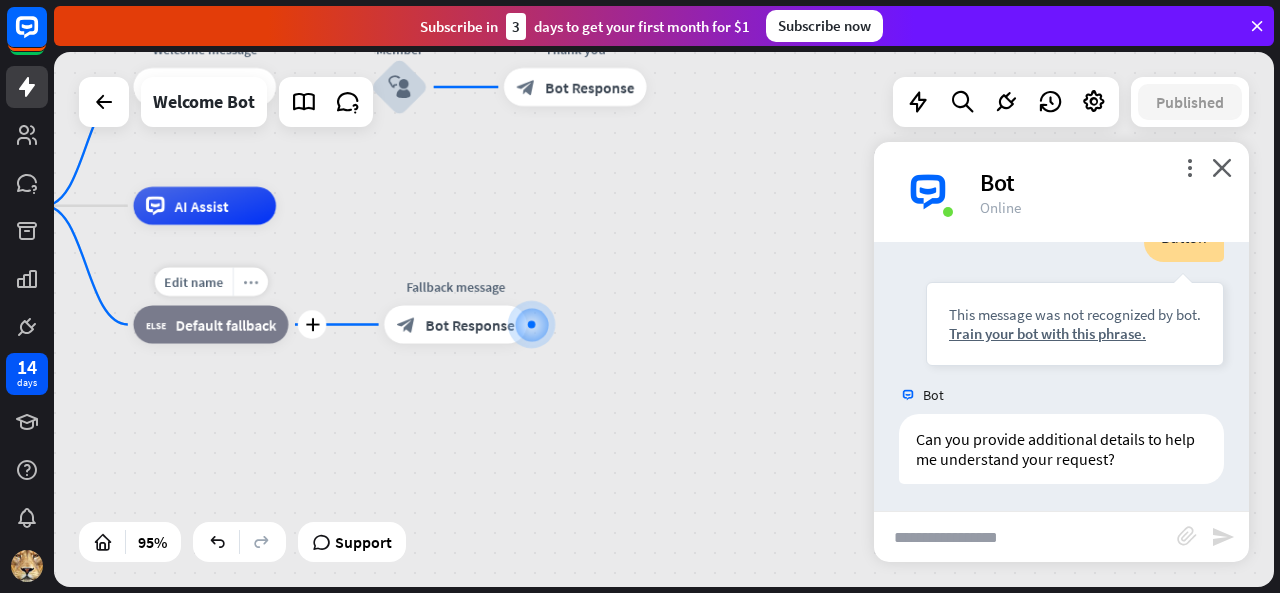 click on "more_horiz" at bounding box center (250, 282) 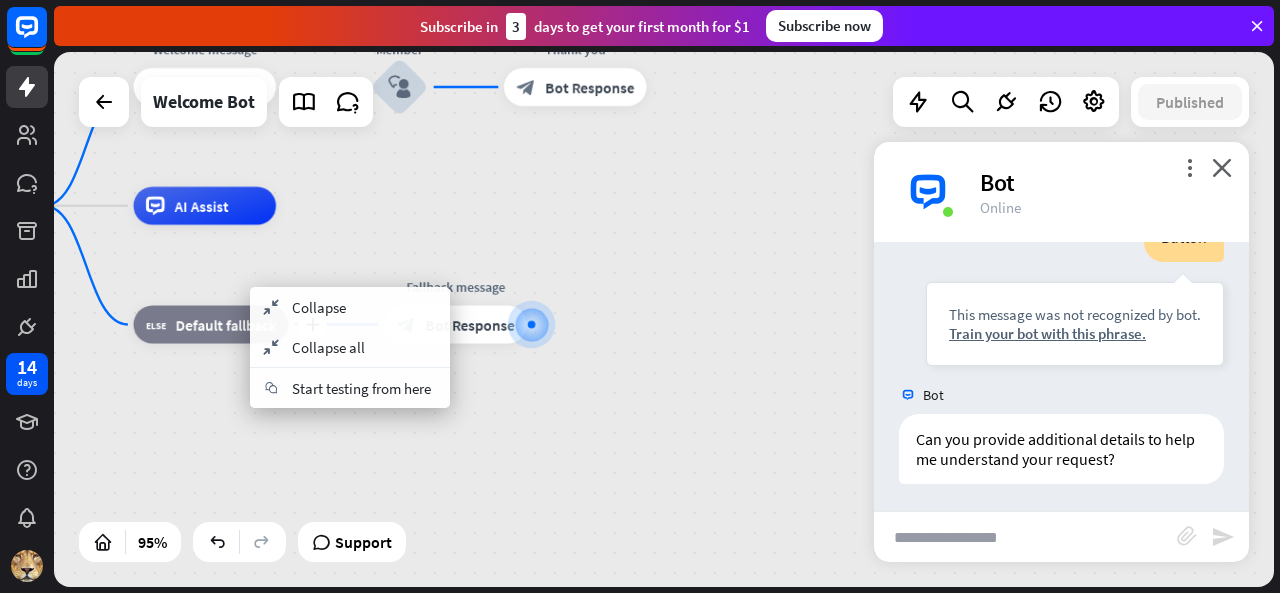 click on "Default fallback" at bounding box center [225, 324] 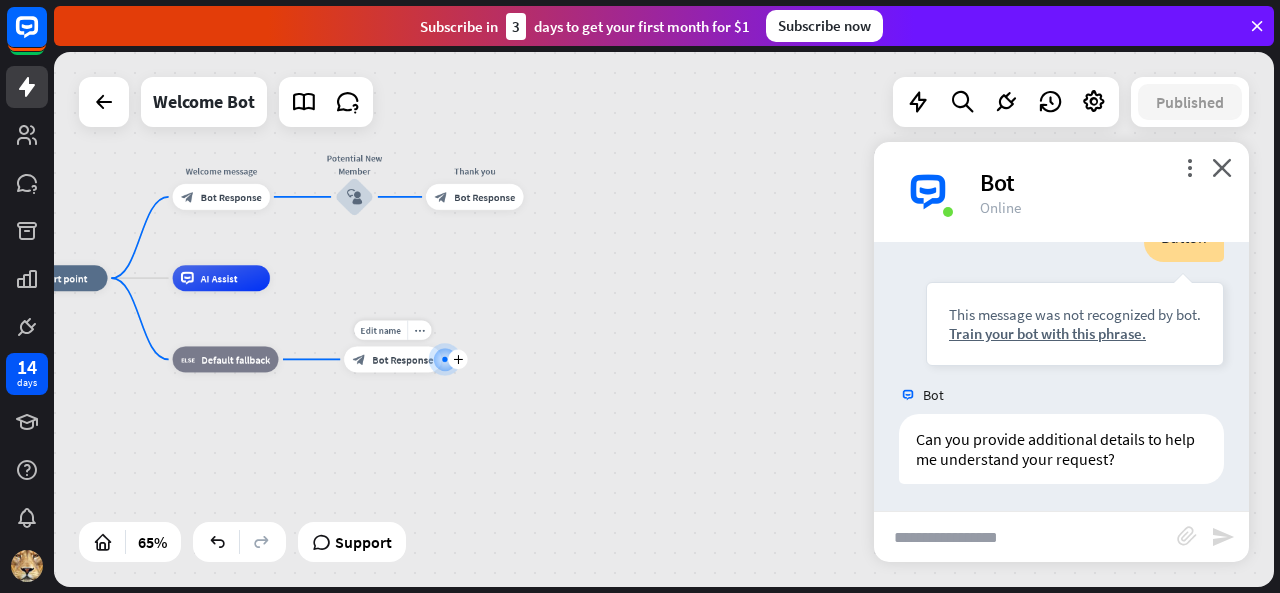 click on "block_bot_response   Bot Response" at bounding box center [393, 359] 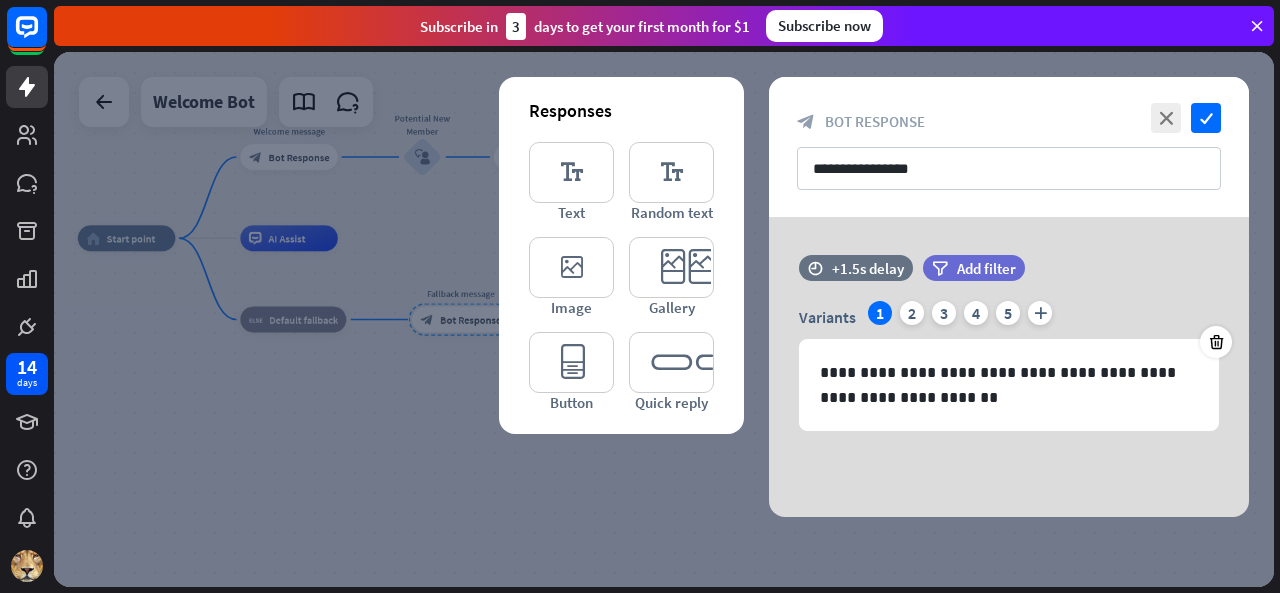 click at bounding box center [664, 319] 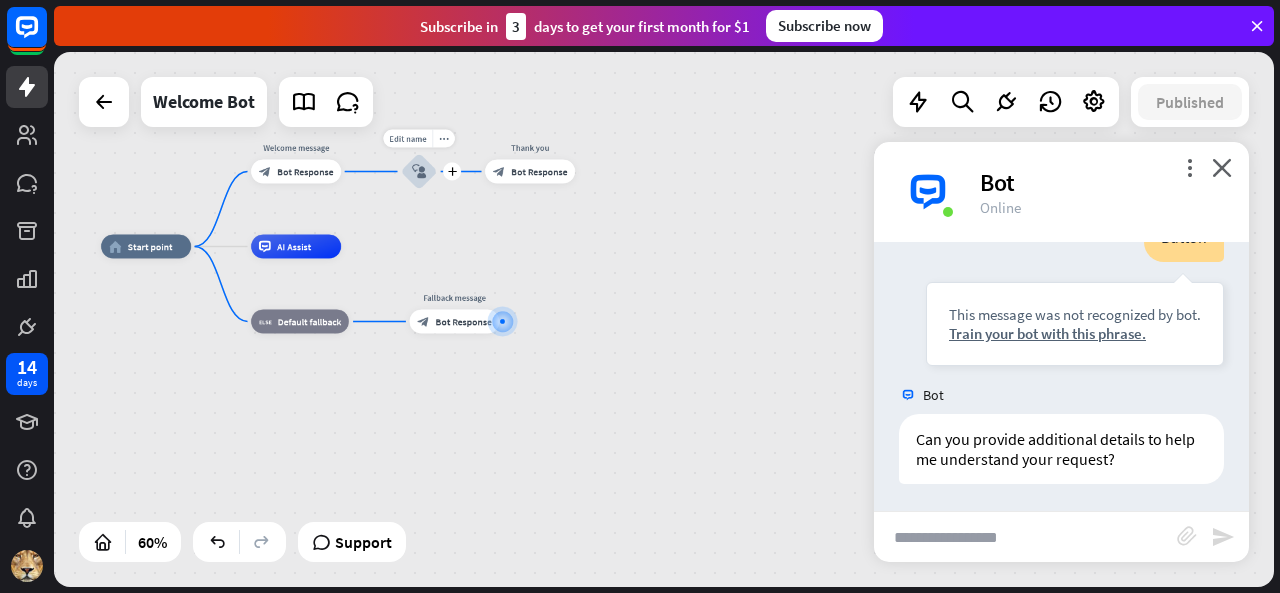 click on "block_user_input" at bounding box center (419, 171) 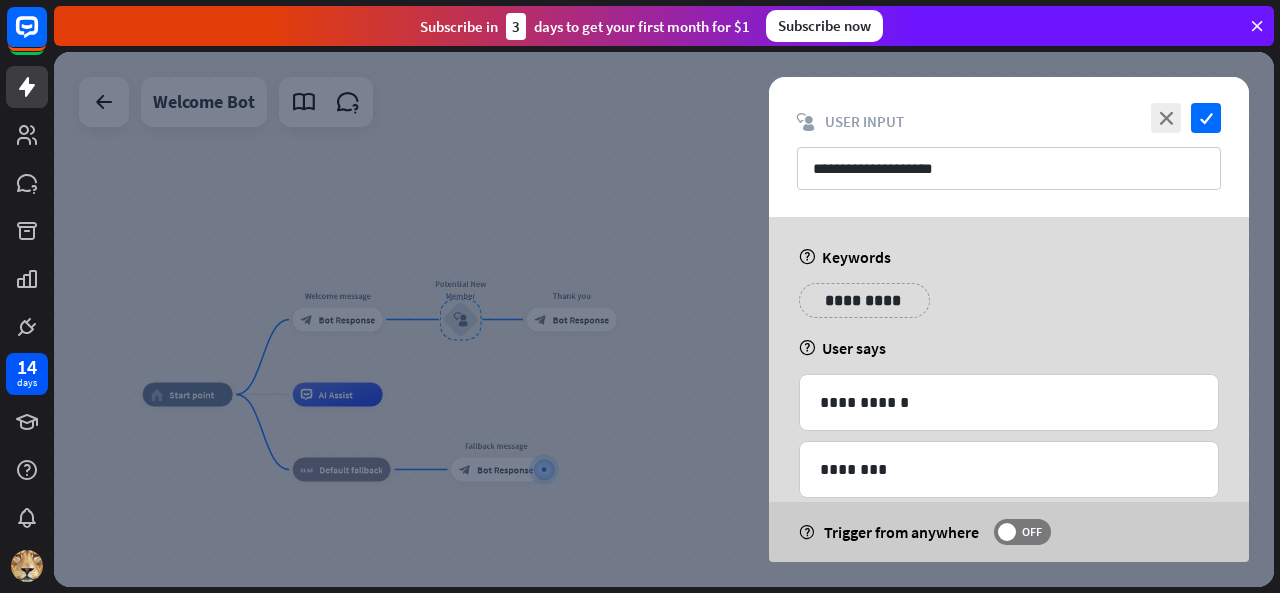 click at bounding box center [664, 319] 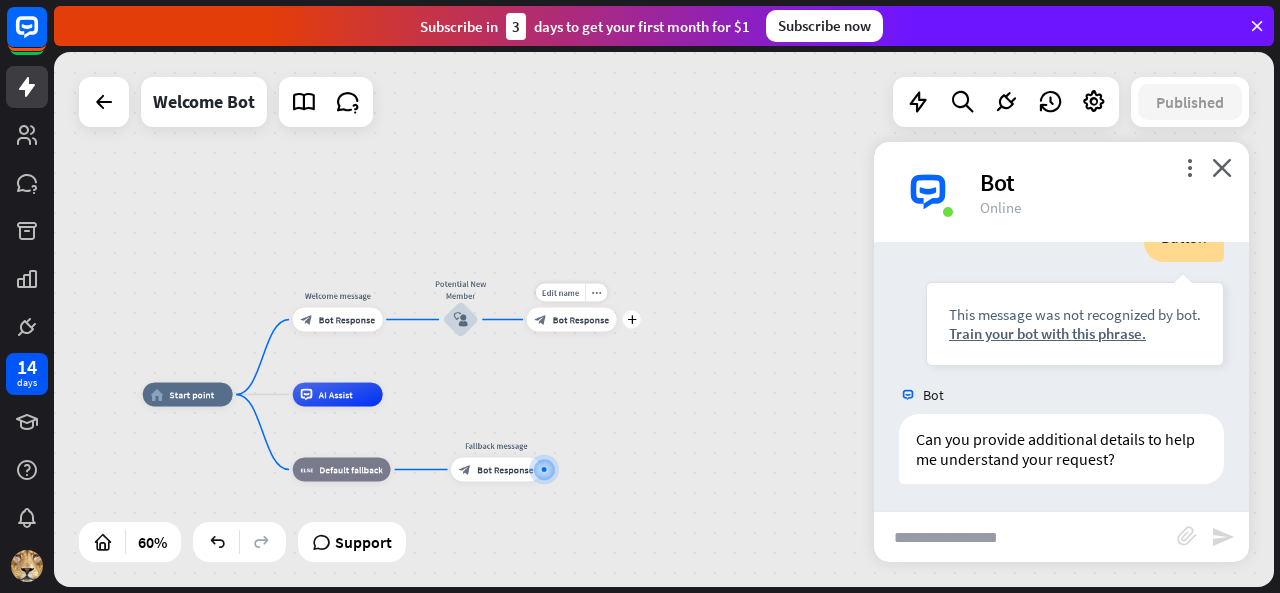 click on "block_bot_response   Bot Response" at bounding box center (572, 320) 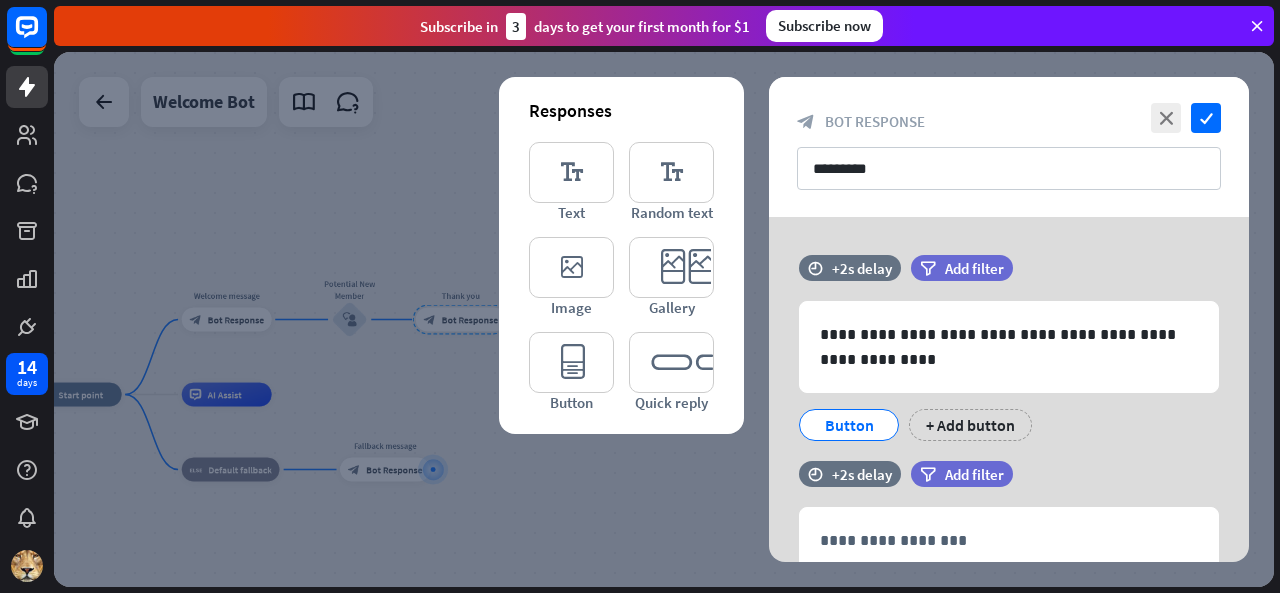 click at bounding box center (664, 319) 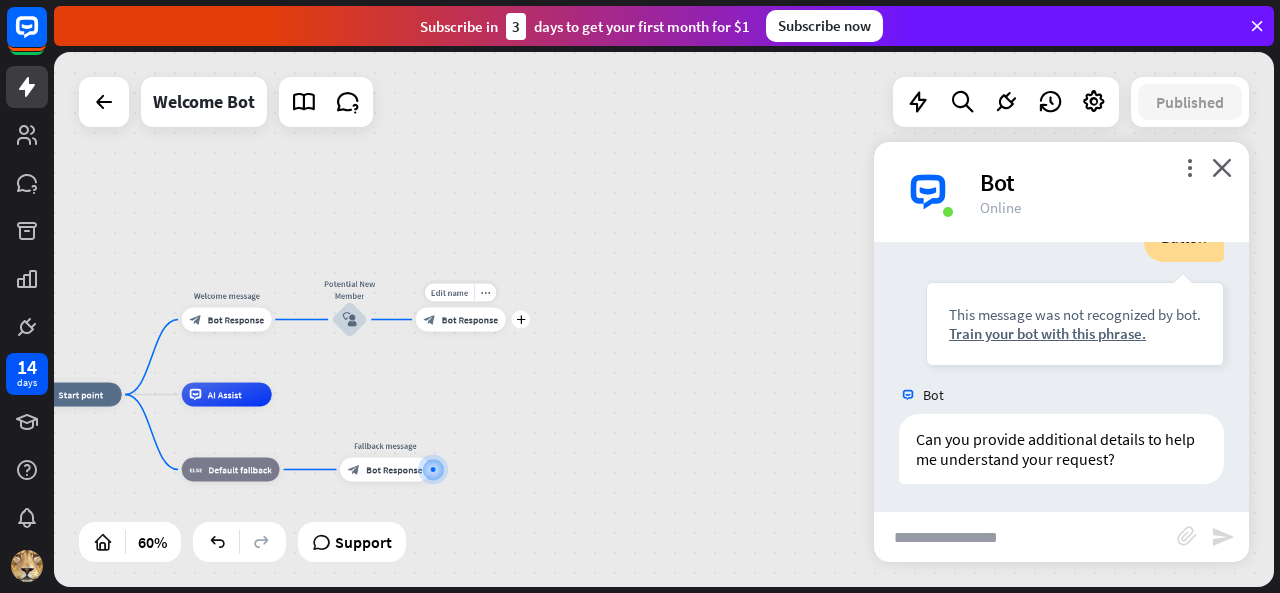 click on "Bot Response" at bounding box center [469, 320] 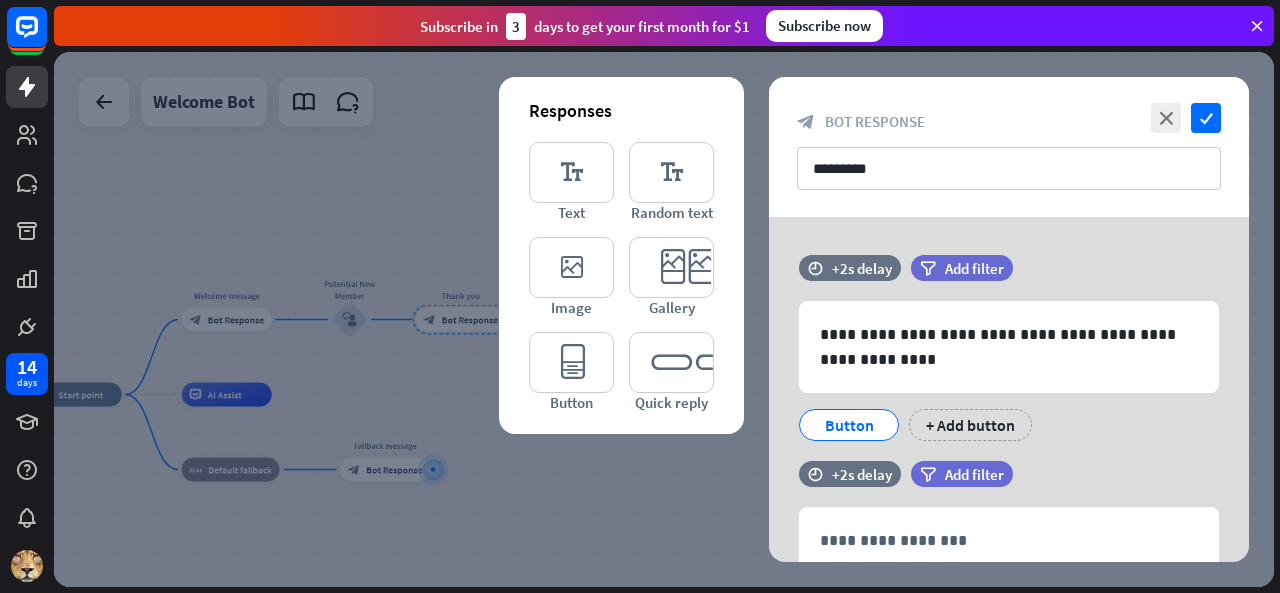 click at bounding box center (664, 319) 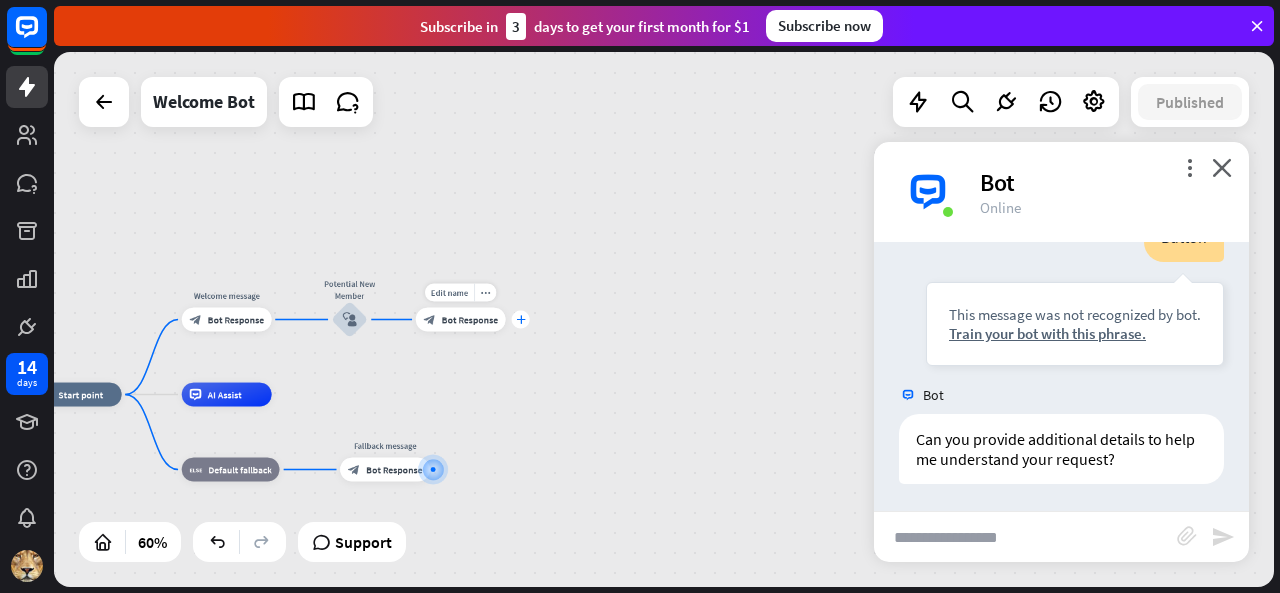 click on "plus" at bounding box center (520, 319) 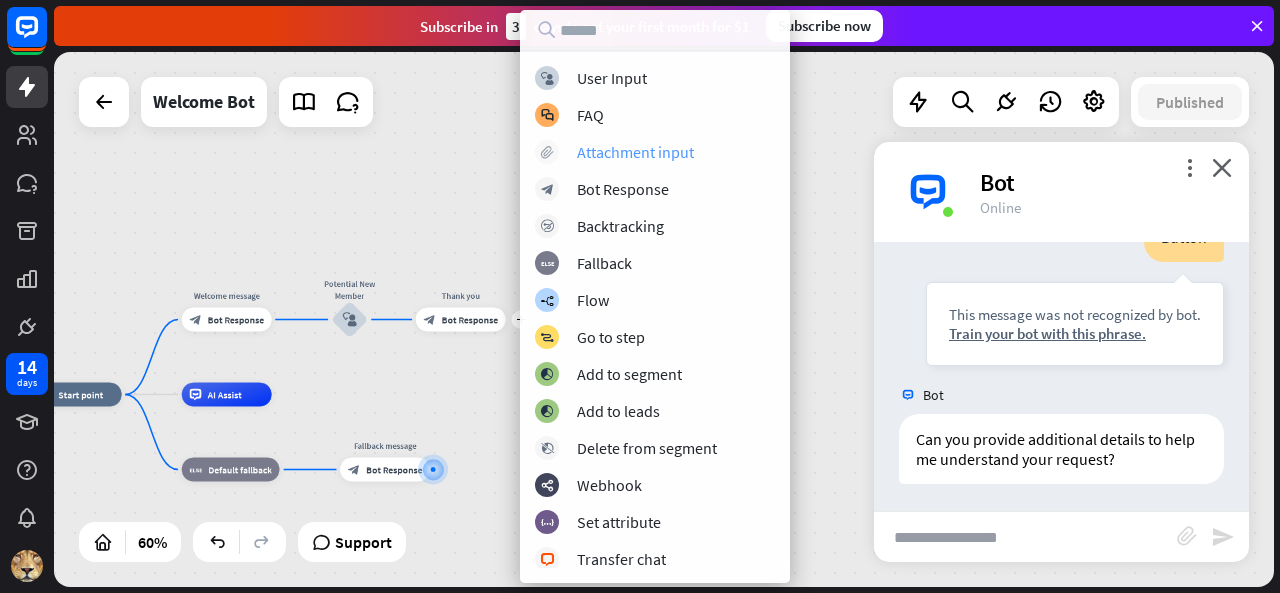 click on "Attachment input" at bounding box center (635, 152) 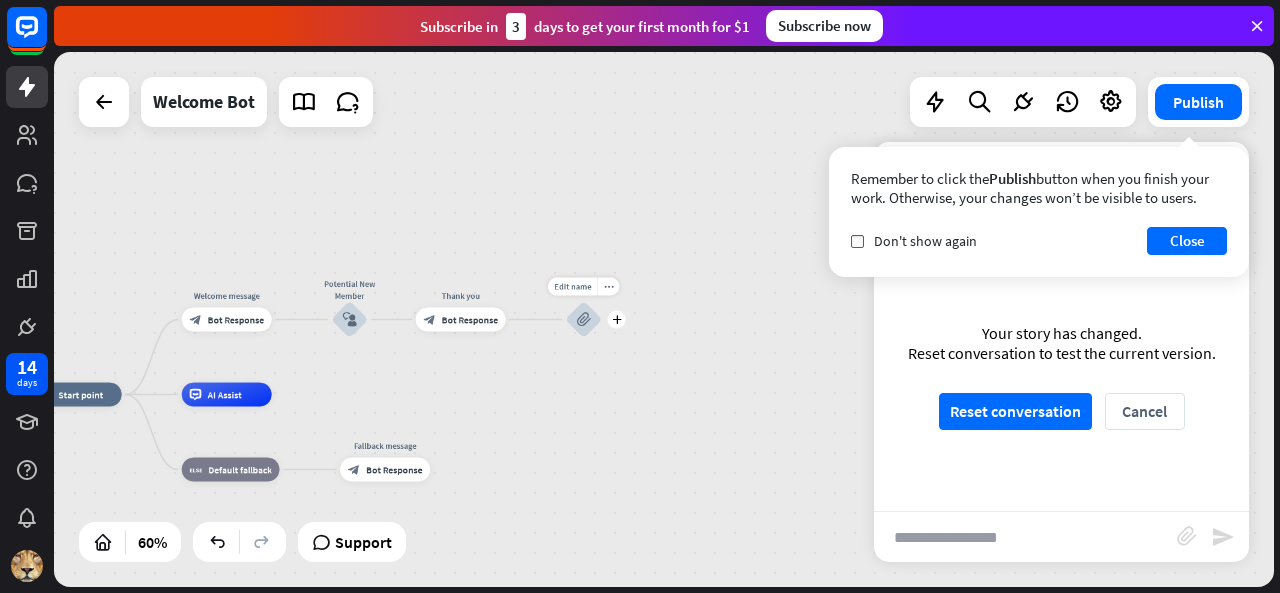 click on "block_attachment" at bounding box center [583, 319] 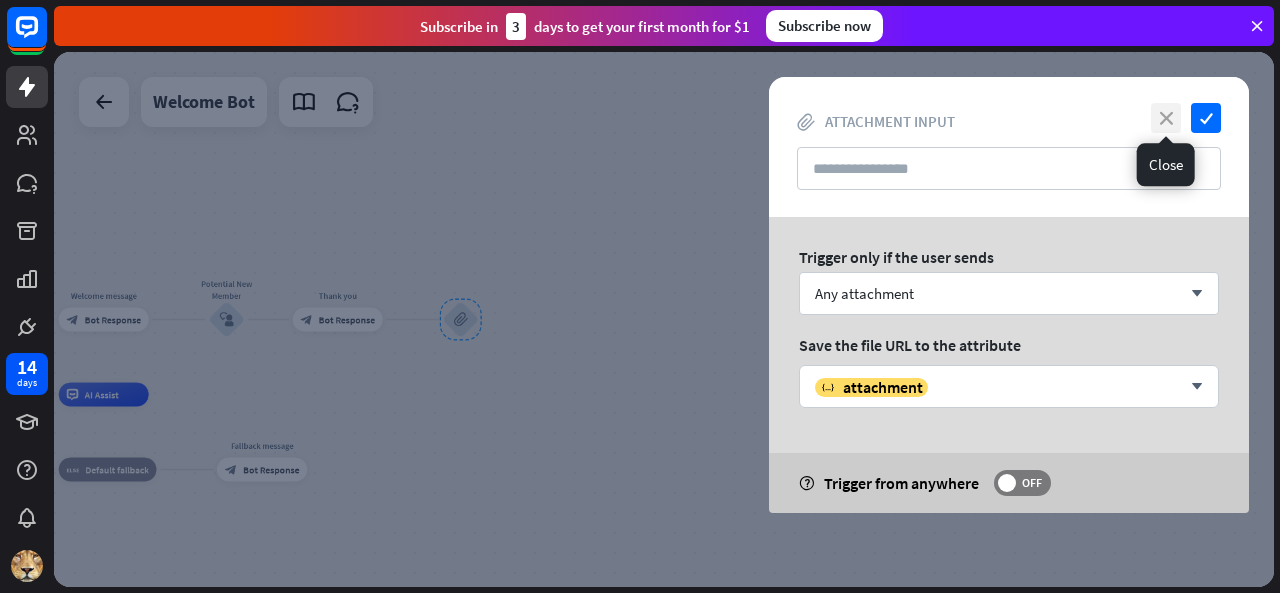 click on "close" at bounding box center [1166, 118] 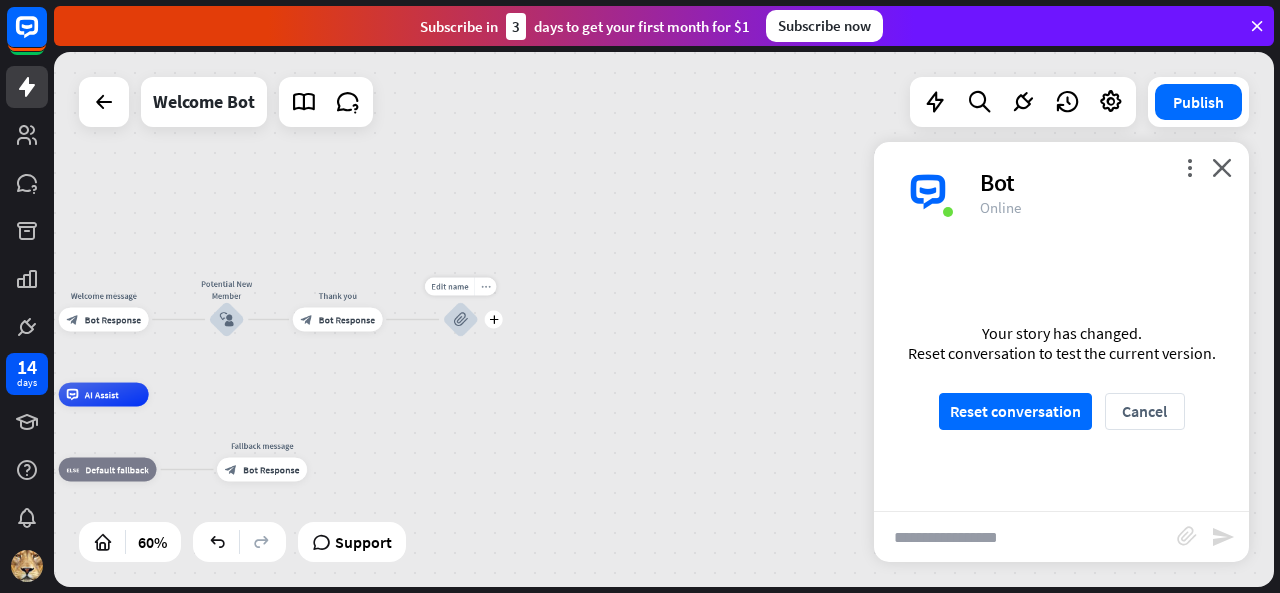click on "more_horiz" at bounding box center (486, 286) 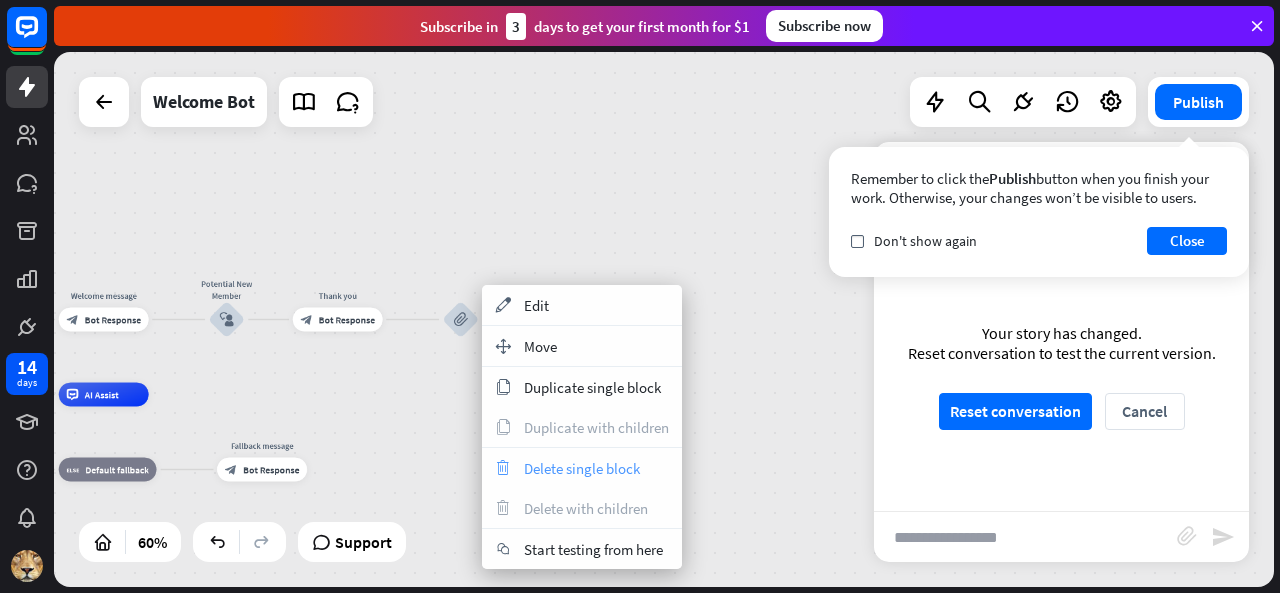 click on "Delete single block" at bounding box center [582, 468] 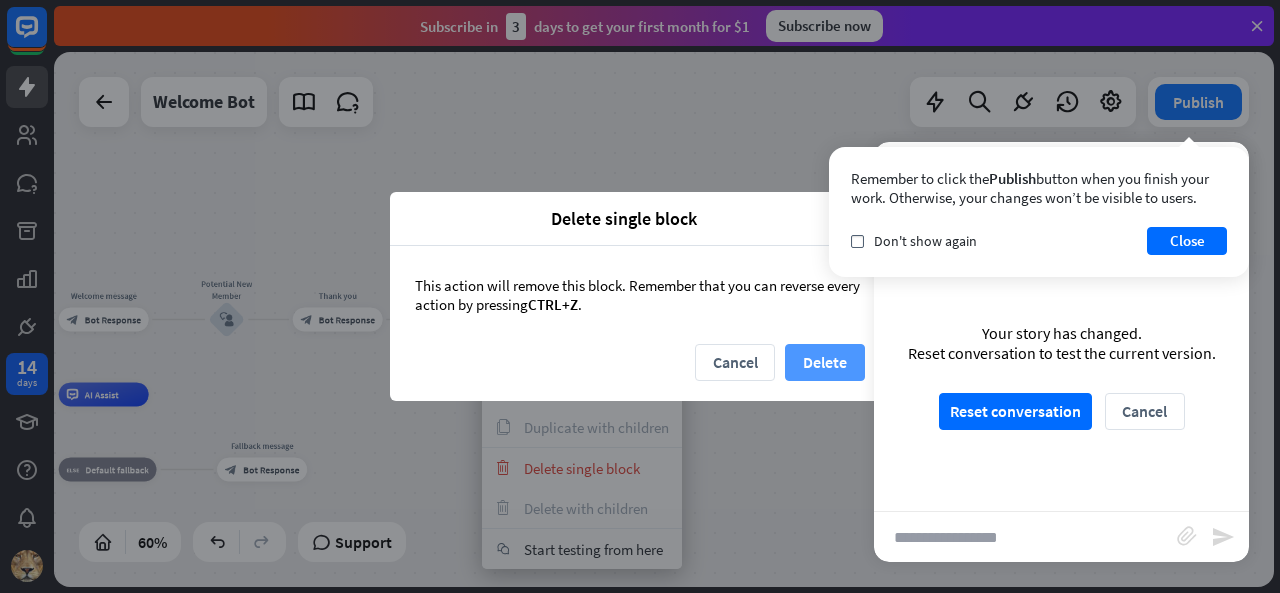 click on "Delete" at bounding box center (825, 362) 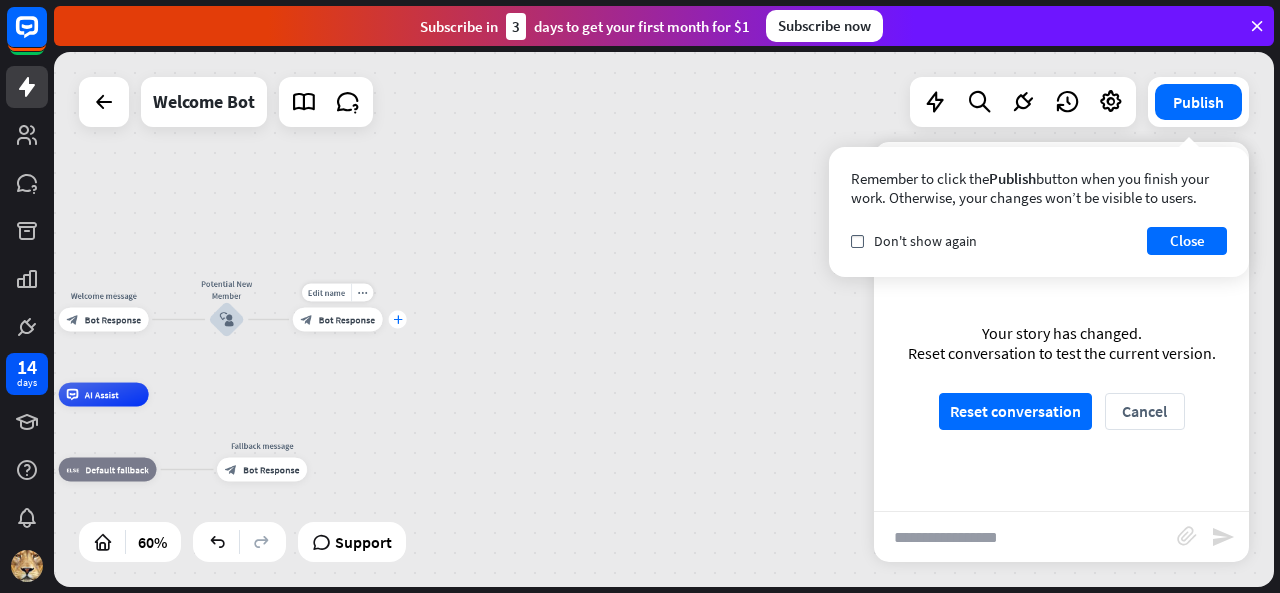 click on "plus" at bounding box center [398, 320] 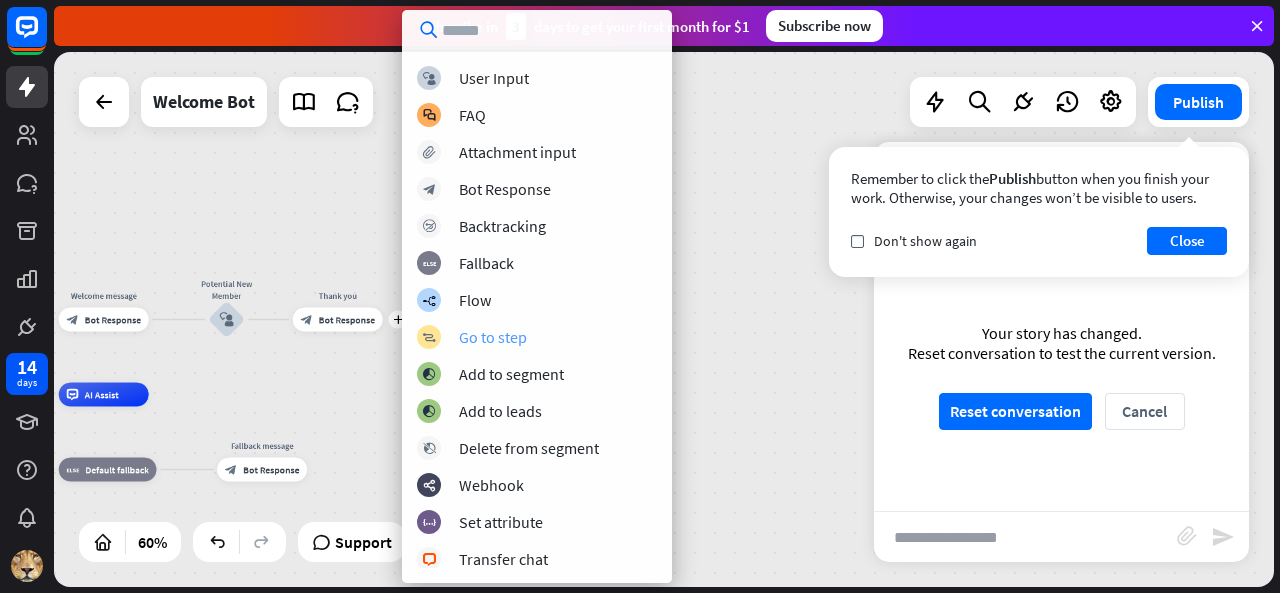click on "Go to step" at bounding box center (493, 337) 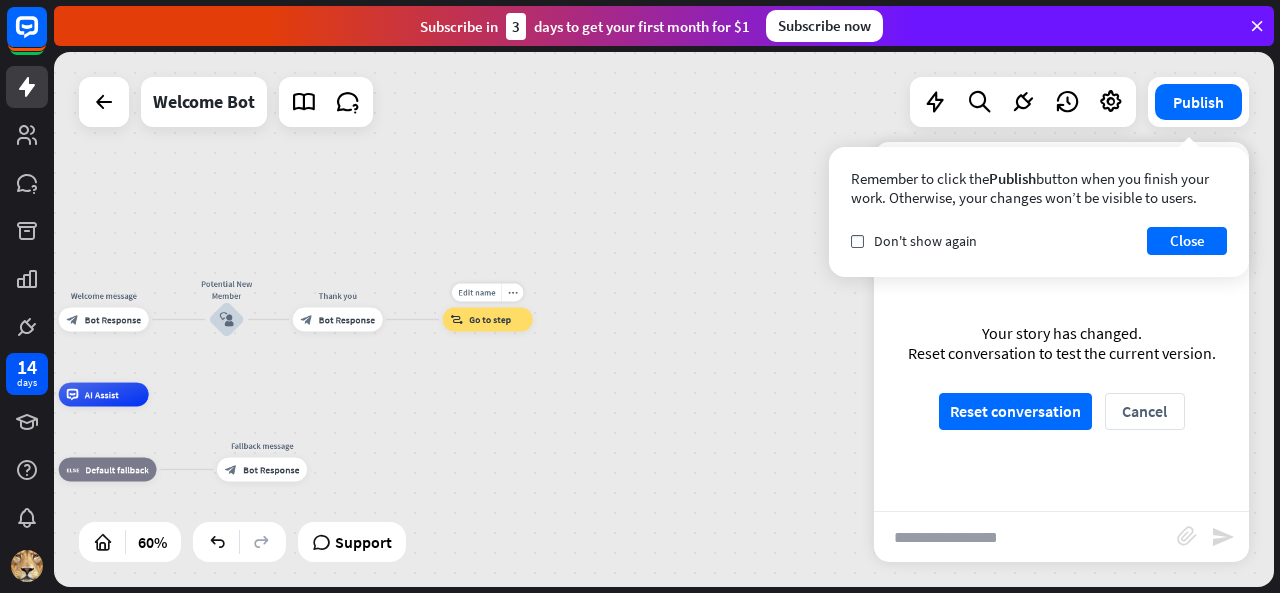 click on "Go to step" at bounding box center (490, 320) 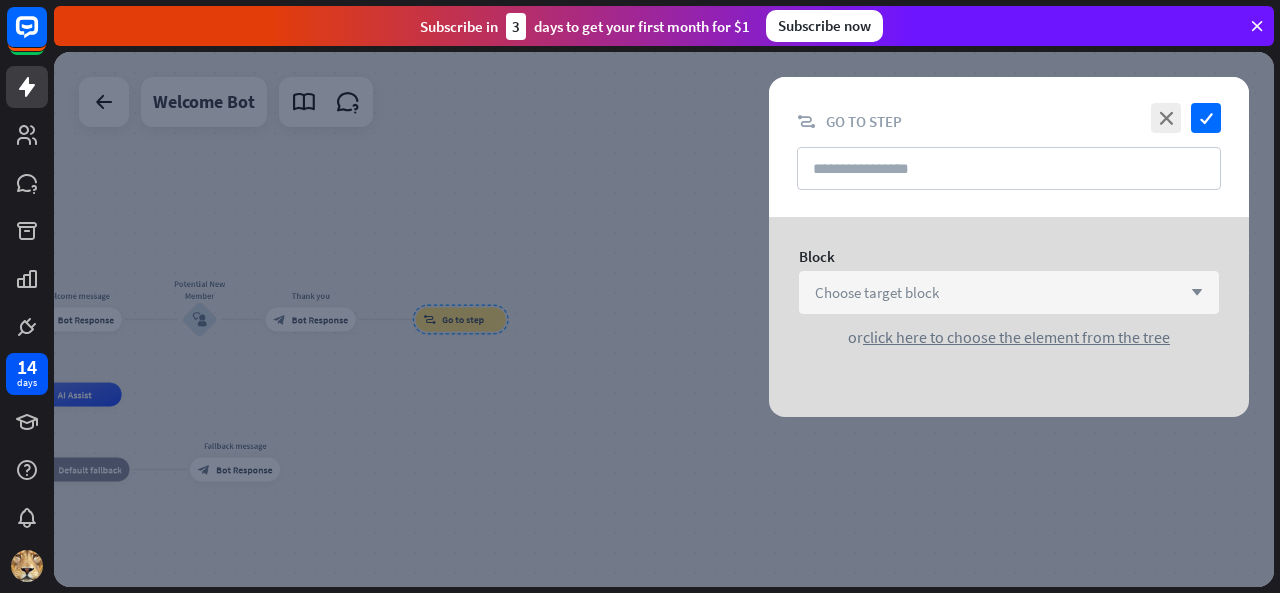click on "Choose target block
arrow_down" at bounding box center [1009, 292] 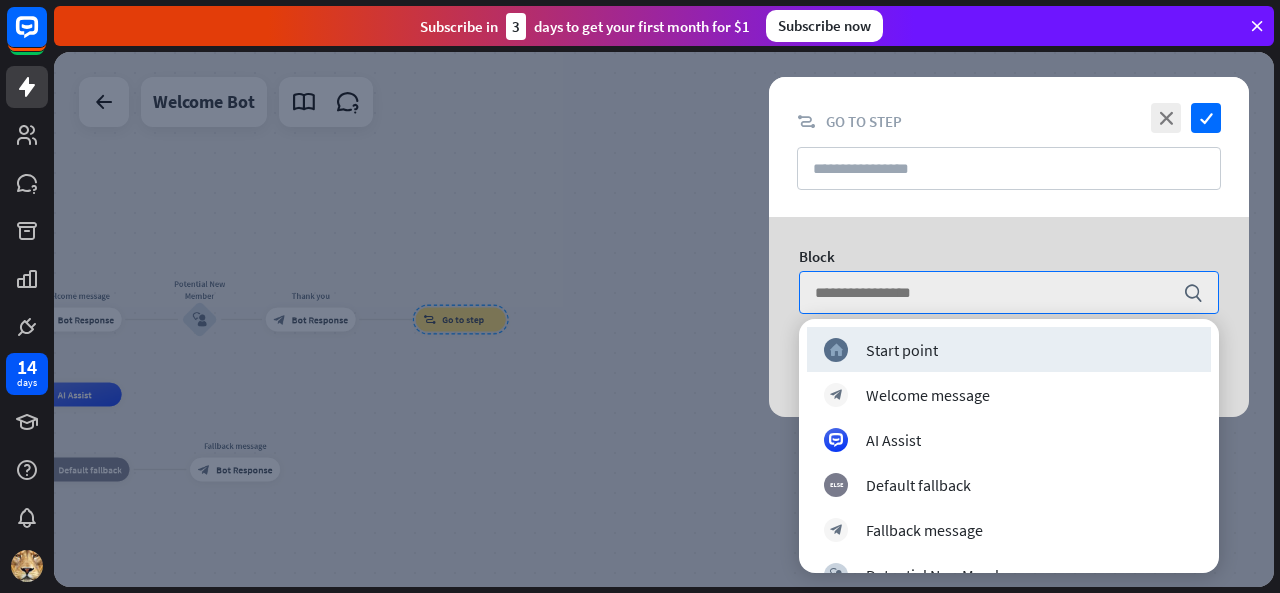 scroll, scrollTop: 77, scrollLeft: 0, axis: vertical 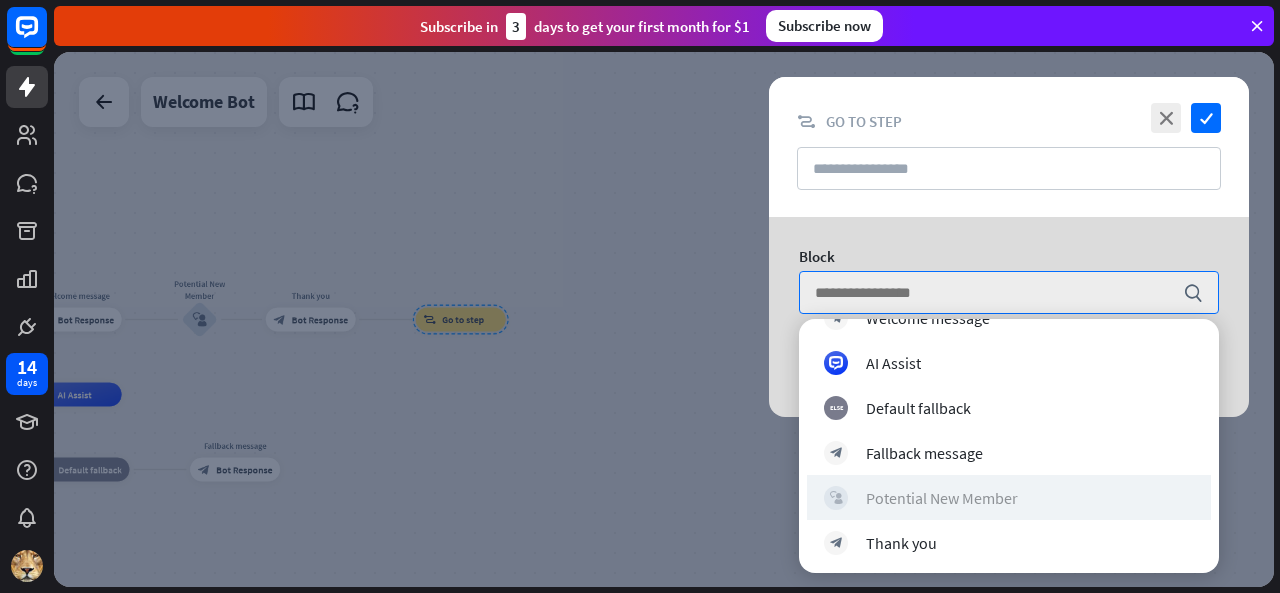 click on "Potential New Member" at bounding box center (942, 497) 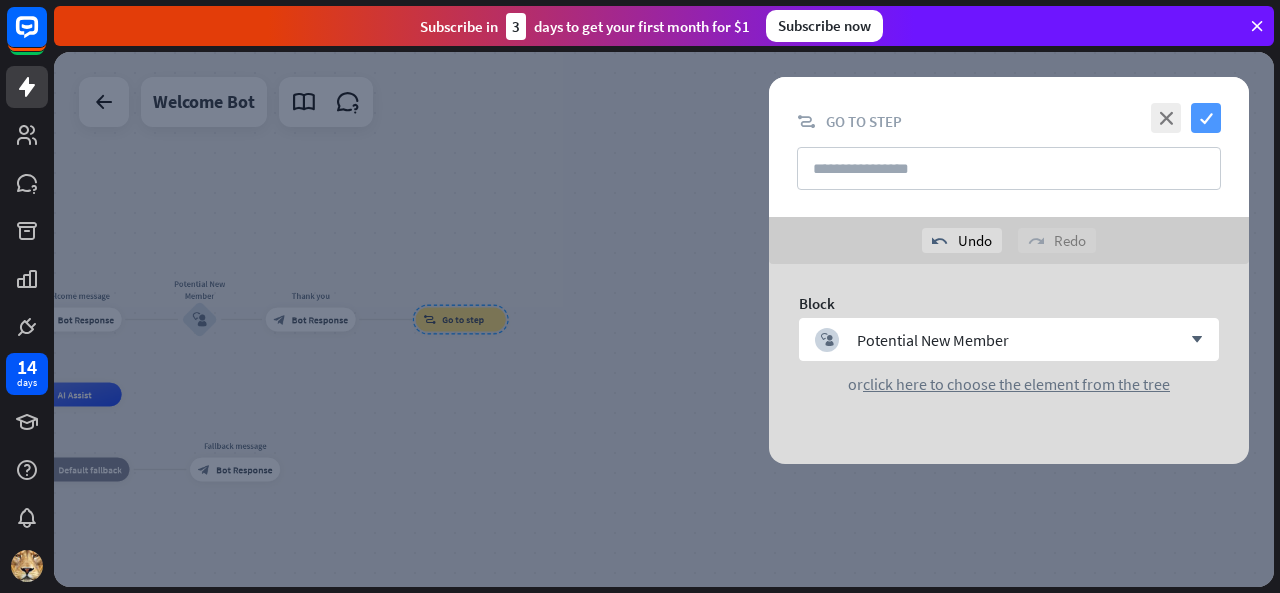 click on "check" at bounding box center [1206, 118] 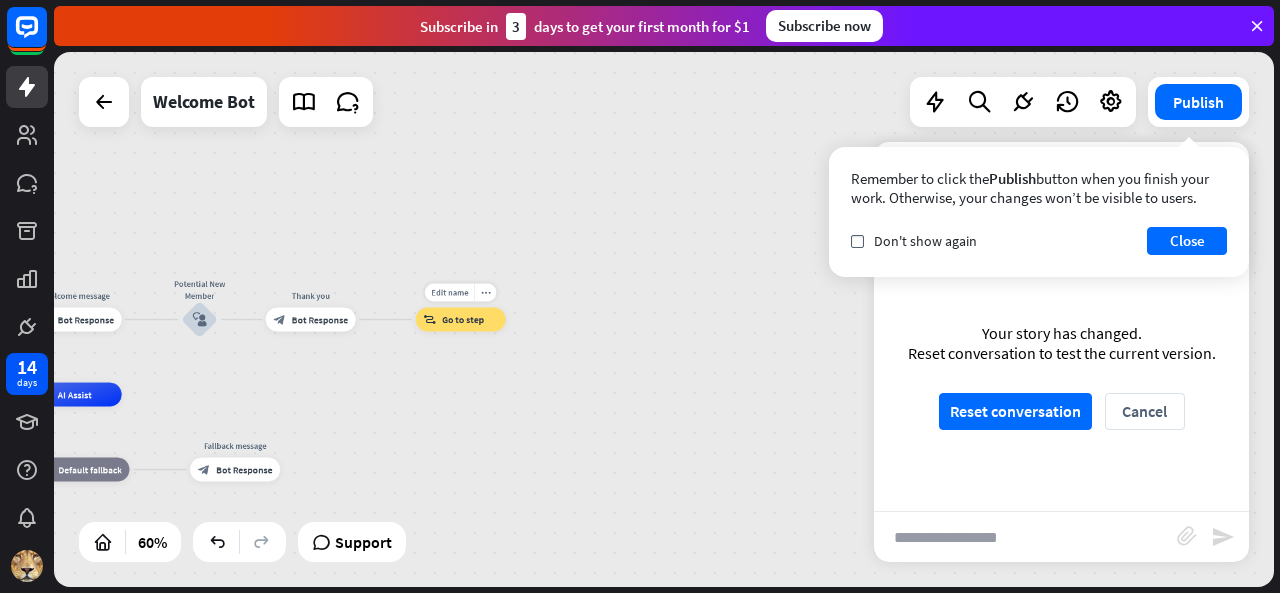 click on "block_goto   Go to step" at bounding box center (461, 320) 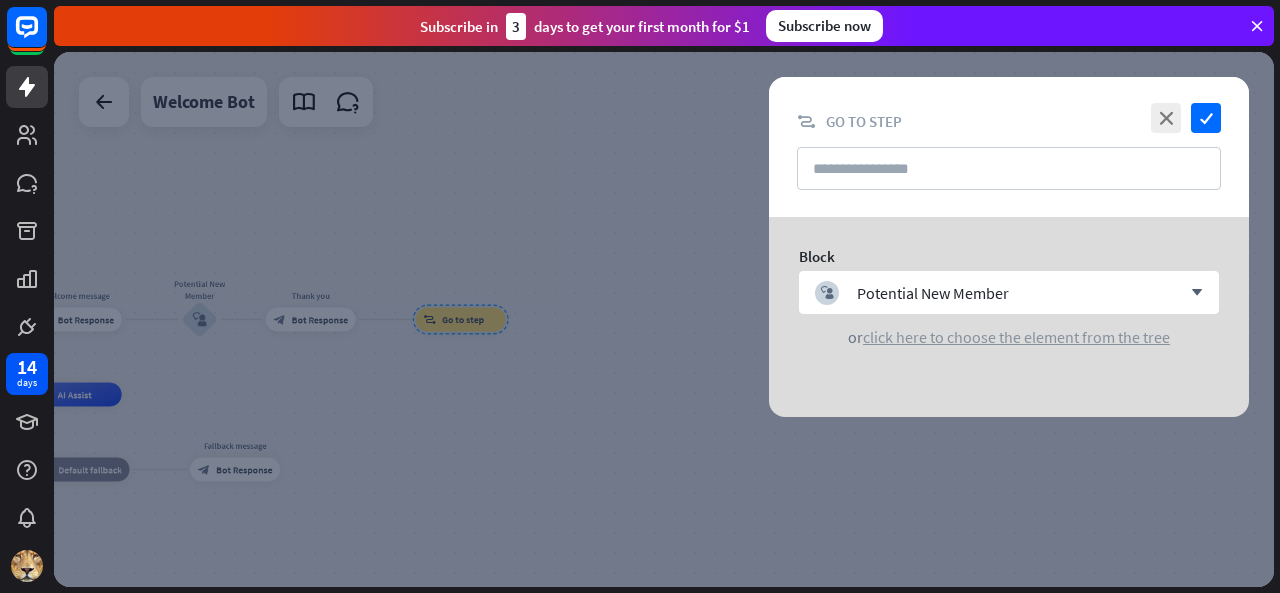 click on "click here to choose the element from the tree" at bounding box center (1016, 337) 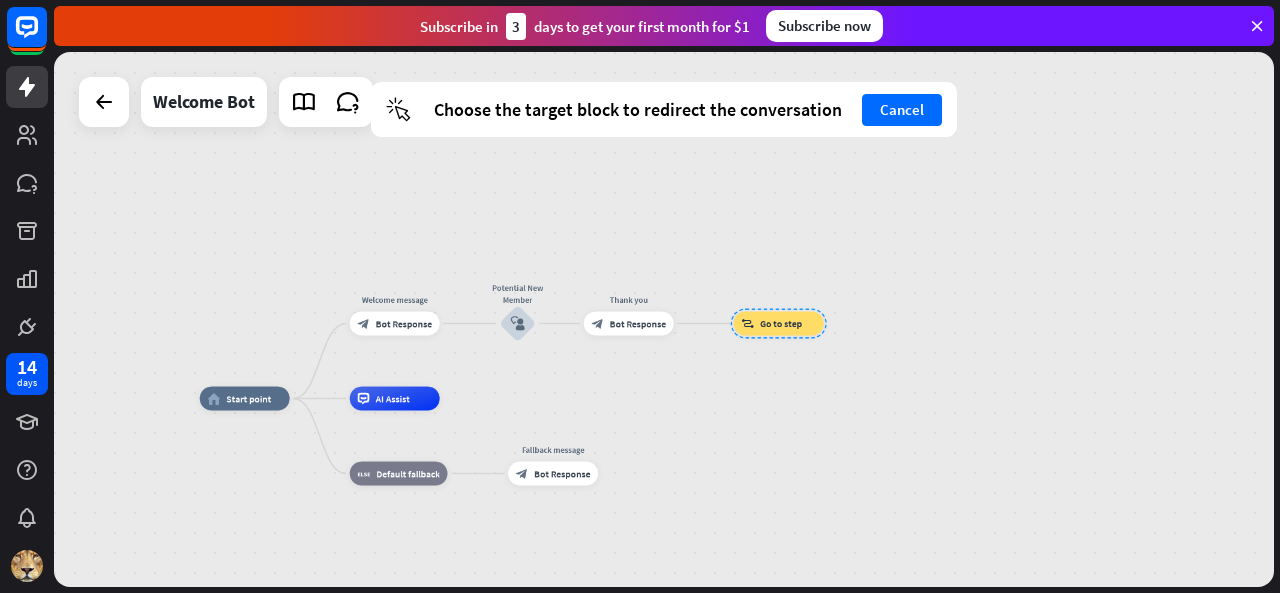 drag, startPoint x: 404, startPoint y: 413, endPoint x: 658, endPoint y: 417, distance: 254.0315 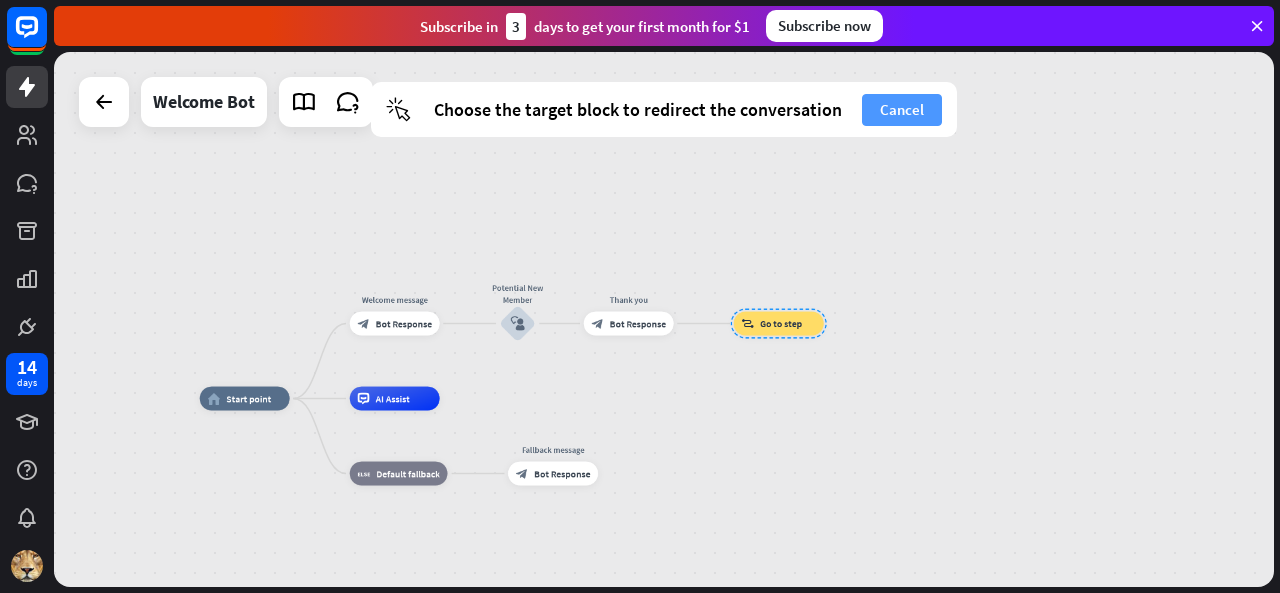 click on "Cancel" at bounding box center [902, 110] 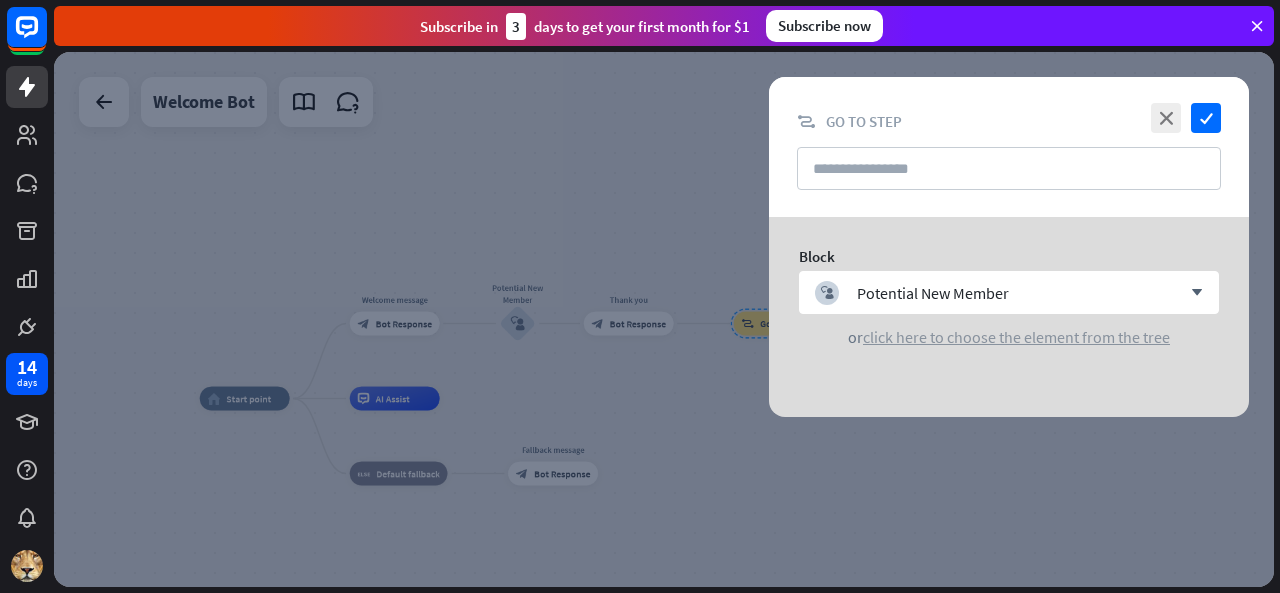 click on "click here to choose the element from the tree" at bounding box center [1016, 337] 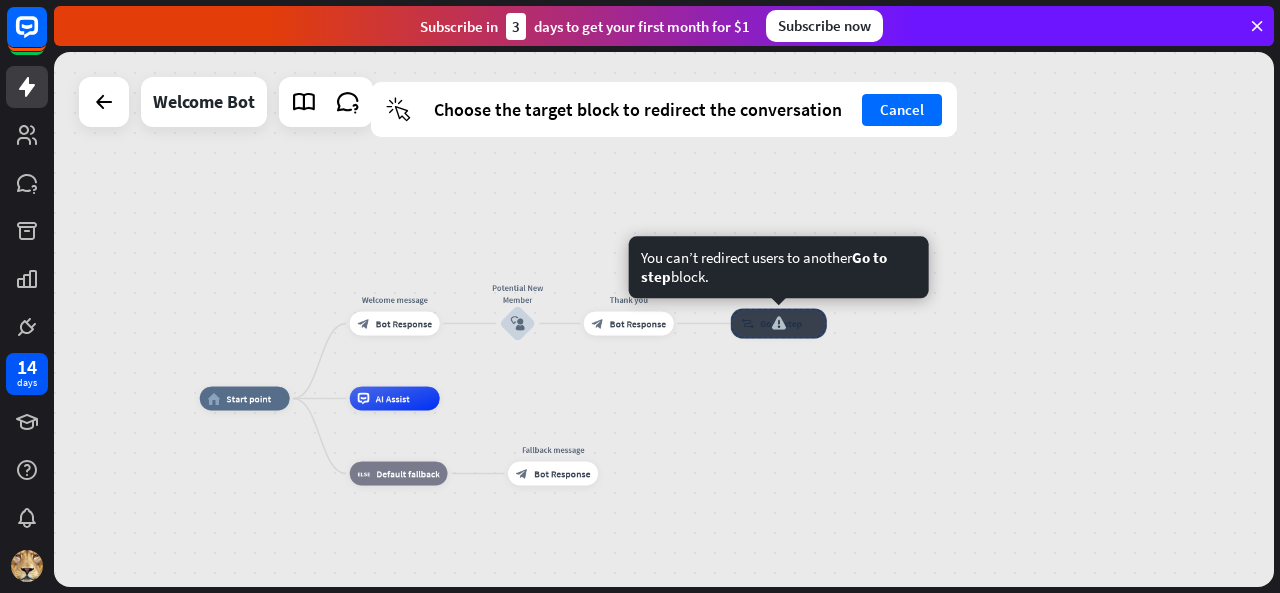 click at bounding box center [779, 324] 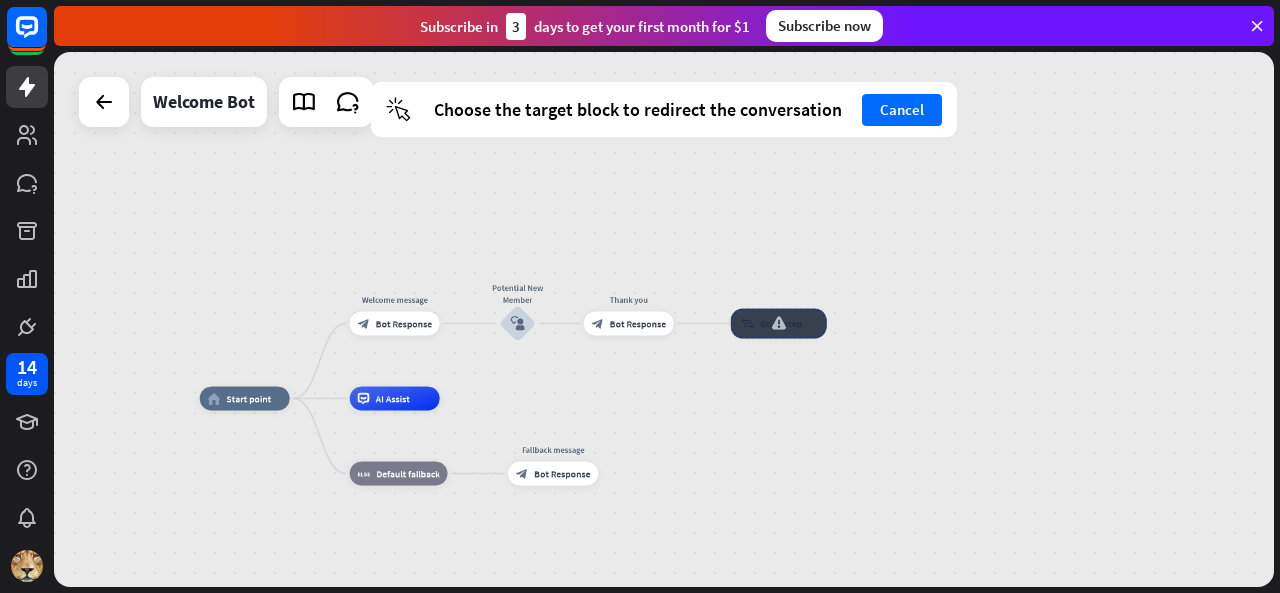 click on "home_2   Start point                 Welcome message   block_bot_response   Bot Response                 Potential New Member   block_user_input                 Thank you   block_bot_response   Bot Response                     AI Assist                   block_fallback   Default fallback                 Fallback message   block_bot_response   Bot Response" at bounding box center (664, 319) 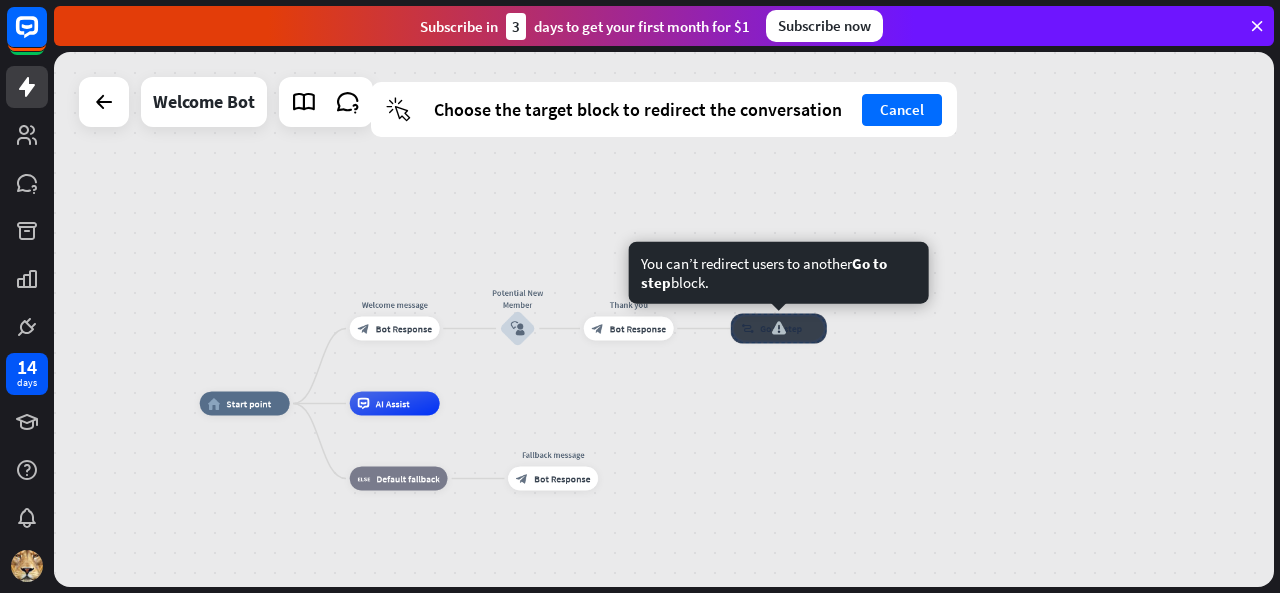 click at bounding box center [779, 329] 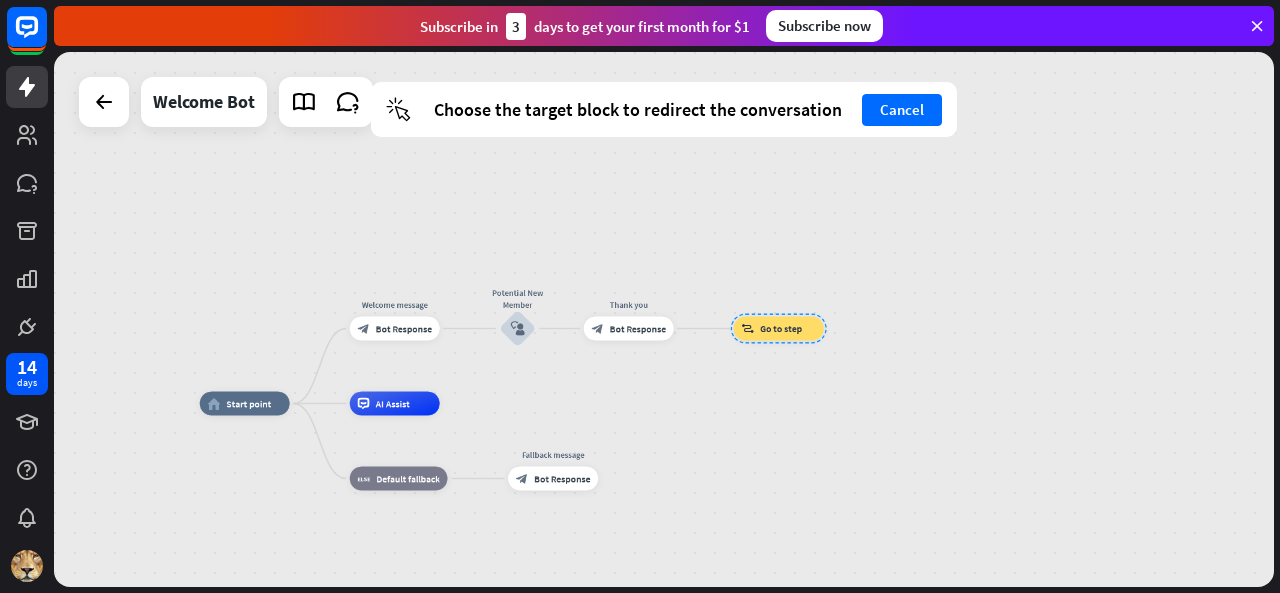click on "home_2   Start point                 Welcome message   block_bot_response   Bot Response                 Potential New Member   block_user_input                 Thank you   block_bot_response   Bot Response                     AI Assist                   block_fallback   Default fallback                 Fallback message   block_bot_response   Bot Response" at bounding box center (566, 564) 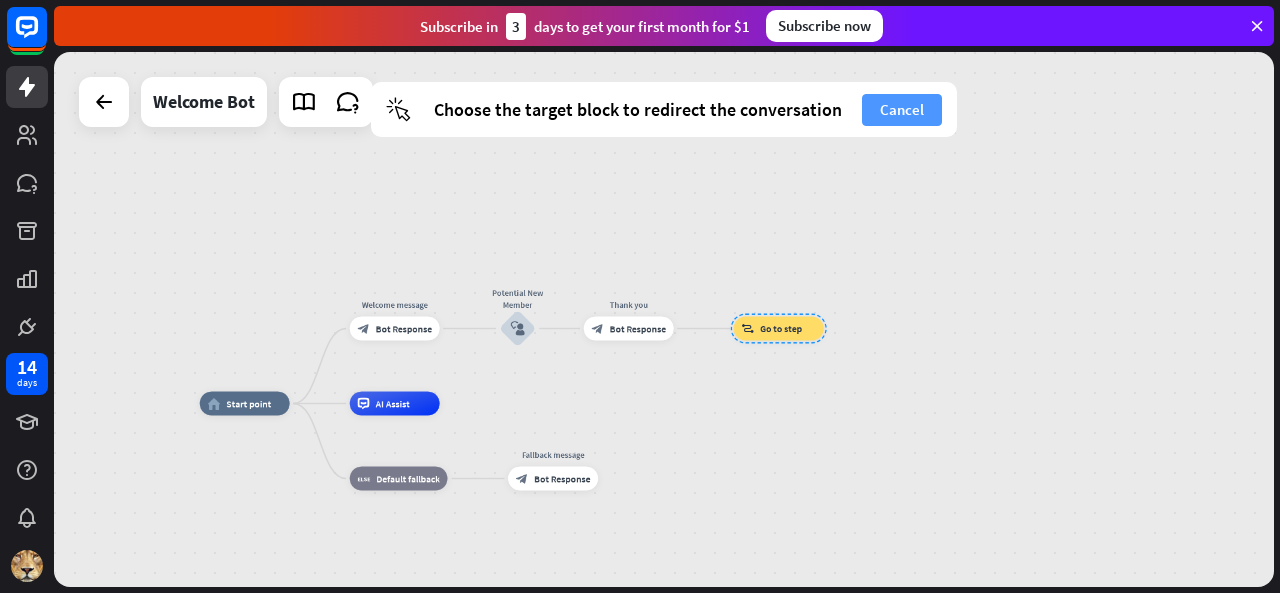 click on "Cancel" at bounding box center [902, 110] 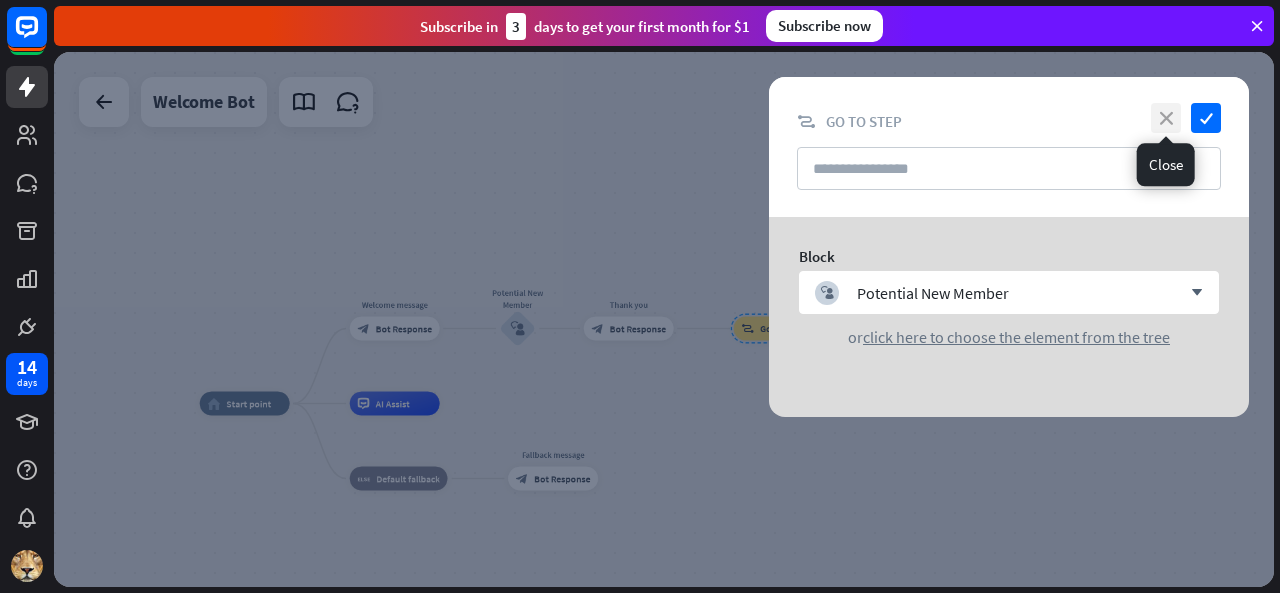 click on "close" at bounding box center [1166, 118] 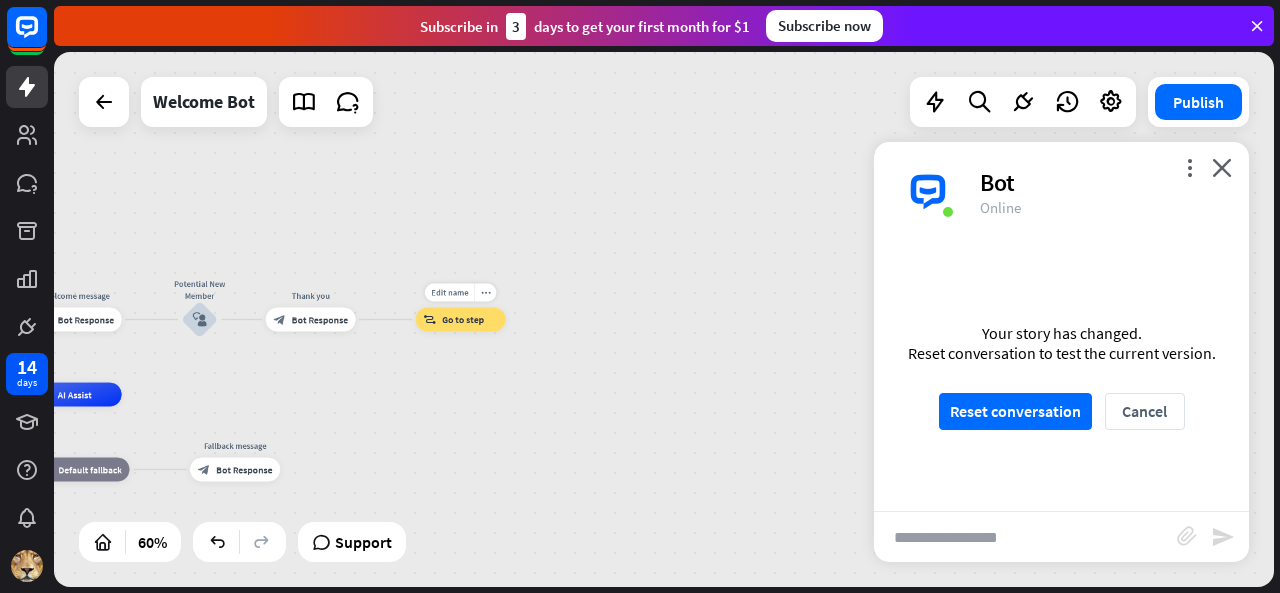 click on "block_goto   Go to step" at bounding box center (461, 320) 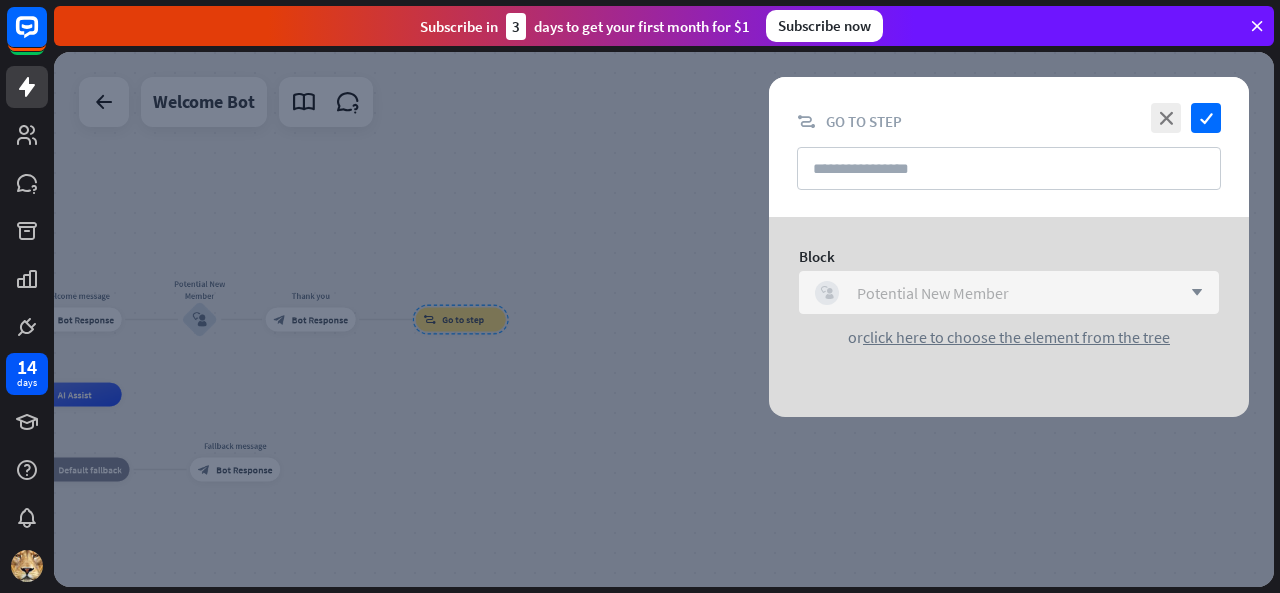 click on "Potential New Member" at bounding box center (933, 293) 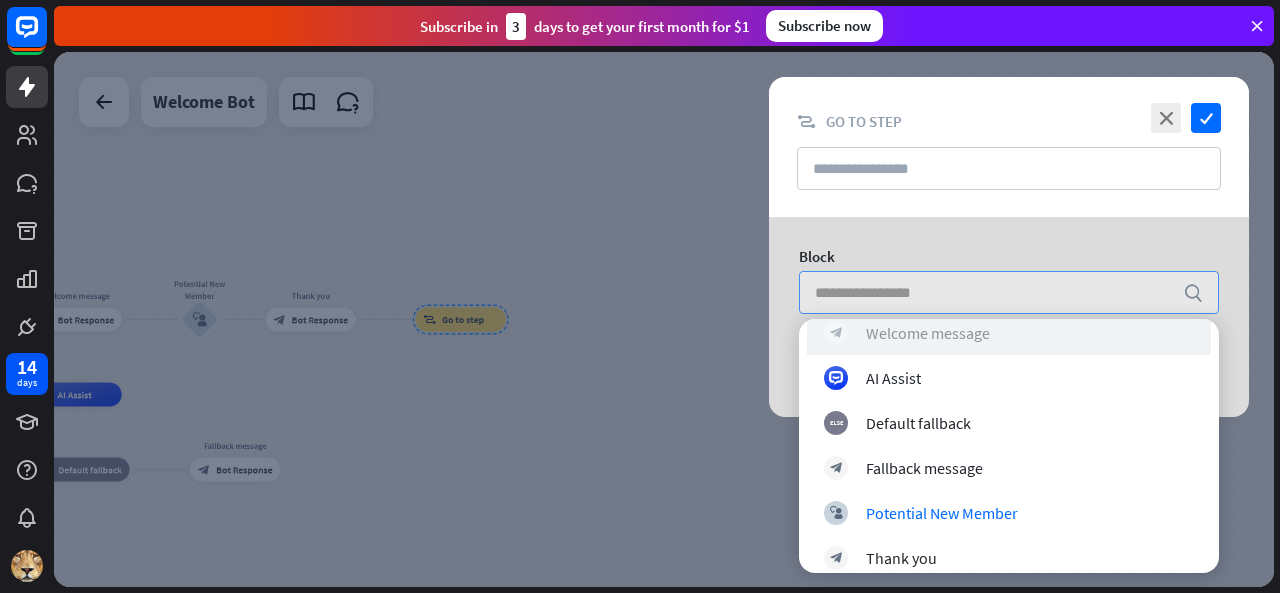 scroll, scrollTop: 77, scrollLeft: 0, axis: vertical 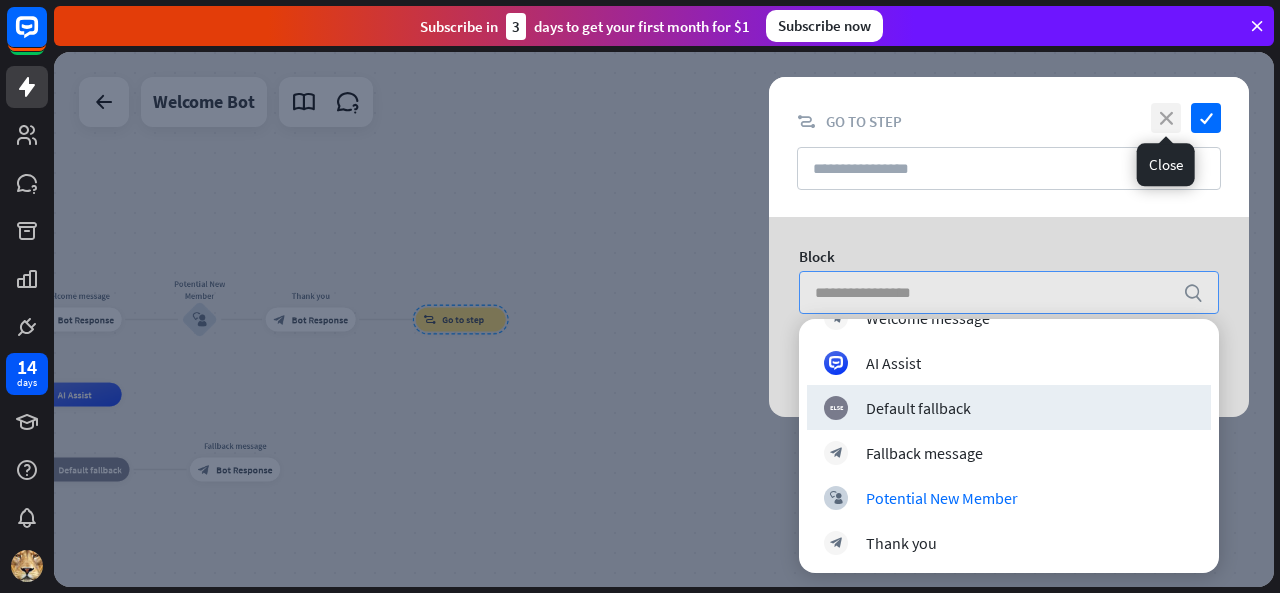 click on "close" at bounding box center [1166, 118] 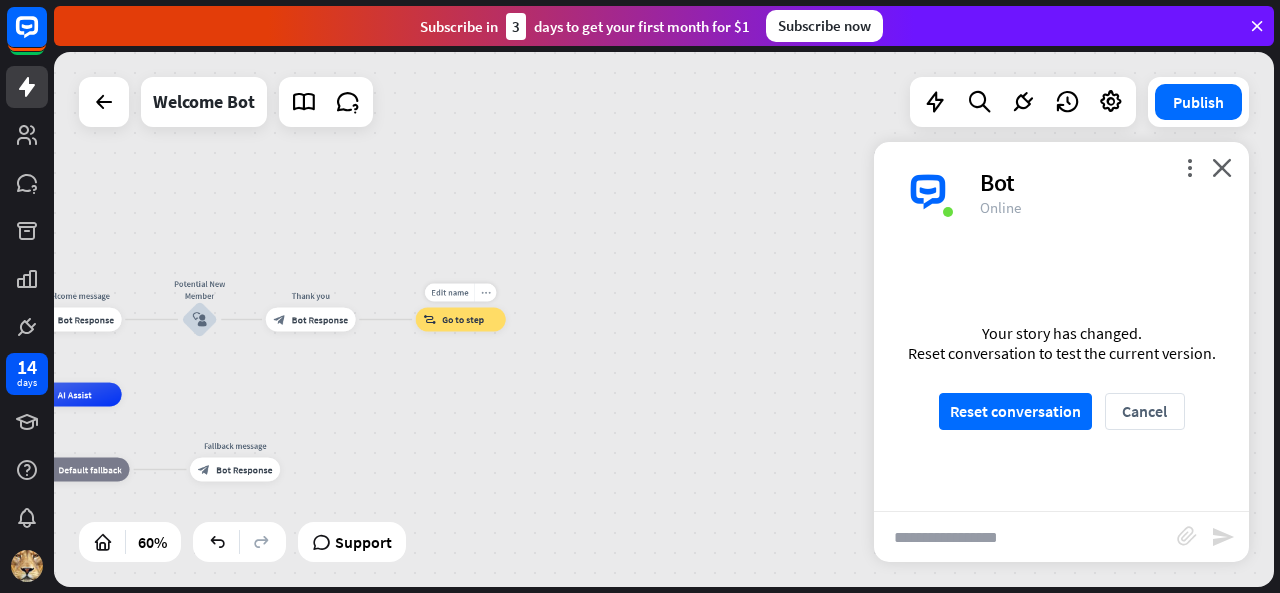 click on "more_horiz" at bounding box center [486, 292] 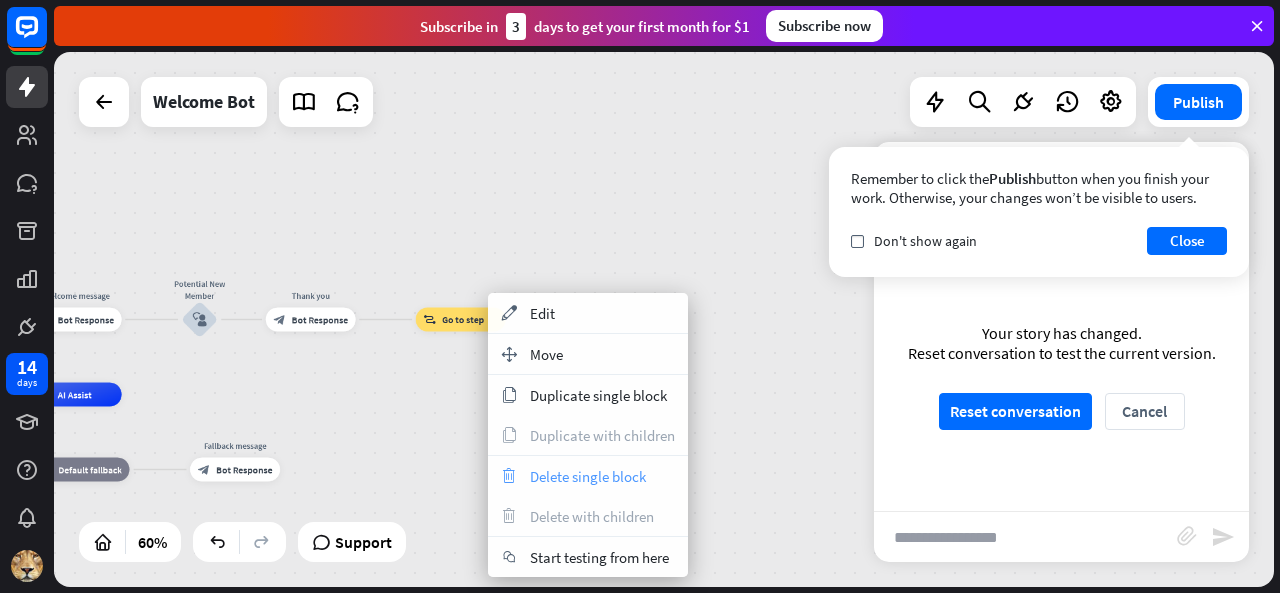 click on "Delete single block" at bounding box center [588, 476] 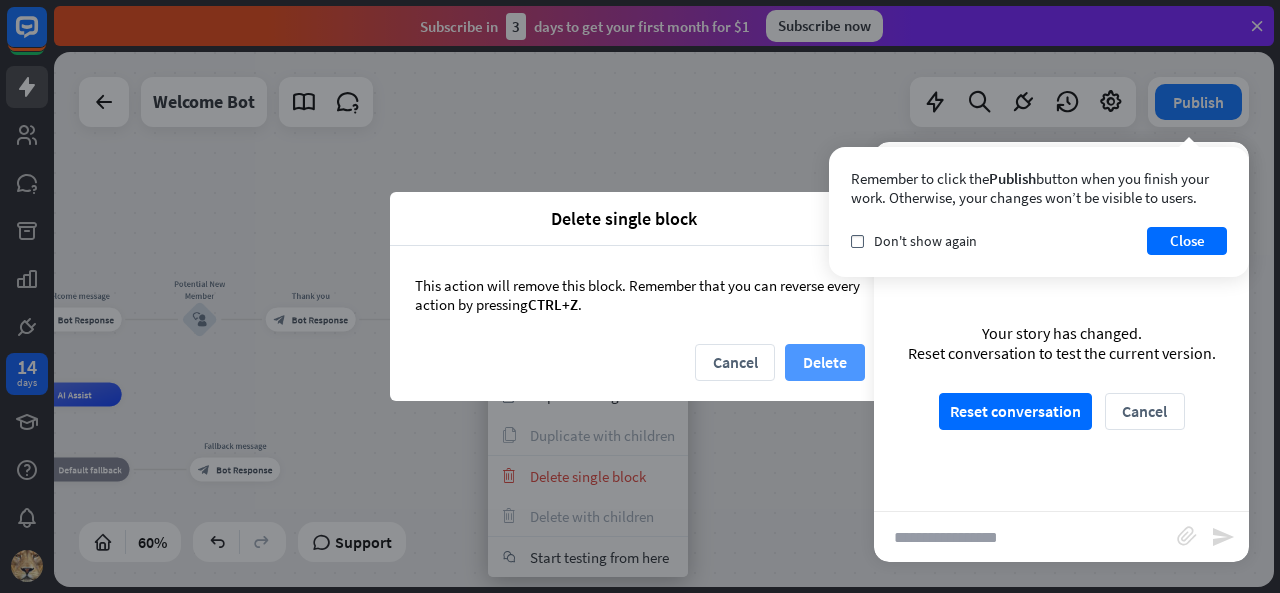 click on "Delete" at bounding box center [825, 362] 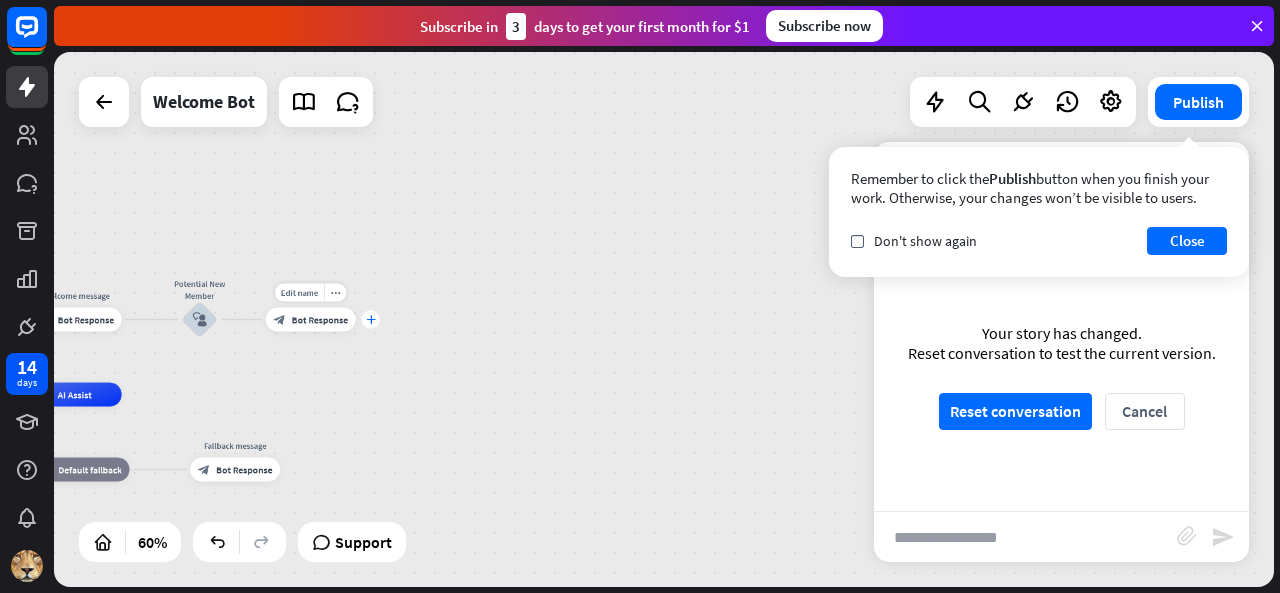 click on "plus" at bounding box center [370, 319] 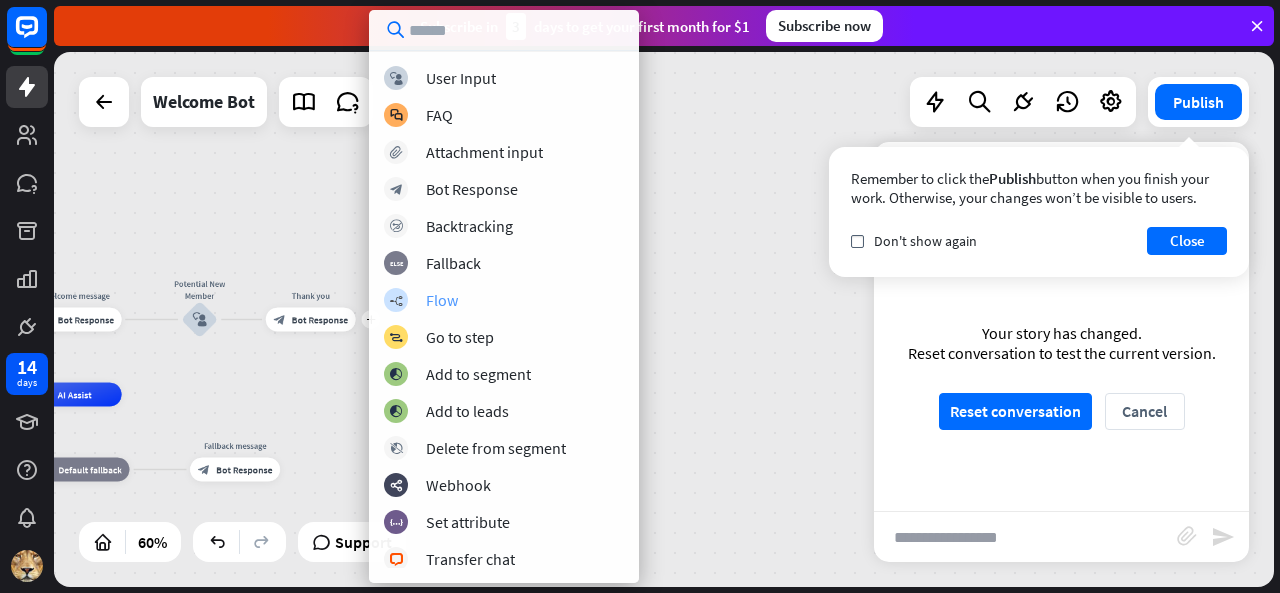 click on "builder_tree
Flow" at bounding box center [504, 300] 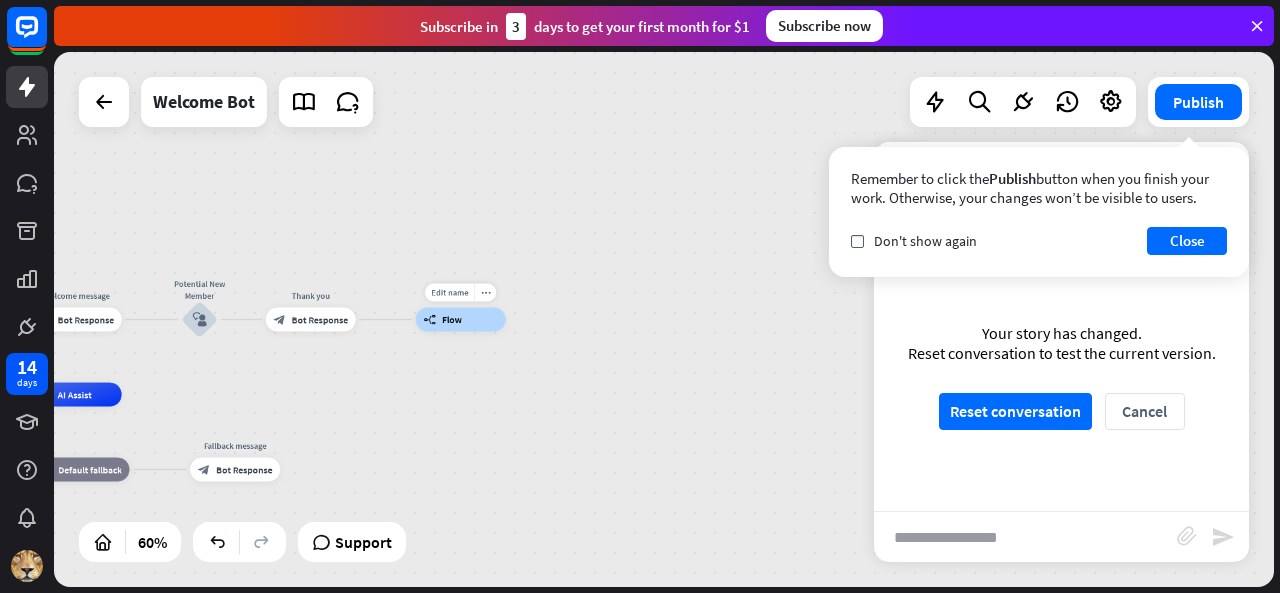 click on "builder_tree   Flow" at bounding box center [461, 320] 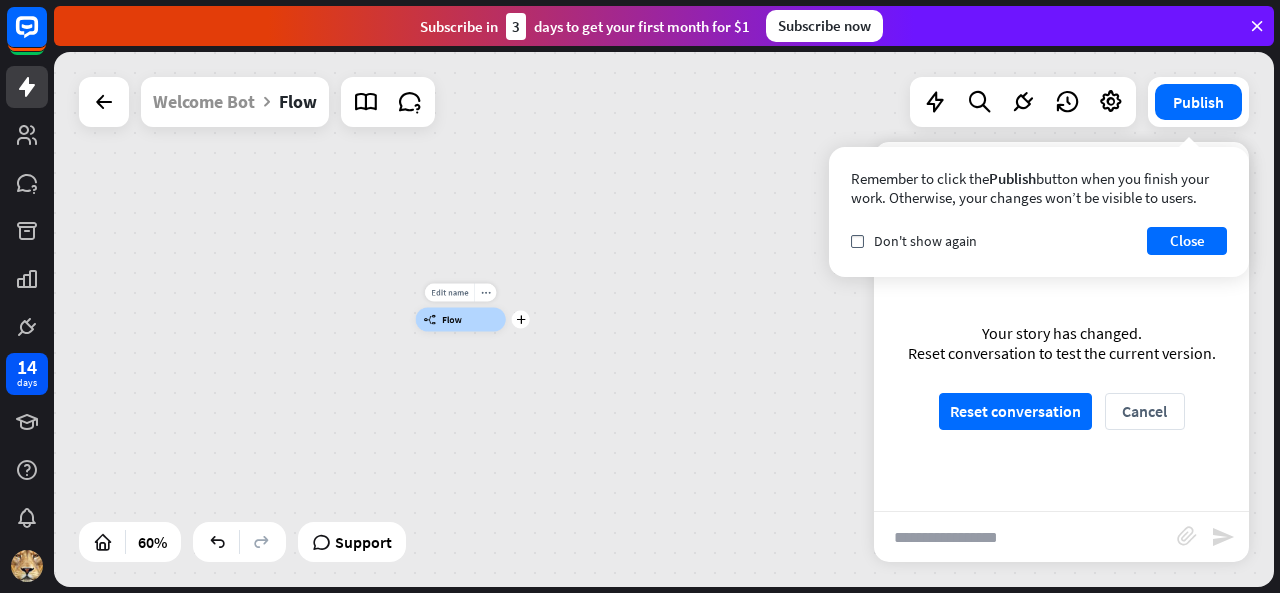 click on "builder_tree   Flow" at bounding box center [461, 320] 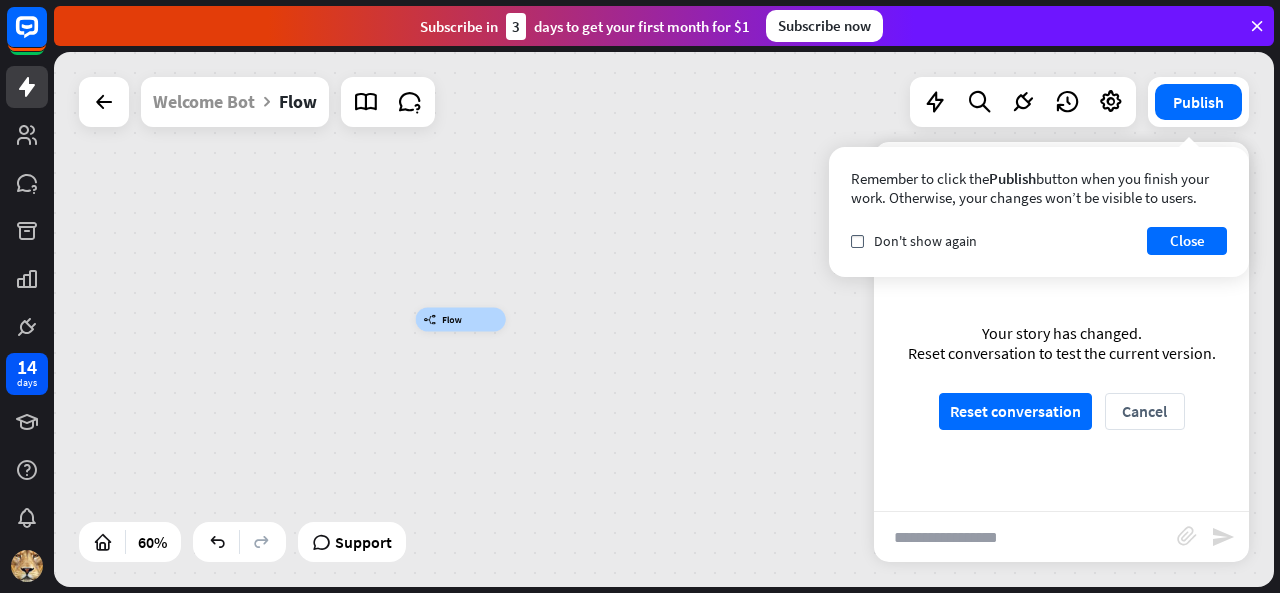 click on "Flow" at bounding box center (452, 320) 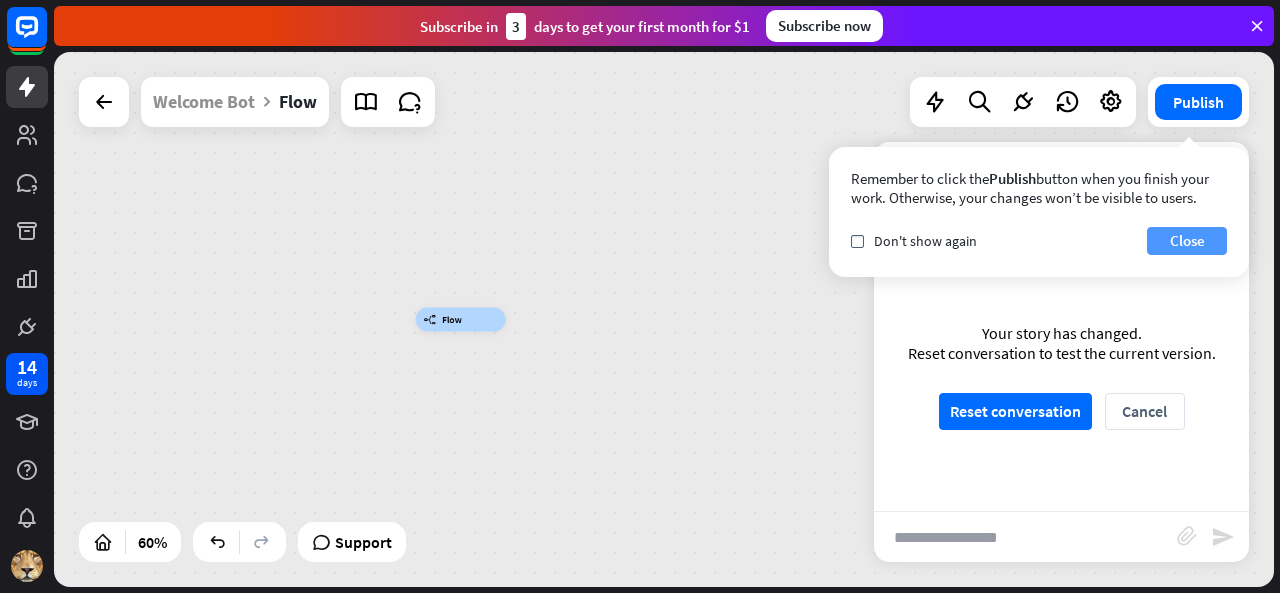 click on "Close" at bounding box center (1187, 241) 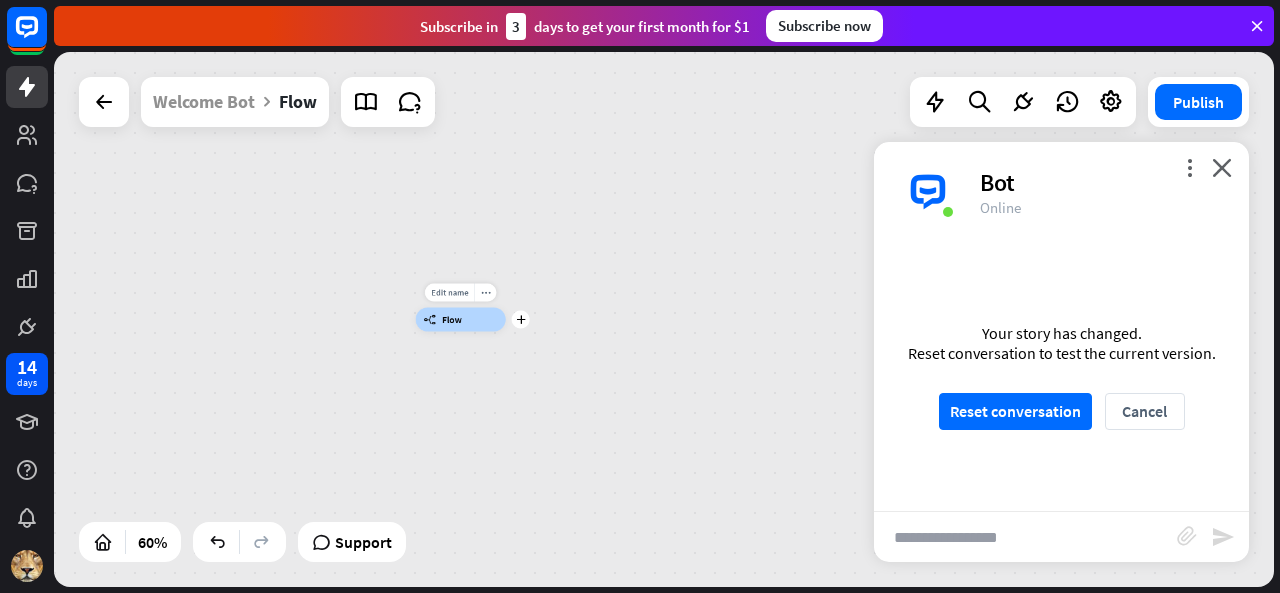 click on "builder_tree   Flow" at bounding box center [461, 320] 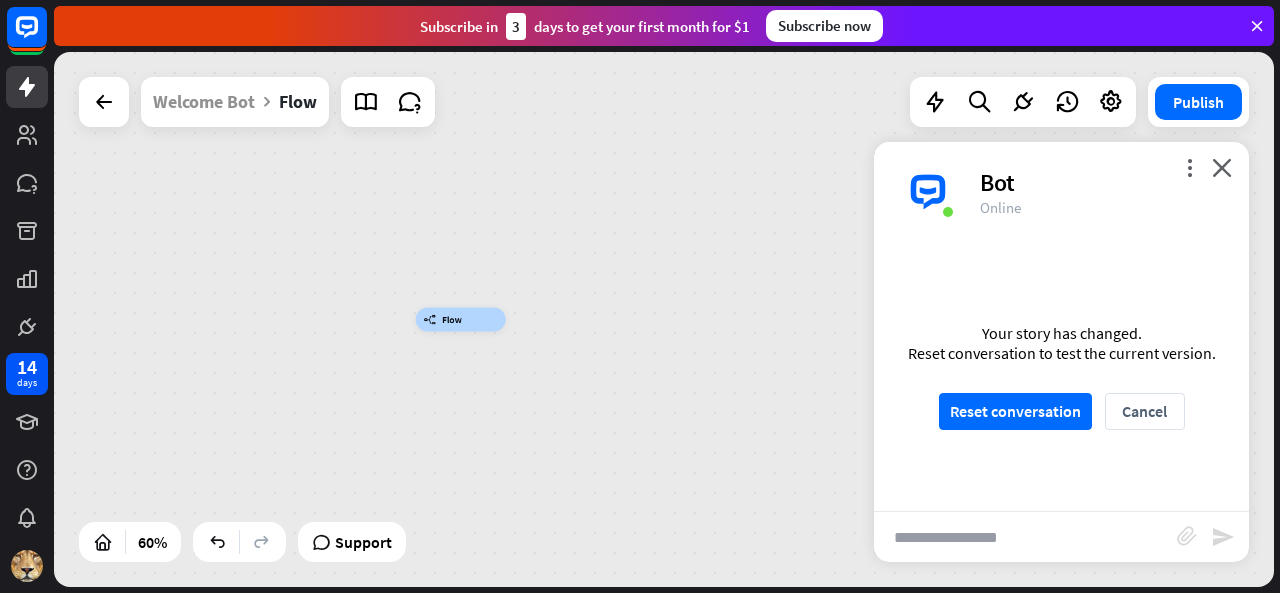 click on "Flow" at bounding box center (452, 320) 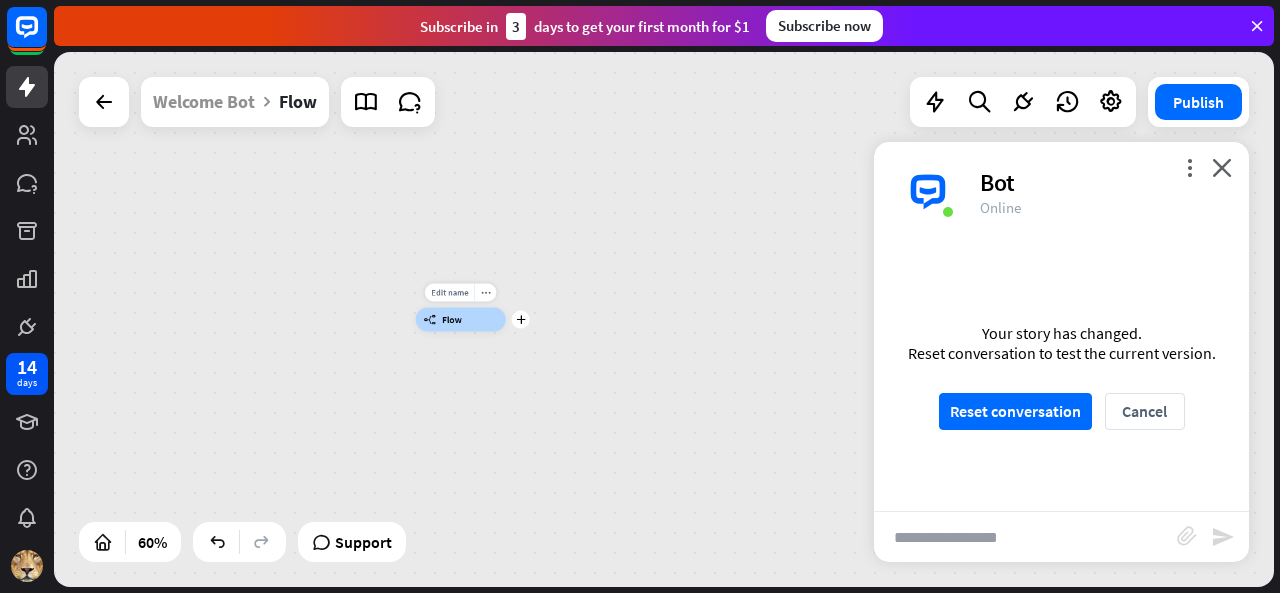 click on "Edit name   more_horiz         plus     builder_tree   Flow" at bounding box center (461, 320) 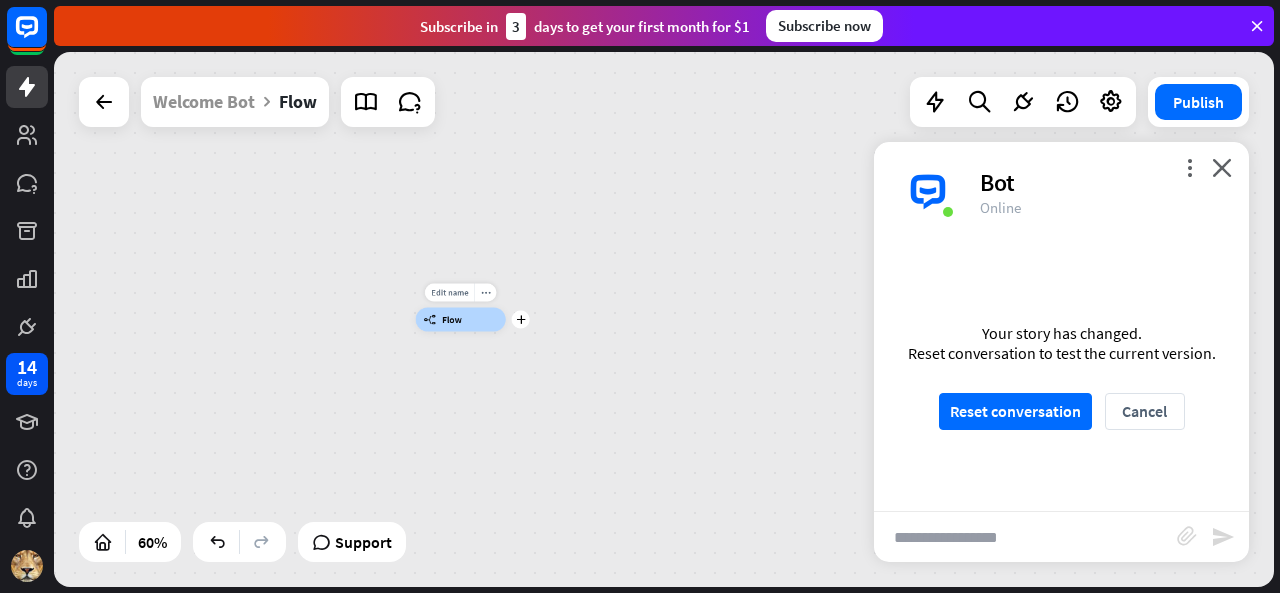 click on "Edit name   more_horiz         plus     builder_tree   Flow" at bounding box center (461, 320) 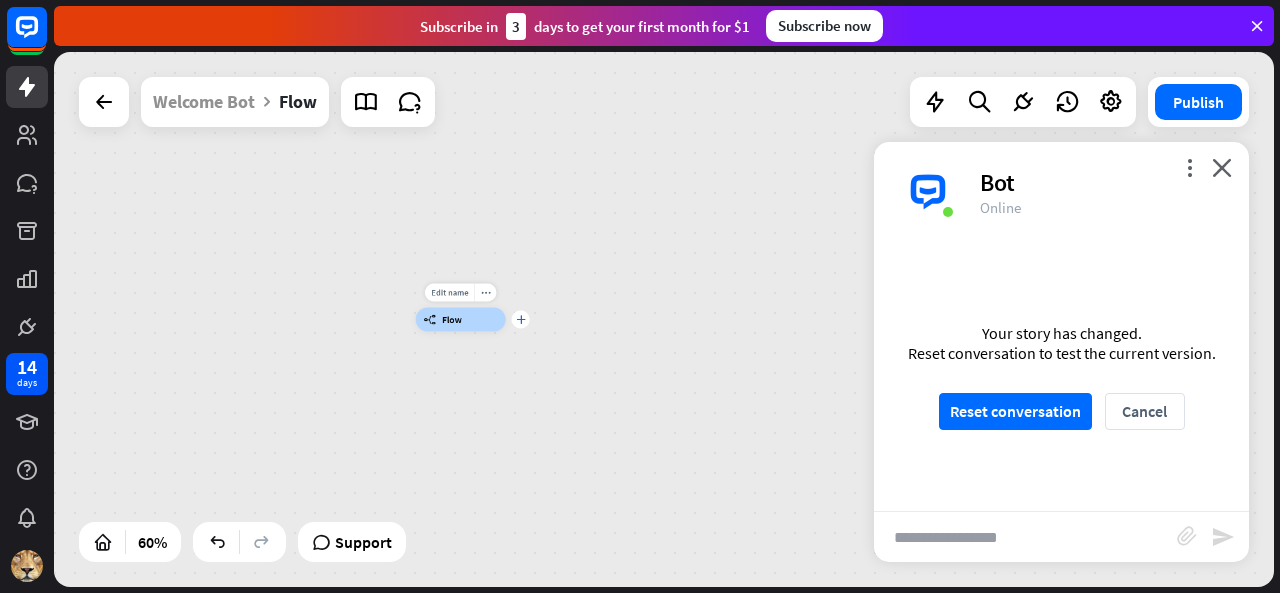 click on "plus" at bounding box center (521, 320) 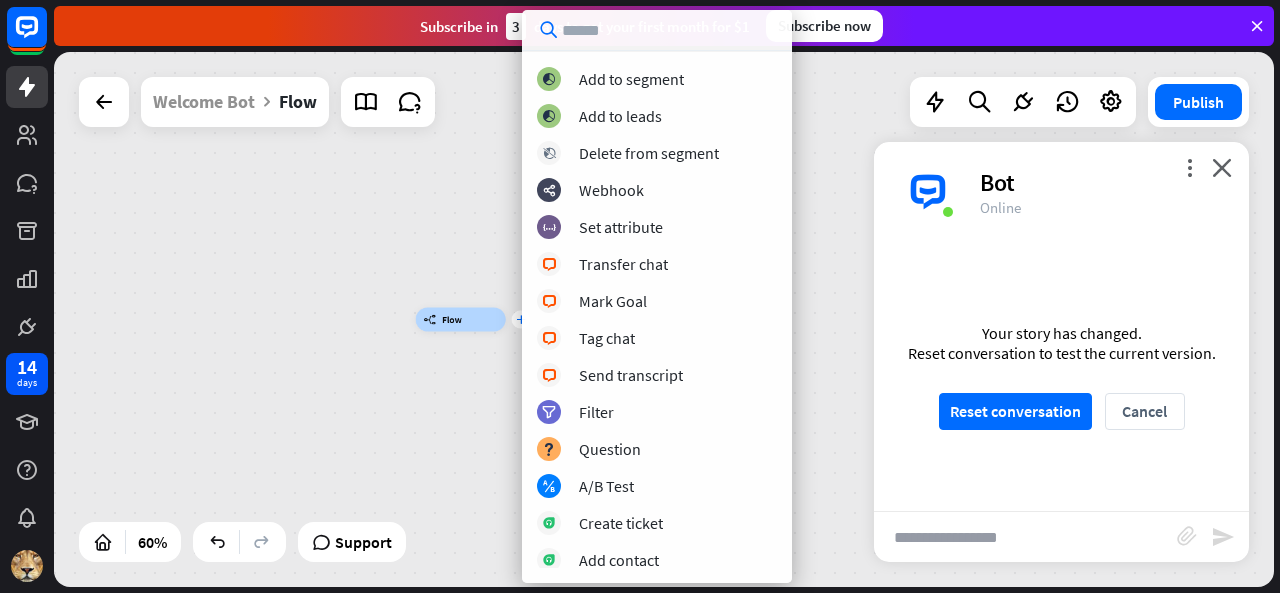 scroll, scrollTop: 300, scrollLeft: 0, axis: vertical 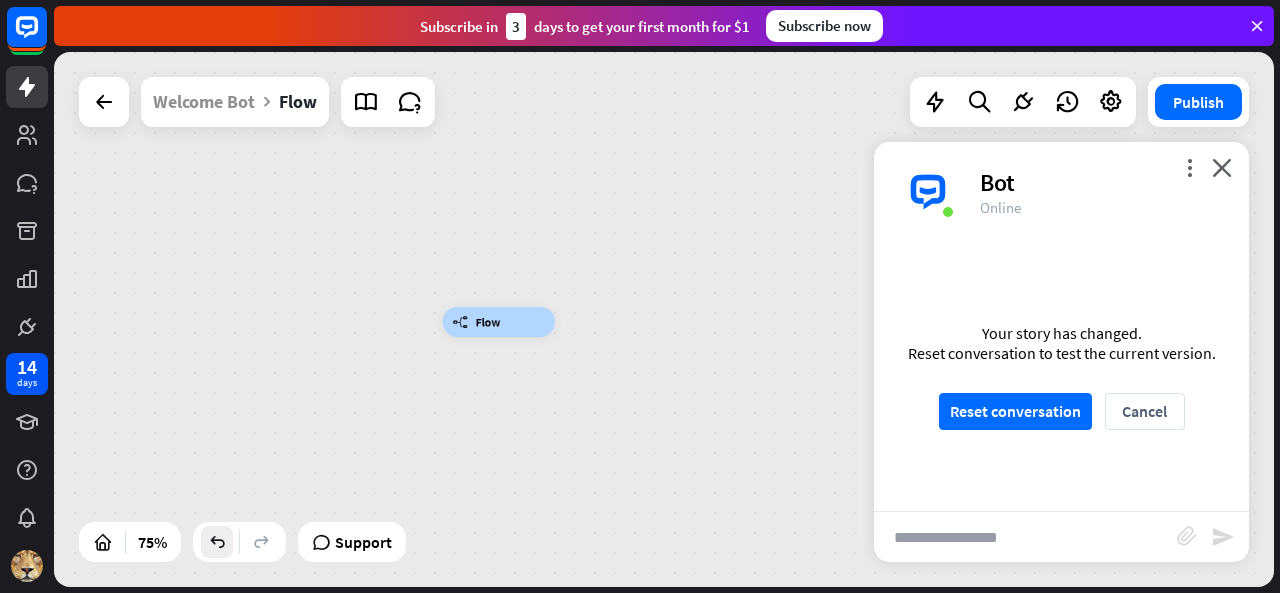 click at bounding box center (217, 542) 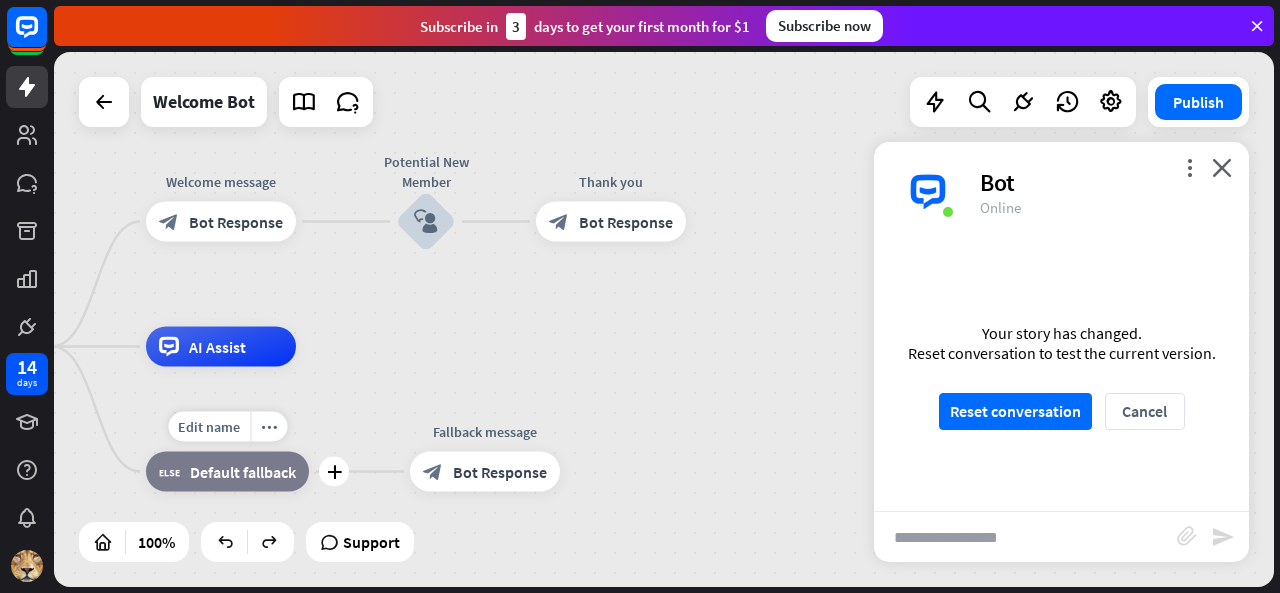 drag, startPoint x: 729, startPoint y: 383, endPoint x: 312, endPoint y: 459, distance: 423.86908 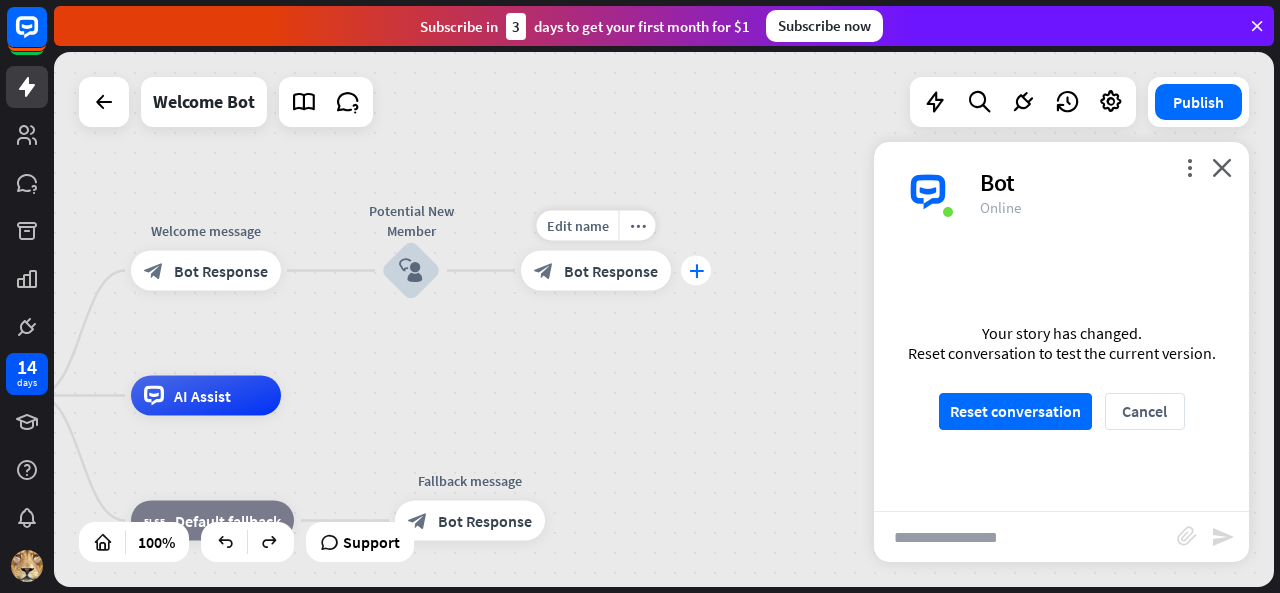 click on "plus" at bounding box center [696, 271] 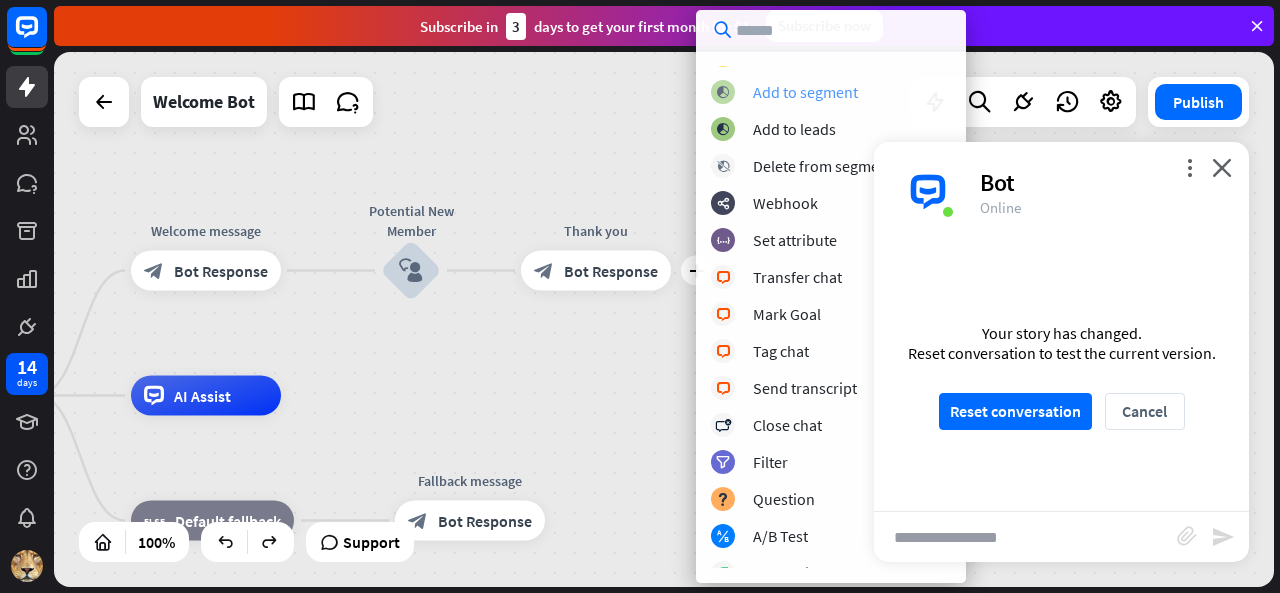 scroll, scrollTop: 300, scrollLeft: 0, axis: vertical 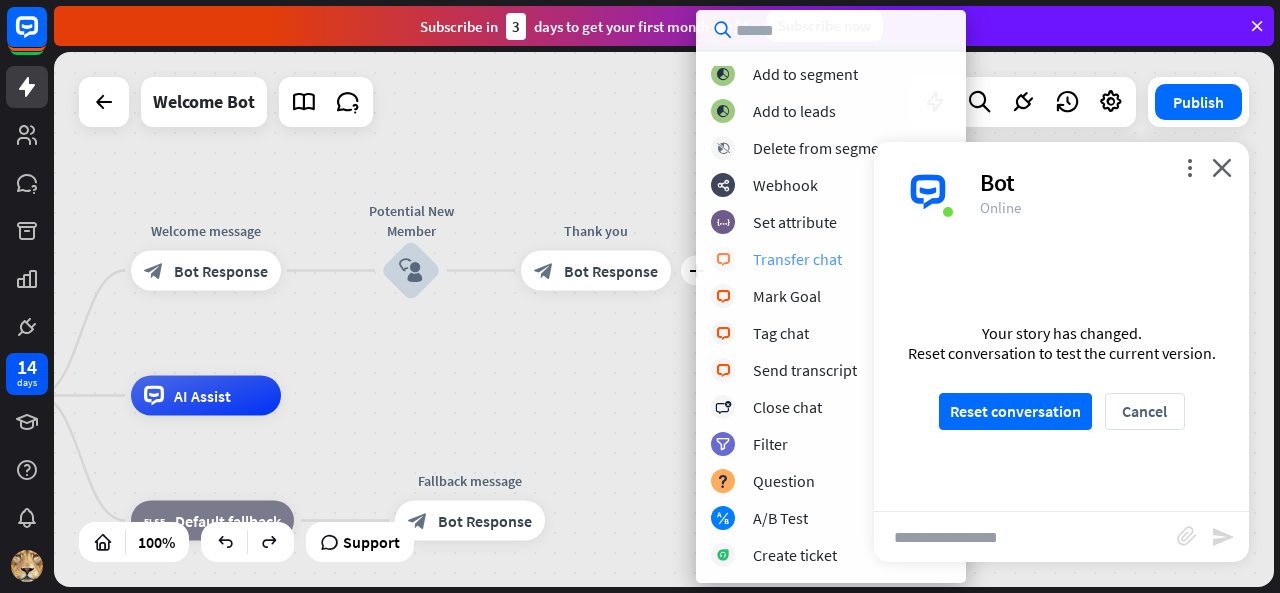 click on "Transfer chat" at bounding box center [797, 259] 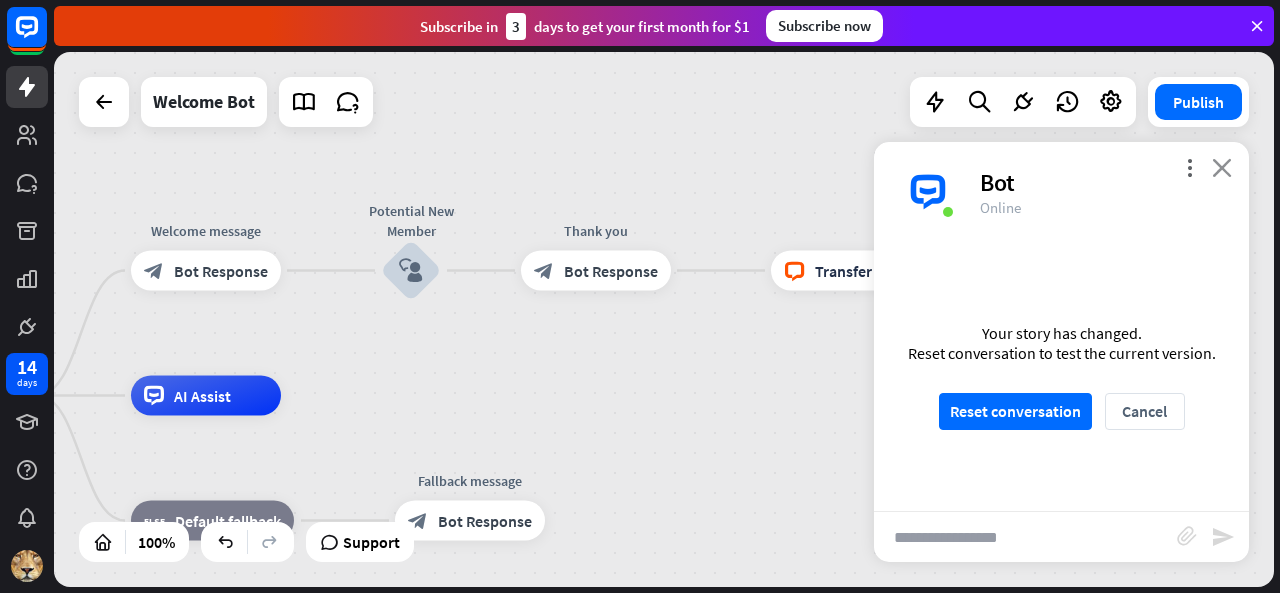 click on "close" at bounding box center (1222, 167) 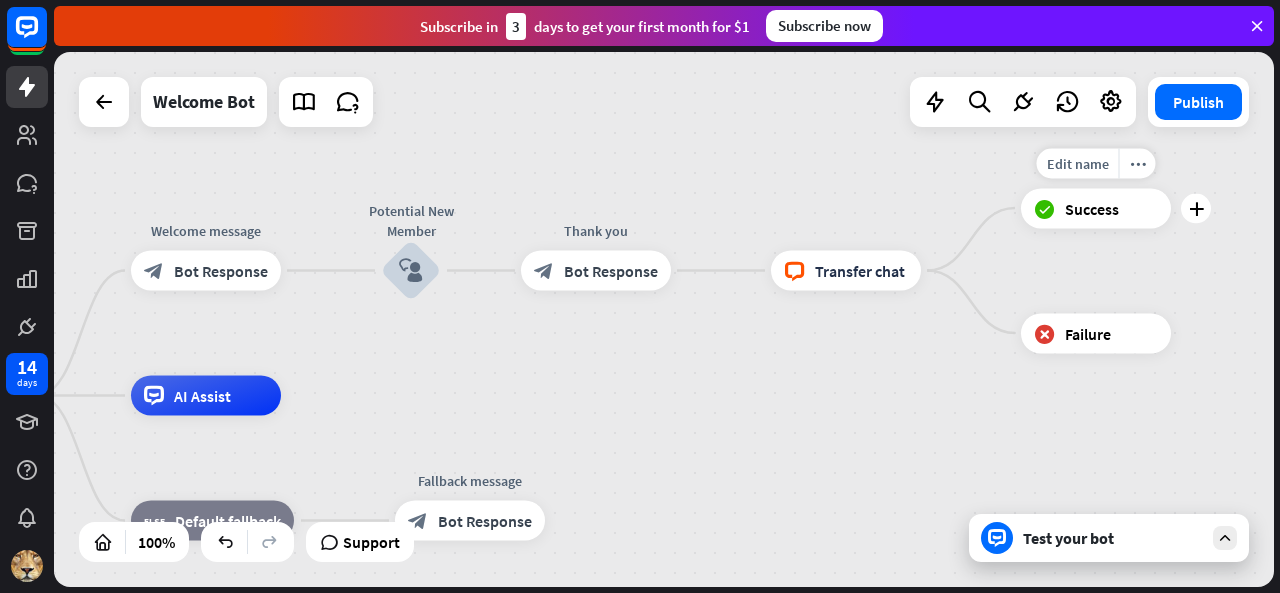 click on "Success" at bounding box center [1092, 208] 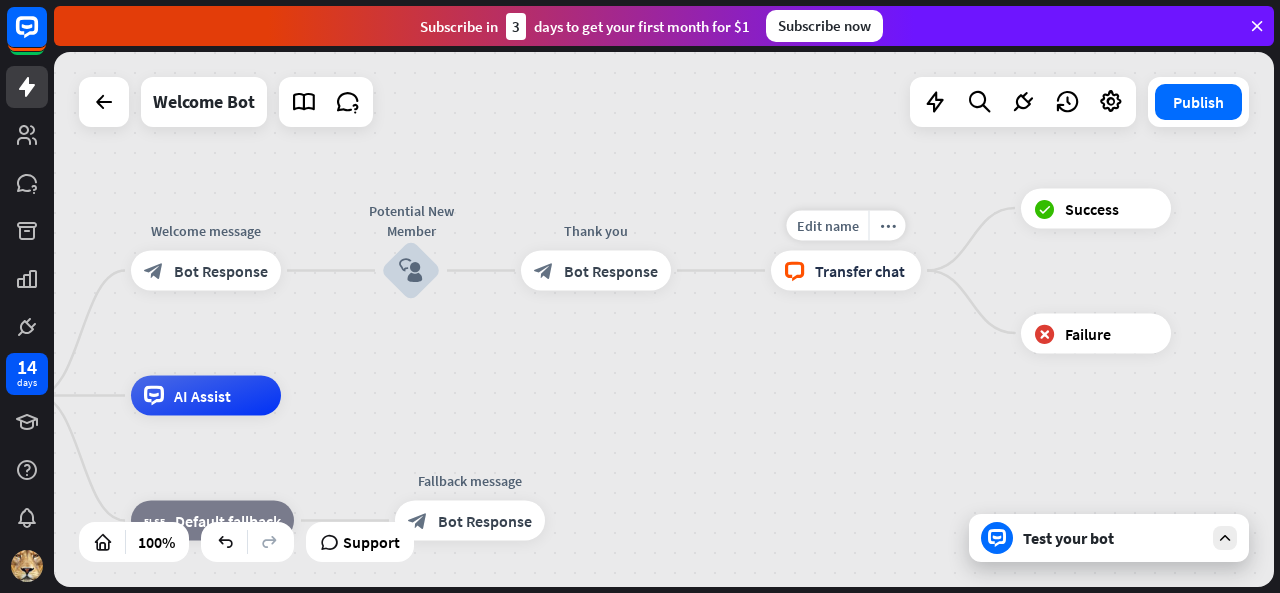 click on "Transfer chat" at bounding box center (860, 271) 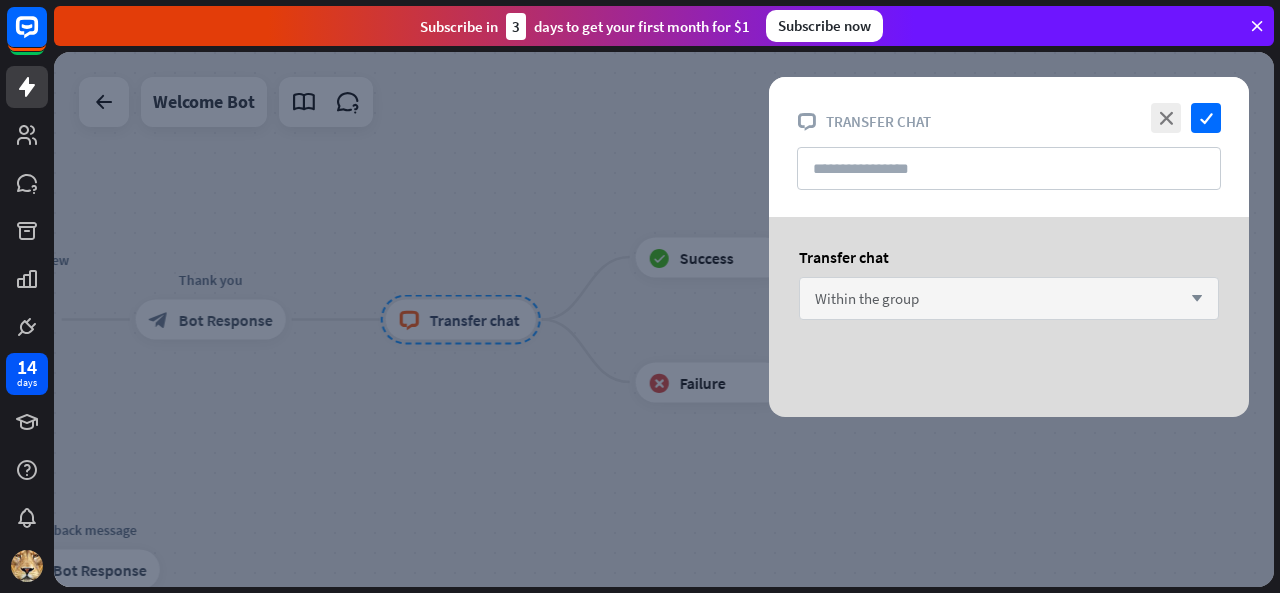 click on "Within the group
arrow_down" at bounding box center [1009, 298] 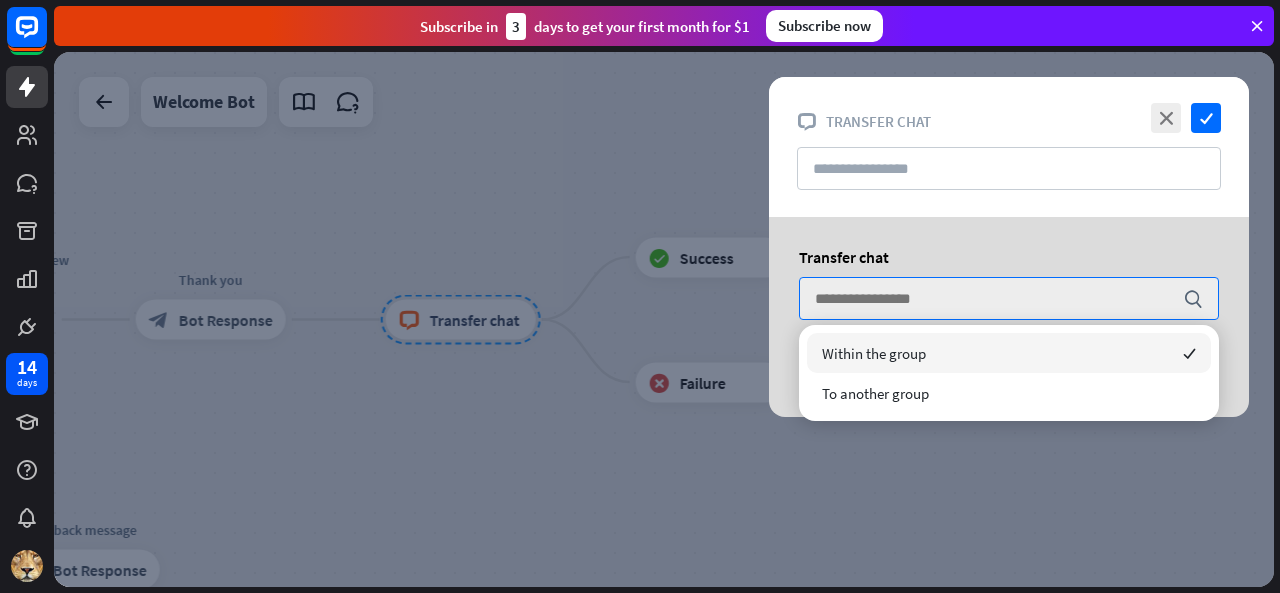 click on "Within the group" at bounding box center (874, 353) 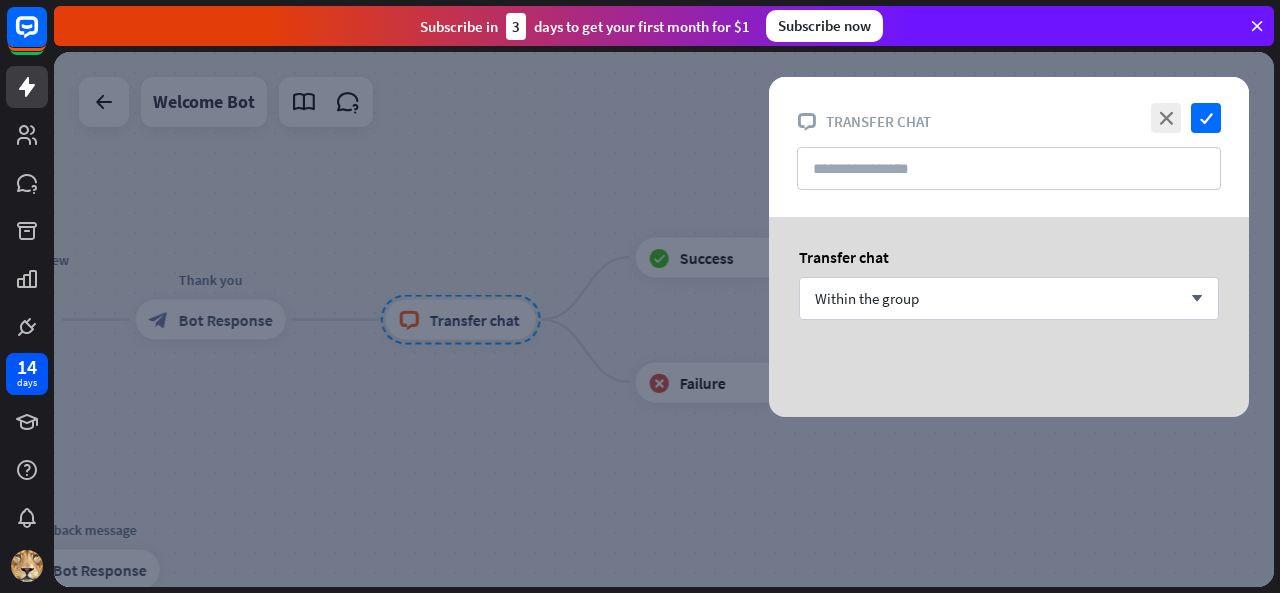 click at bounding box center [664, 319] 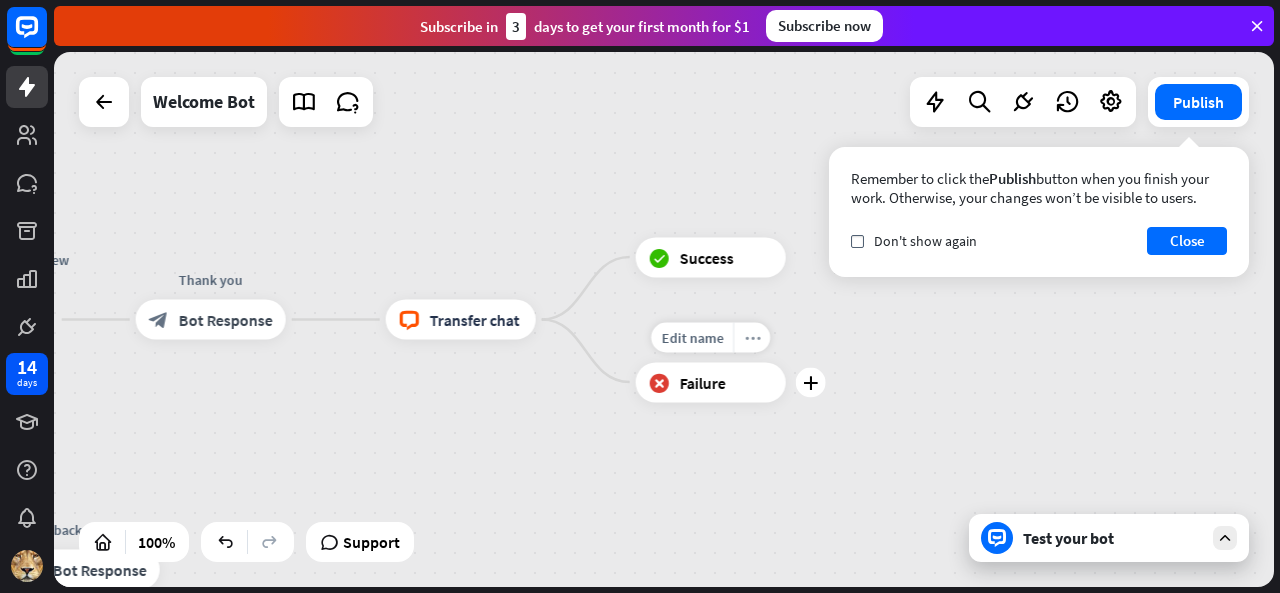 click on "more_horiz" at bounding box center [752, 337] 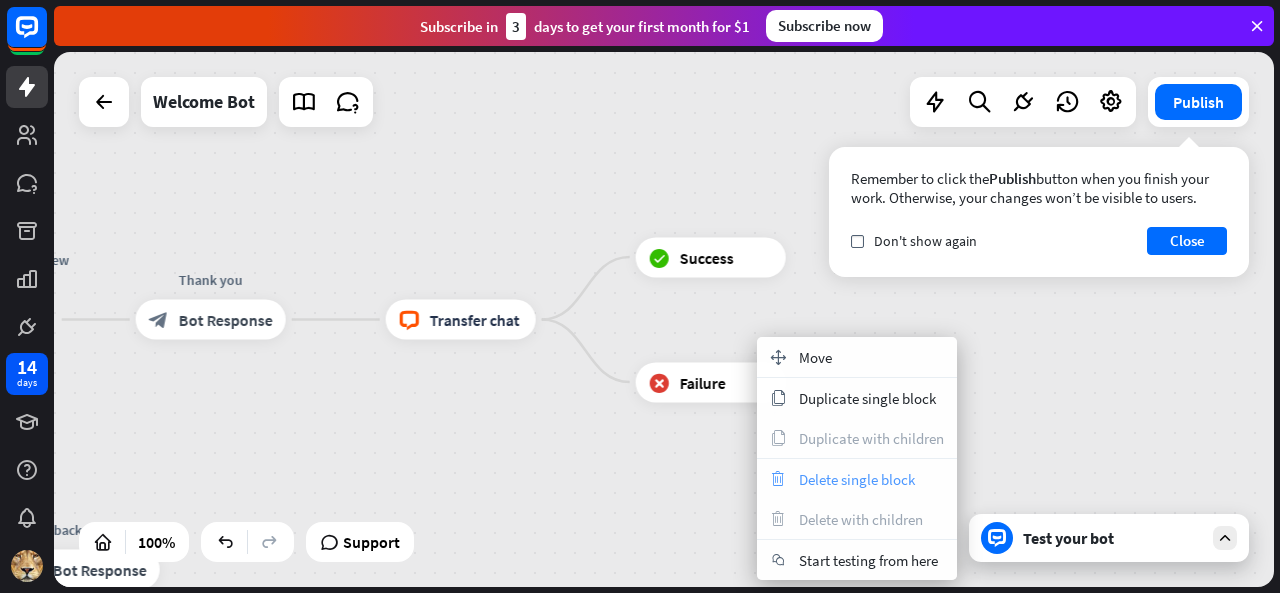 click on "Delete single block" at bounding box center (857, 479) 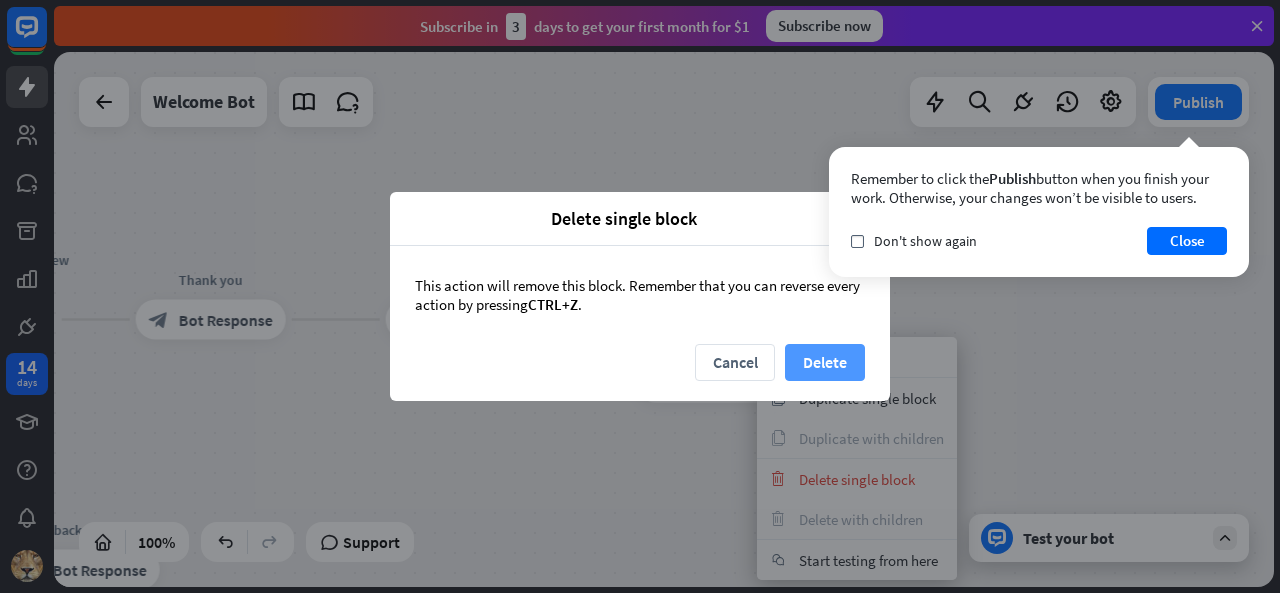 click on "Delete" at bounding box center (825, 362) 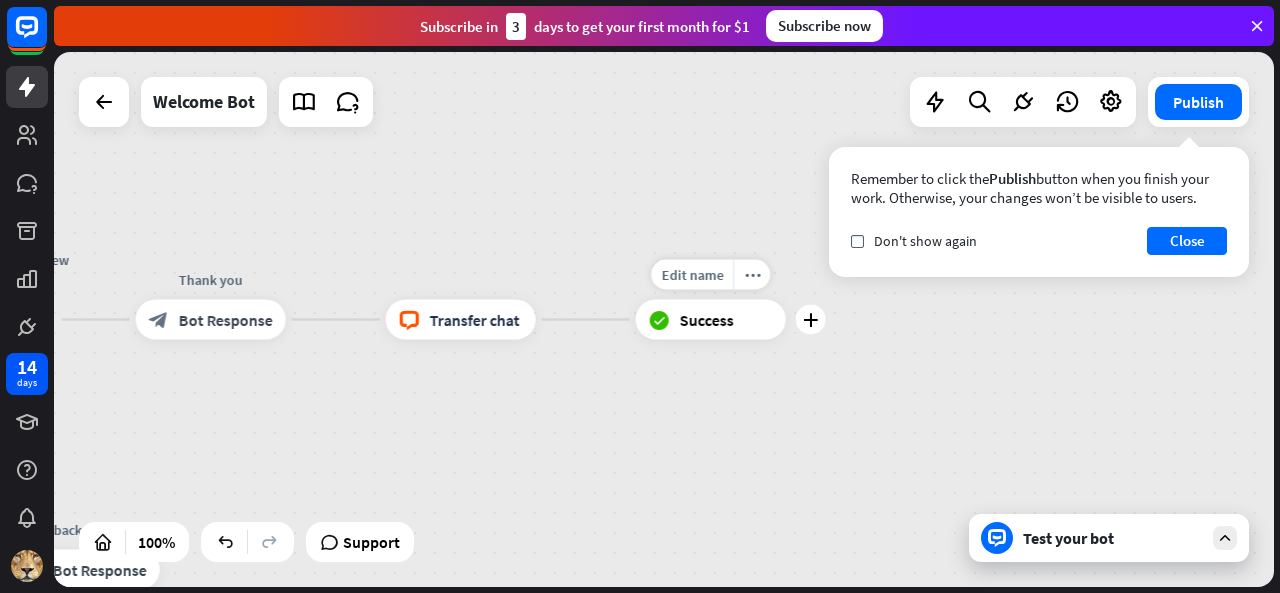 click on "block_success   Success" at bounding box center [711, 320] 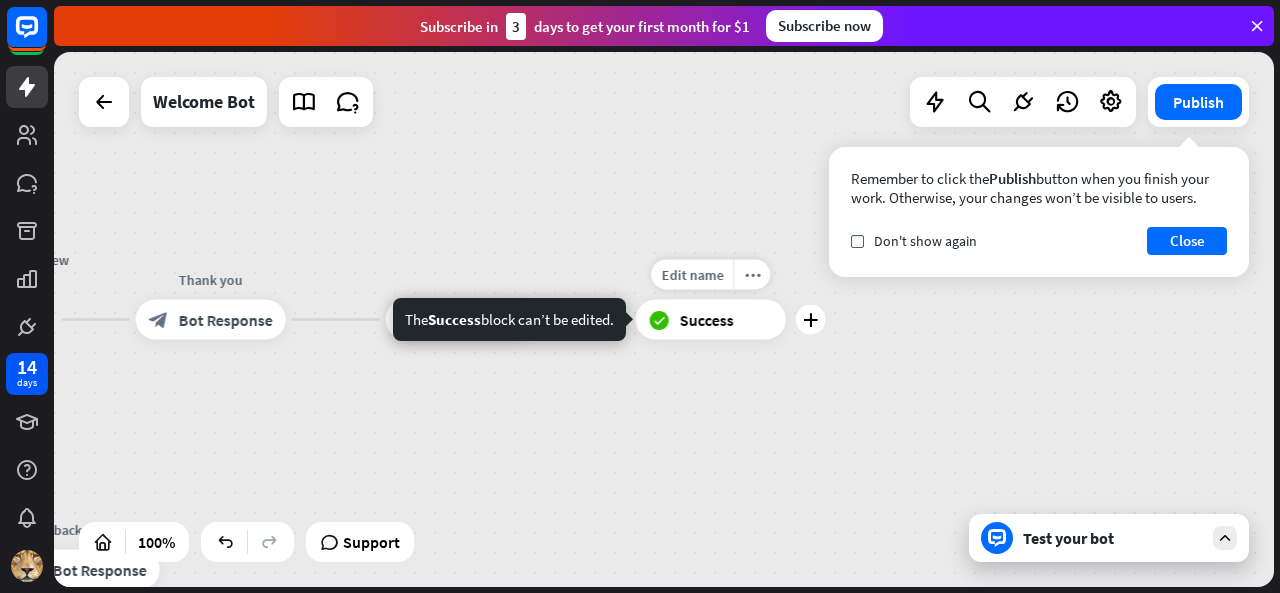 click on "block_success   Success" at bounding box center [711, 320] 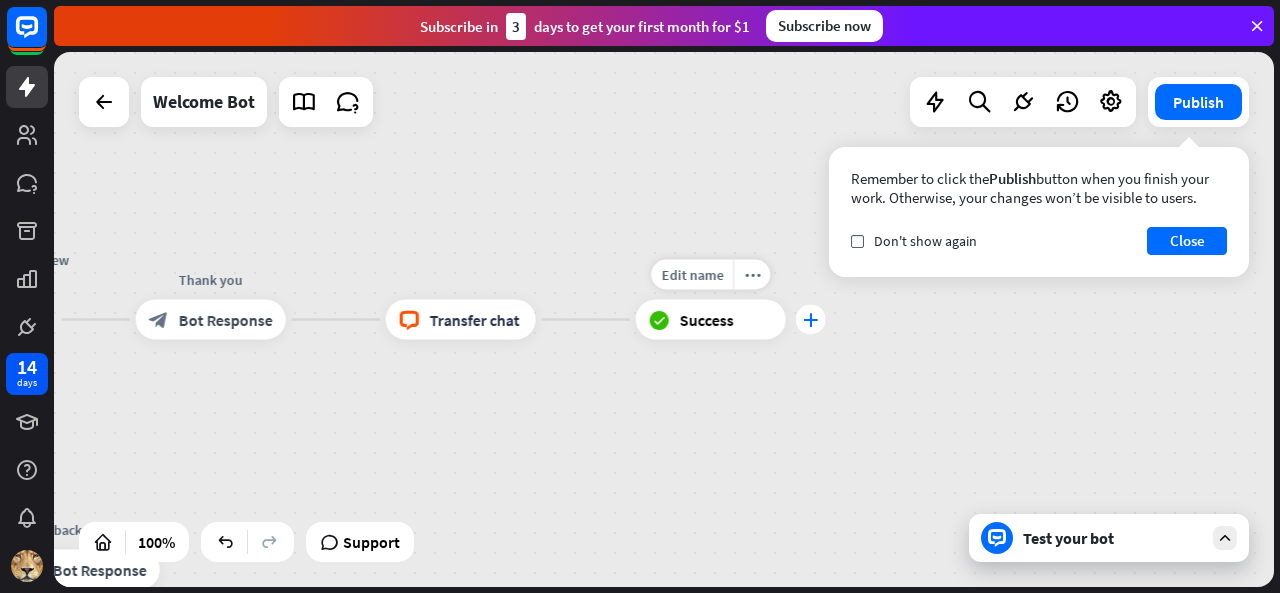 click on "plus" at bounding box center (810, 320) 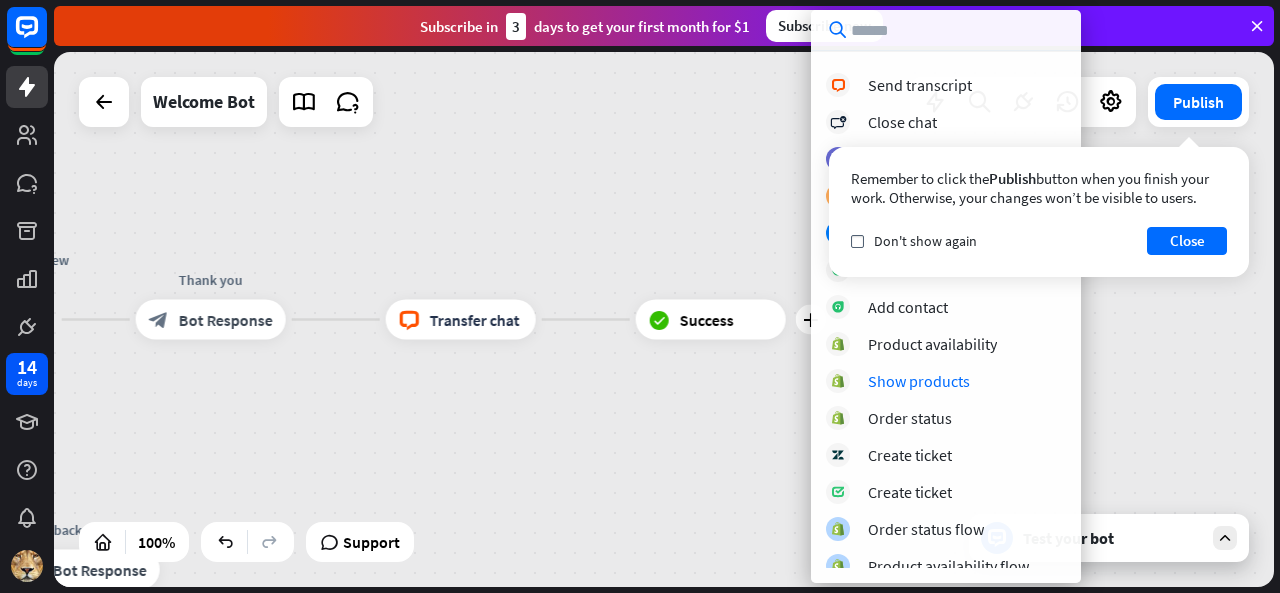 scroll, scrollTop: 483, scrollLeft: 0, axis: vertical 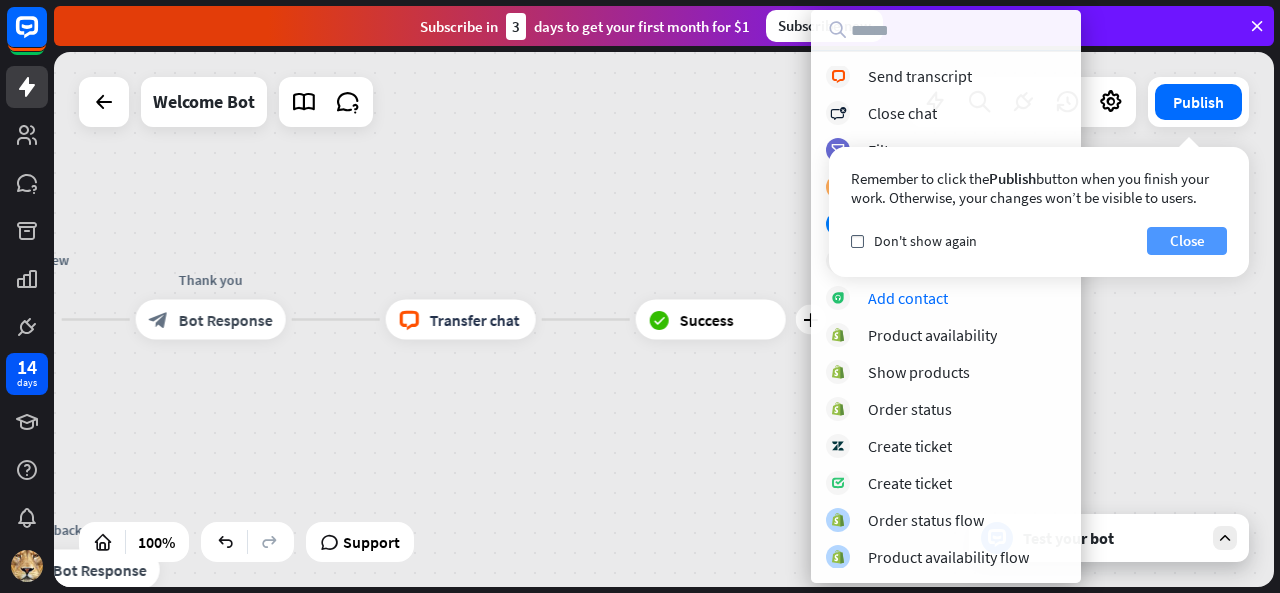 click on "Close" at bounding box center (1187, 241) 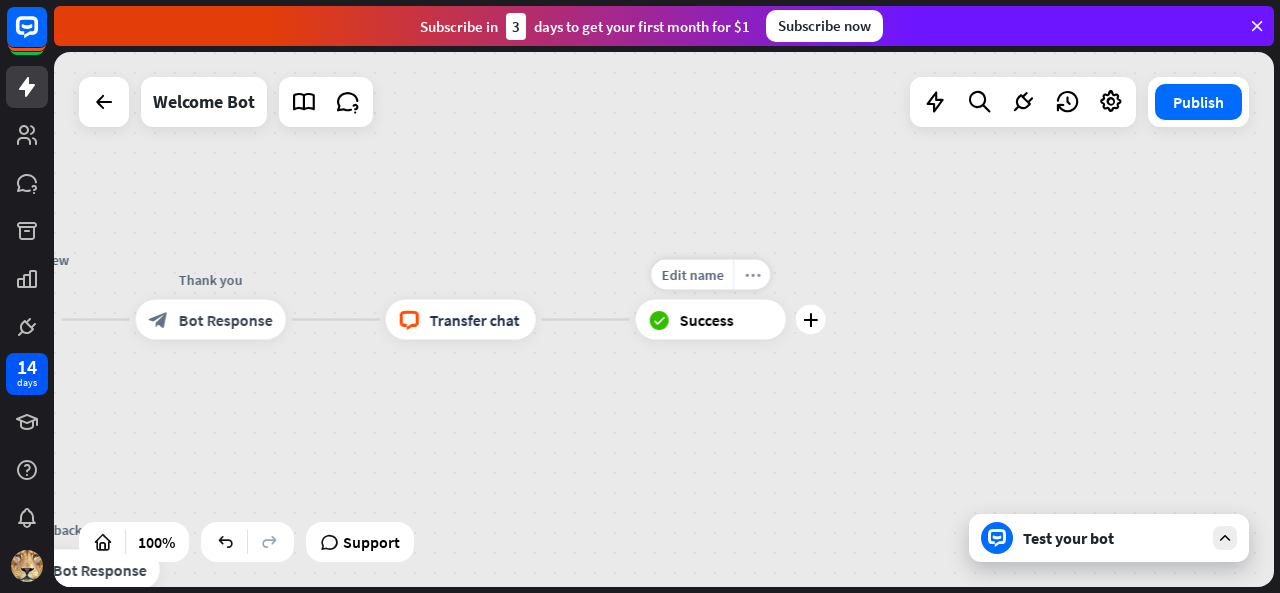 click on "more_horiz" at bounding box center (752, 274) 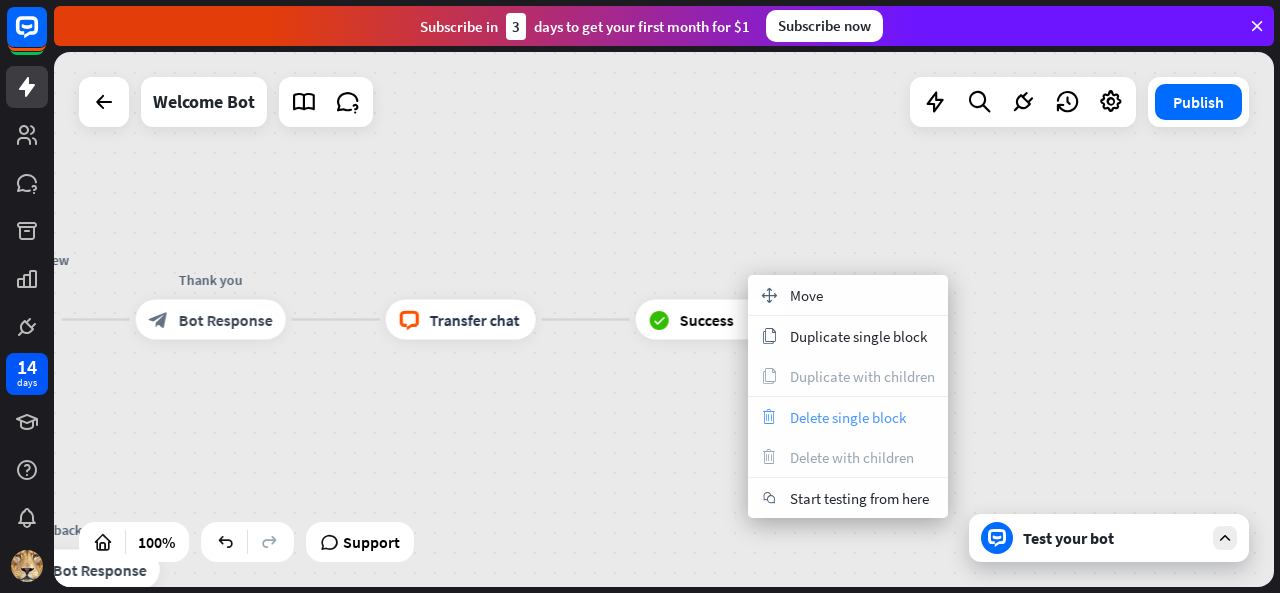 click on "Delete single block" at bounding box center (848, 417) 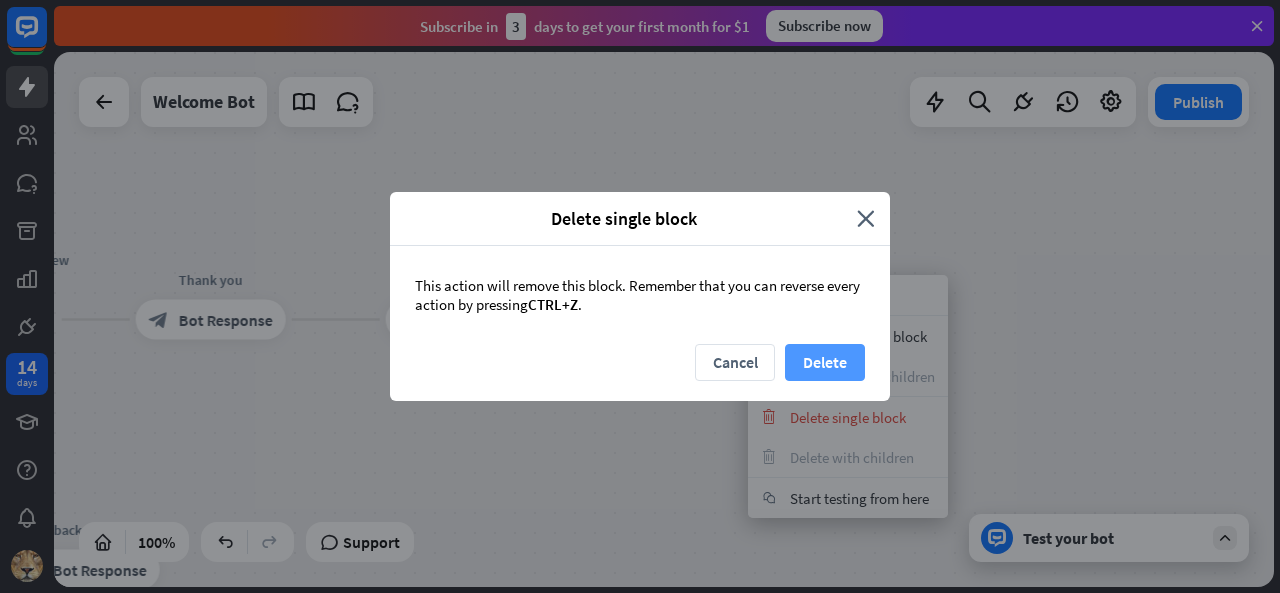 click on "Delete" at bounding box center [825, 362] 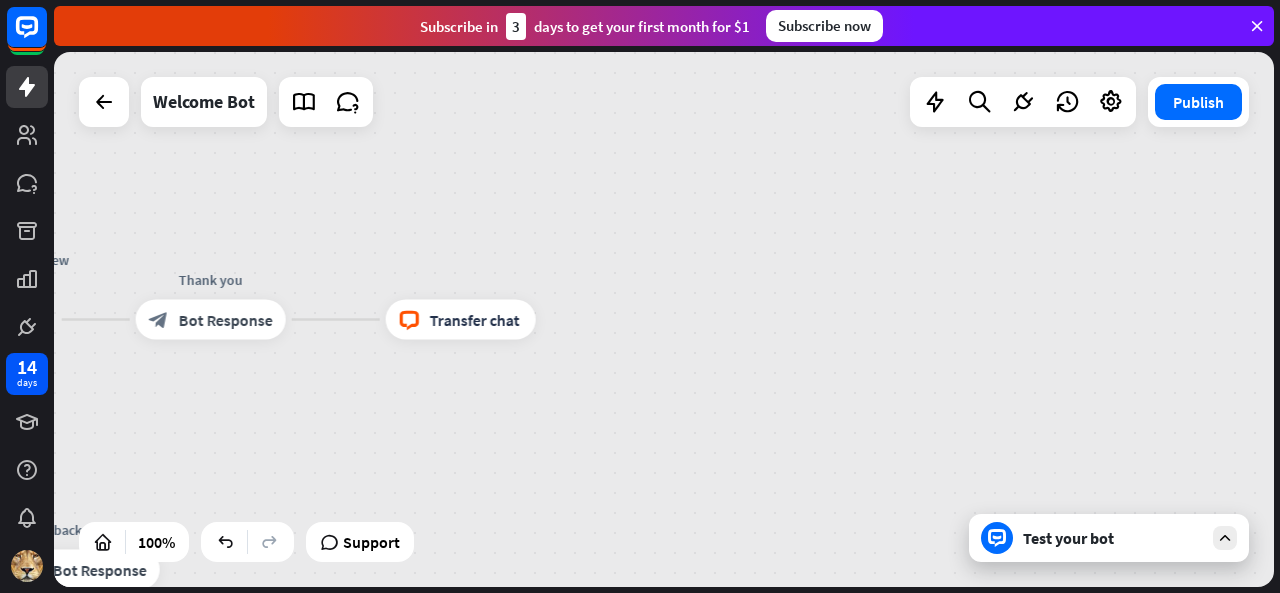 click on "Transfer chat" at bounding box center [475, 320] 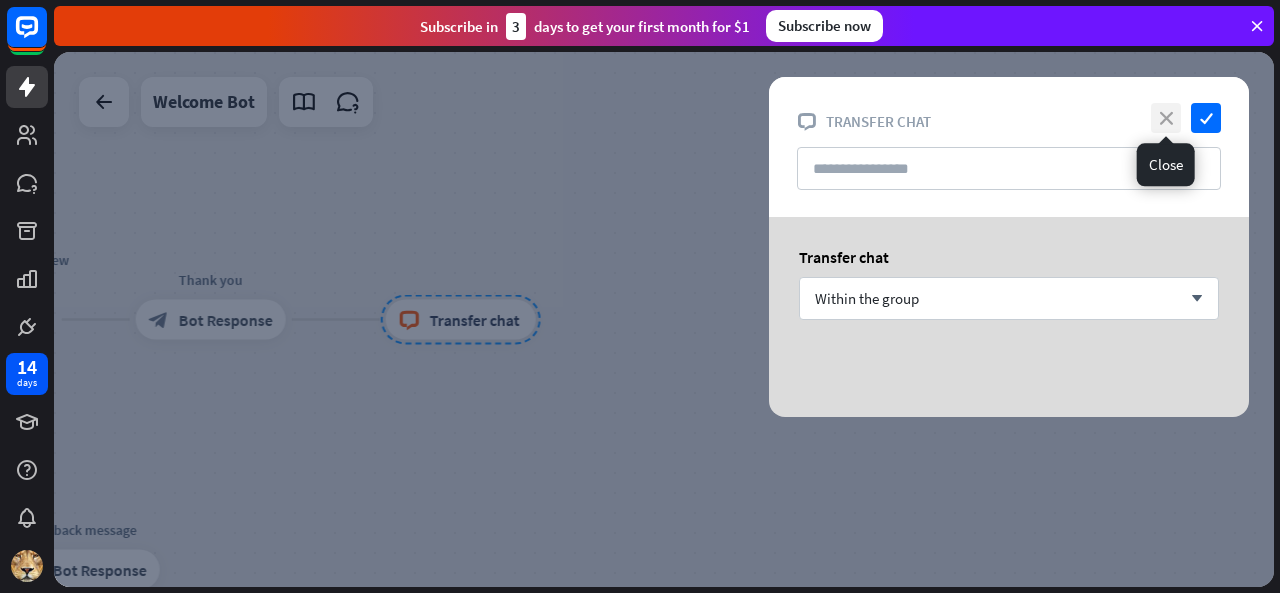 click on "close" at bounding box center [1166, 118] 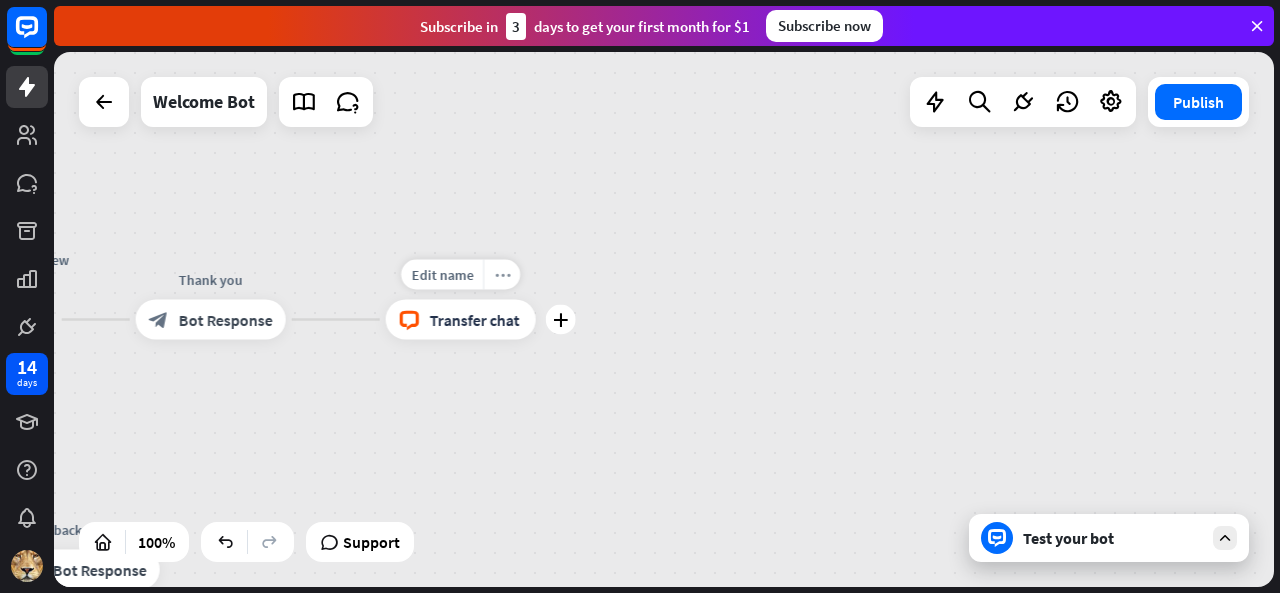 click on "more_horiz" at bounding box center [502, 274] 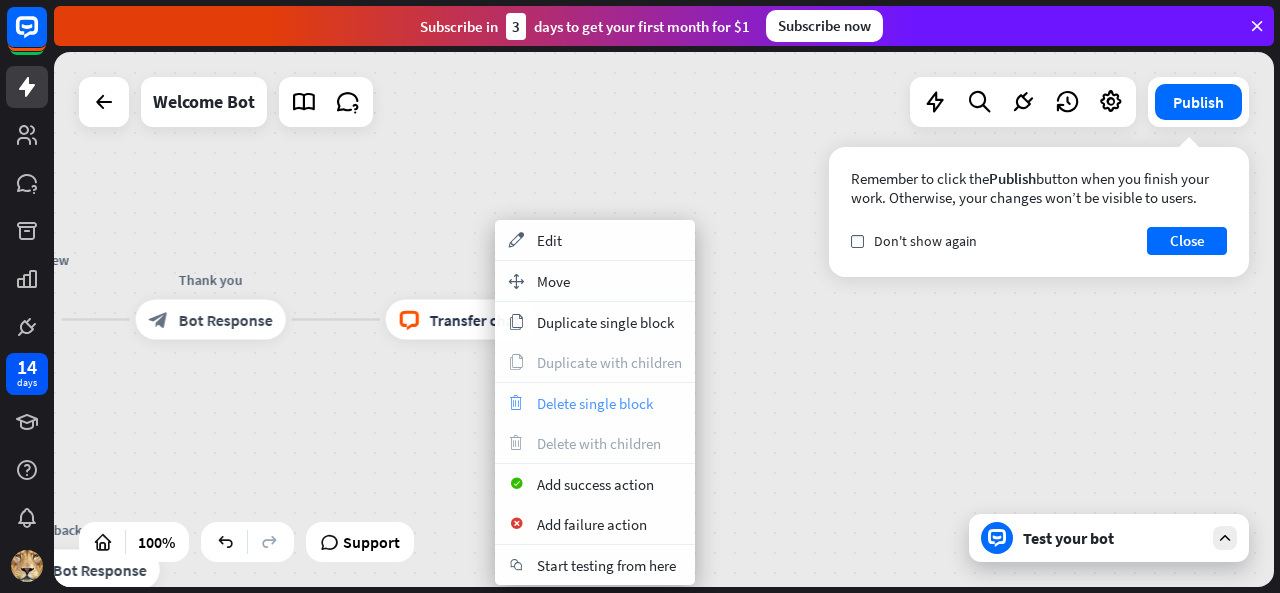 click on "Delete single block" at bounding box center [595, 403] 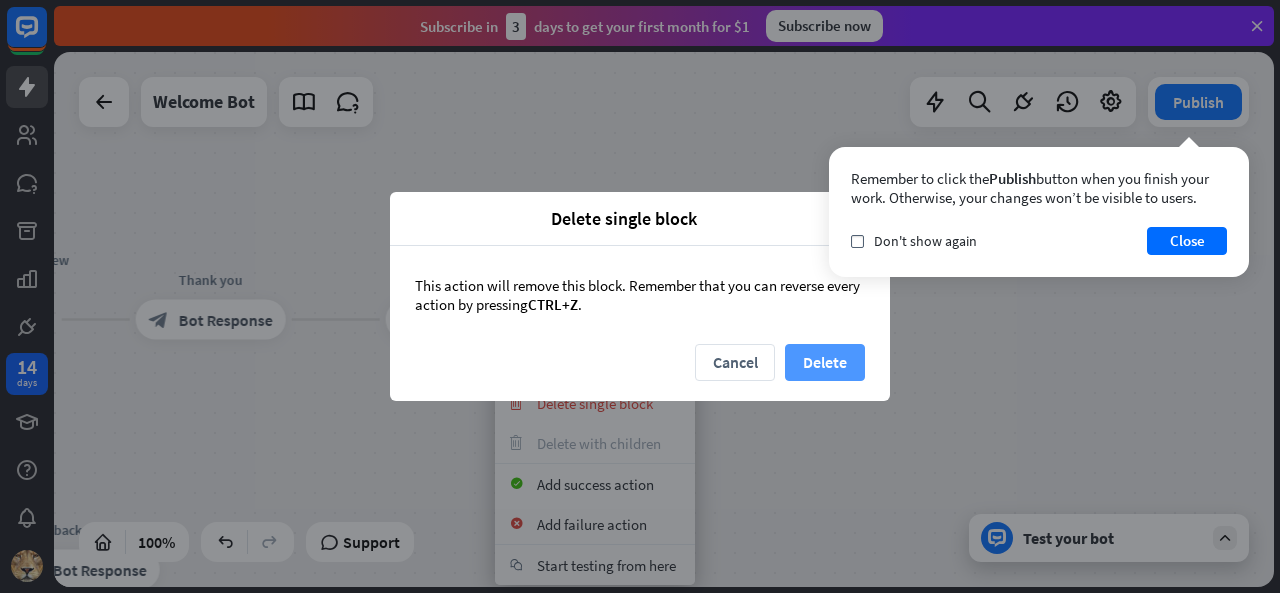 click on "Delete" at bounding box center (825, 362) 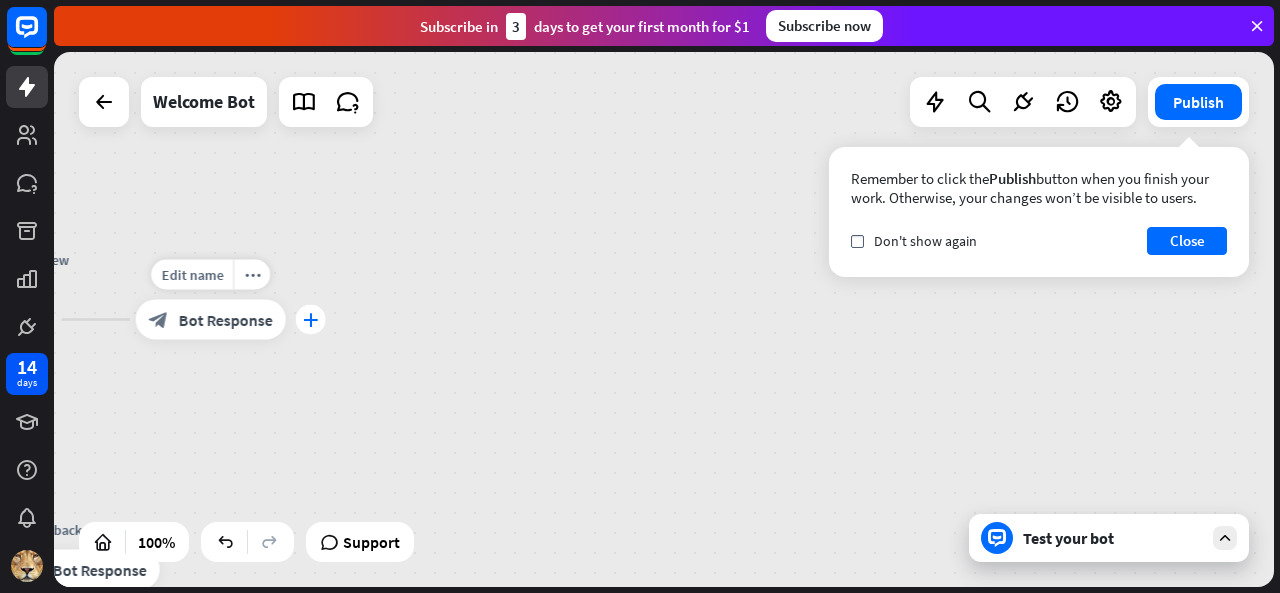 click on "plus" at bounding box center [311, 320] 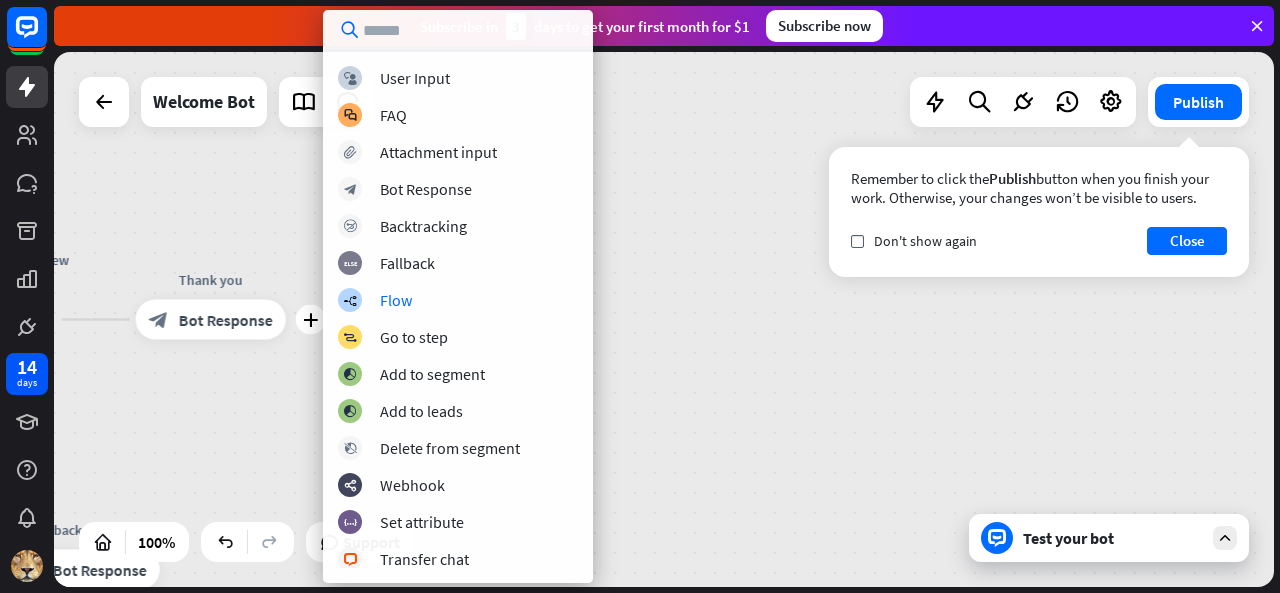scroll, scrollTop: 100, scrollLeft: 0, axis: vertical 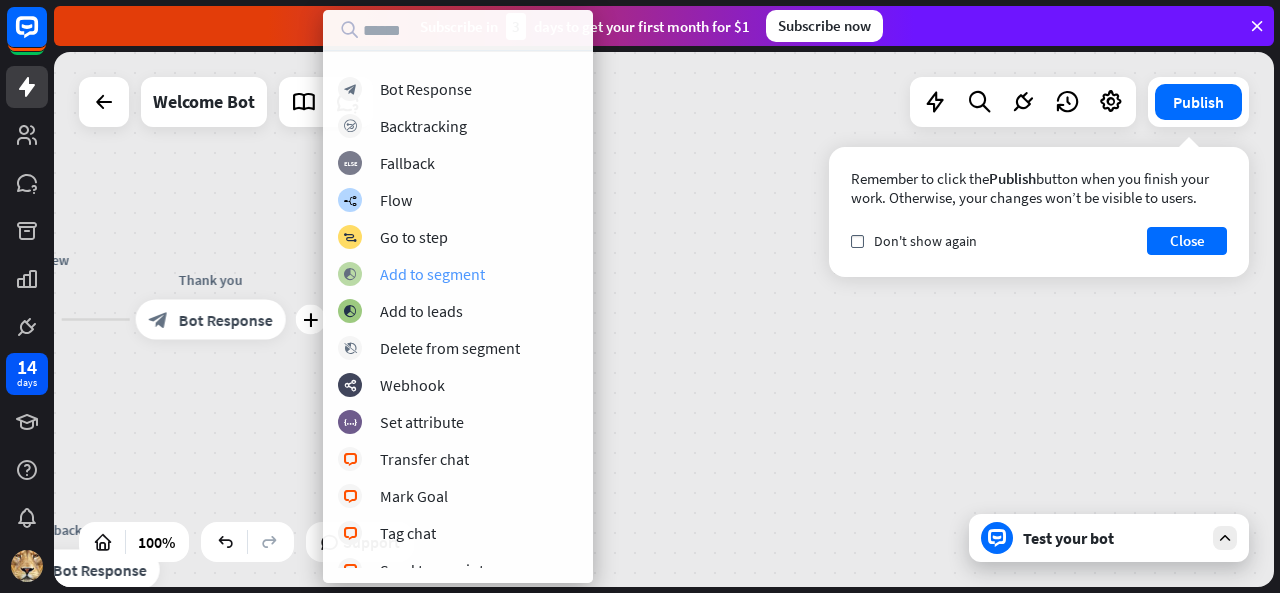 click on "Add to segment" at bounding box center (432, 274) 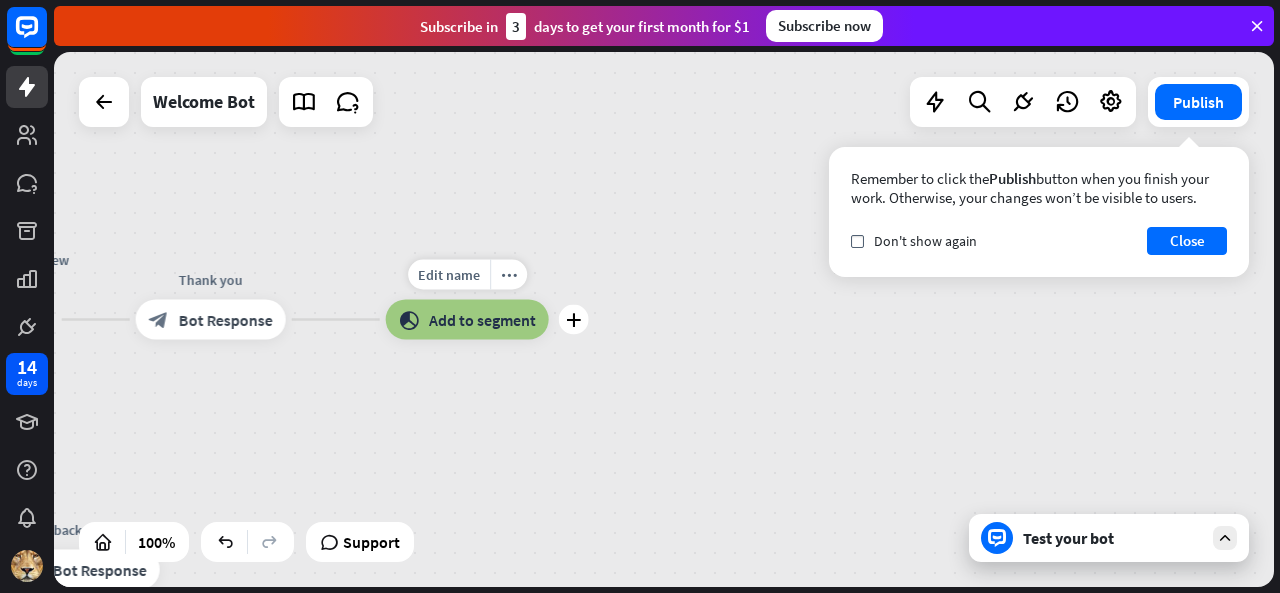 click on "Add to segment" at bounding box center (482, 320) 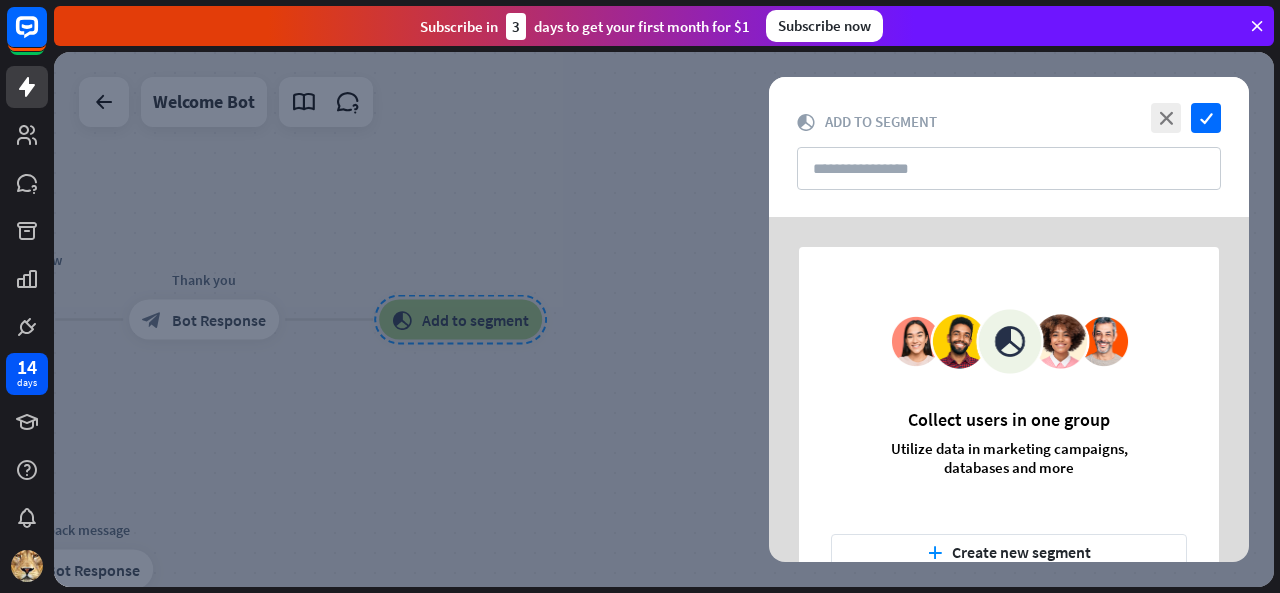 scroll, scrollTop: 70, scrollLeft: 0, axis: vertical 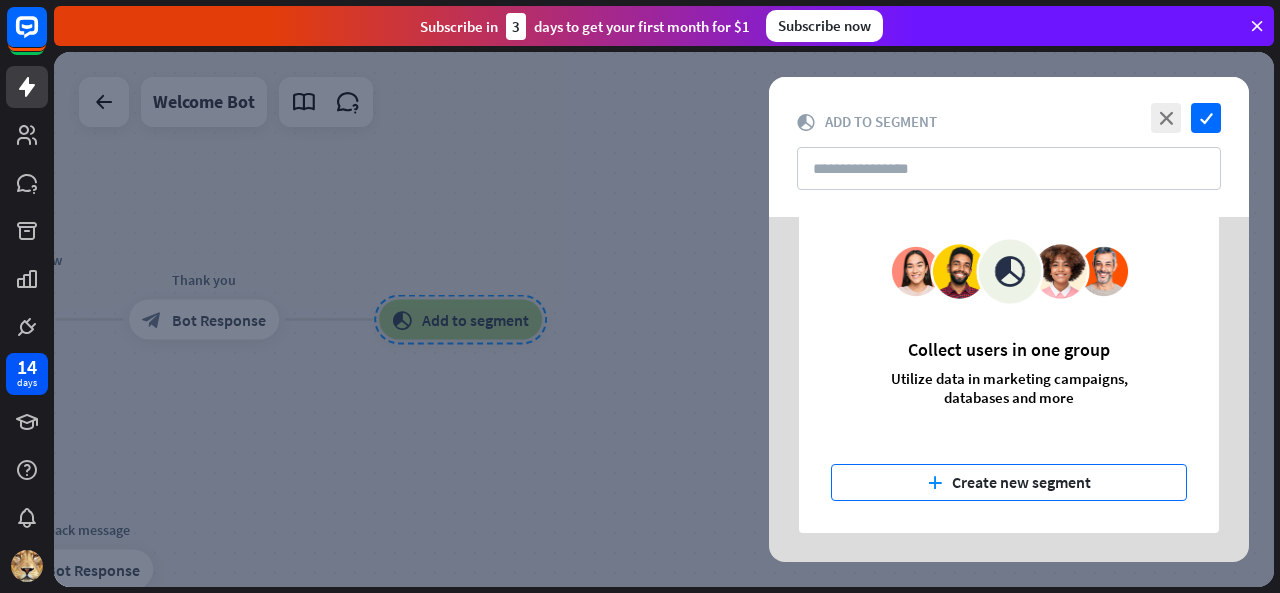 click on "plus" at bounding box center [935, 482] 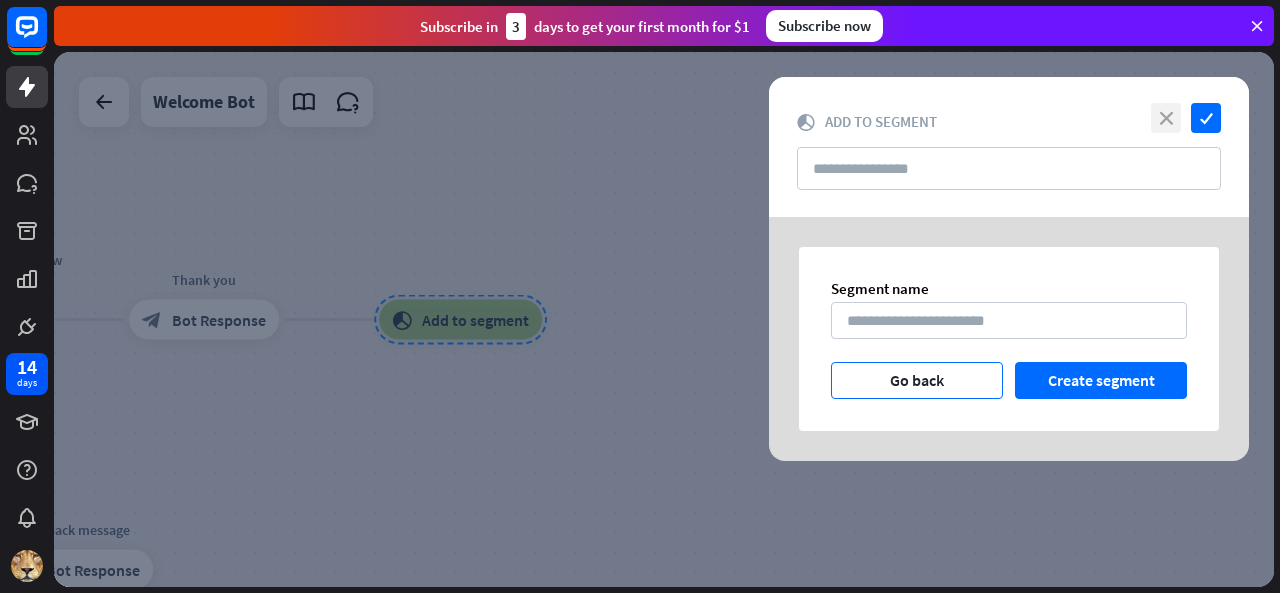click on "close" at bounding box center (1166, 118) 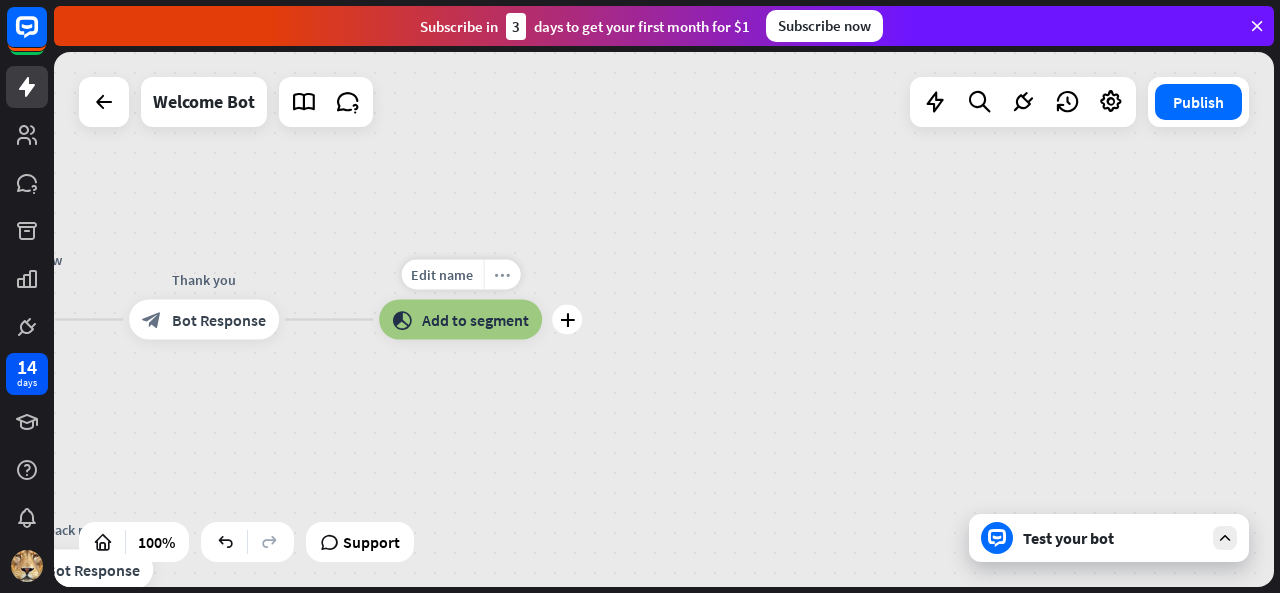 click on "more_horiz" at bounding box center [502, 274] 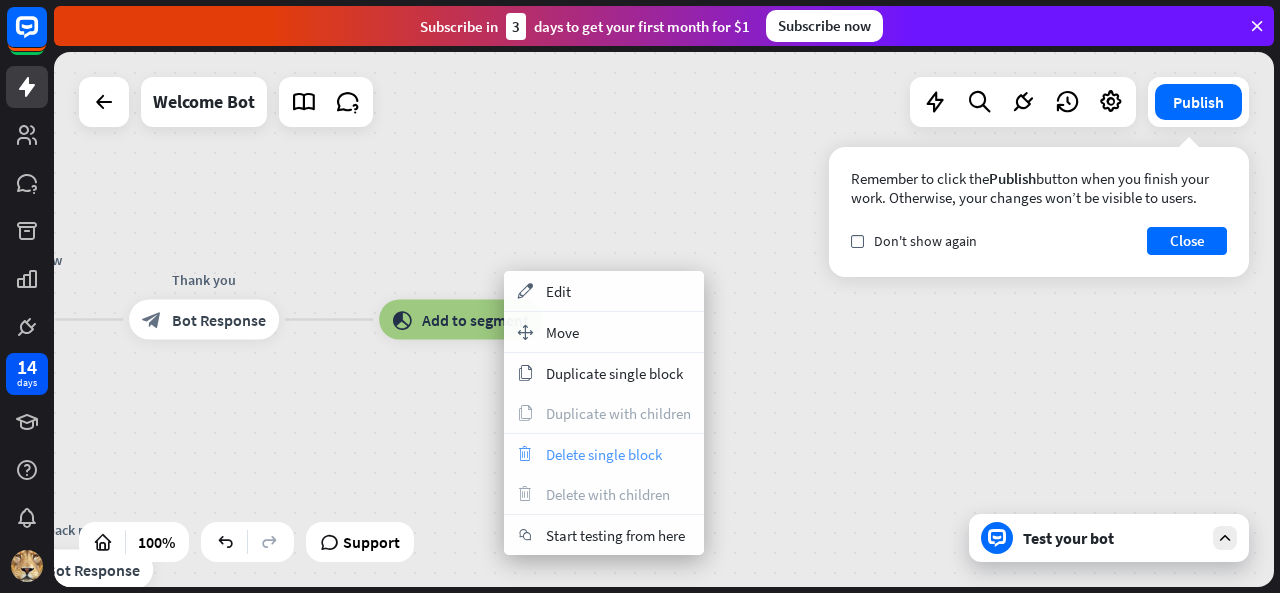 click on "Delete single block" at bounding box center [604, 454] 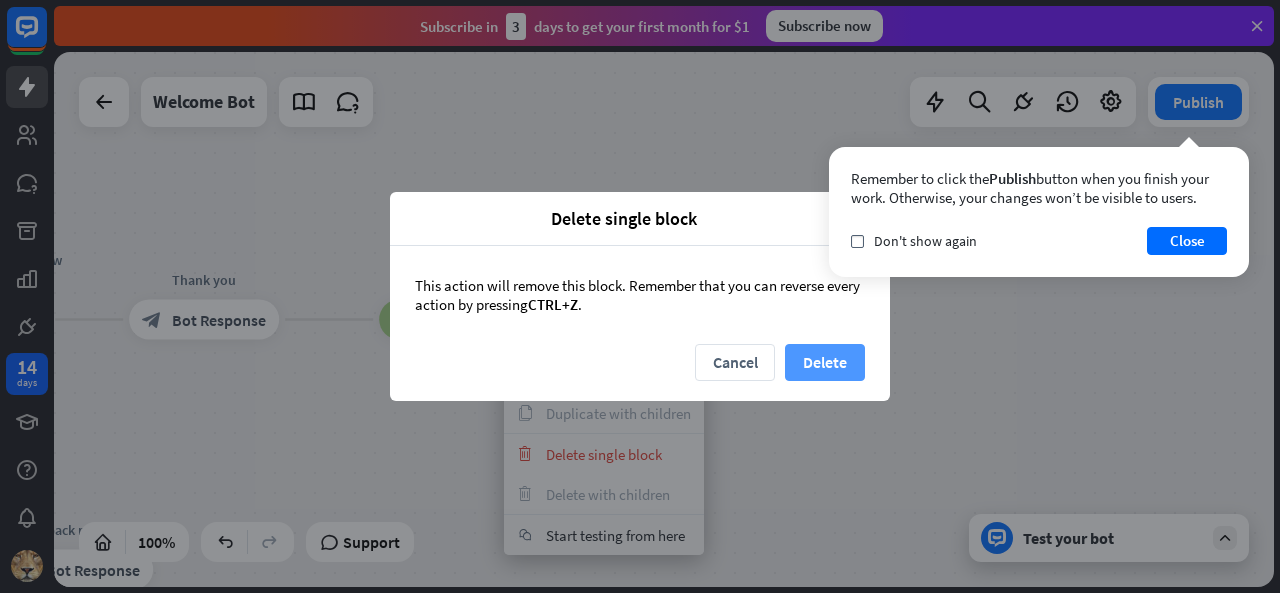 click on "Delete" at bounding box center [825, 362] 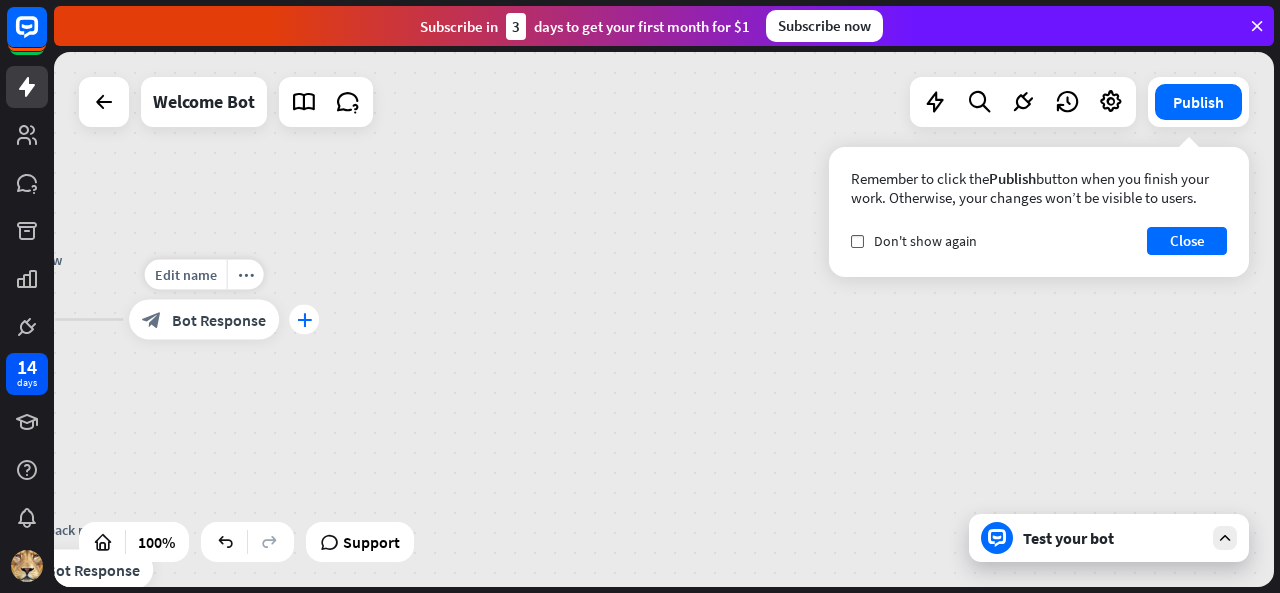 click on "plus" at bounding box center [304, 320] 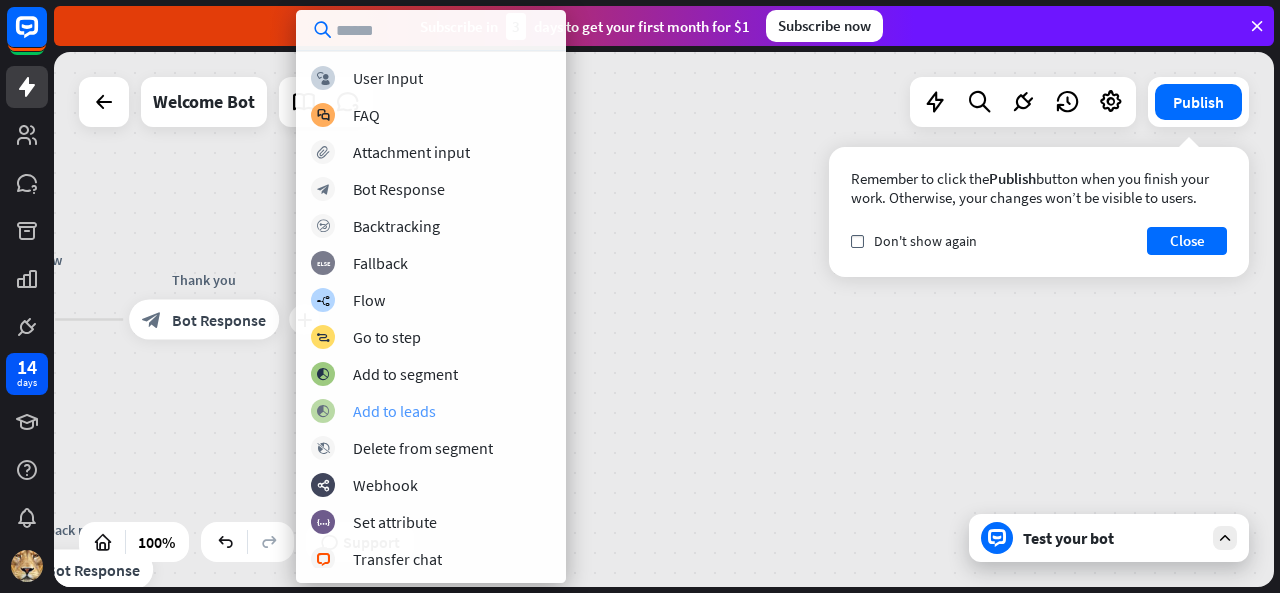 click on "Add to leads" at bounding box center (394, 411) 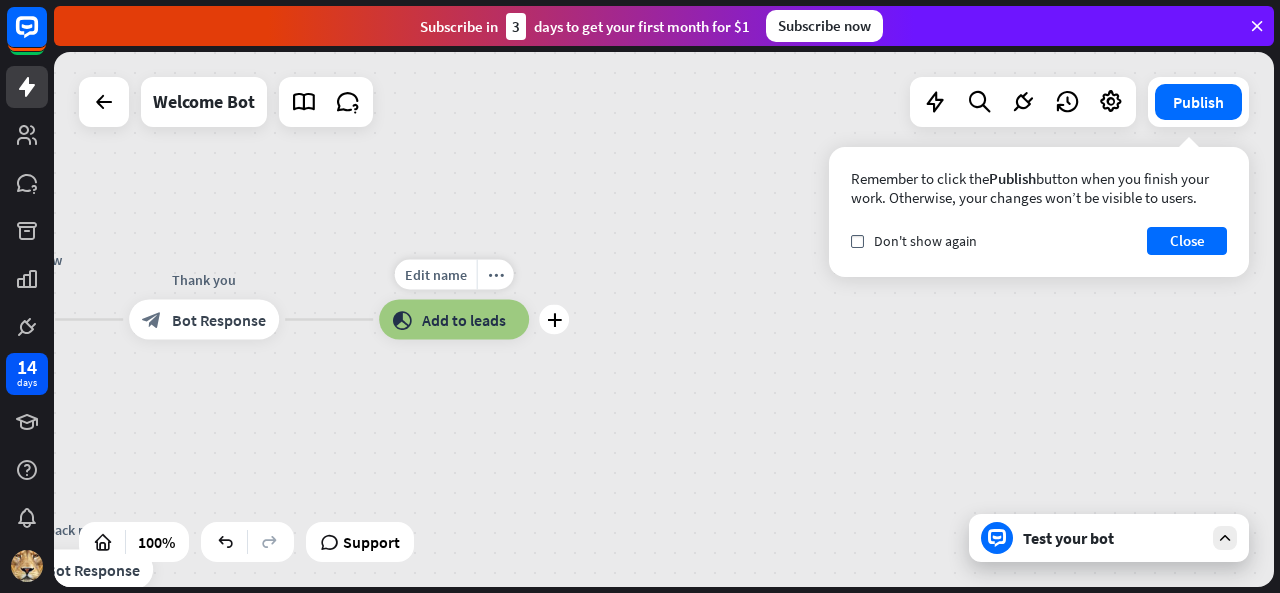 click on "Add to leads" at bounding box center (464, 320) 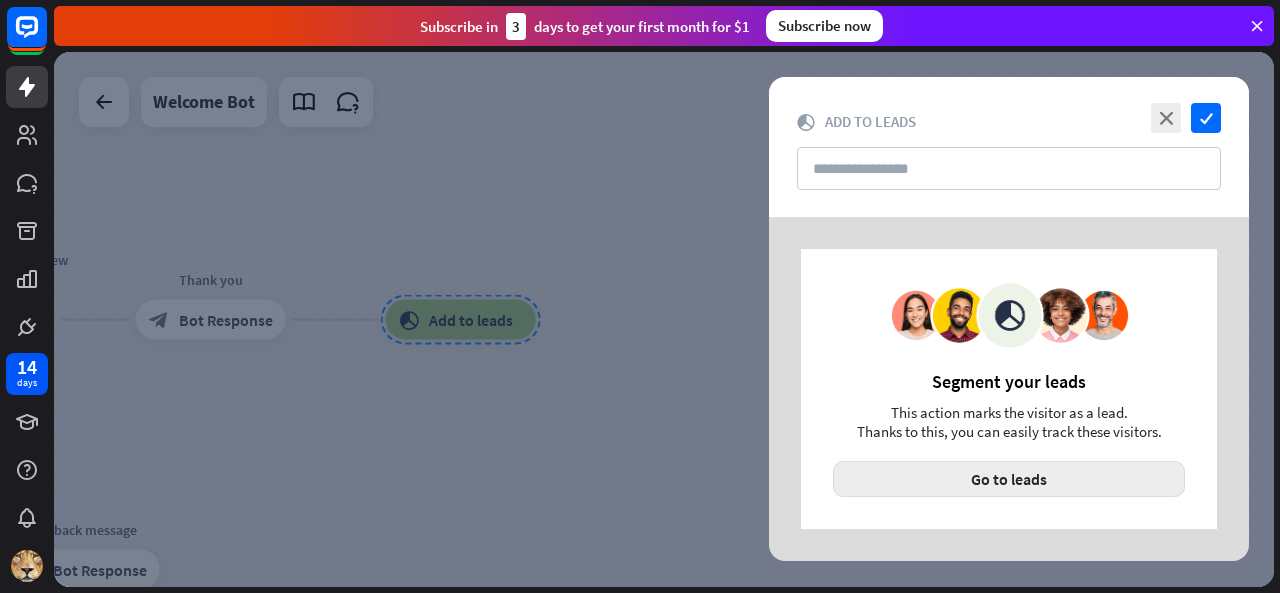 click on "Go to leads" at bounding box center (1009, 479) 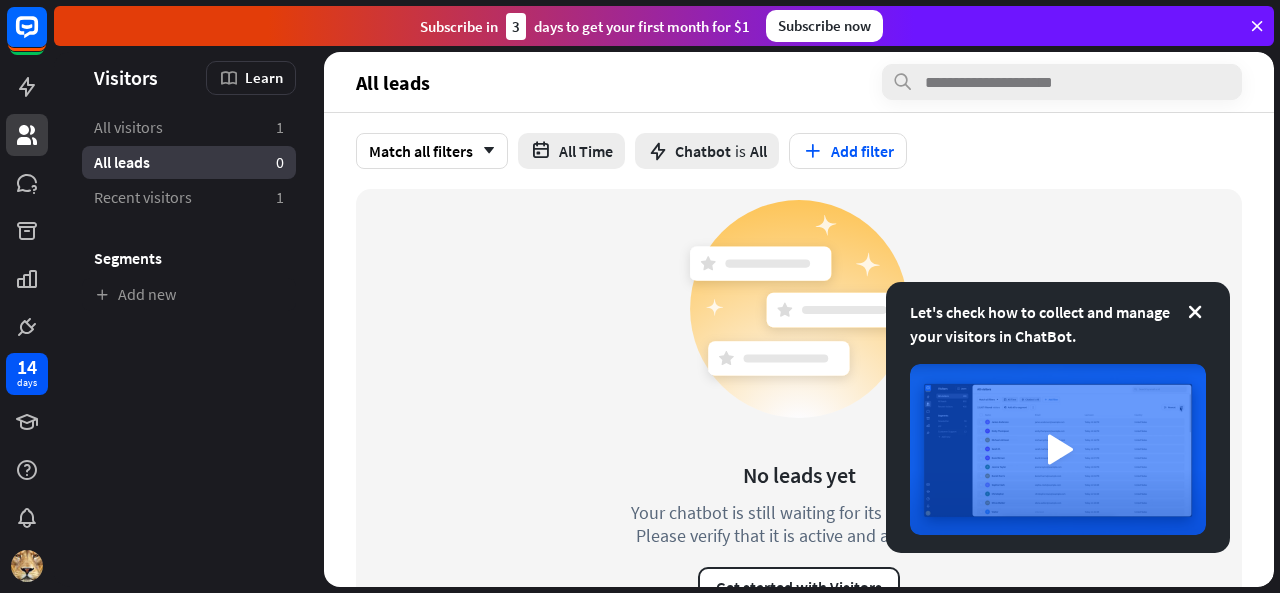scroll, scrollTop: 39, scrollLeft: 0, axis: vertical 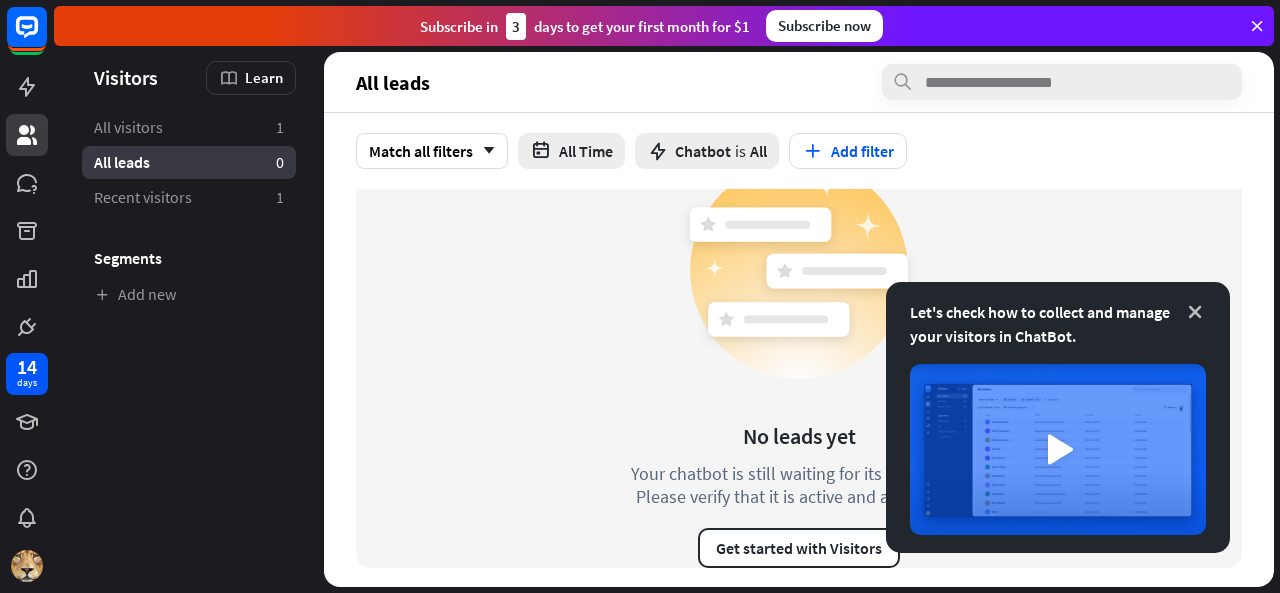 click at bounding box center (1195, 312) 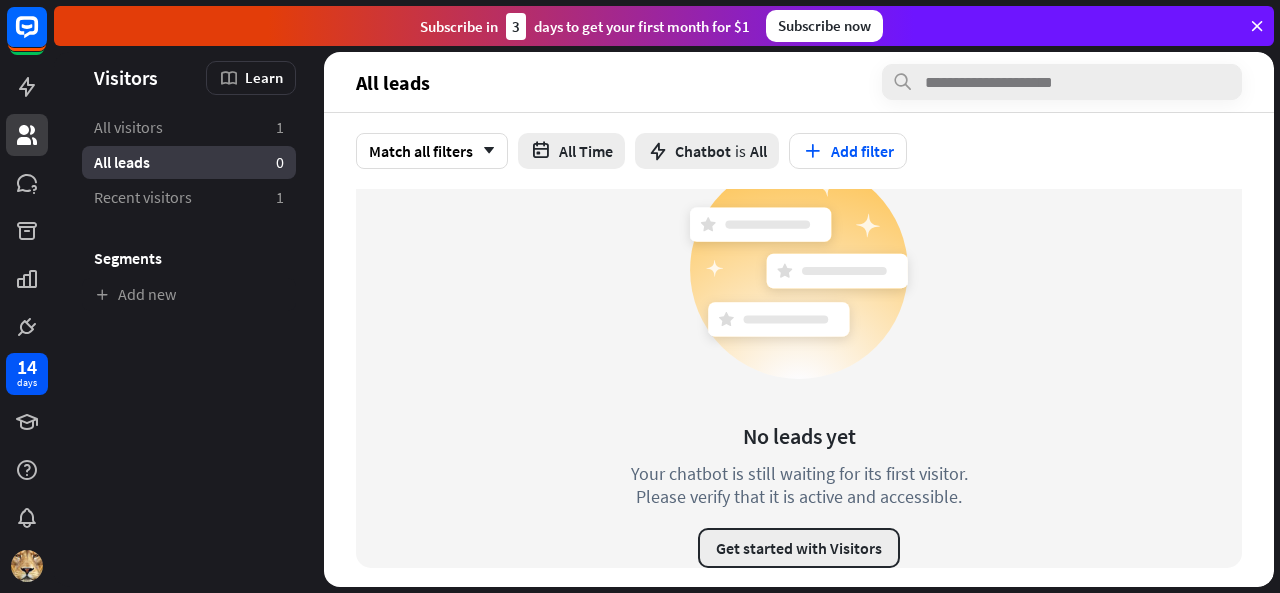click on "Get started with Visitors" at bounding box center [799, 548] 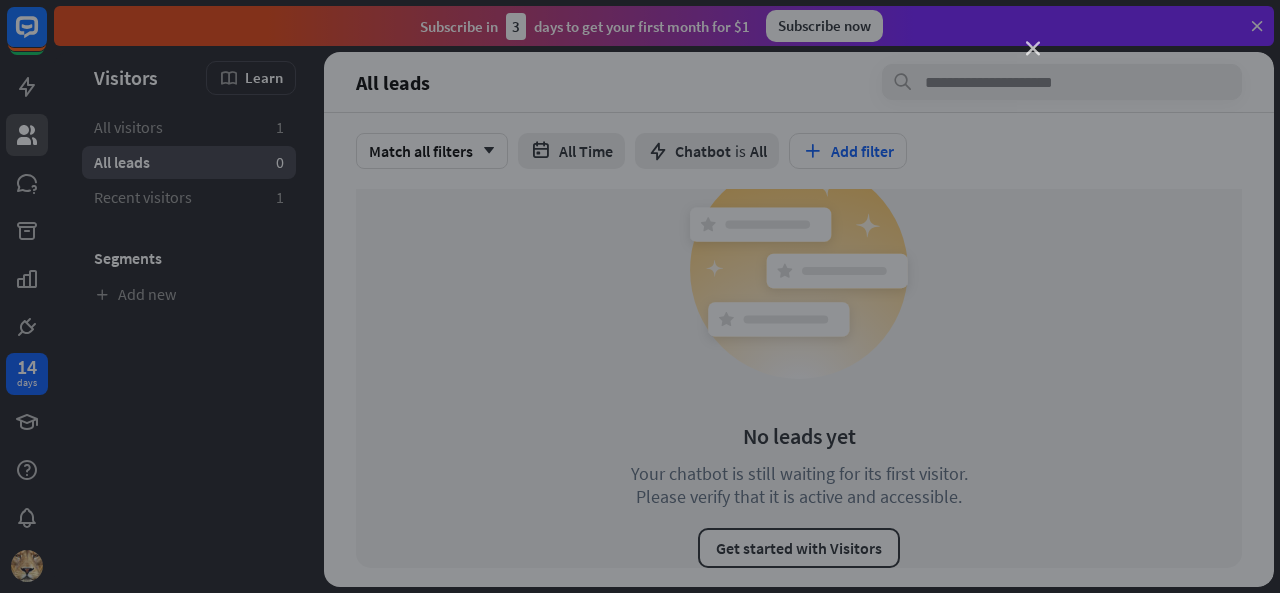 click on "close" at bounding box center [1033, 49] 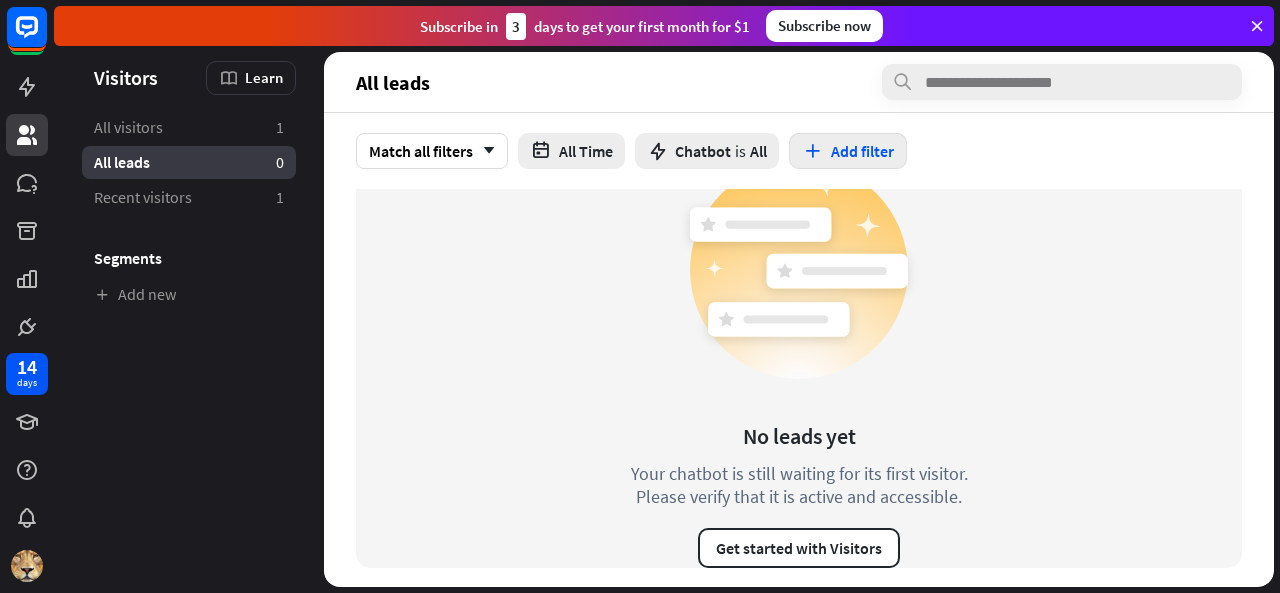 click on "Add filter" at bounding box center (848, 151) 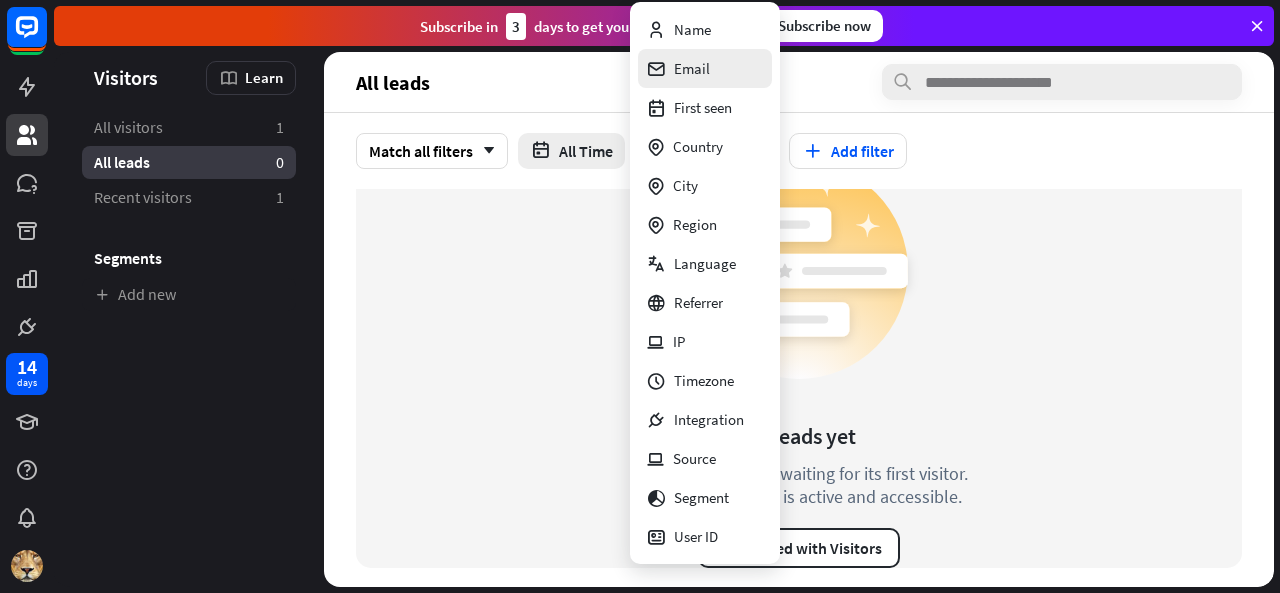 click on "Email" at bounding box center [705, 68] 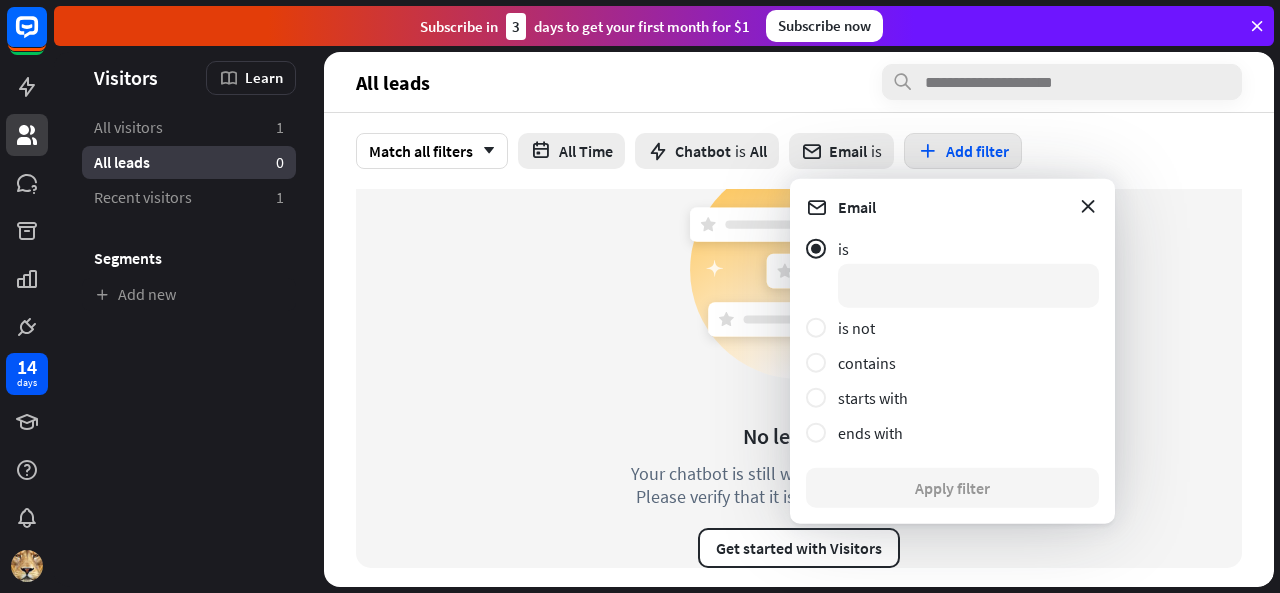 click at bounding box center (927, 151) 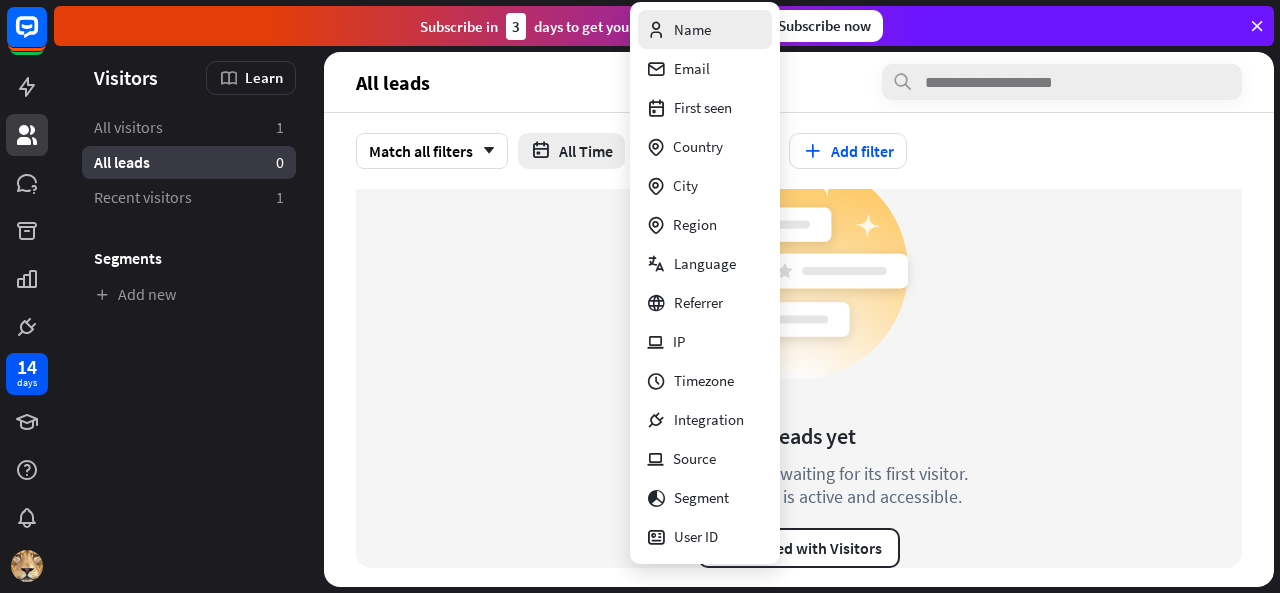 click on "Name" at bounding box center [678, 29] 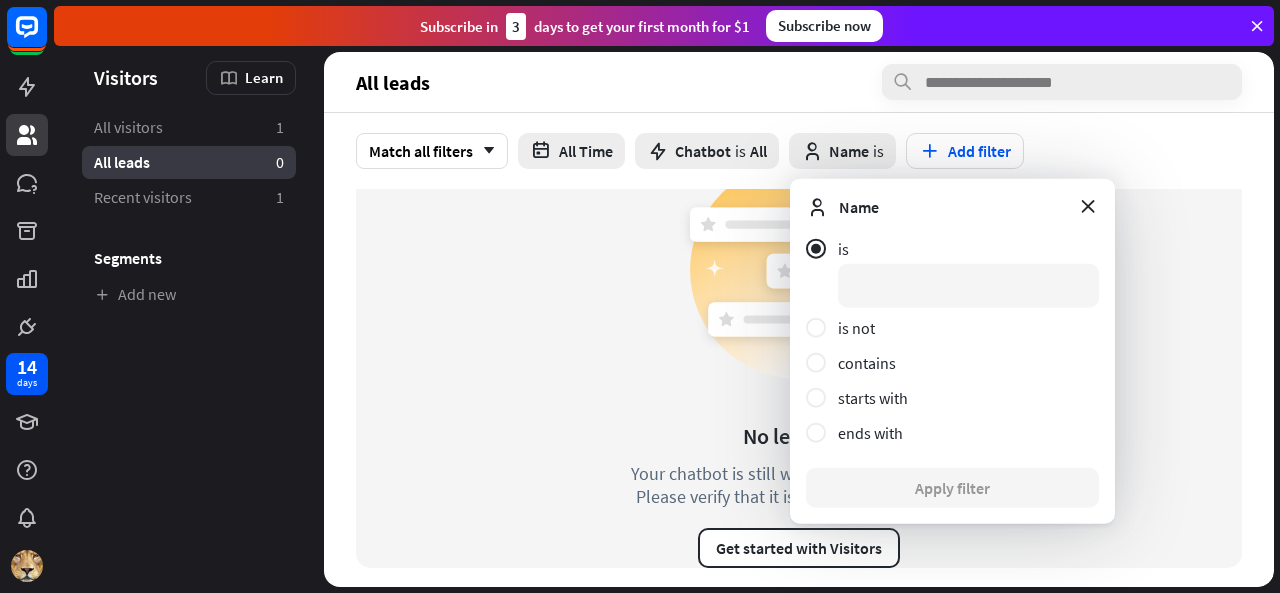 click on "Match all filters
arrow_down
All Time
Chatbot   is   All
close
Name   is
Add filter" at bounding box center [799, 151] 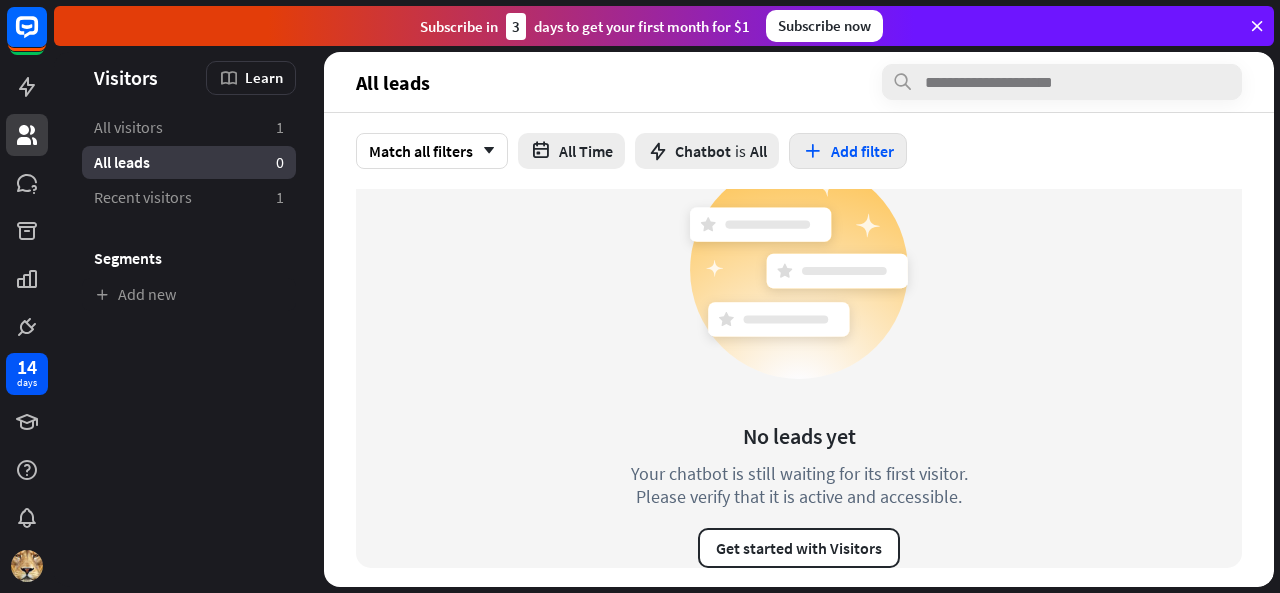 click at bounding box center [812, 151] 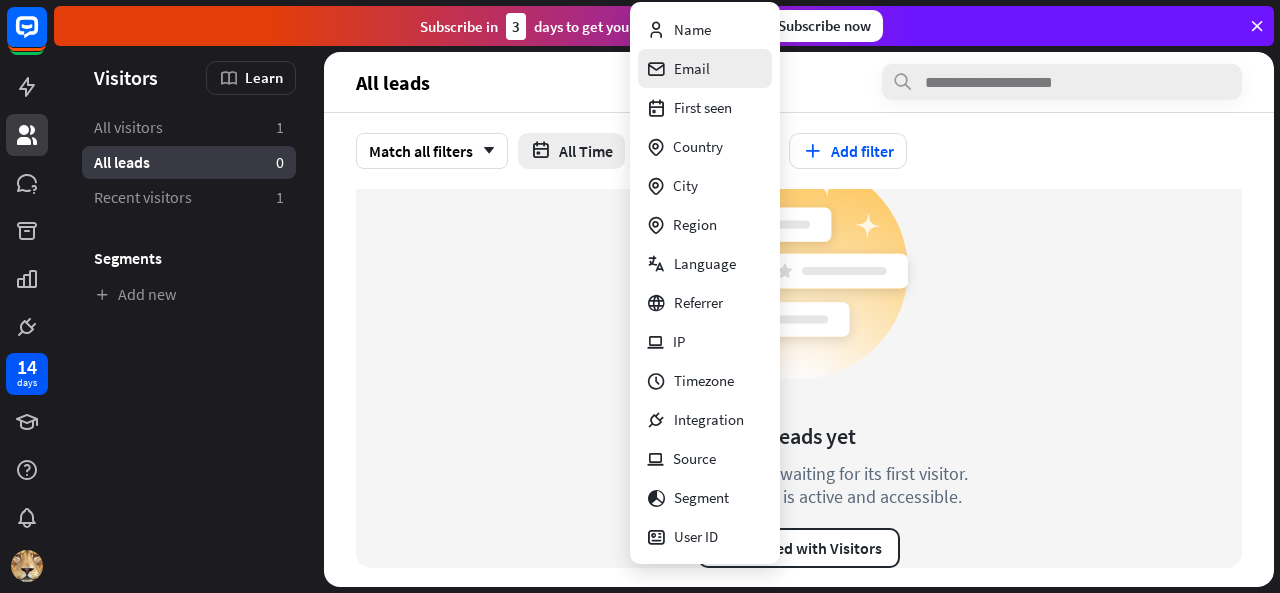 click on "Email" at bounding box center (678, 68) 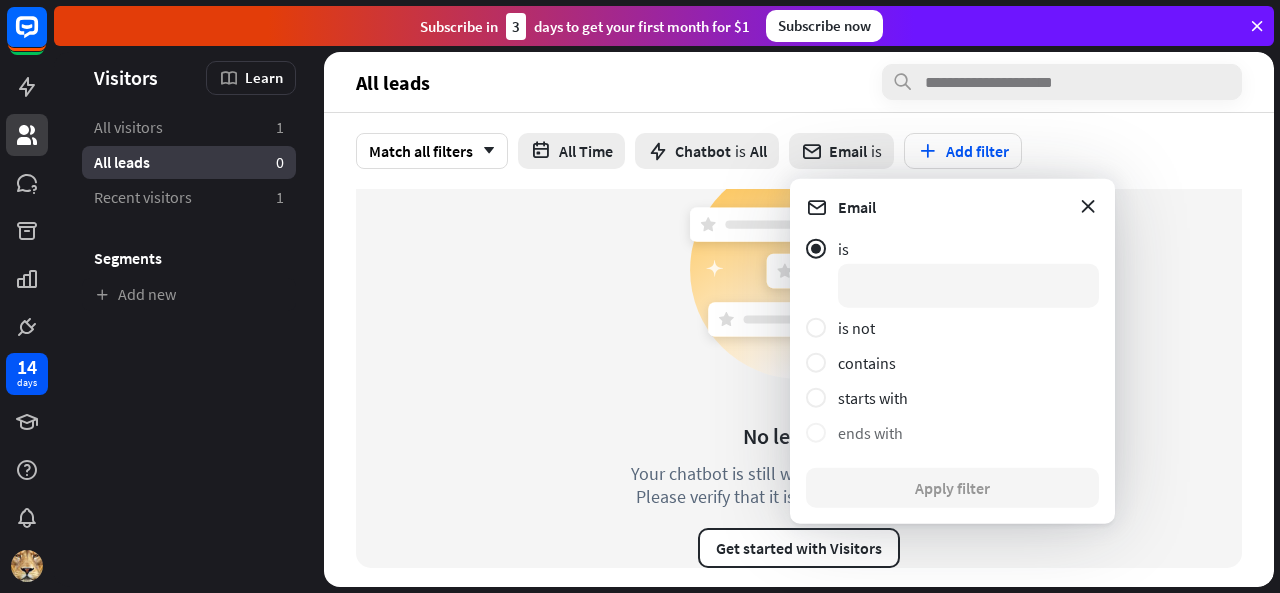 click at bounding box center [816, 433] 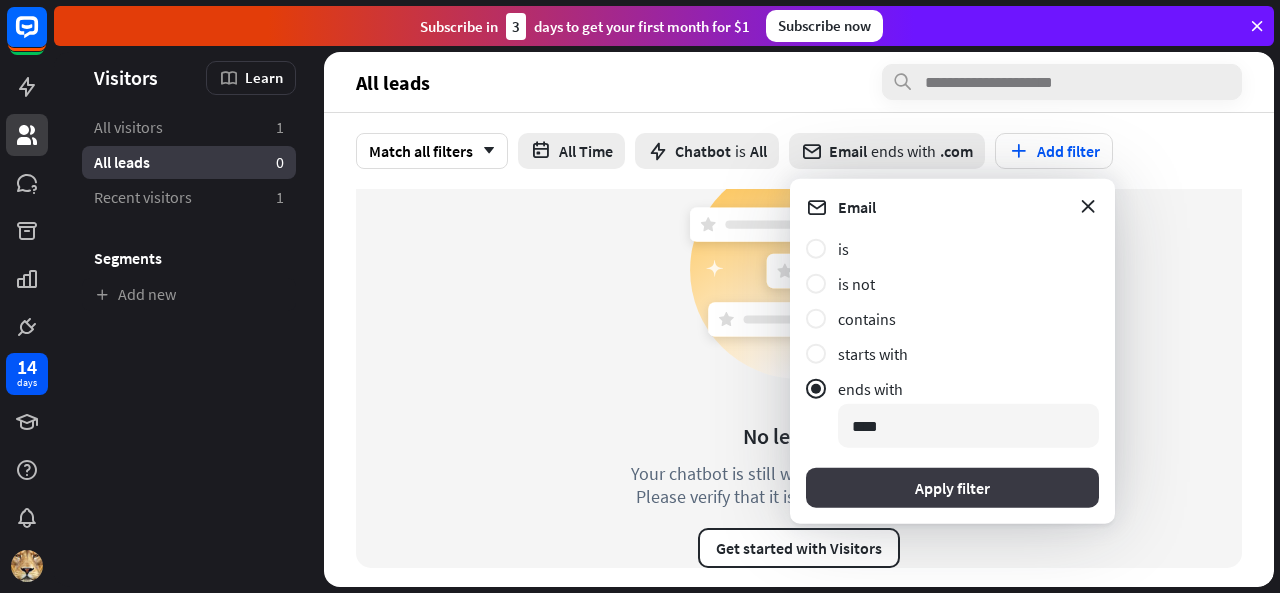 type on "****" 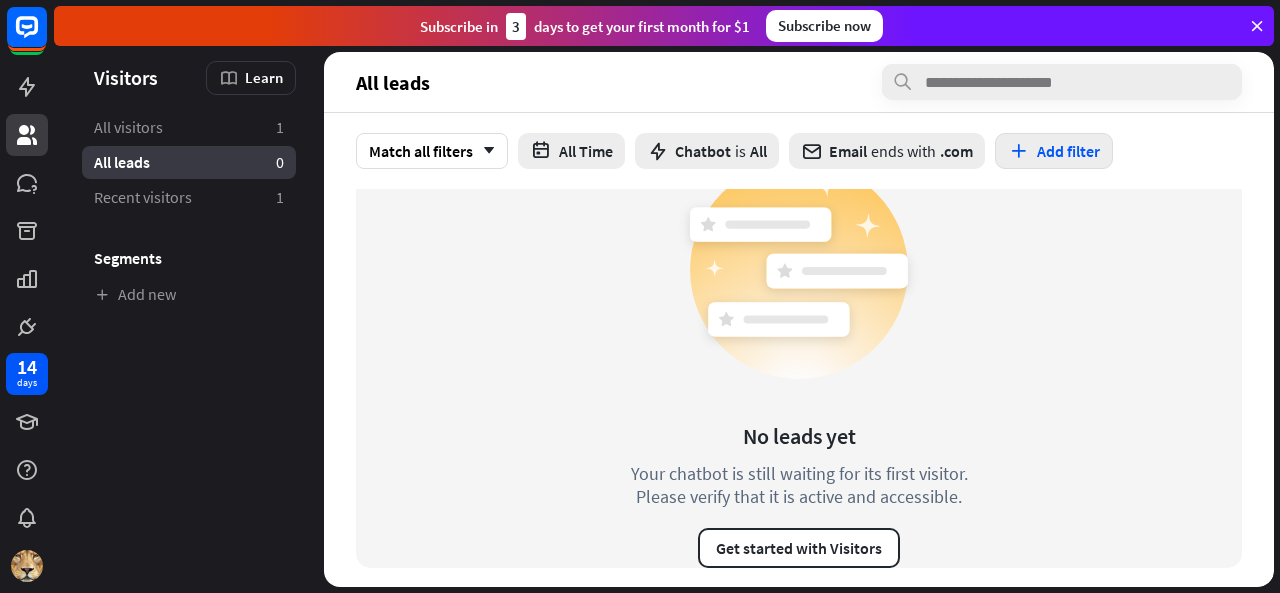 click at bounding box center (1018, 151) 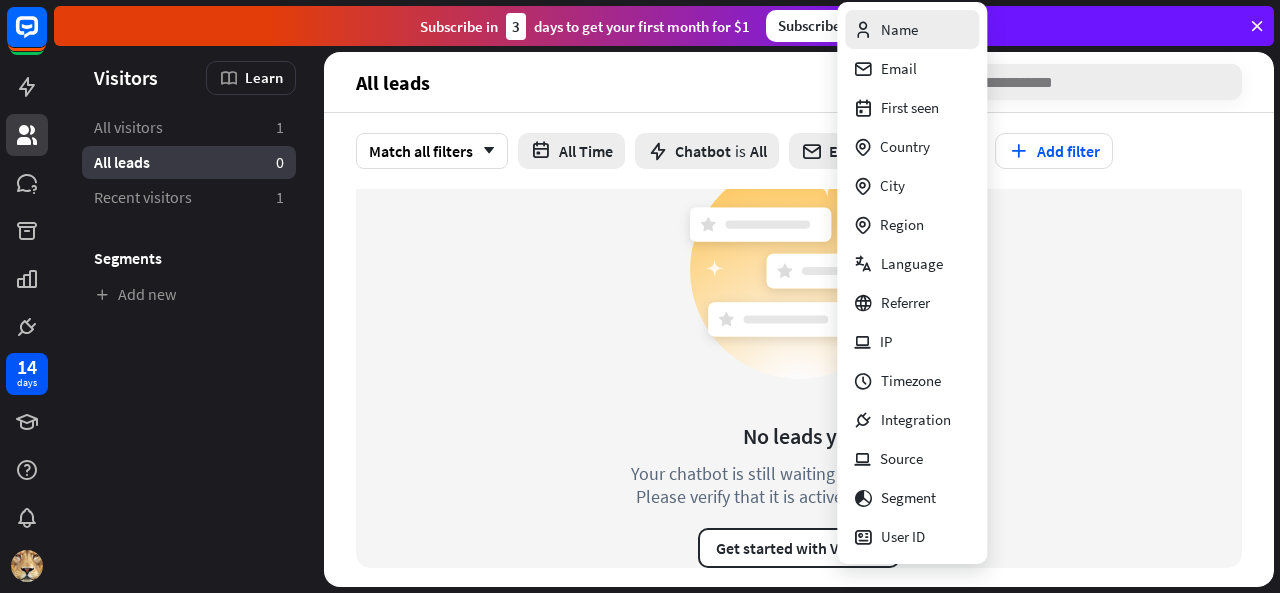 click on "Name" at bounding box center [912, 29] 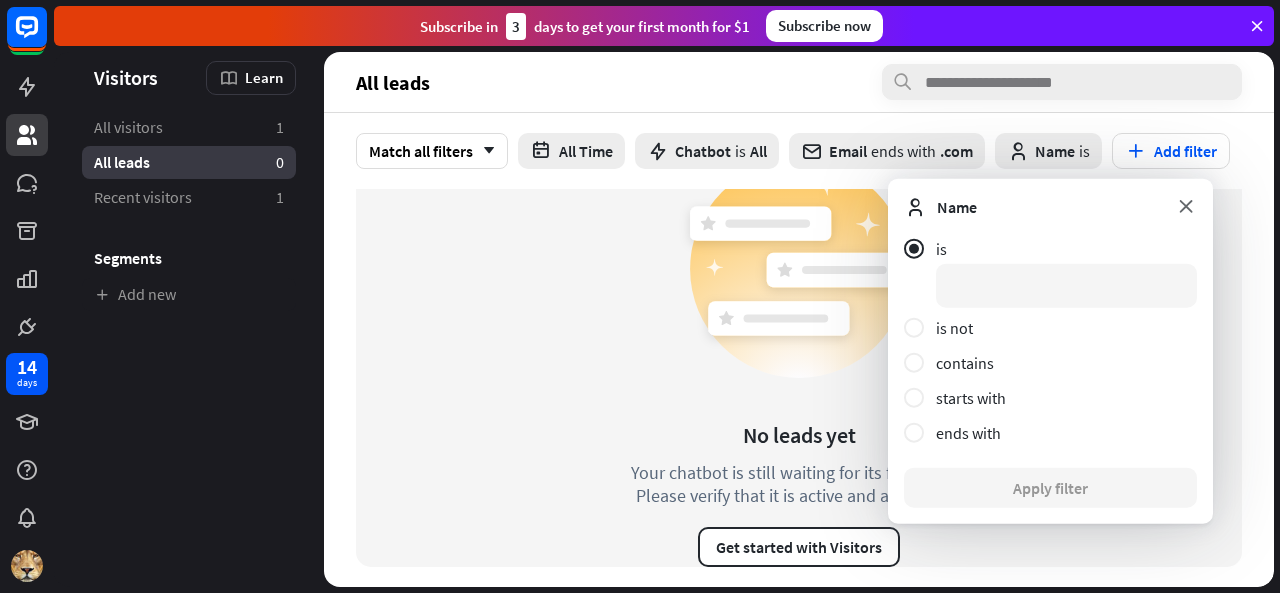 click at bounding box center (1186, 206) 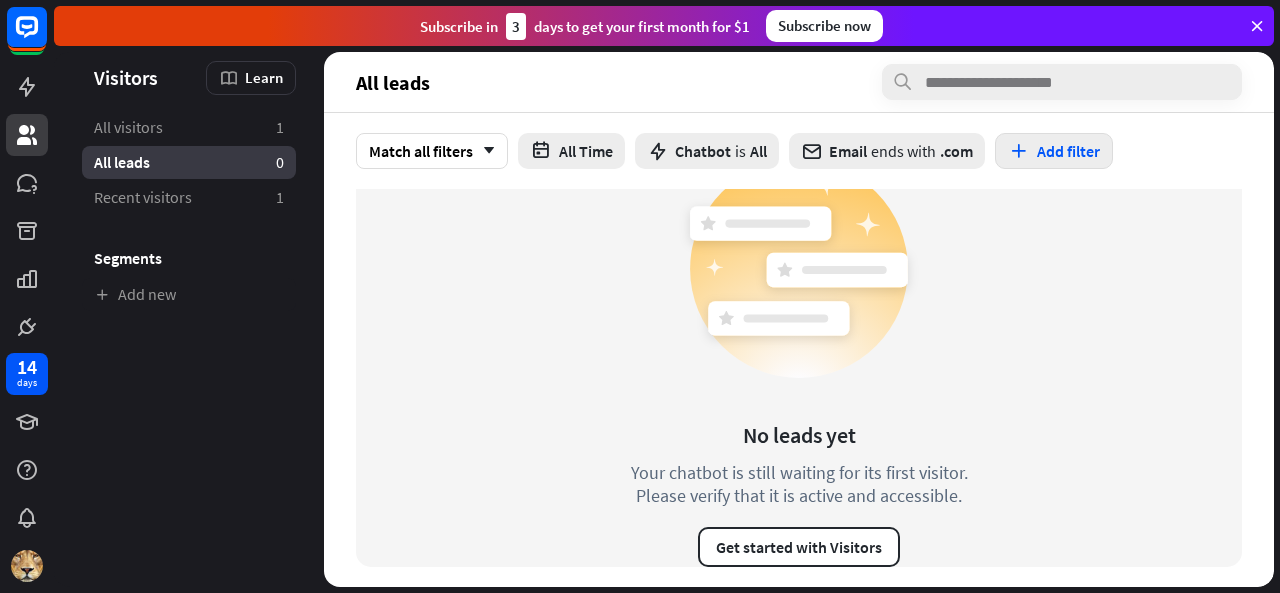 scroll, scrollTop: 39, scrollLeft: 0, axis: vertical 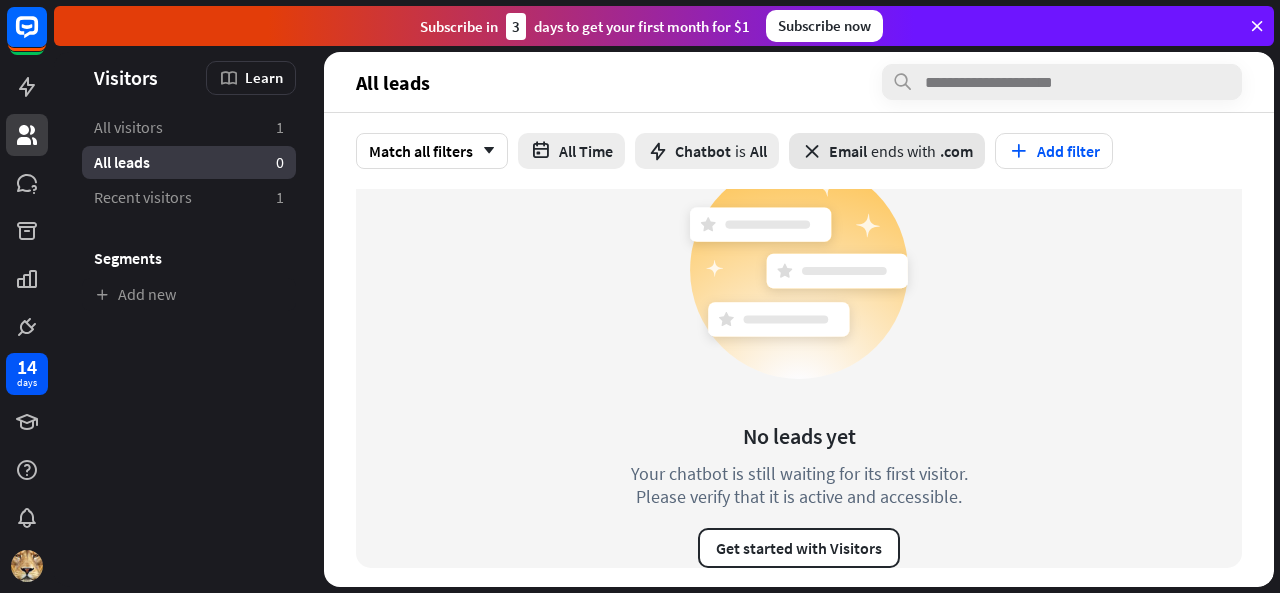 click on ".com" at bounding box center [956, 151] 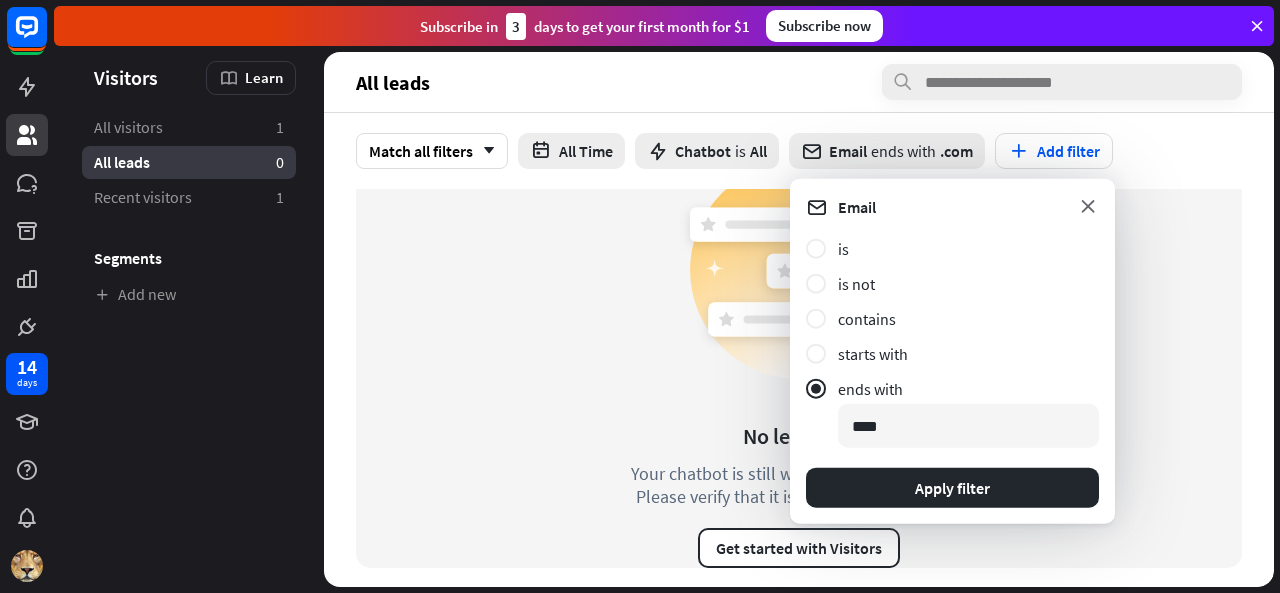 click at bounding box center [1088, 206] 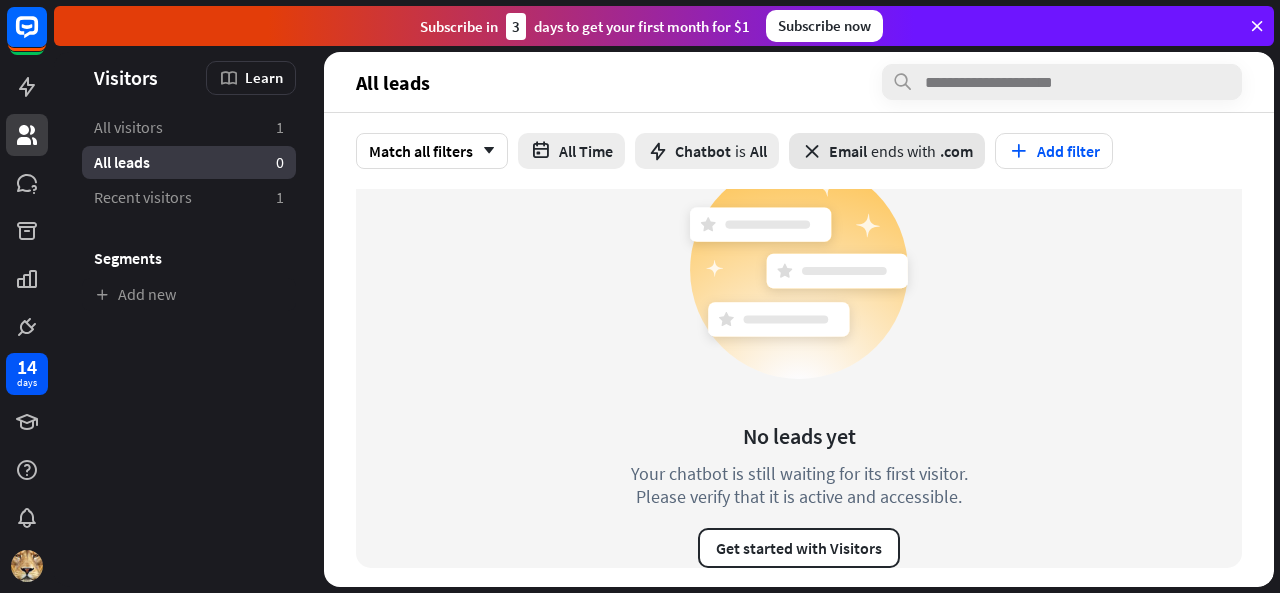 drag, startPoint x: 912, startPoint y: 145, endPoint x: 851, endPoint y: 160, distance: 62.817196 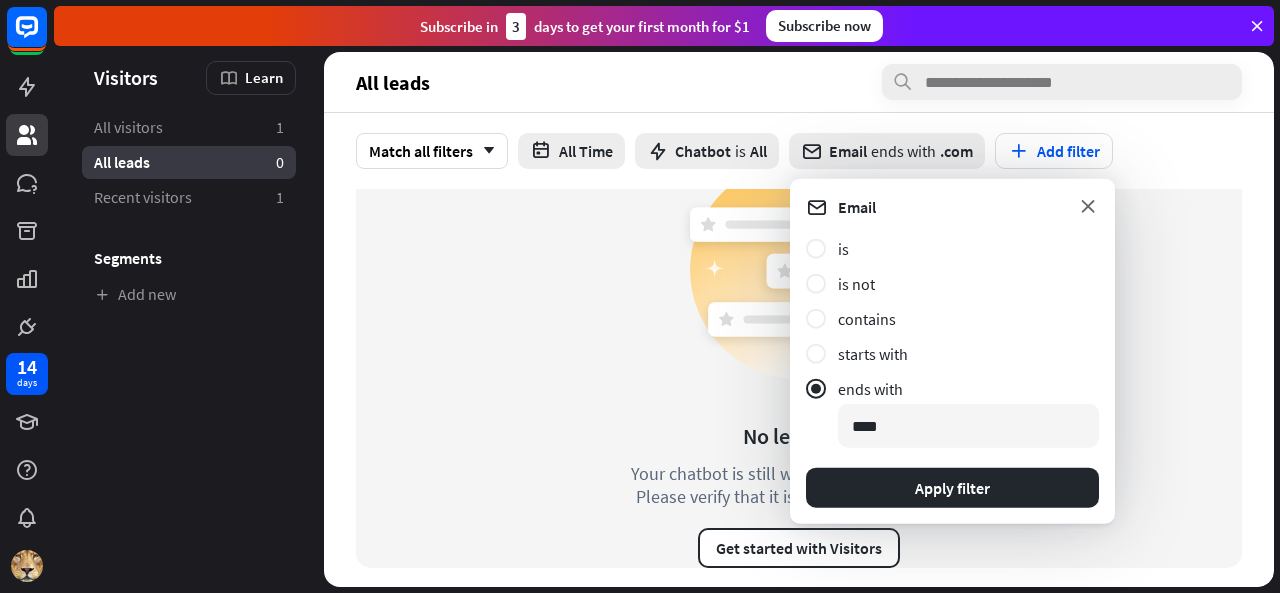 click at bounding box center (1088, 206) 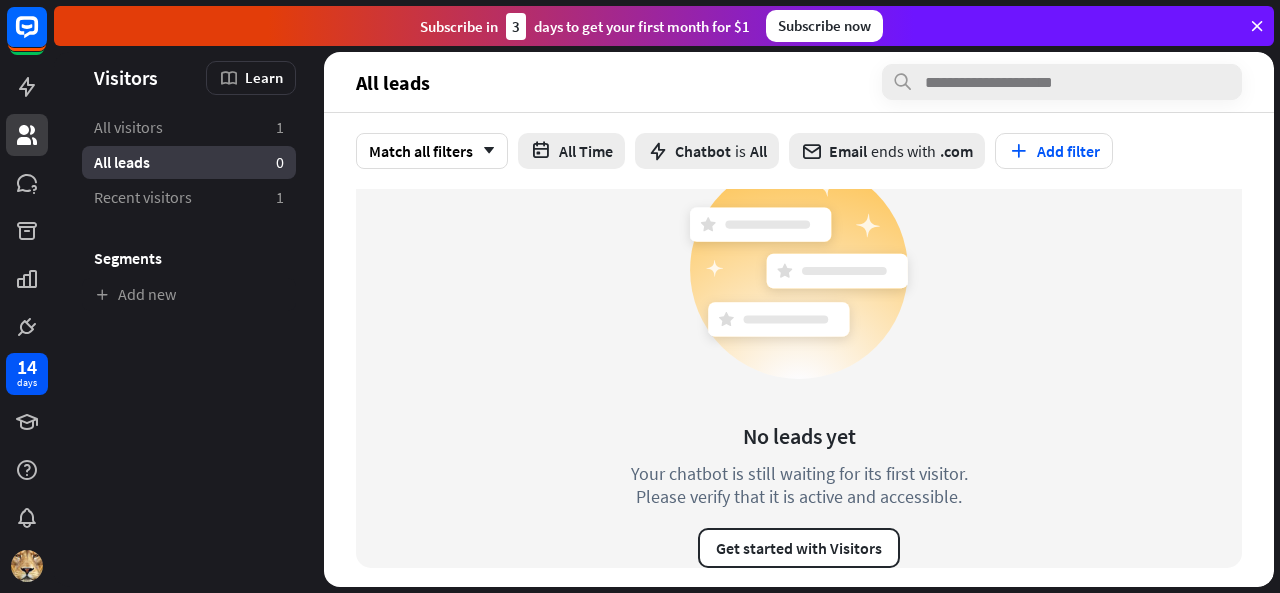 drag, startPoint x: 957, startPoint y: 139, endPoint x: 1024, endPoint y: 323, distance: 195.81879 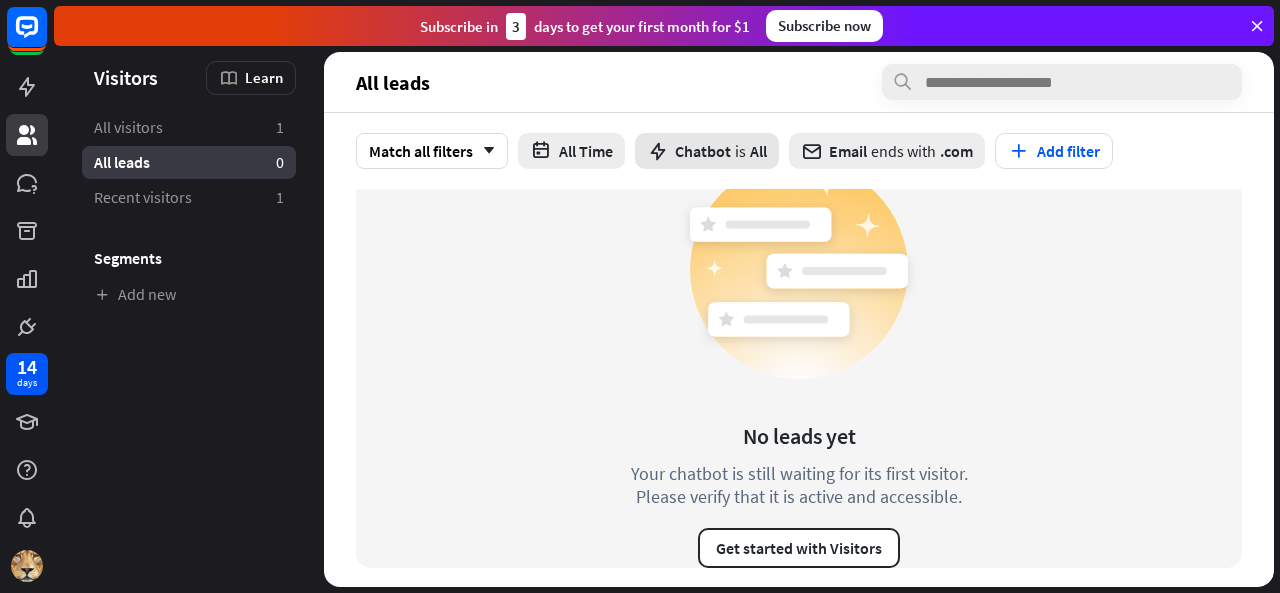 click on "Chatbot" at bounding box center [703, 151] 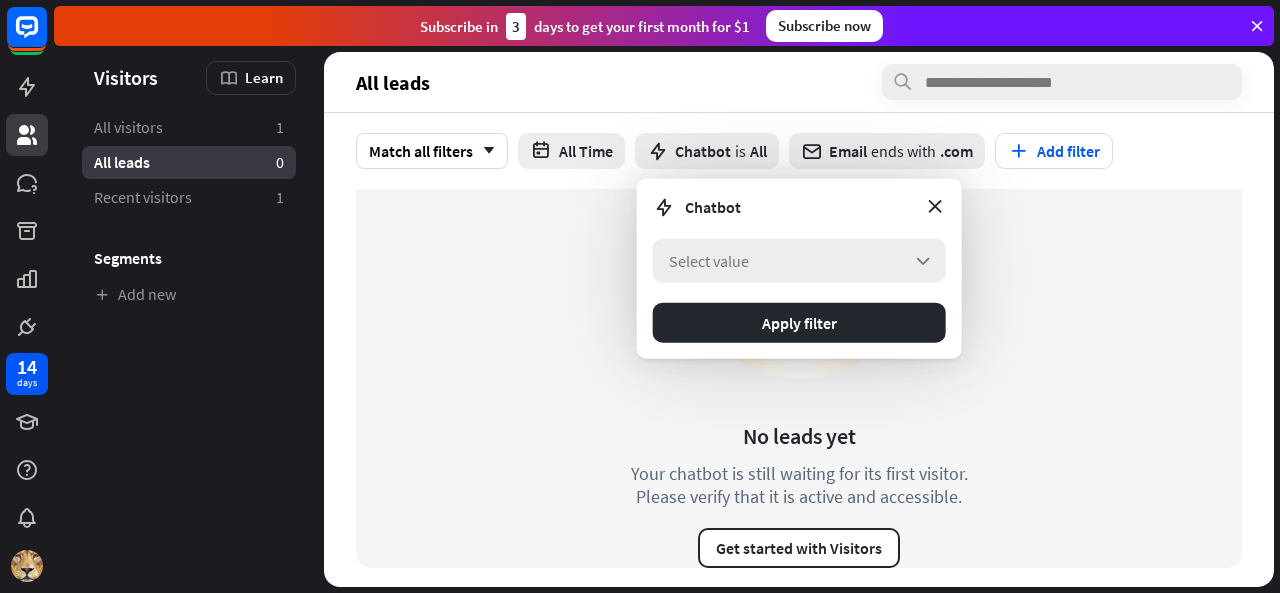 click on "Select value
arrow_down" at bounding box center (799, 261) 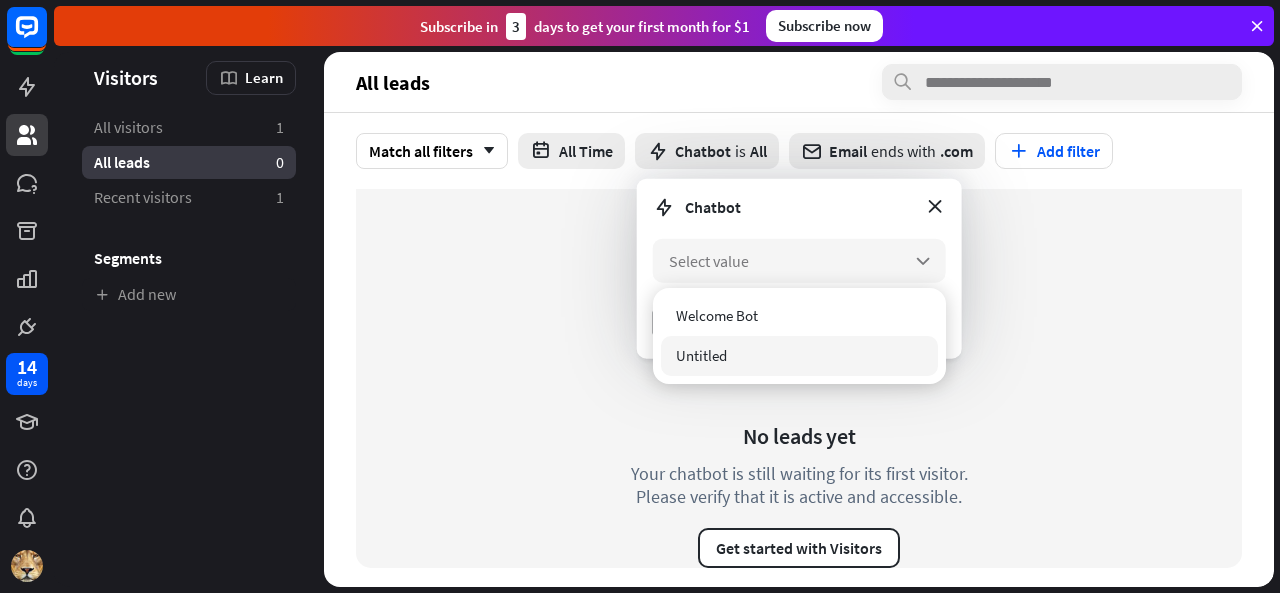 click on "Untitled" at bounding box center [701, 355] 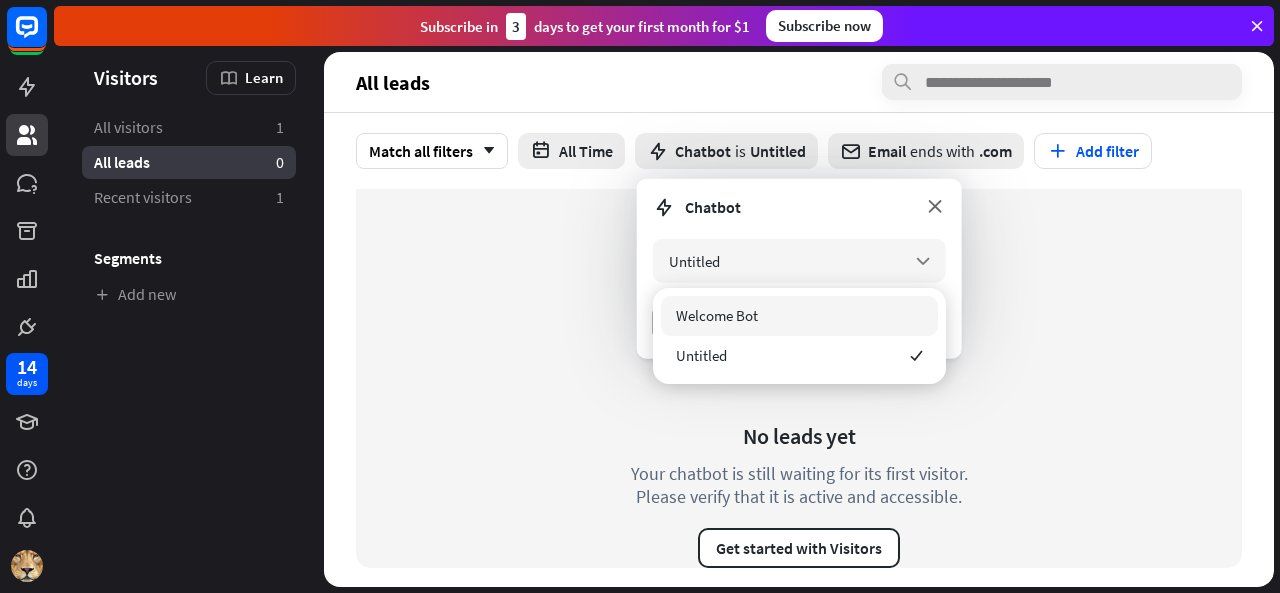 click at bounding box center (935, 206) 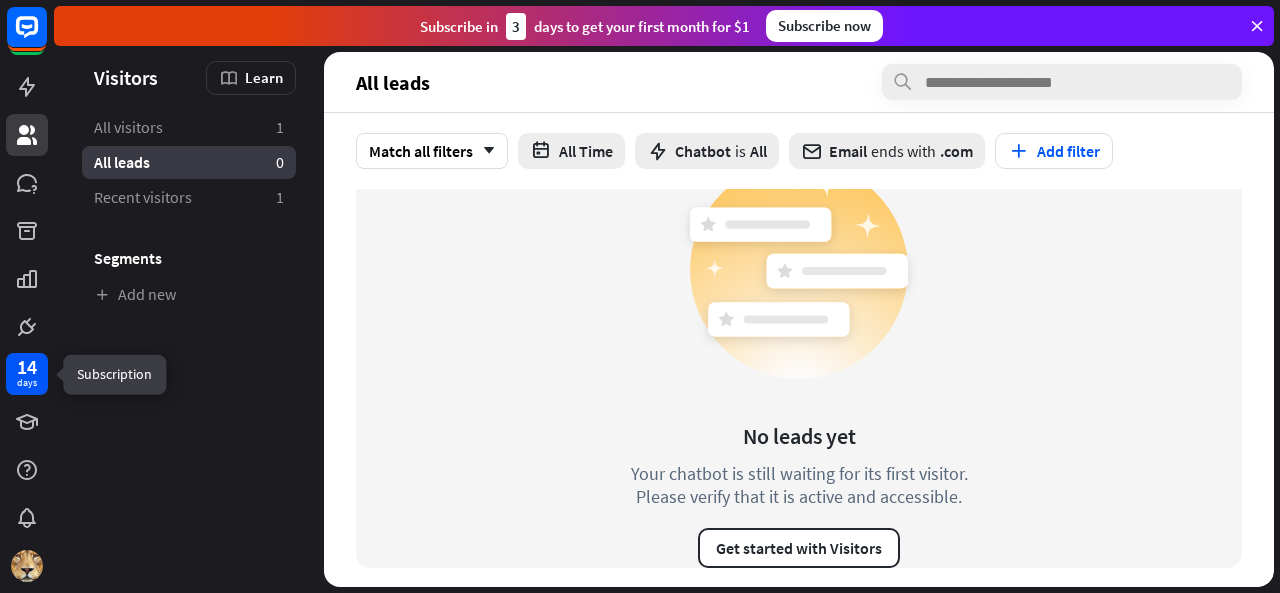 click on "14   days" at bounding box center (27, 374) 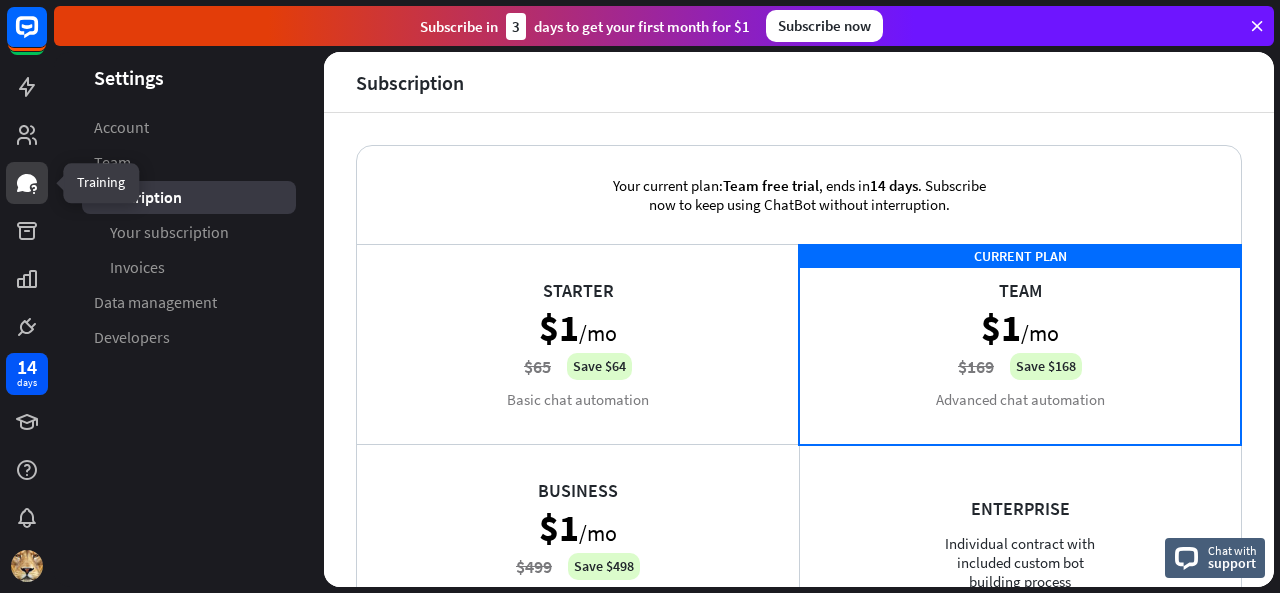 click at bounding box center [27, 183] 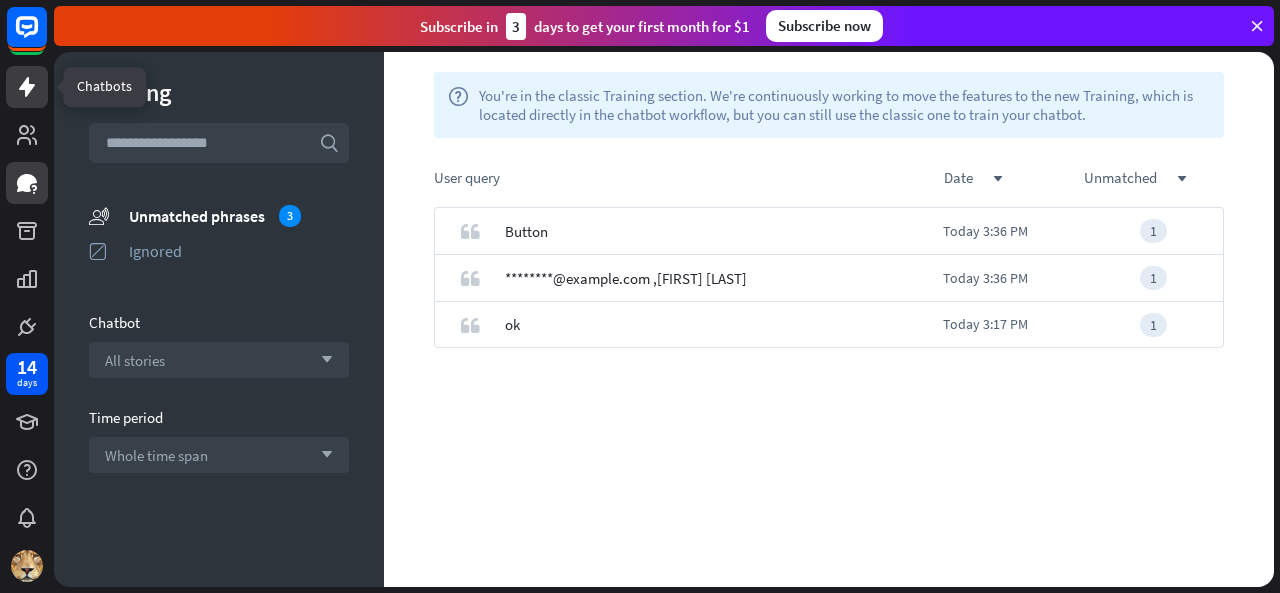 click 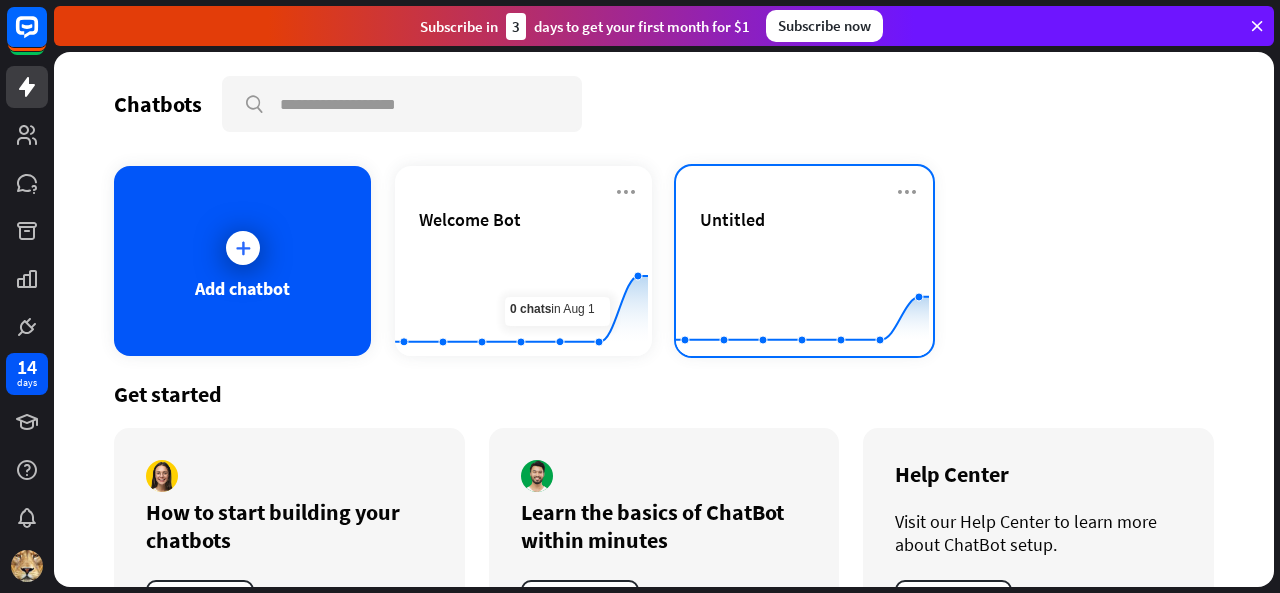 click 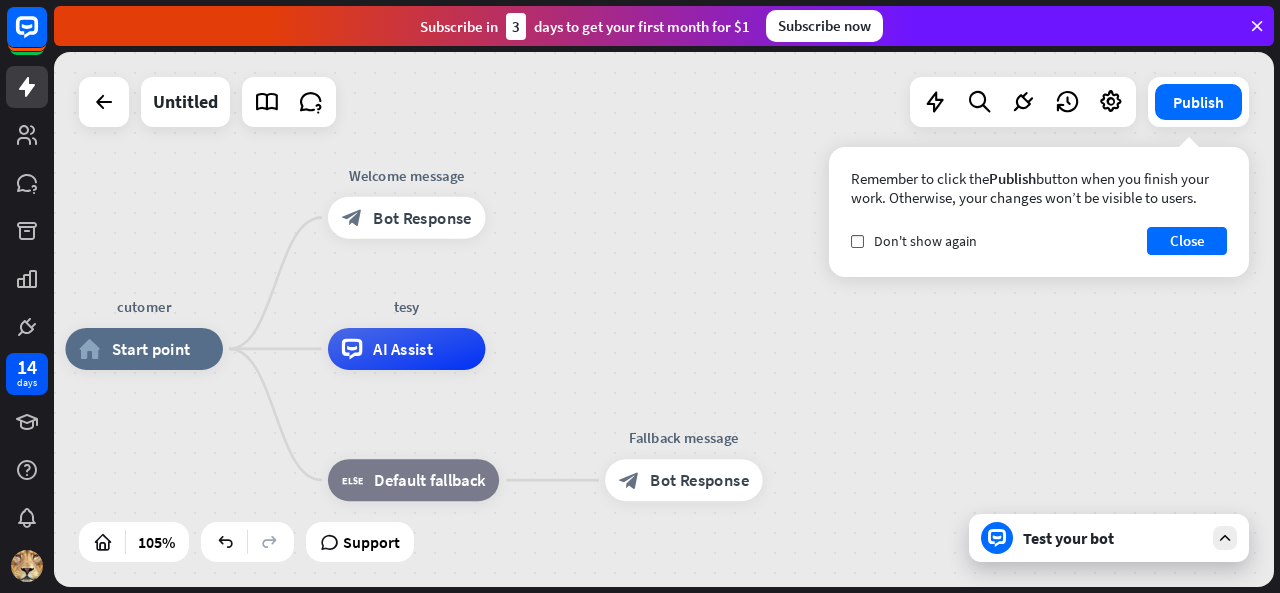 drag, startPoint x: 811, startPoint y: 276, endPoint x: 606, endPoint y: 305, distance: 207.04106 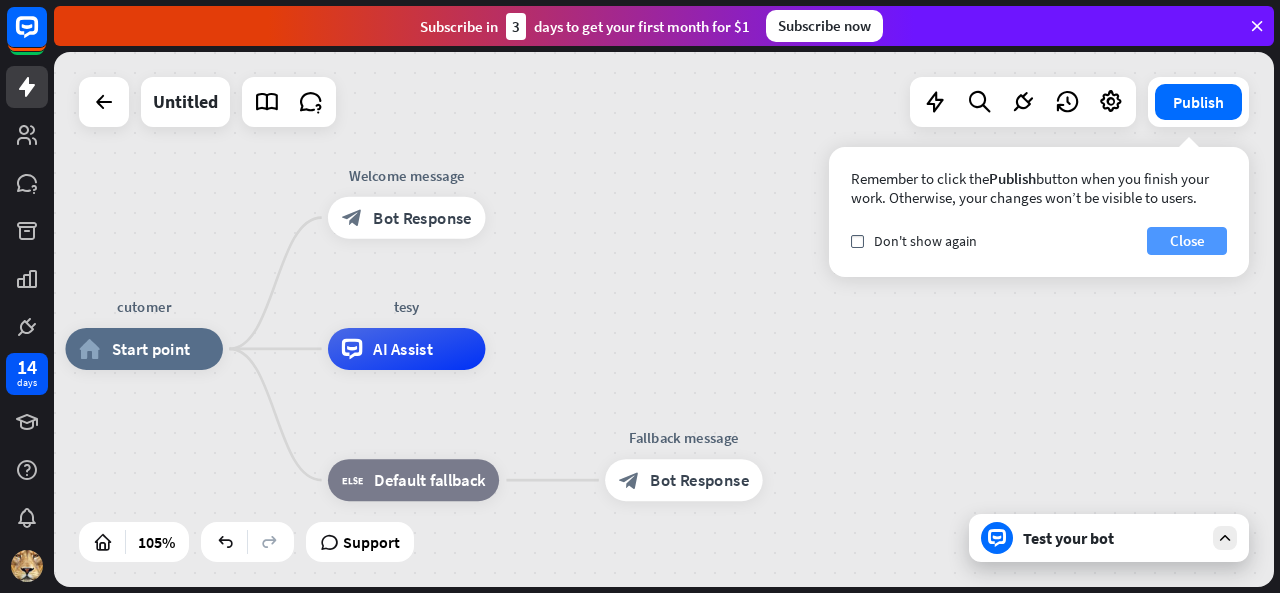 click on "Close" at bounding box center (1187, 241) 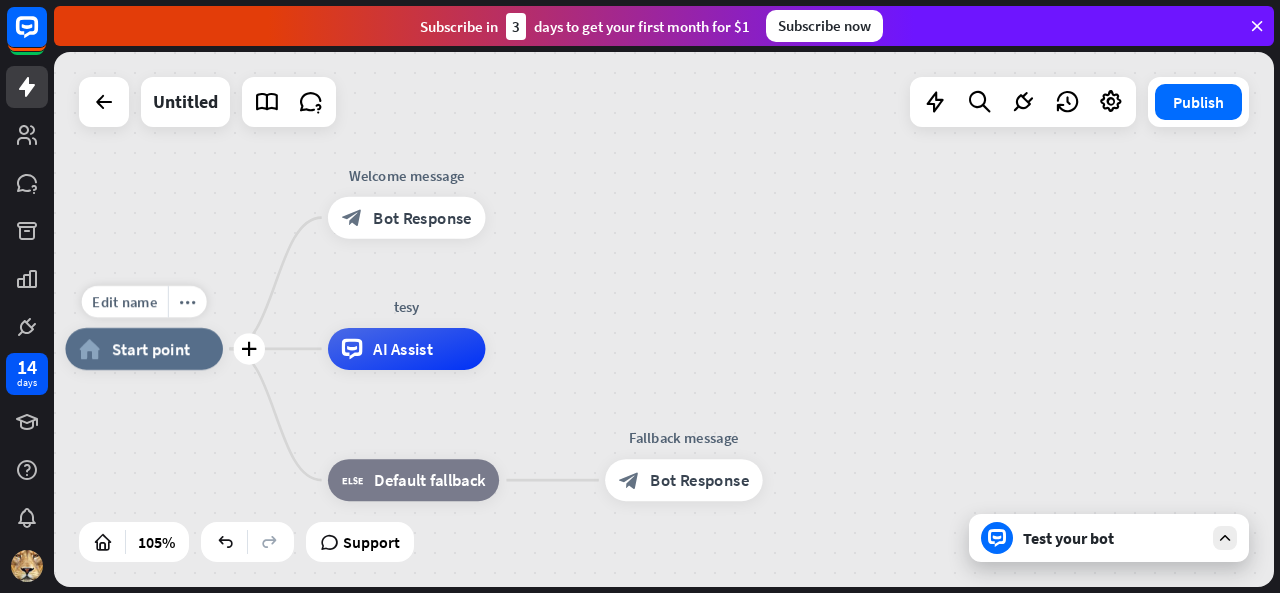 click on "Start point" at bounding box center (151, 348) 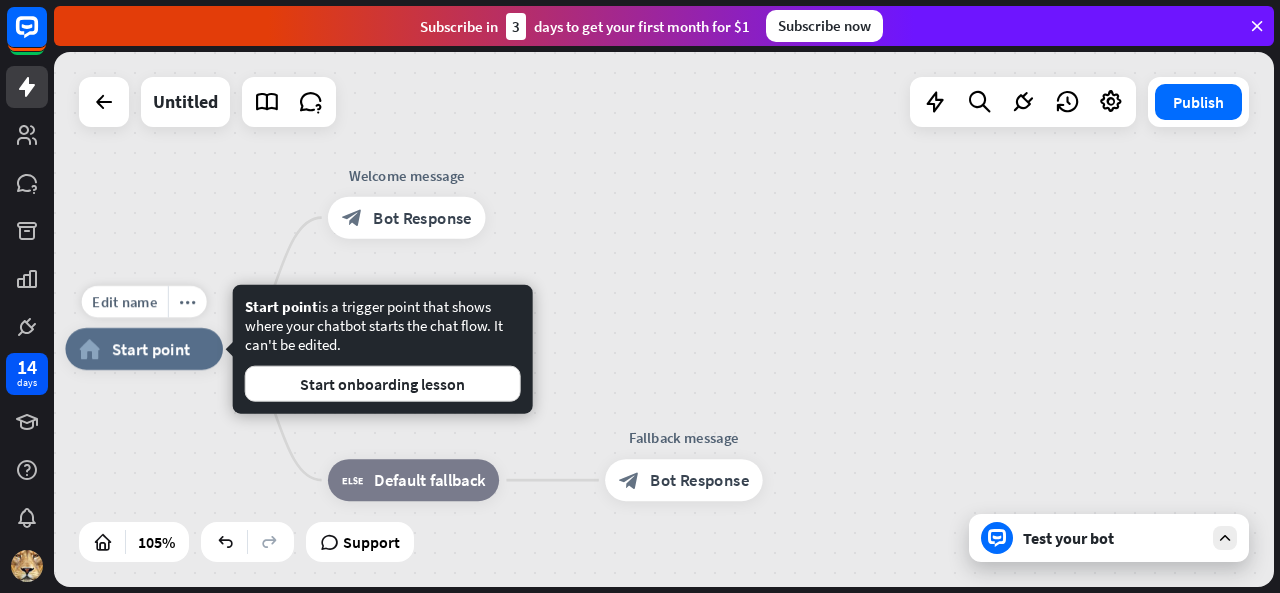 click on "Start point" at bounding box center (151, 348) 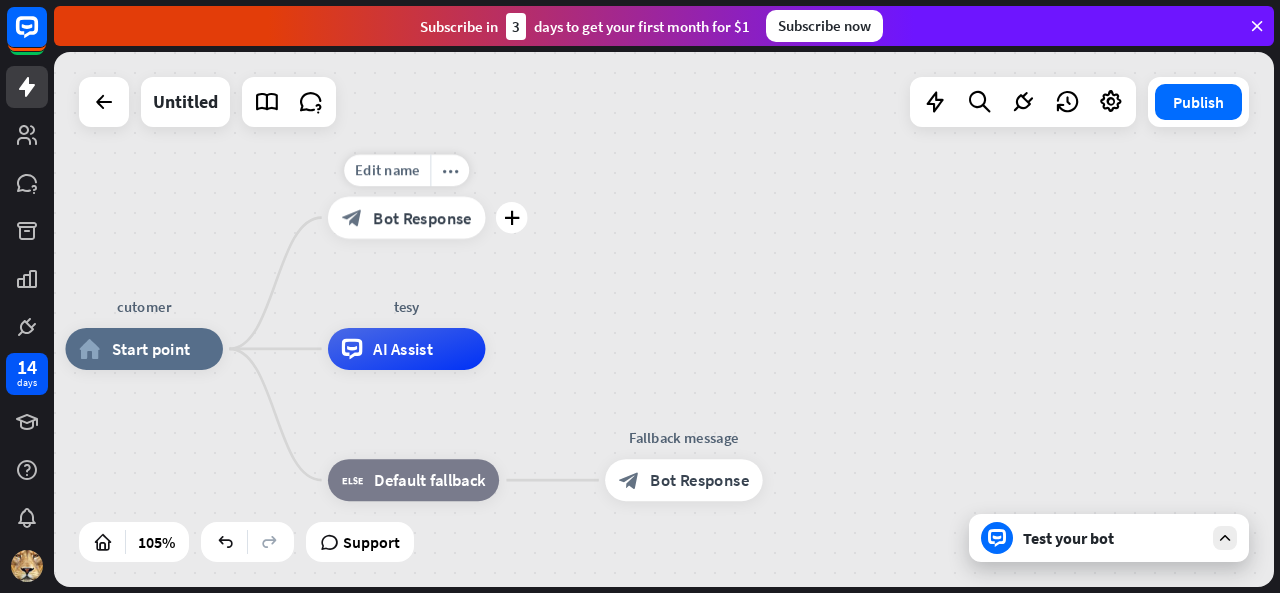 click on "Bot Response" at bounding box center (422, 217) 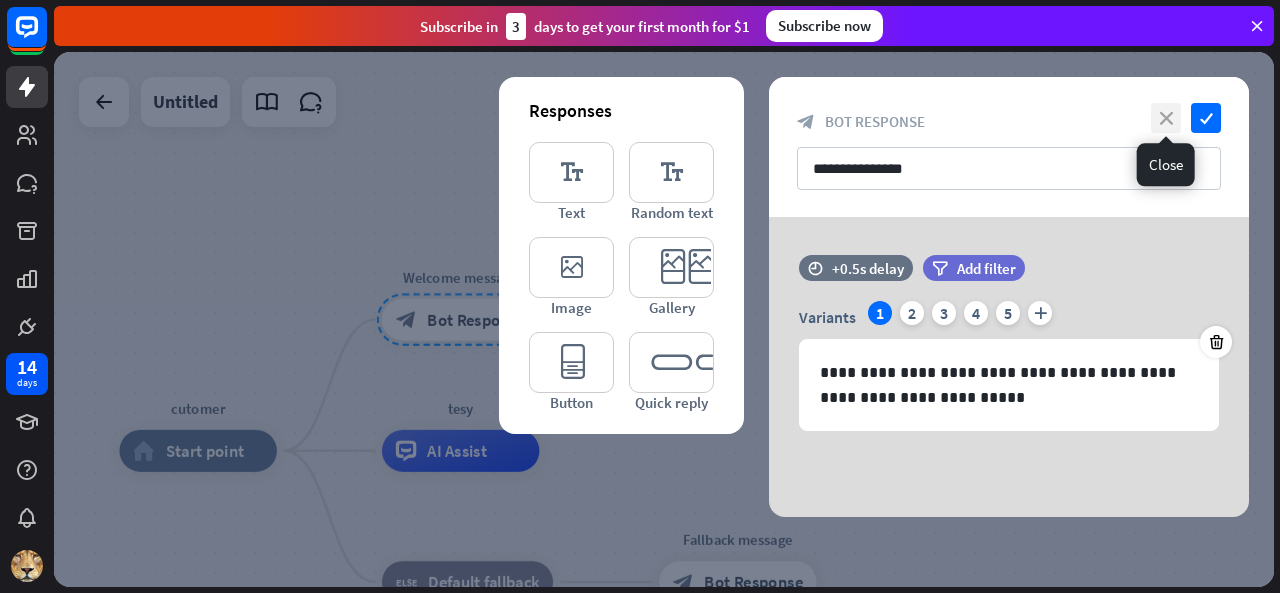 click on "close" at bounding box center [1166, 118] 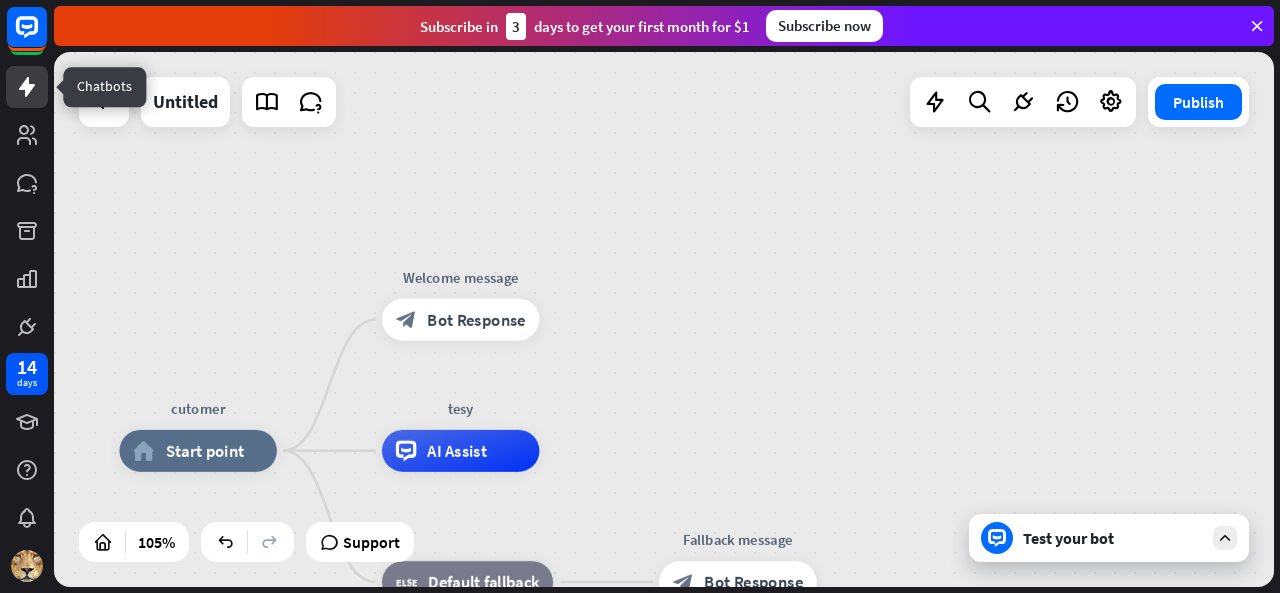 click 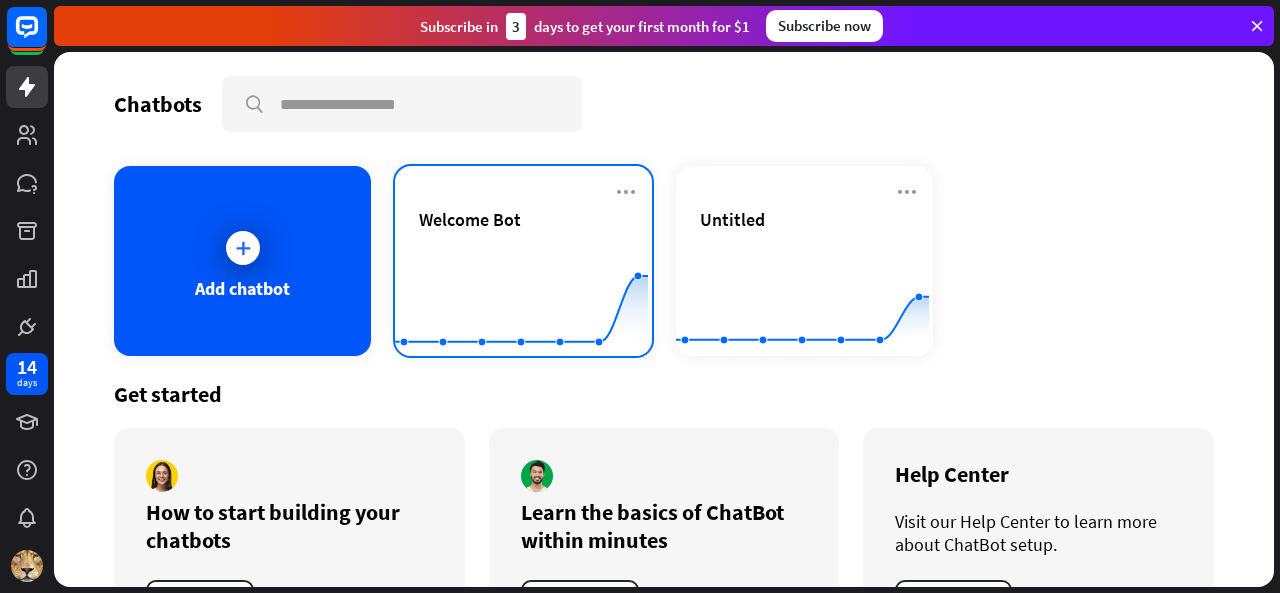 click on "Welcome Bot" at bounding box center [523, 243] 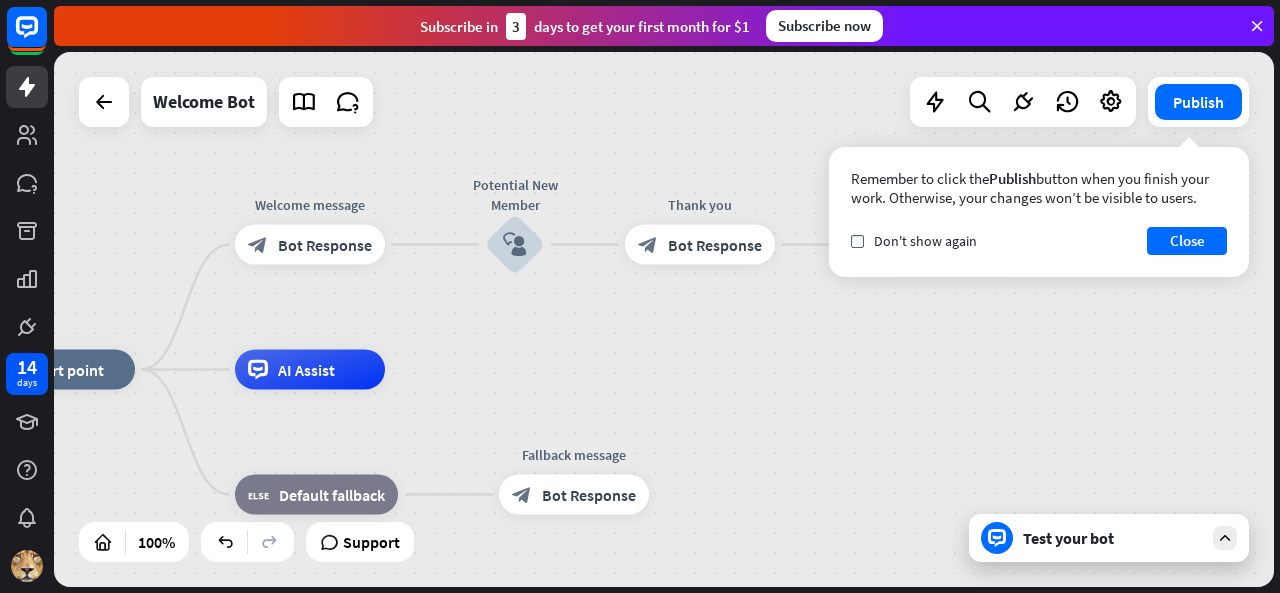 drag, startPoint x: 850, startPoint y: 271, endPoint x: 602, endPoint y: 327, distance: 254.24397 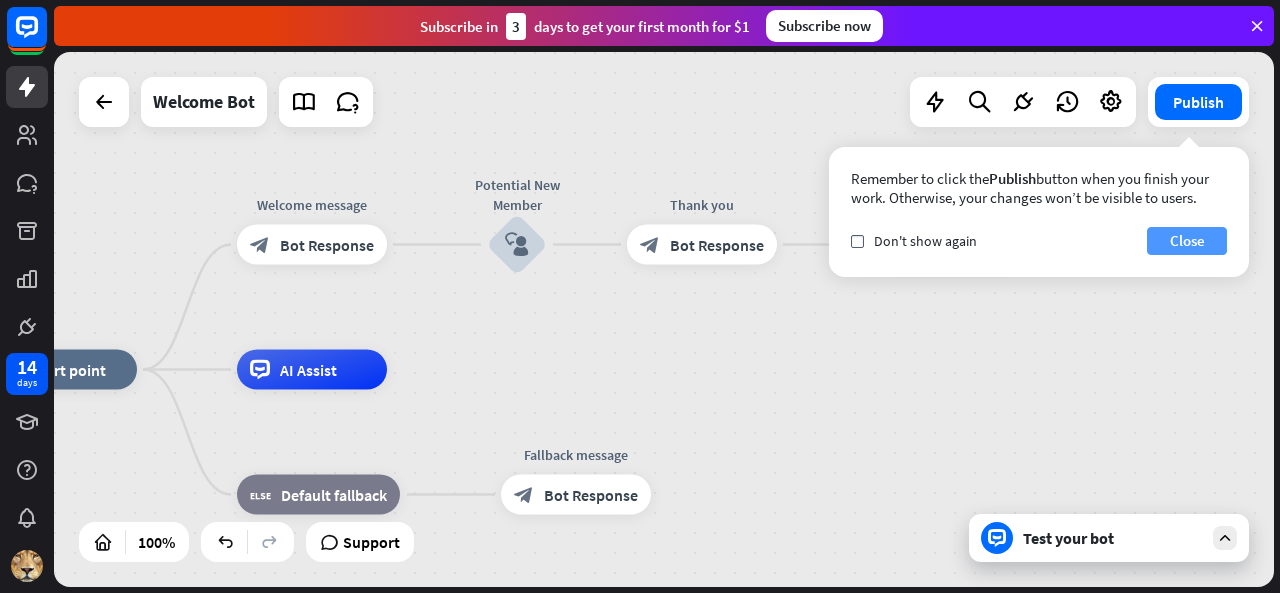 drag, startPoint x: 1183, startPoint y: 243, endPoint x: 1166, endPoint y: 241, distance: 17.117243 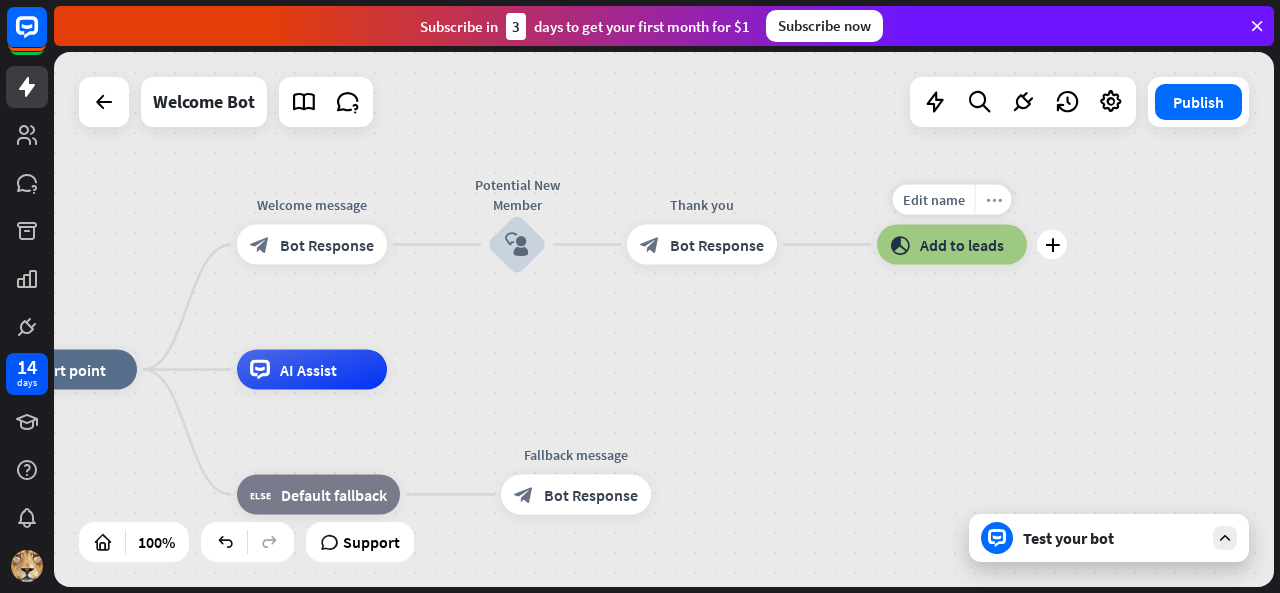 click on "more_horiz" at bounding box center [993, 200] 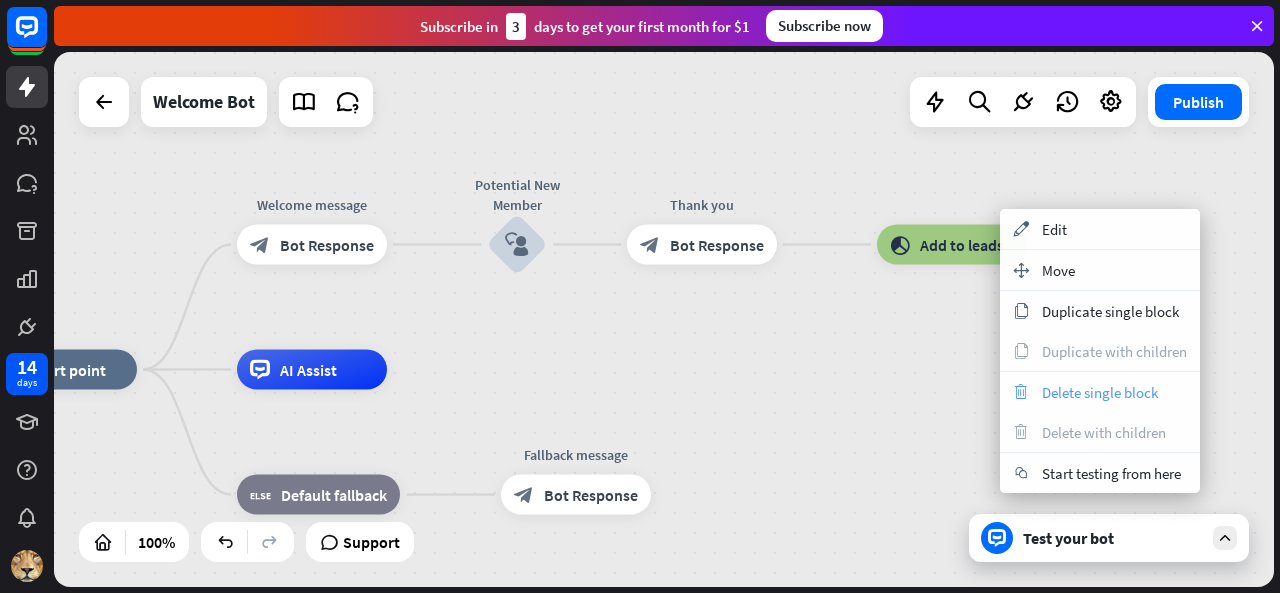 click on "Delete single block" at bounding box center (1100, 392) 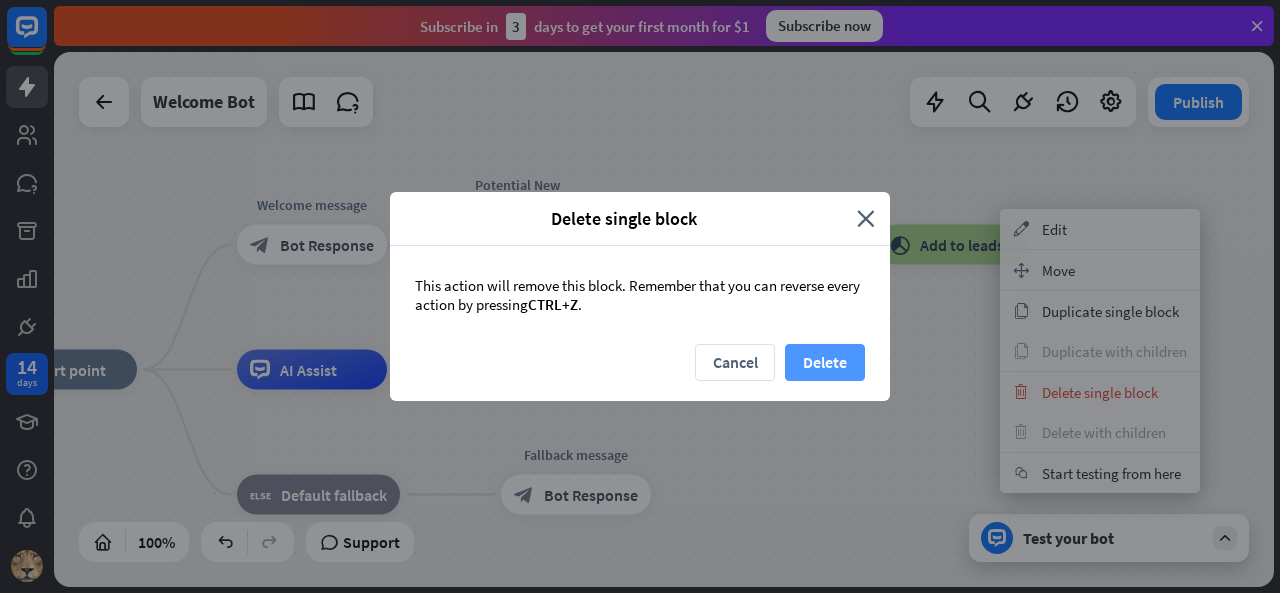 click on "Delete" at bounding box center (825, 362) 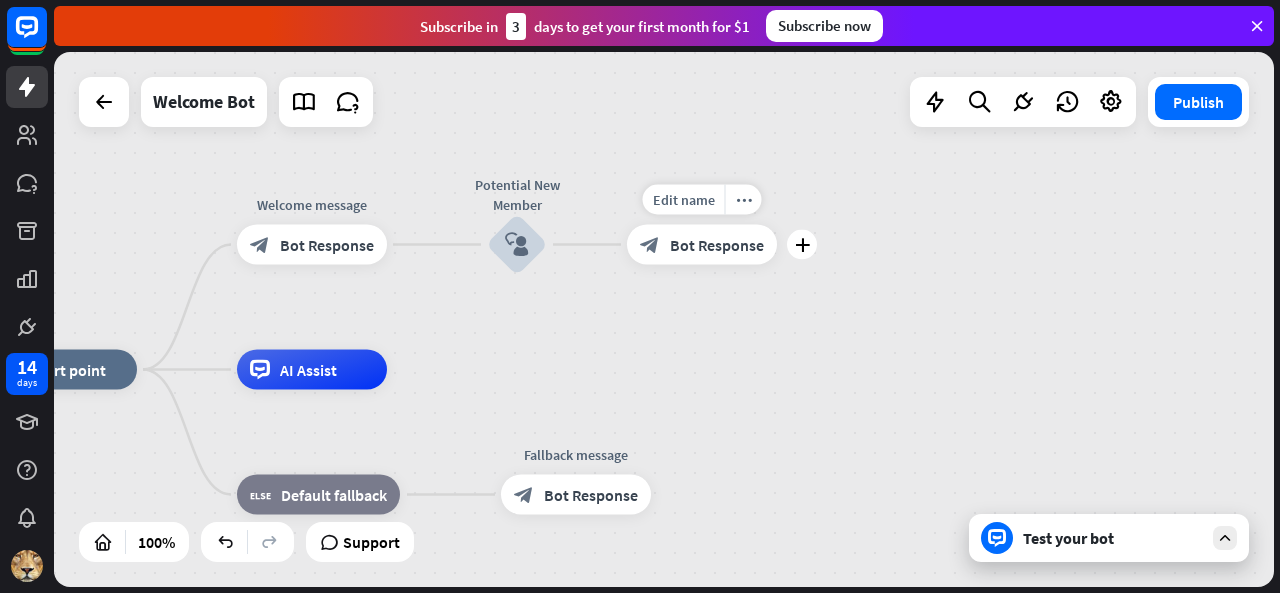click on "plus" at bounding box center (802, 245) 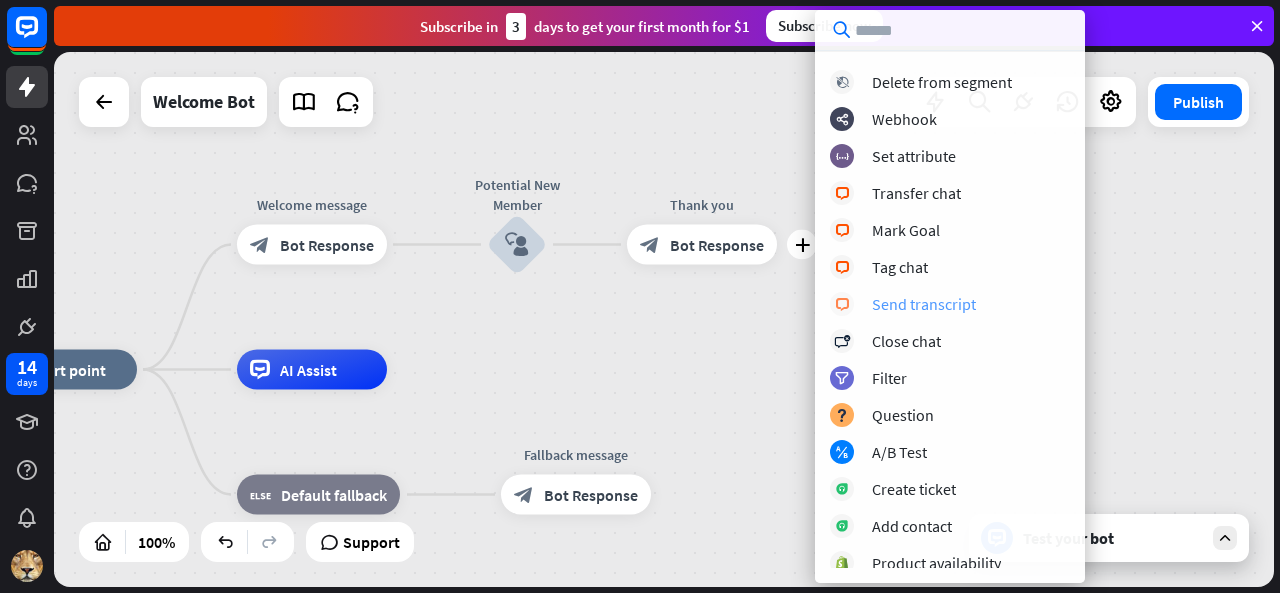 scroll, scrollTop: 400, scrollLeft: 0, axis: vertical 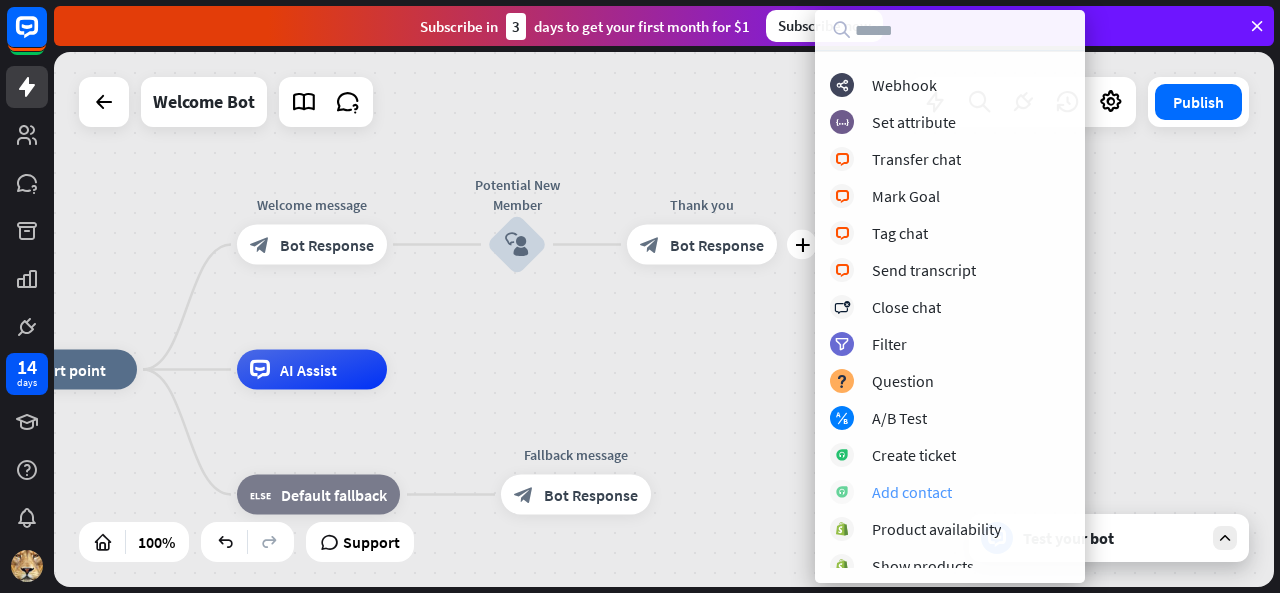 click on "Add contact" at bounding box center (912, 492) 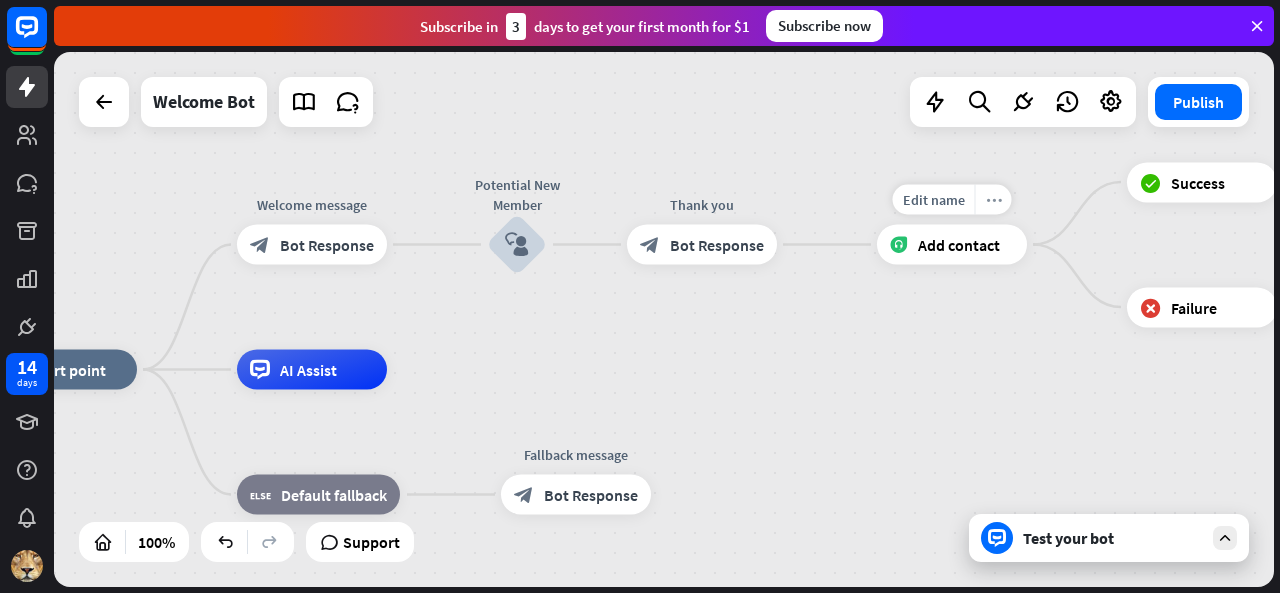 click on "more_horiz" at bounding box center (994, 199) 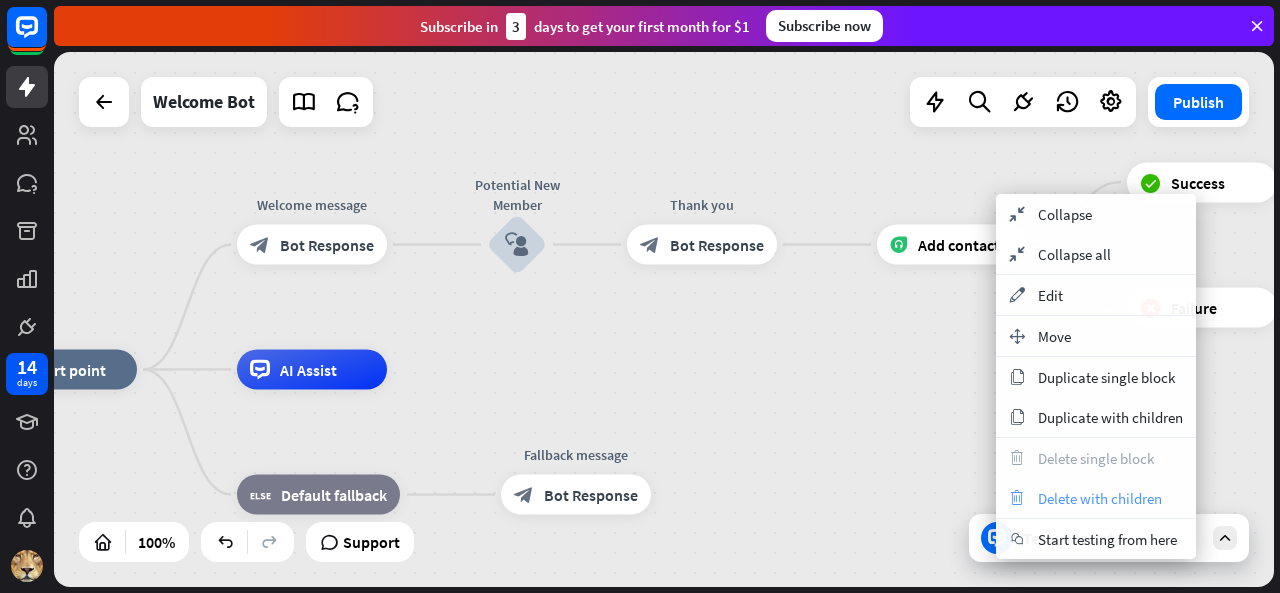 click on "Delete with children" at bounding box center [1100, 498] 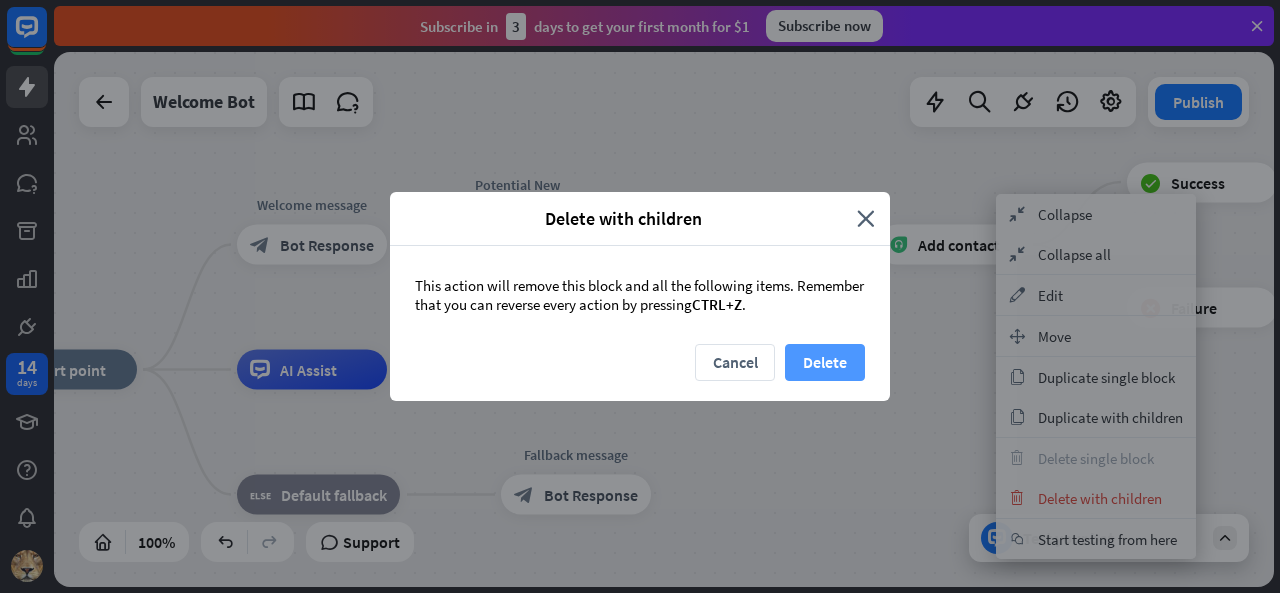 click on "Delete" at bounding box center (825, 362) 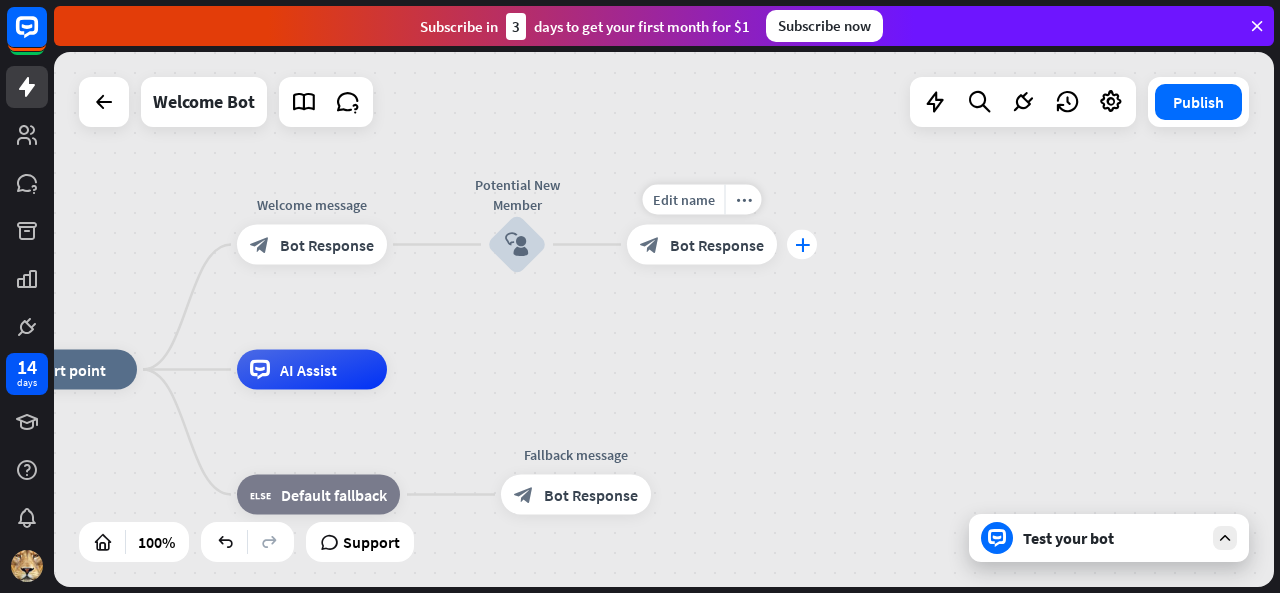 click on "plus" at bounding box center (802, 245) 